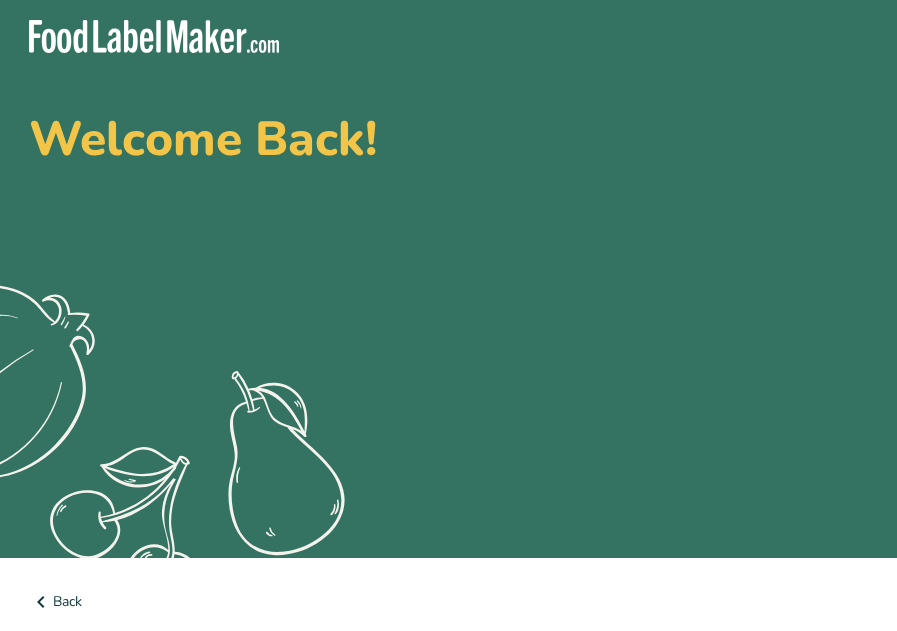 scroll, scrollTop: 0, scrollLeft: 0, axis: both 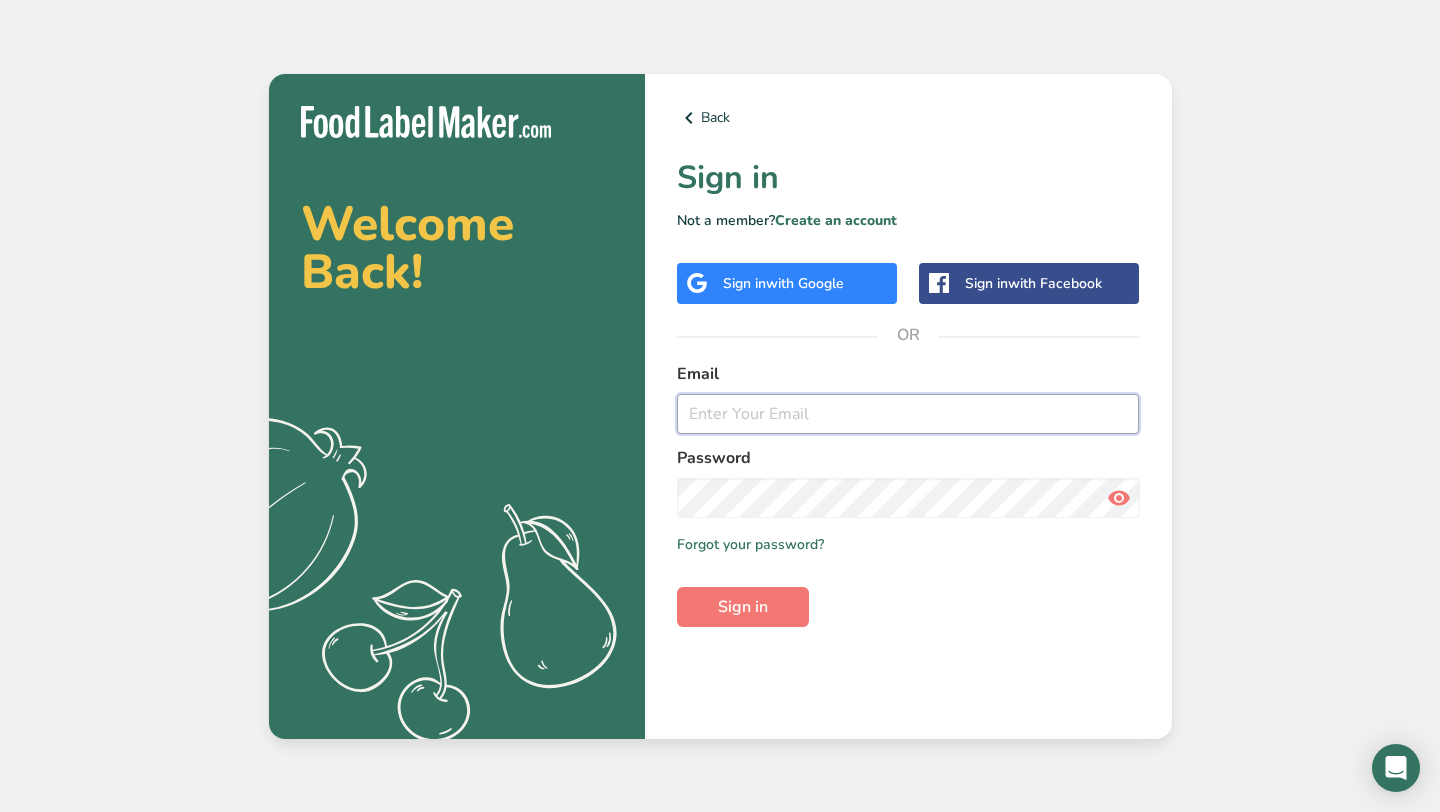 type on "[EMAIL]" 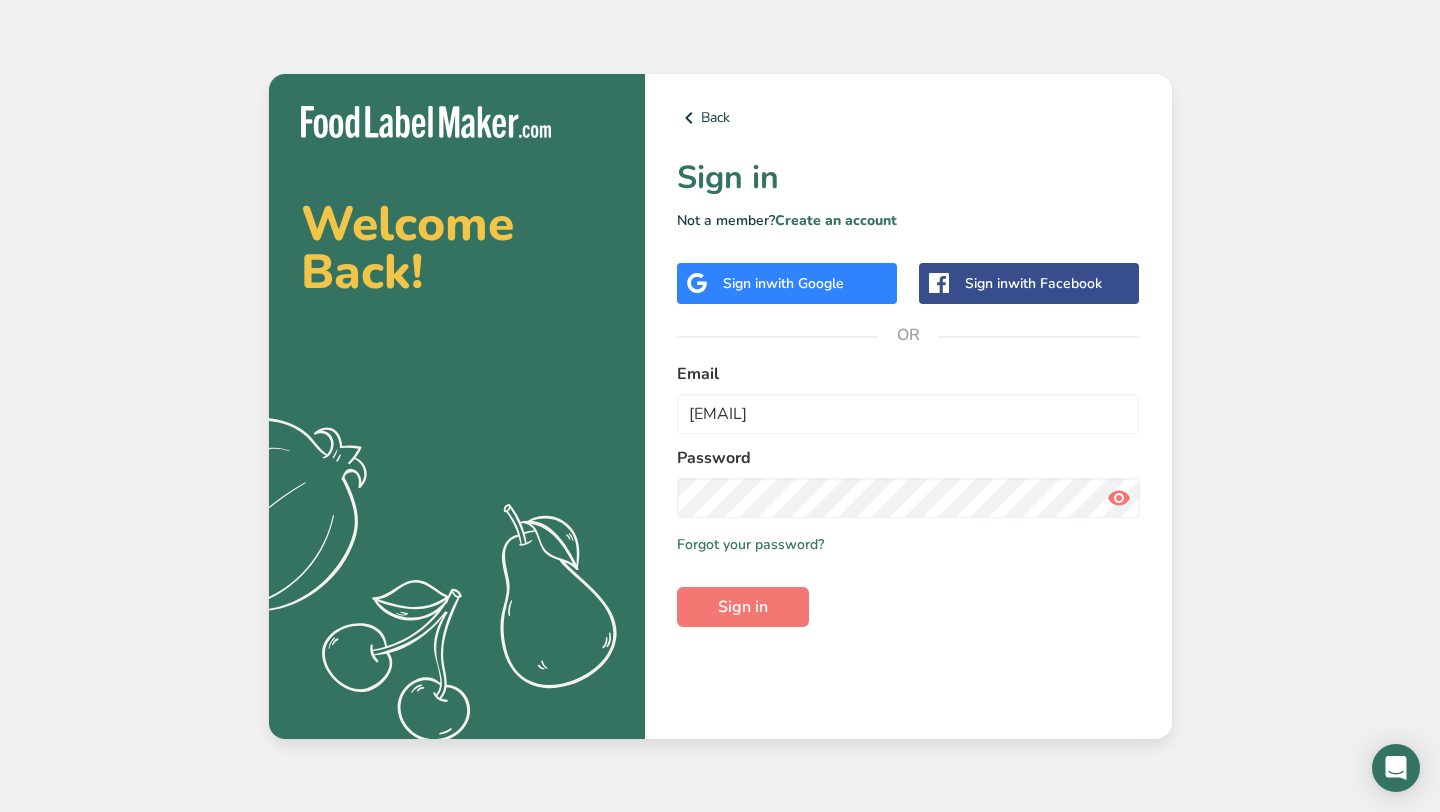 click at bounding box center (1119, 498) 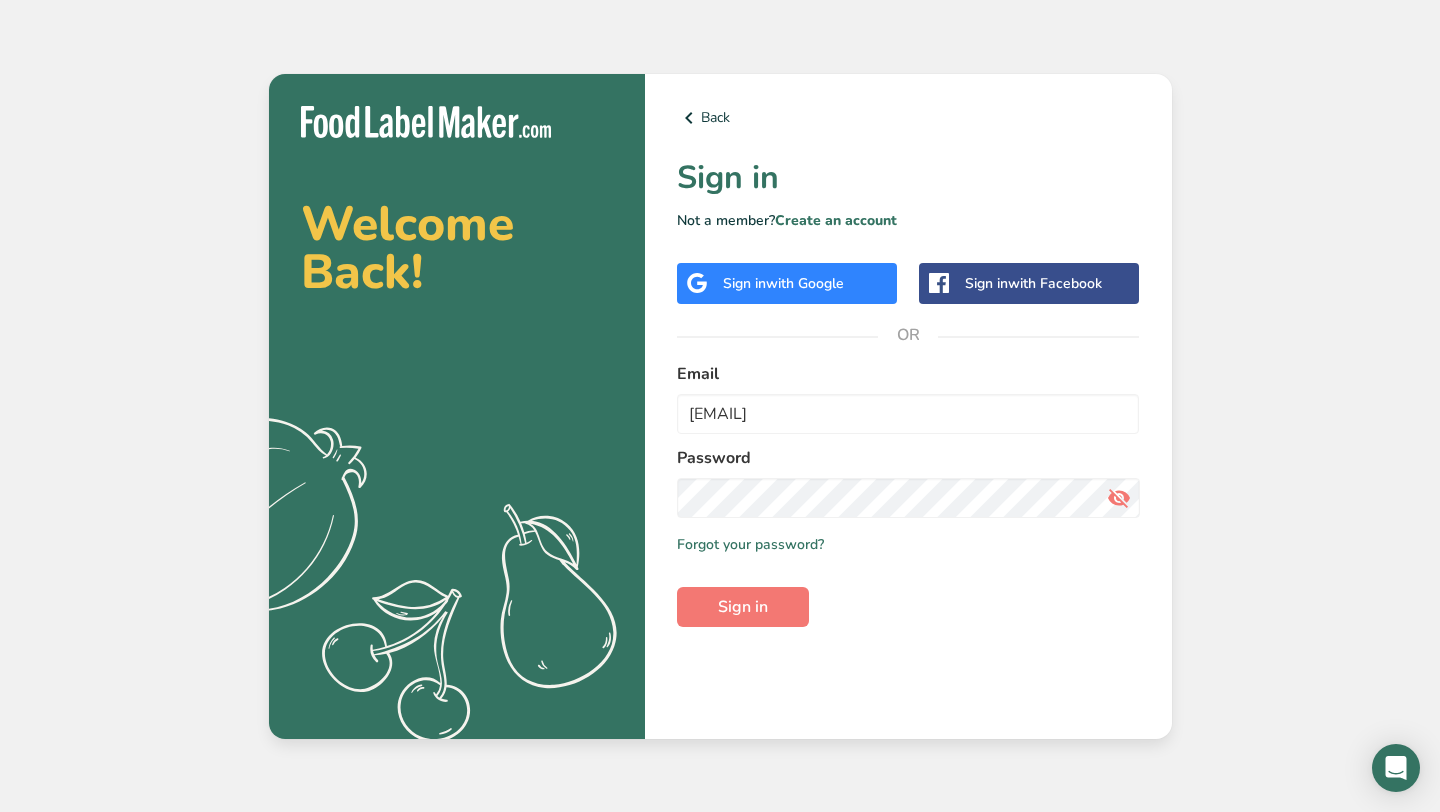 click at bounding box center [1119, 498] 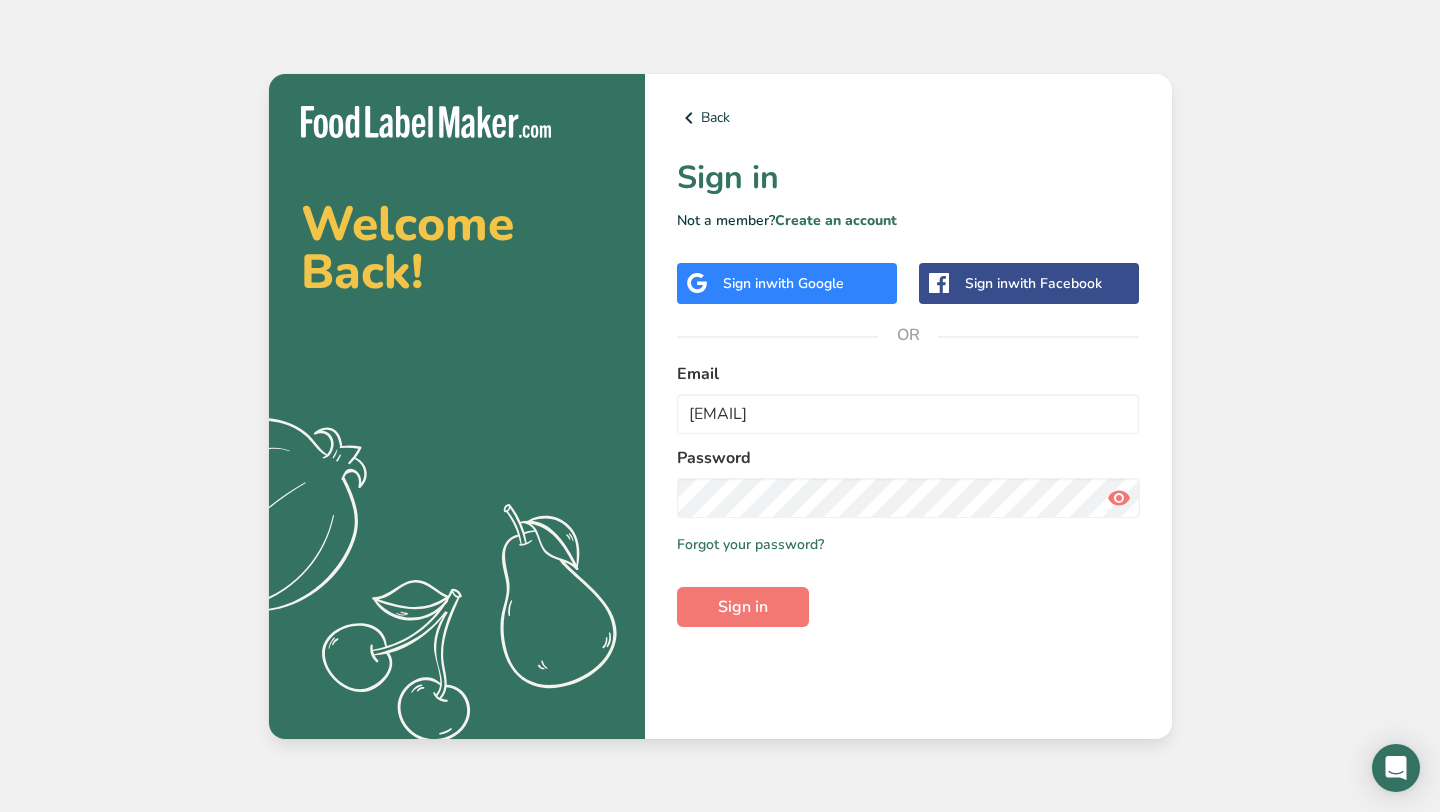 click at bounding box center (1119, 498) 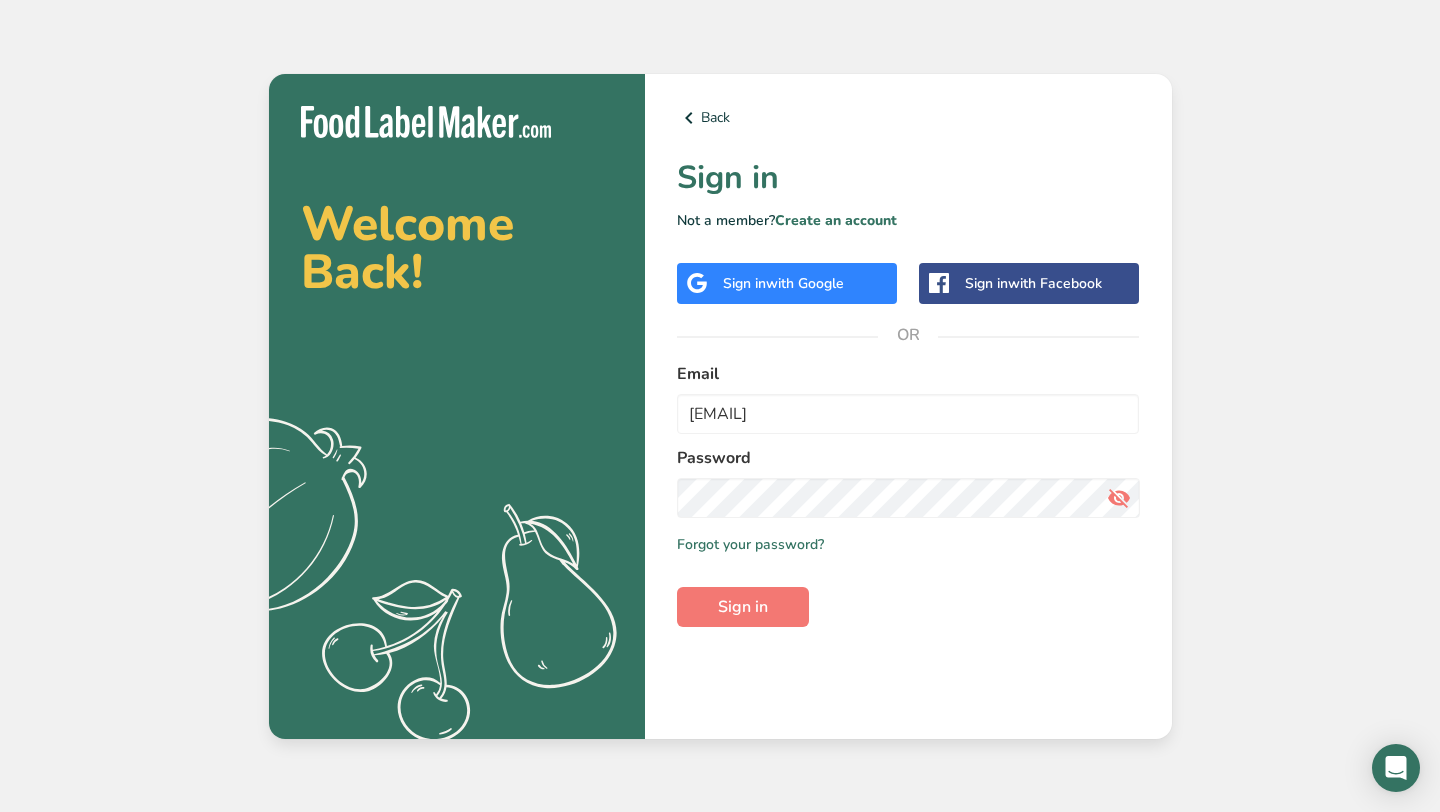 click at bounding box center (1119, 498) 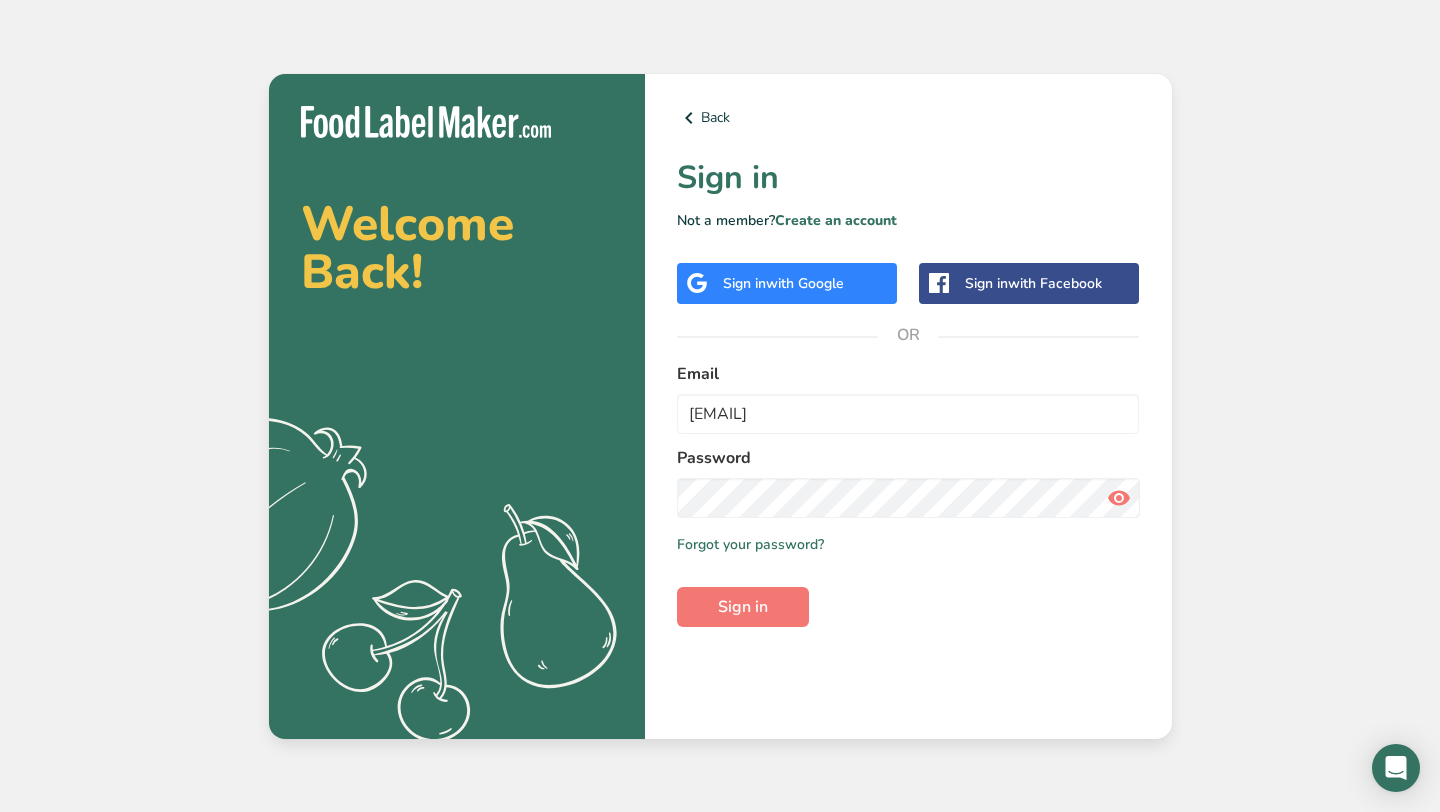 click at bounding box center [1119, 498] 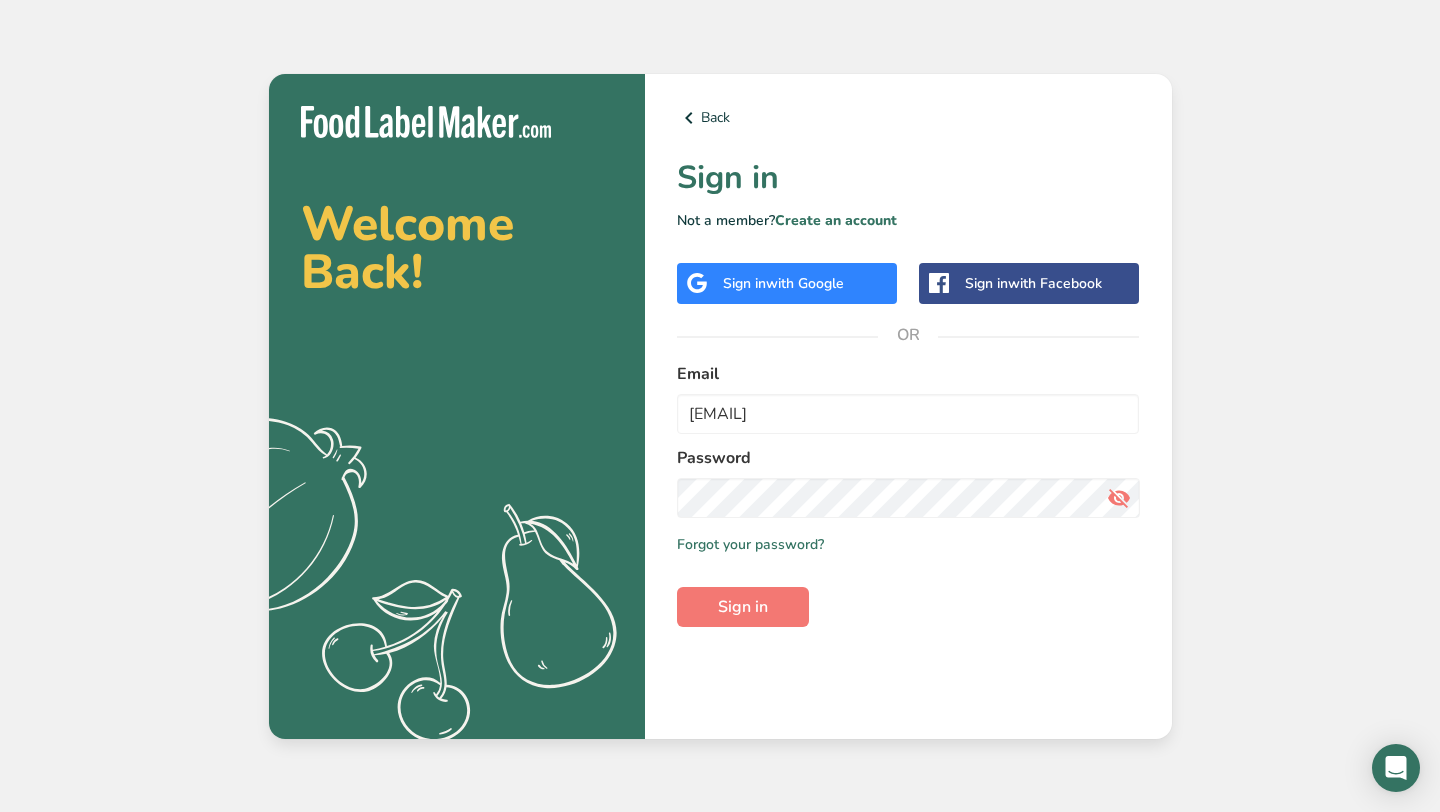 click at bounding box center (1119, 498) 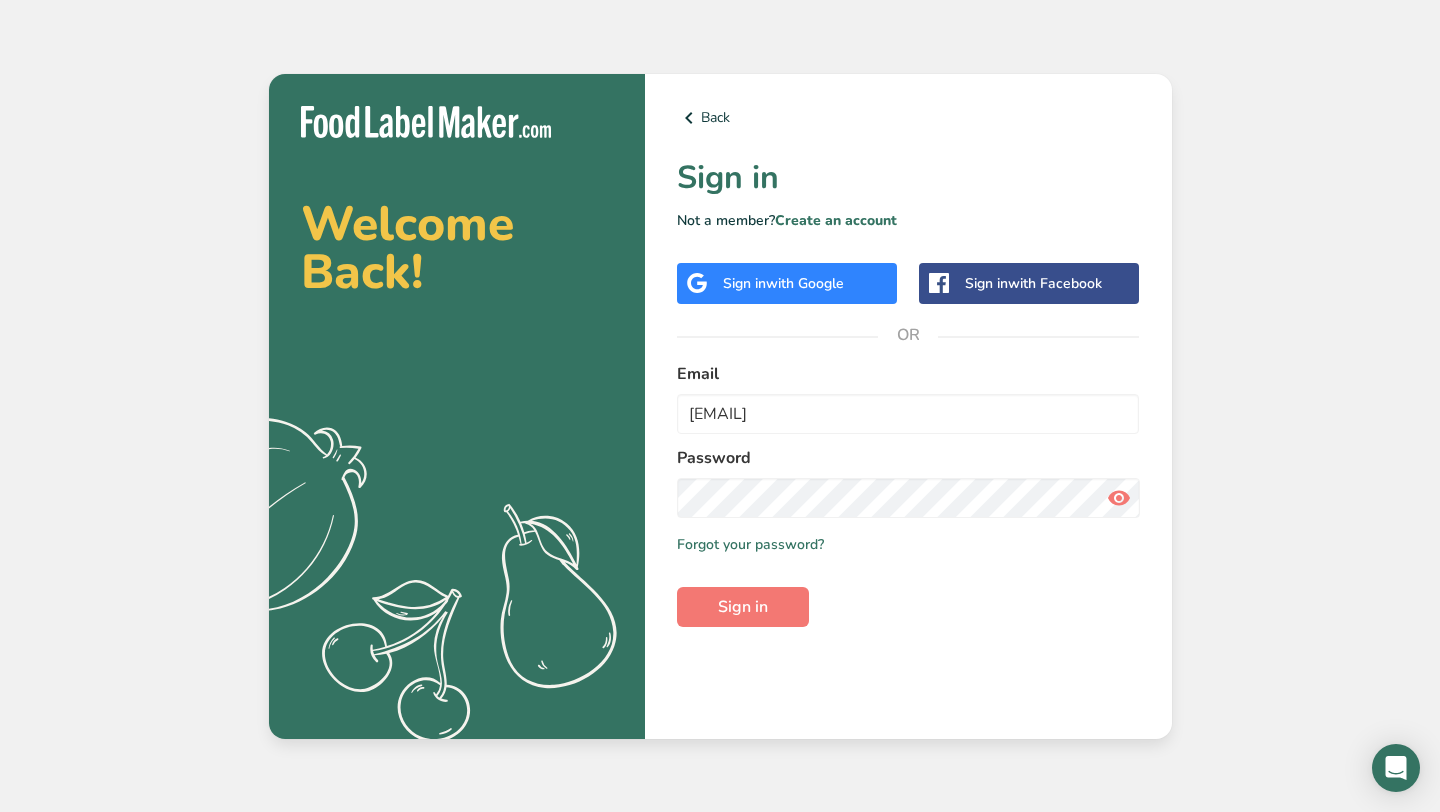 click at bounding box center (1119, 498) 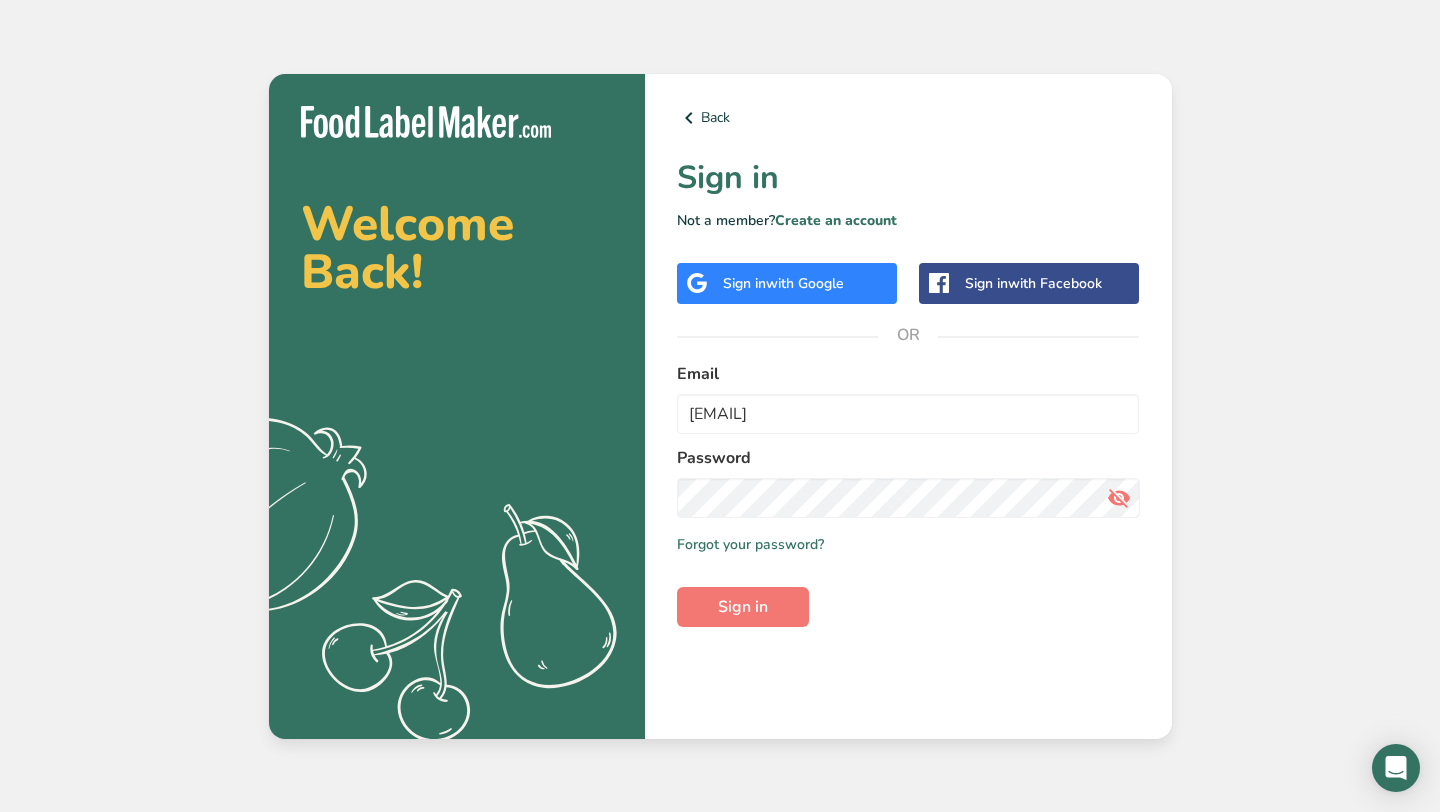 click at bounding box center (1119, 498) 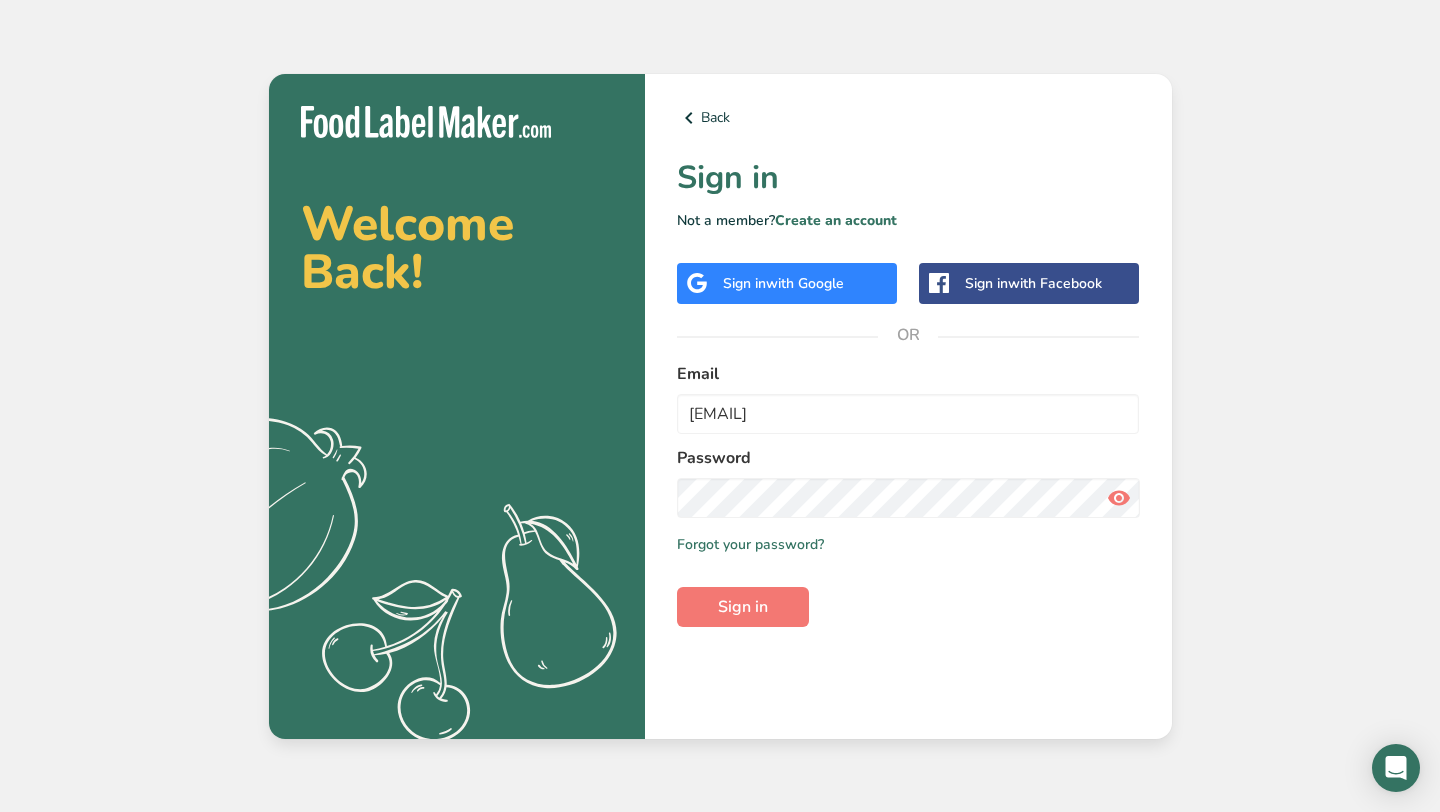 click at bounding box center (1119, 498) 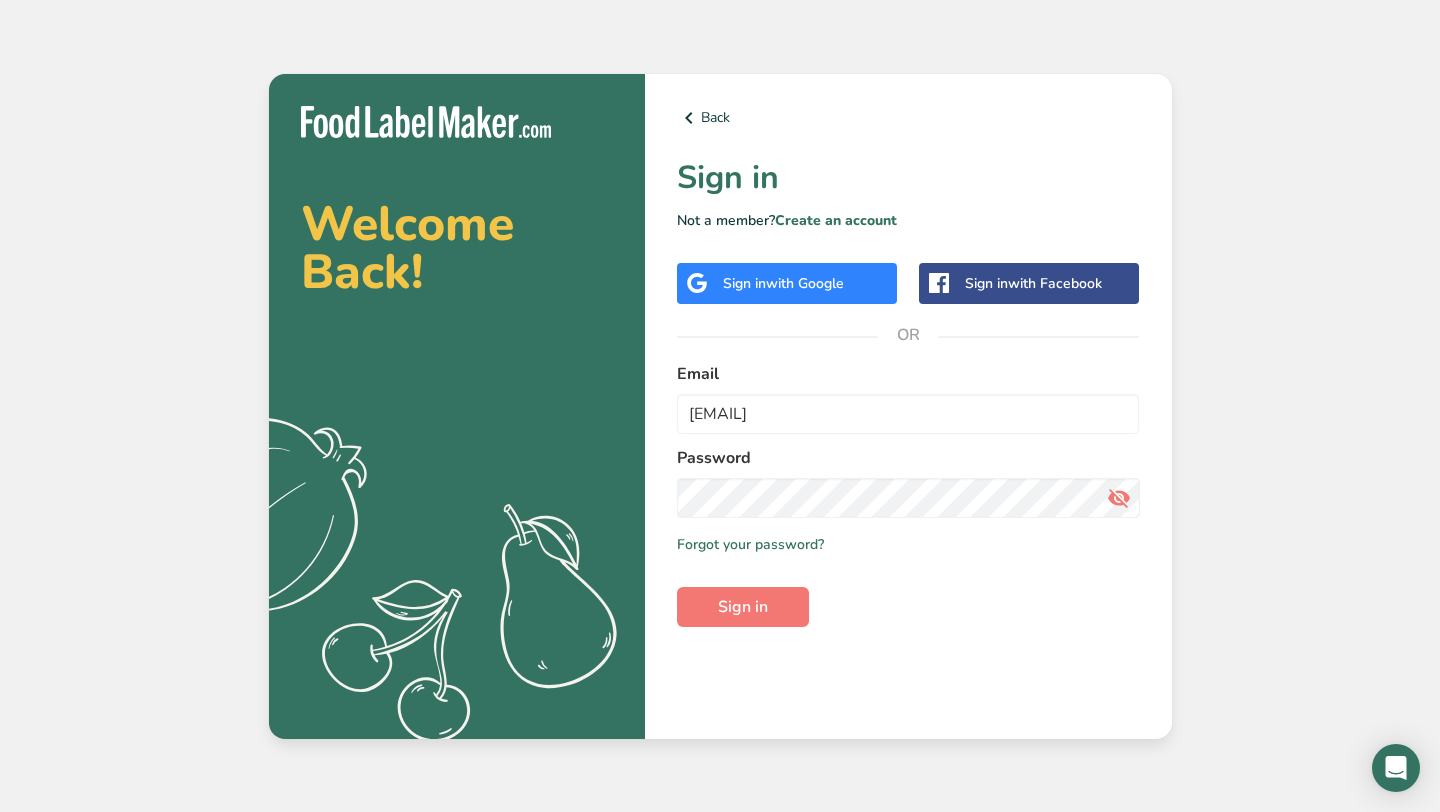 click on "Back
Sign in
Not a member?
Create an account
Sign in   with Google
Sign in   with Facebook   OR   Email endiaz204@gmail.com   Password
Remember me
Forgot your password?
Sign in" at bounding box center (908, 406) 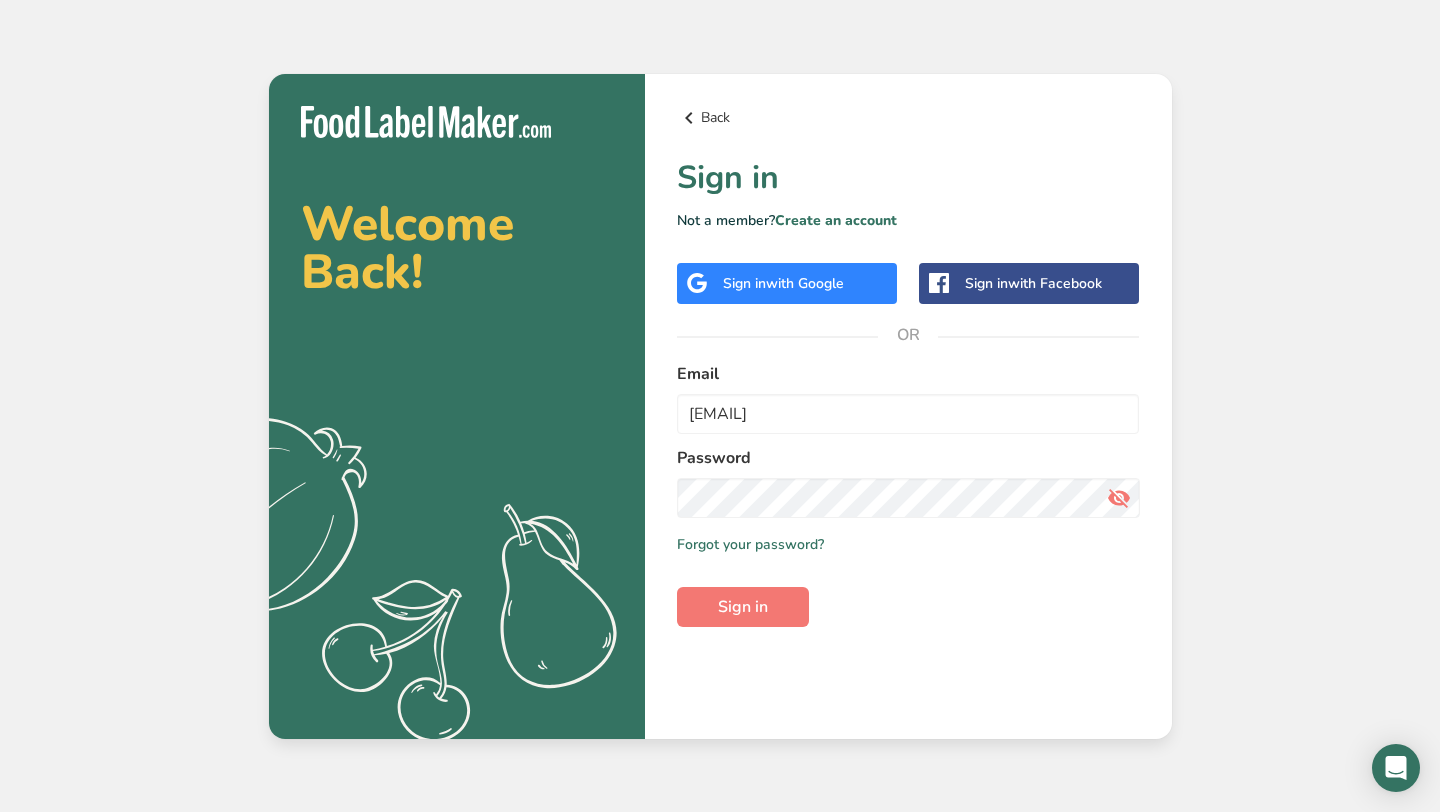 click on "Back" at bounding box center (908, 118) 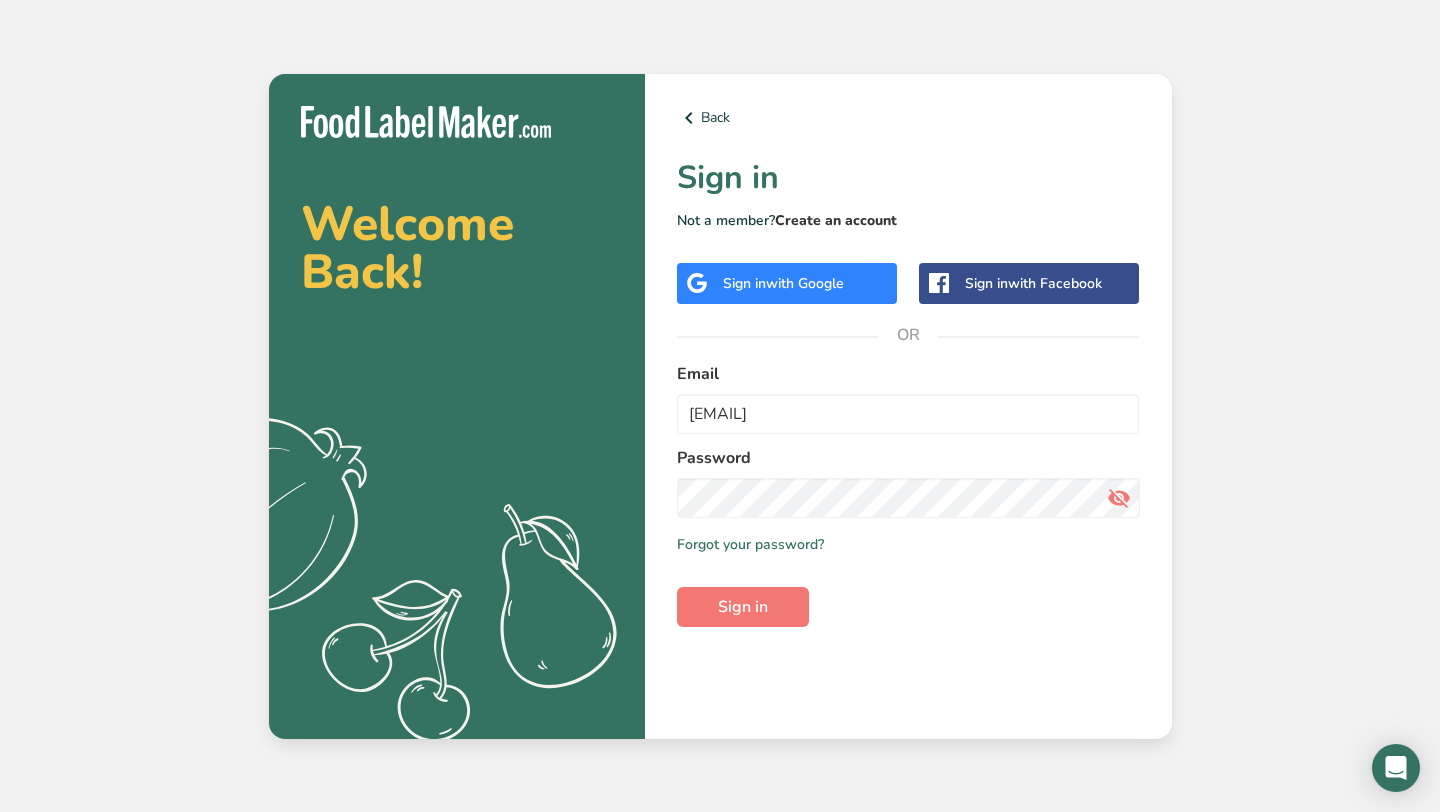 click on "Create an account" at bounding box center (836, 220) 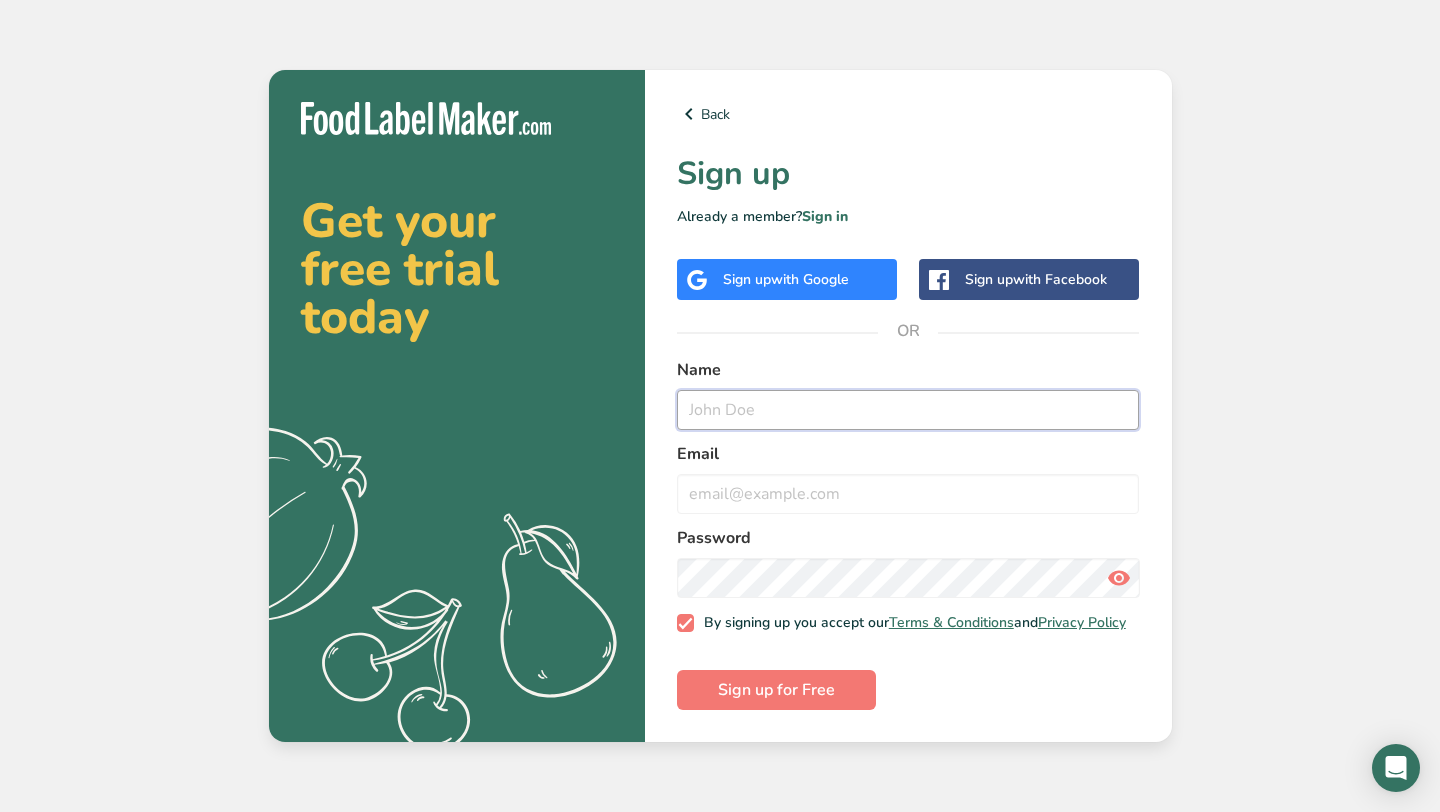 click at bounding box center [908, 410] 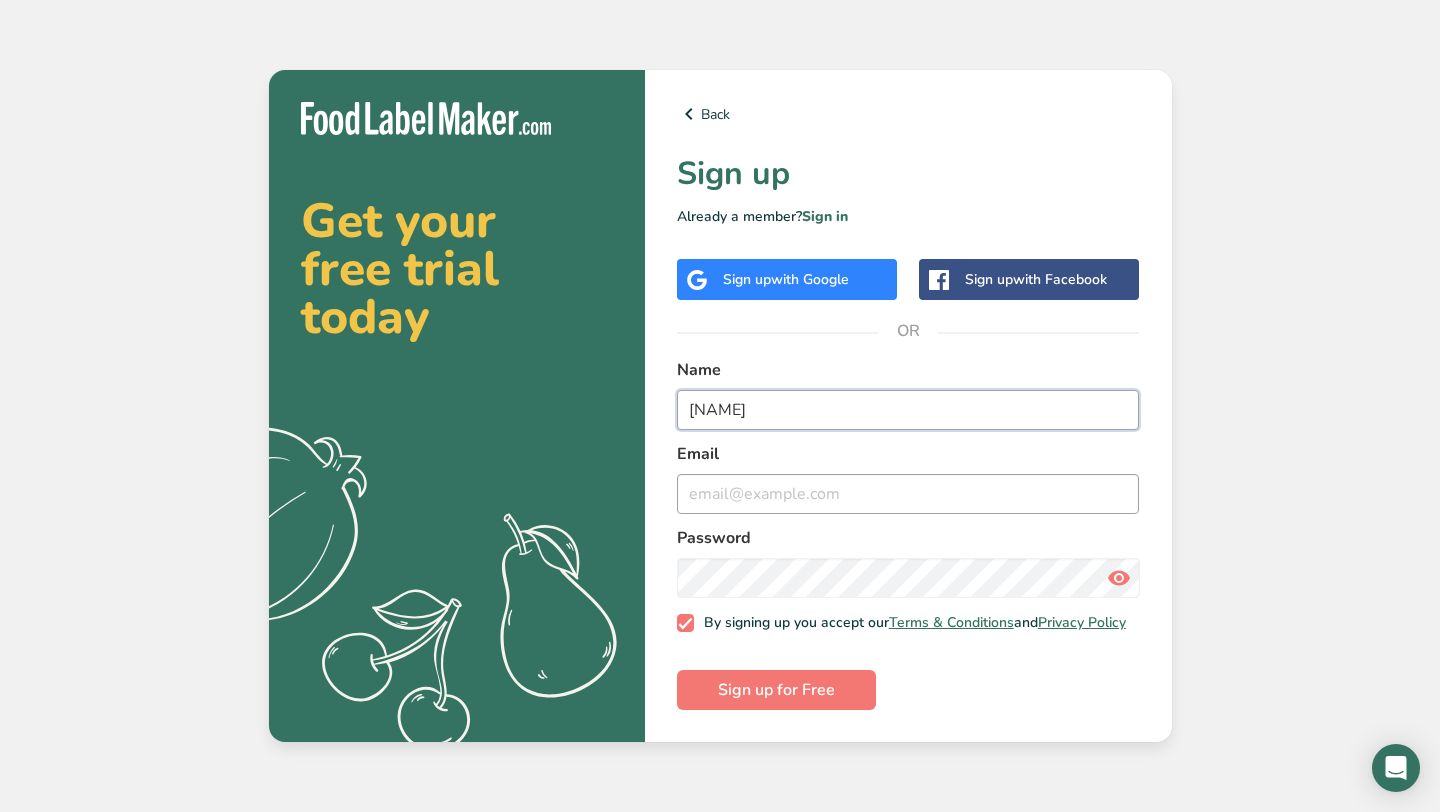 type on "Michael" 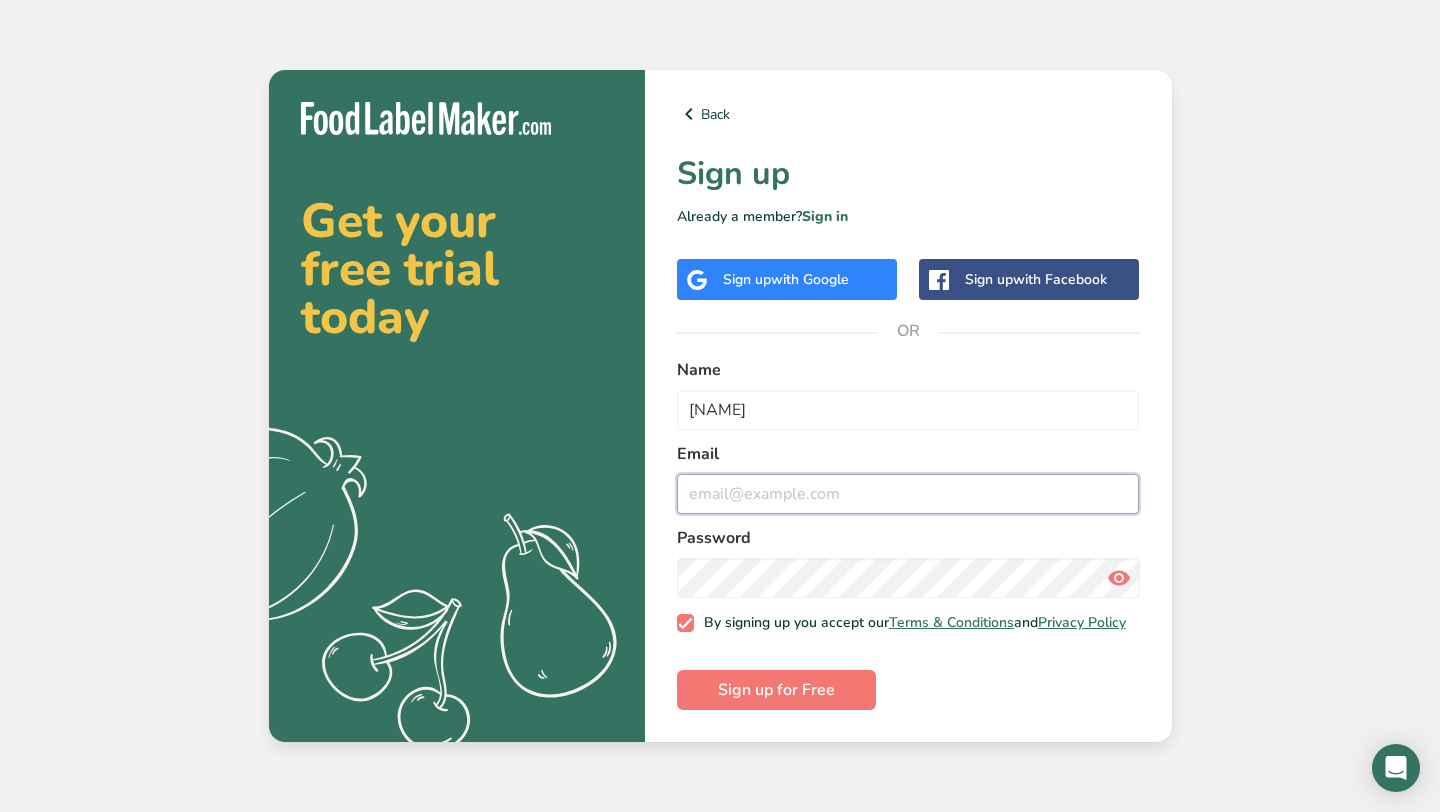 click at bounding box center (908, 494) 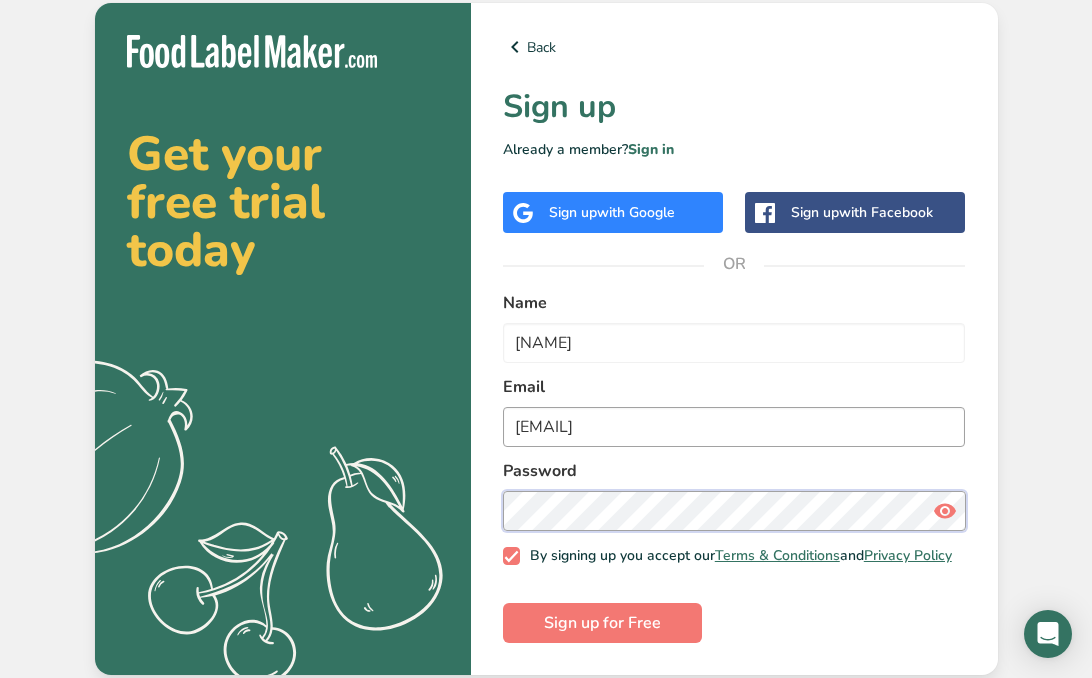 scroll, scrollTop: 2, scrollLeft: 0, axis: vertical 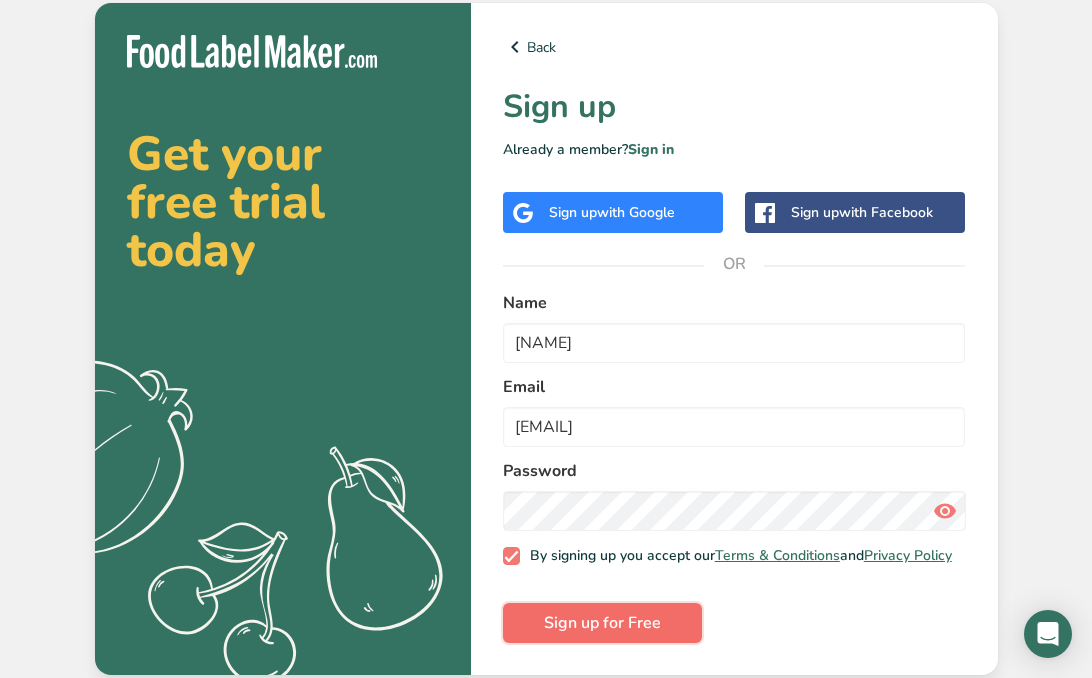 click on "Sign up for Free" at bounding box center [602, 623] 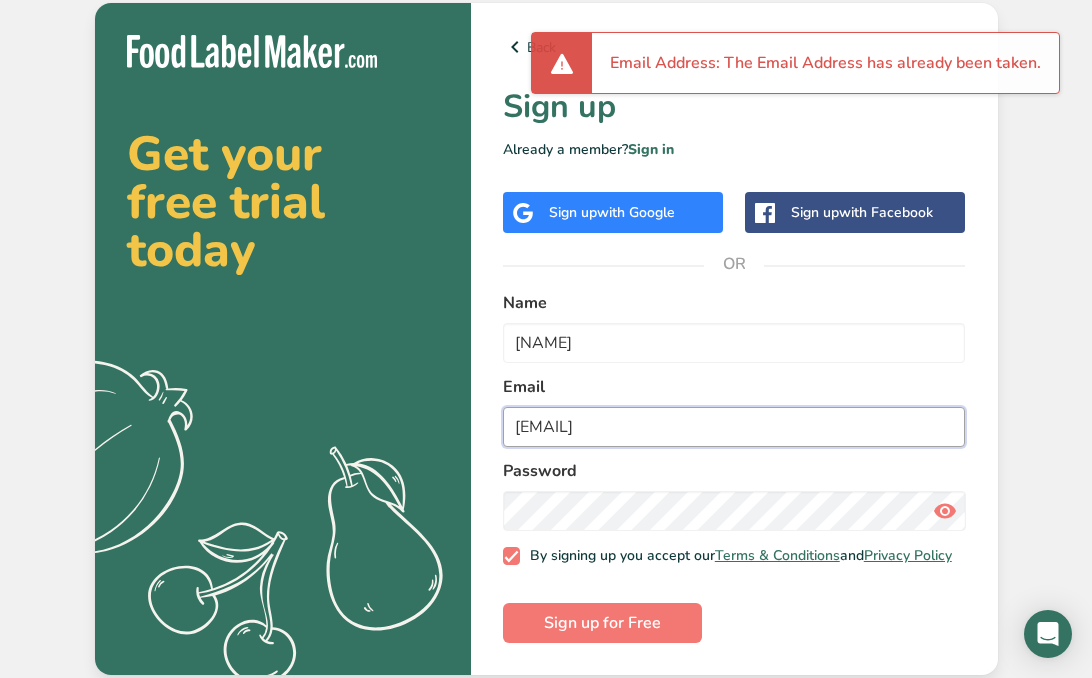 click on "endiaz204@gmail.com" at bounding box center (734, 427) 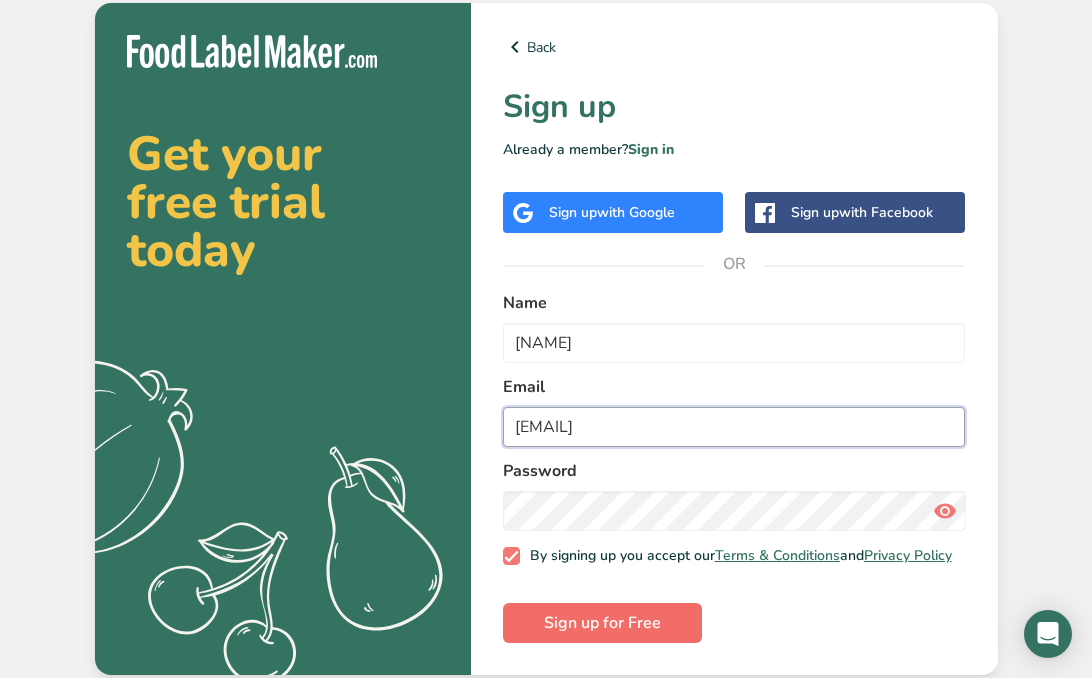 type on "eli.n.diaz001114@gmail.com" 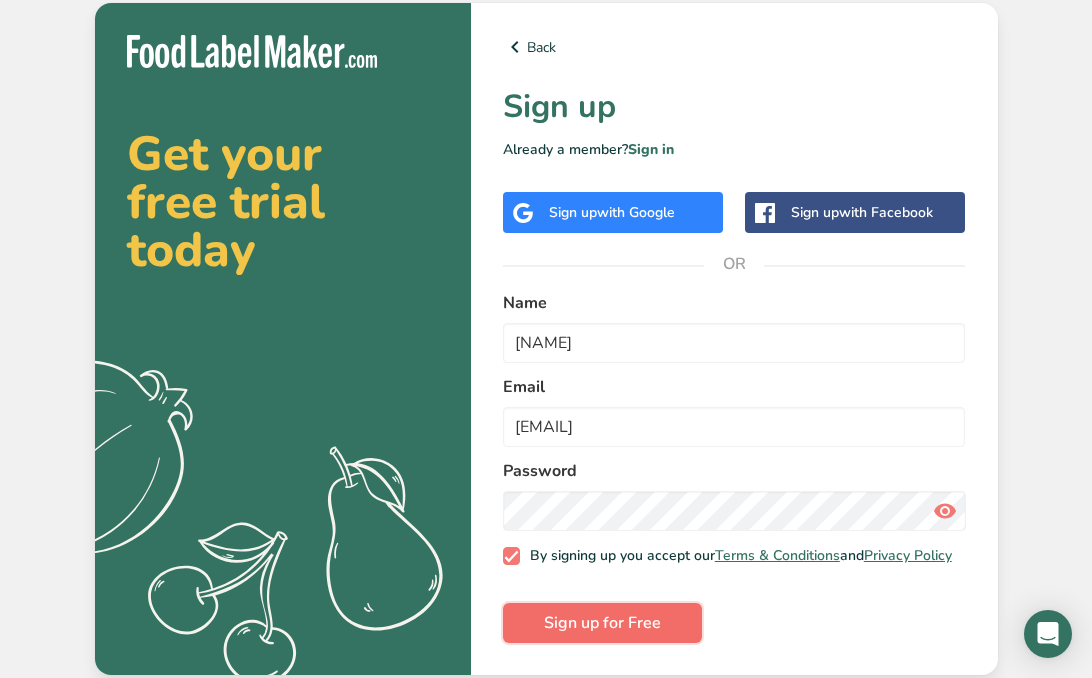 click on "Sign up for Free" at bounding box center (602, 623) 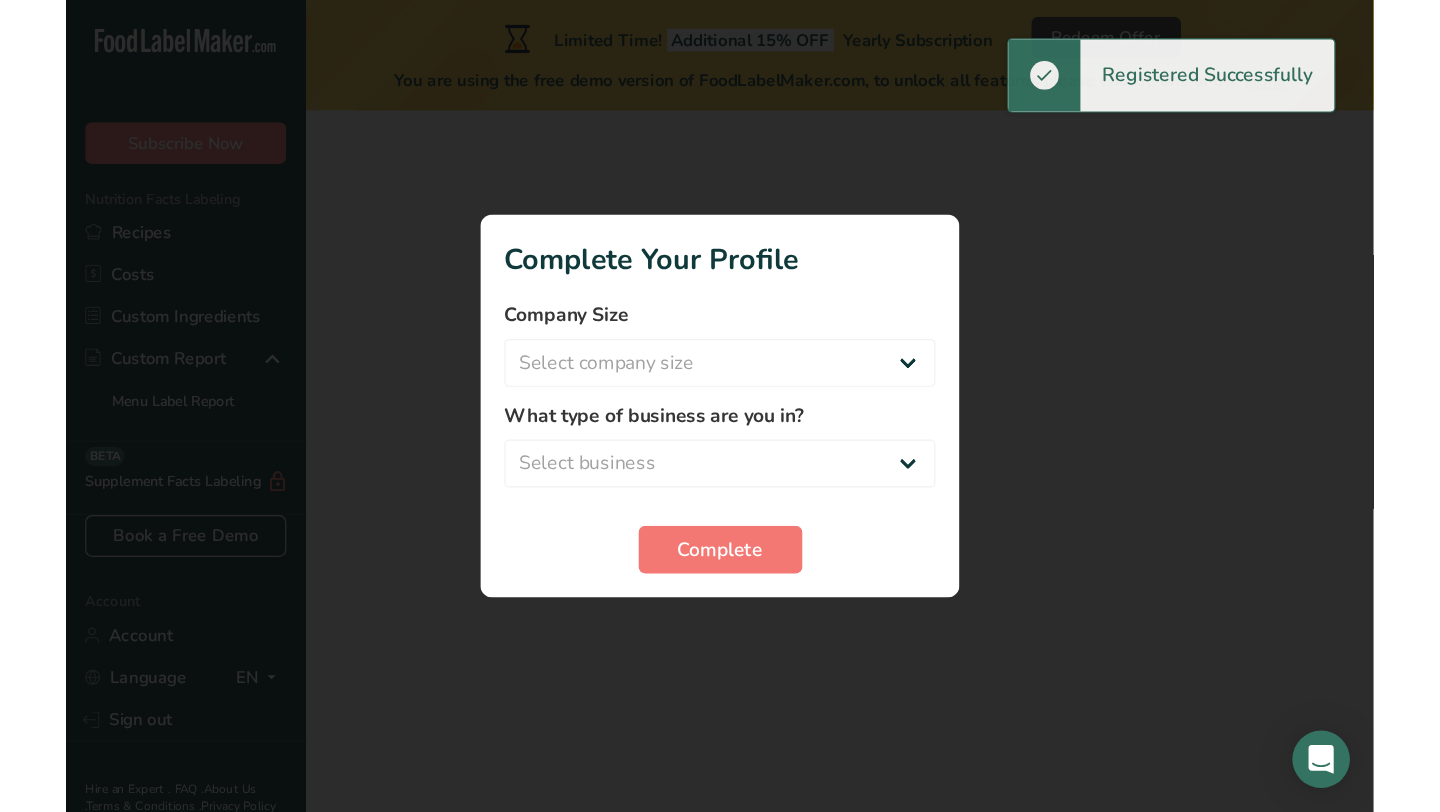 scroll, scrollTop: 0, scrollLeft: 0, axis: both 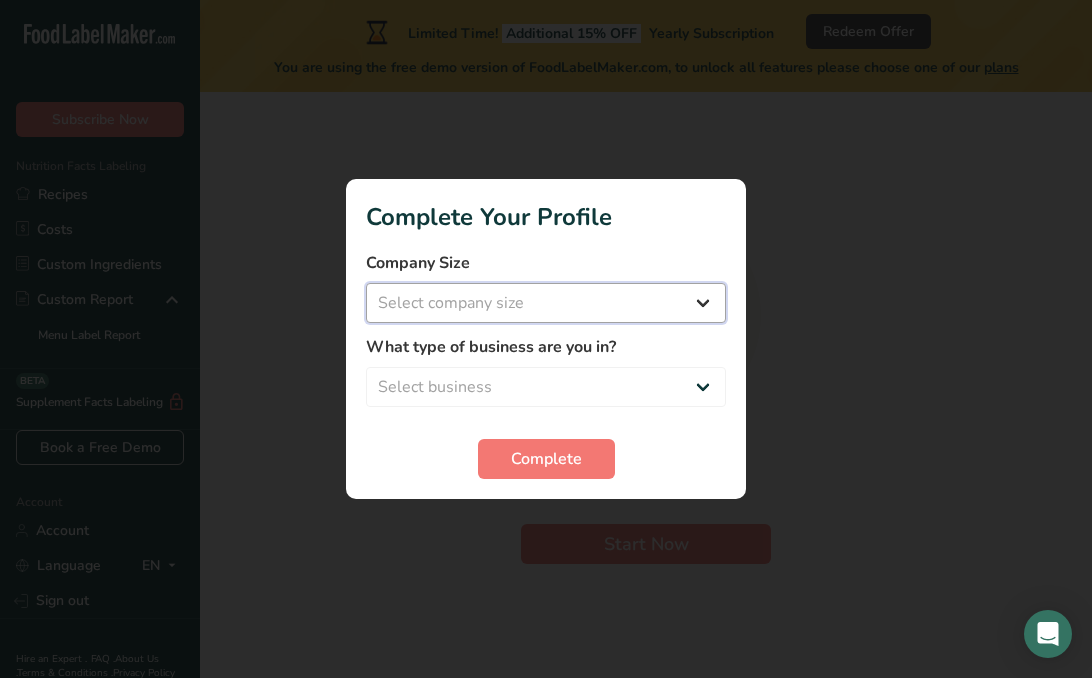 click on "Select company size
Fewer than 10 Employees
10 to 50 Employees
51 to 500 Employees
Over 500 Employees" at bounding box center [546, 303] 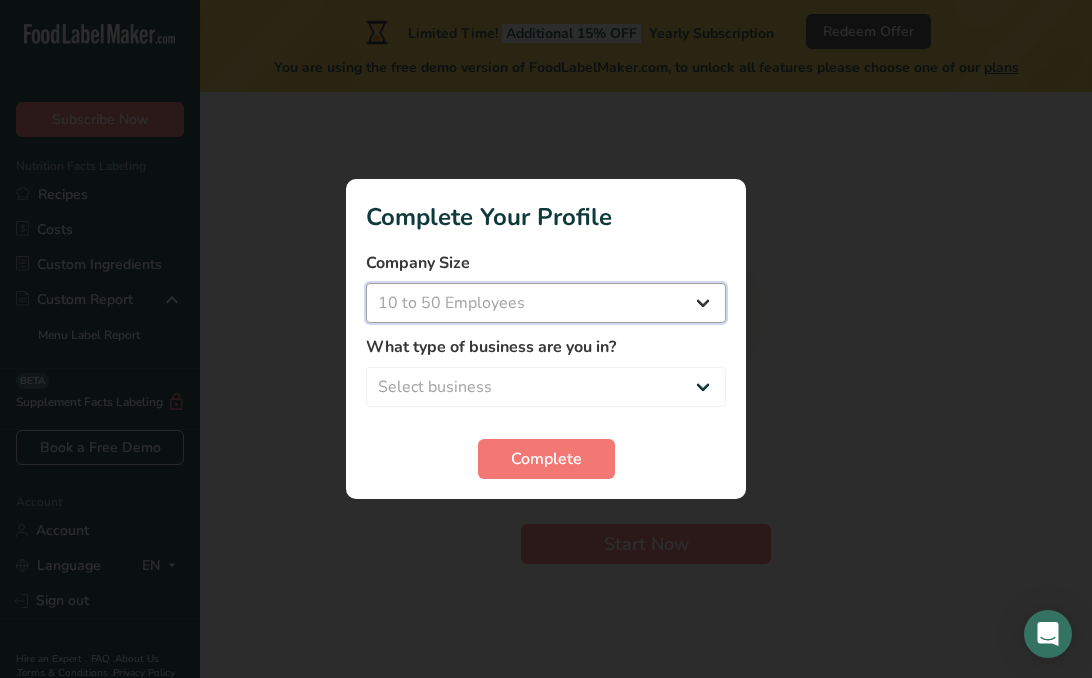click on "Select company size
Fewer than 10 Employees
10 to 50 Employees
51 to 500 Employees
Over 500 Employees" at bounding box center (546, 303) 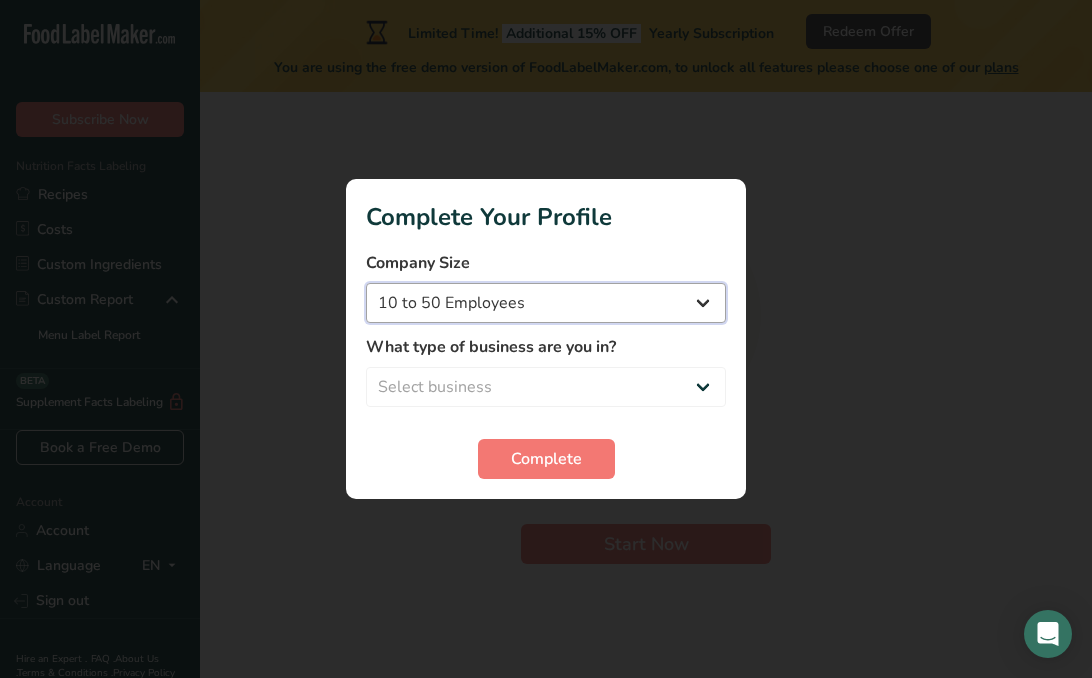 click on "Fewer than 10 Employees
10 to 50 Employees
51 to 500 Employees
Over 500 Employees" at bounding box center (546, 303) 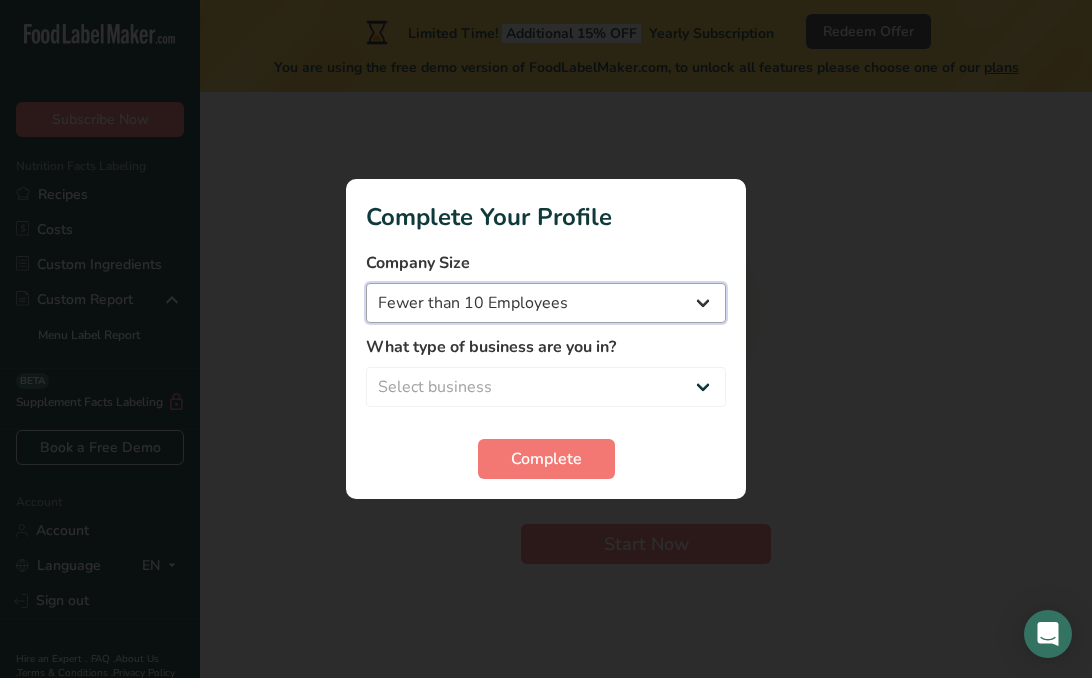 click on "Fewer than 10 Employees
10 to 50 Employees
51 to 500 Employees
Over 500 Employees" at bounding box center (546, 303) 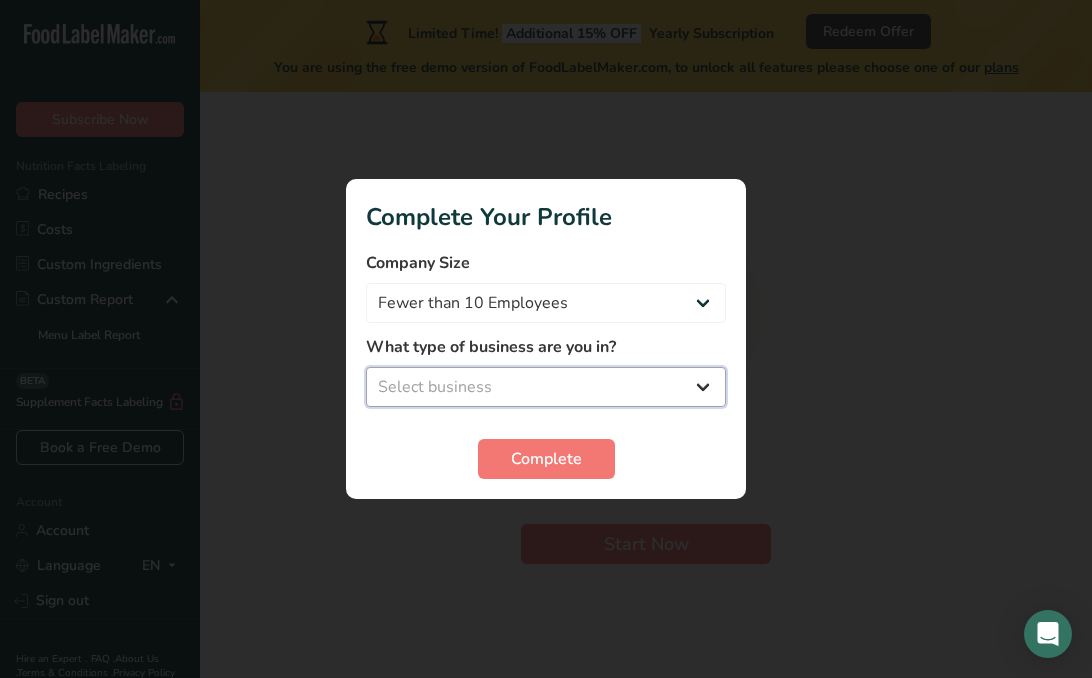 click on "Select business
Packaged Food Manufacturer
Restaurant & Cafe
Bakery
Meal Plans & Catering Company
Nutritionist
Food Blogger
Personal Trainer
Other" at bounding box center (546, 387) 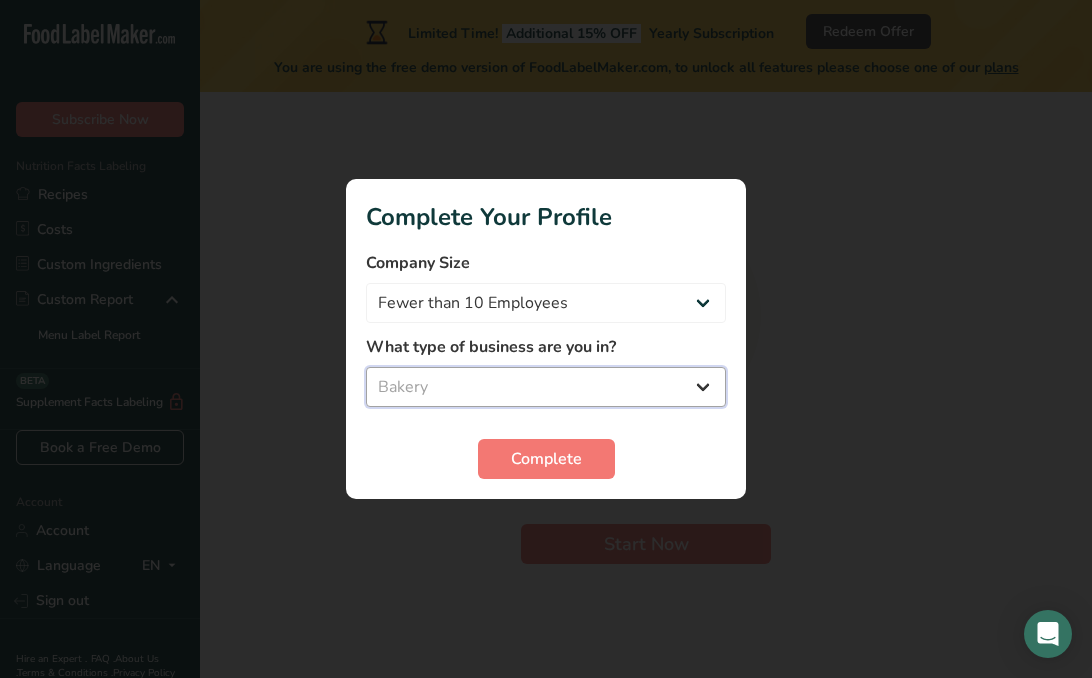 click on "Select business
Packaged Food Manufacturer
Restaurant & Cafe
Bakery
Meal Plans & Catering Company
Nutritionist
Food Blogger
Personal Trainer
Other" at bounding box center (546, 387) 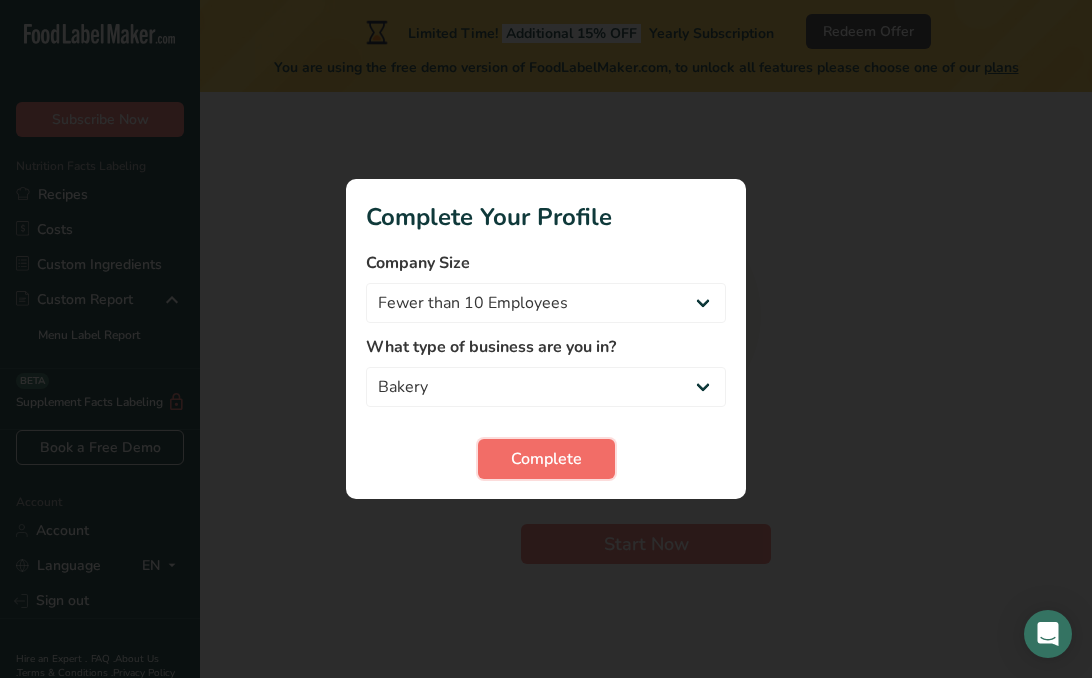 click on "Complete" at bounding box center (546, 459) 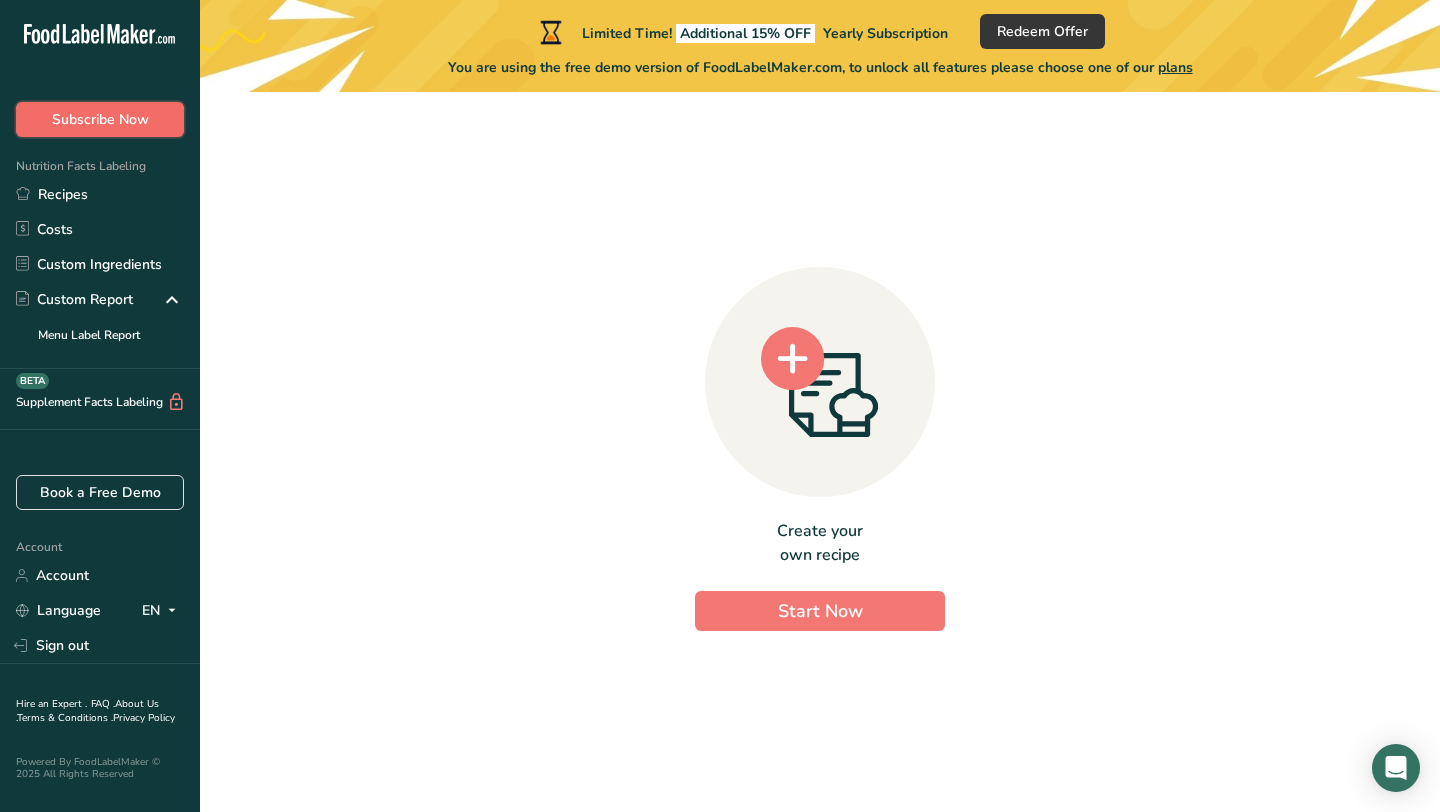 click on "Subscribe Now" at bounding box center (100, 119) 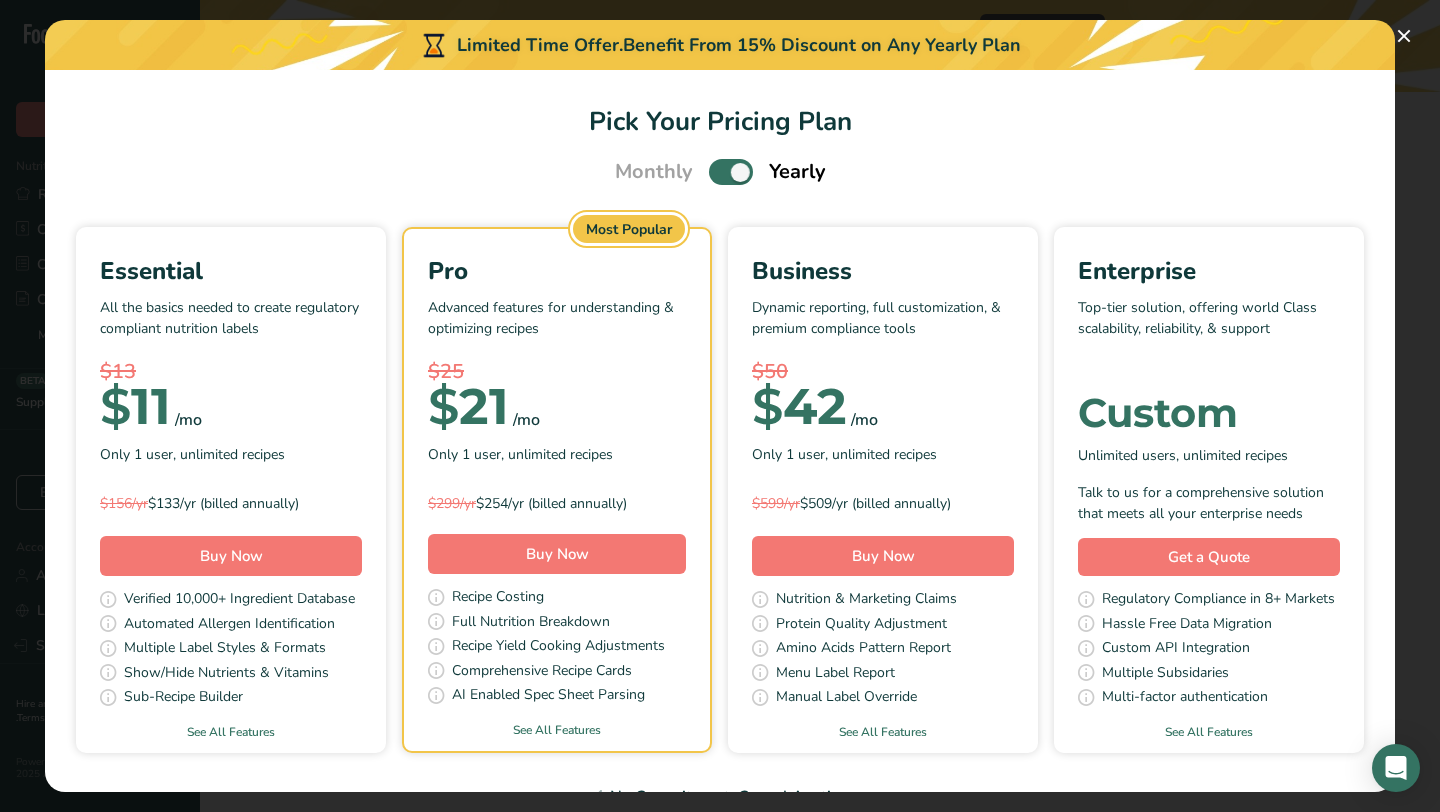 click at bounding box center (731, 171) 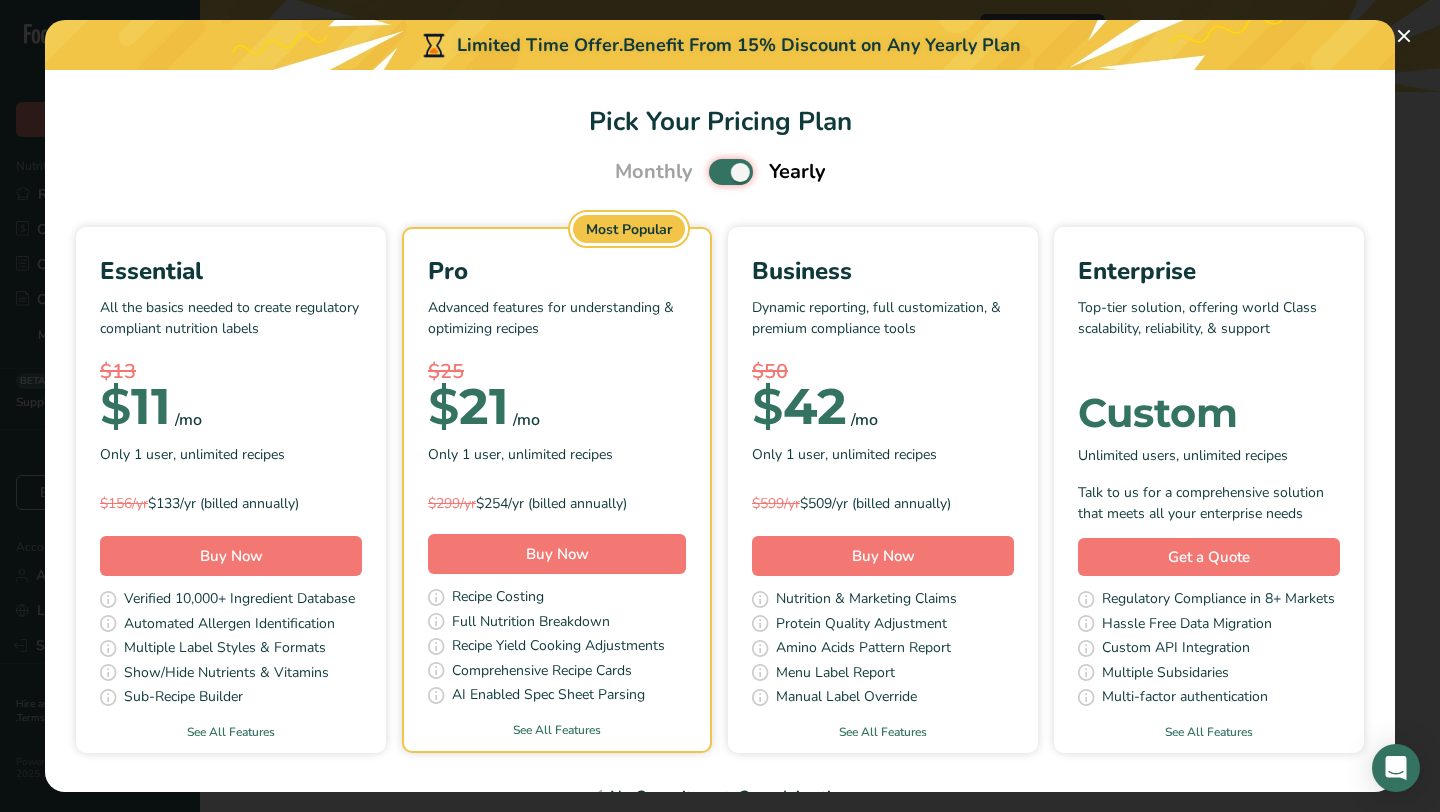 checkbox on "false" 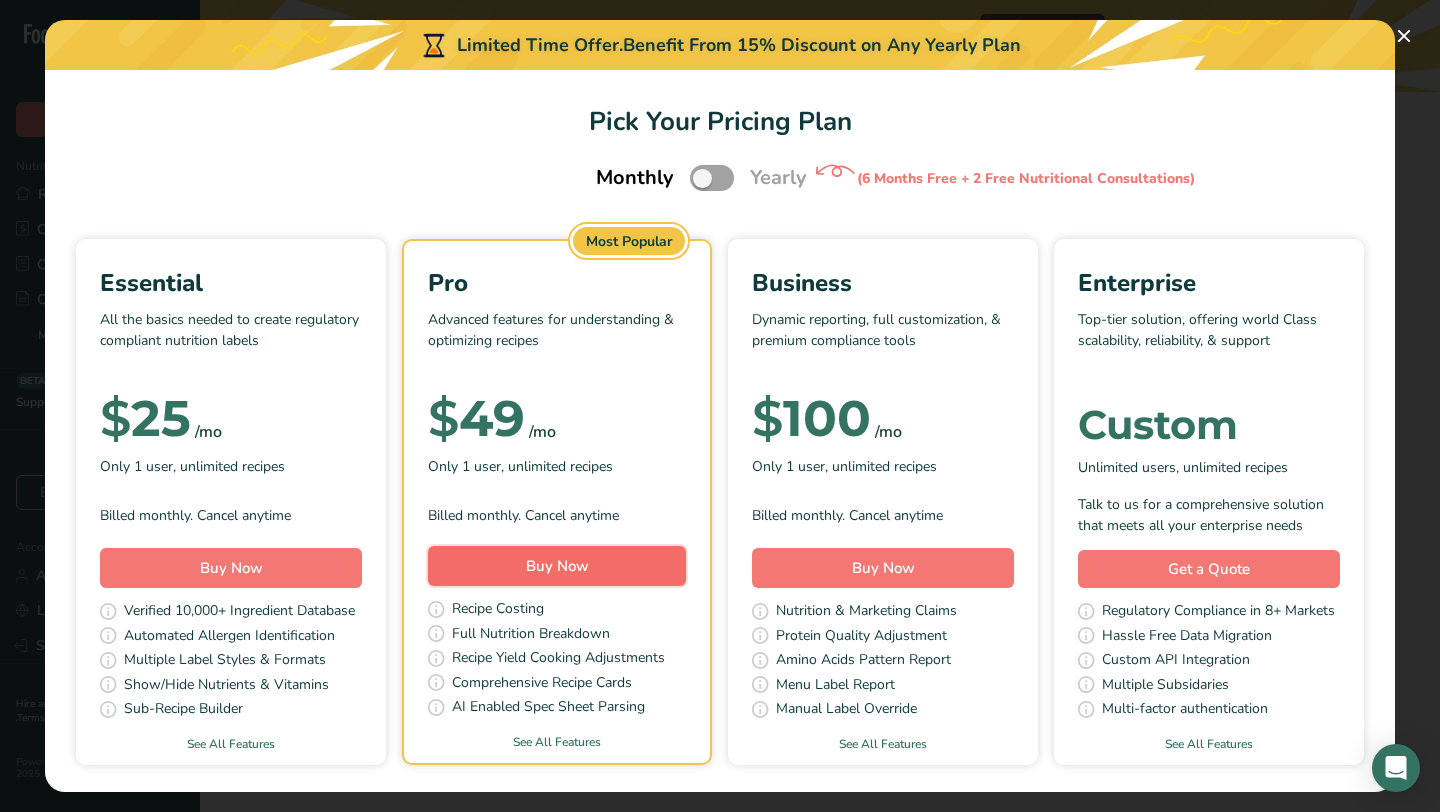 click on "Buy Now" at bounding box center (557, 566) 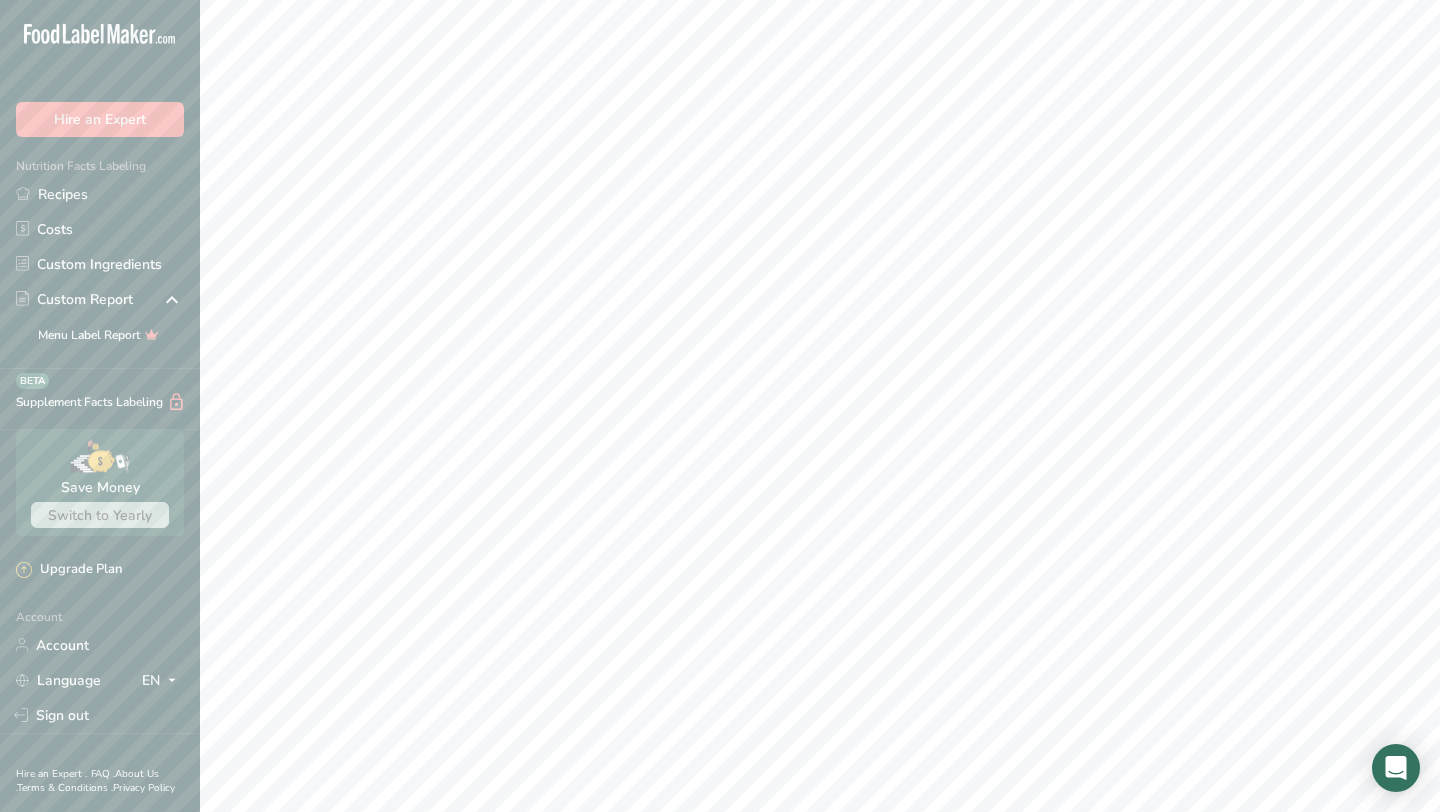 scroll, scrollTop: 0, scrollLeft: 0, axis: both 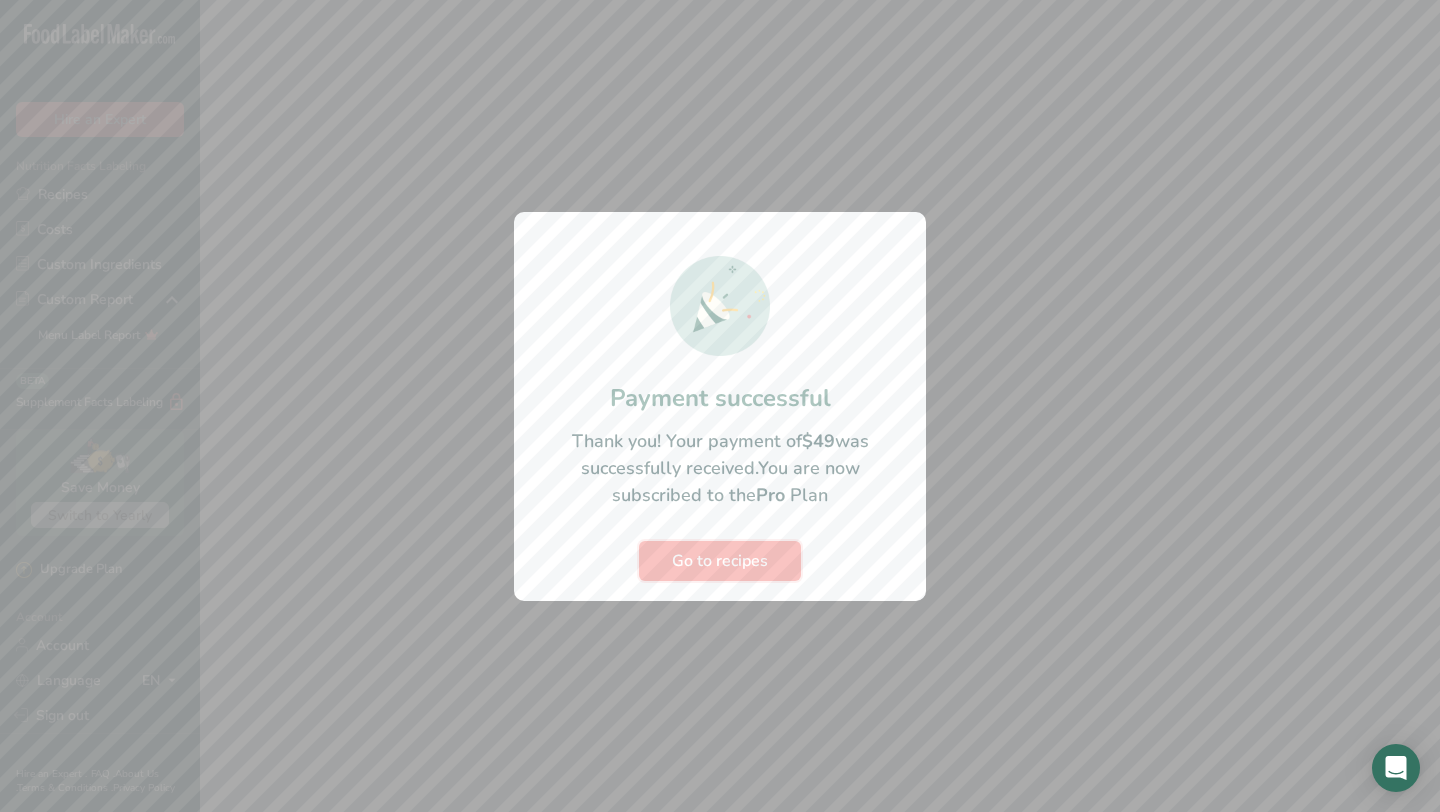 click on "Go to recipes" at bounding box center (720, 561) 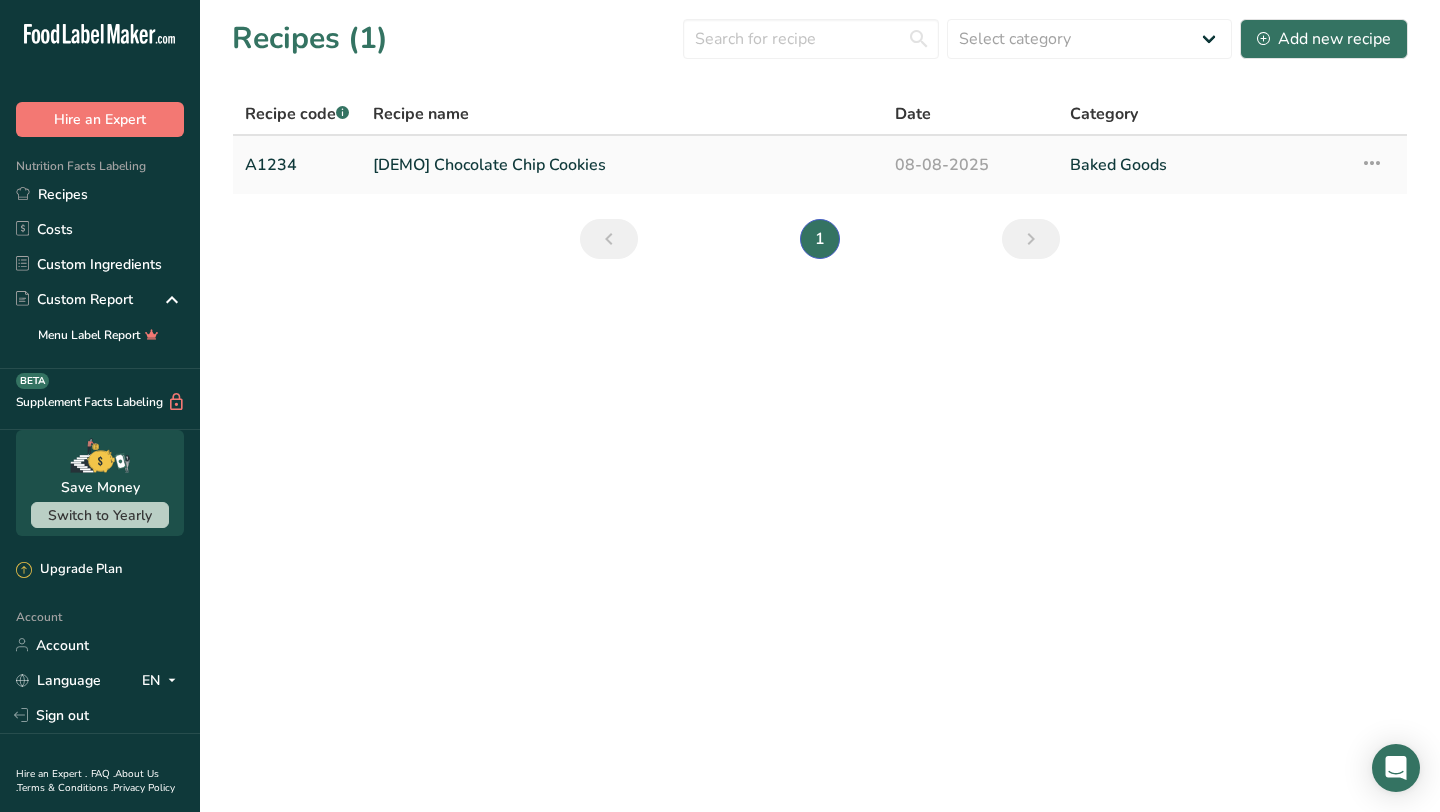 click on "[DEMO] Chocolate Chip Cookies" at bounding box center (622, 165) 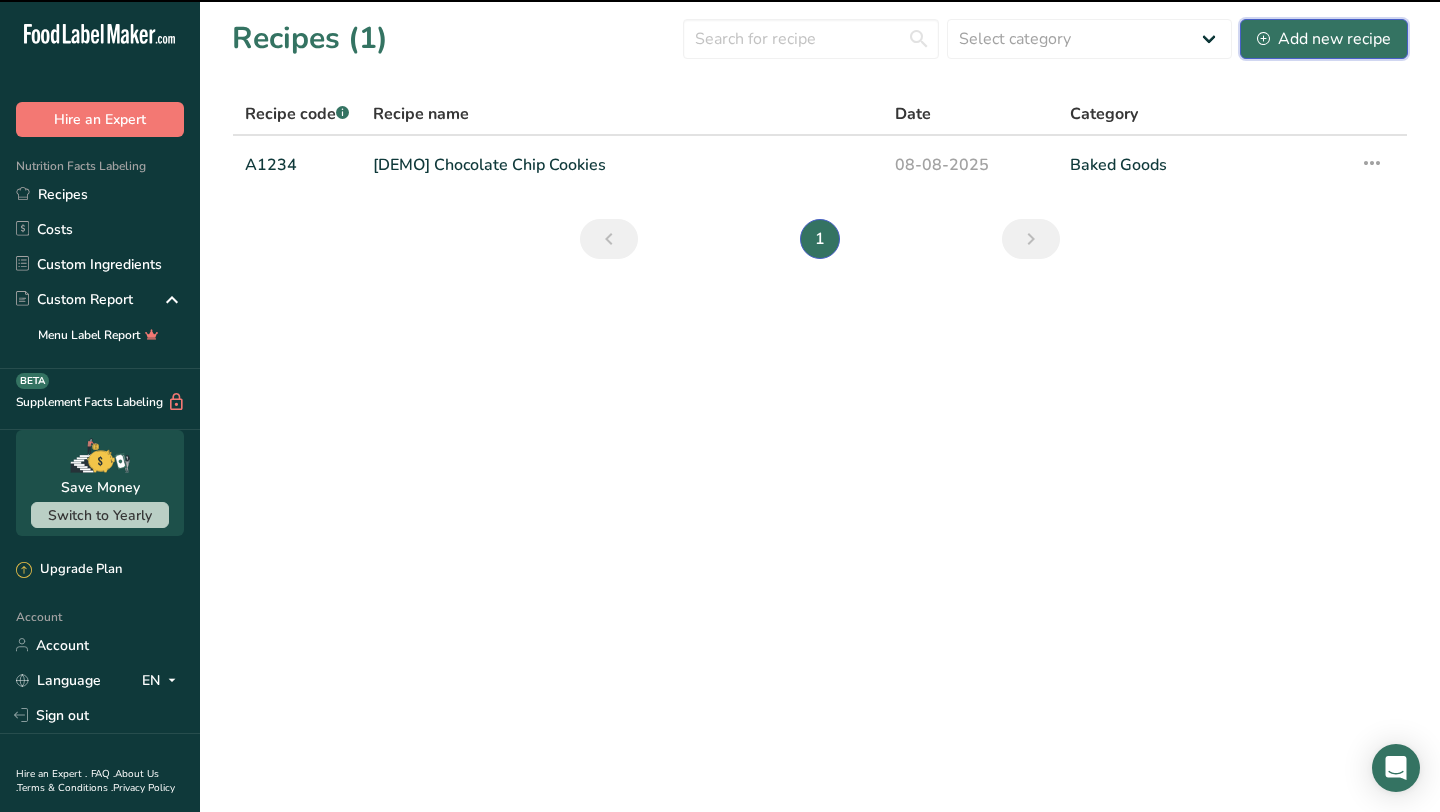 click 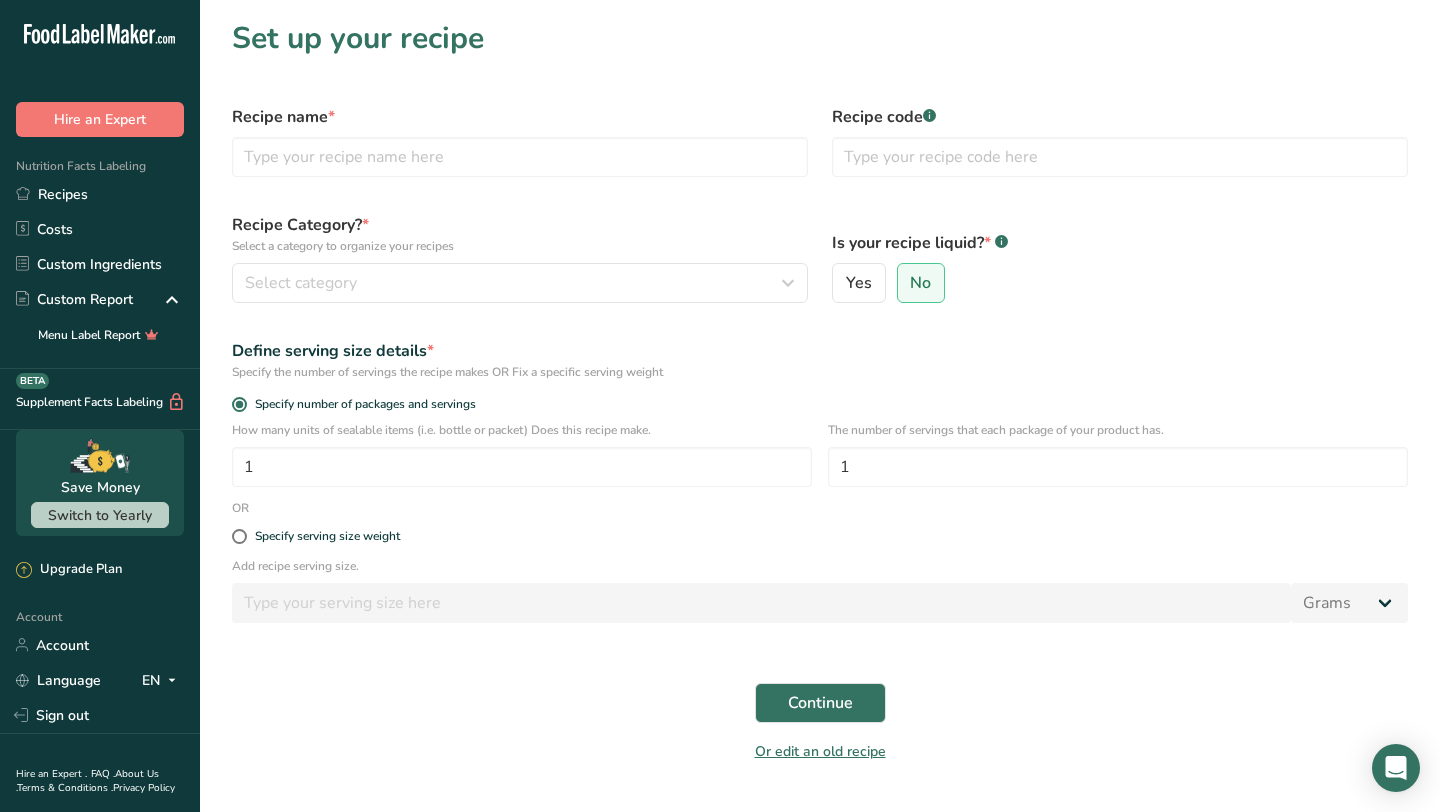 click on "Recipe name *" at bounding box center (520, 141) 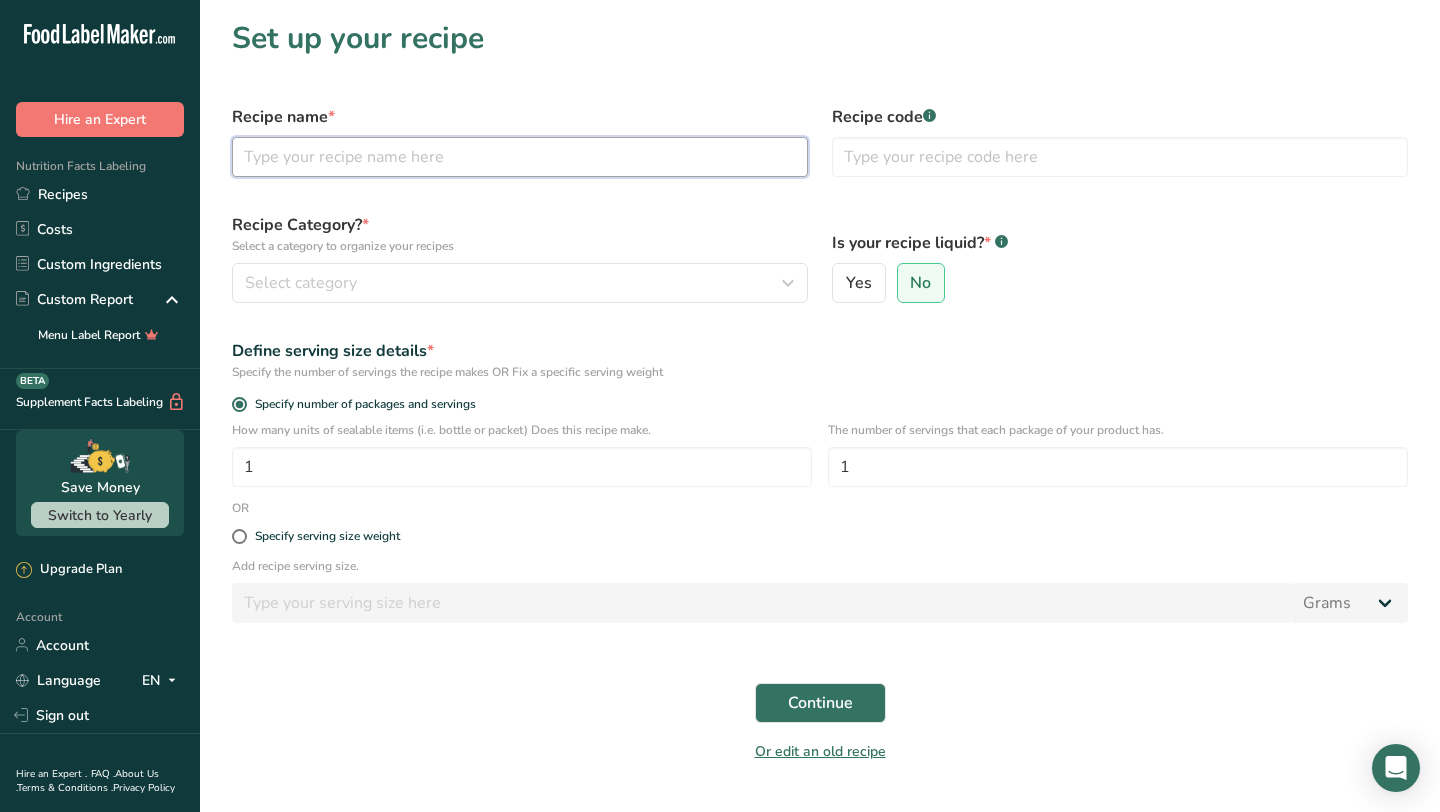 click at bounding box center [520, 157] 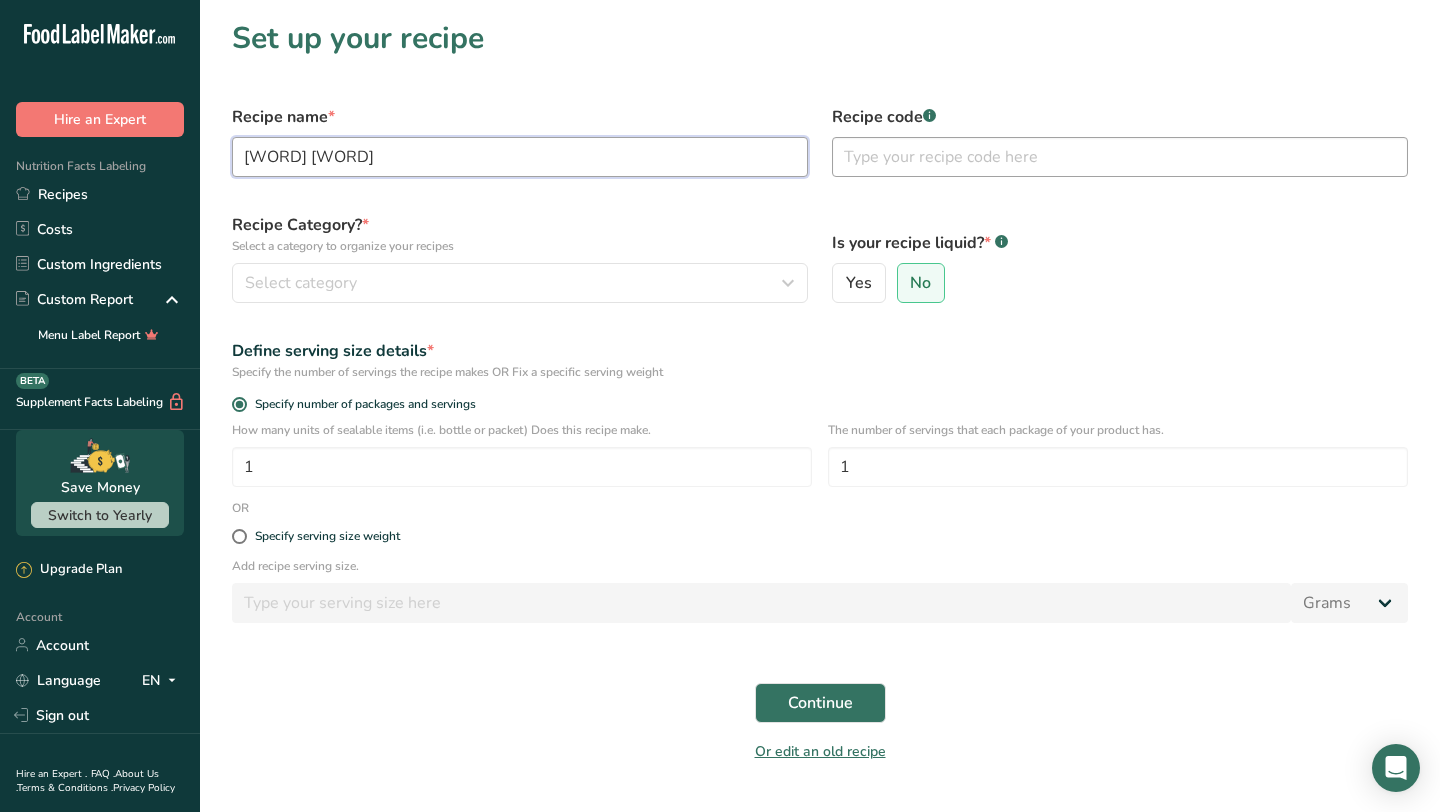 type on "[WORD] [WORD]" 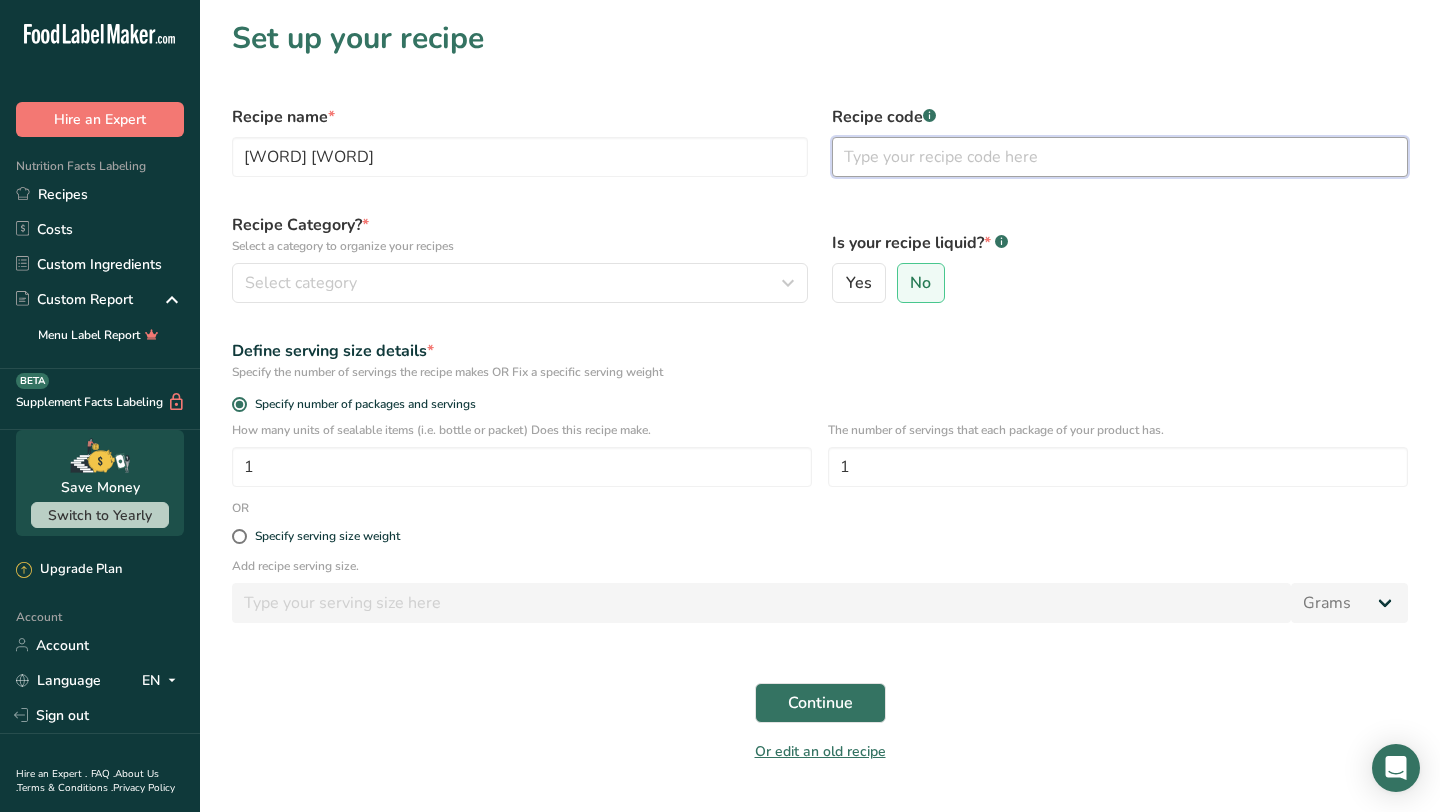 click at bounding box center [1120, 157] 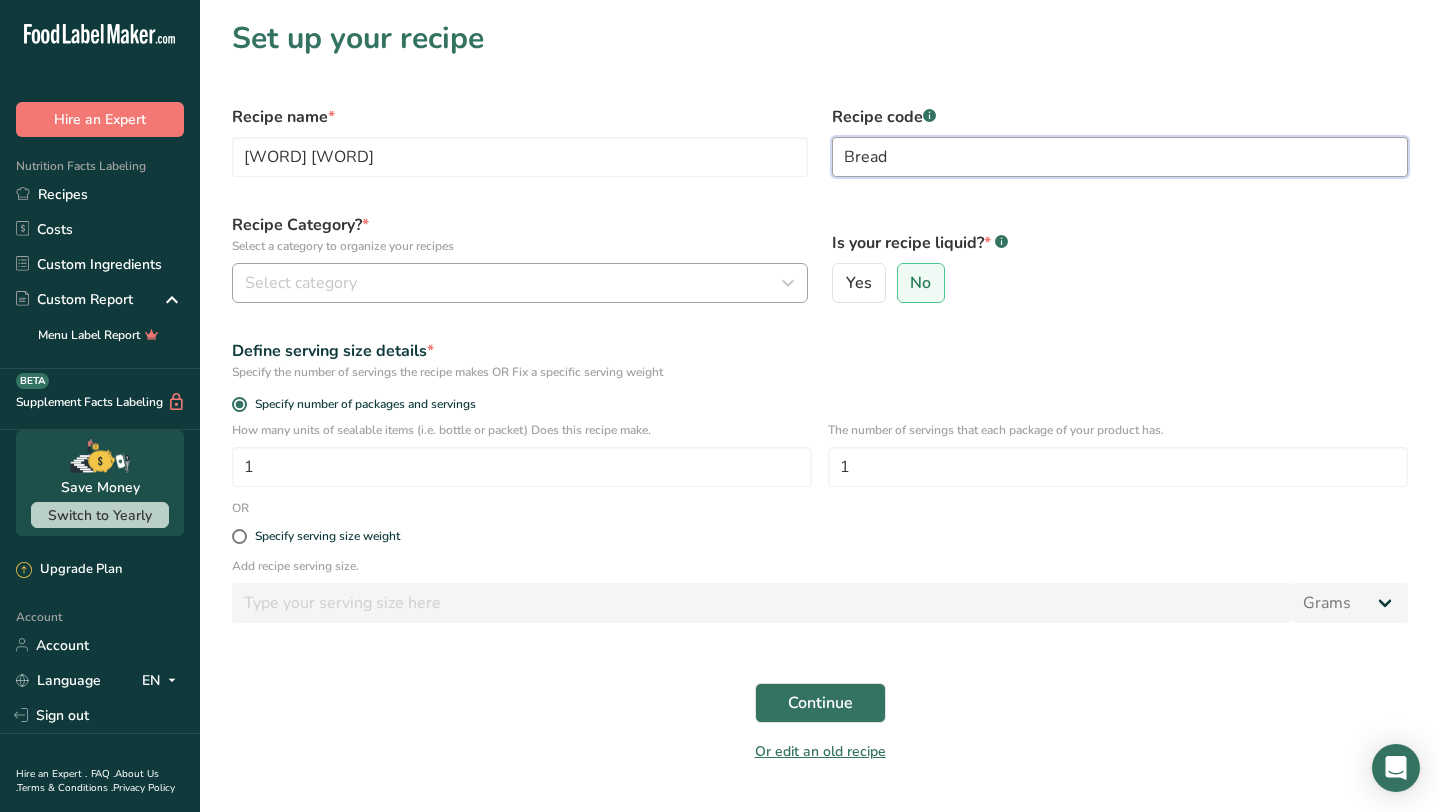 type on "Bread" 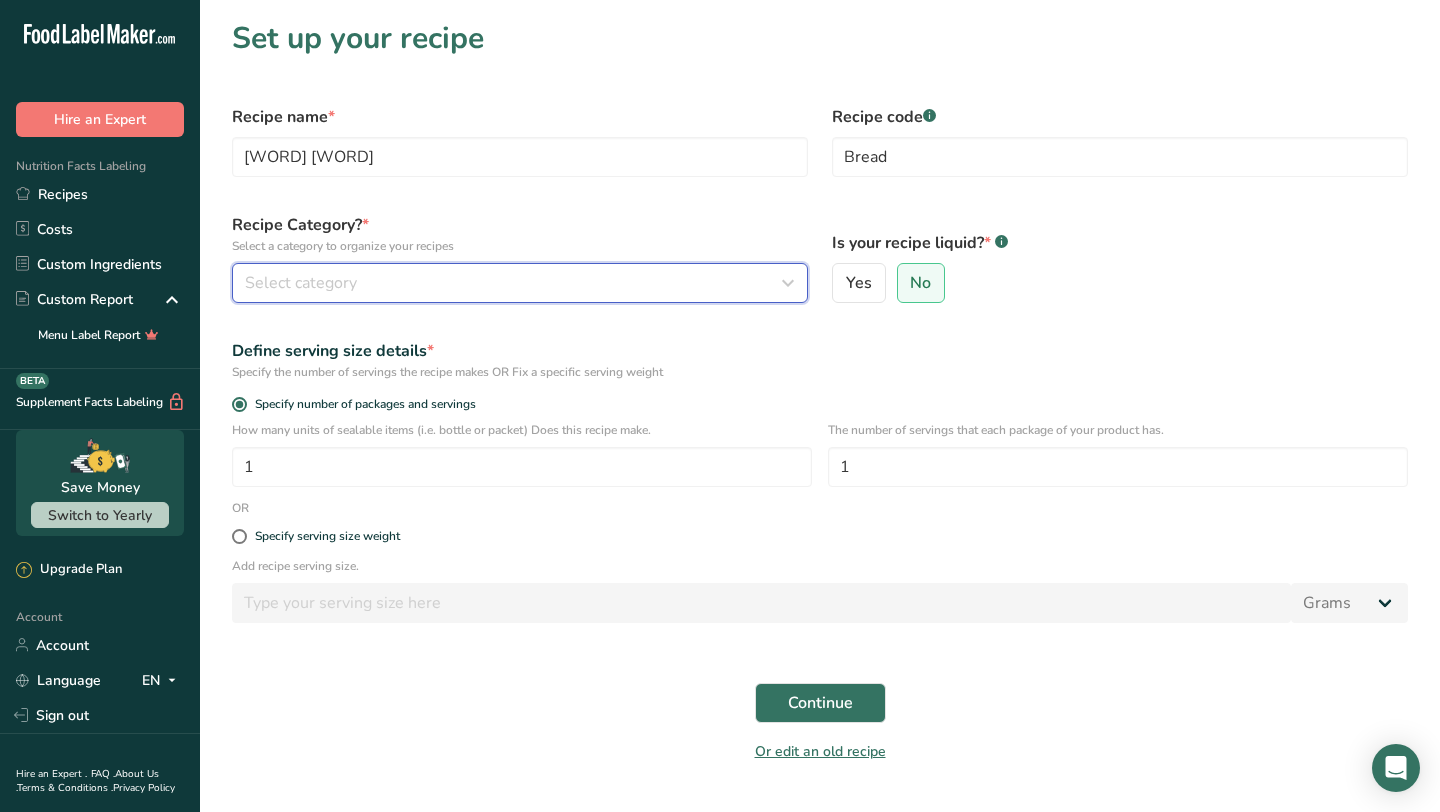 click on "Select category" at bounding box center [514, 283] 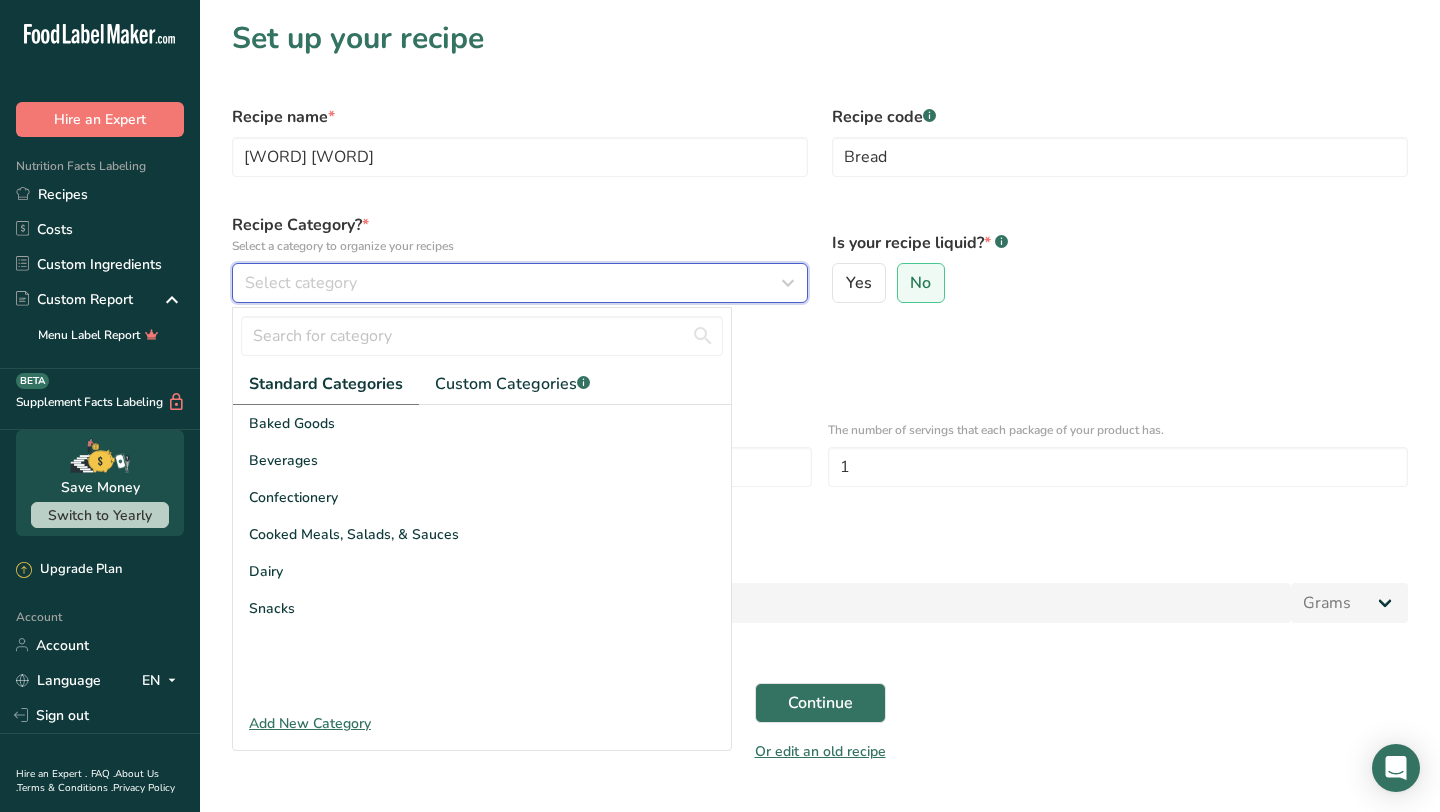 type 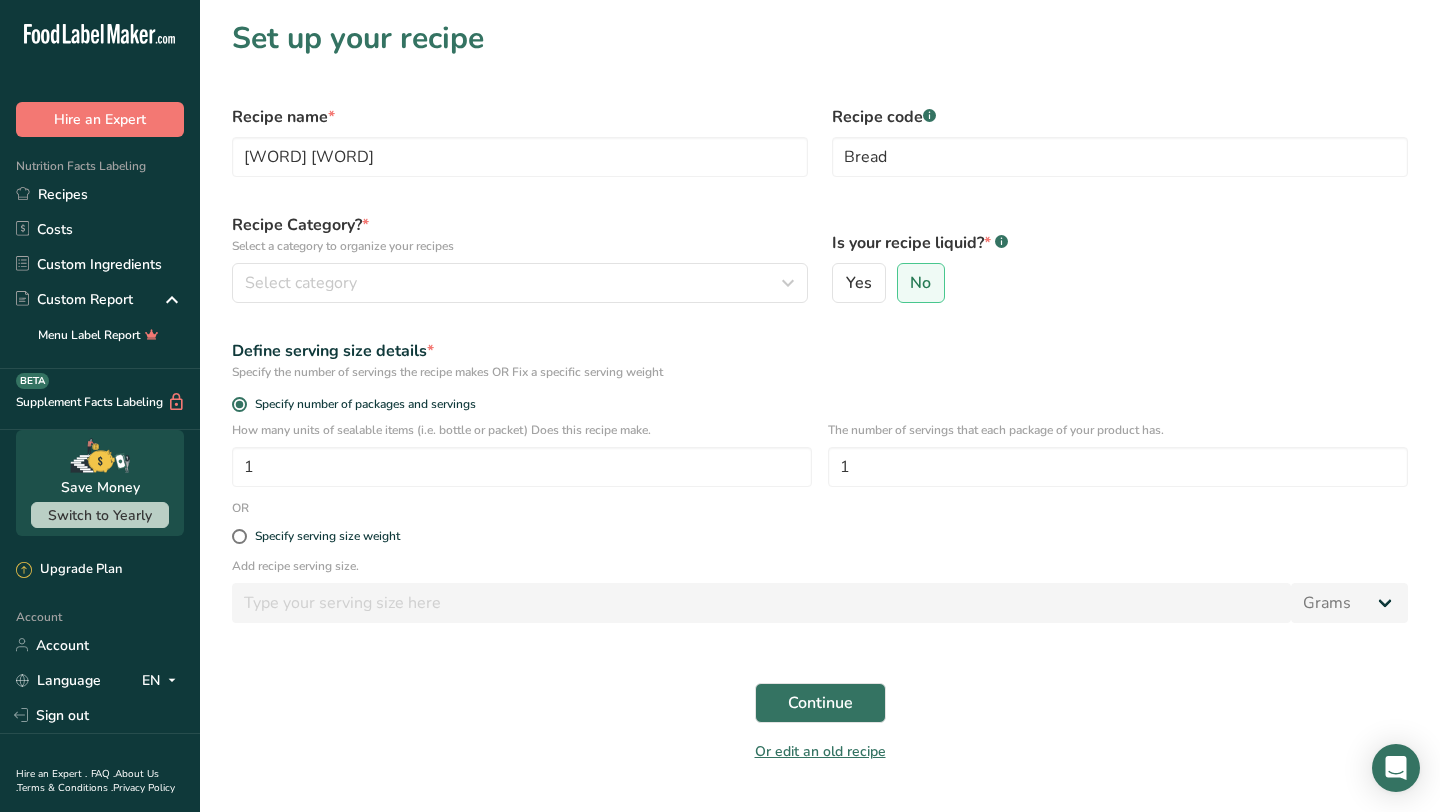 click on "Recipe name *   [WORD] [WORD]
Recipe code
.a-a{fill:#347362;}.b-a{fill:#fff;}           Bread
Recipe Category? *
Select a category to organize your recipes
Select category
Standard Categories
Custom Categories
.a-a{fill:#347362;}.b-a{fill:#fff;}
Baked Goods
Beverages
Confectionery
Cooked Meals, Salads, & Sauces
Dairy
Snacks
Add New Category
Is your recipe liquid? *   .a-a{fill:#347362;}.b-a{fill:#fff;}           Yes   No
Define serving size details *
Specify the number of servings the recipe makes OR Fix a specific serving weight
Specify number of packages and servings
1     1
OR
Grams" at bounding box center (820, 434) 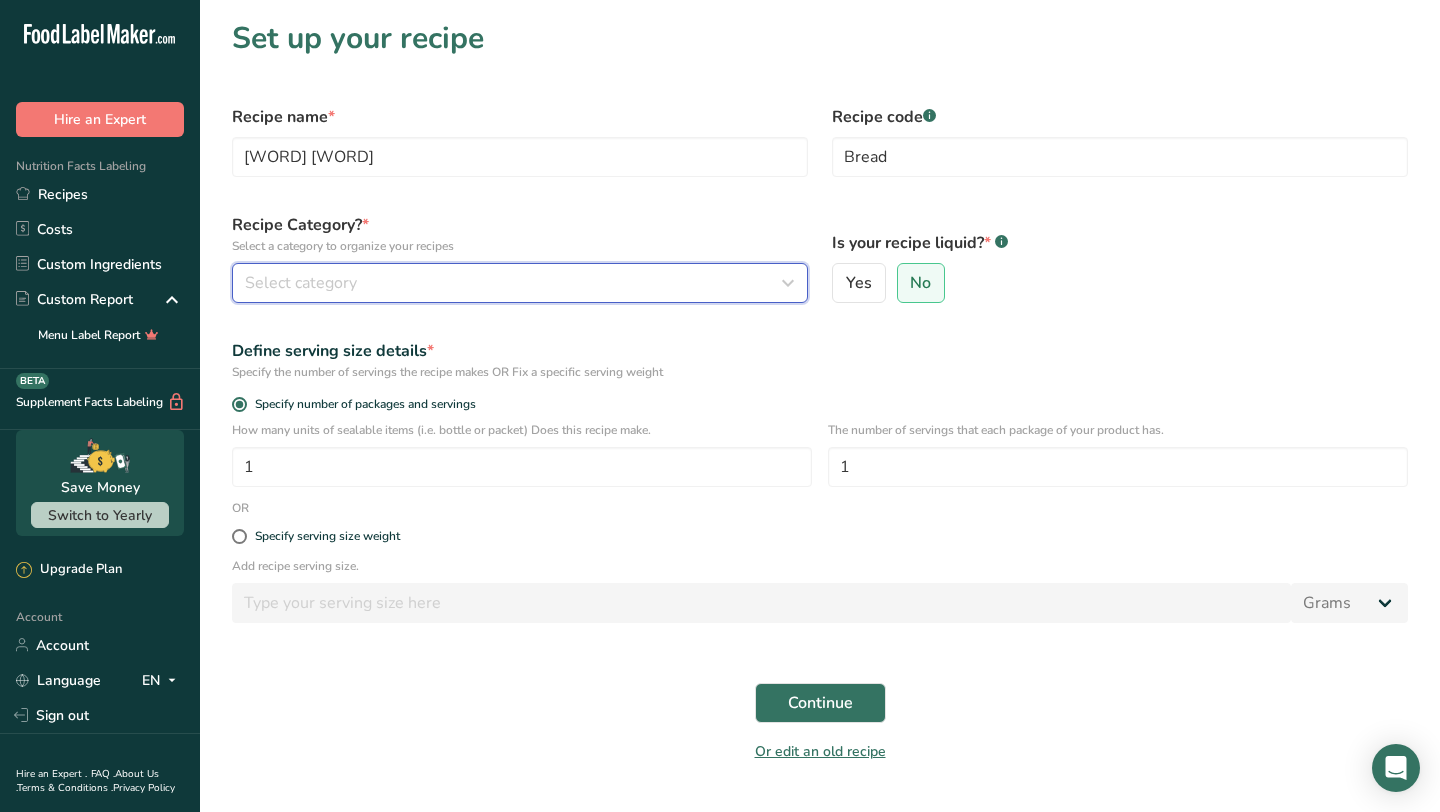 click on "Select category" at bounding box center (520, 283) 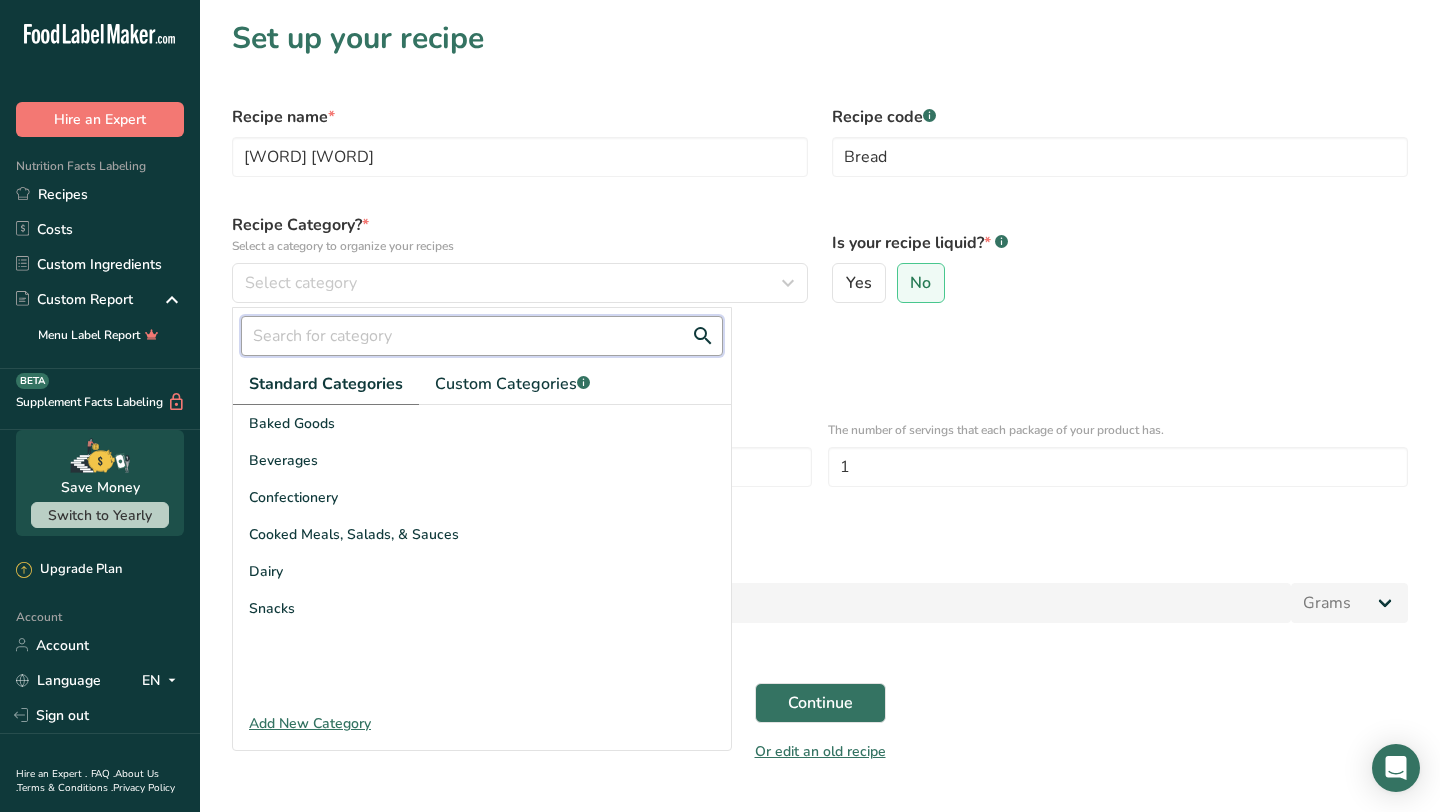 click at bounding box center (482, 336) 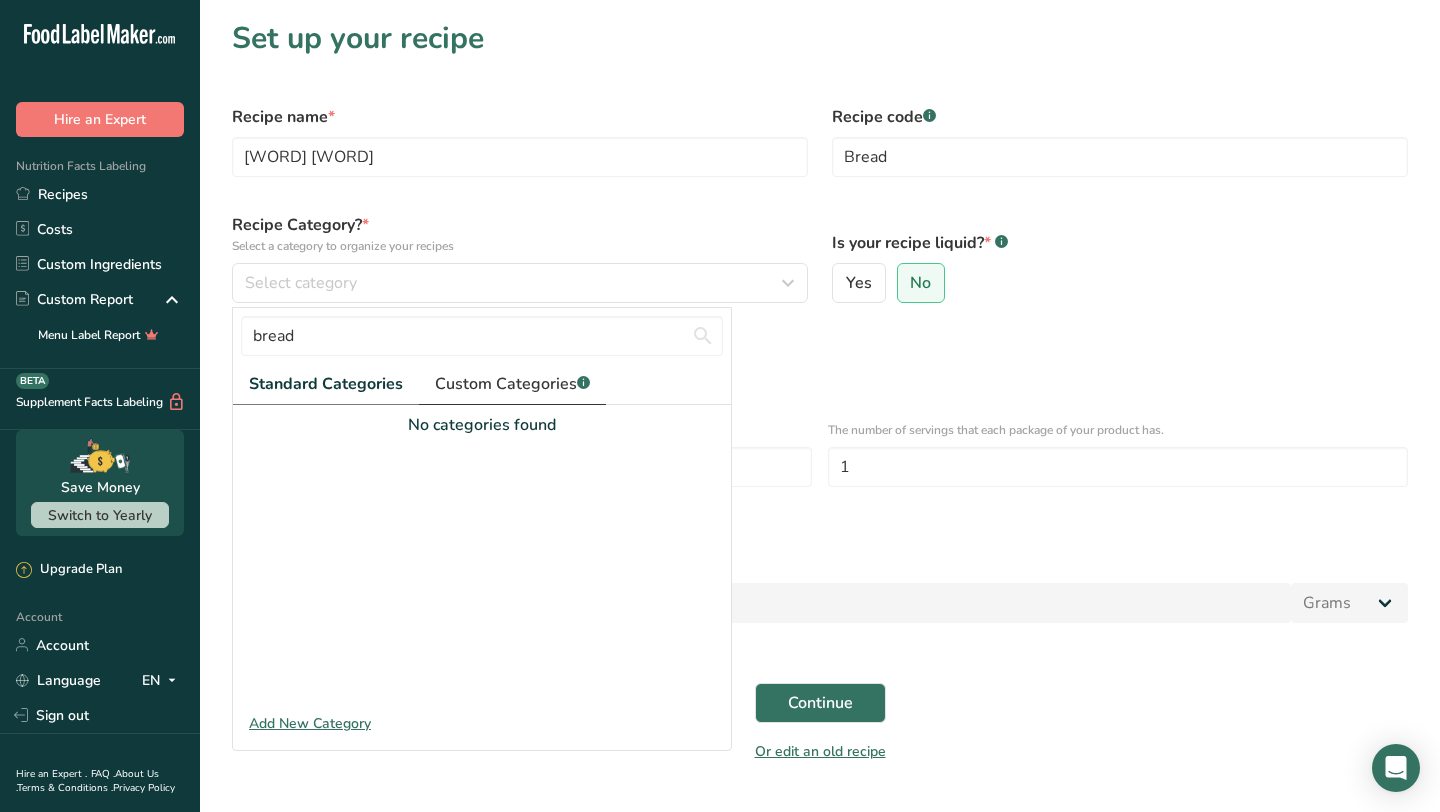 click on "Custom Categories
.a-a{fill:#347362;}.b-a{fill:#fff;}" at bounding box center [512, 384] 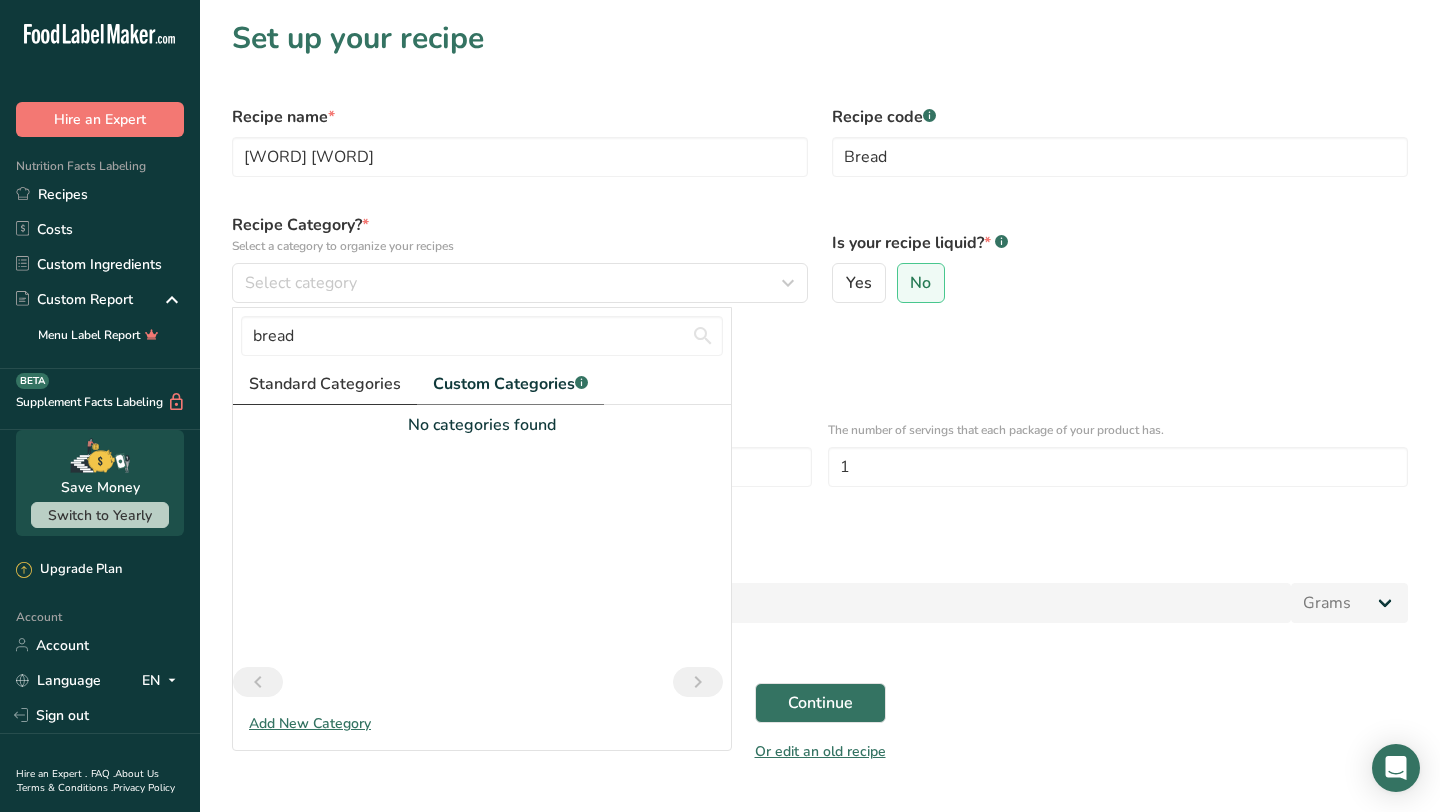 click on "Standard Categories" at bounding box center [325, 384] 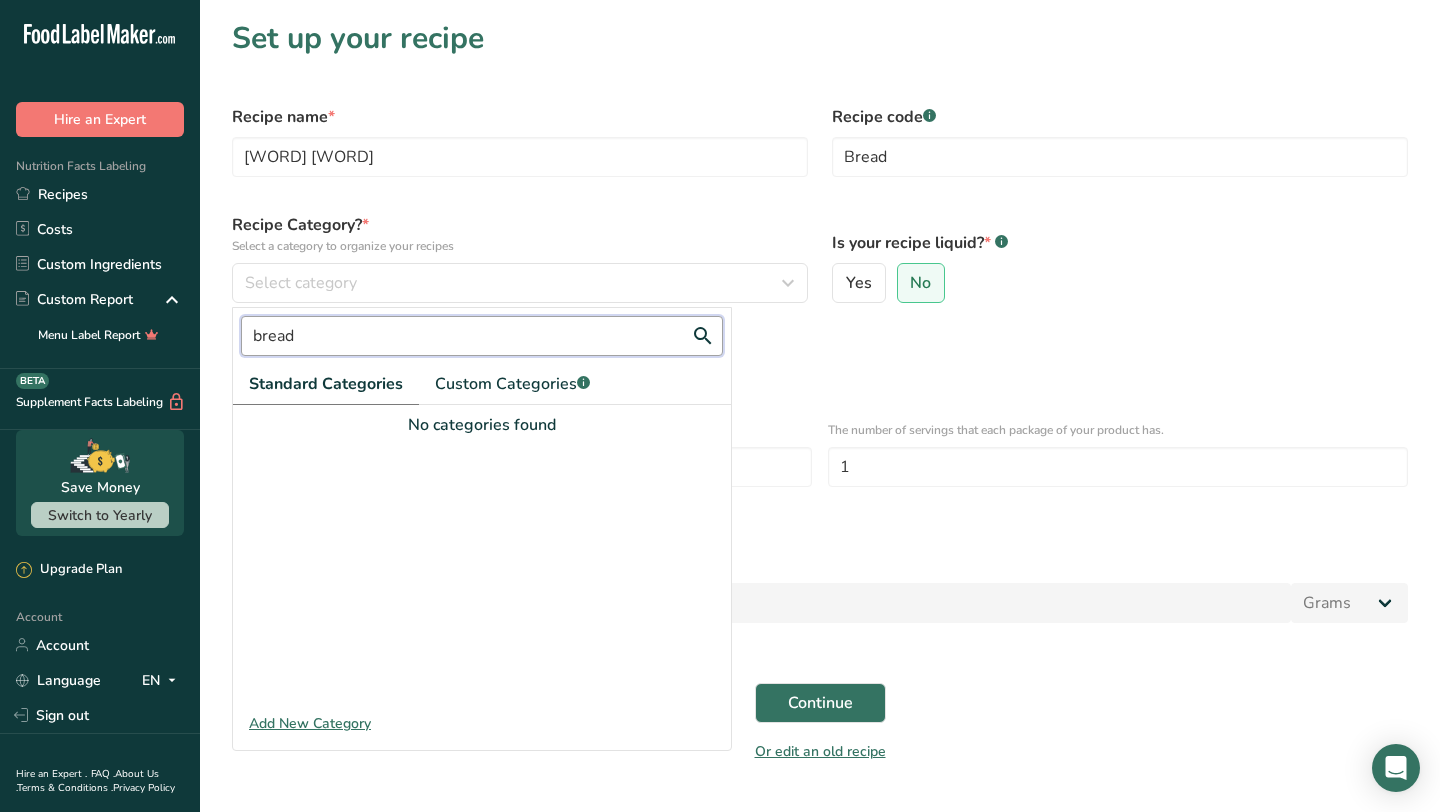 click on "bread" at bounding box center (482, 336) 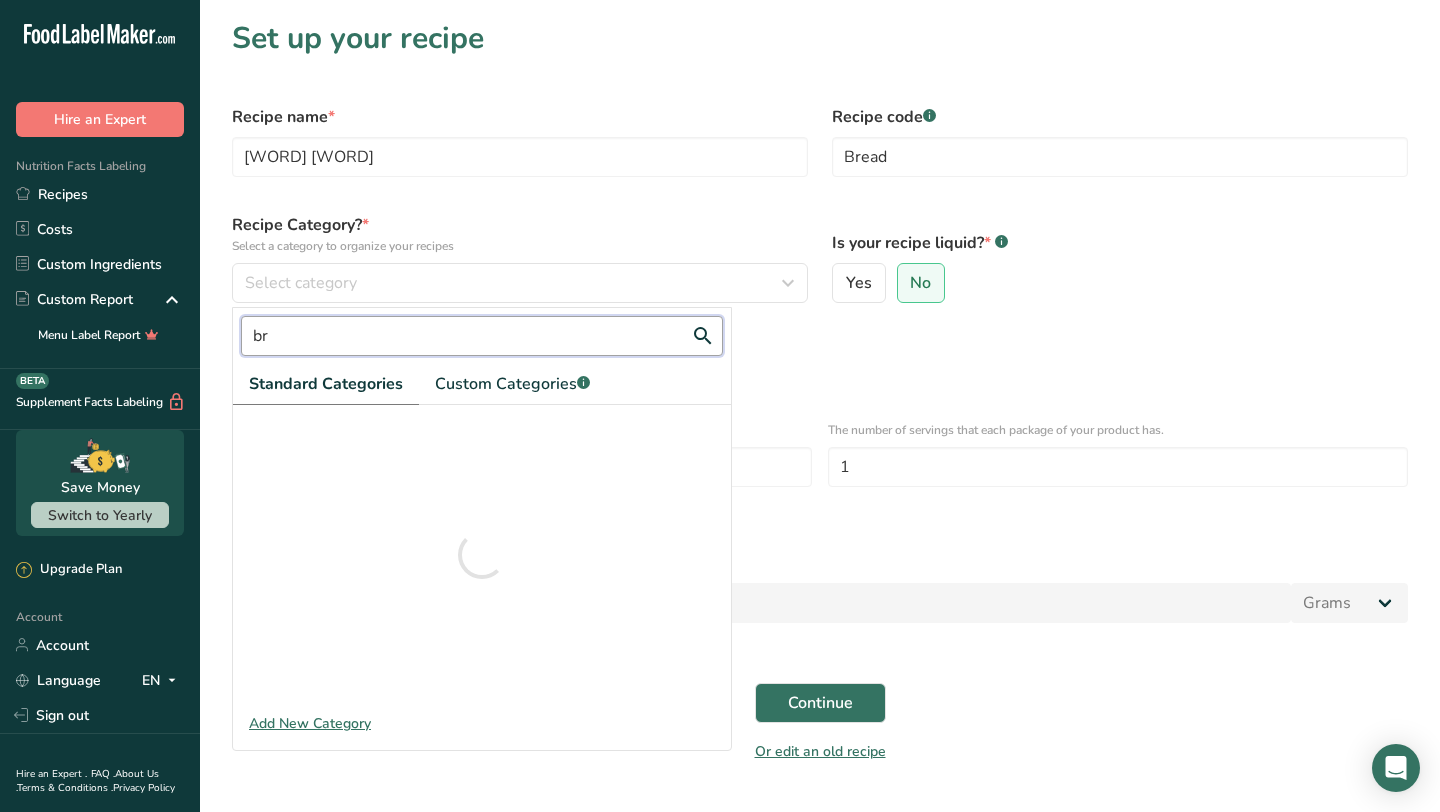 type on "b" 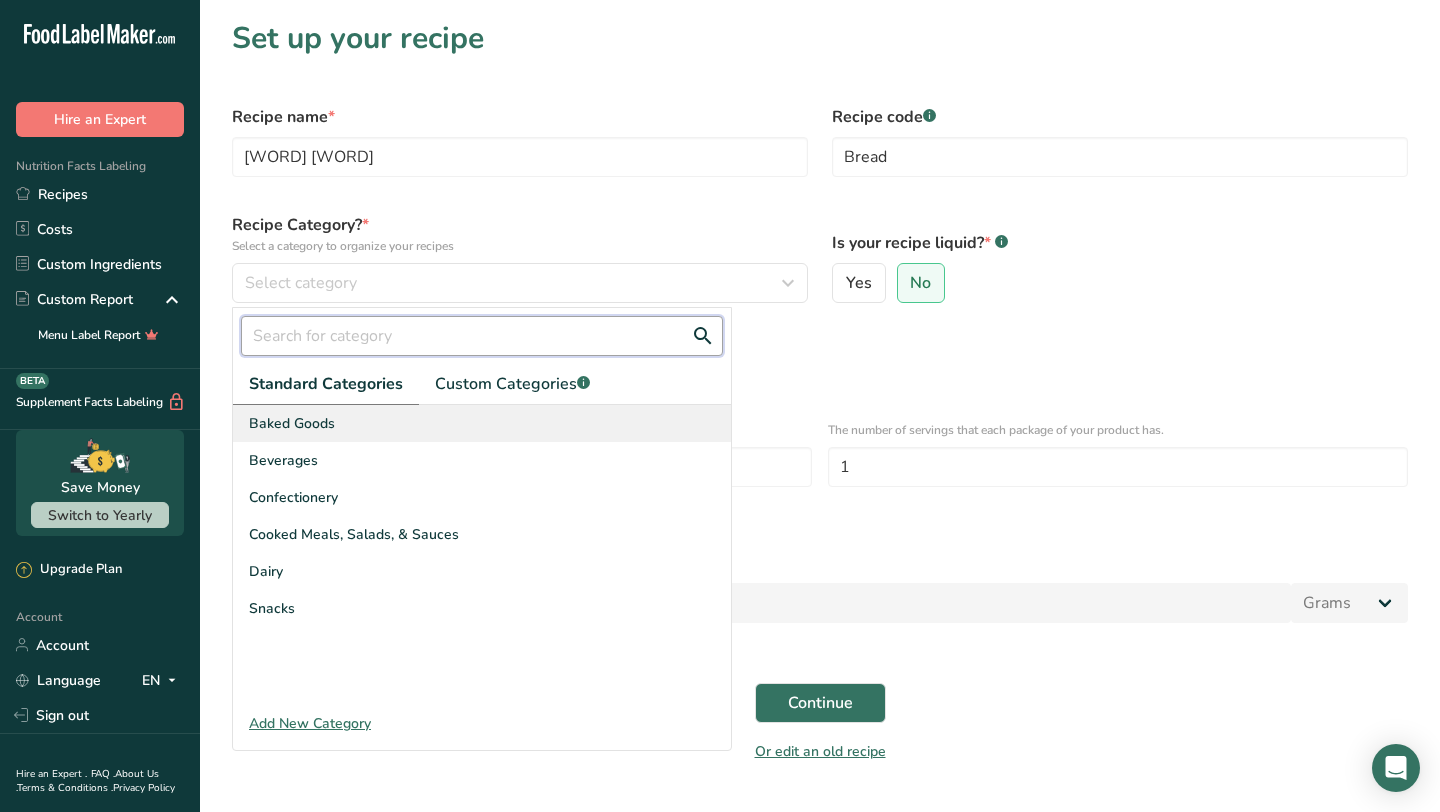 type 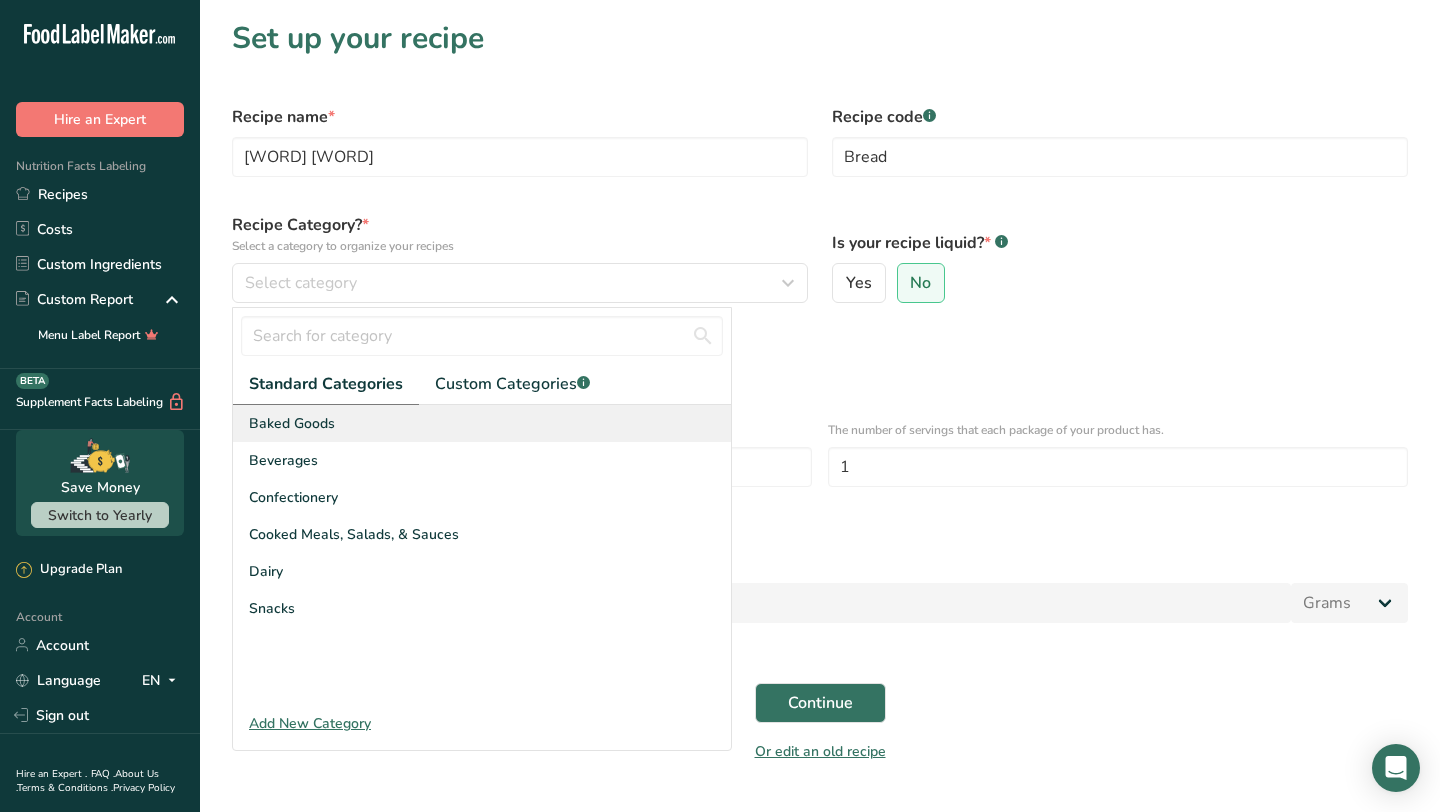 click on "Baked Goods" at bounding box center (482, 423) 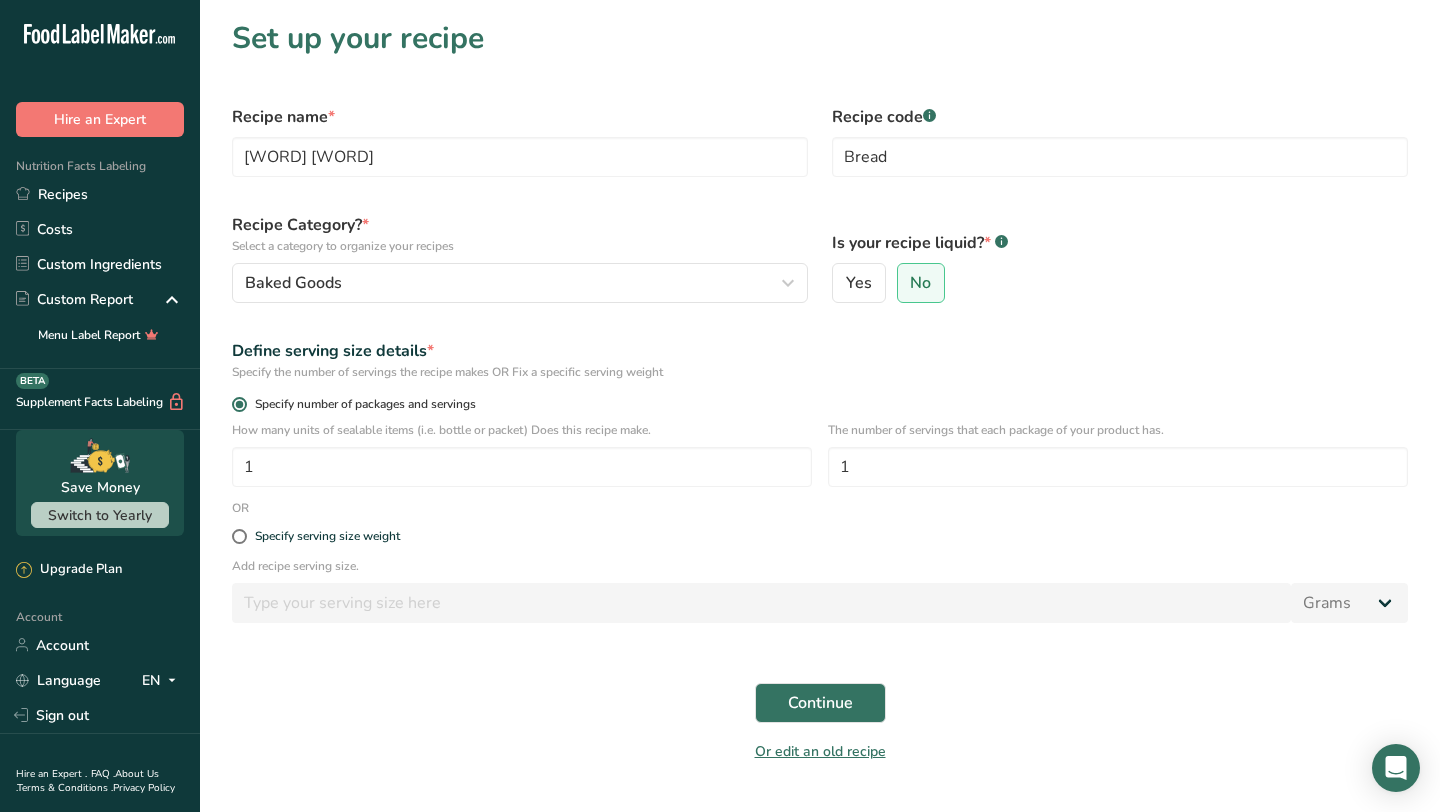 click on "Specify number of packages and servings" at bounding box center (361, 404) 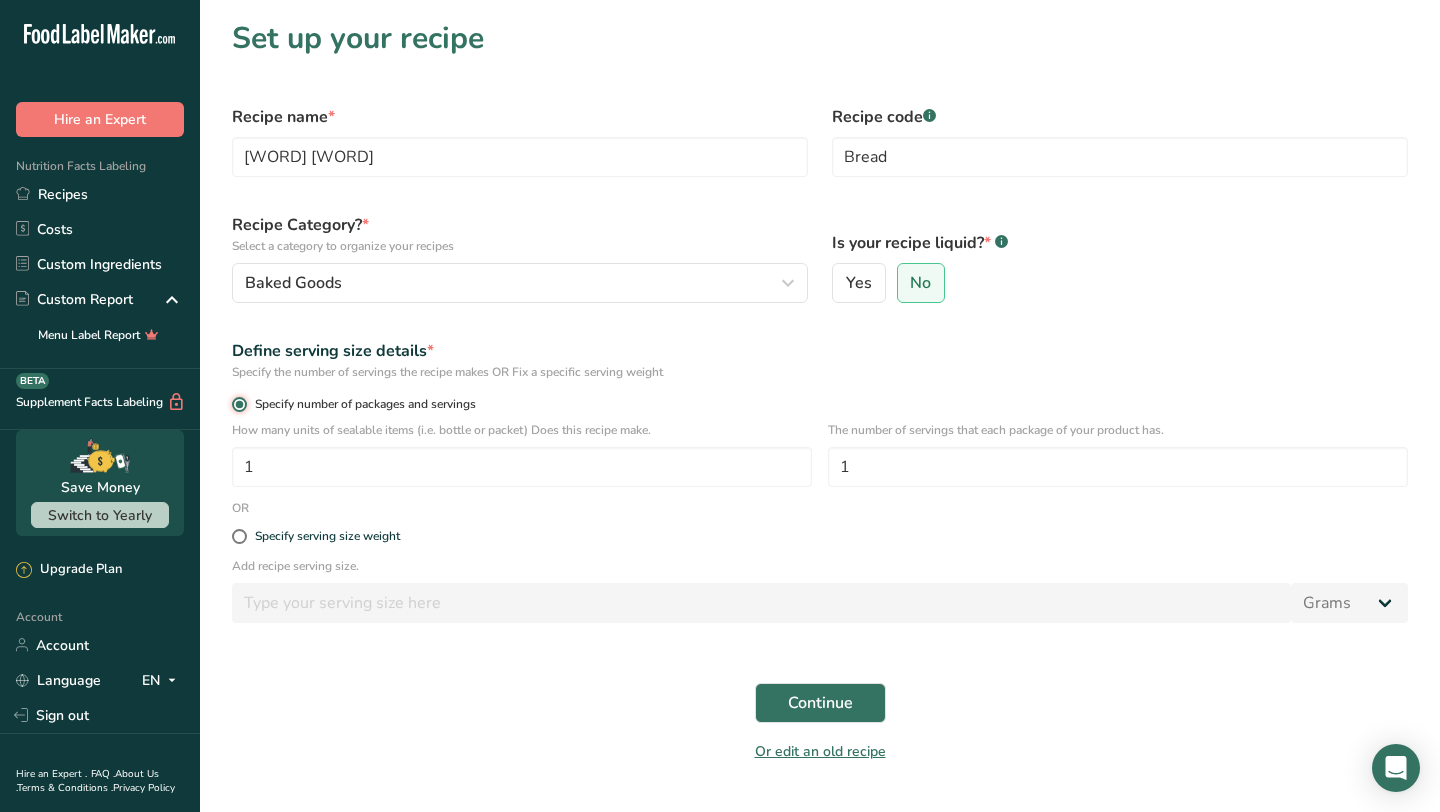 click on "Specify number of packages and servings" at bounding box center [238, 404] 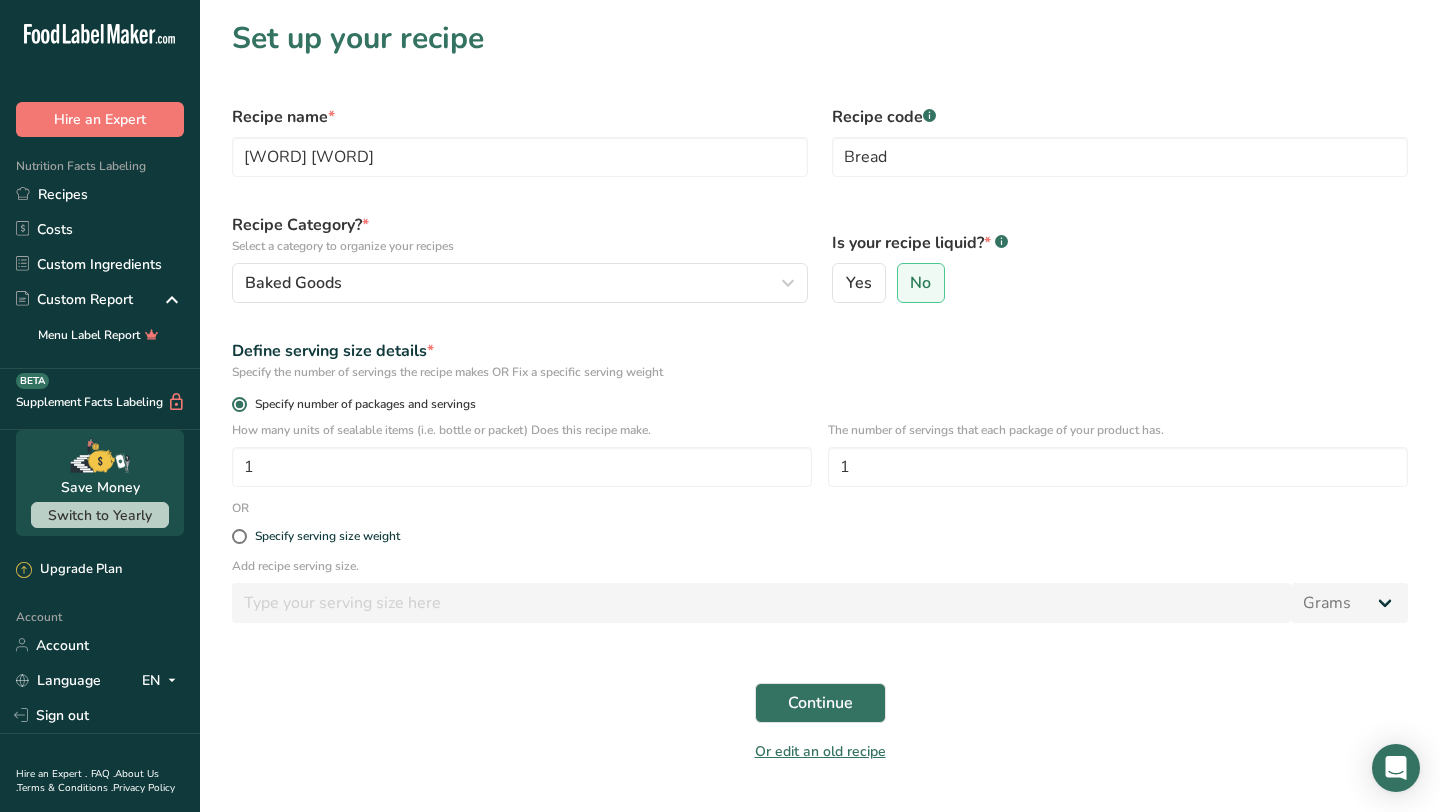 click at bounding box center (239, 404) 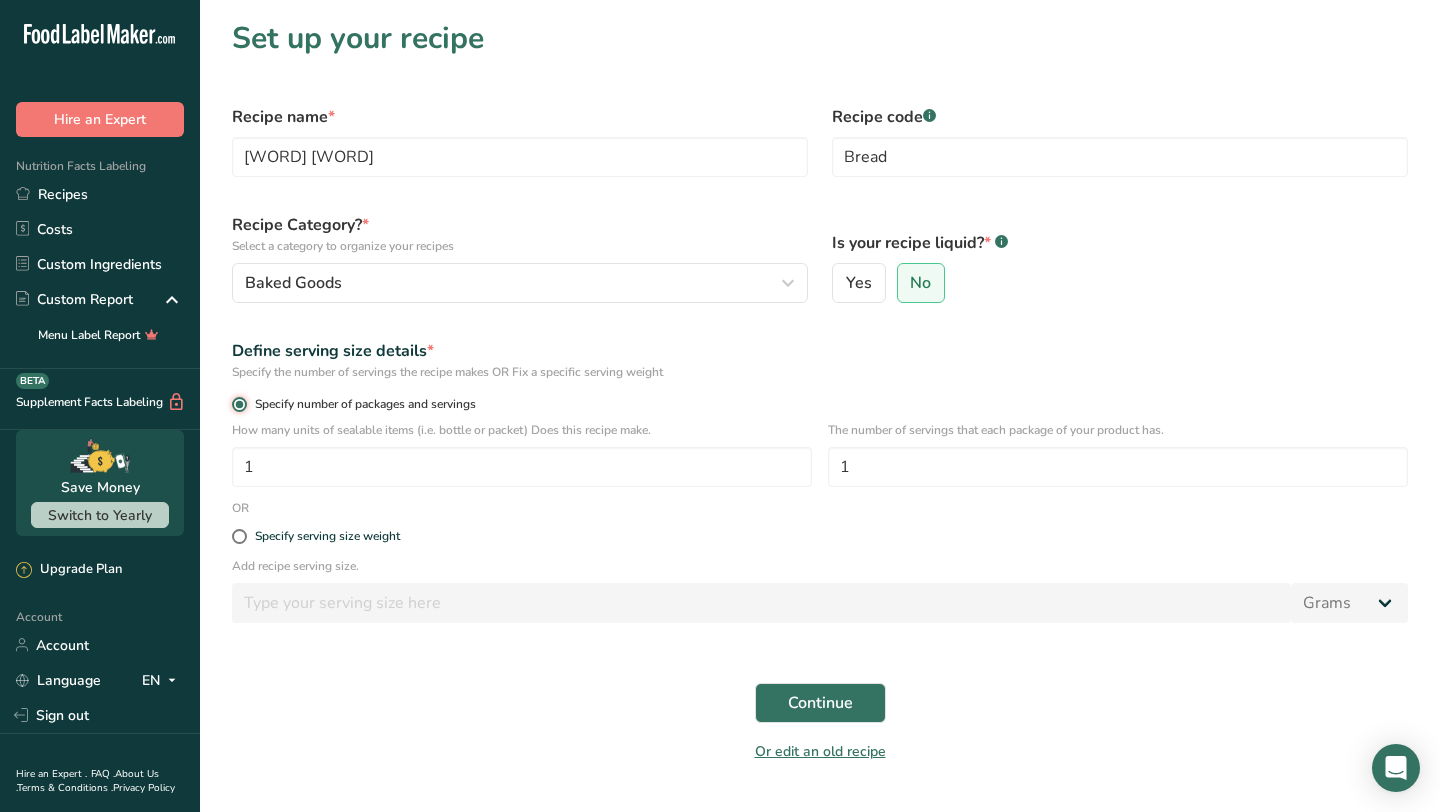 click on "Specify number of packages and servings" at bounding box center [238, 404] 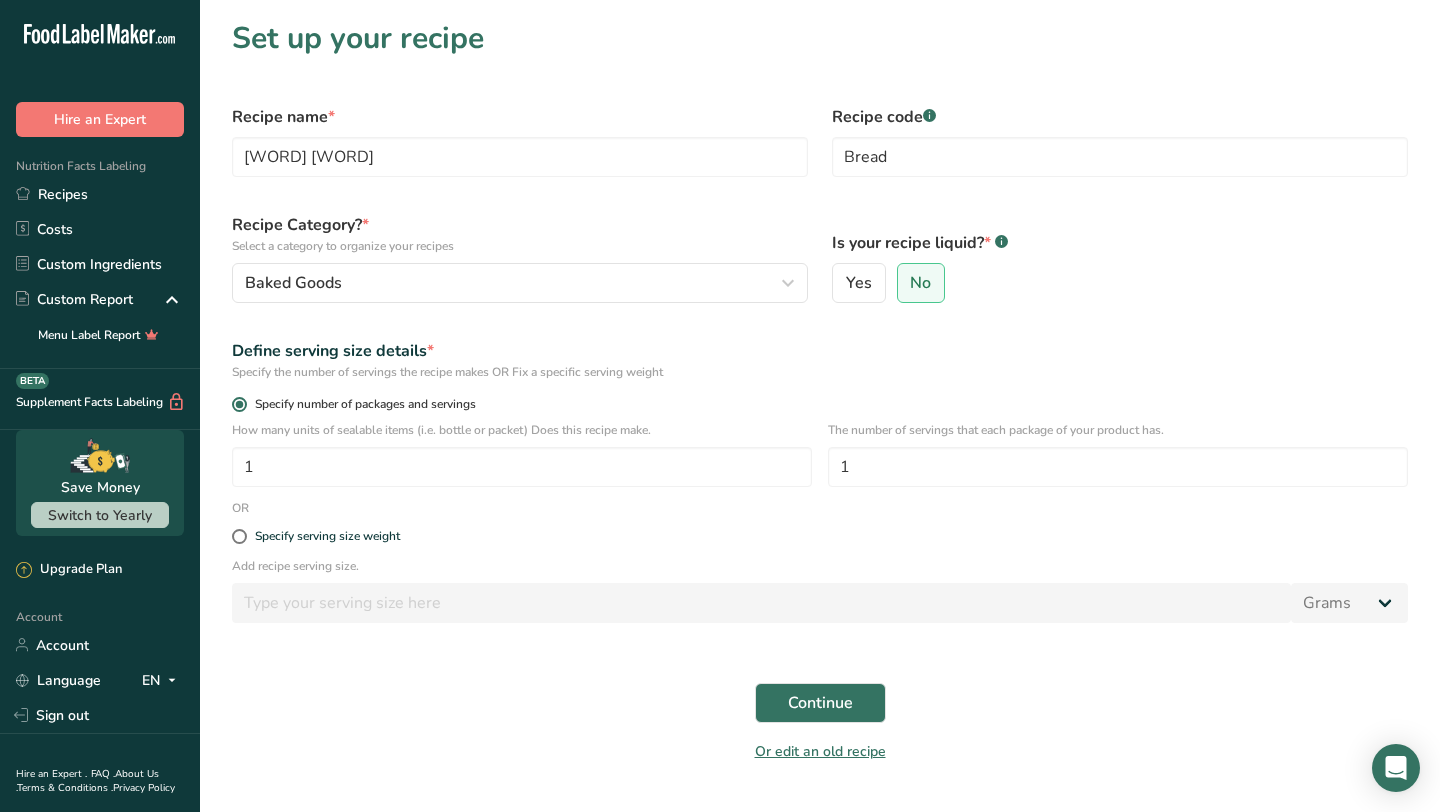 click at bounding box center (239, 404) 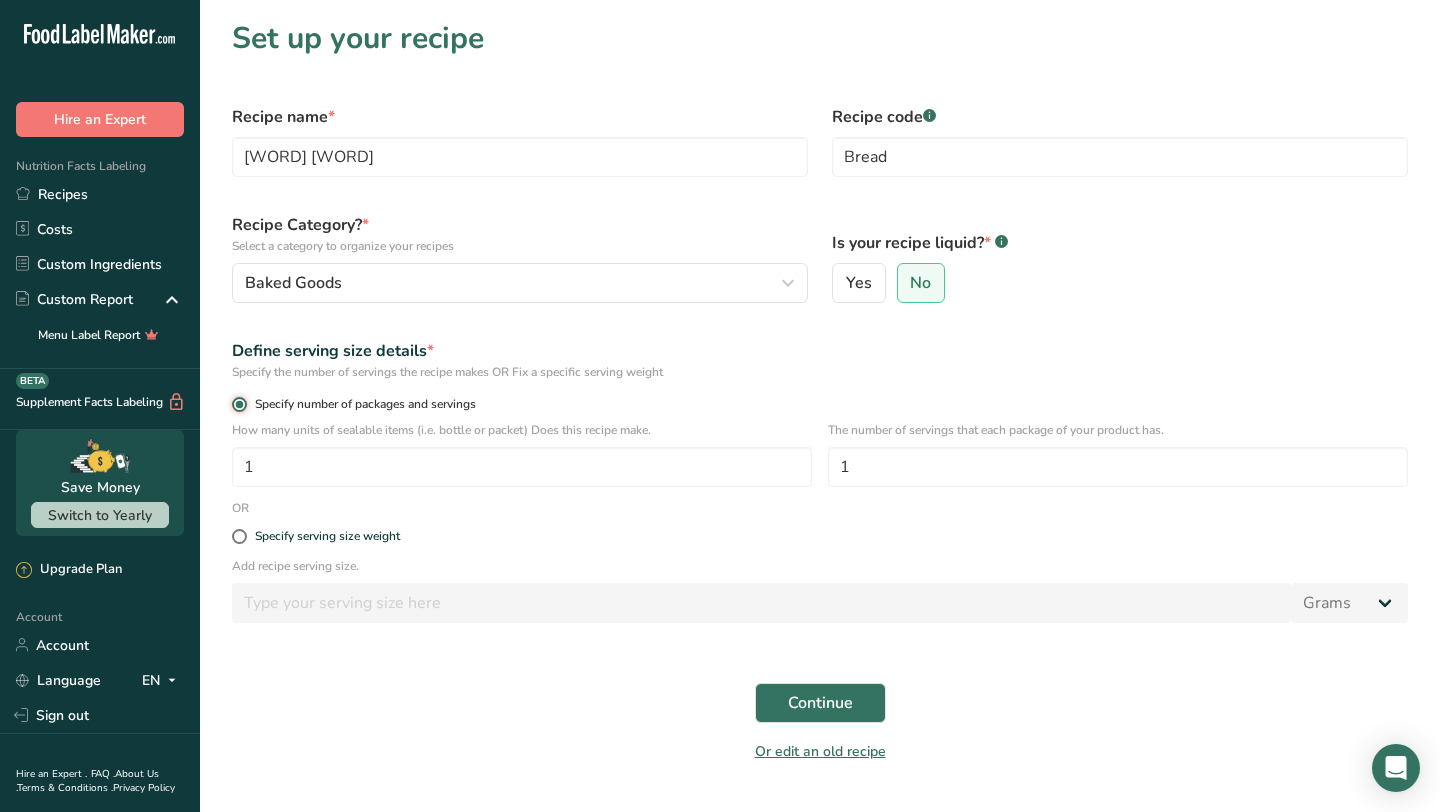 click on "Specify number of packages and servings" at bounding box center (238, 404) 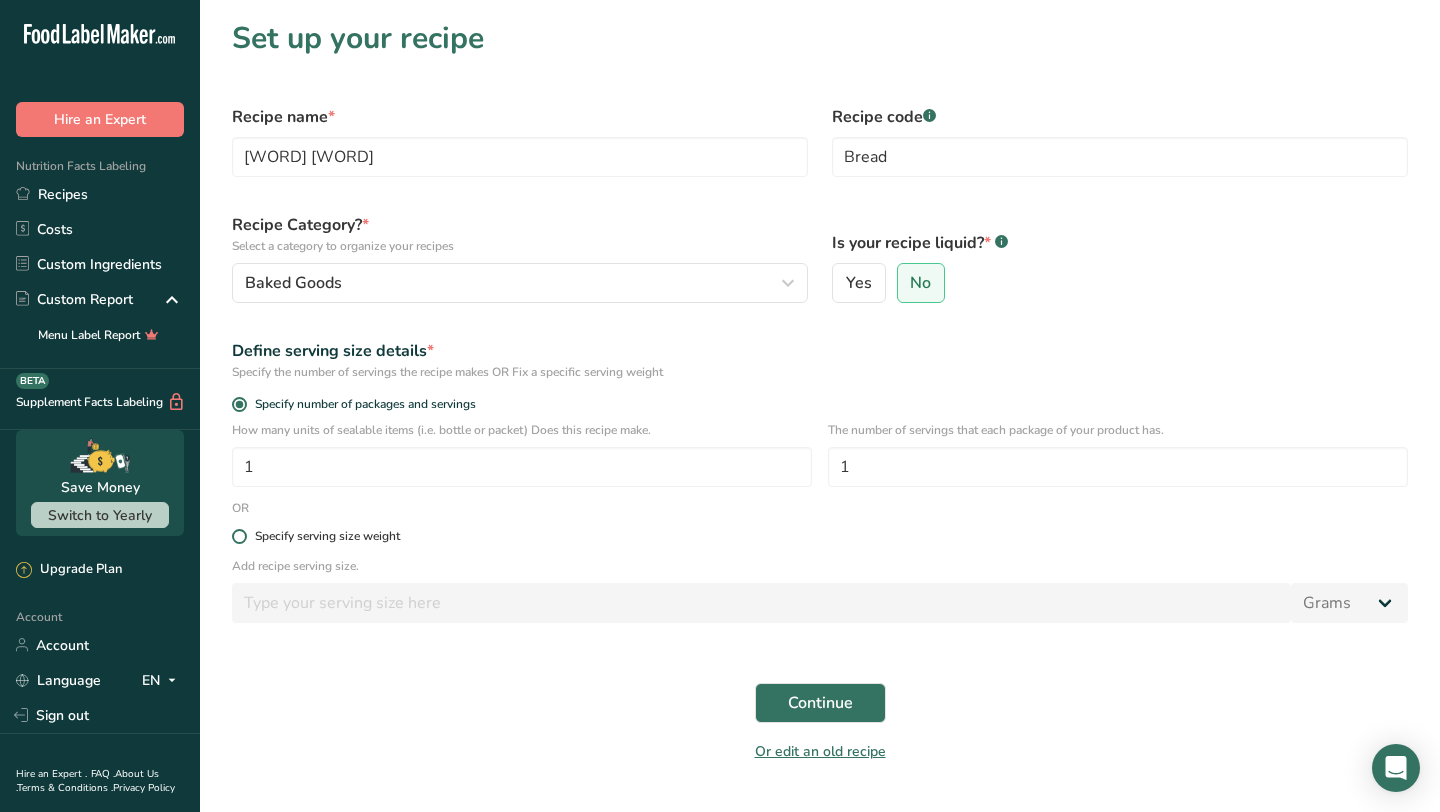 click at bounding box center [239, 536] 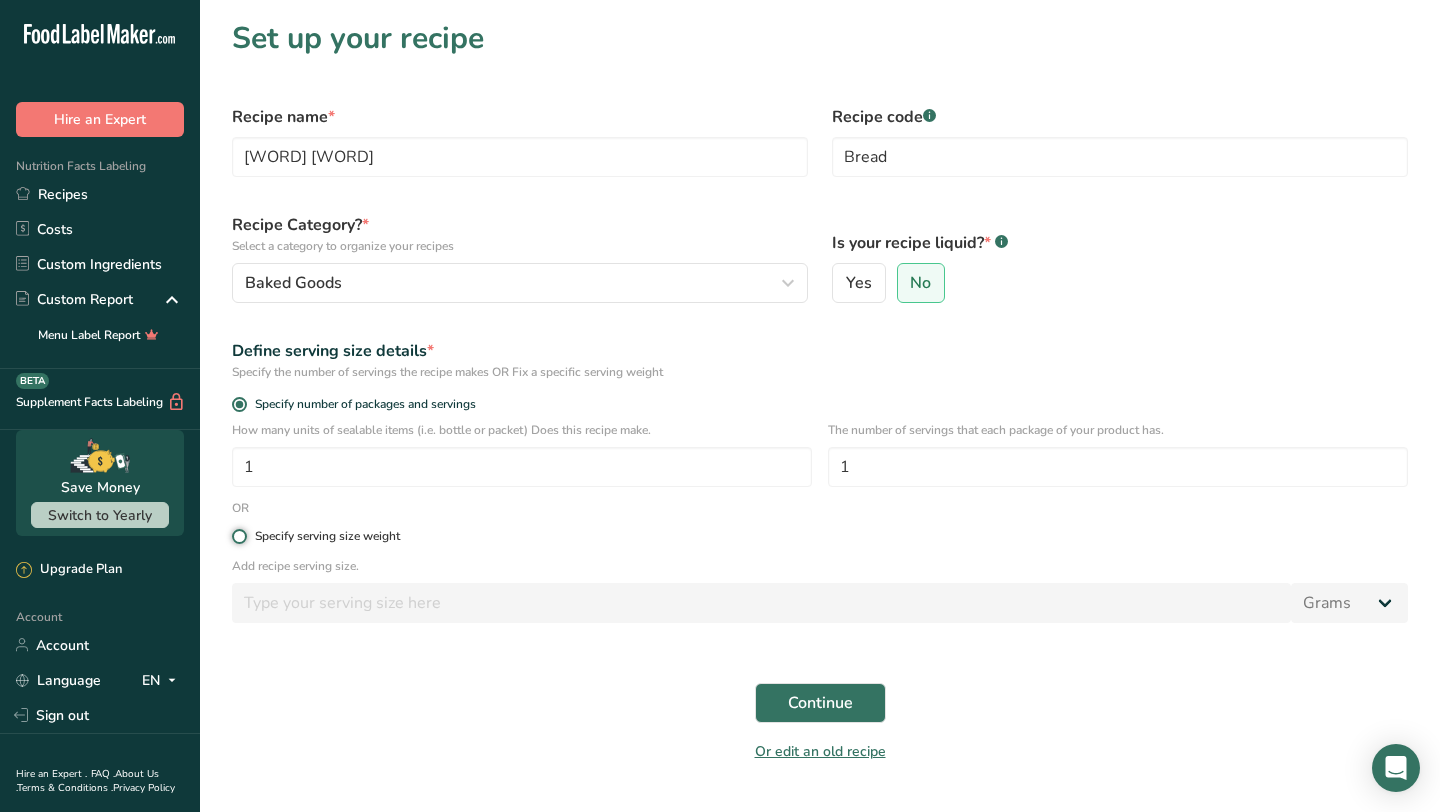 click on "Specify serving size weight" at bounding box center (238, 536) 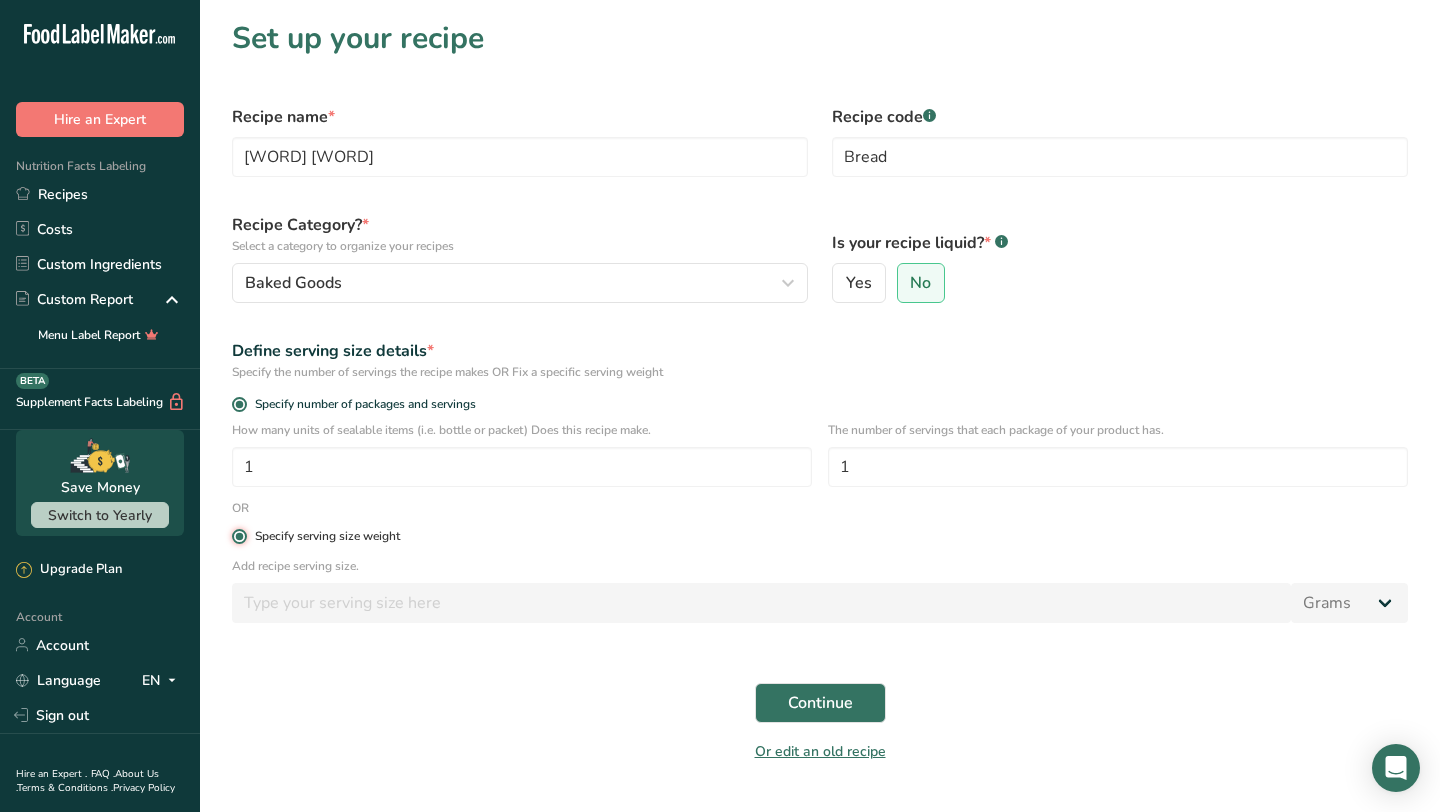 radio on "false" 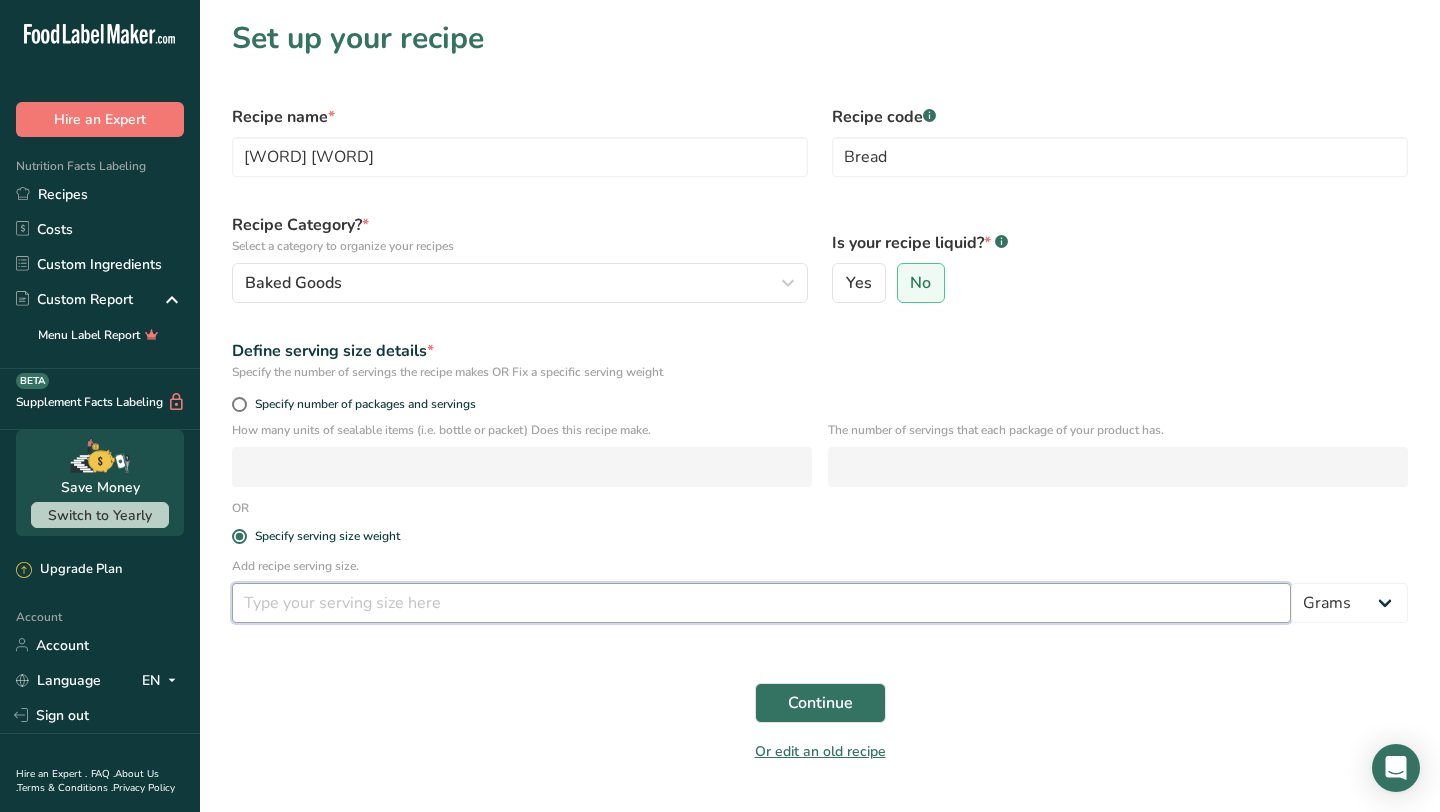 click at bounding box center [761, 603] 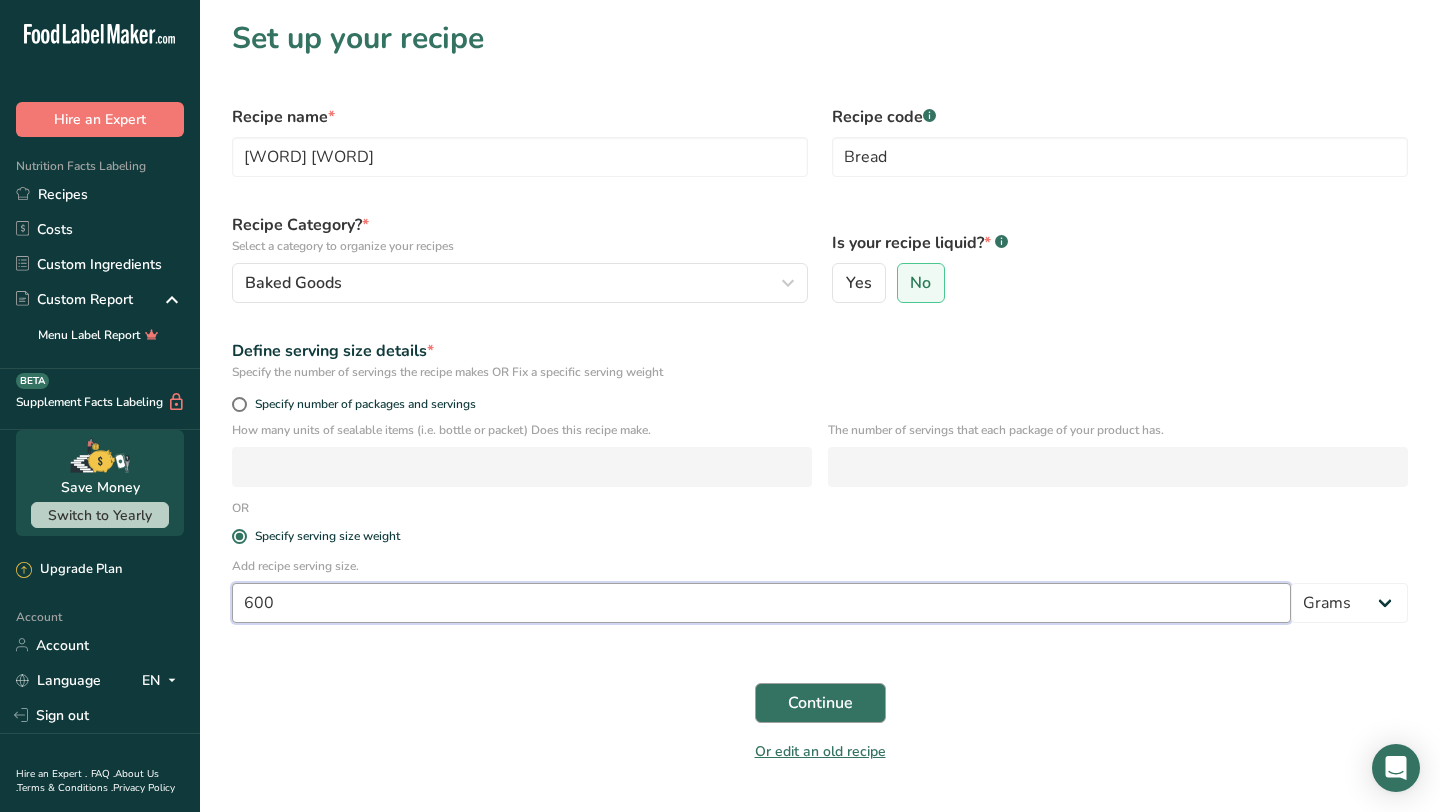 type on "600" 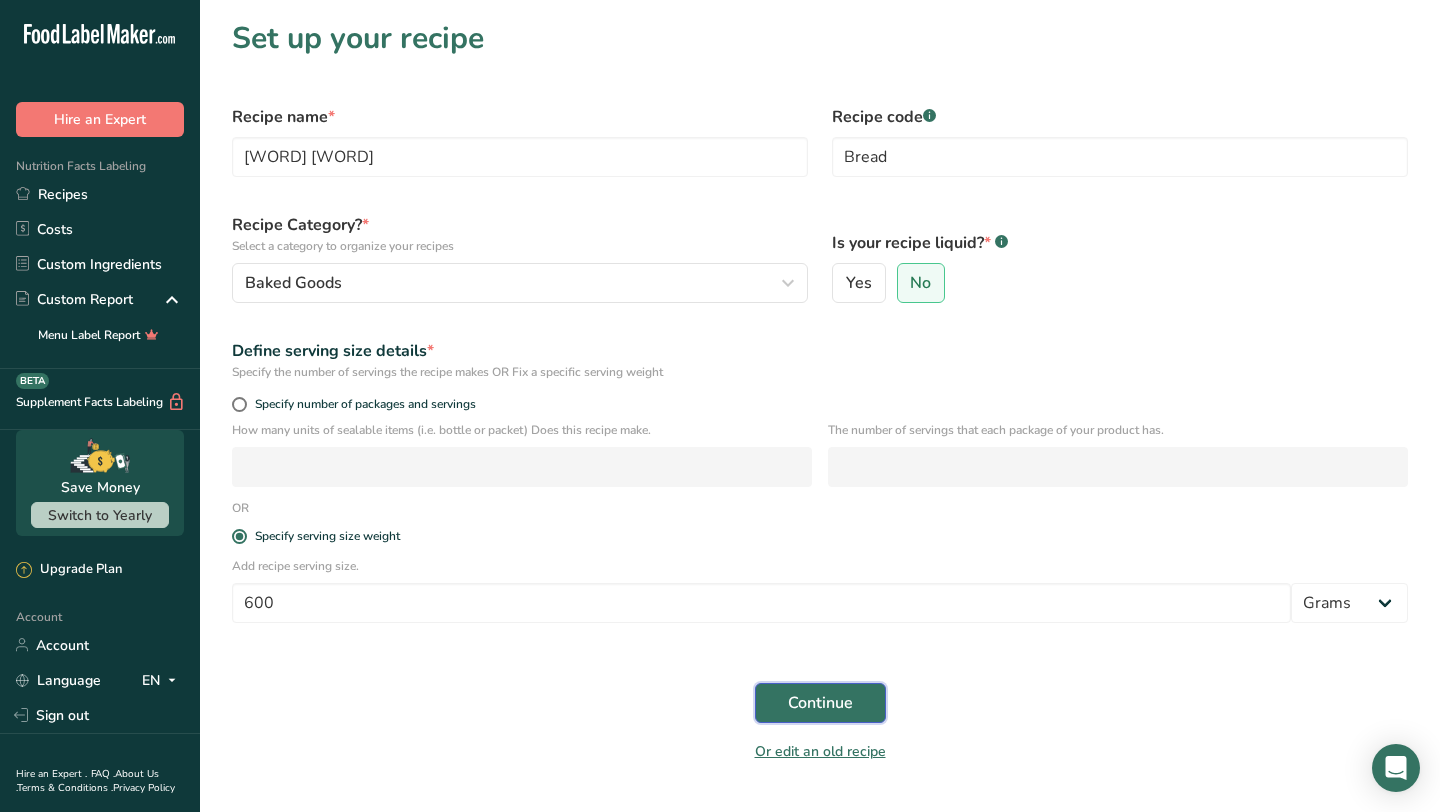 click on "Continue" at bounding box center [820, 703] 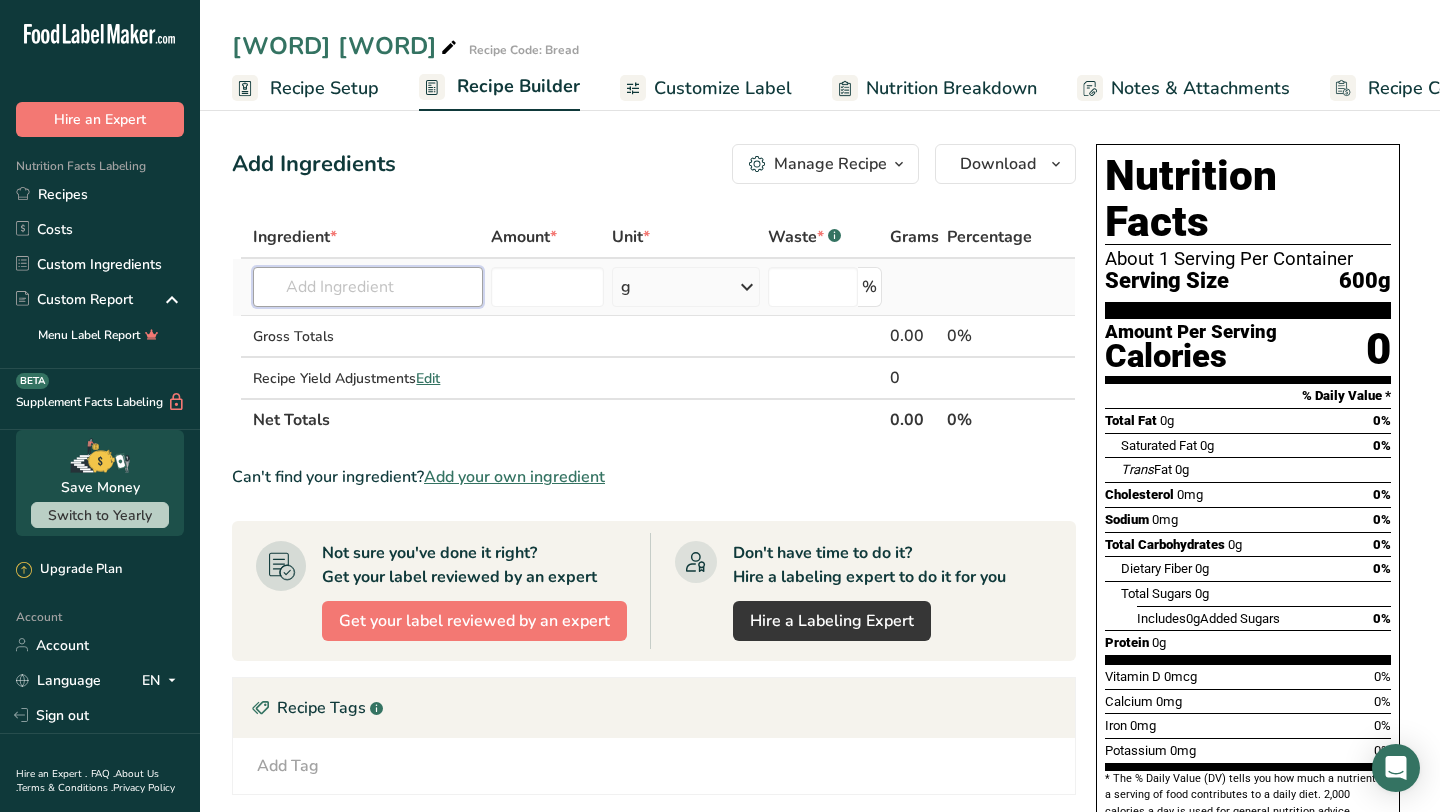 click at bounding box center [368, 287] 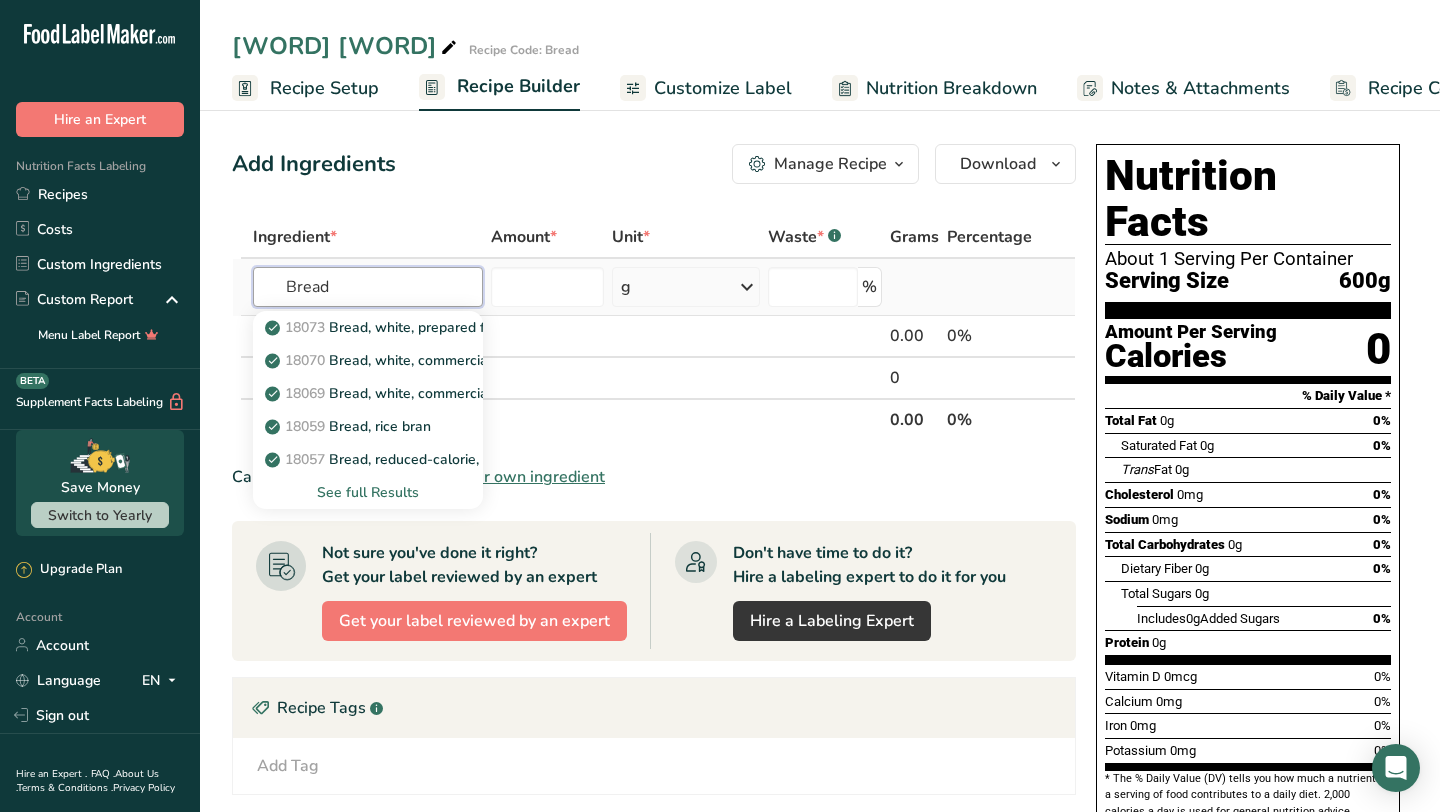type on "Bread" 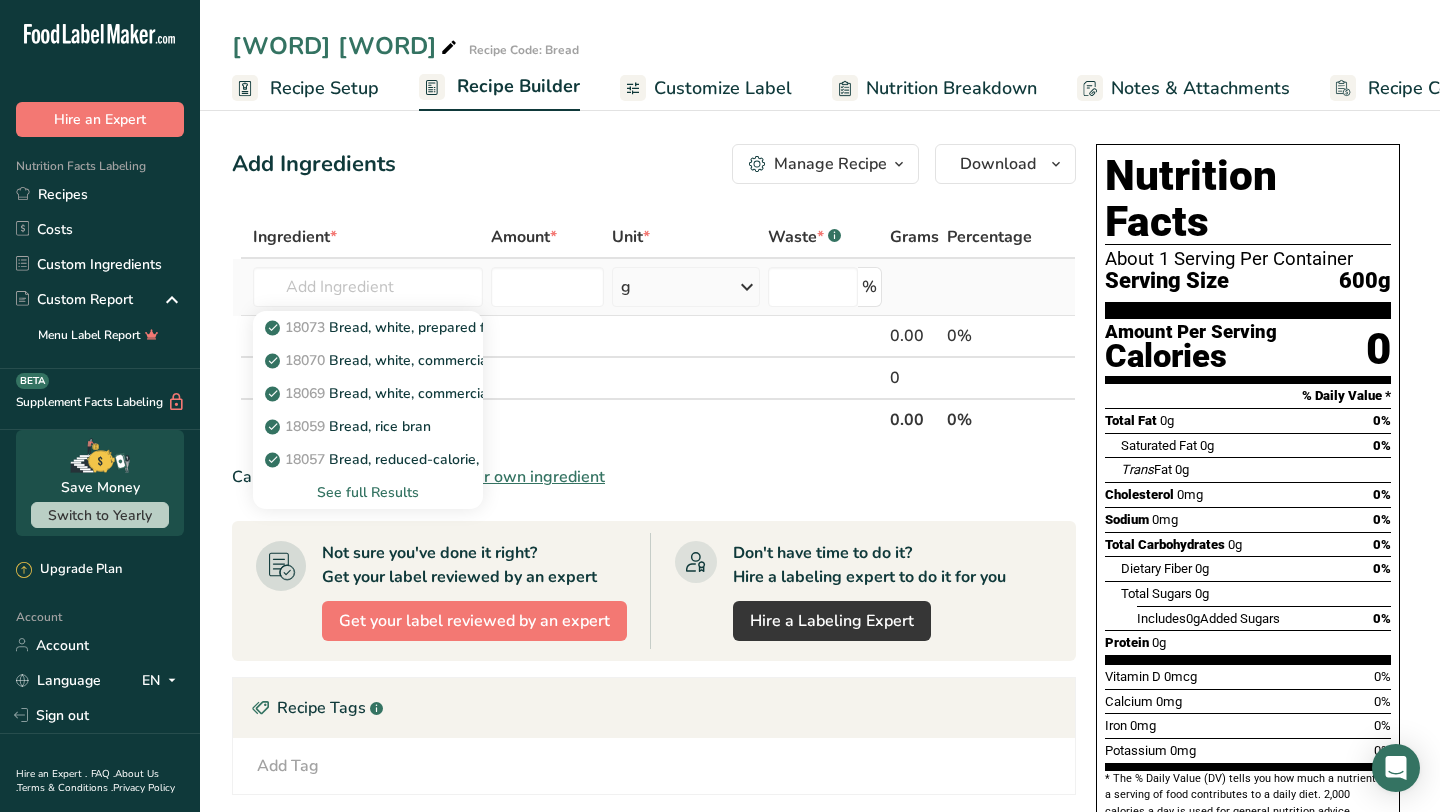 click on "See full Results" at bounding box center [368, 492] 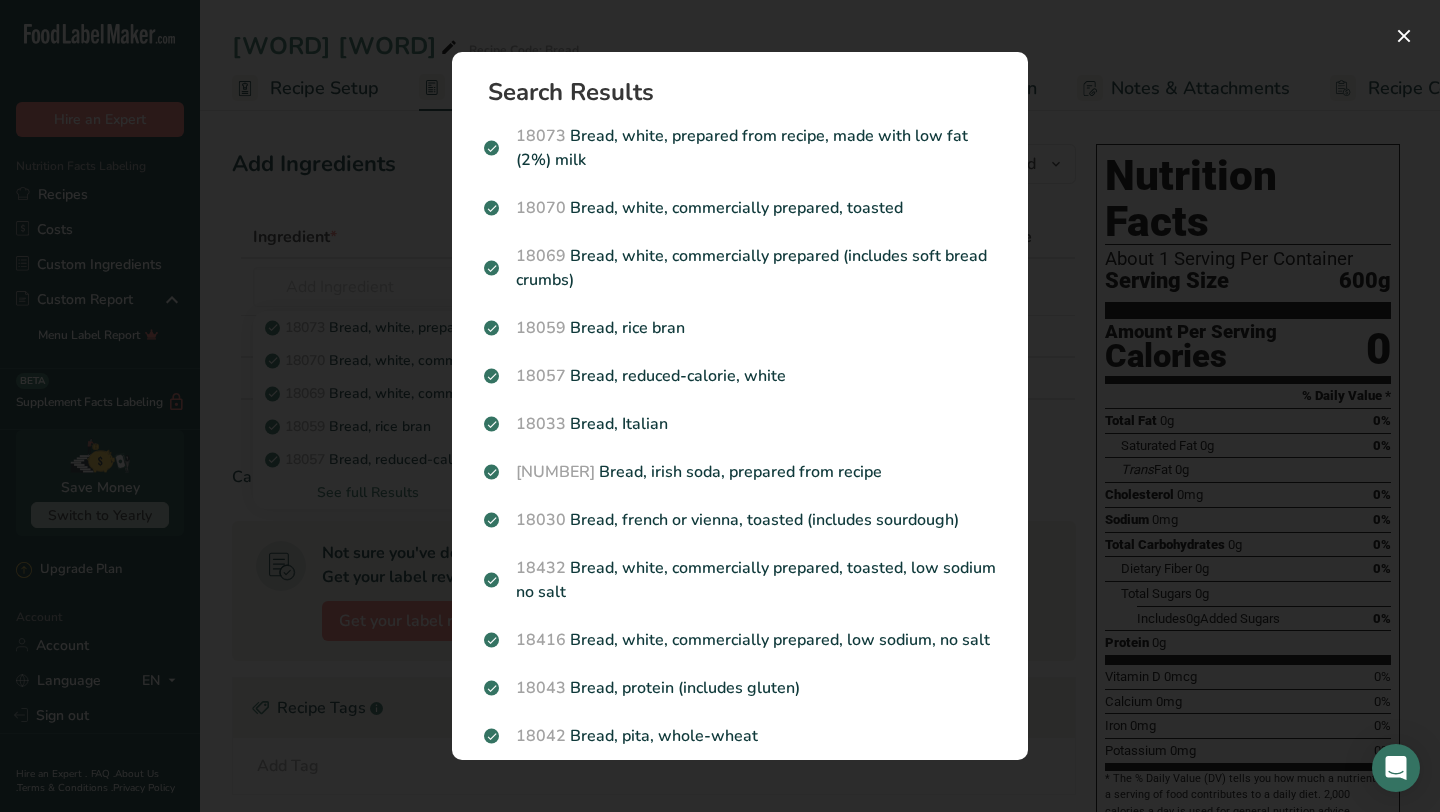 click at bounding box center [720, 406] 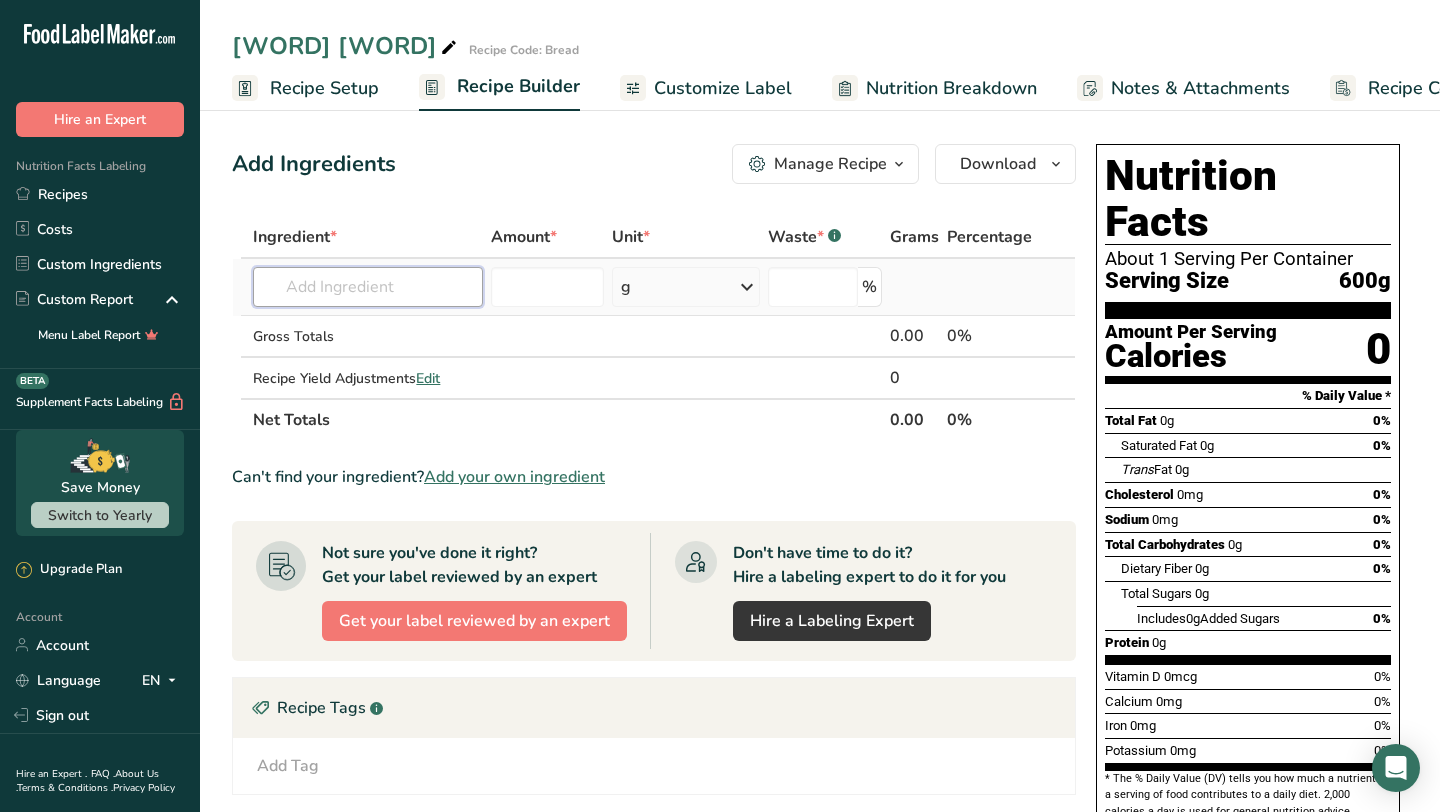 click at bounding box center [368, 287] 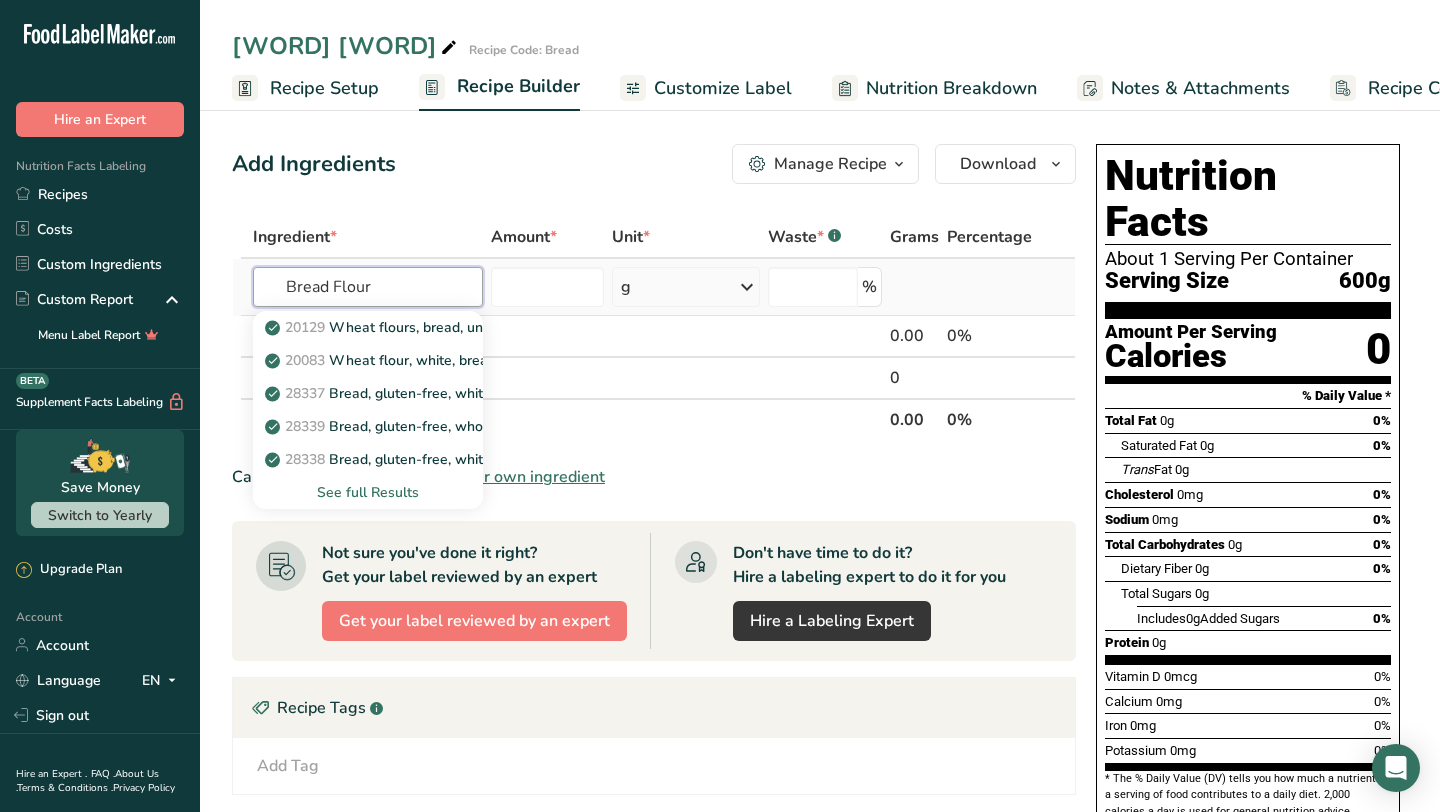 type on "Bread Flour" 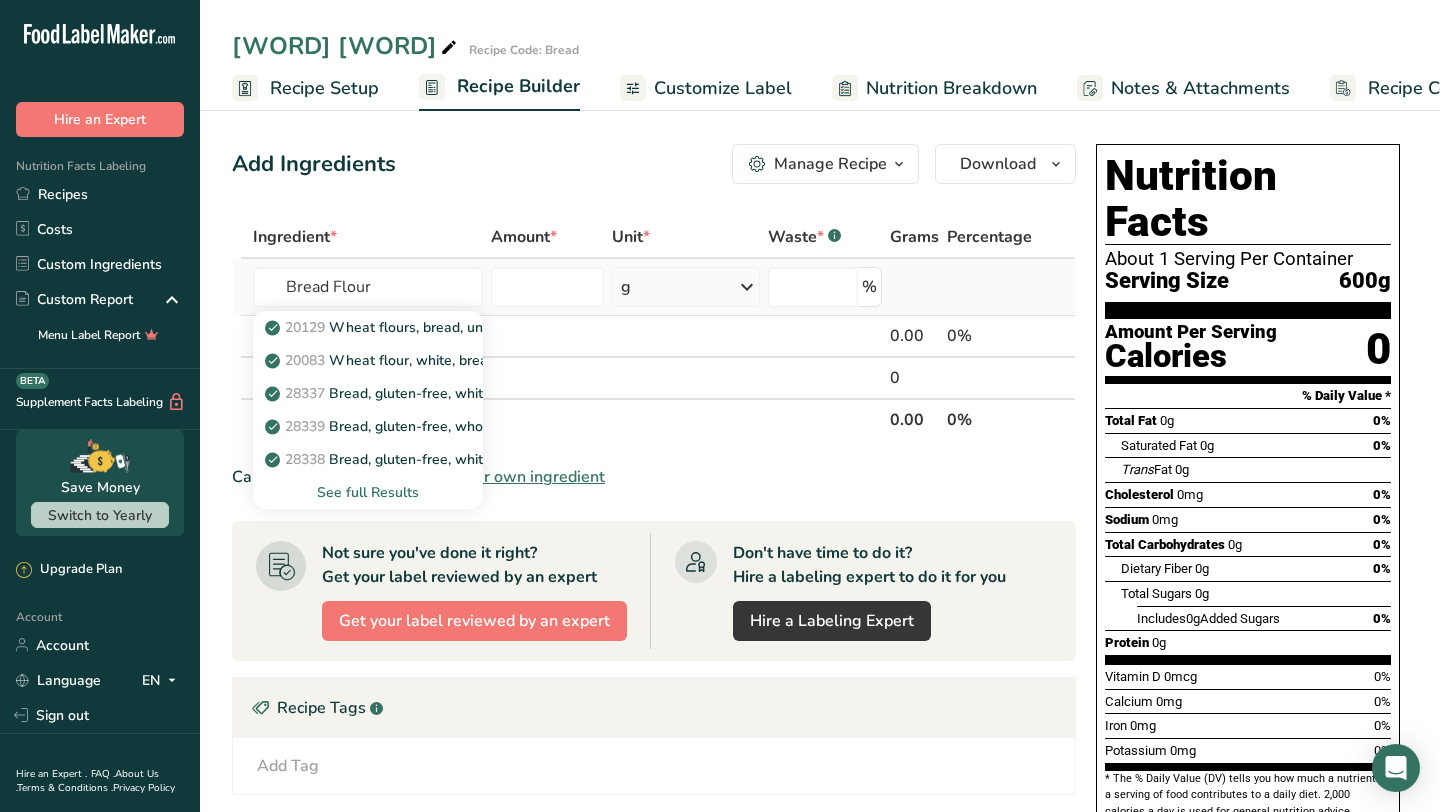 type 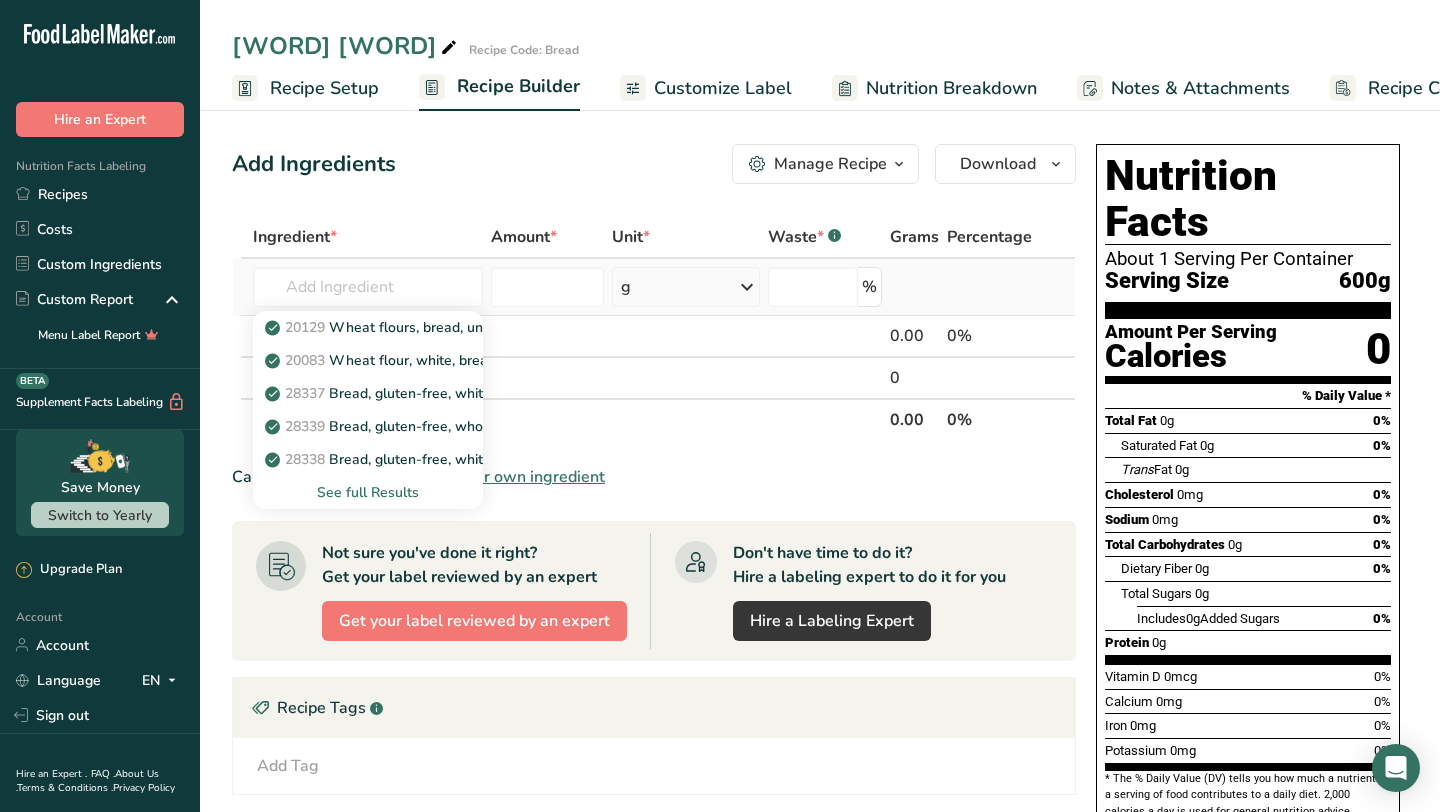 click on "See full Results" at bounding box center [368, 492] 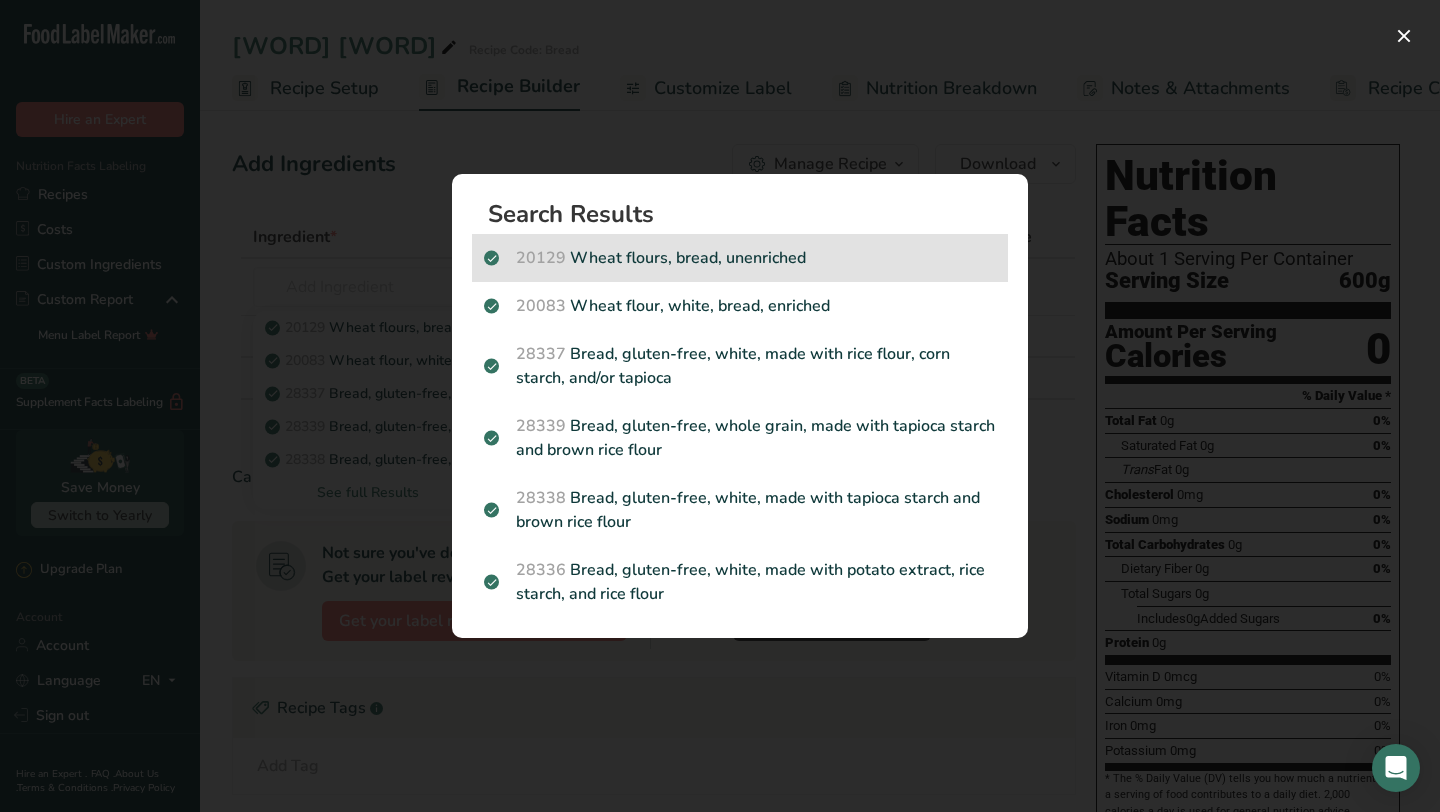 click on "[NUMBER]
Wheat flours, bread, unenriched" at bounding box center [740, 258] 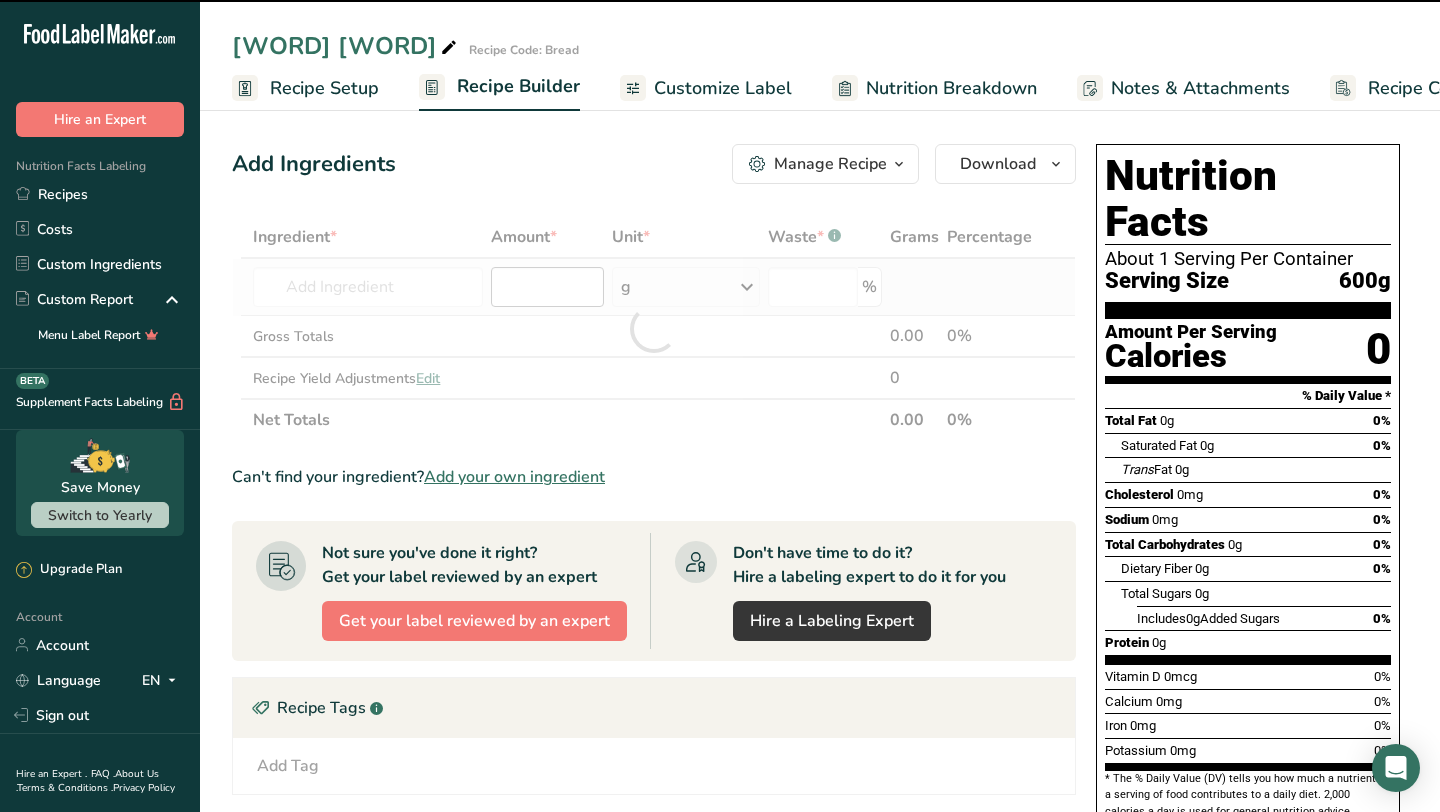 type on "0" 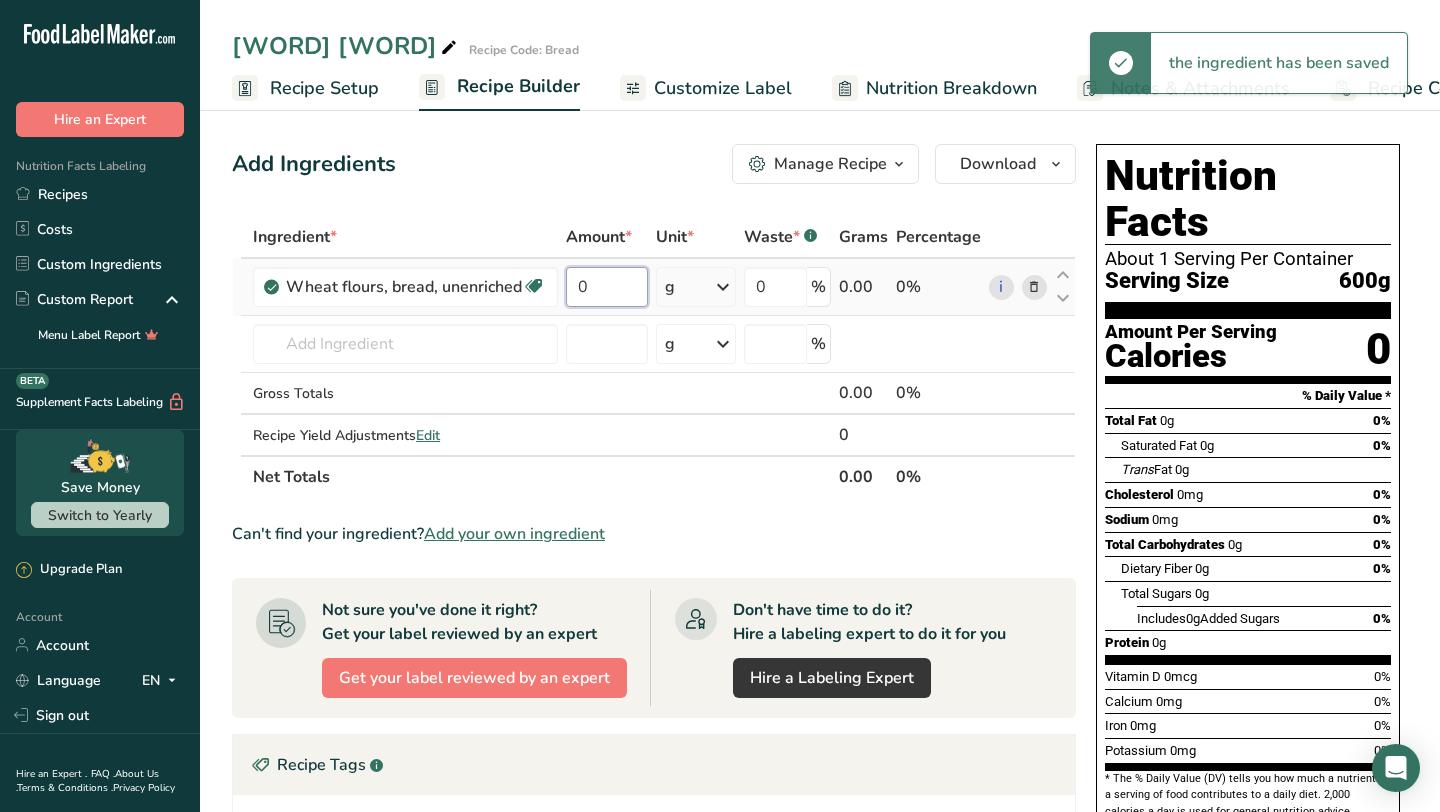 click on "0" at bounding box center [607, 287] 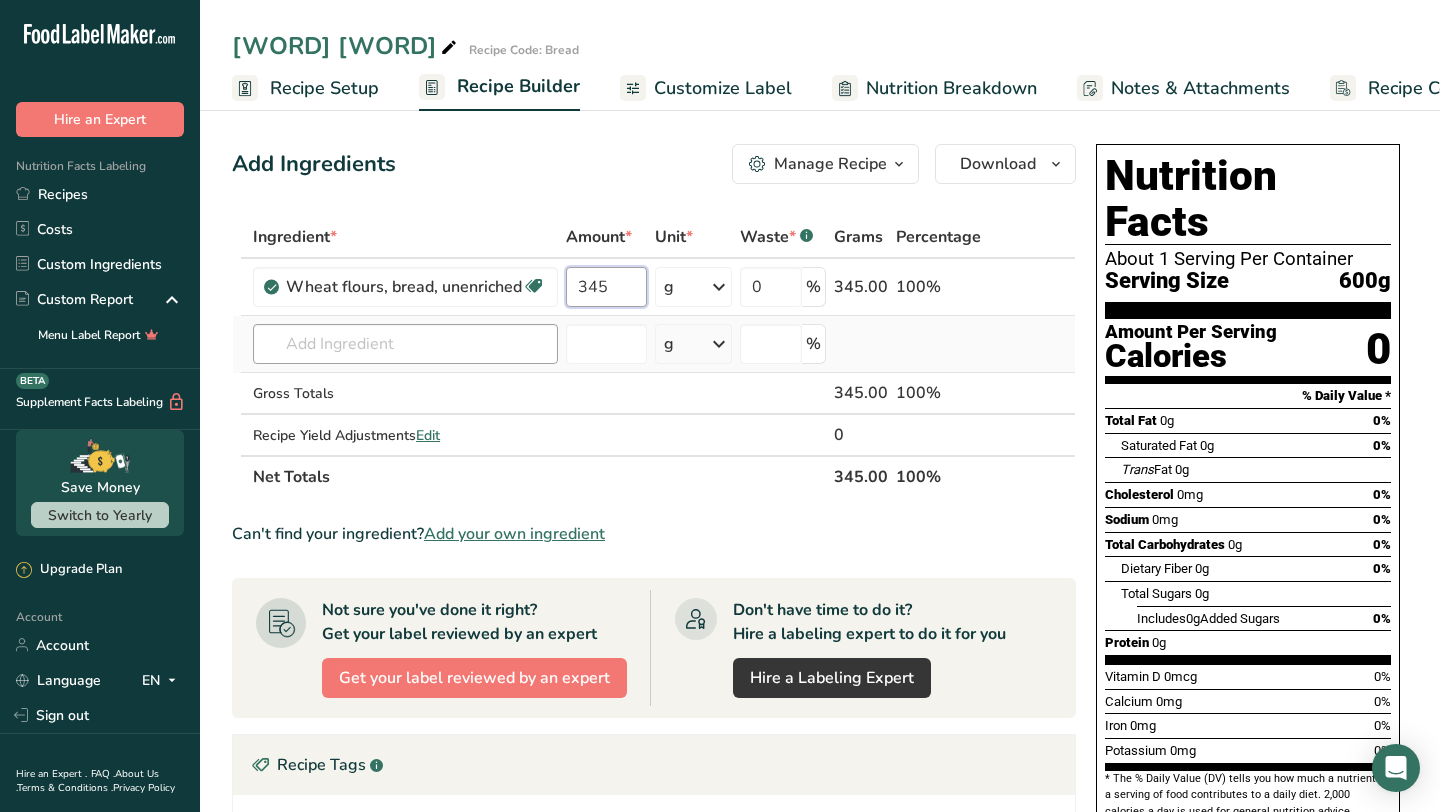 type on "345" 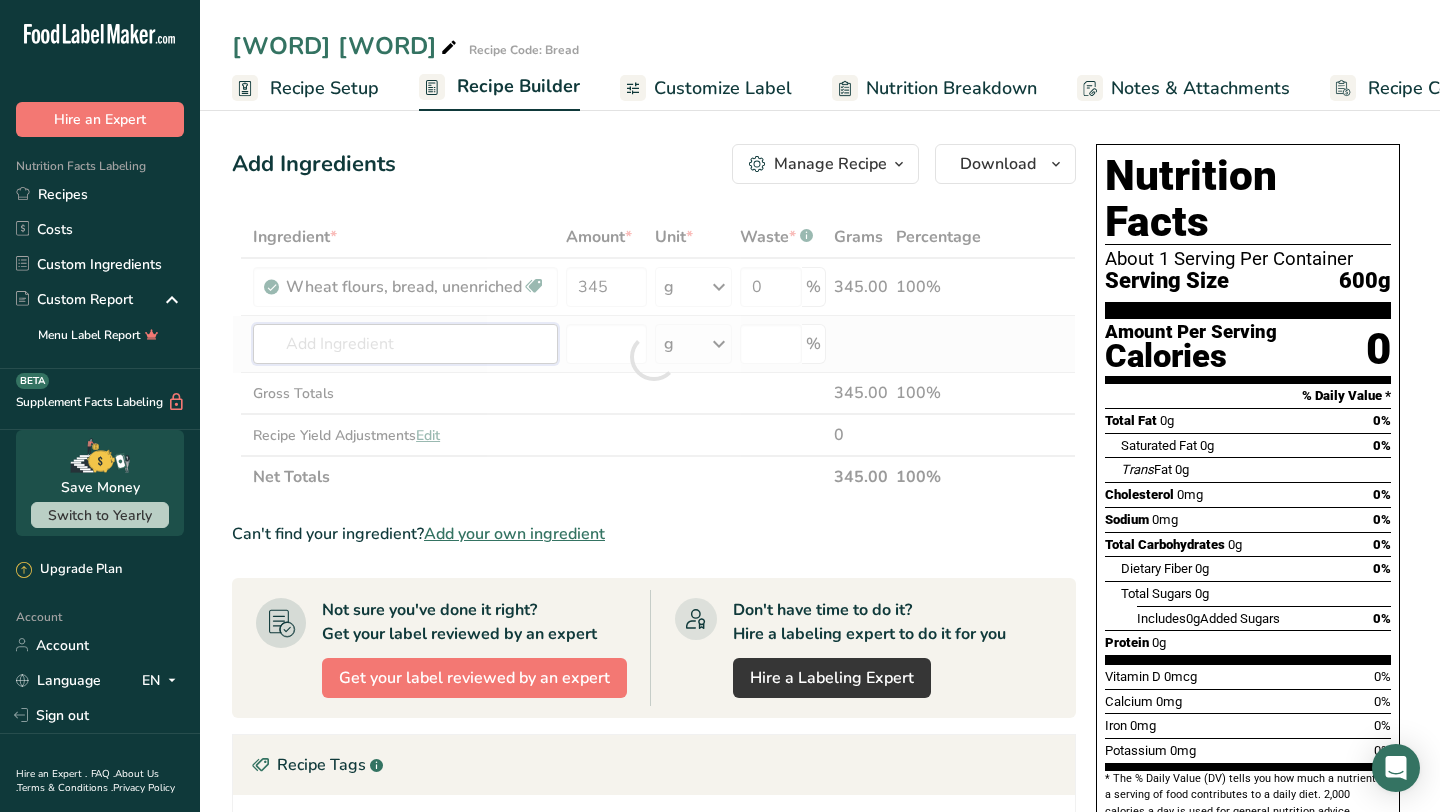 click on "Ingredient *
Amount *
Unit *
Waste *   .a-a{fill:#347362;}.b-a{fill:#fff;}          Grams
Percentage
Wheat flours, bread, unenriched
Vegetarian
Soy free
345
g
Portions
1 cup unsifted, dipped
Weight Units
g
kg
mg
See more
Volume Units
l
Volume units require a density conversion. If you know your ingredient's density enter it below. Otherwise, click on "RIA" our AI Regulatory bot - she will be able to help you
lb/ft3
g/cm3
Confirm
mL
lb/ft3
g/cm3
Confirm" at bounding box center [654, 357] 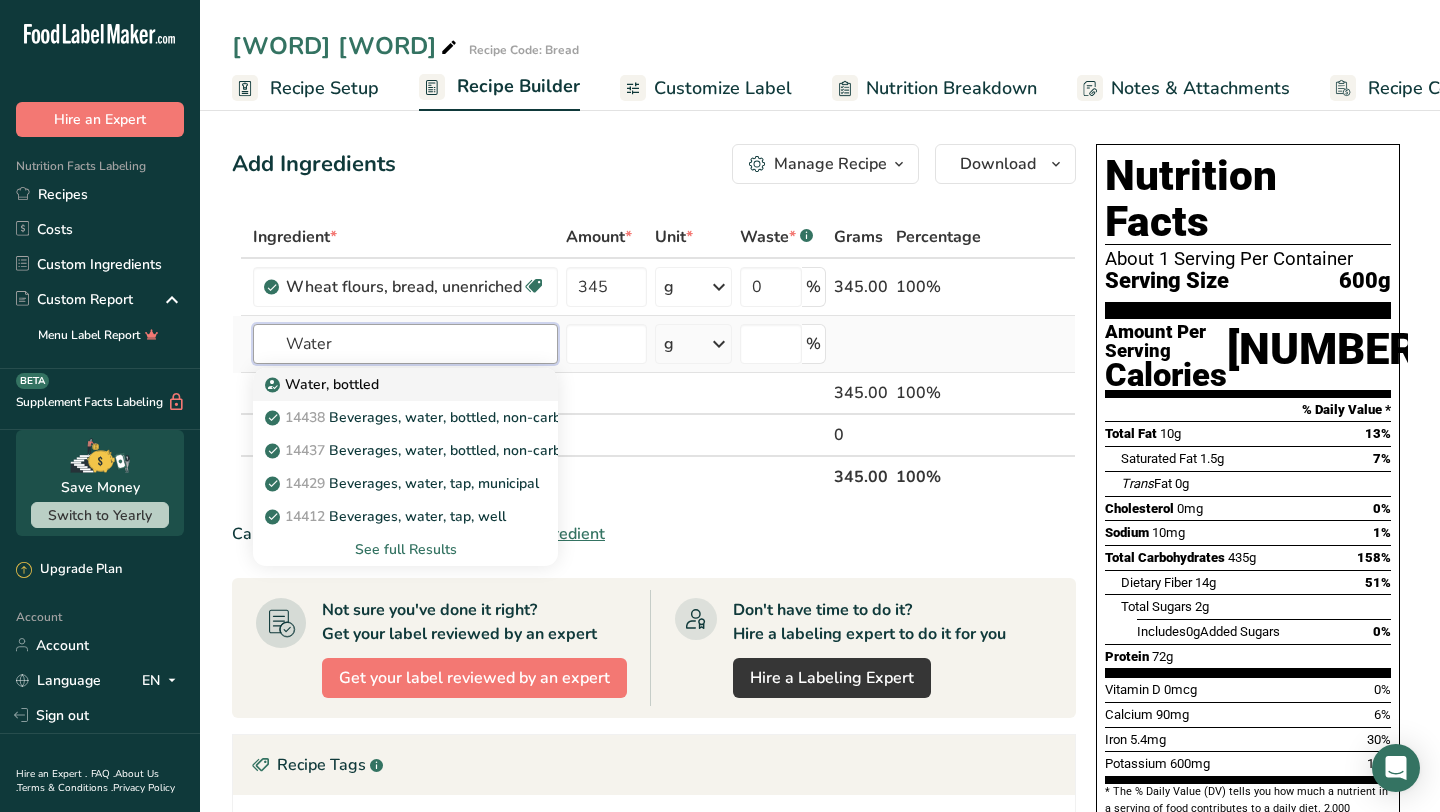 type on "Water" 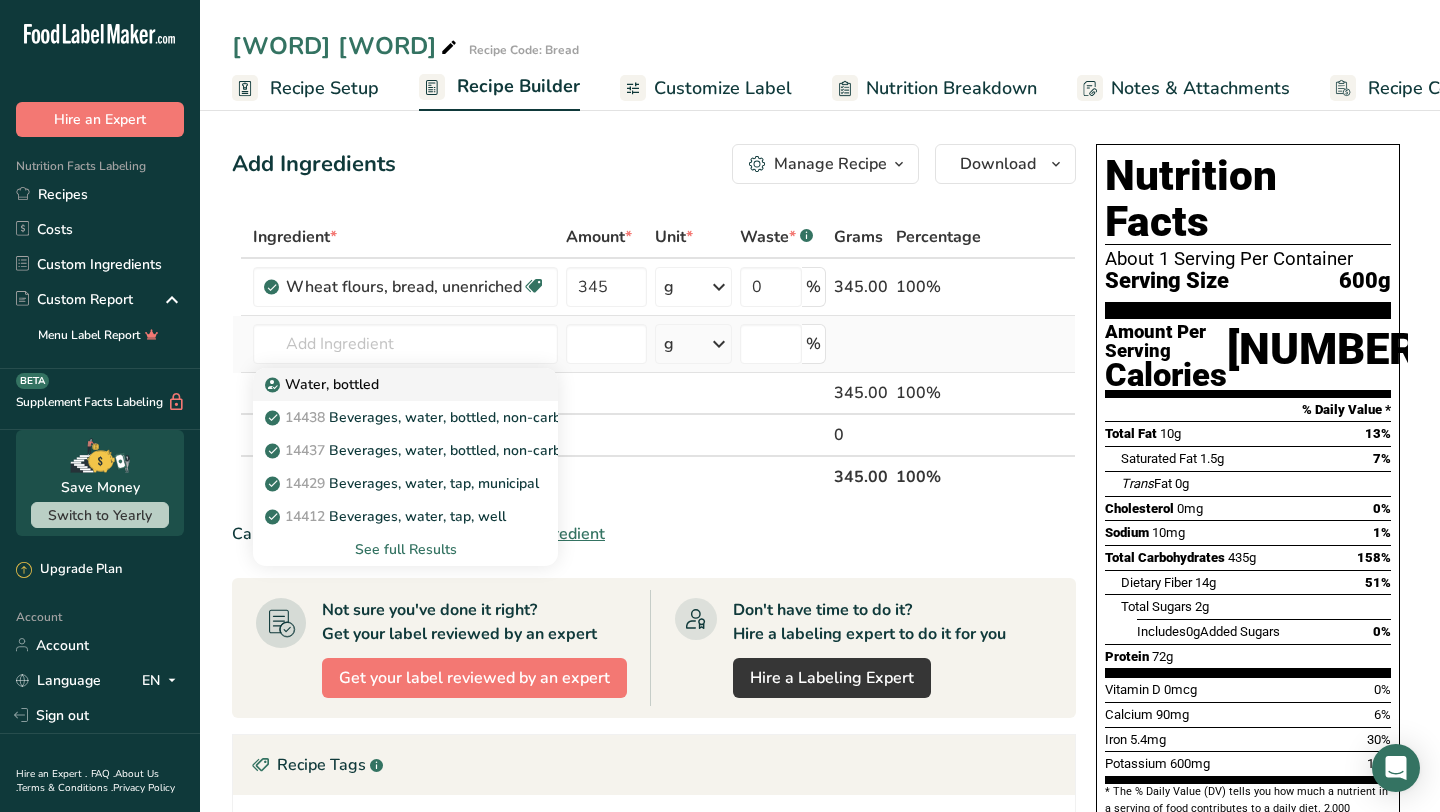 click on "Water, bottled" at bounding box center [389, 384] 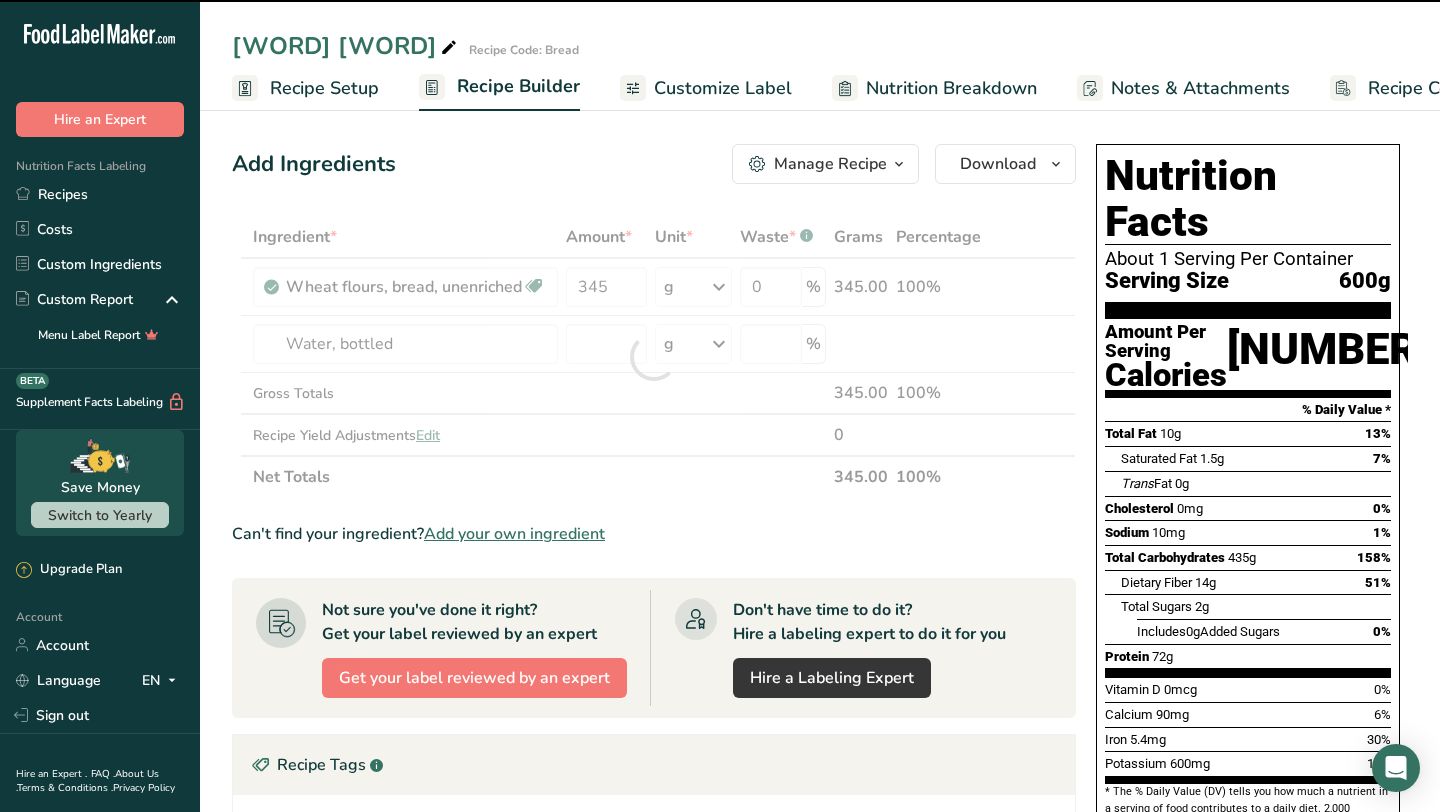 type on "0" 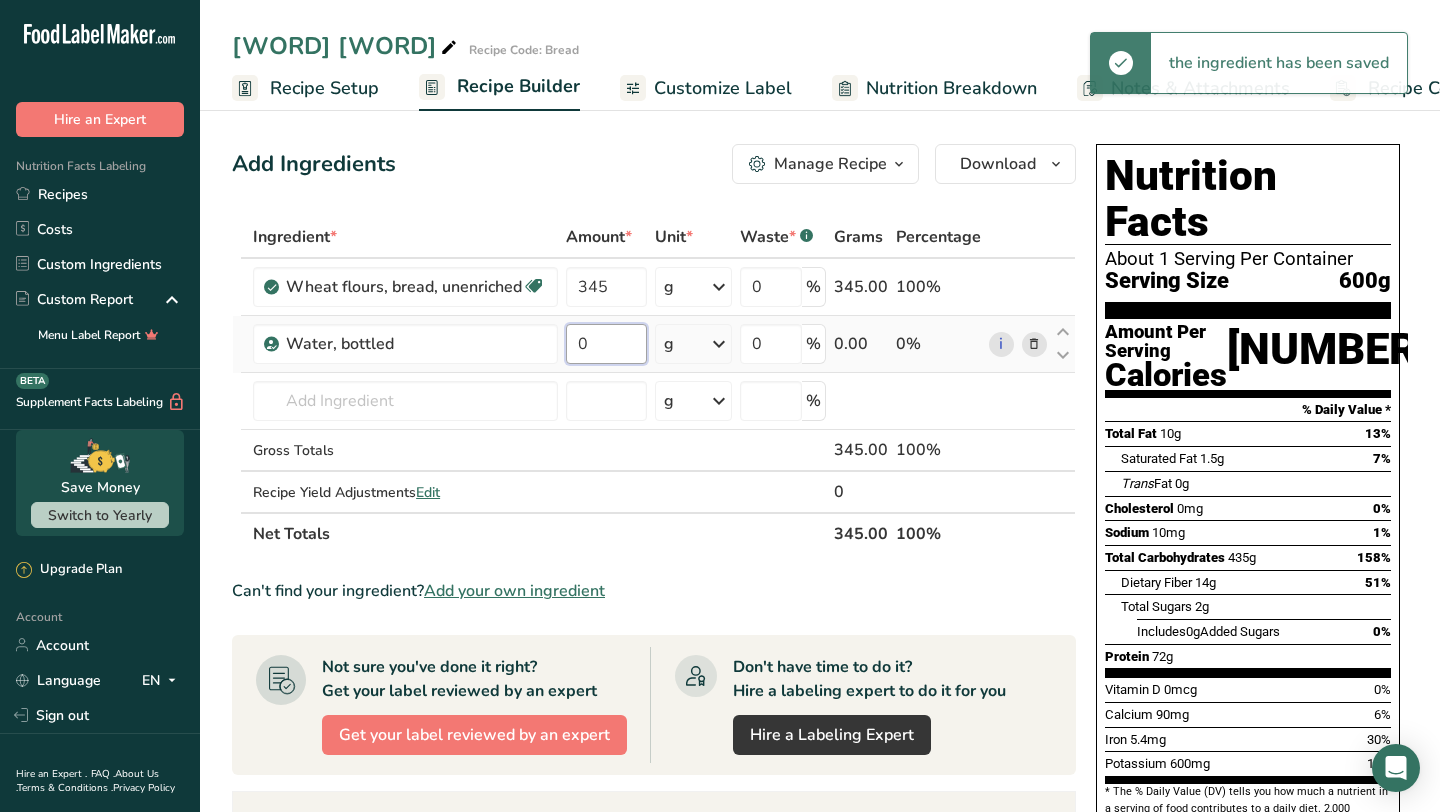 click on "0" at bounding box center [606, 344] 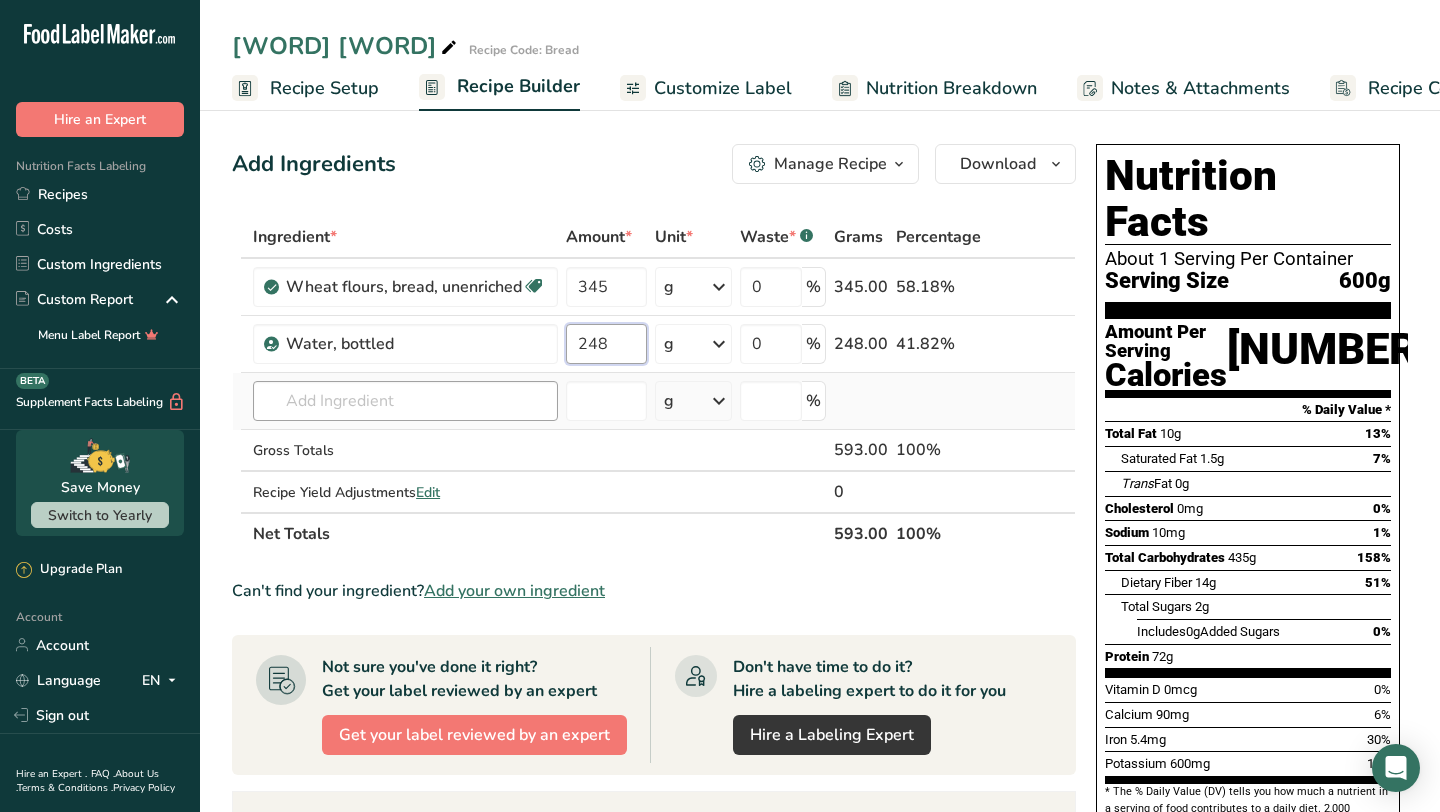 type on "248" 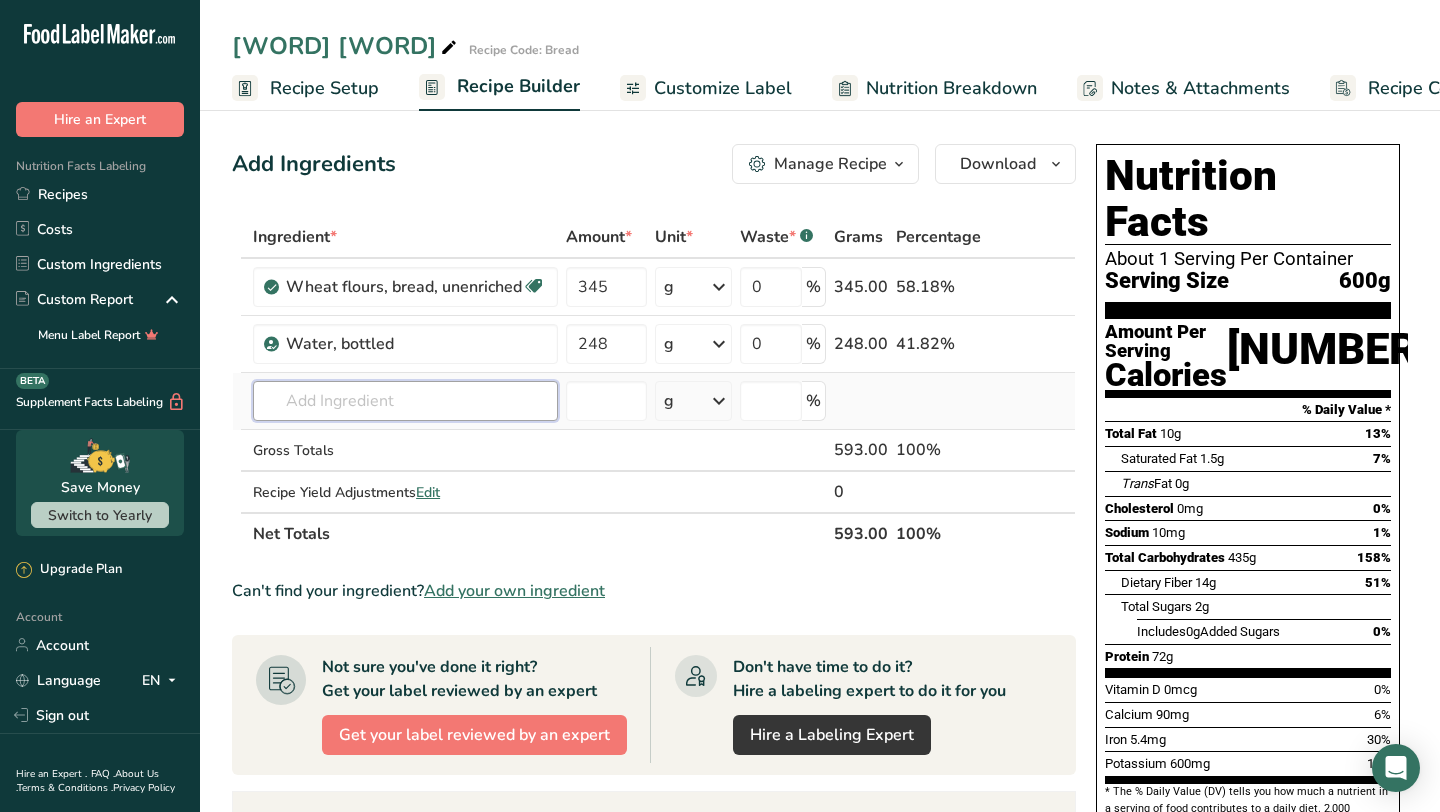 click on "Ingredient *
Amount *
Unit *
Waste *   .a-a{fill:#347362;}.b-a{fill:#fff;}          Grams
Percentage
Wheat flours, bread, unenriched
Vegetarian
Soy free
345
g
Portions
1 cup unsifted, dipped
Weight Units
g
kg
mg
See more
Volume Units
l
Volume units require a density conversion. If you know your ingredient's density enter it below. Otherwise, click on "RIA" our AI Regulatory bot - she will be able to help you
lb/ft3
g/cm3
Confirm
mL
lb/ft3
g/cm3
Confirm" at bounding box center [654, 385] 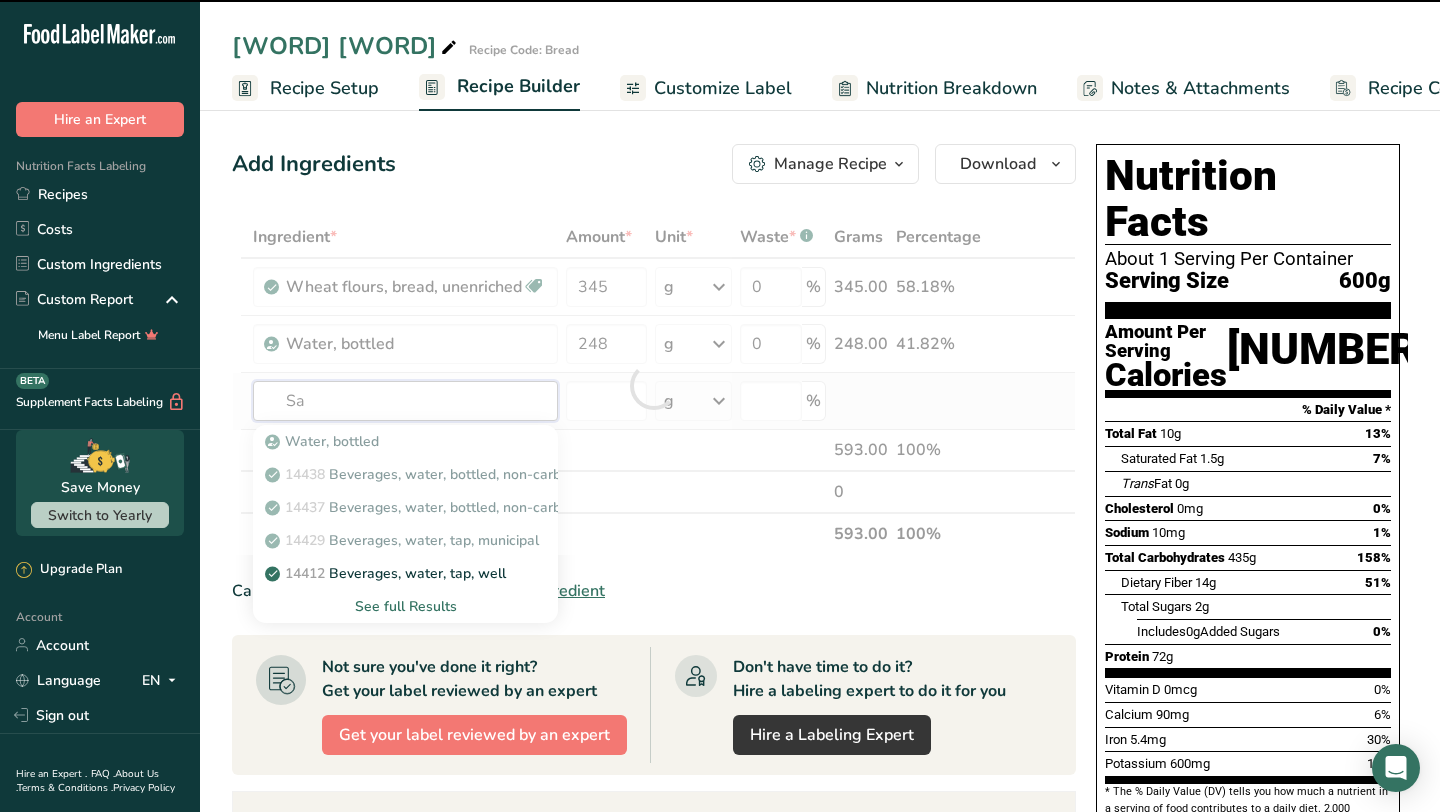 type on "Sal" 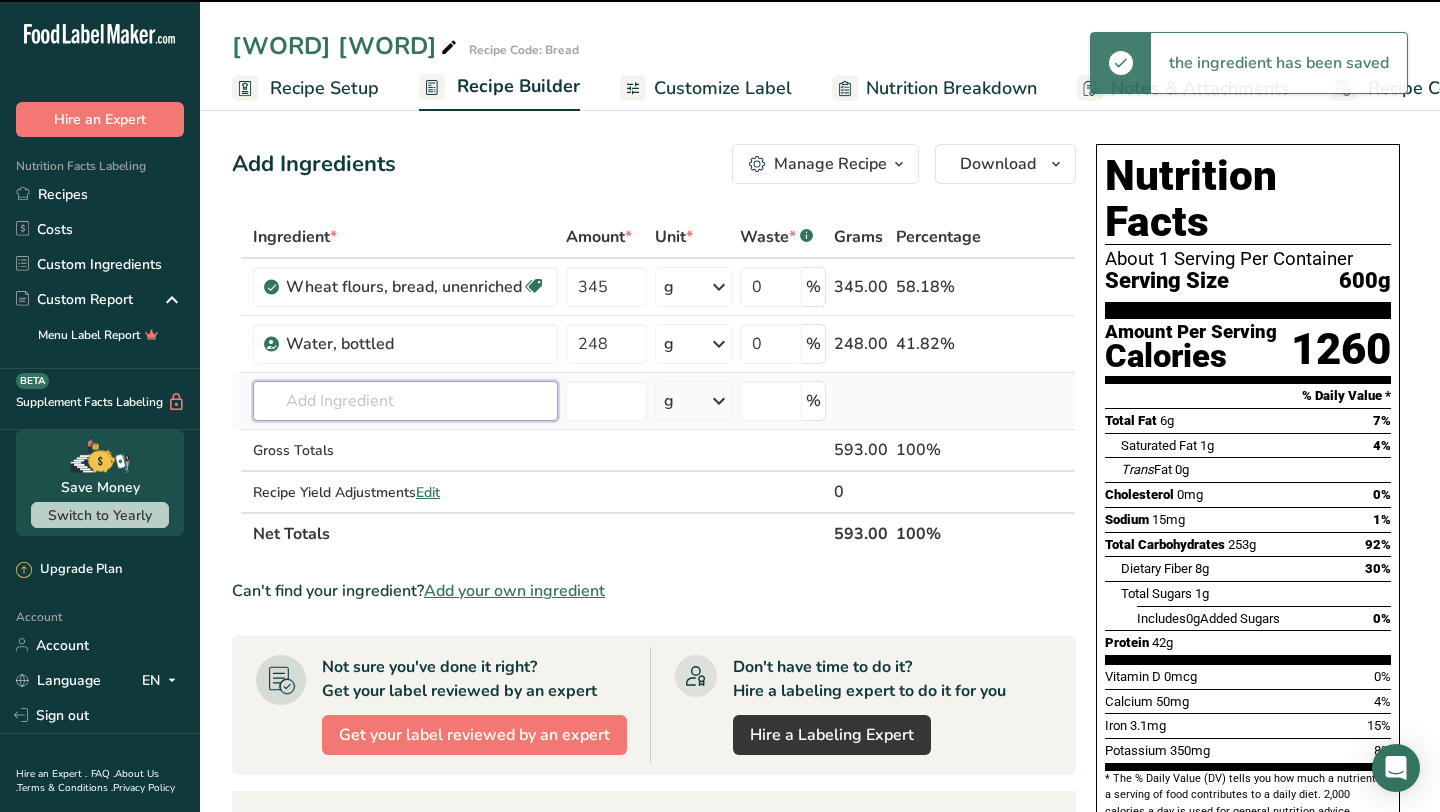 type on "t" 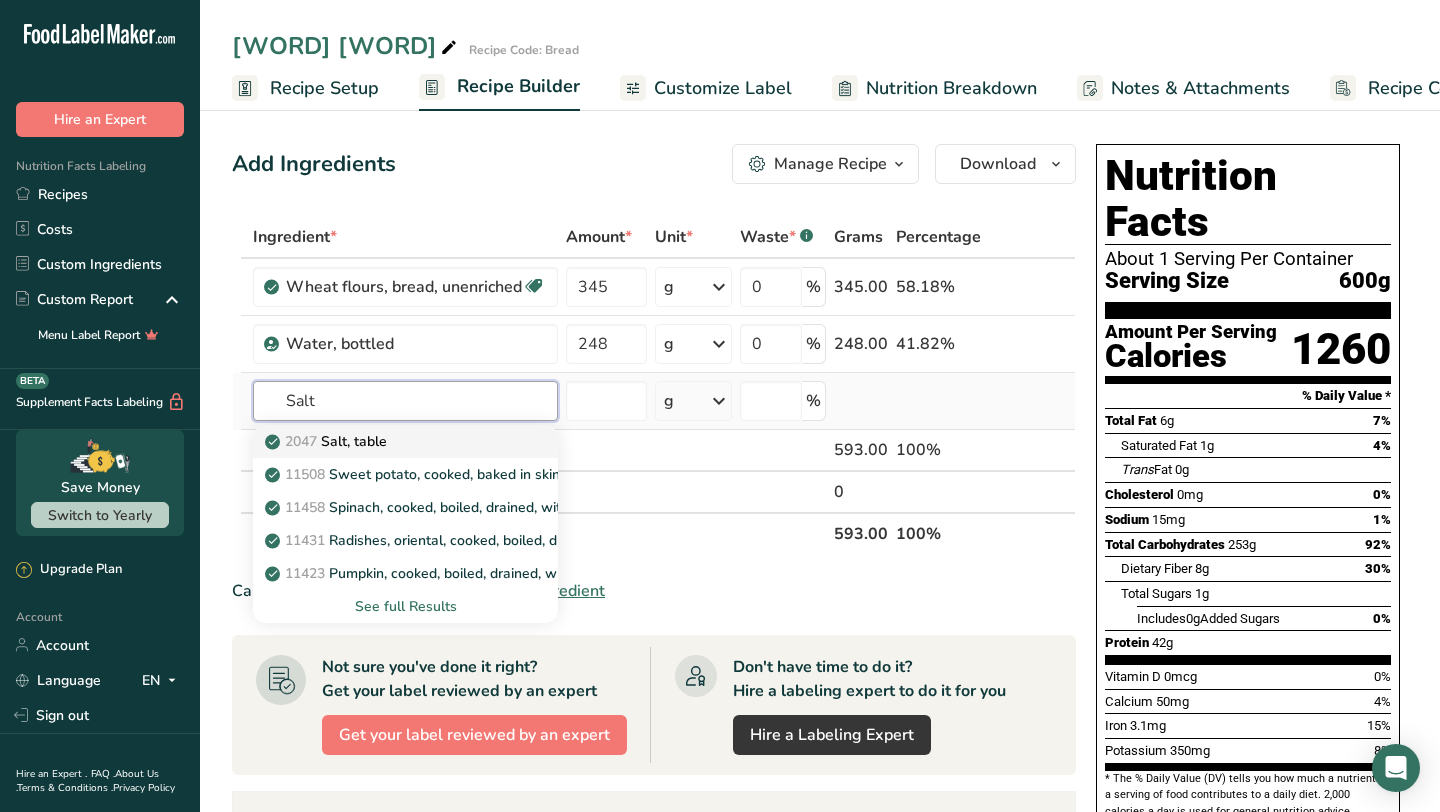 type on "Salt" 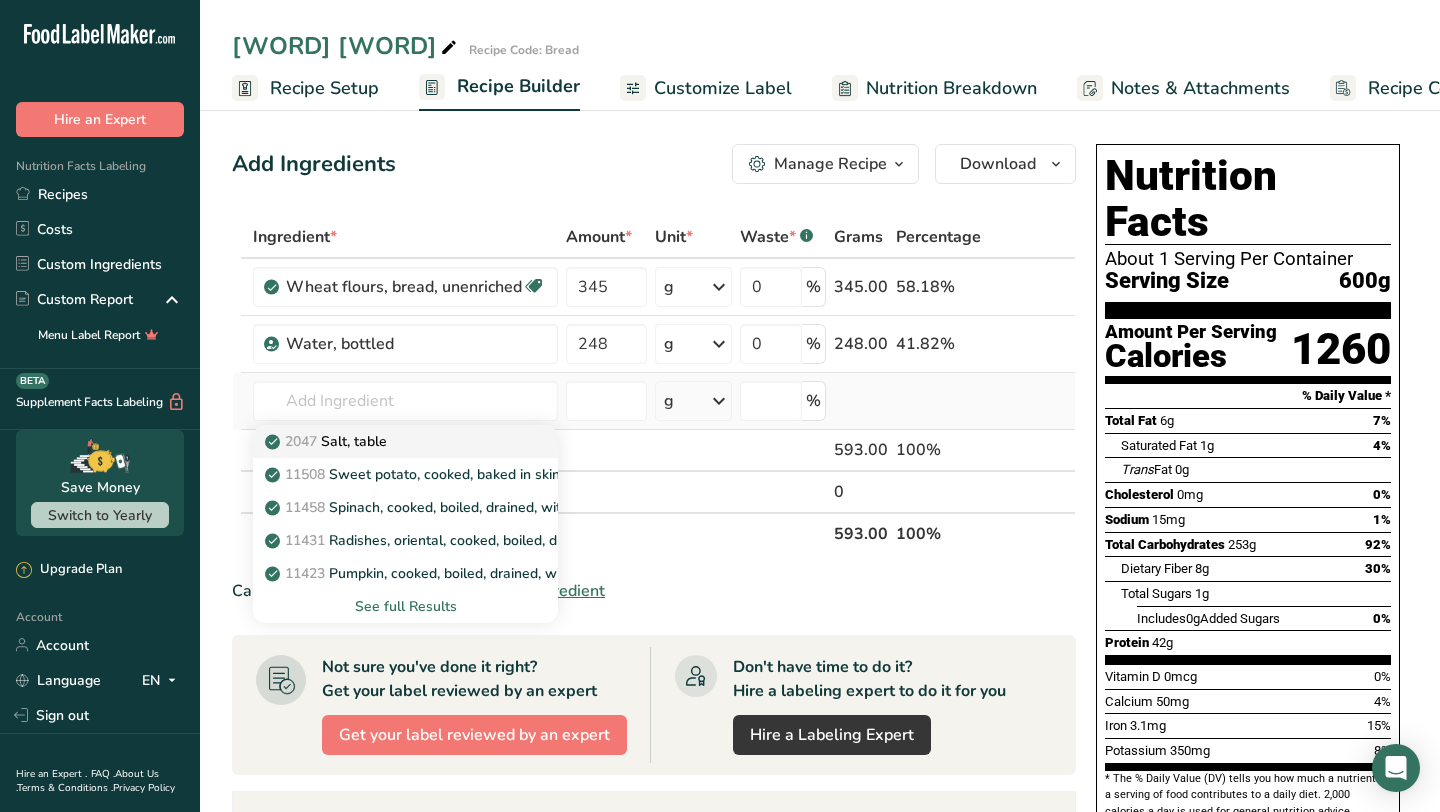 click on "2047
Salt, table" at bounding box center (389, 441) 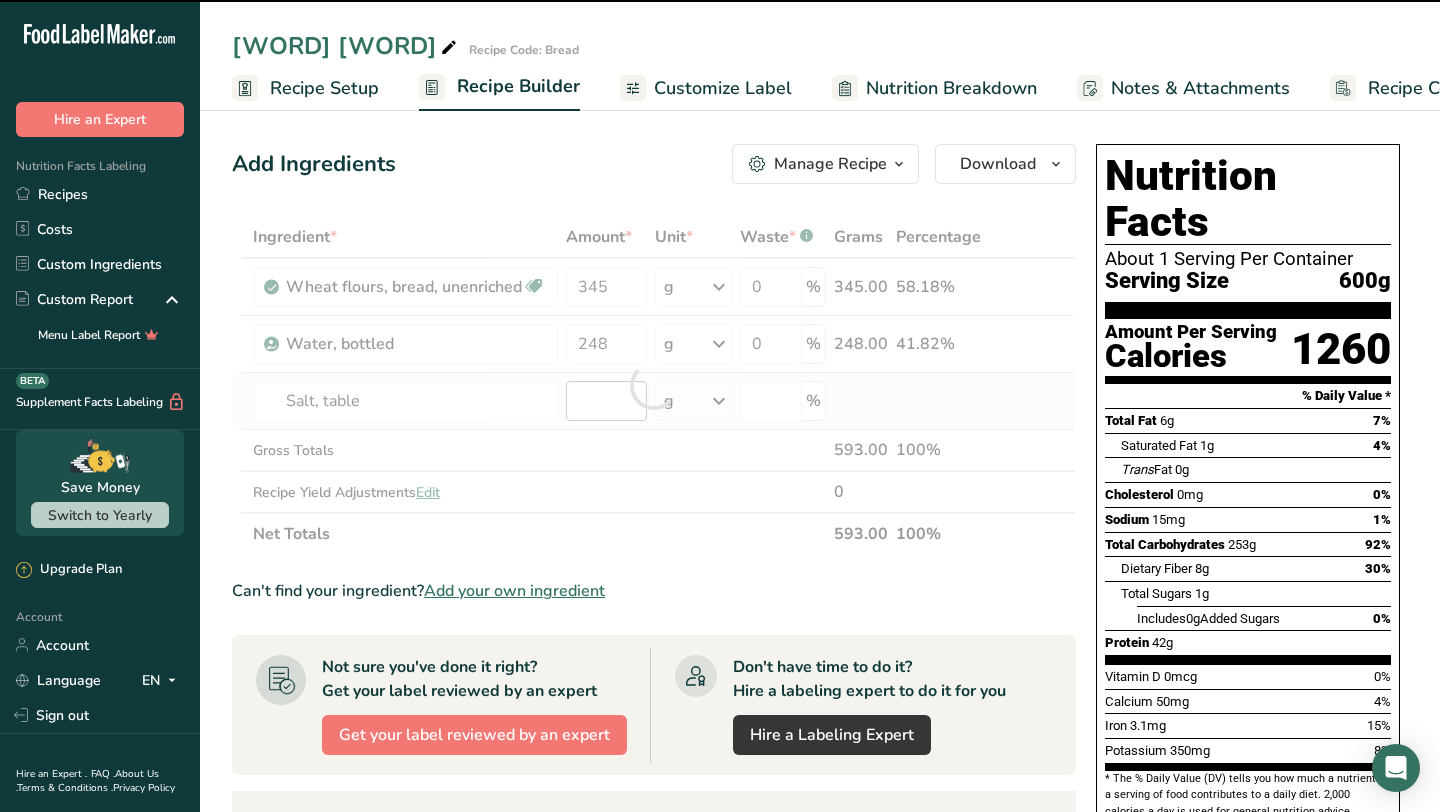 type on "0" 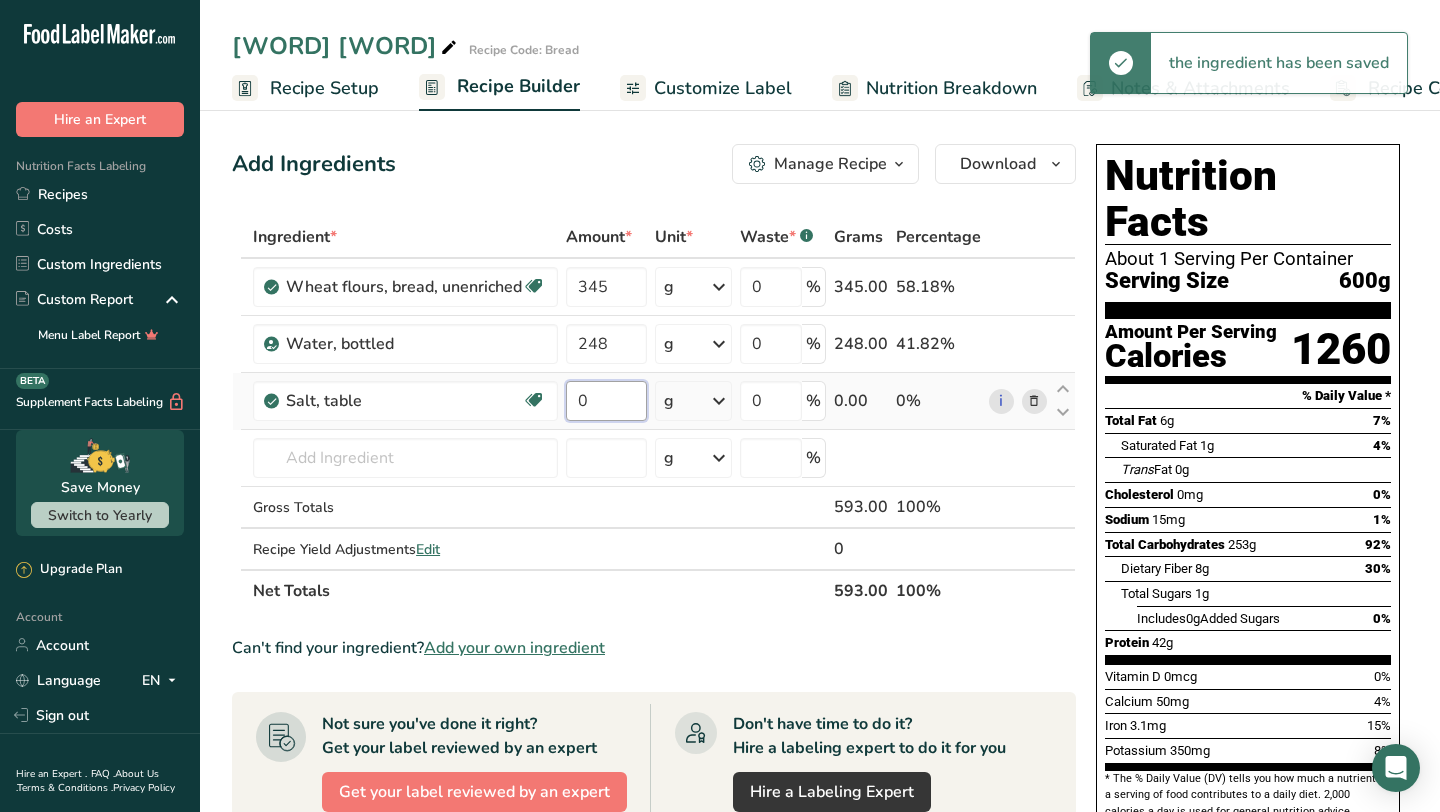 click on "0" at bounding box center [606, 401] 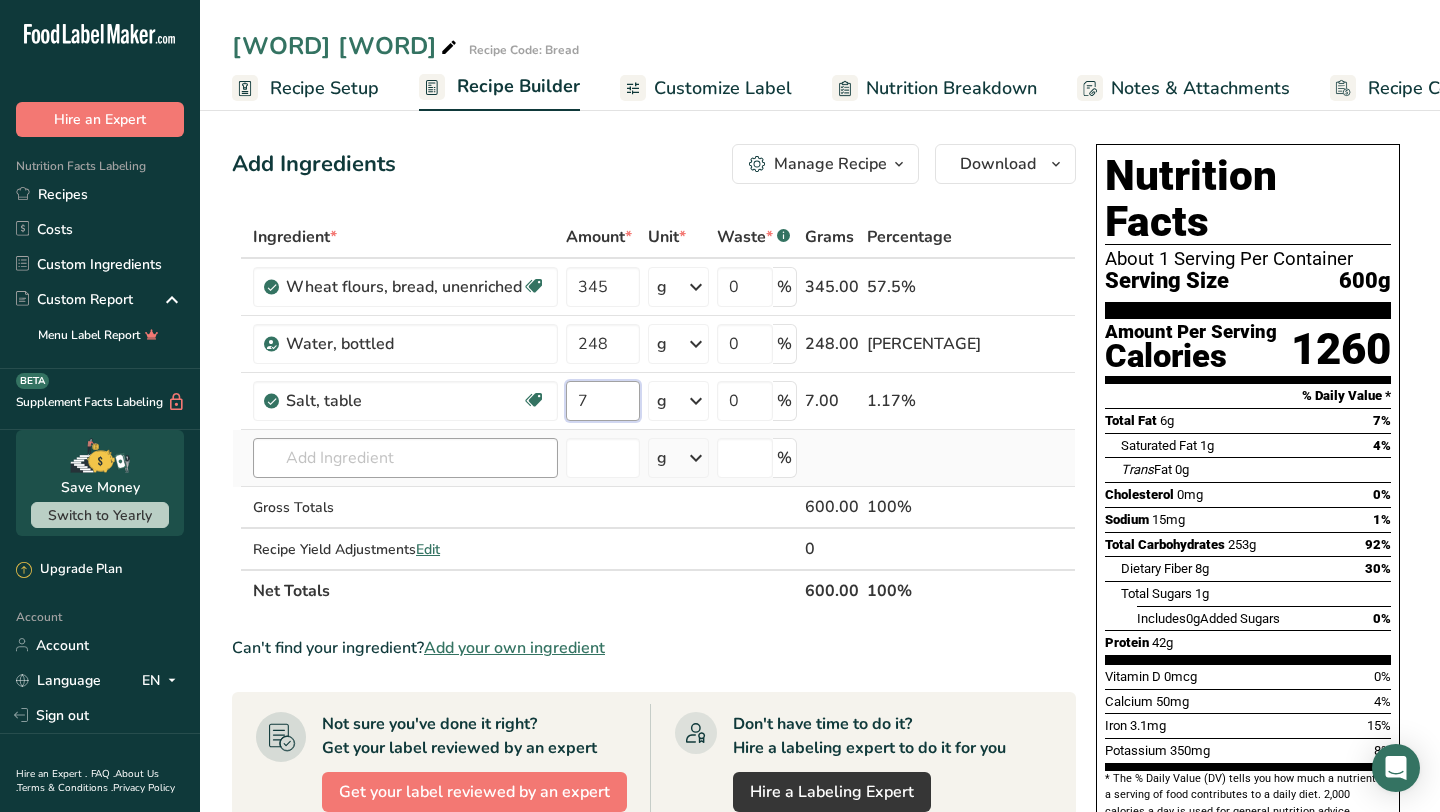 type on "7" 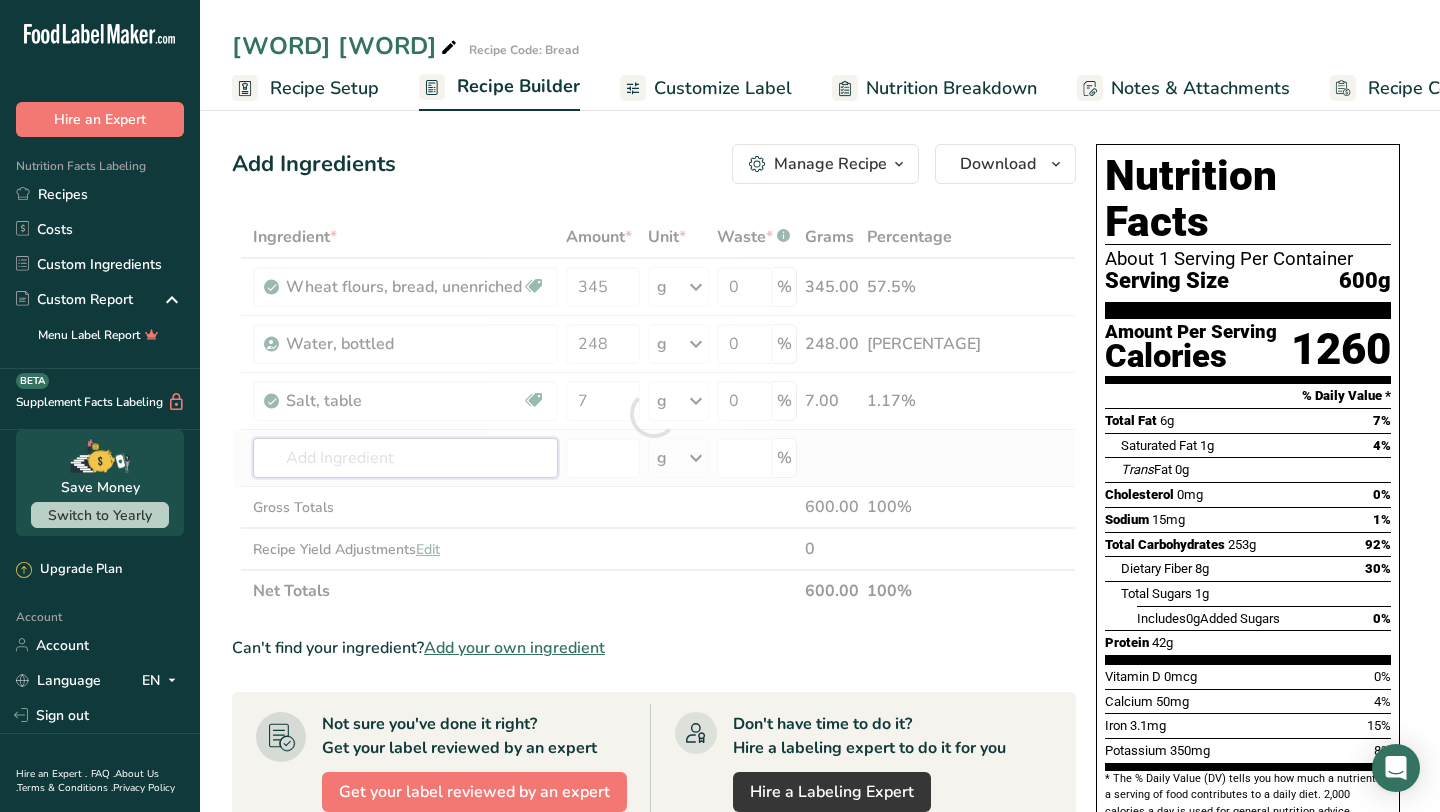click on "Ingredient *
Amount *
Unit *
Waste *   .a-a{fill:#347362;}.b-a{fill:#fff;}          Grams
Percentage
Wheat flours, bread, unenriched
Vegetarian
Soy free
345
g
Portions
1 cup unsifted, dipped
Weight Units
g
kg
mg
See more
Volume Units
l
Volume units require a density conversion. If you know your ingredient's density enter it below. Otherwise, click on "RIA" our AI Regulatory bot - she will be able to help you
lb/ft3
g/cm3
Confirm
mL
lb/ft3
g/cm3
Confirm" at bounding box center (654, 414) 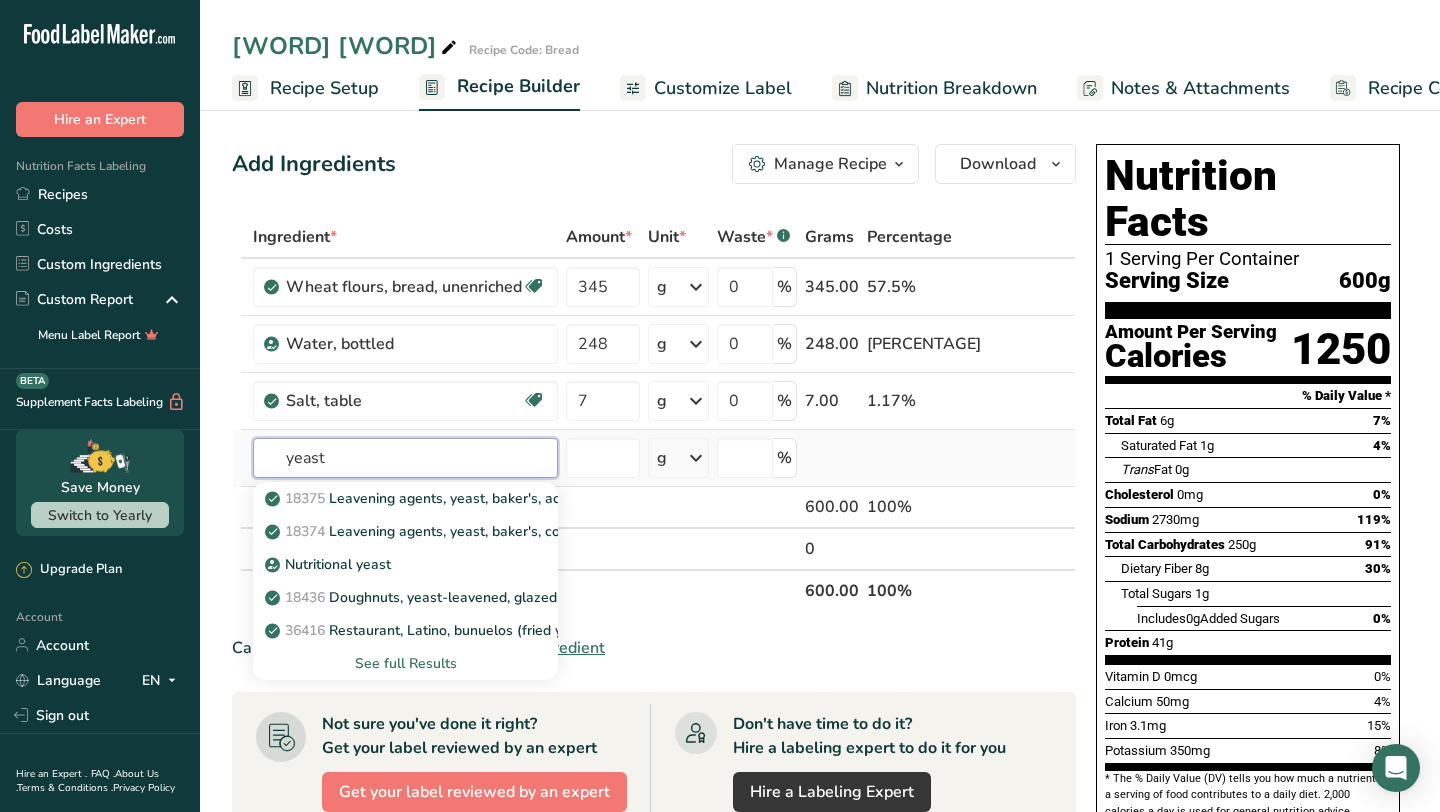 type on "yeast" 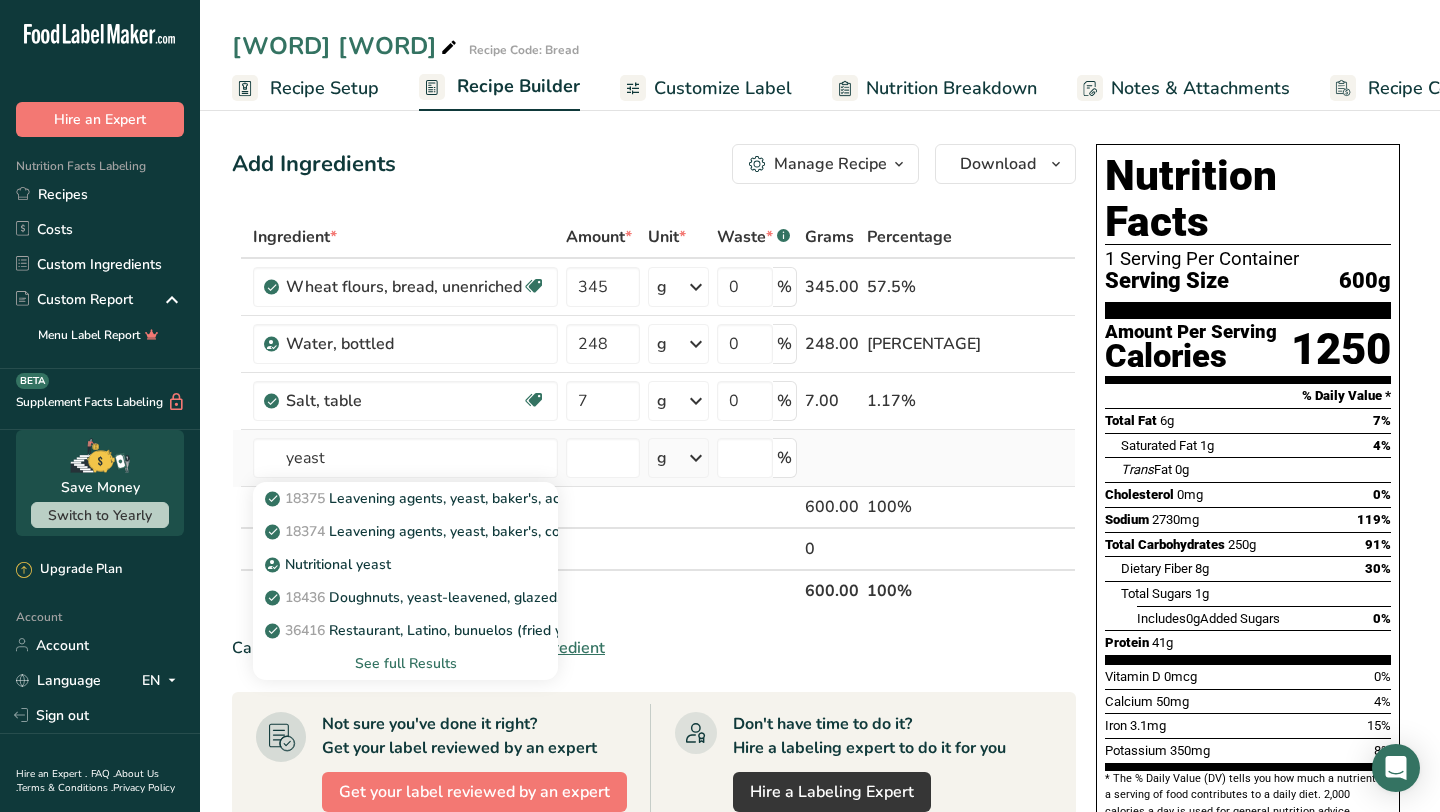type 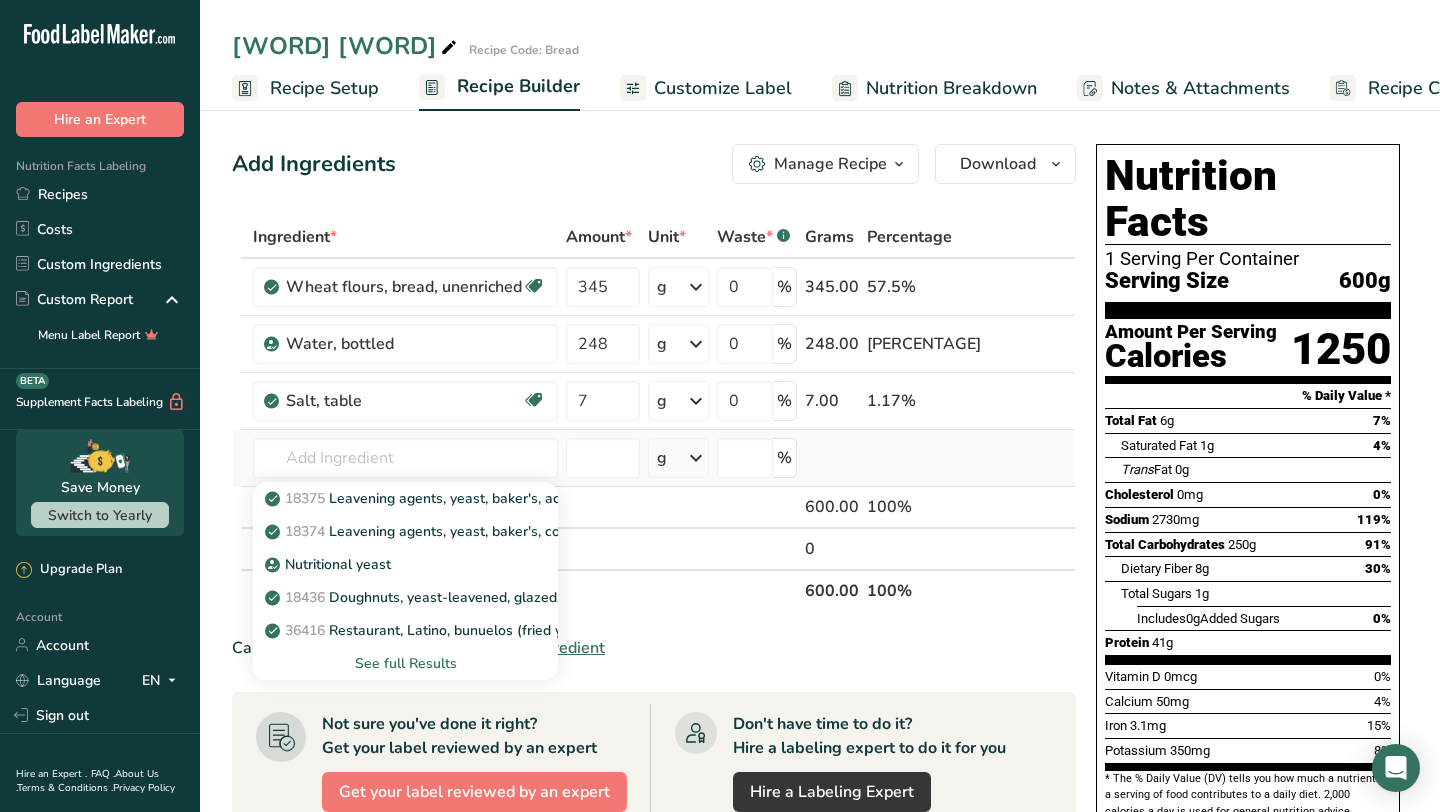 click on "See full Results" at bounding box center (405, 663) 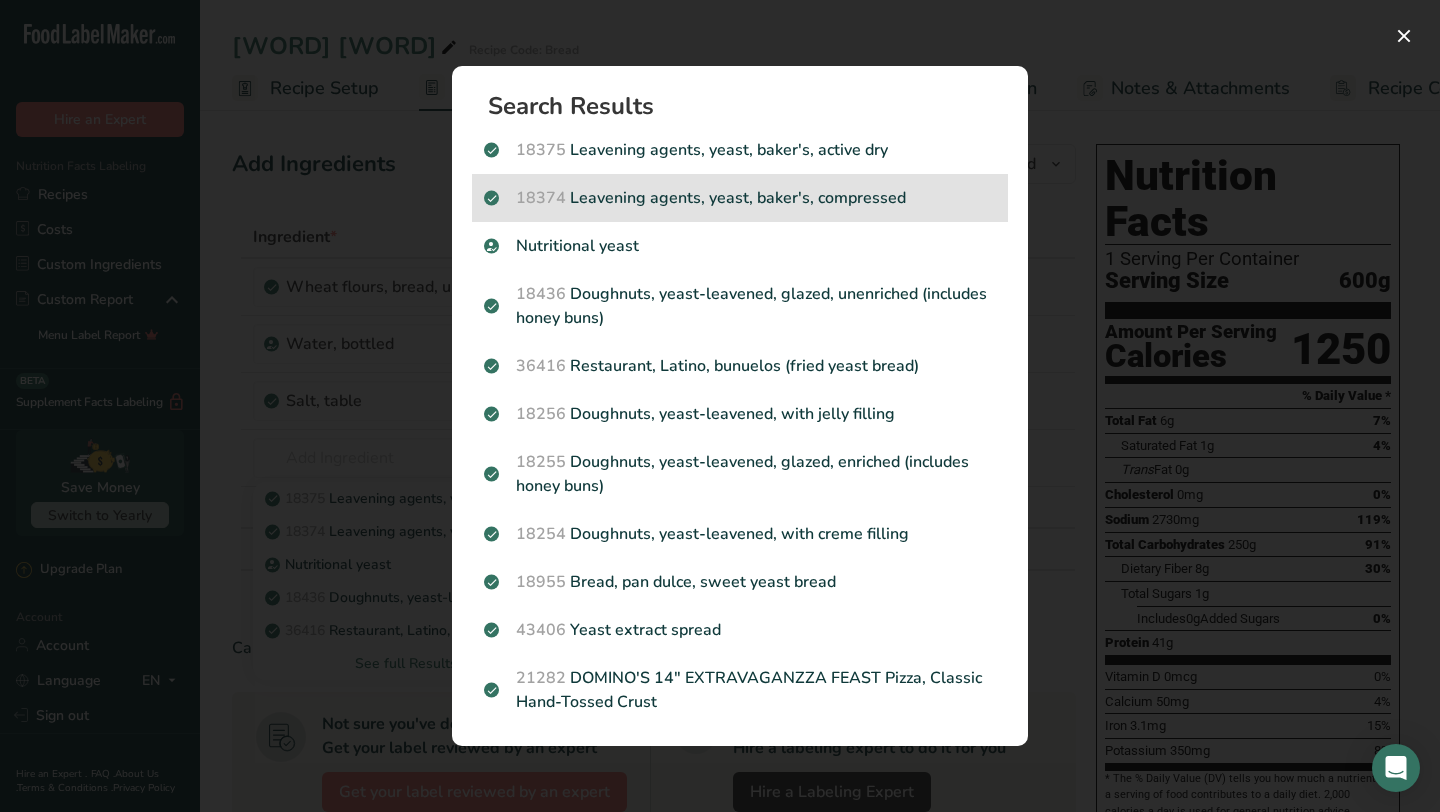 click on "[NUMBER]
Leavening agents, yeast, baker's, compressed" at bounding box center [740, 198] 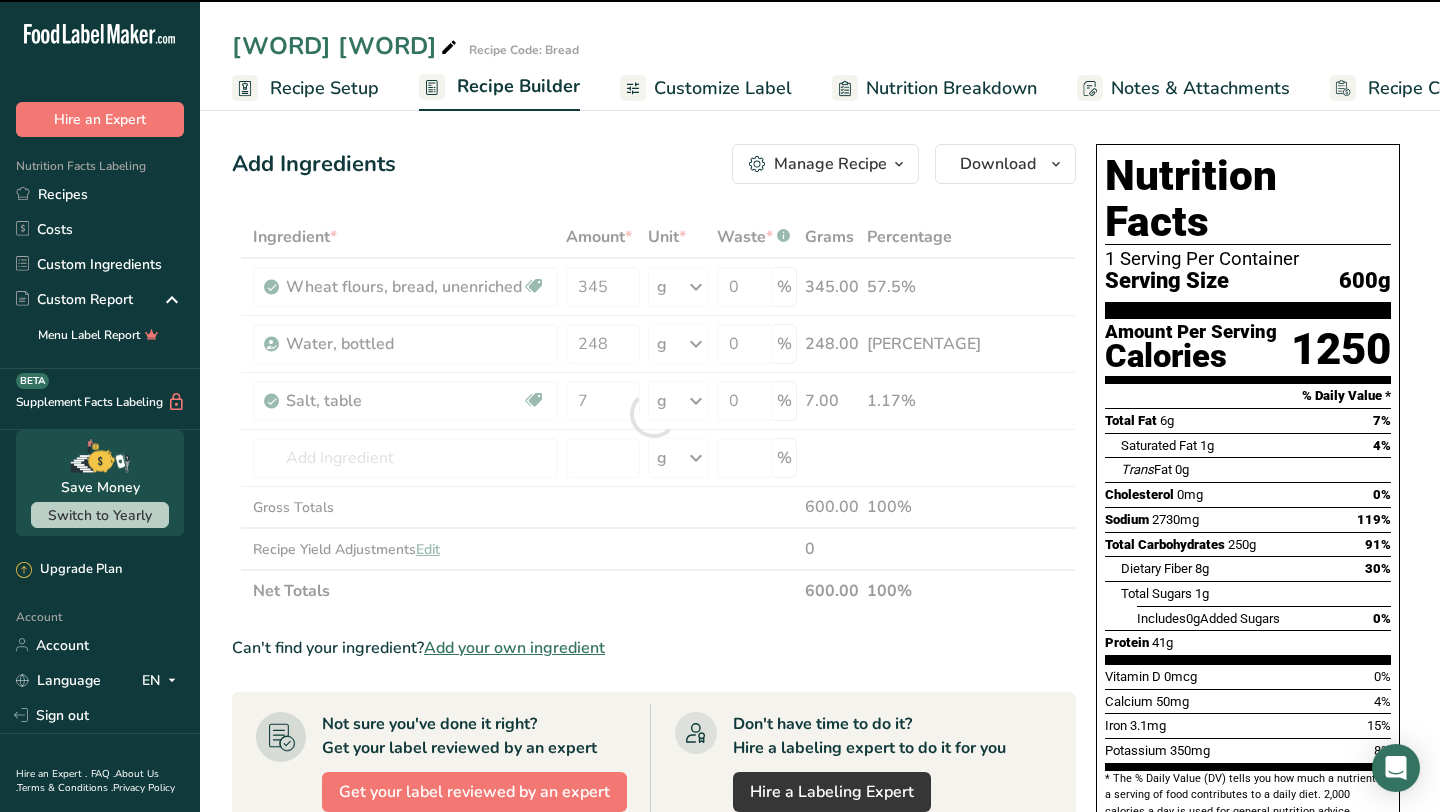type on "0" 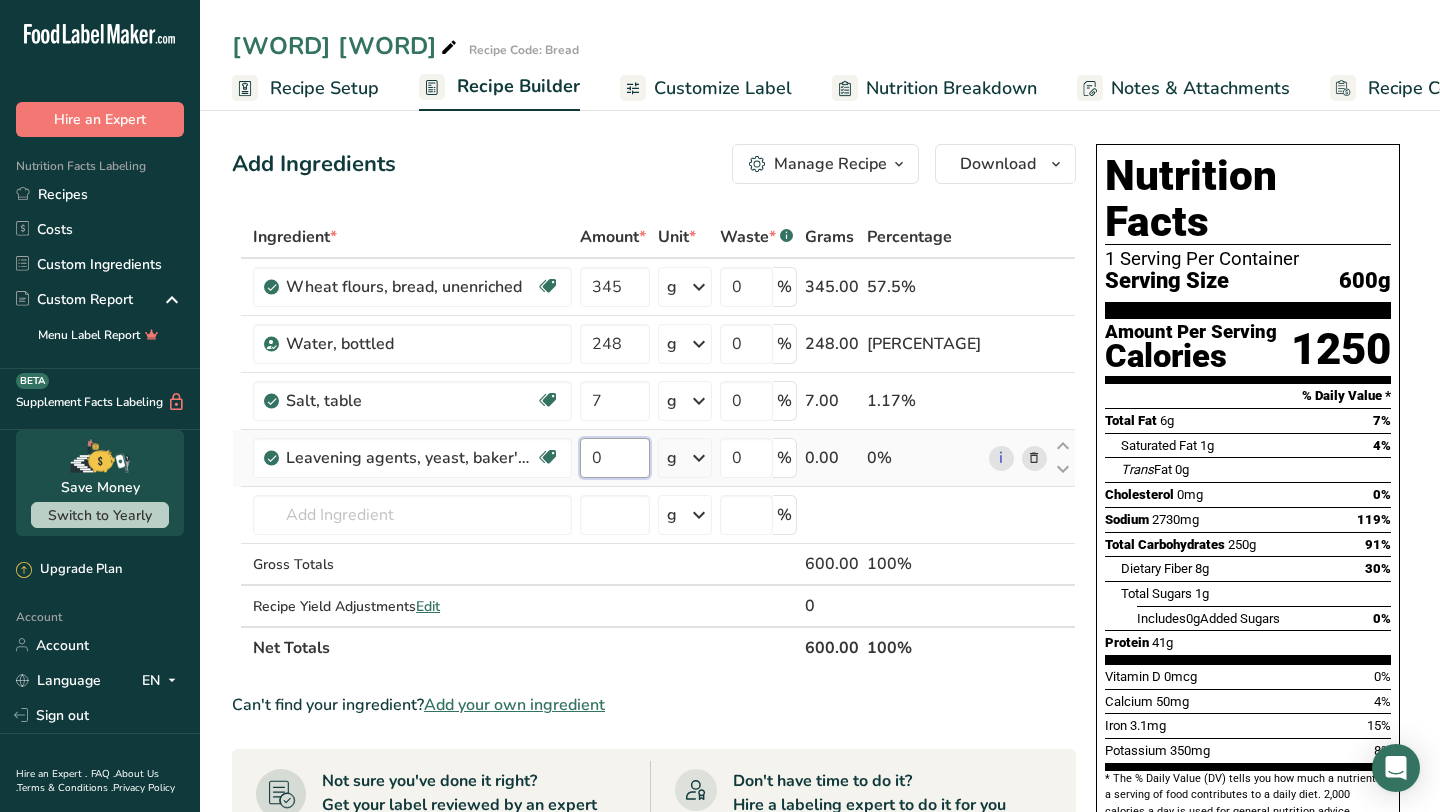 click on "0" at bounding box center [615, 458] 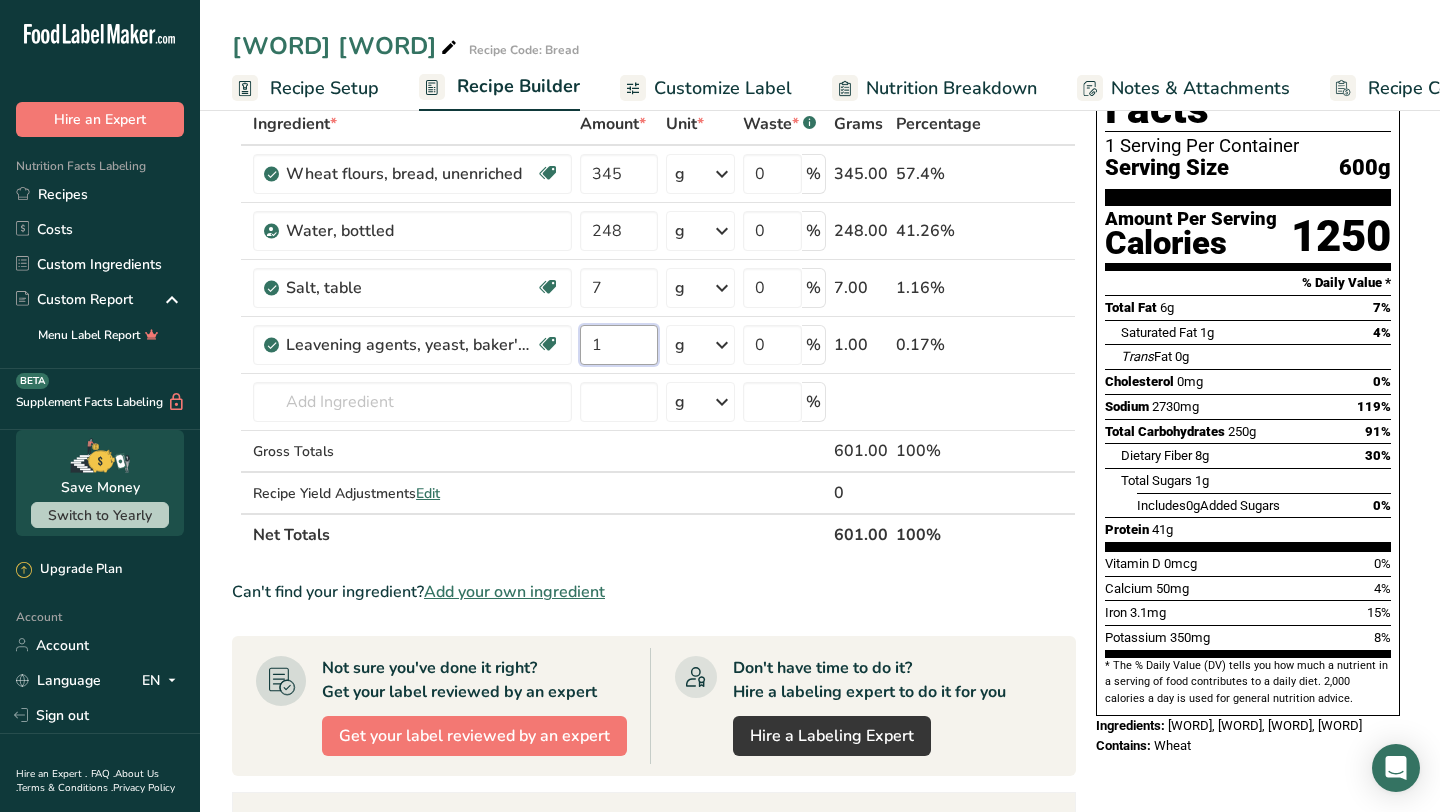 scroll, scrollTop: 116, scrollLeft: 0, axis: vertical 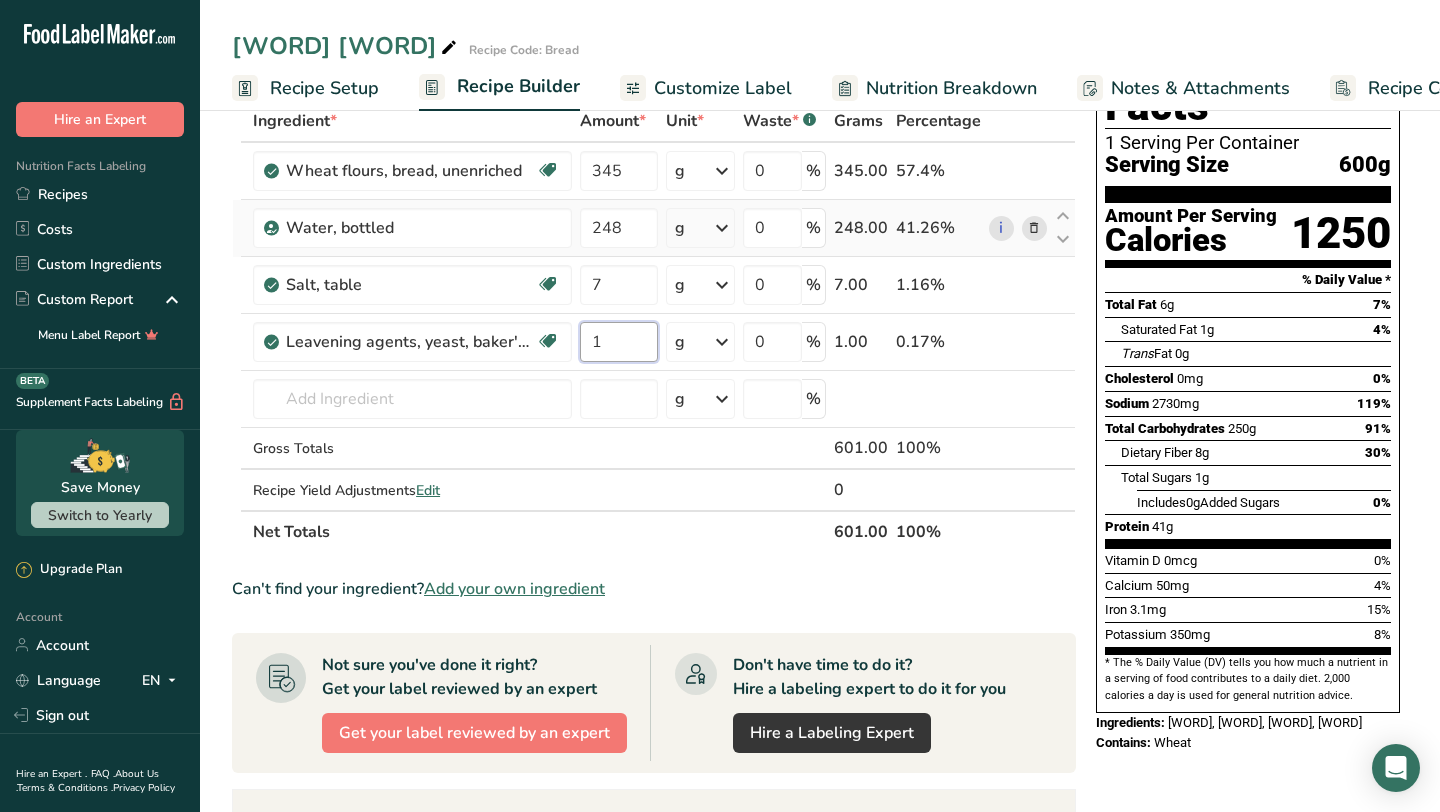 type on "1" 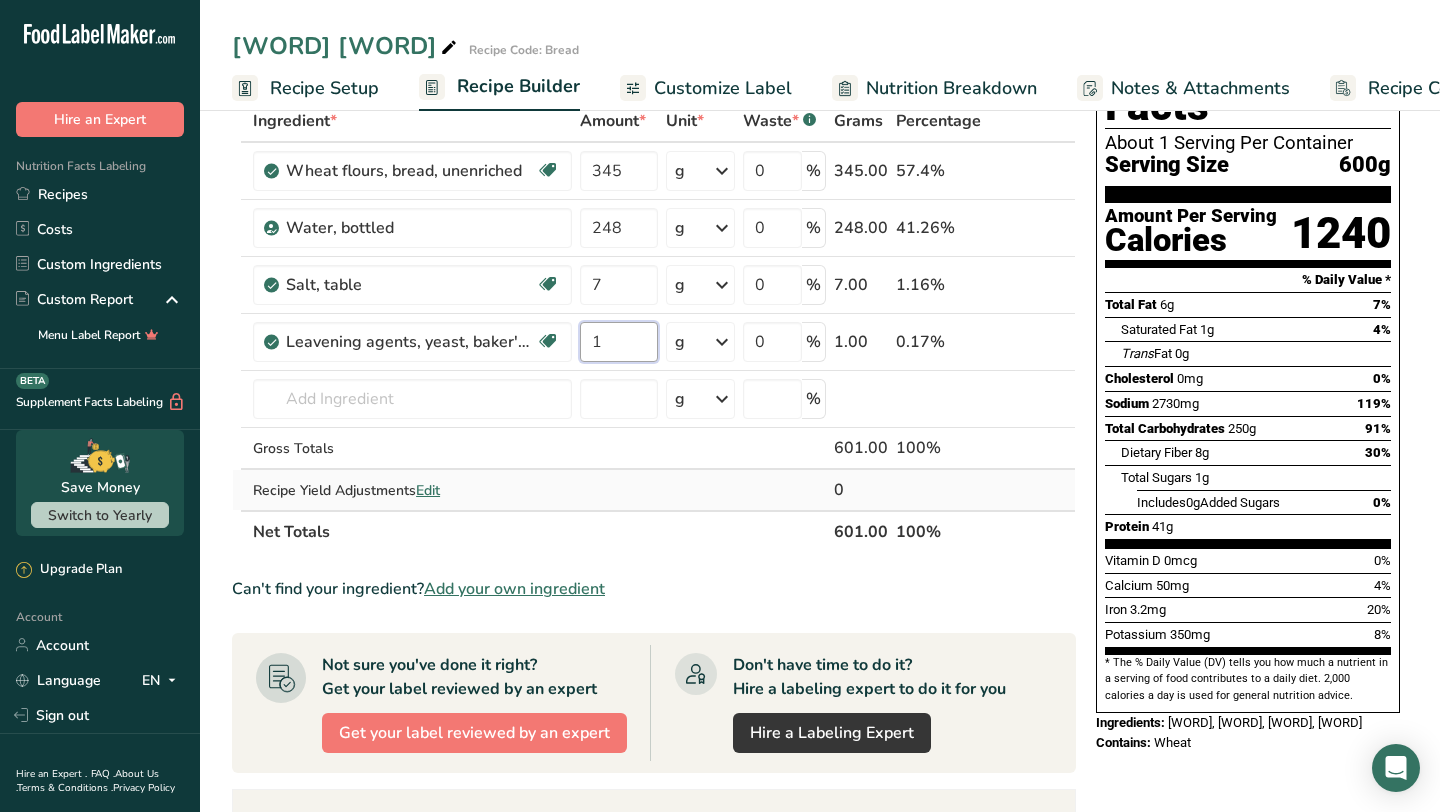 scroll, scrollTop: 0, scrollLeft: 0, axis: both 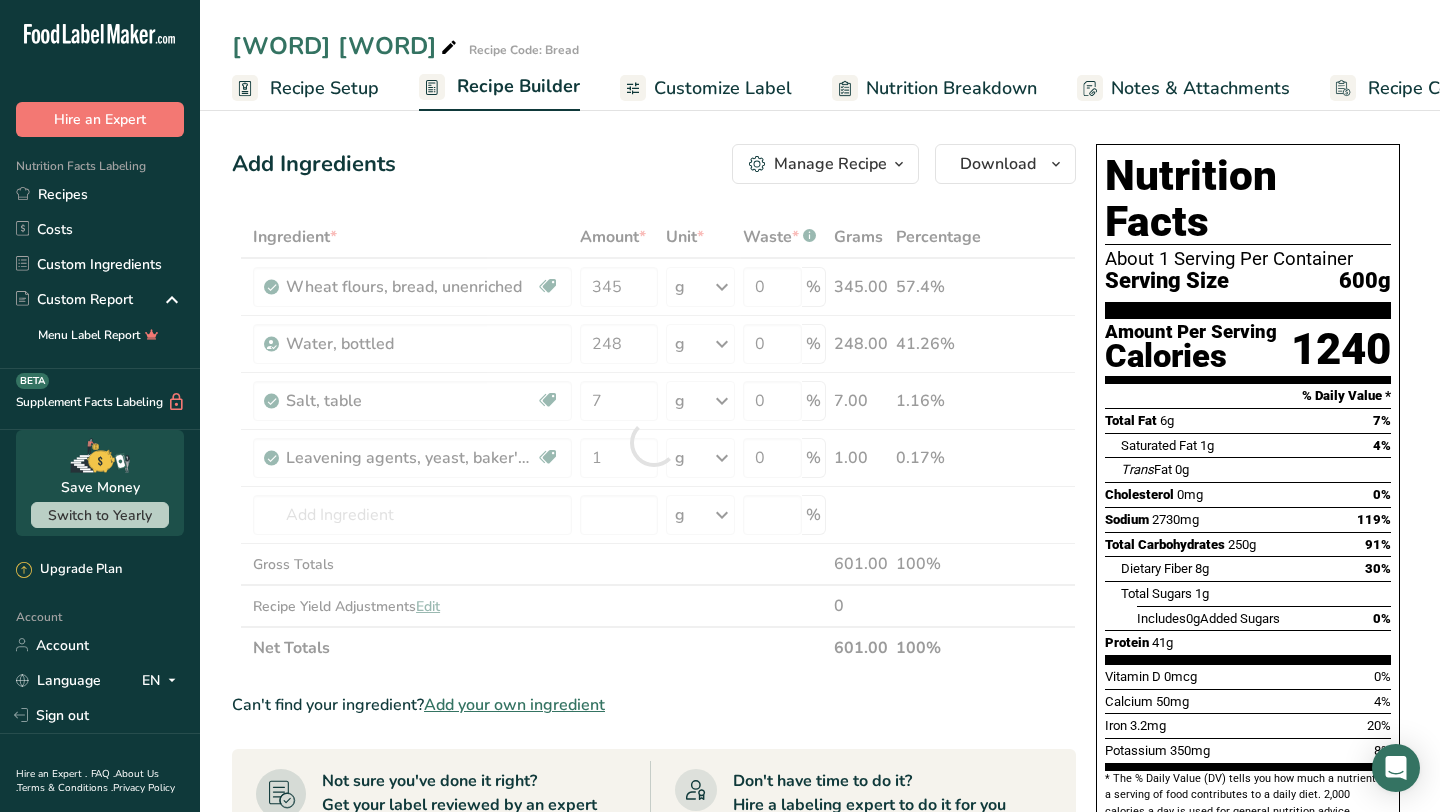 click on "Recipe Setup" at bounding box center [324, 88] 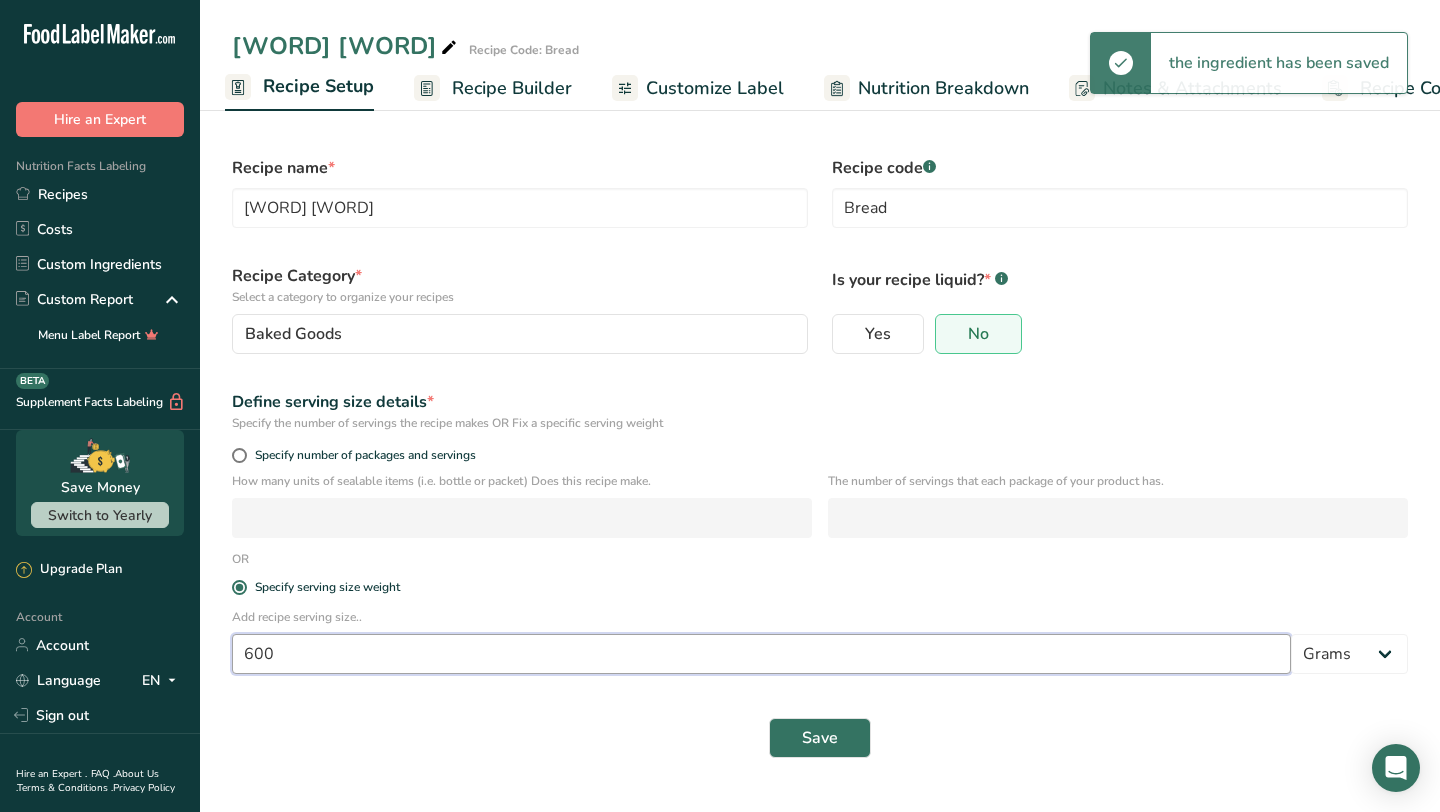 click on "600" at bounding box center (761, 654) 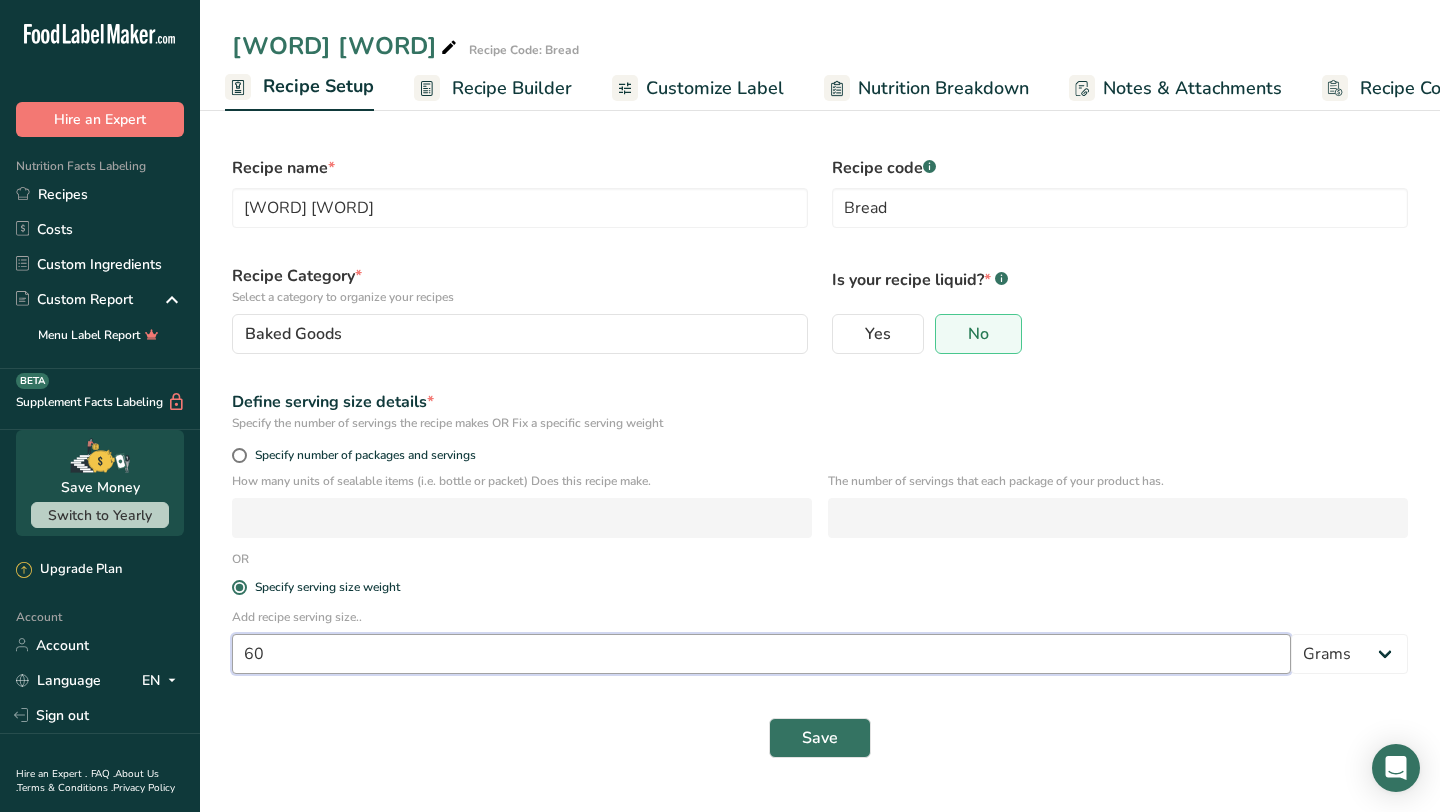 type on "6" 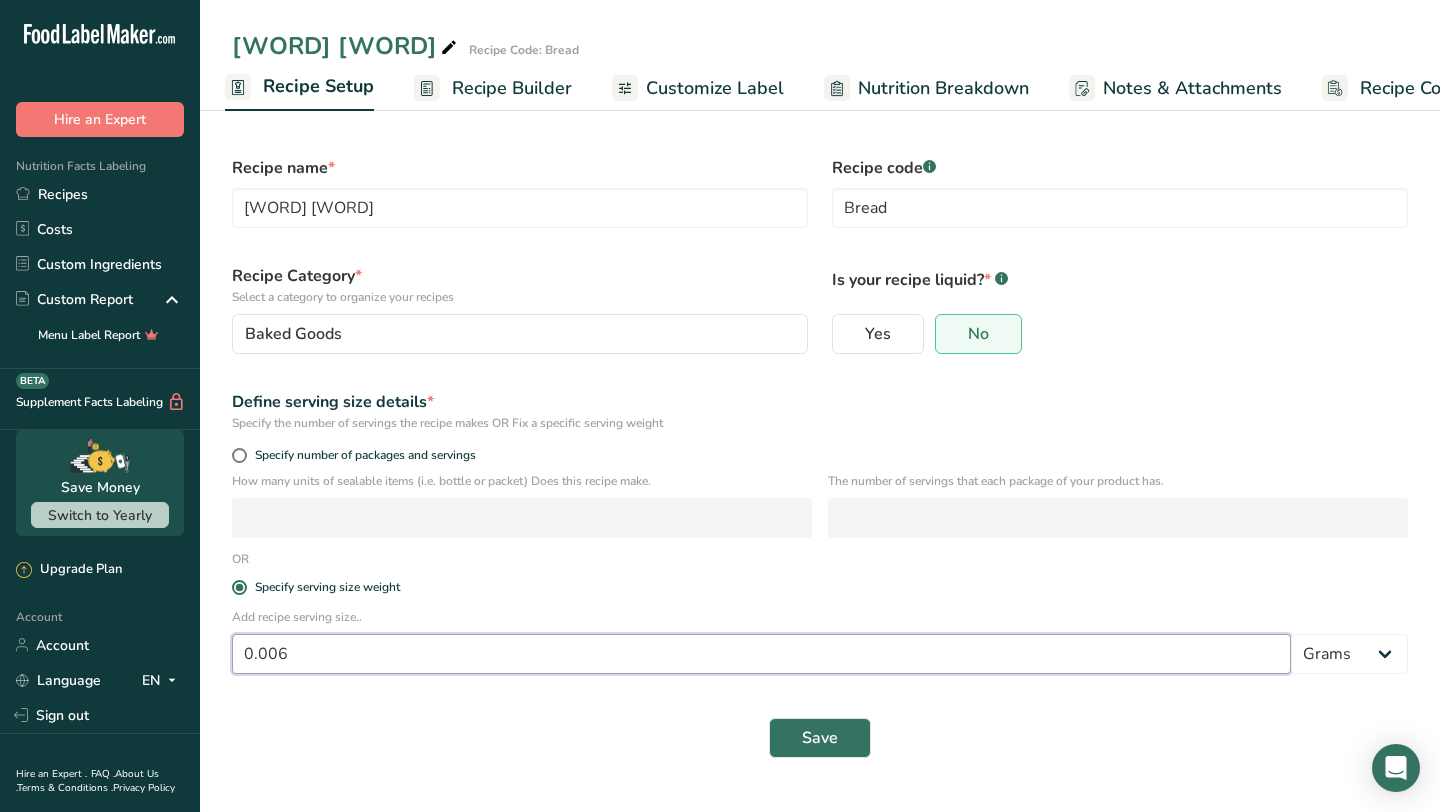 type on "0.006" 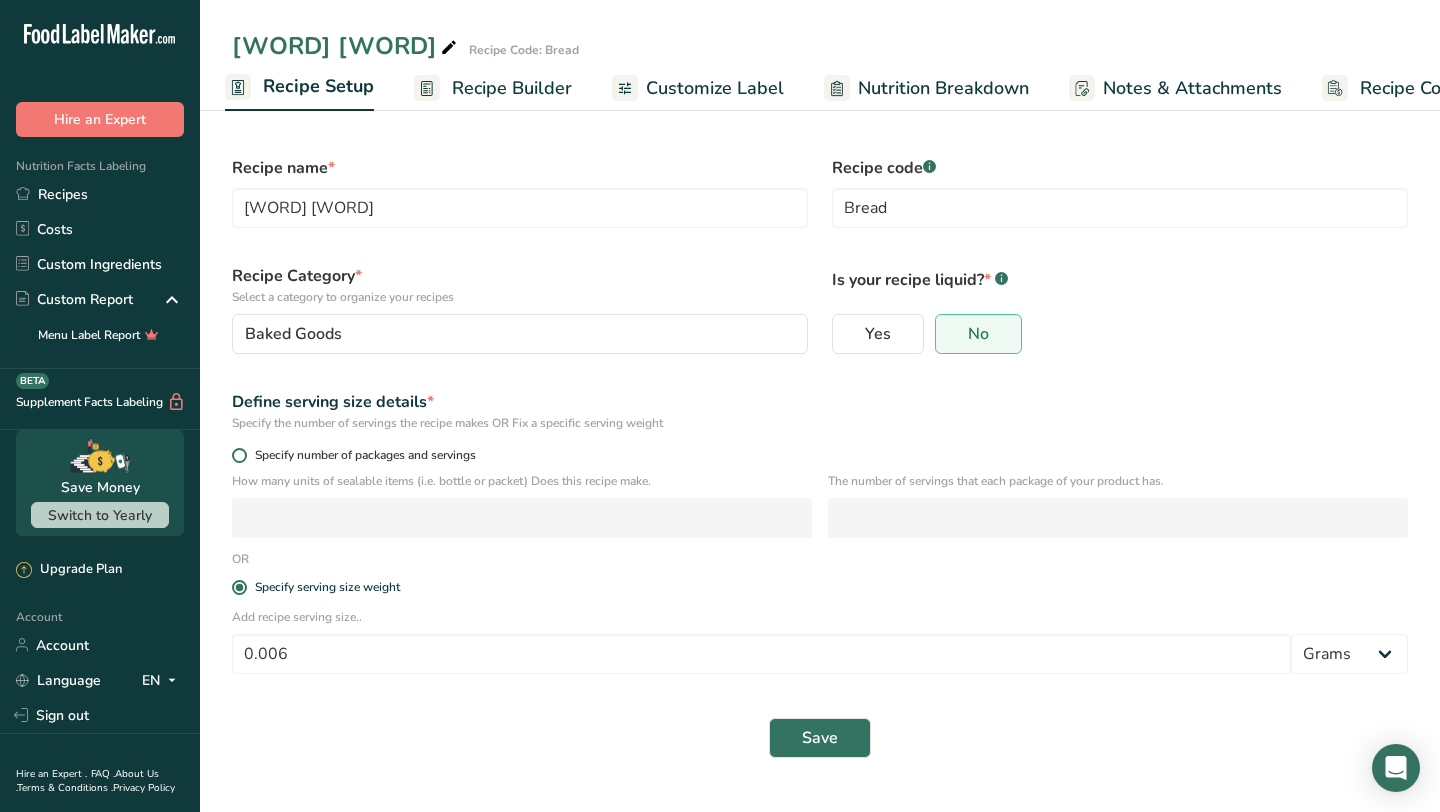 click on "Specify number of packages and servings" at bounding box center [820, 455] 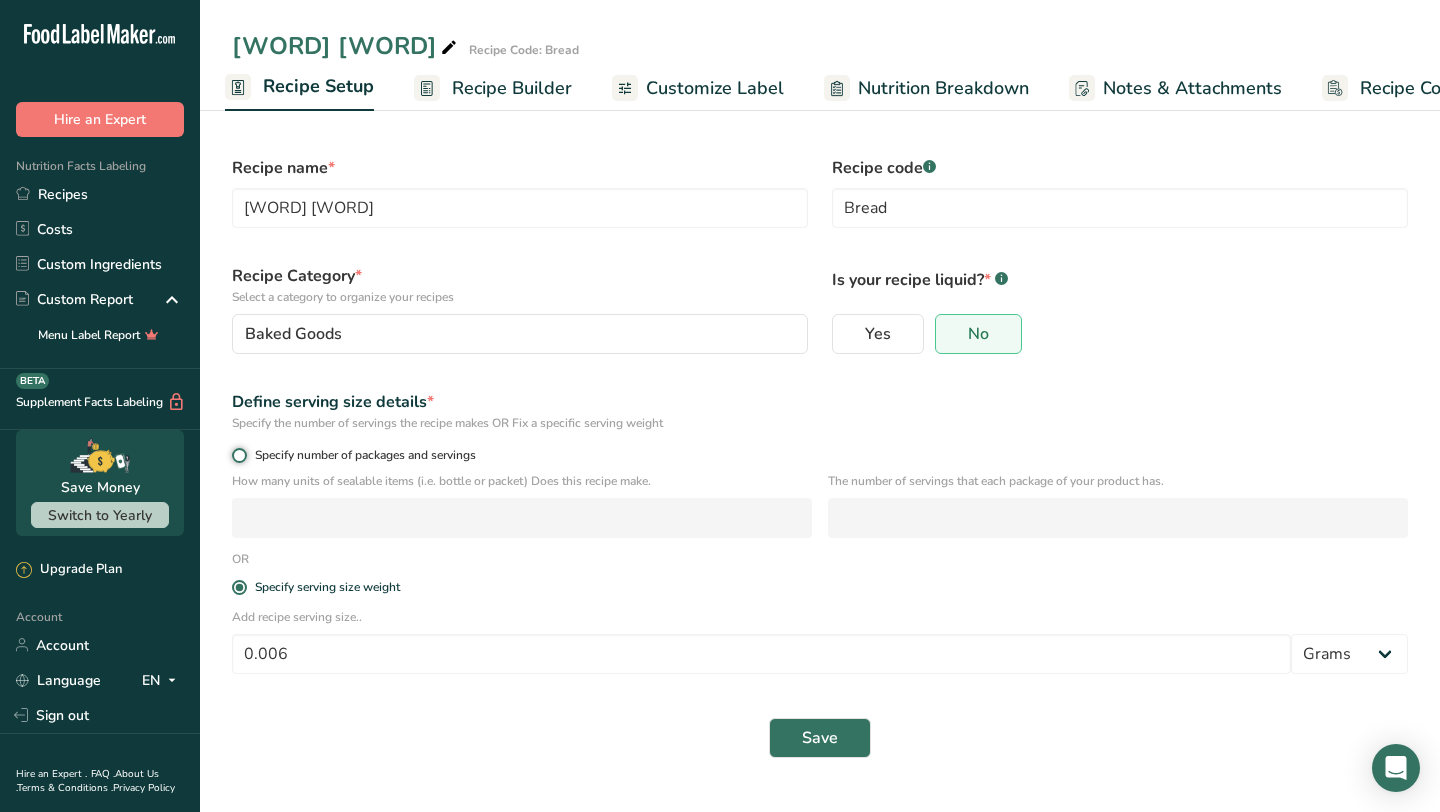 click on "Specify number of packages and servings" at bounding box center (238, 455) 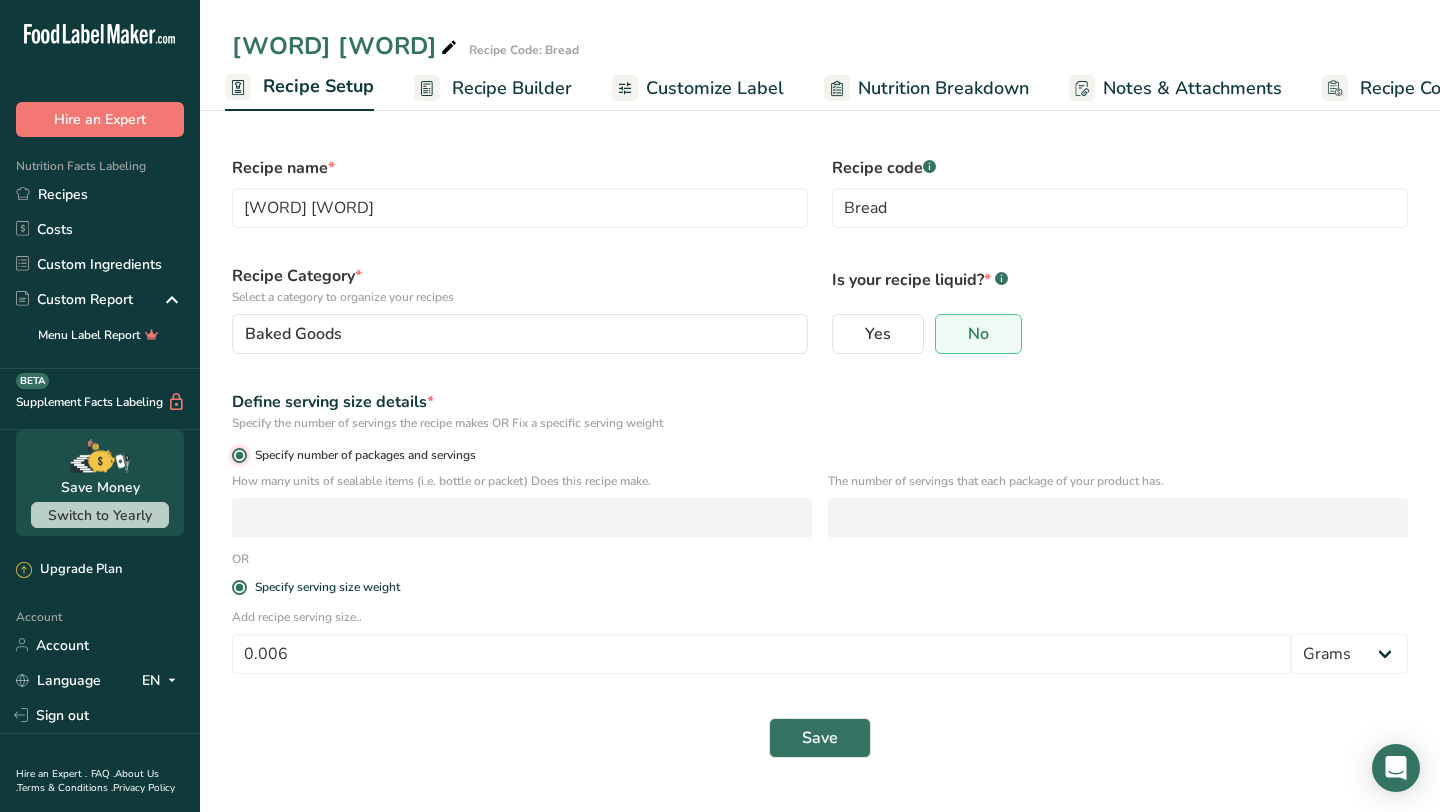 radio on "false" 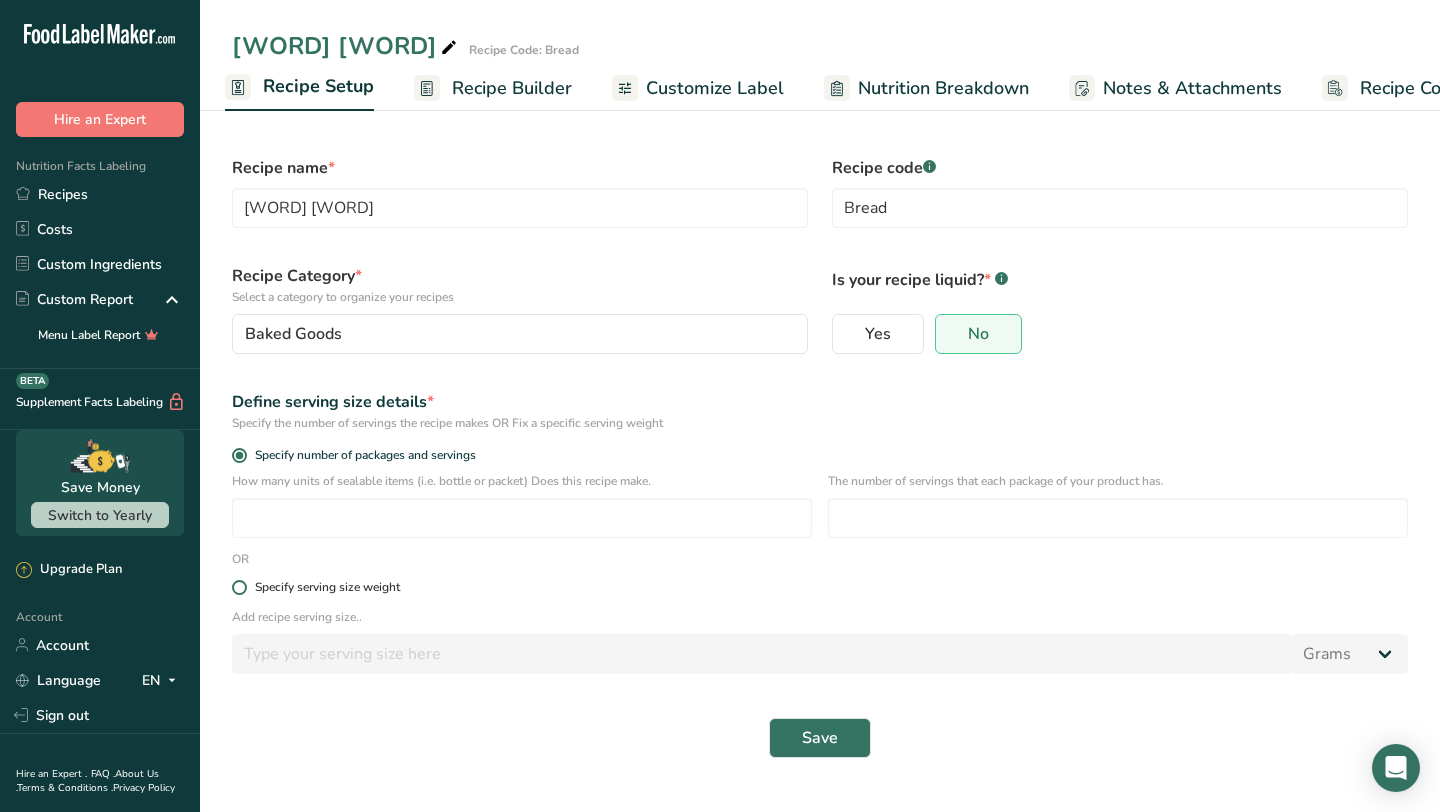 click at bounding box center (239, 587) 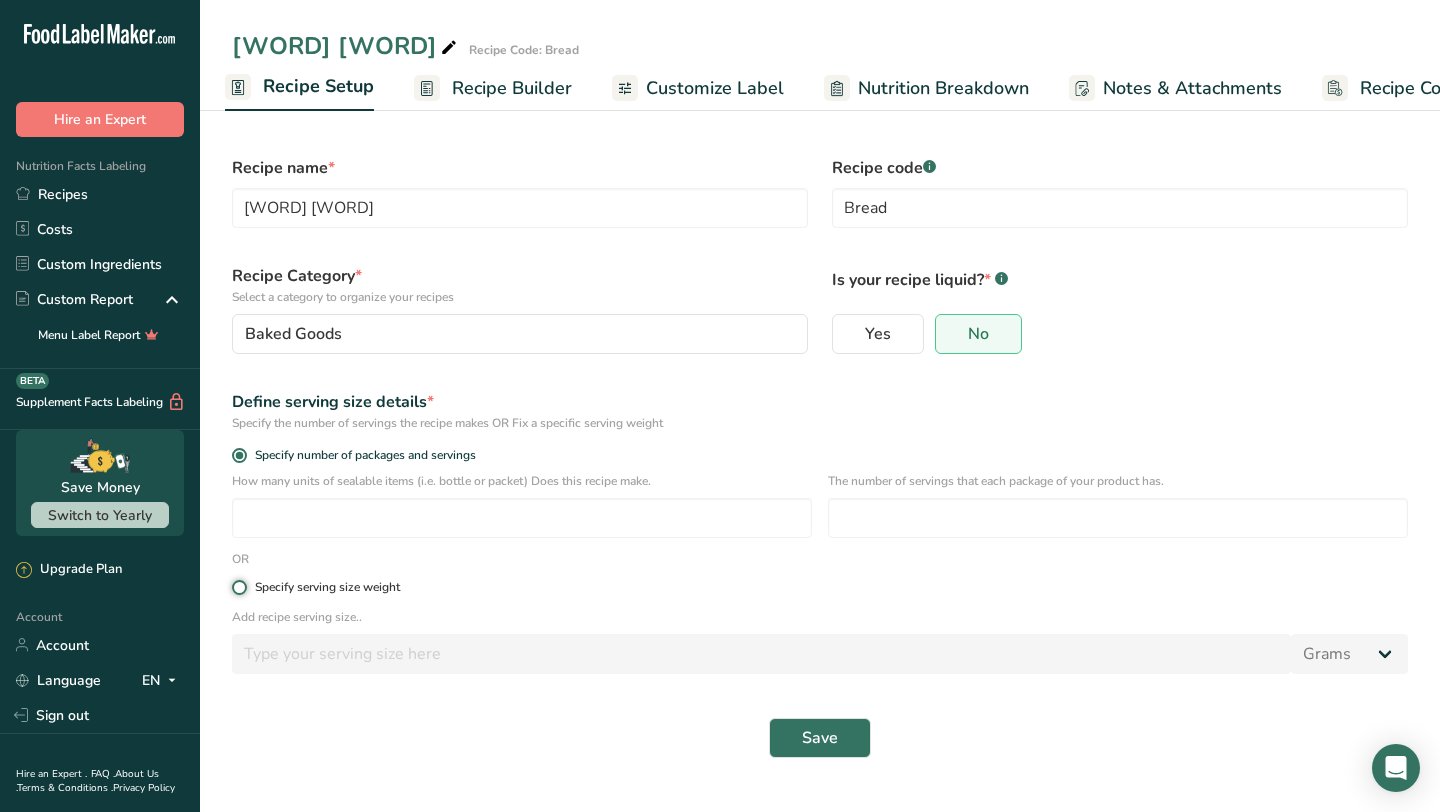 click on "Specify serving size weight" at bounding box center (238, 587) 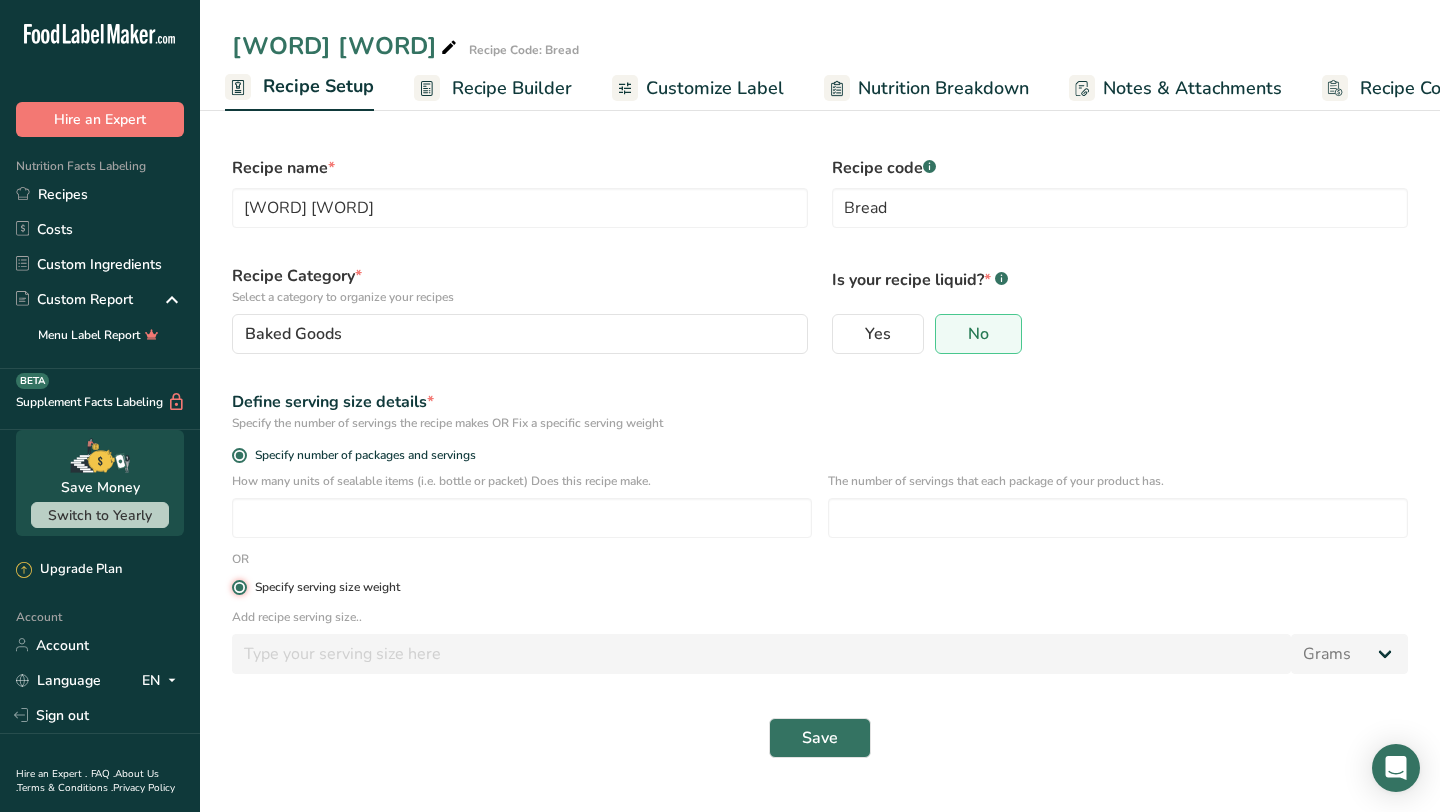 radio on "false" 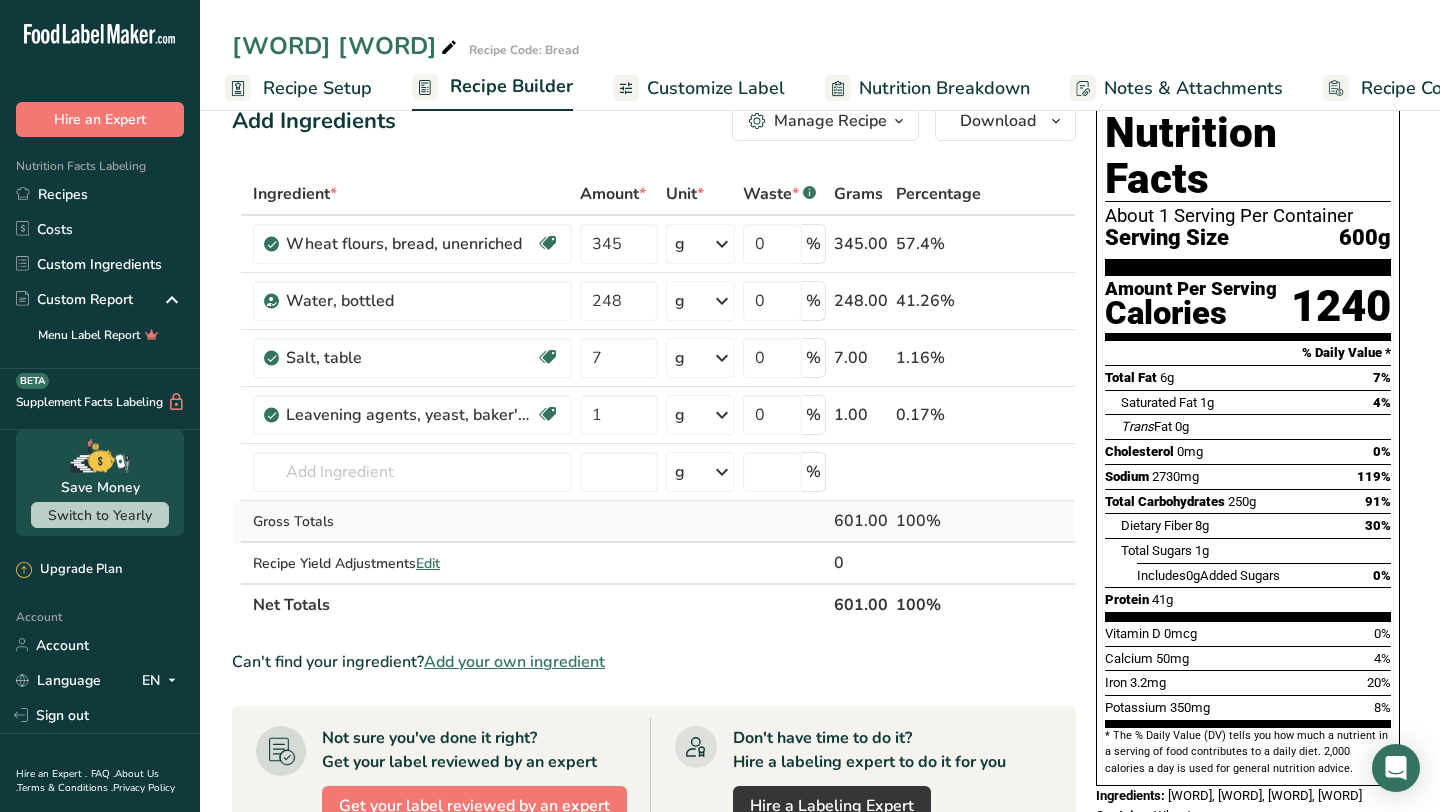 scroll, scrollTop: 0, scrollLeft: 0, axis: both 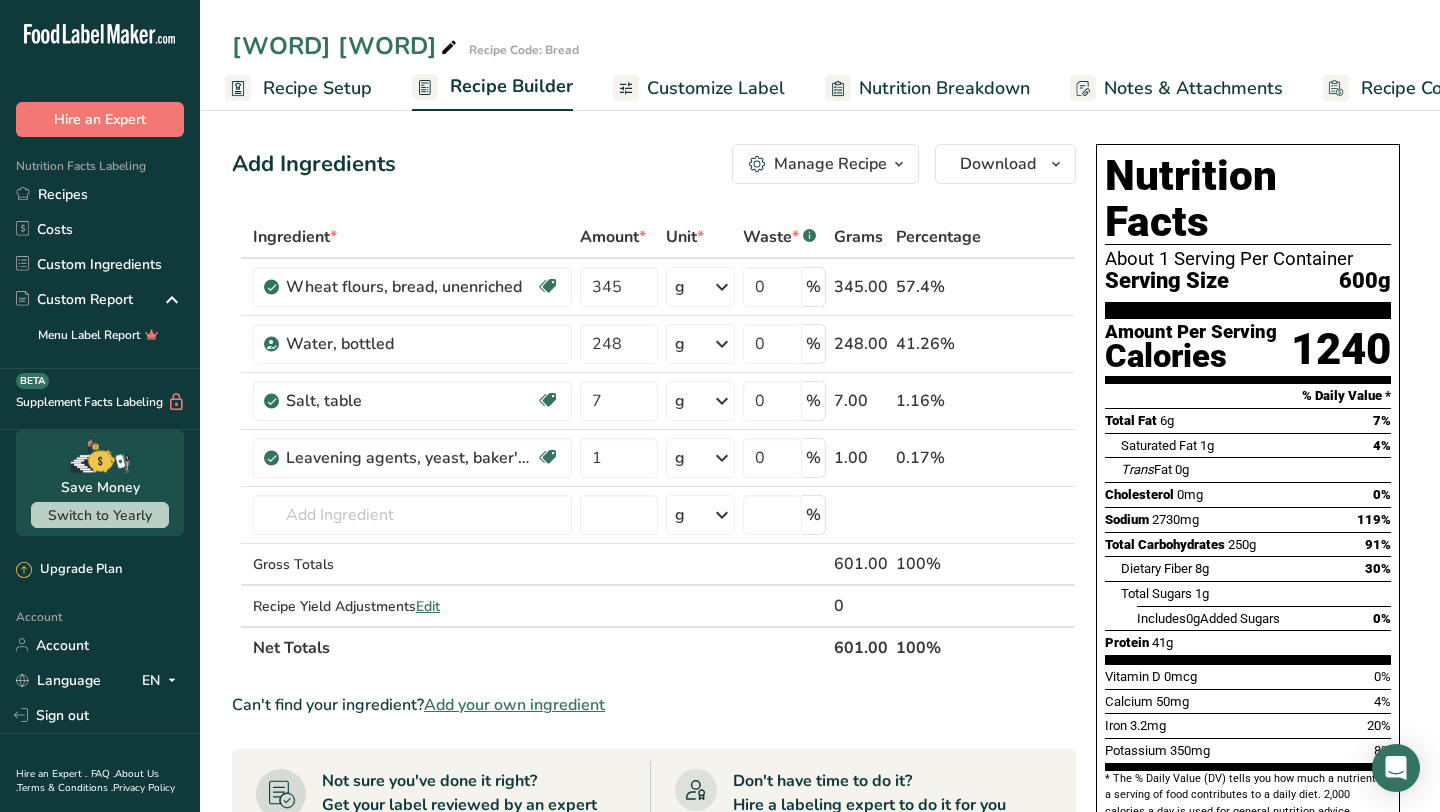 click on "Recipe Setup" at bounding box center [317, 88] 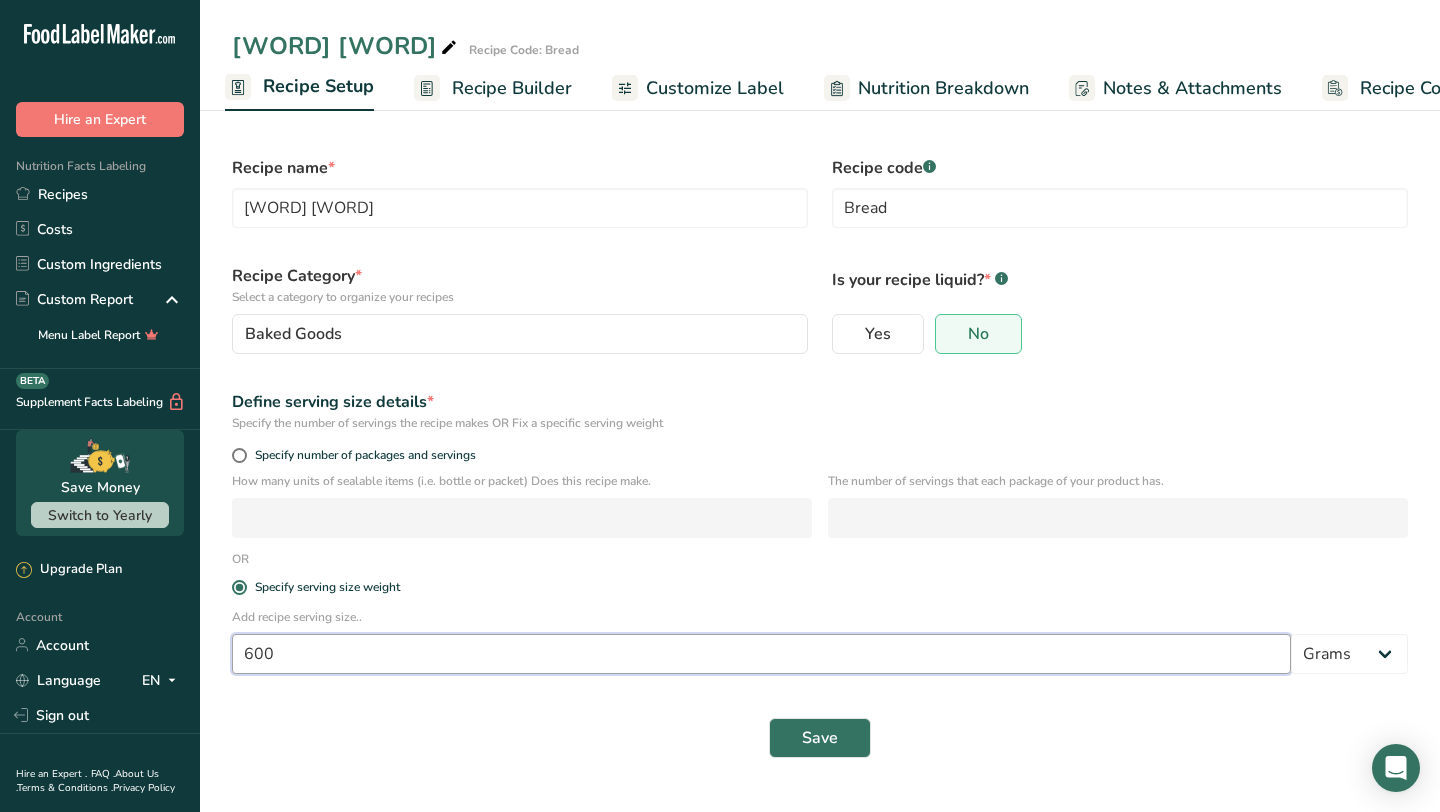 click on "600" at bounding box center [761, 654] 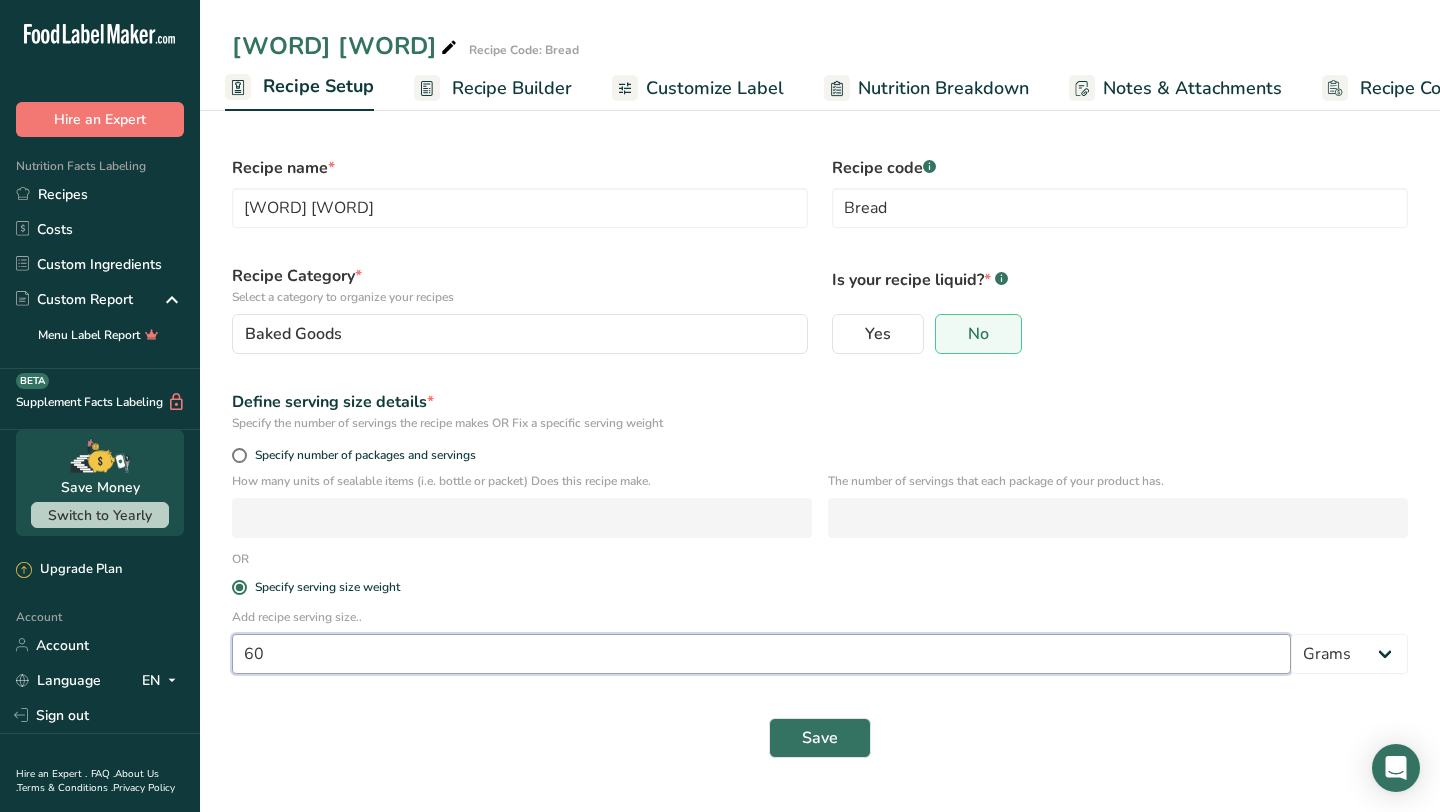 type on "6" 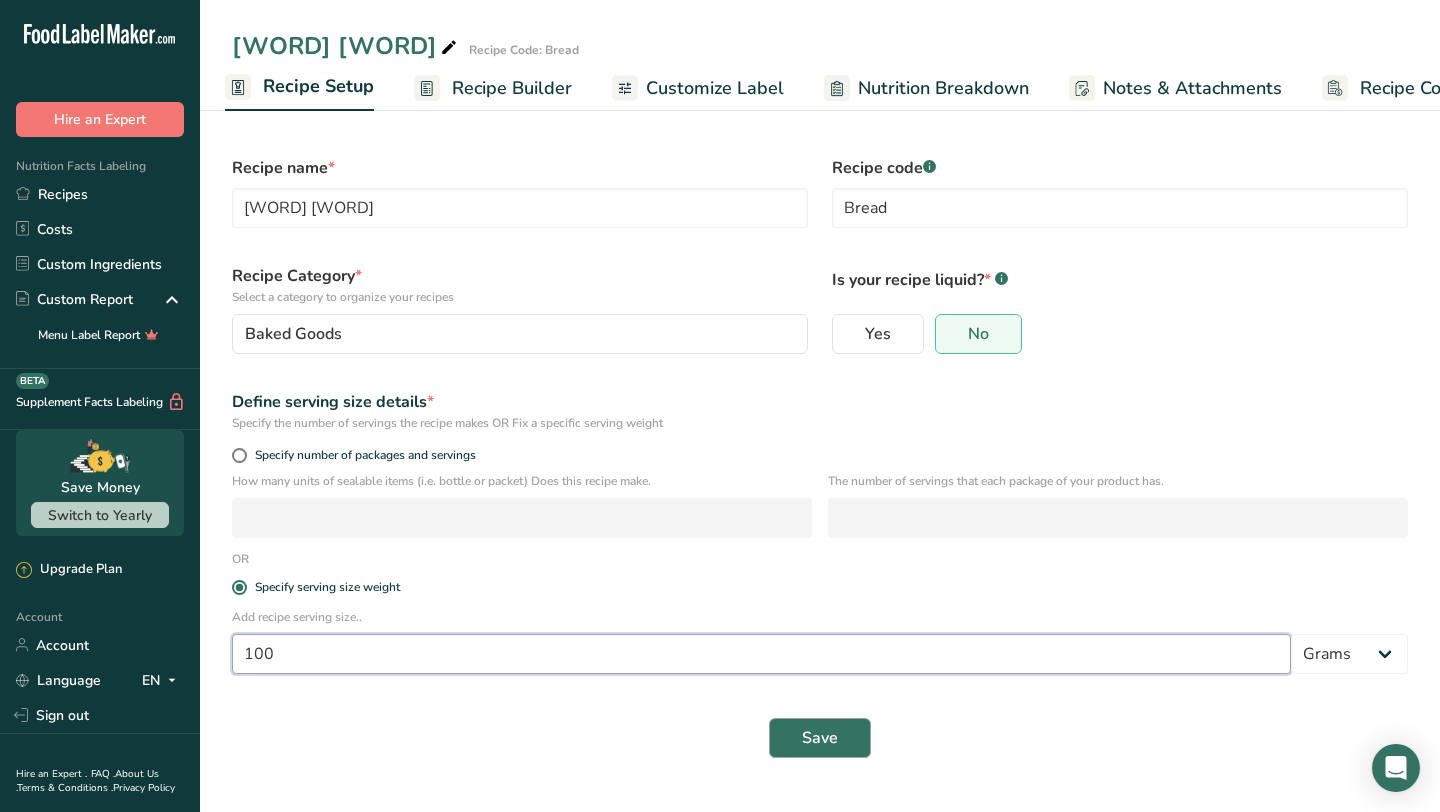 type on "100" 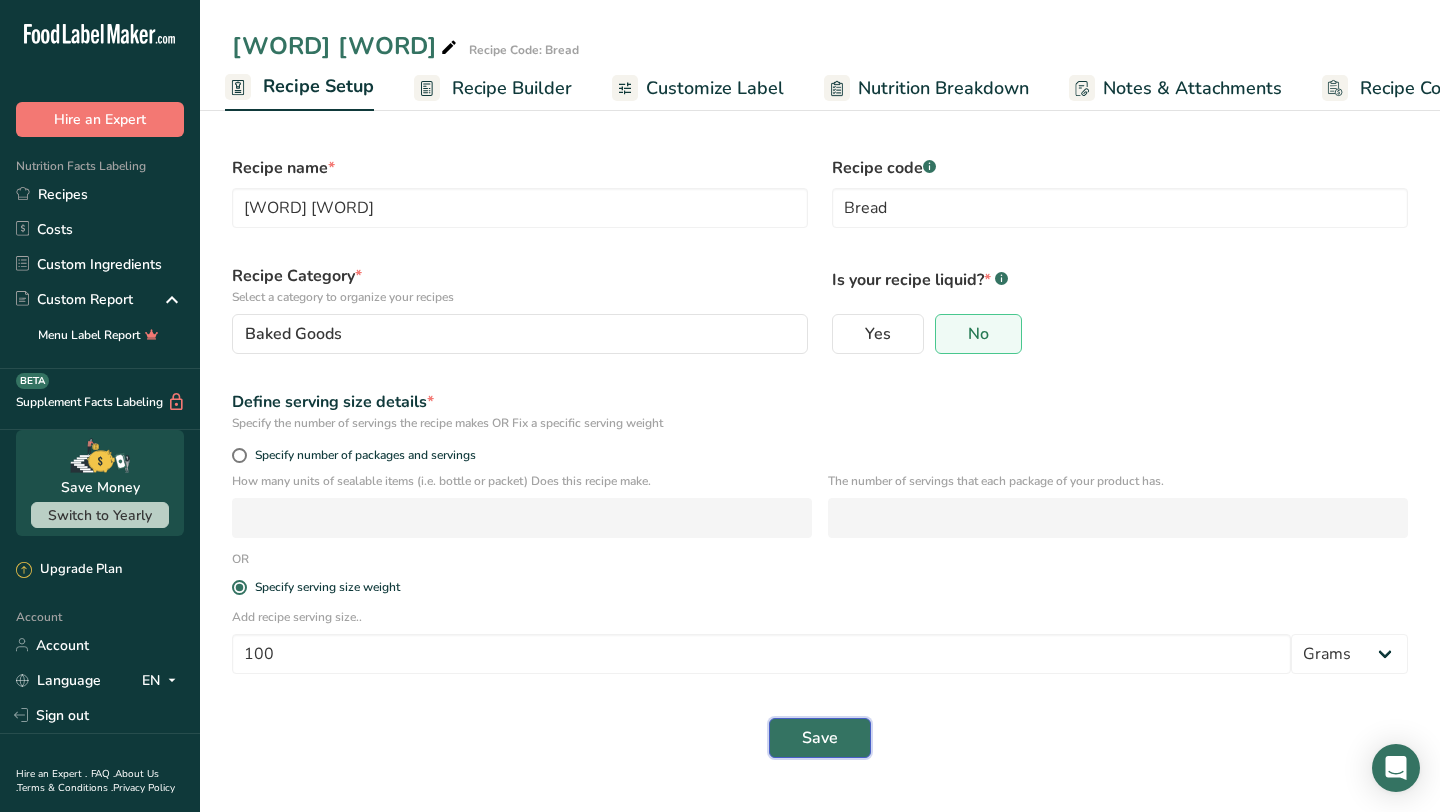 click on "Save" at bounding box center [820, 738] 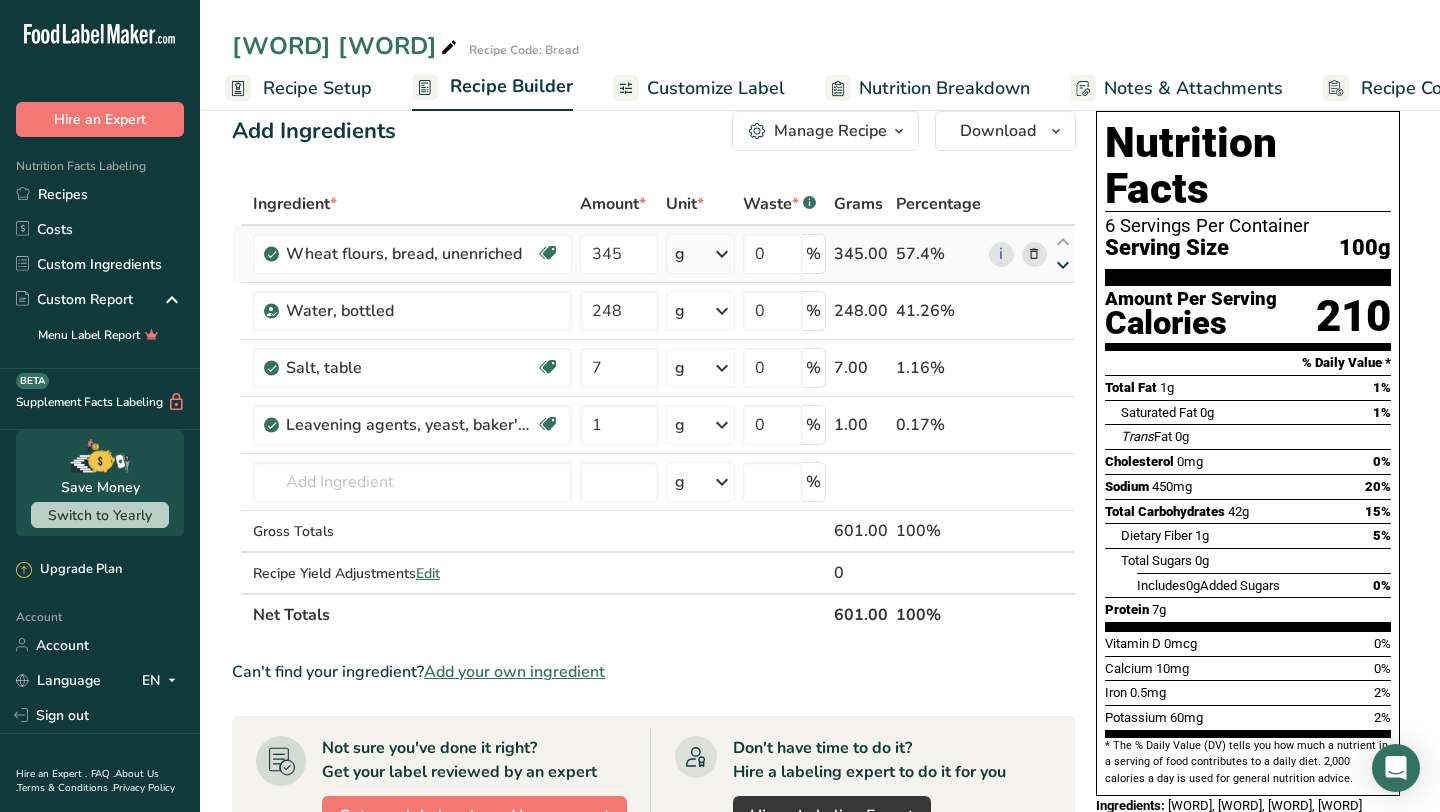 scroll, scrollTop: 19, scrollLeft: 0, axis: vertical 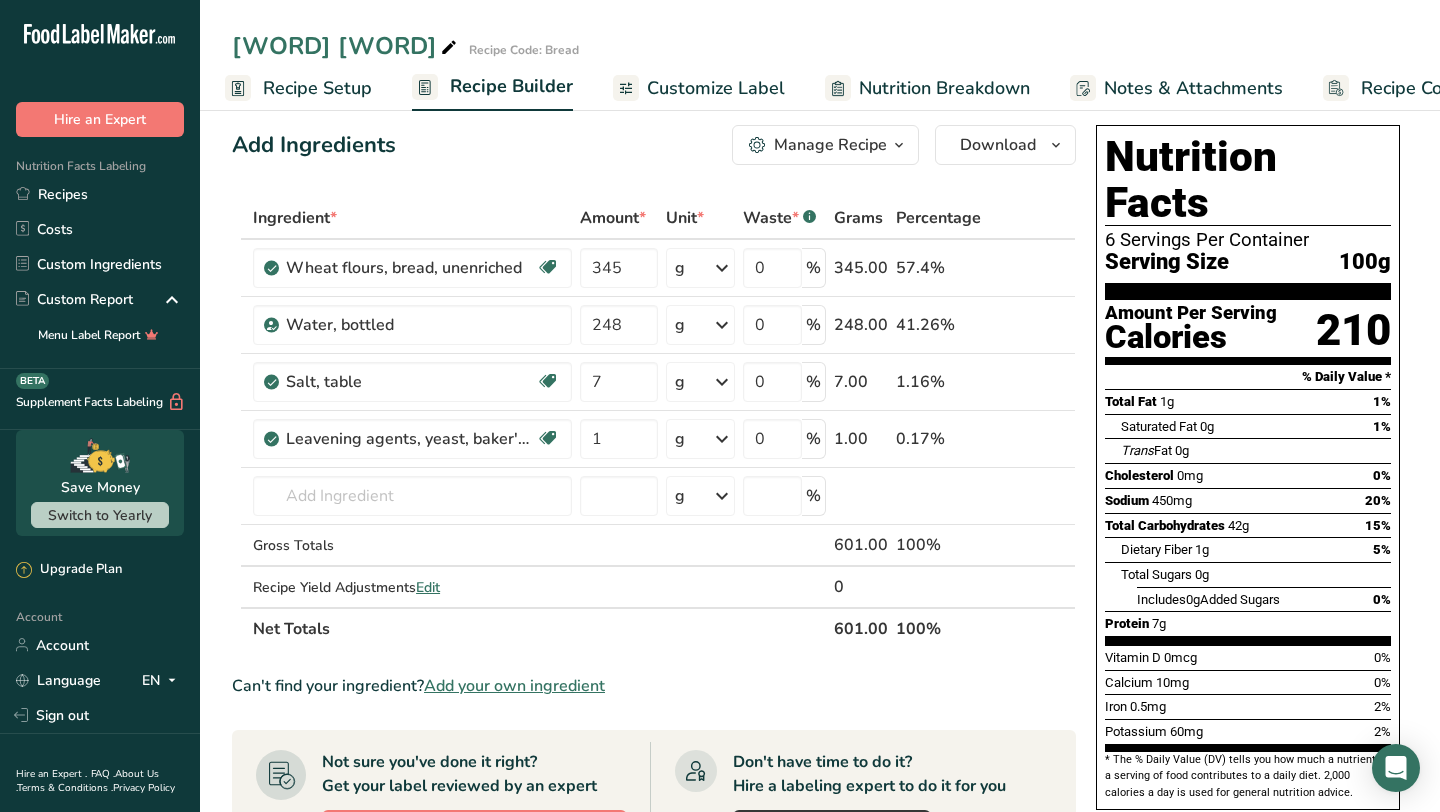 click on "Manage Recipe" at bounding box center [830, 145] 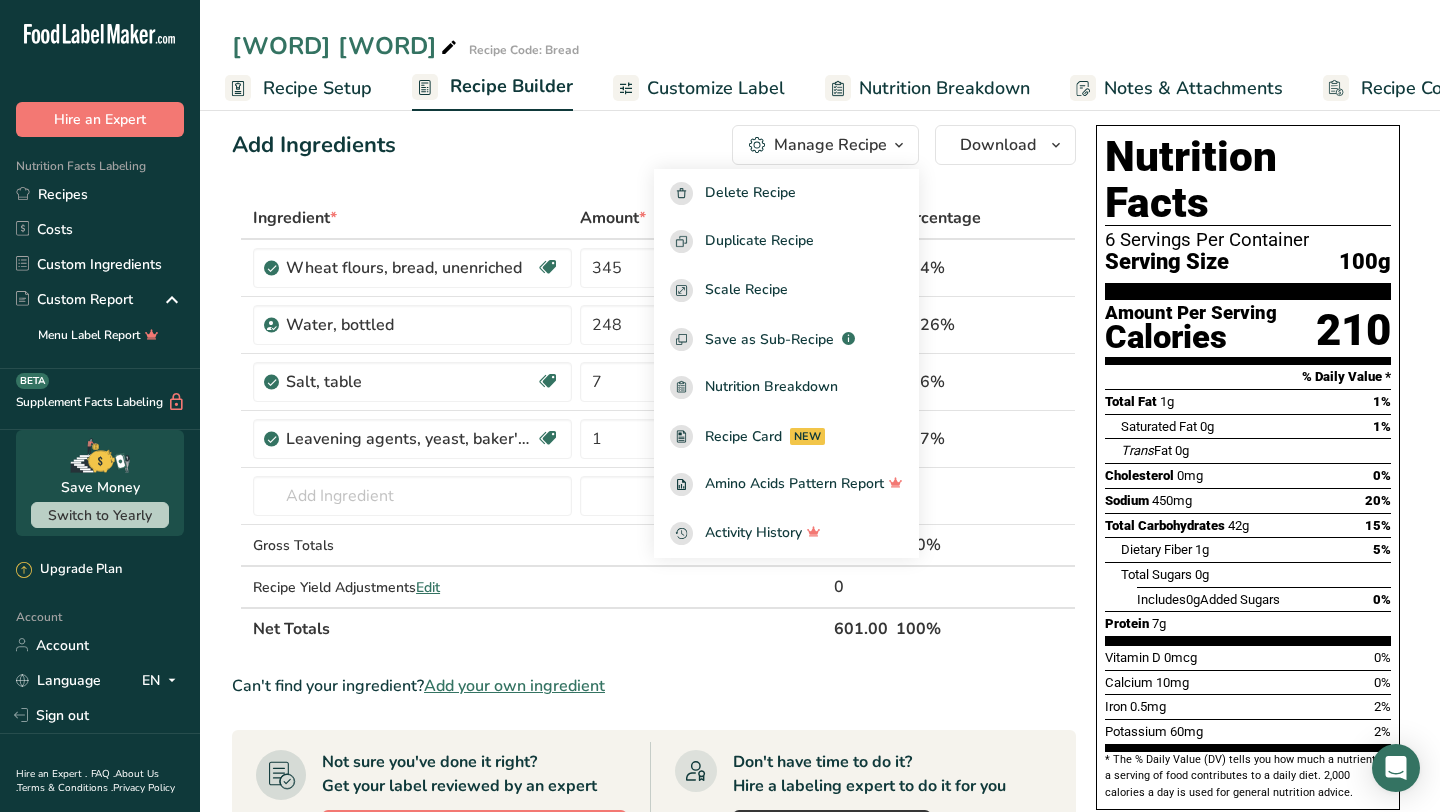 click on "Recipe Setup" at bounding box center (317, 88) 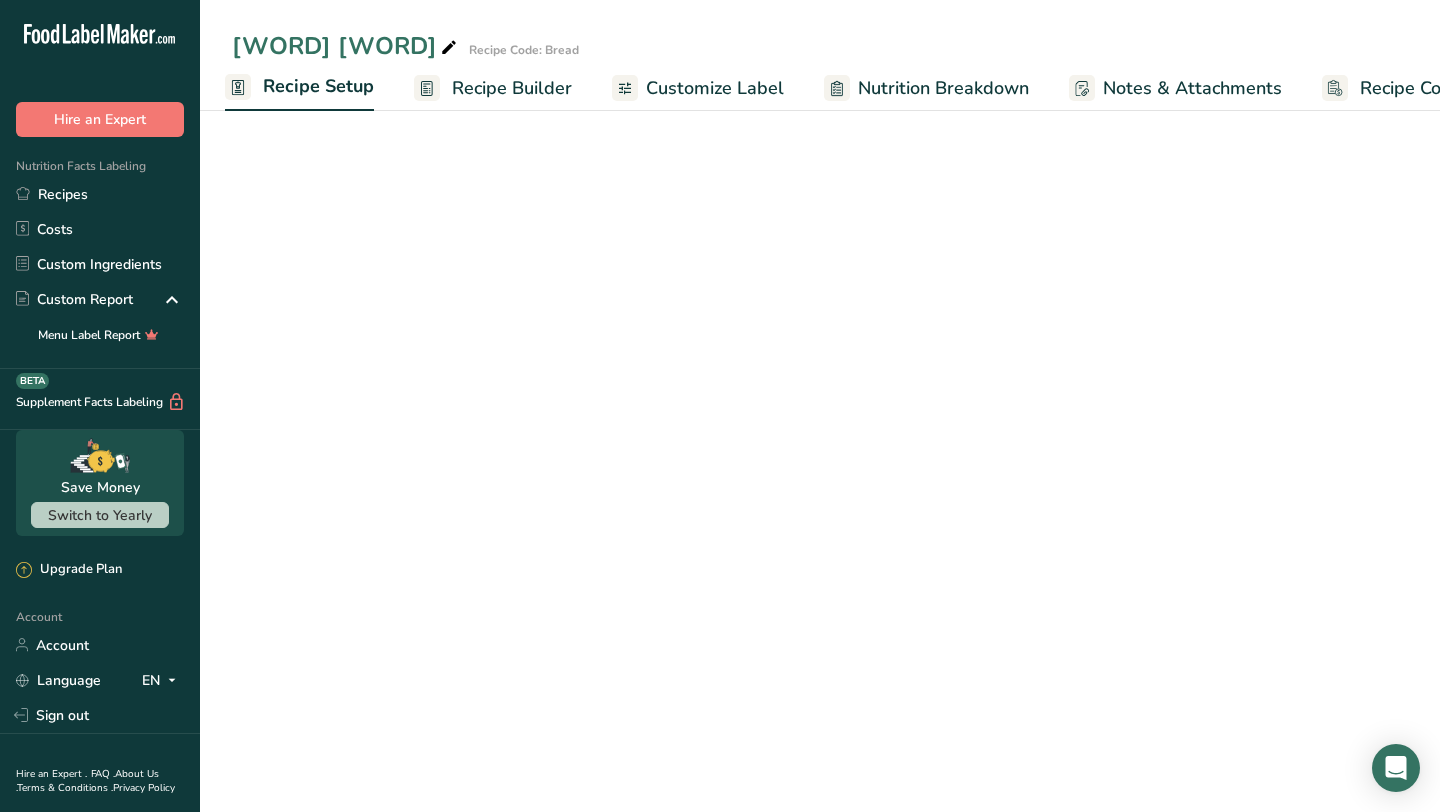 scroll, scrollTop: 0, scrollLeft: 0, axis: both 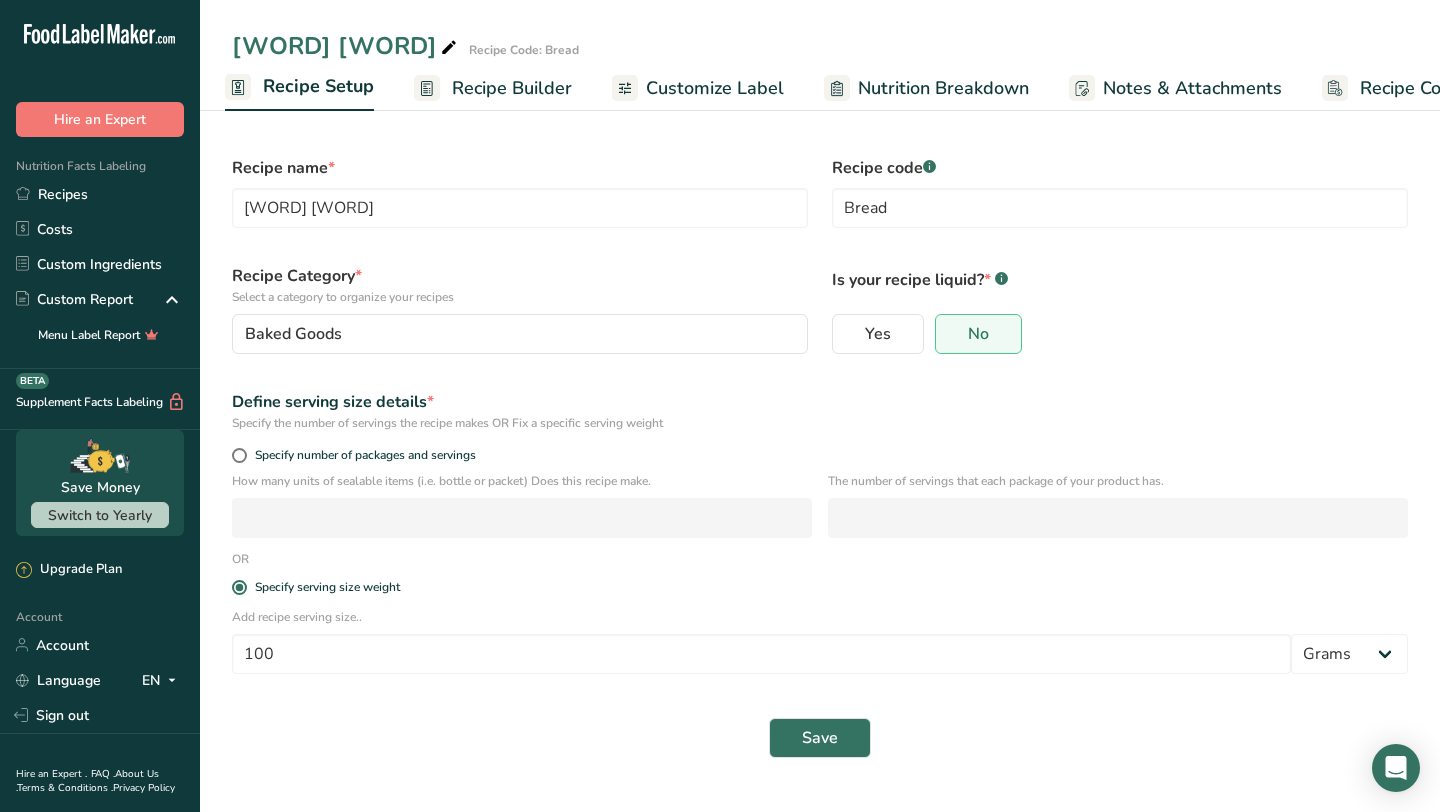 click on "Recipe Builder" at bounding box center (512, 88) 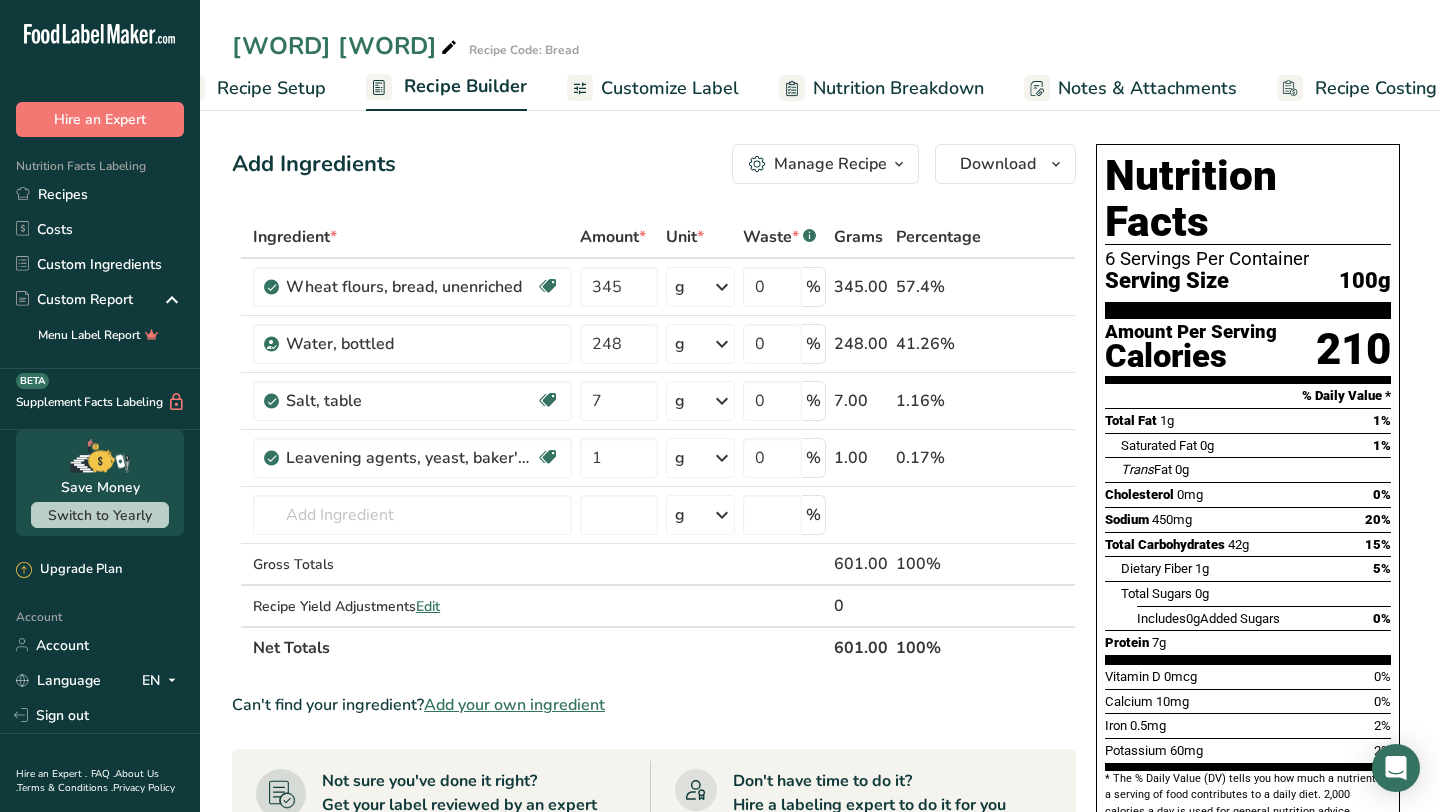 scroll, scrollTop: 0, scrollLeft: 81, axis: horizontal 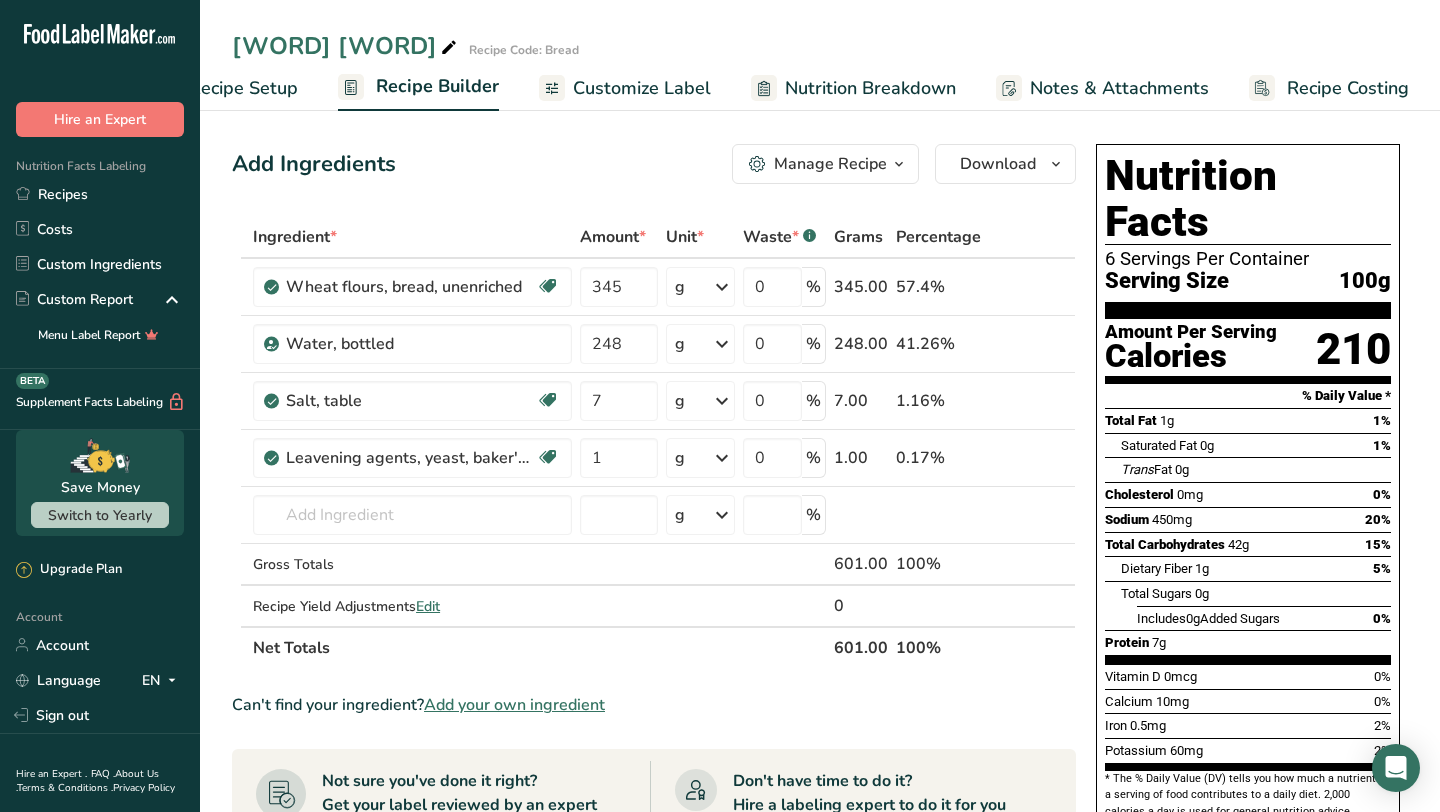 click on "Recipe Setup" at bounding box center (243, 88) 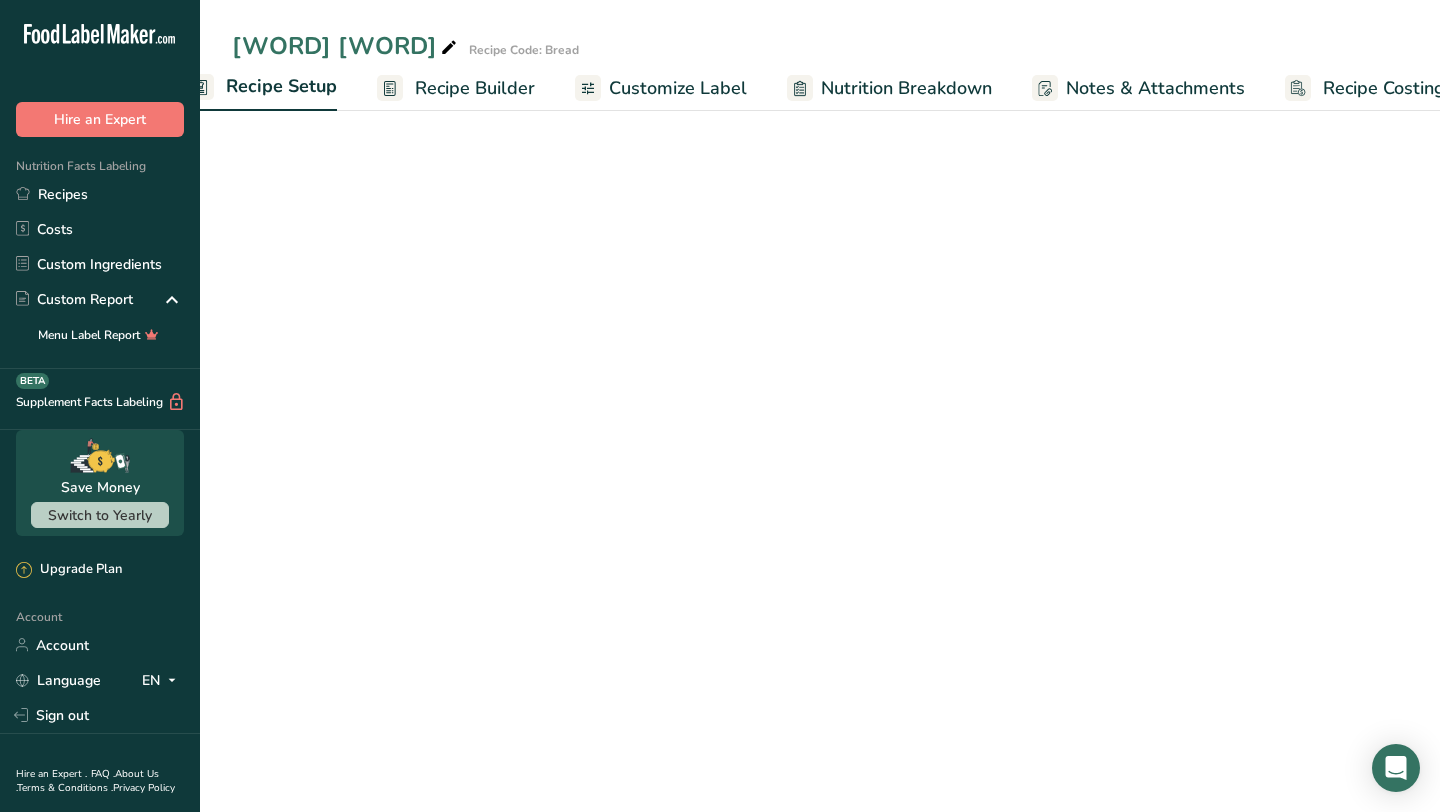scroll, scrollTop: 0, scrollLeft: 7, axis: horizontal 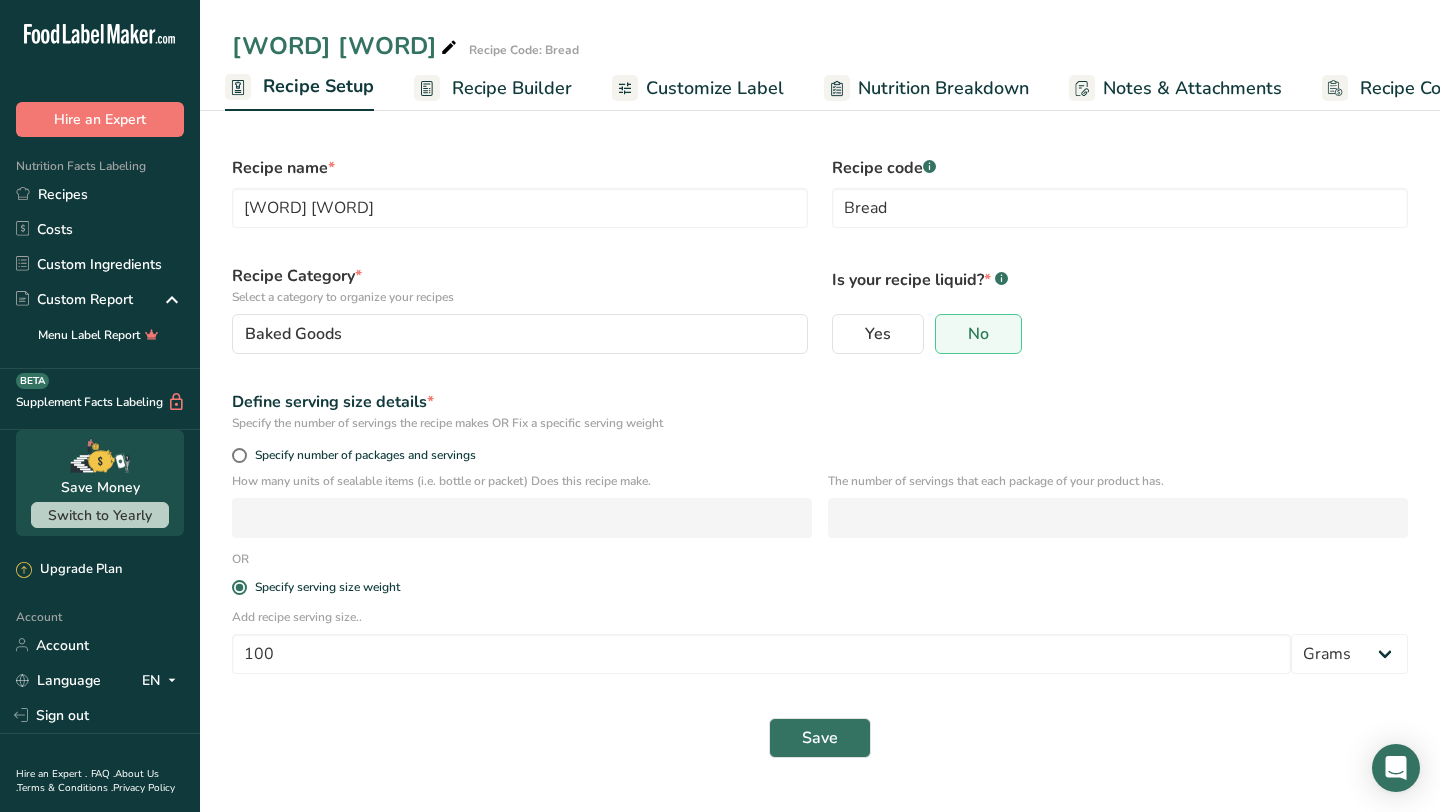 click on "Recipe Builder" at bounding box center [512, 88] 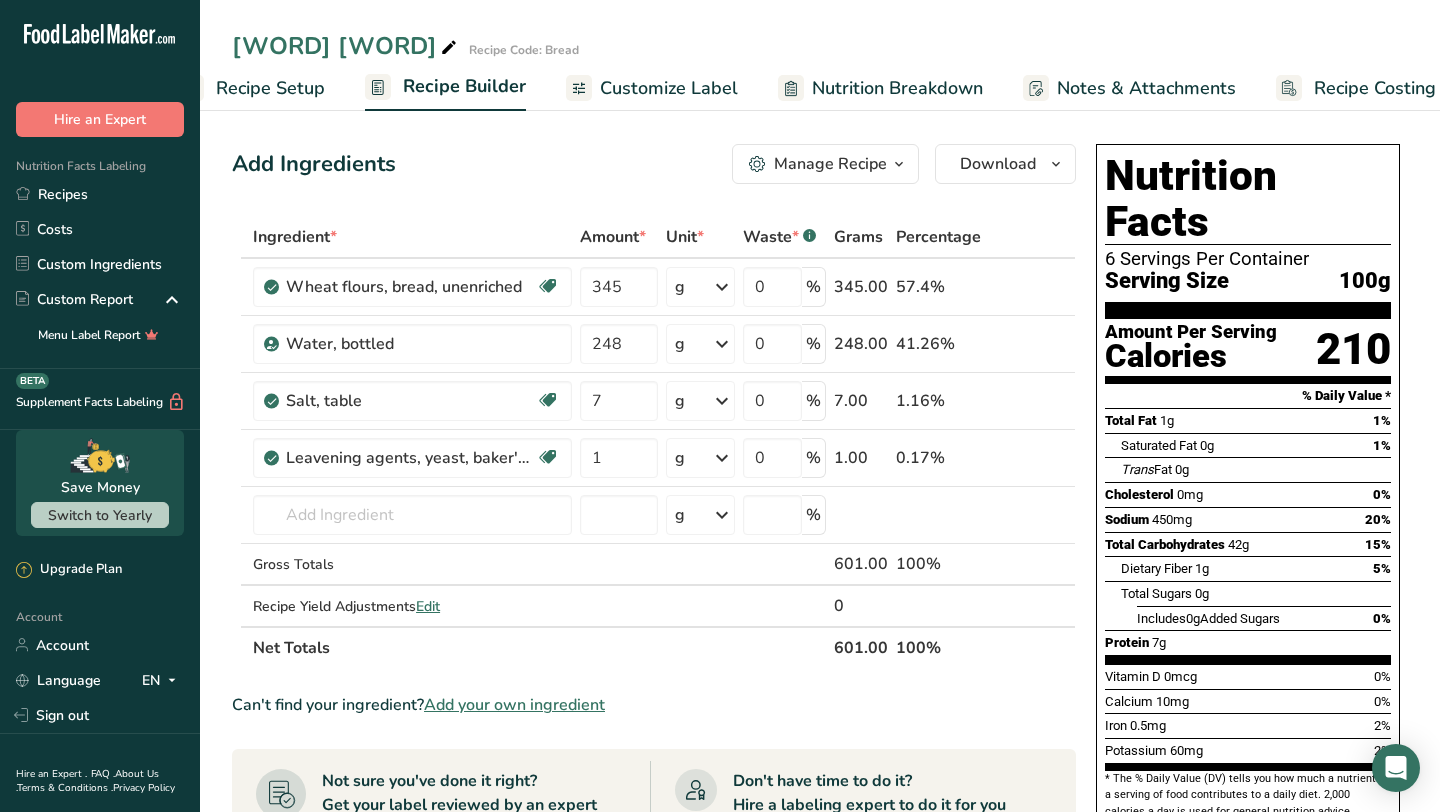 scroll, scrollTop: 0, scrollLeft: 81, axis: horizontal 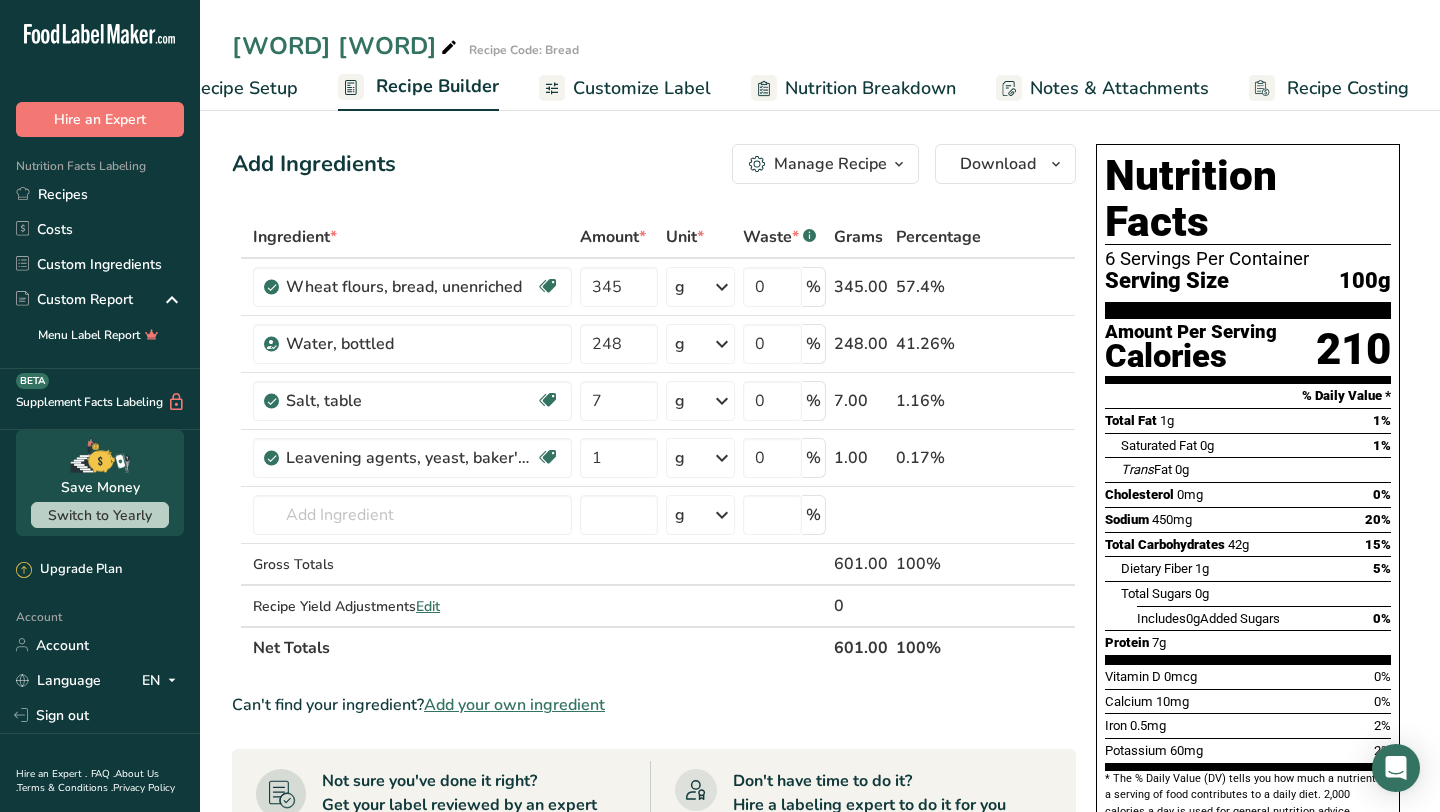 click on "Recipe Setup" at bounding box center [243, 88] 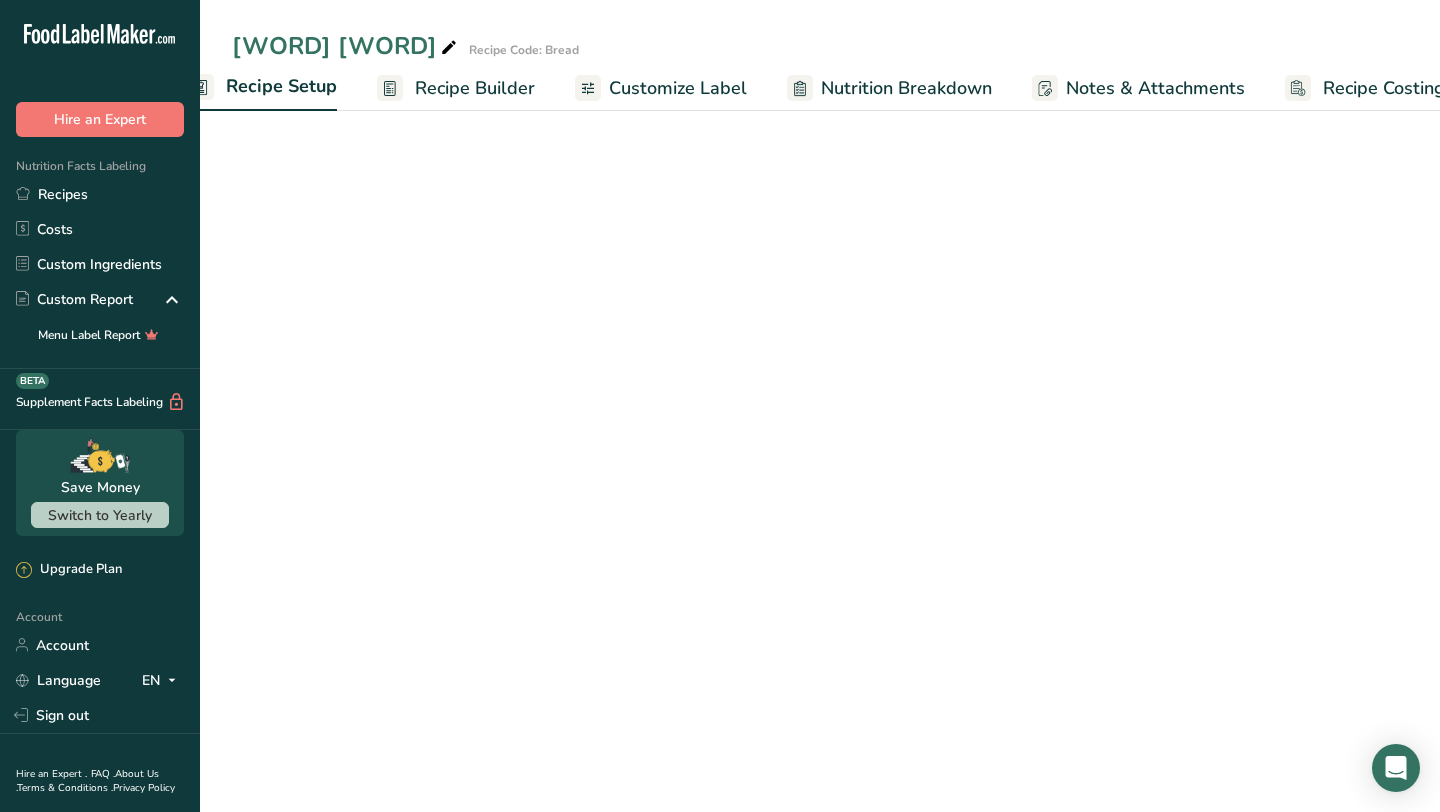 scroll, scrollTop: 0, scrollLeft: 7, axis: horizontal 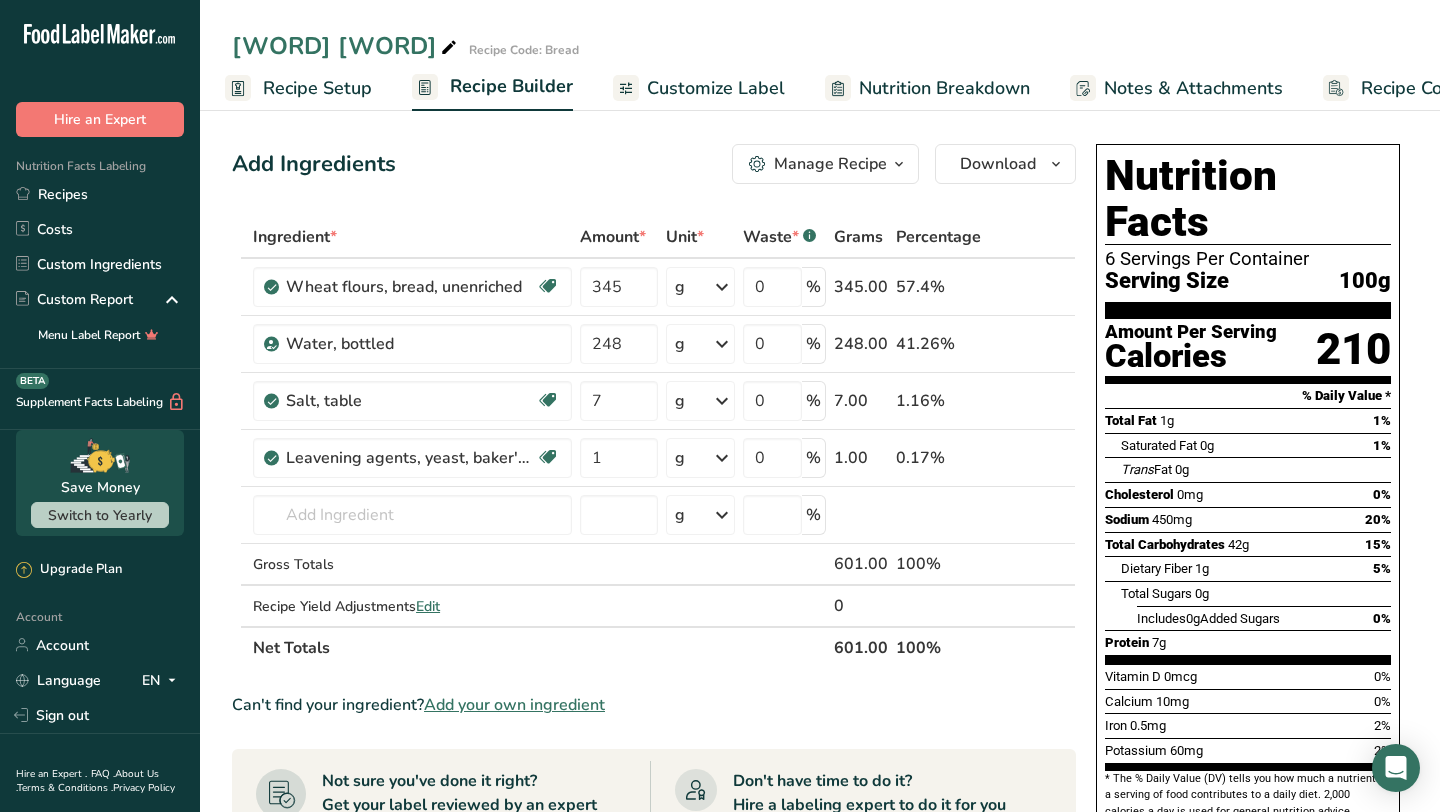 click on "Recipe Setup" at bounding box center (317, 88) 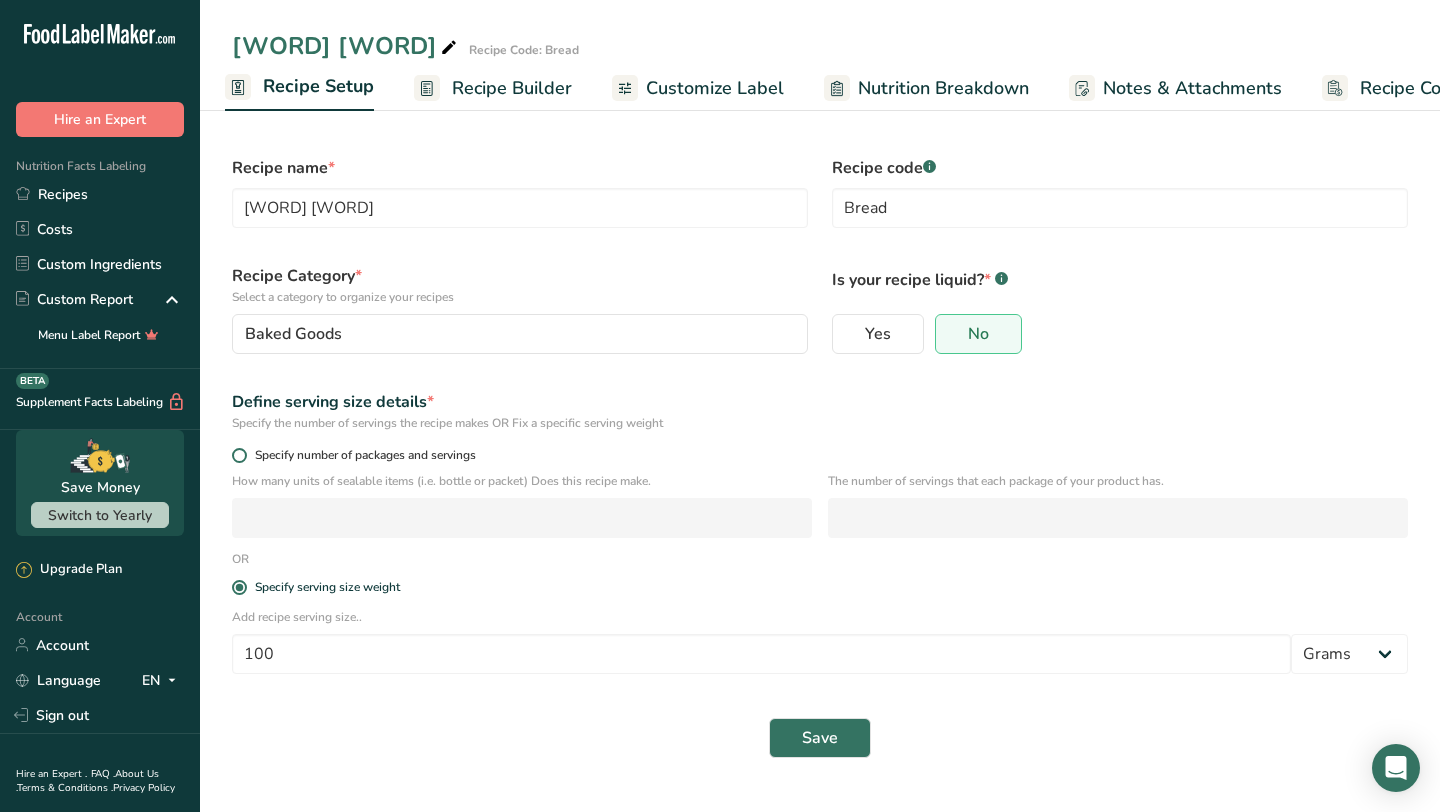 click at bounding box center [239, 455] 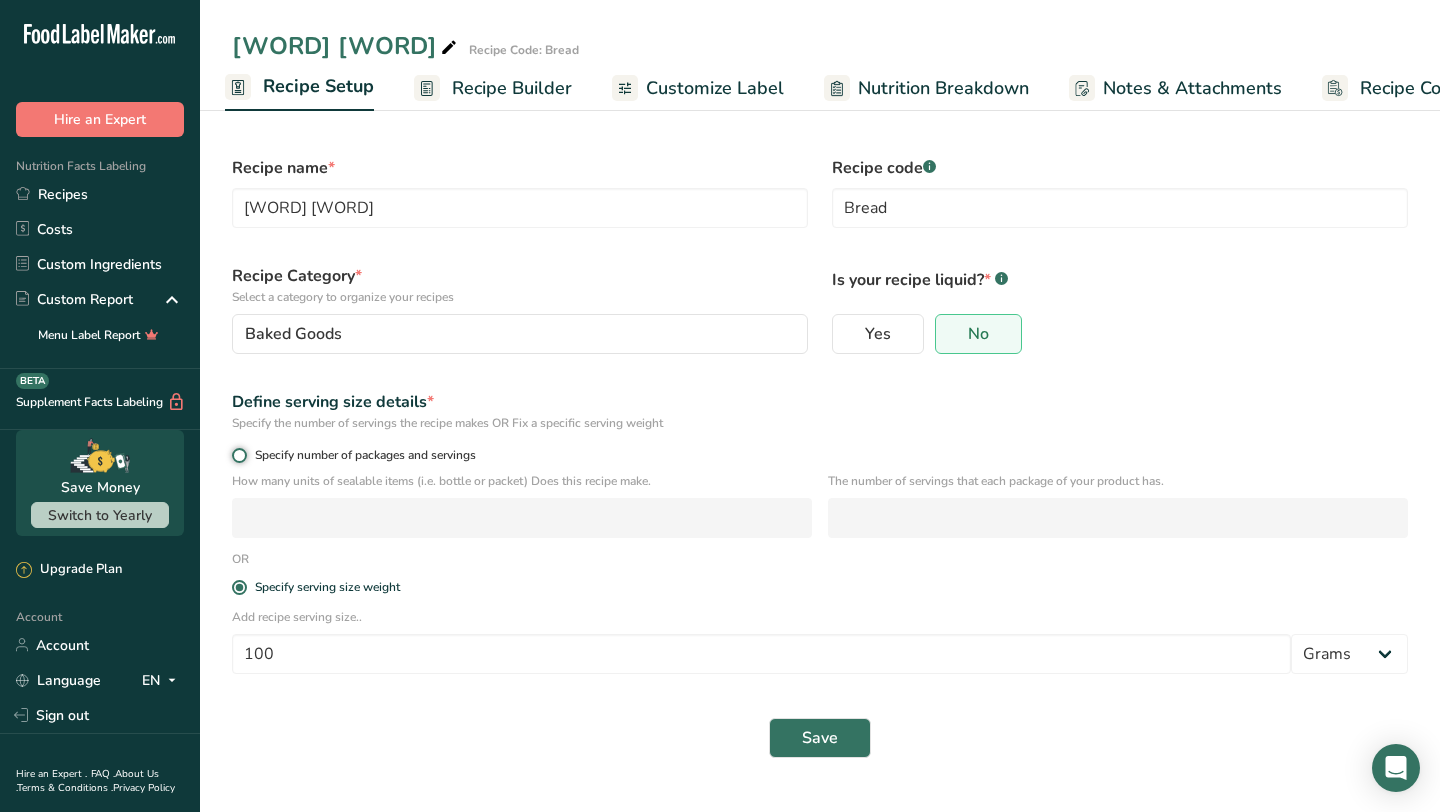 click on "Specify number of packages and servings" at bounding box center [238, 455] 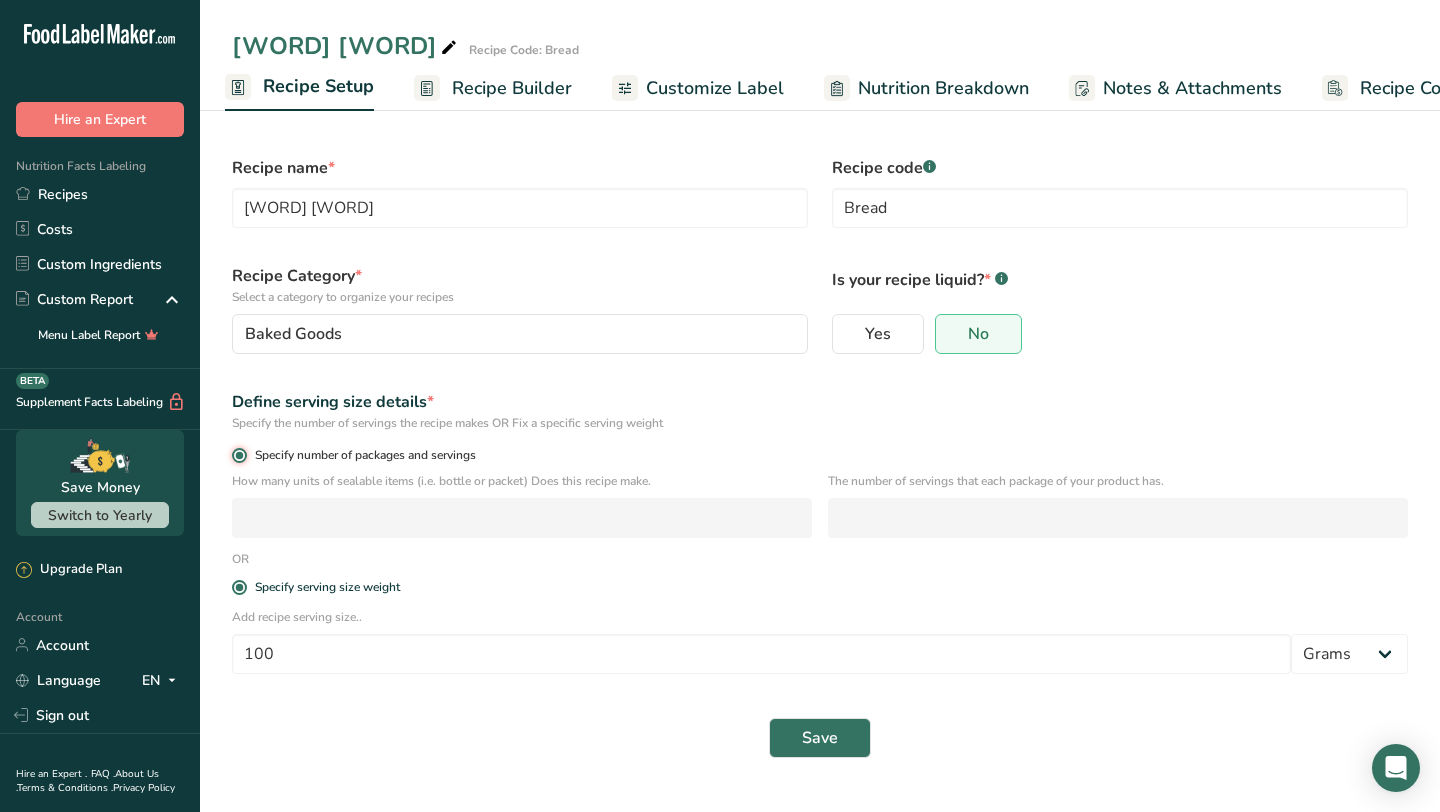radio on "false" 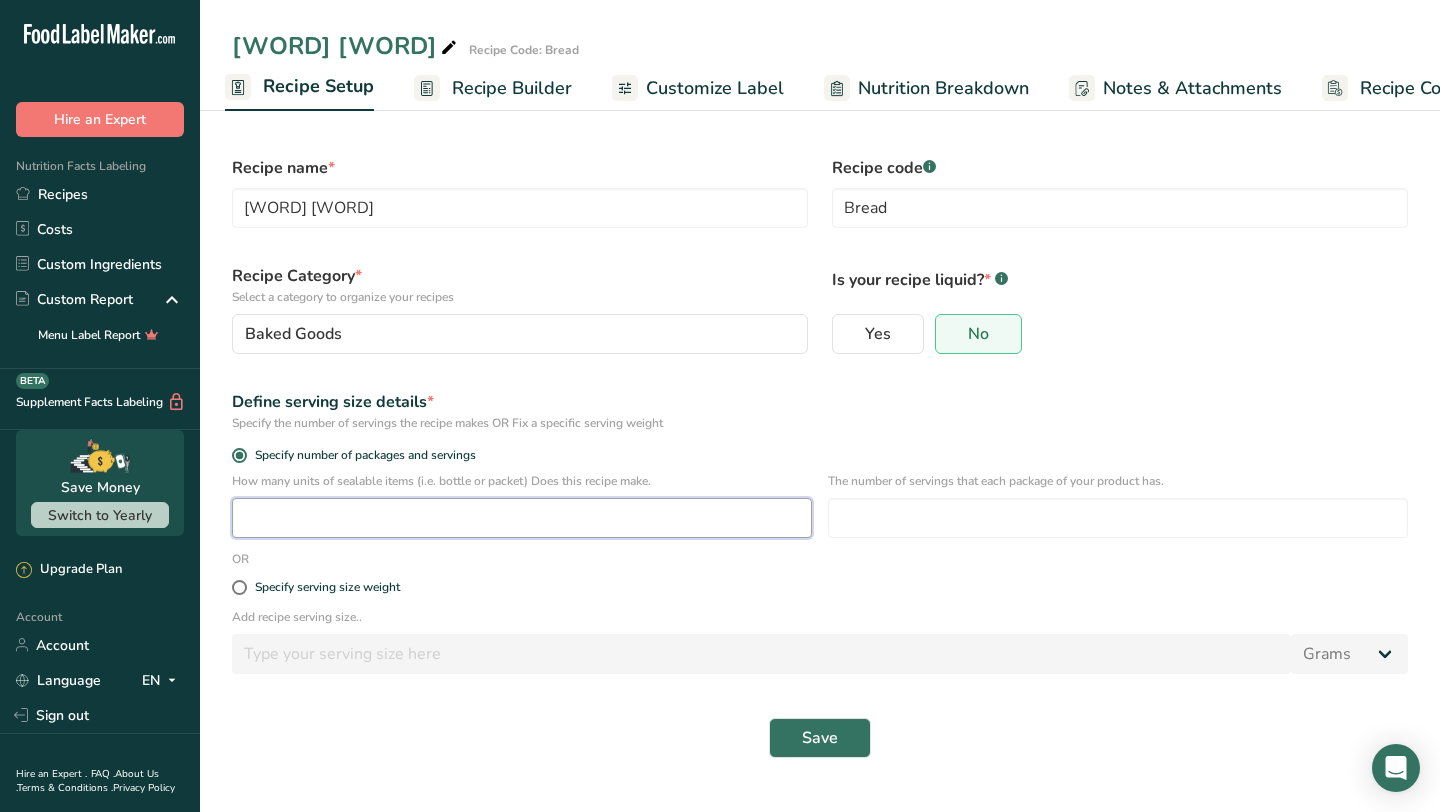 click at bounding box center [522, 518] 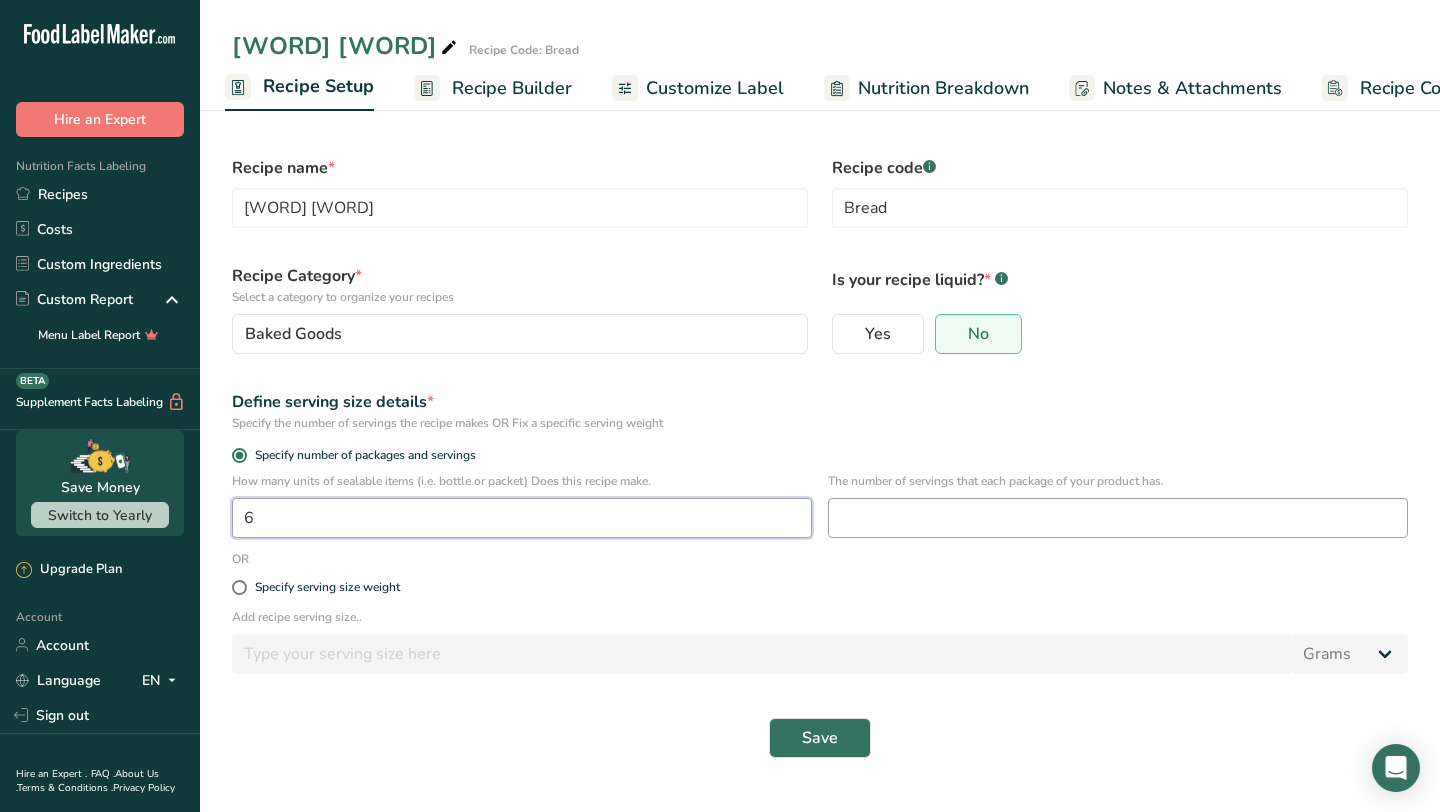 type on "6" 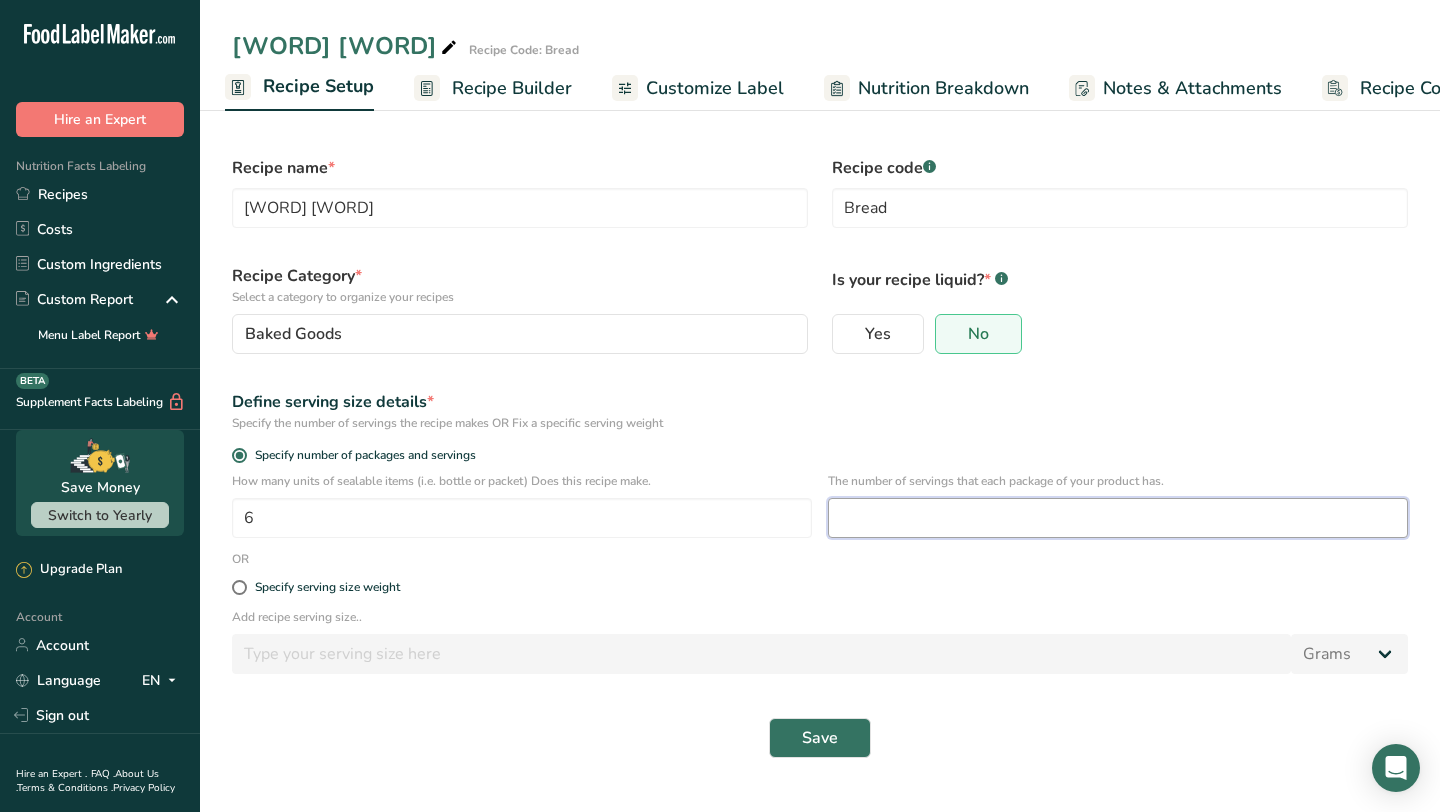 click at bounding box center [1118, 518] 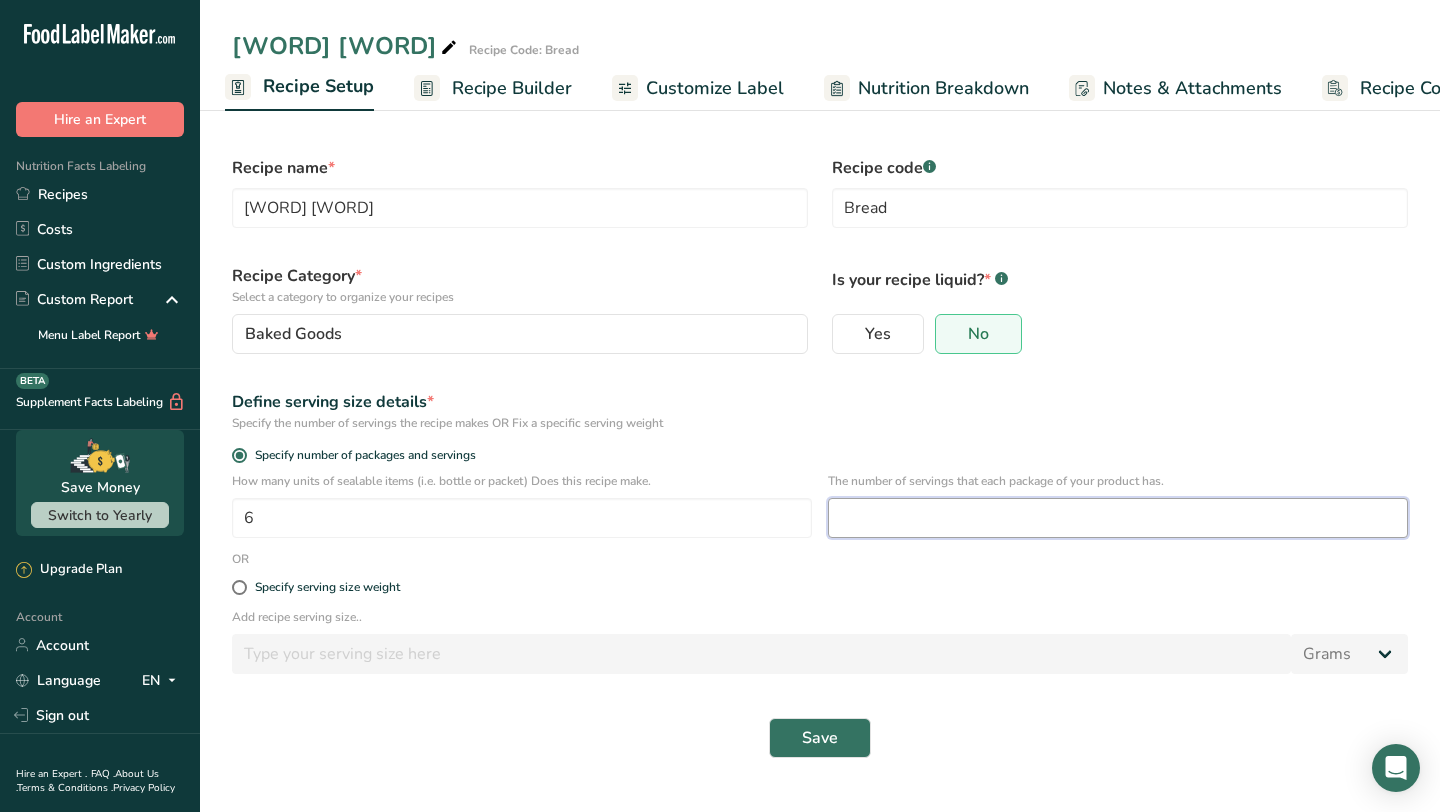 type on "6" 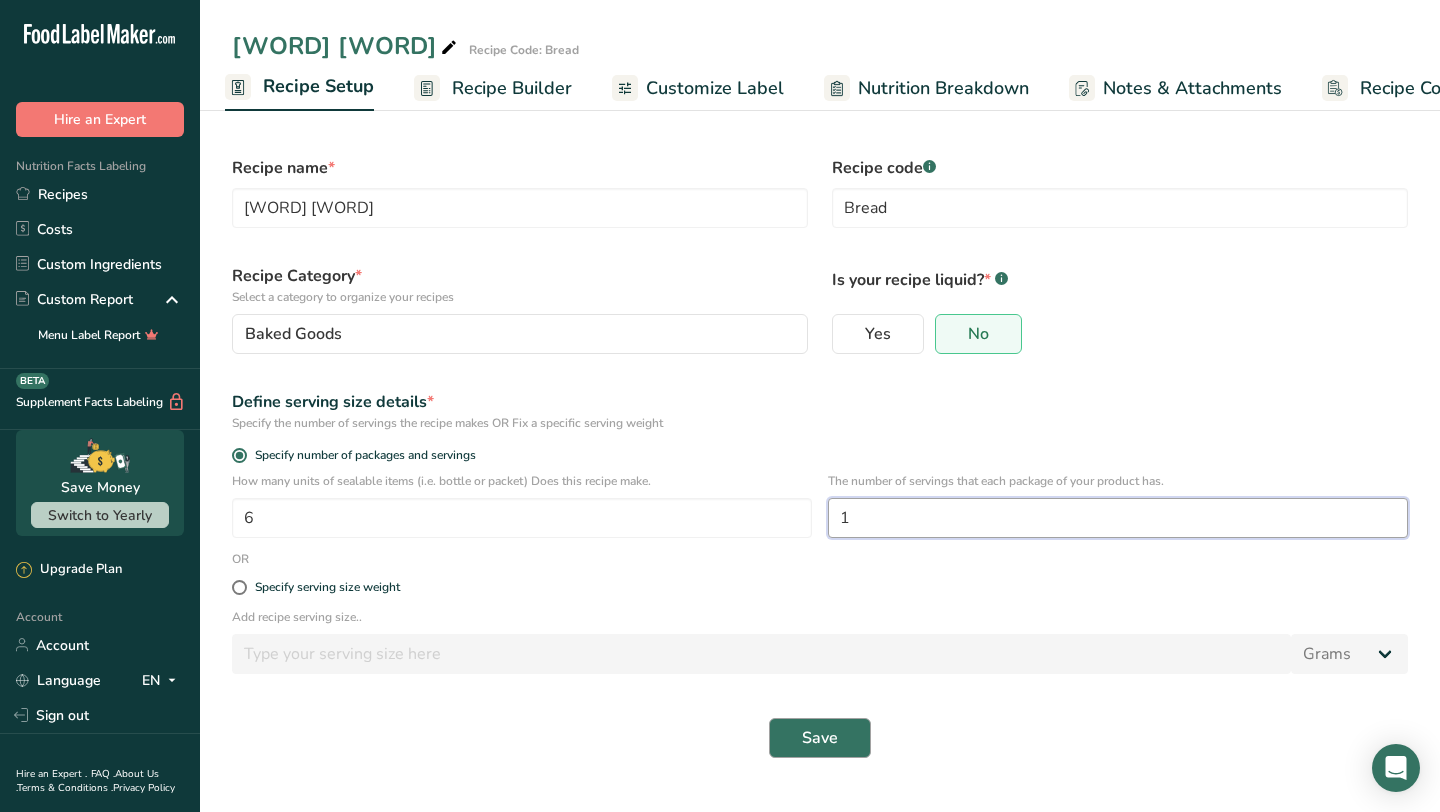 type on "1" 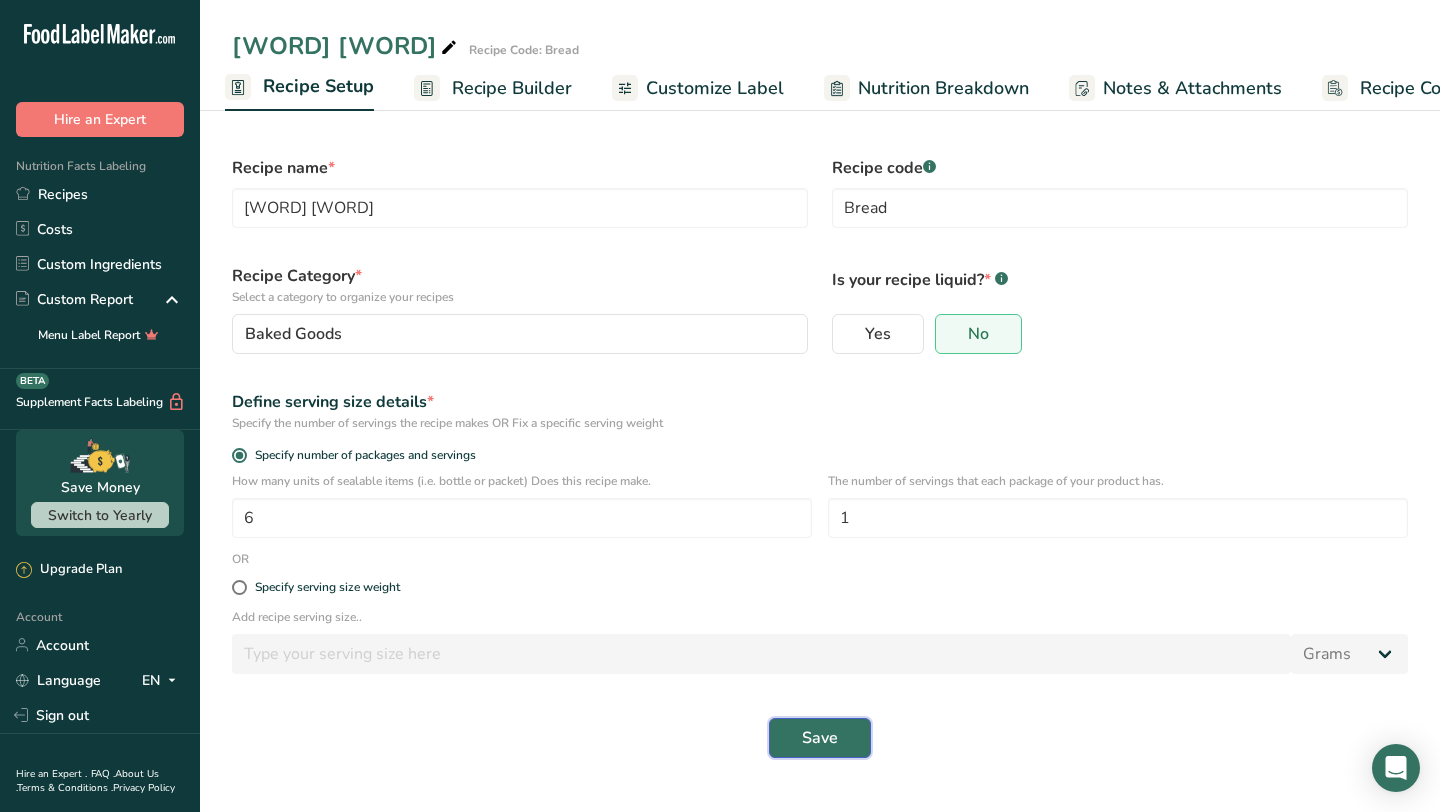click on "Save" at bounding box center (820, 738) 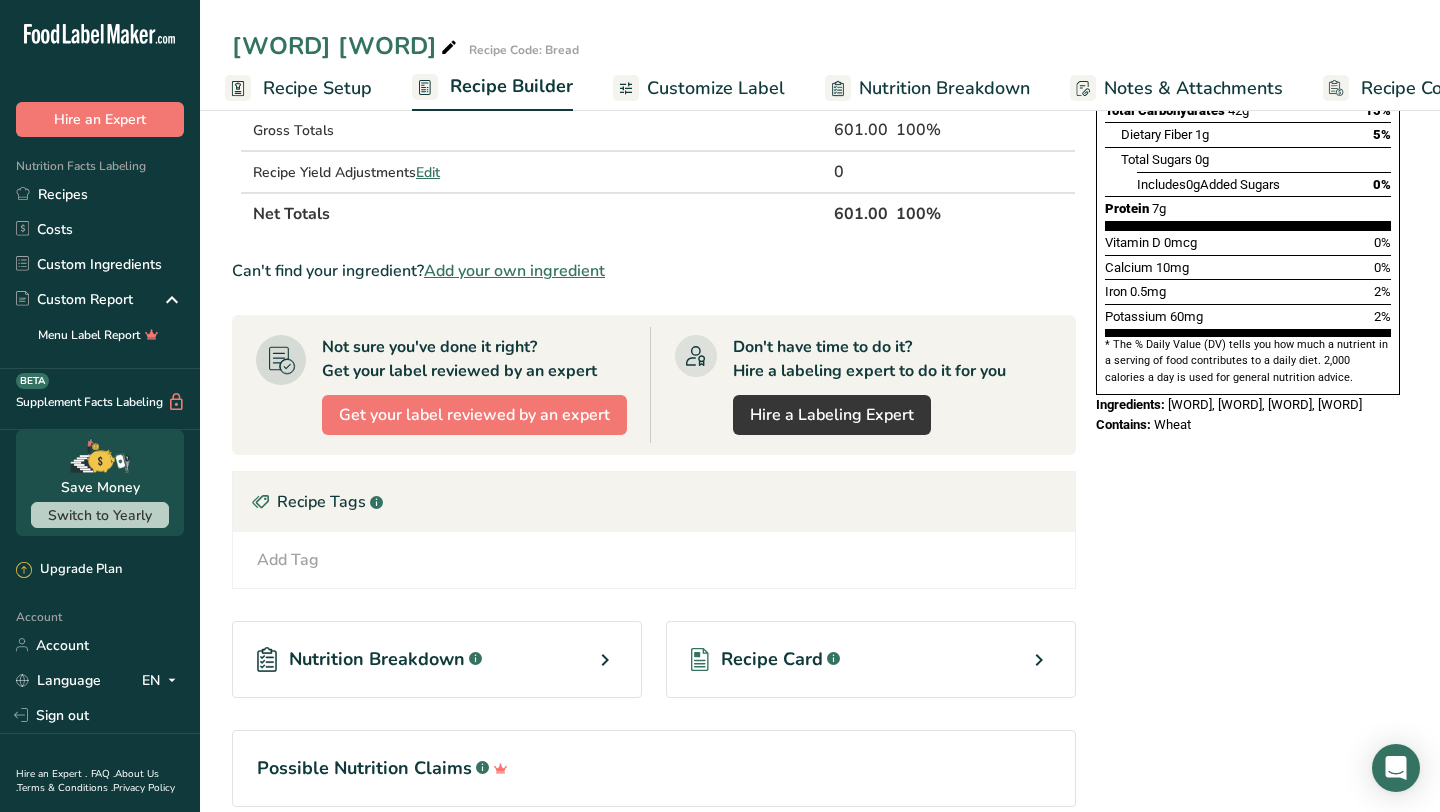 scroll, scrollTop: 0, scrollLeft: 0, axis: both 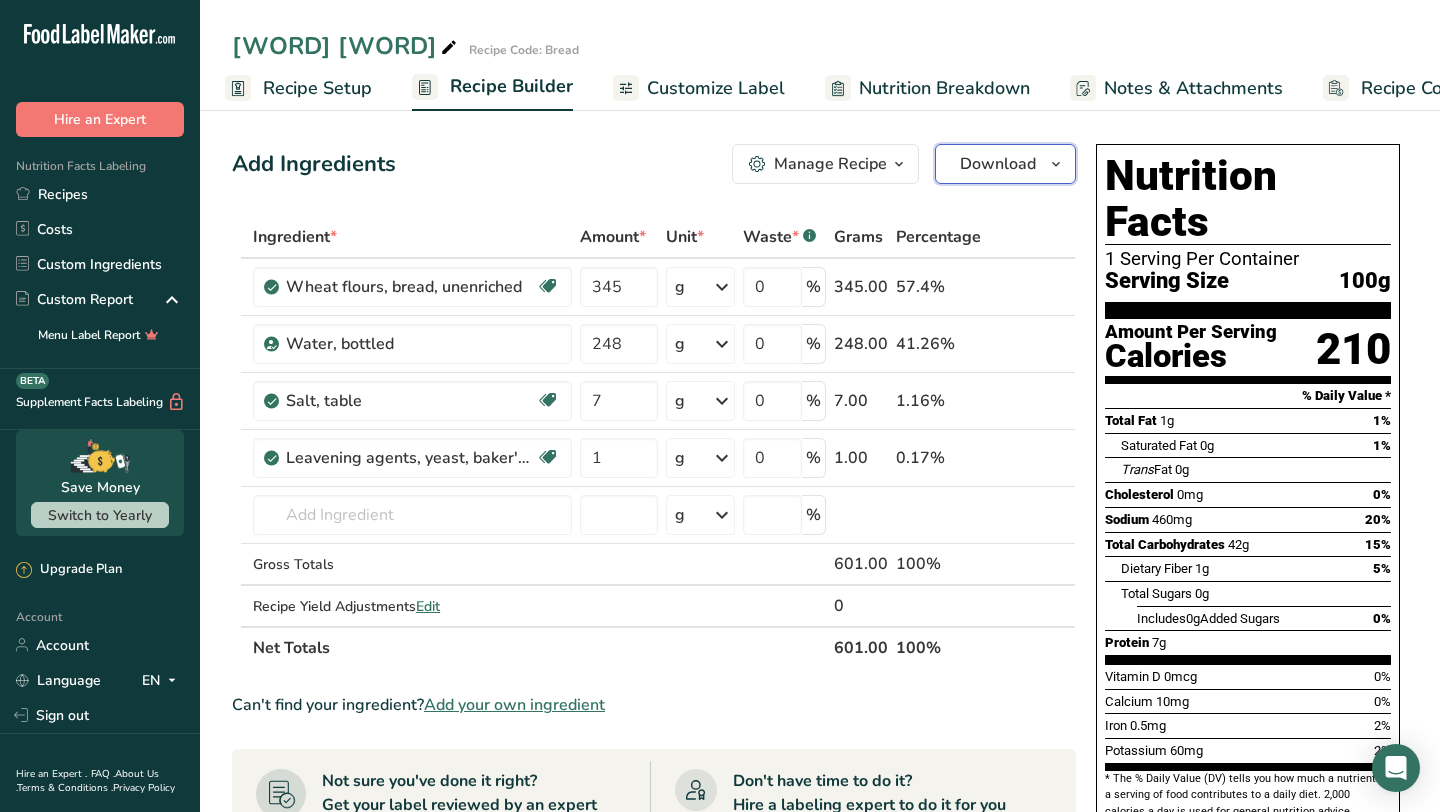 click on "Download" at bounding box center [998, 164] 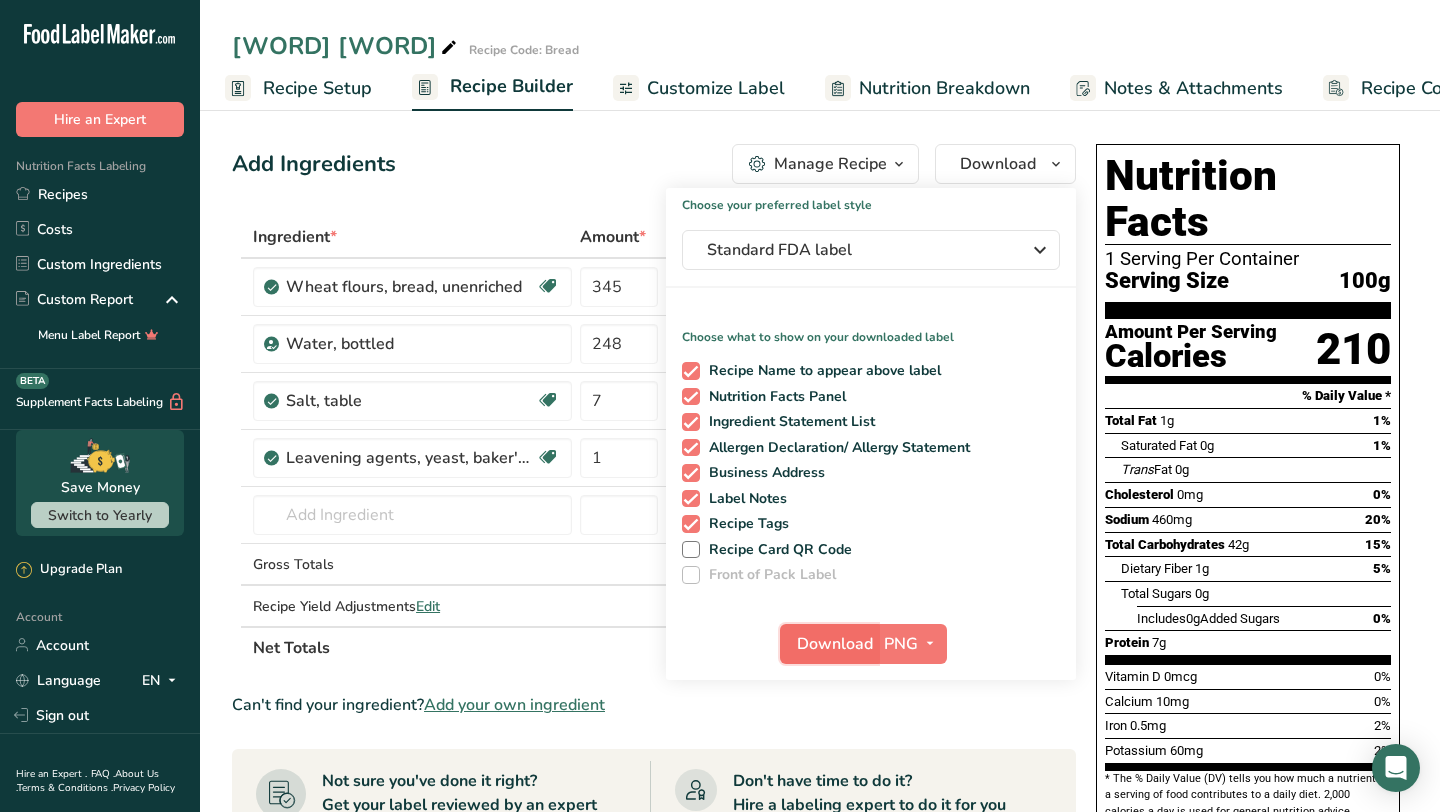 click on "Download" at bounding box center (835, 644) 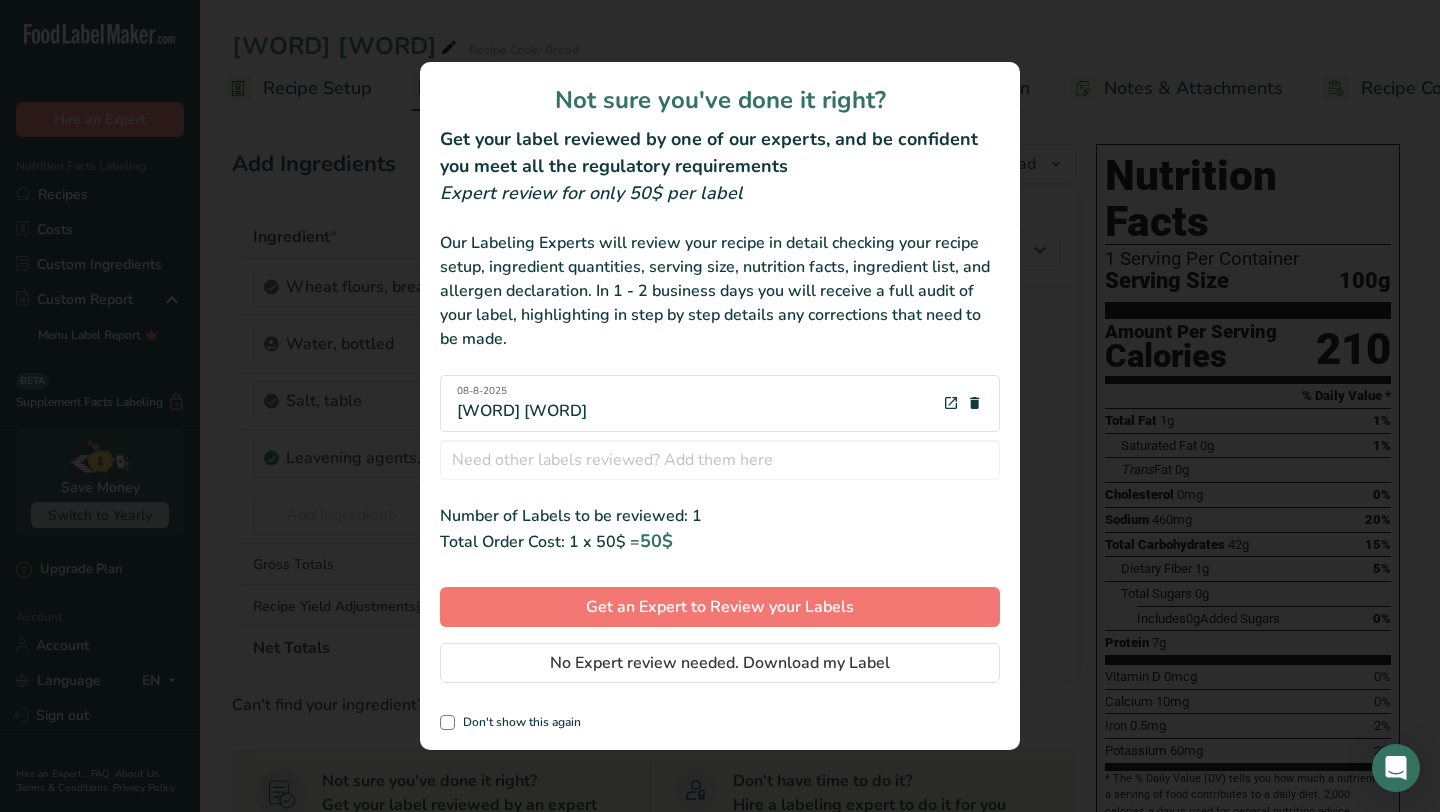 click on "Not sure you've done it right?
Get your label reviewed by one of our experts, and be confident you meet all the regulatory requirements
Expert review for only 50$ per label
Our Labeling Experts will review your recipe in detail checking your recipe setup, ingredient quantities, serving size, nutrition facts, ingredient list, and allergen declaration. In 1 - 2 business days you will receive a full audit of your label, highlighting in step by step details any corrections that need to be made.
[DATE]
[WORD] [WORD]
[DEMO] Chocolate Chip Cookies
Number of Labels to be reviewed: 1
Total Order Cost: 1 x 50$
=
50$
Get an Expert to Review your Labels
No Expert review needed. Download my Label
Don't show this again" at bounding box center [720, 406] 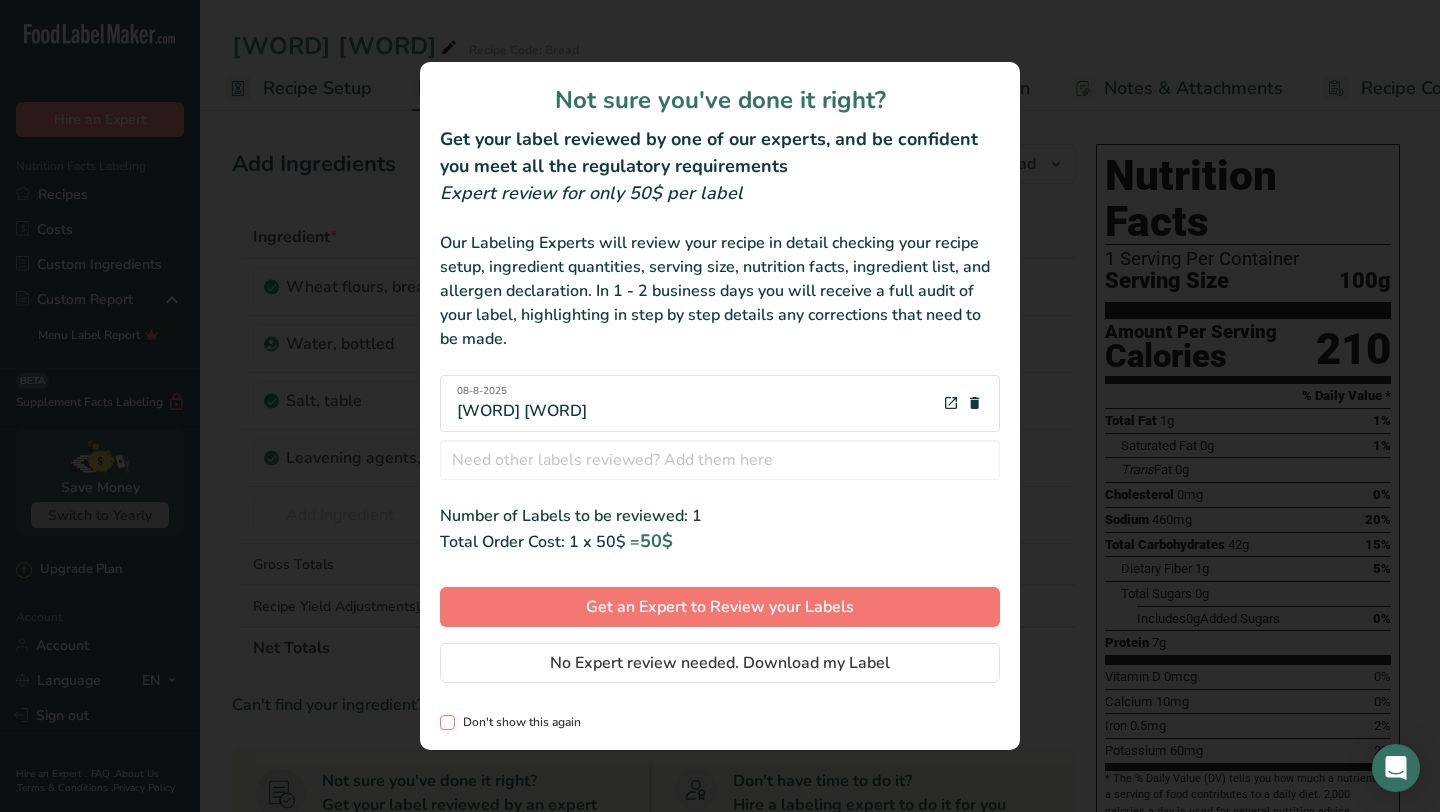 click at bounding box center (447, 722) 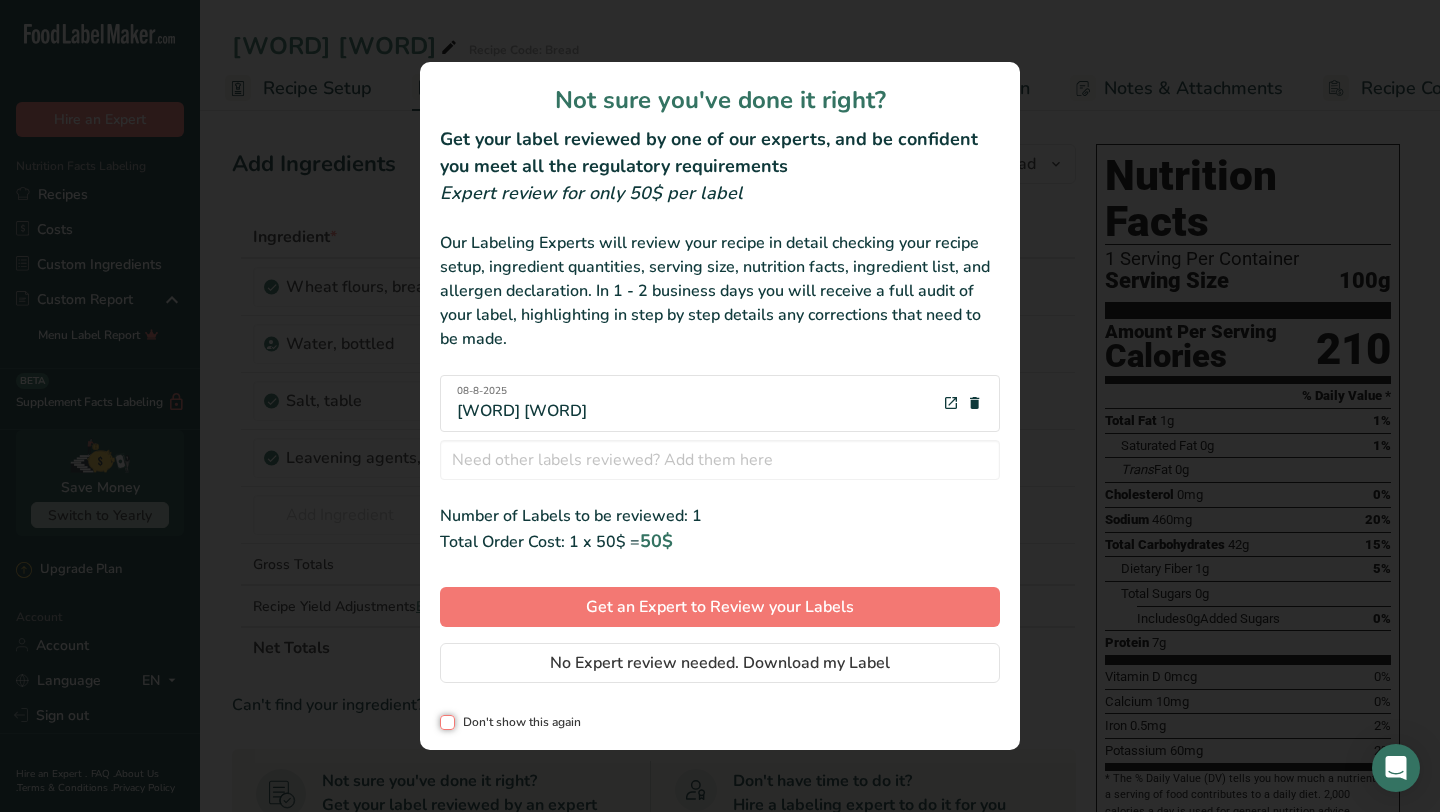 click on "Don't show this again" at bounding box center [446, 722] 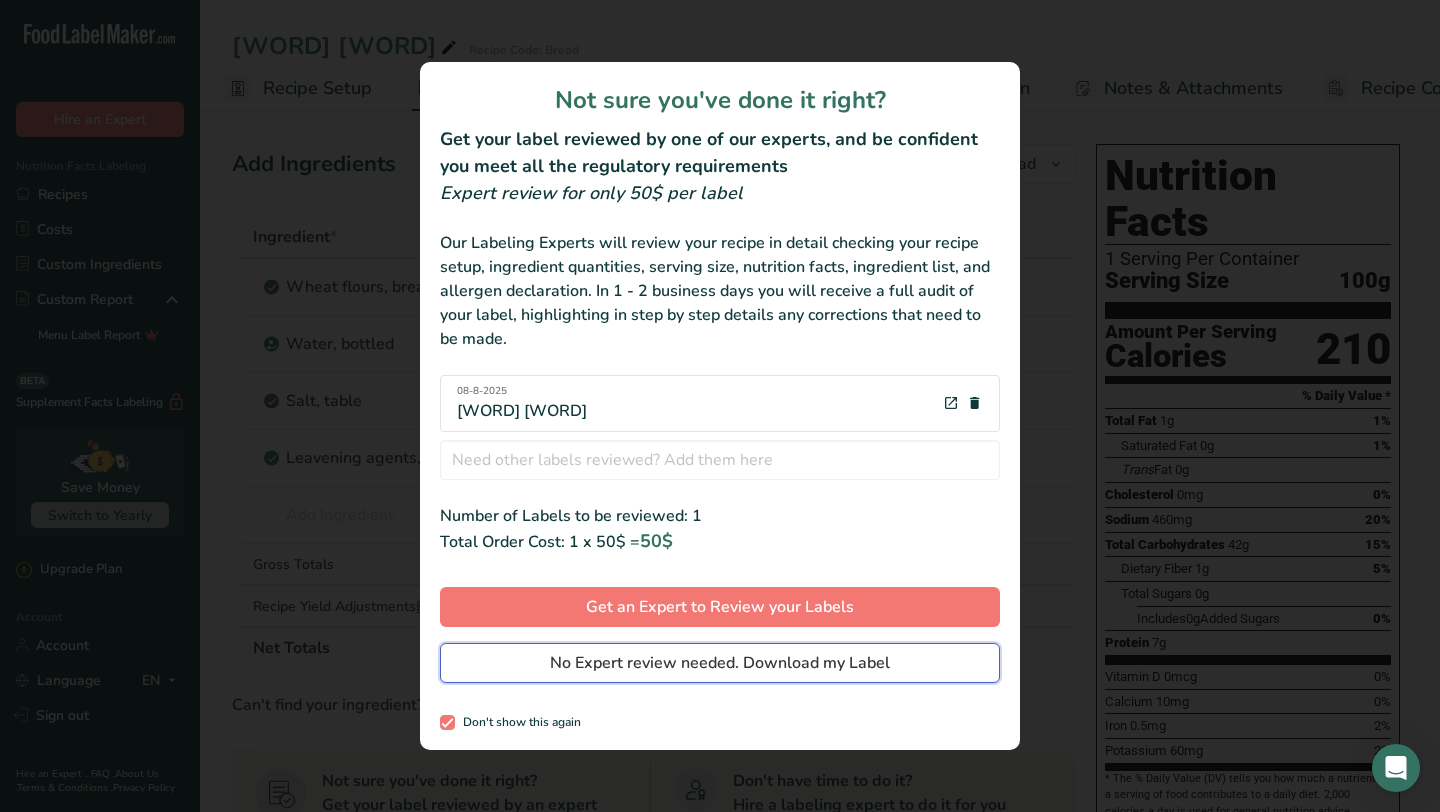 click on "No Expert review needed. Download my Label" at bounding box center (720, 663) 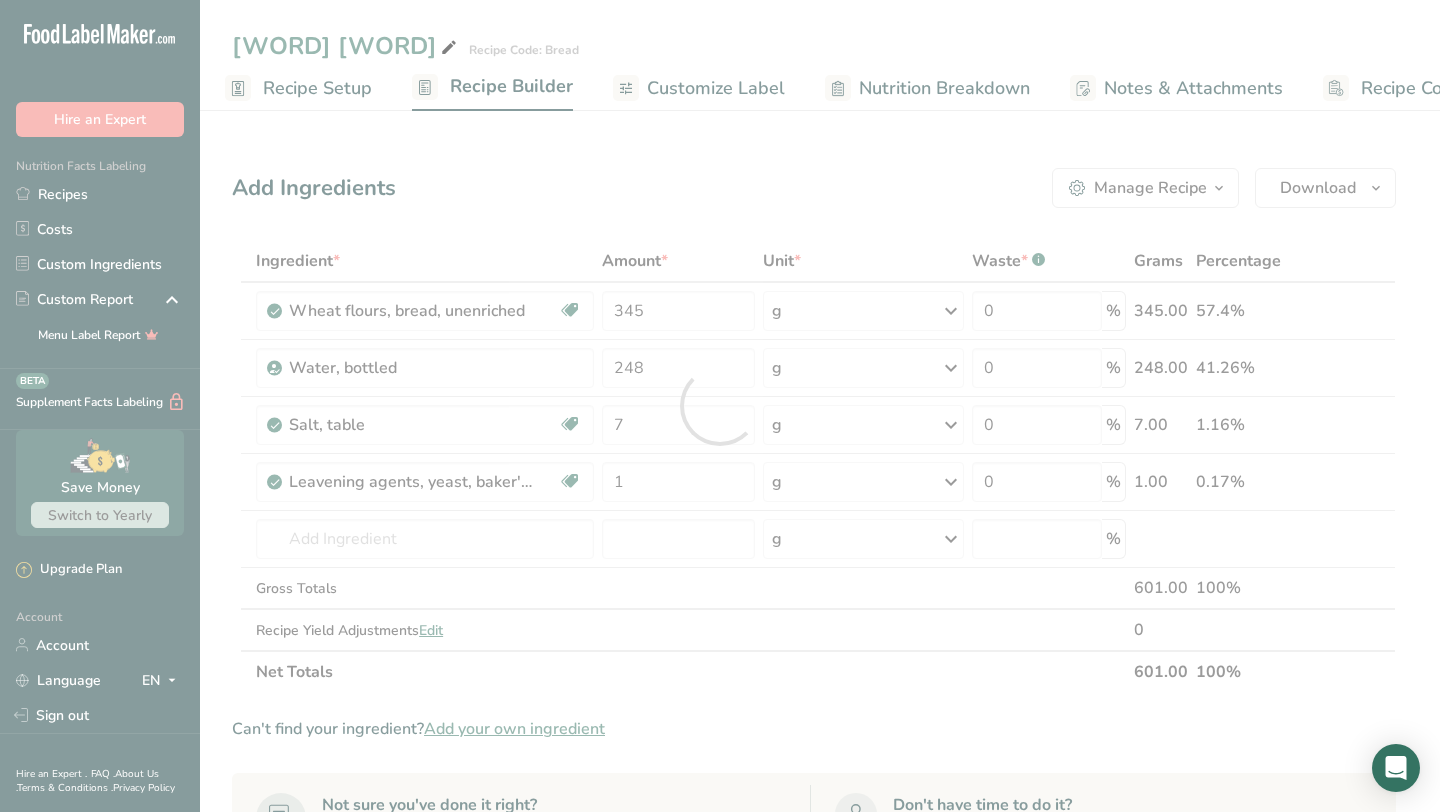 scroll, scrollTop: 0, scrollLeft: 0, axis: both 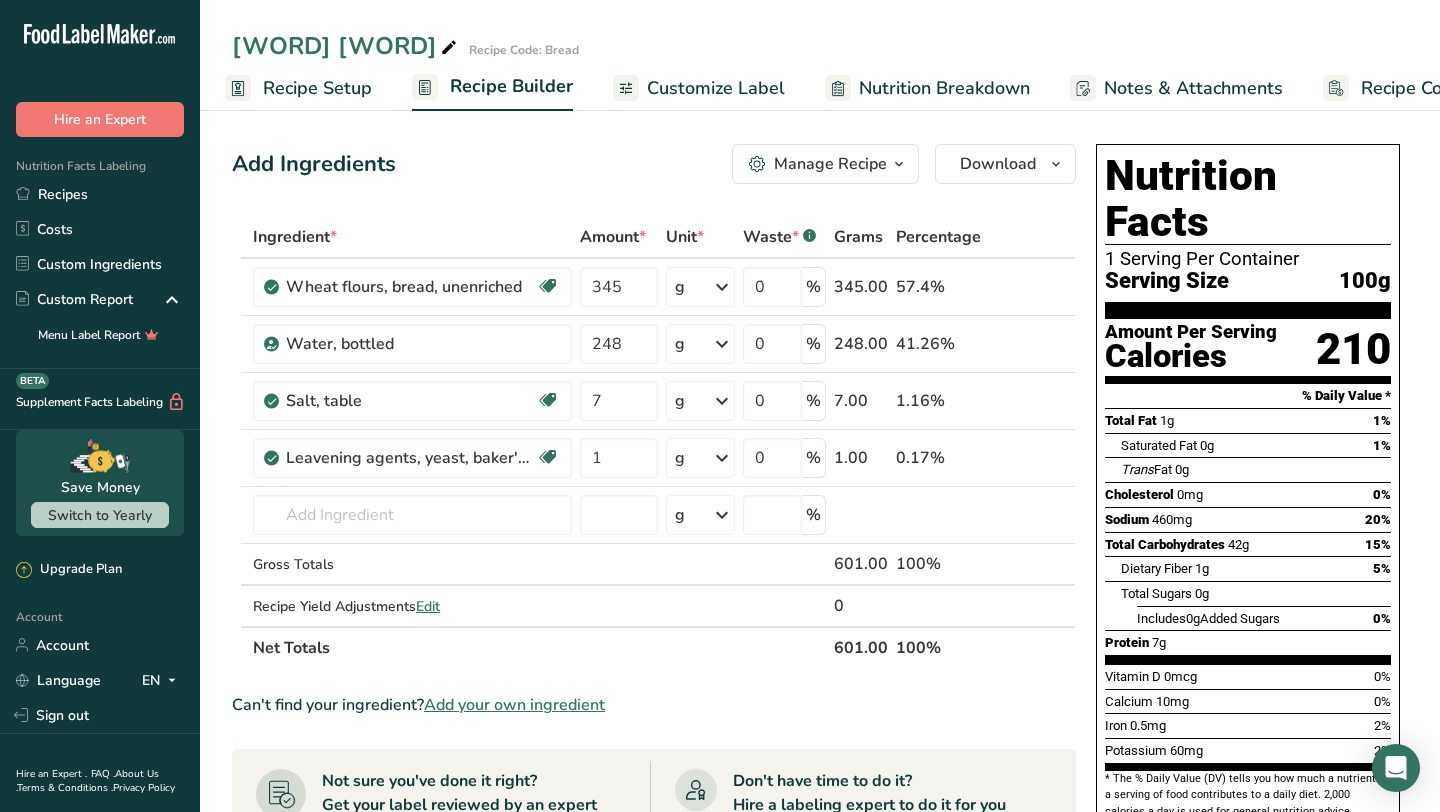 click on "[WORD] [WORD]
Recipe Code: Bread" at bounding box center [820, 46] 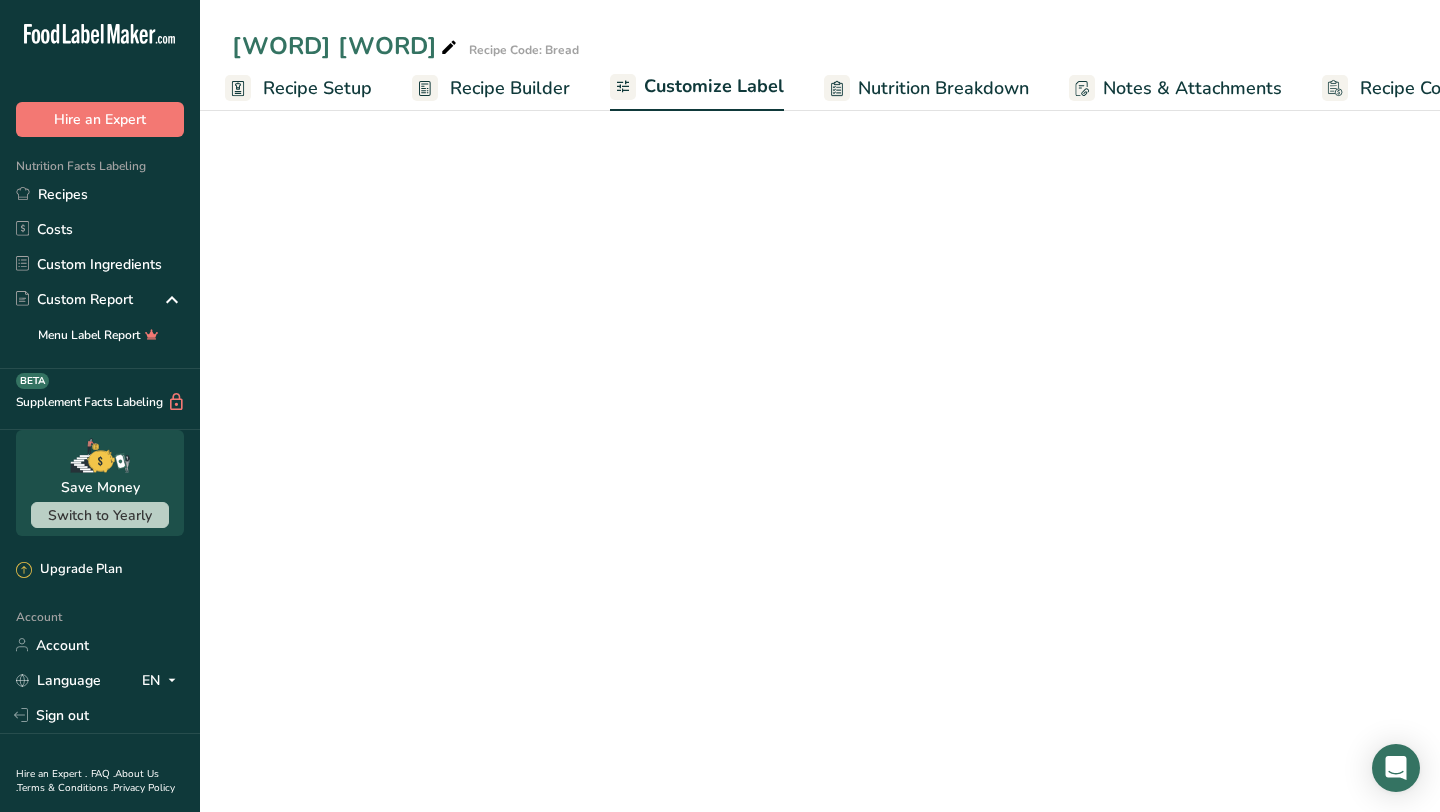 scroll, scrollTop: 0, scrollLeft: 81, axis: horizontal 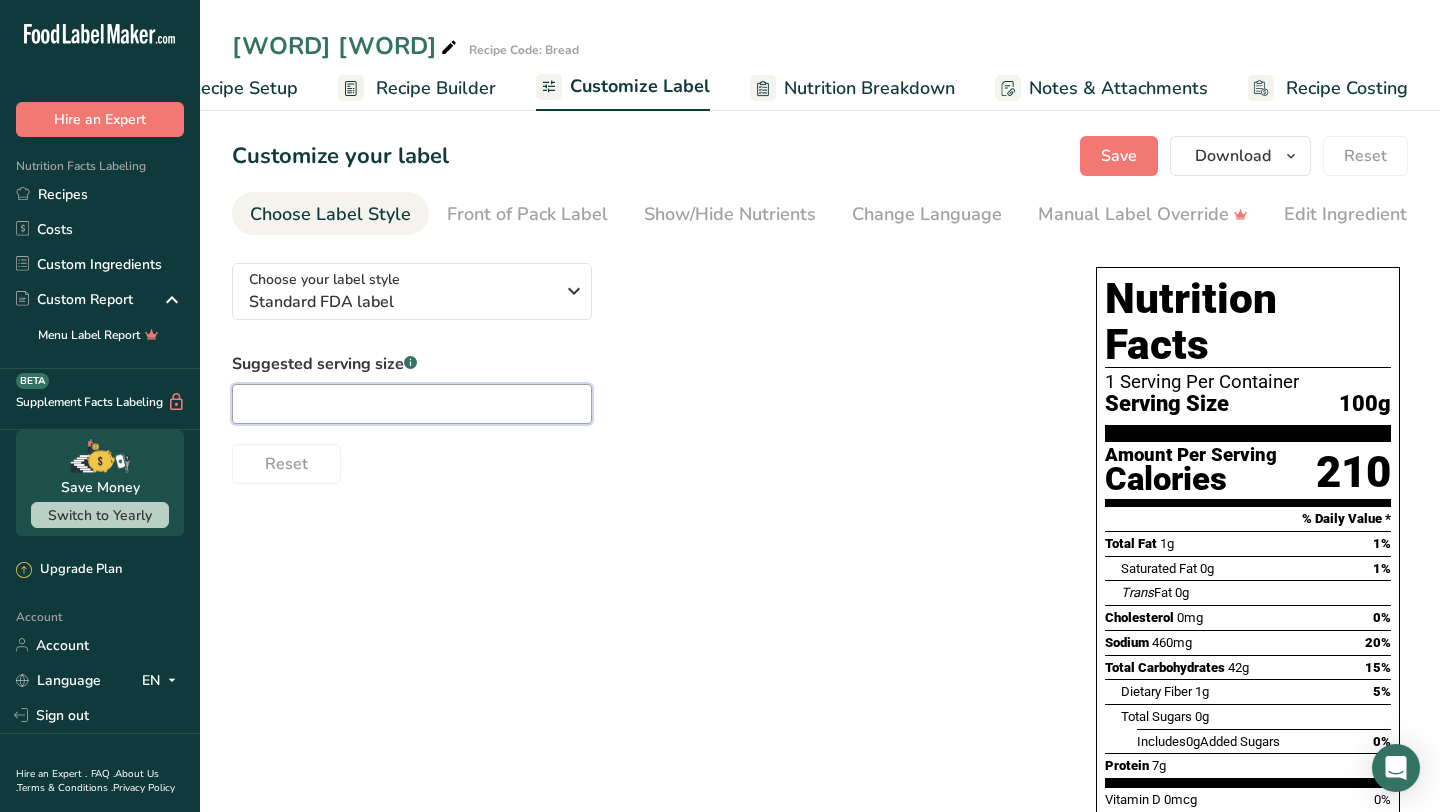 click at bounding box center (412, 404) 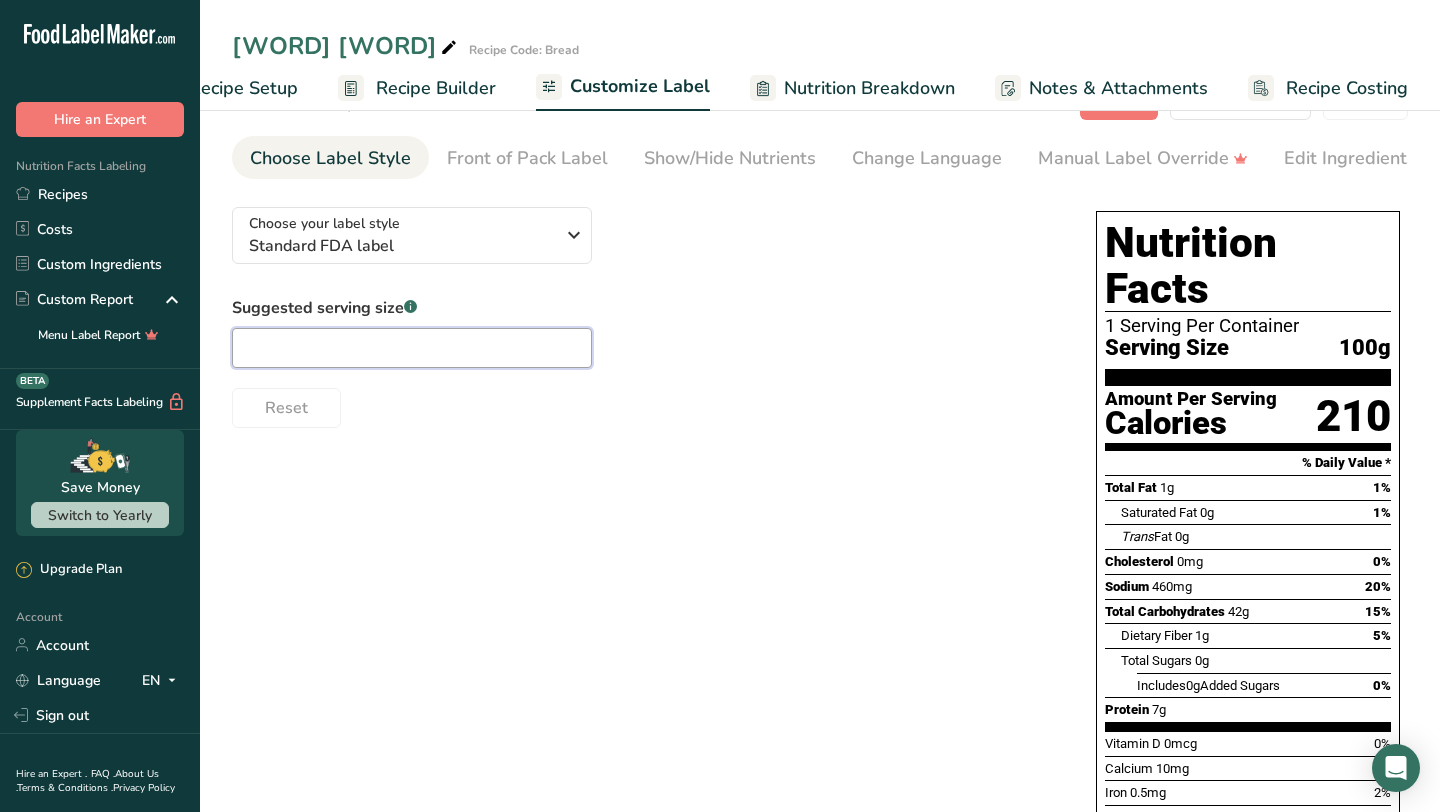 scroll, scrollTop: 51, scrollLeft: 0, axis: vertical 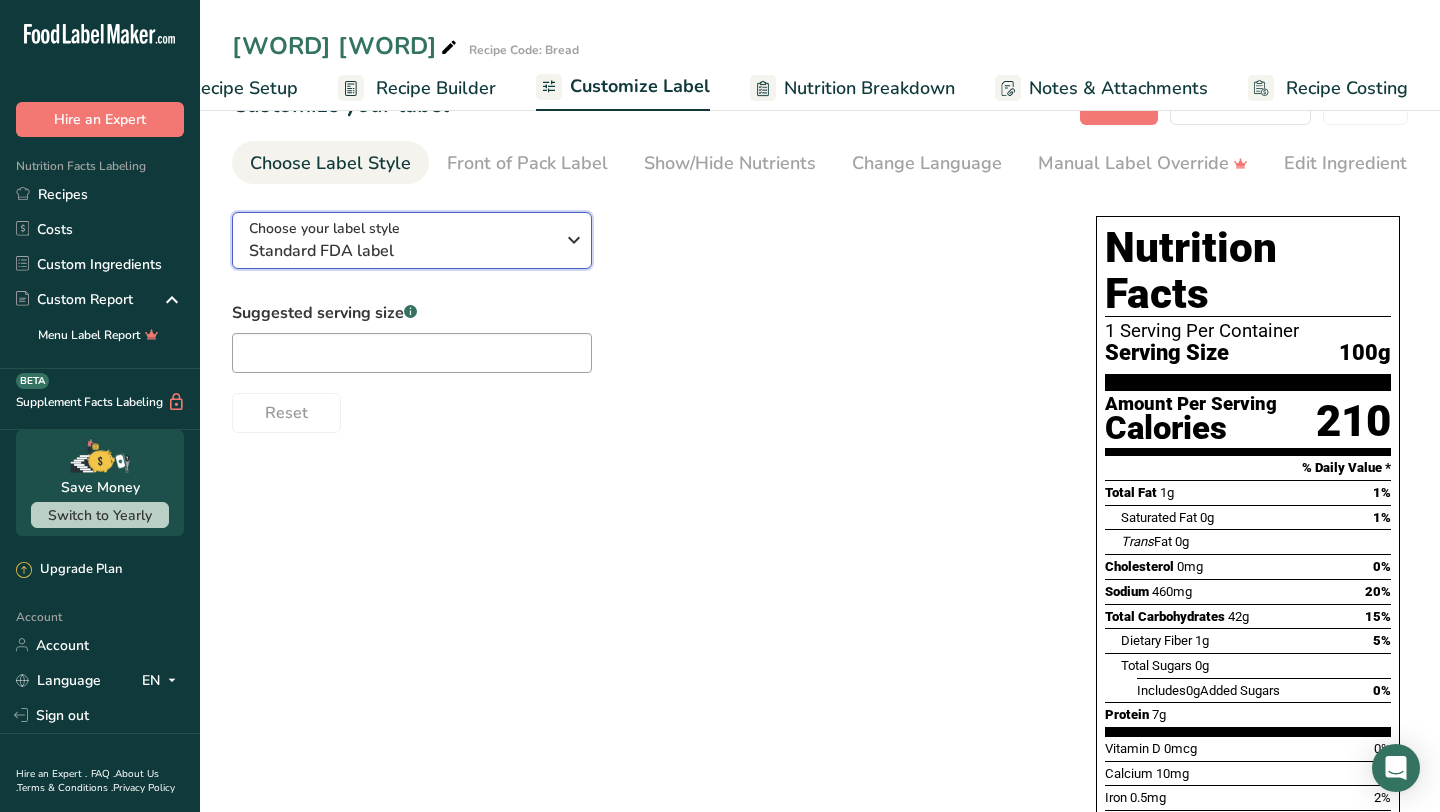 click on "Standard FDA label" at bounding box center [401, 251] 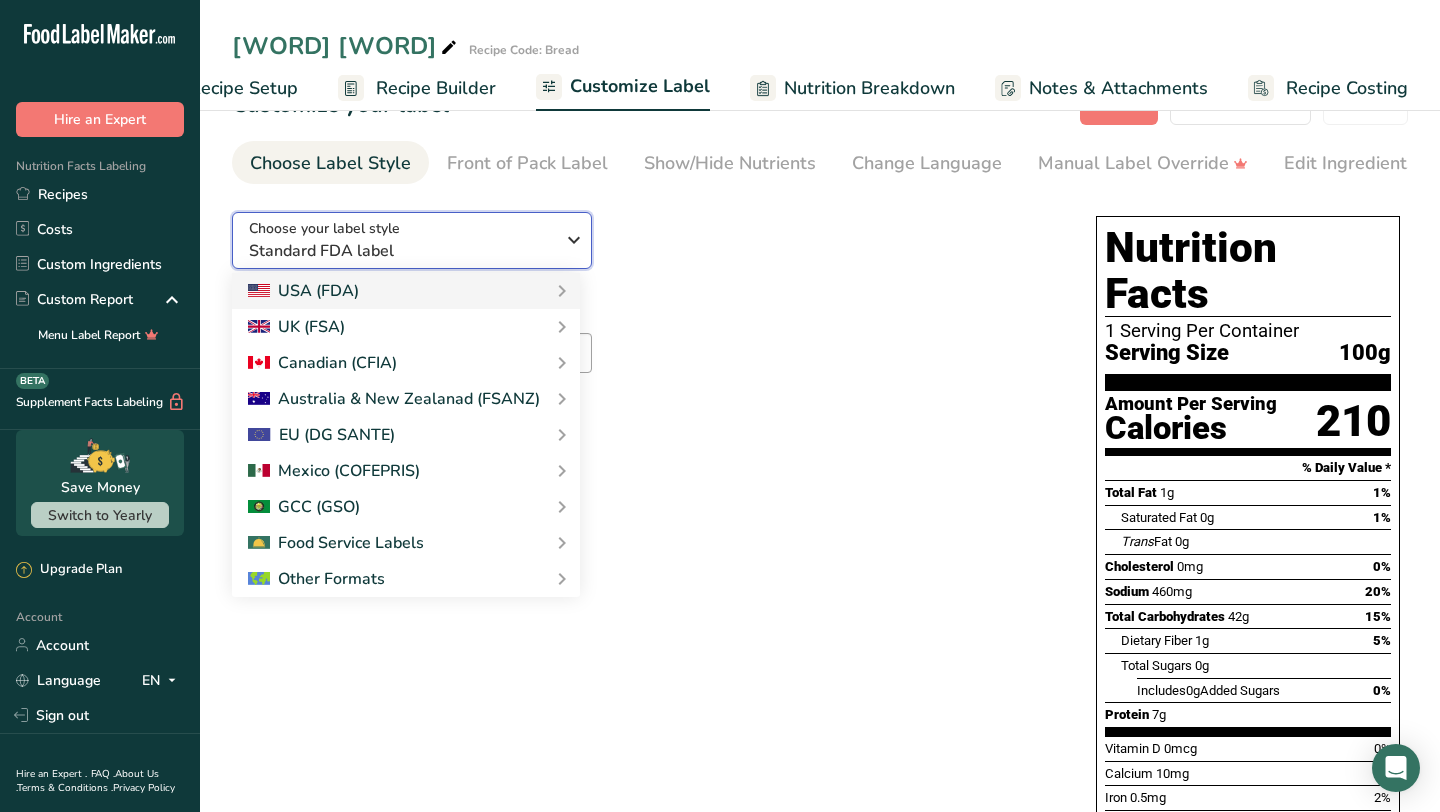 click at bounding box center (574, 240) 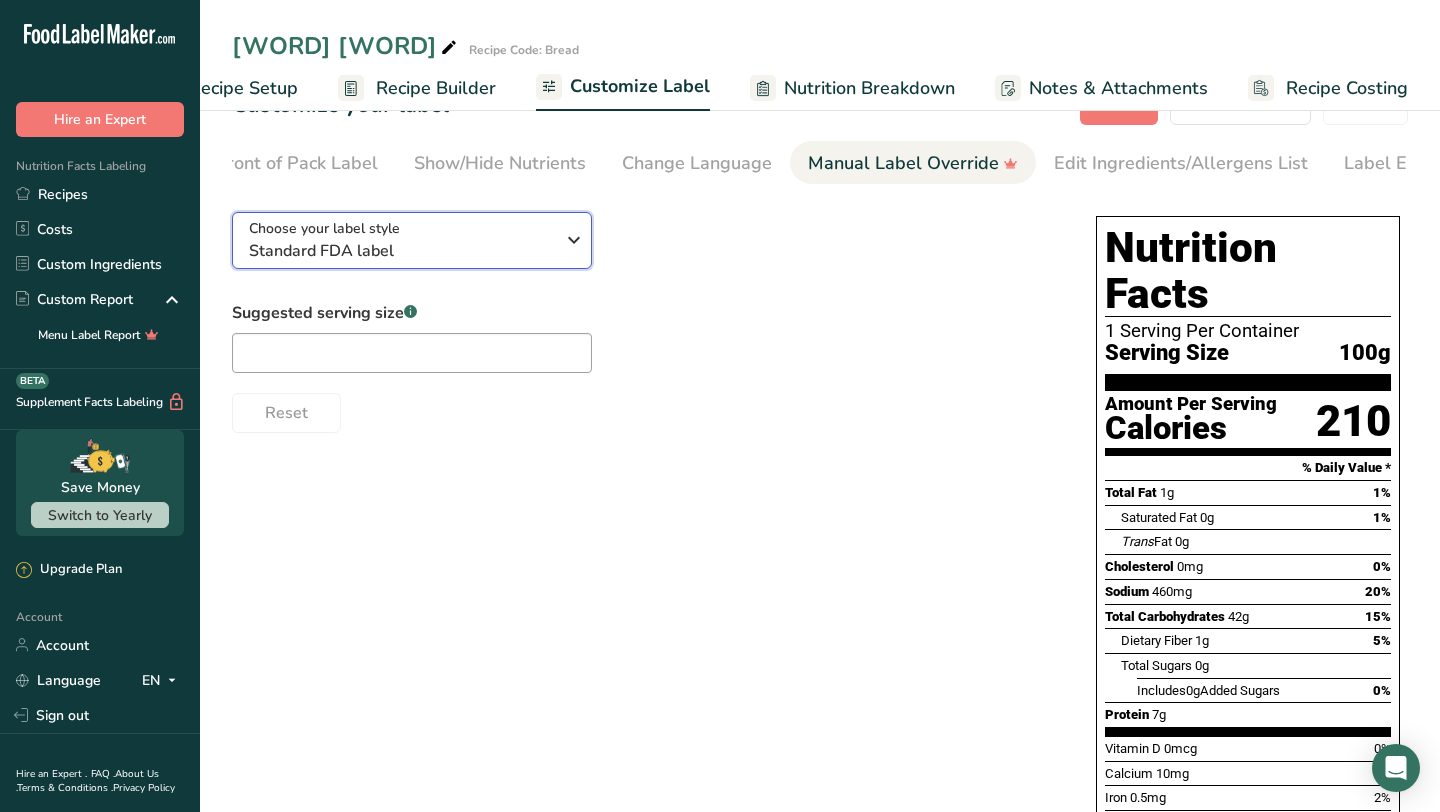 scroll, scrollTop: 0, scrollLeft: 301, axis: horizontal 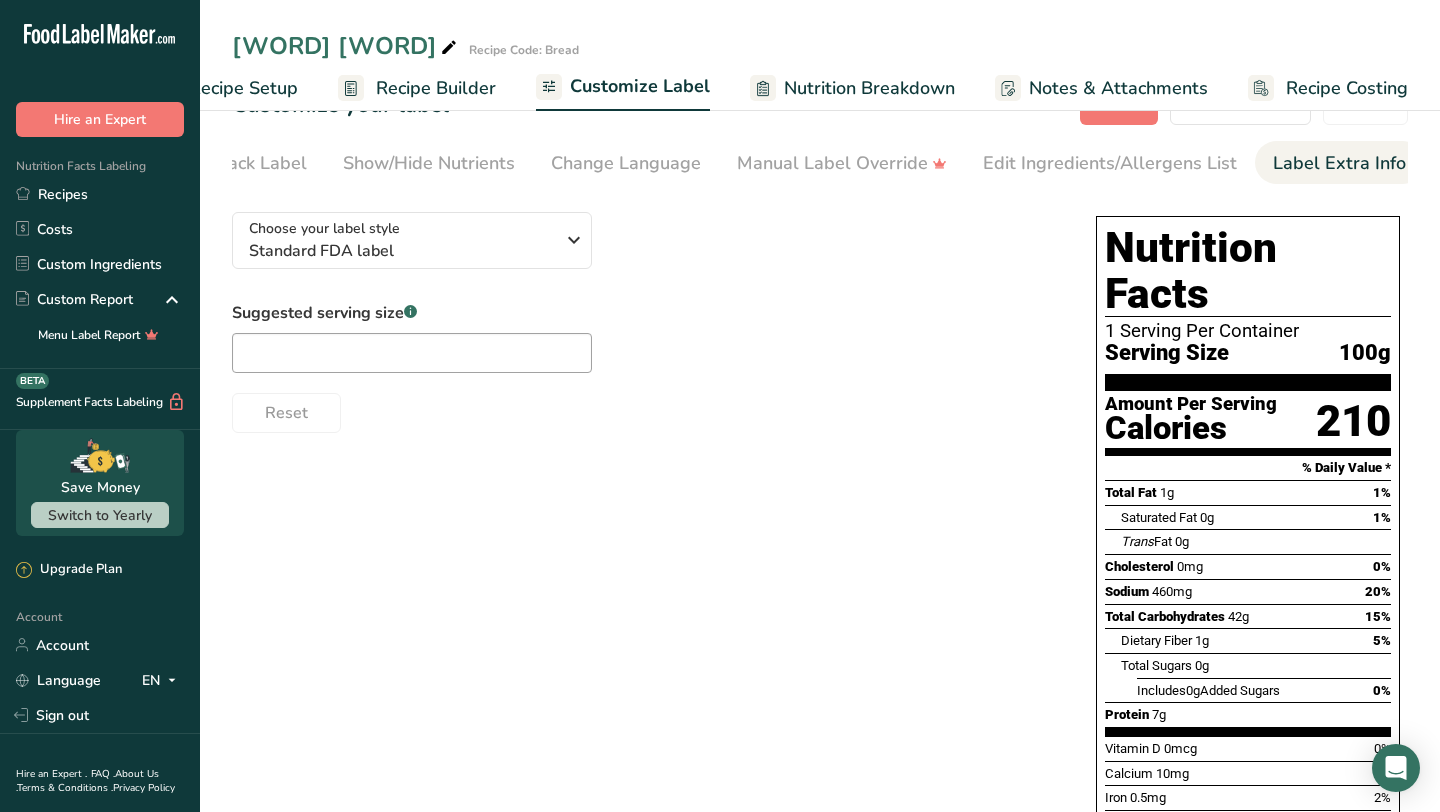 click on "Label Extra Info" at bounding box center (1339, 163) 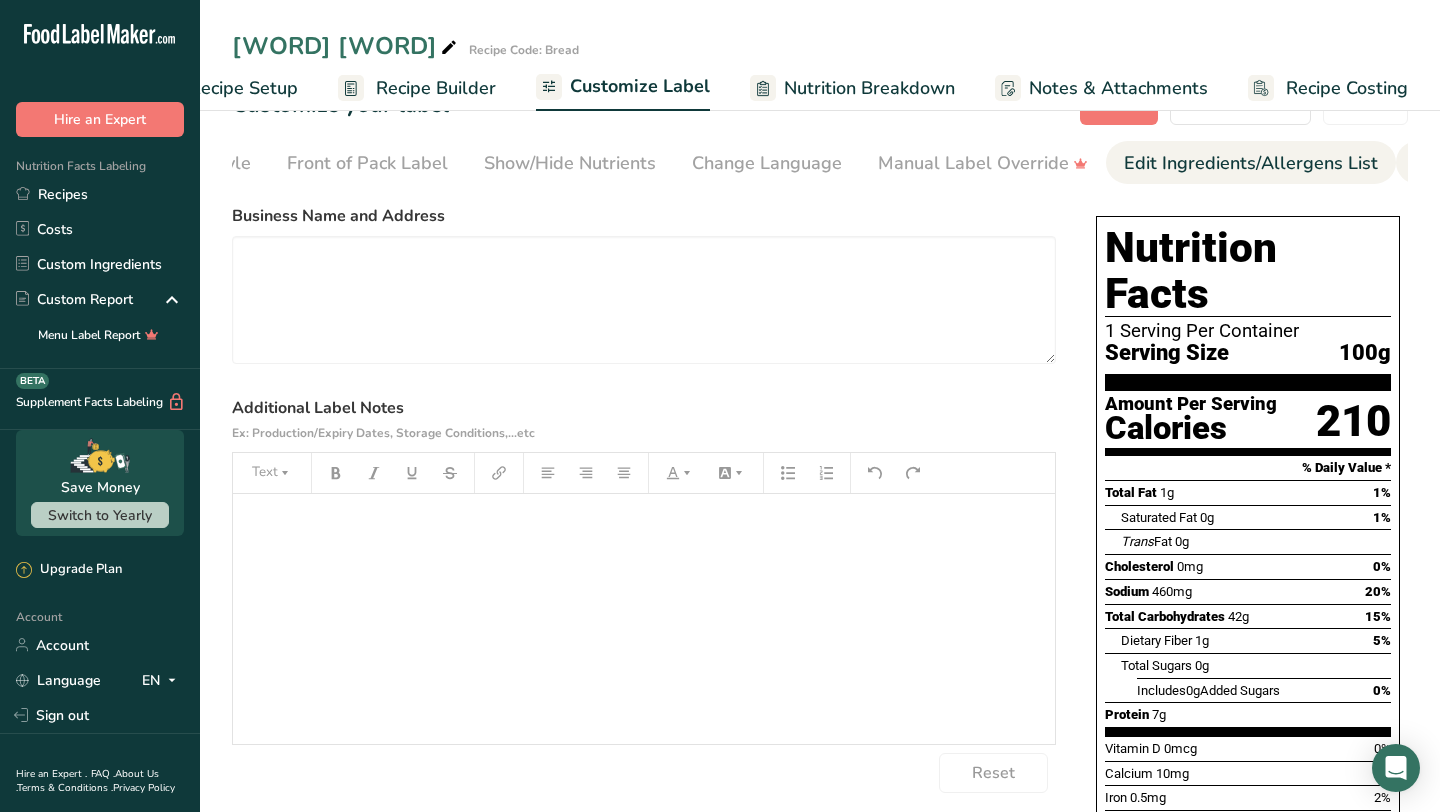 scroll, scrollTop: 0, scrollLeft: 0, axis: both 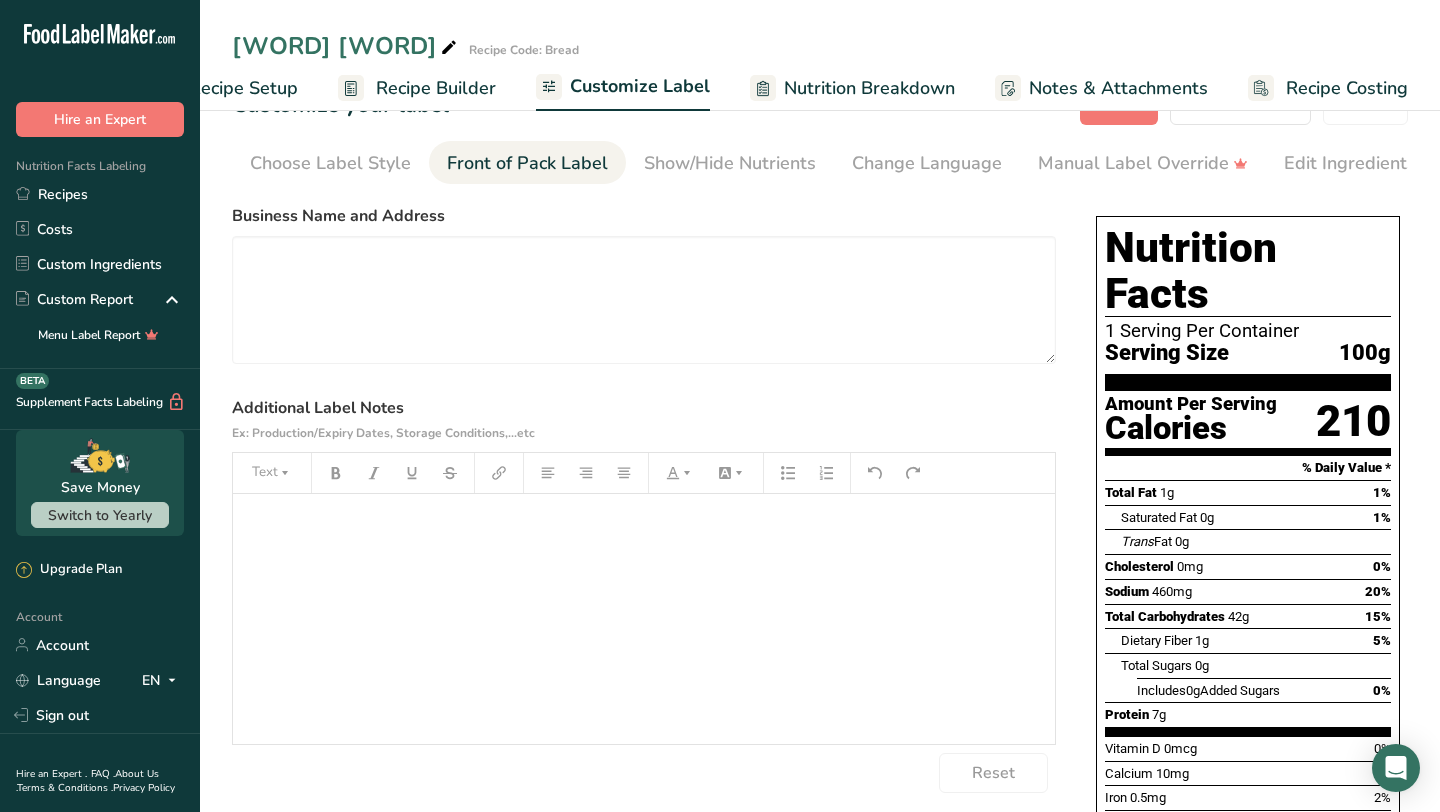 click on "Front of Pack Label" at bounding box center [527, 163] 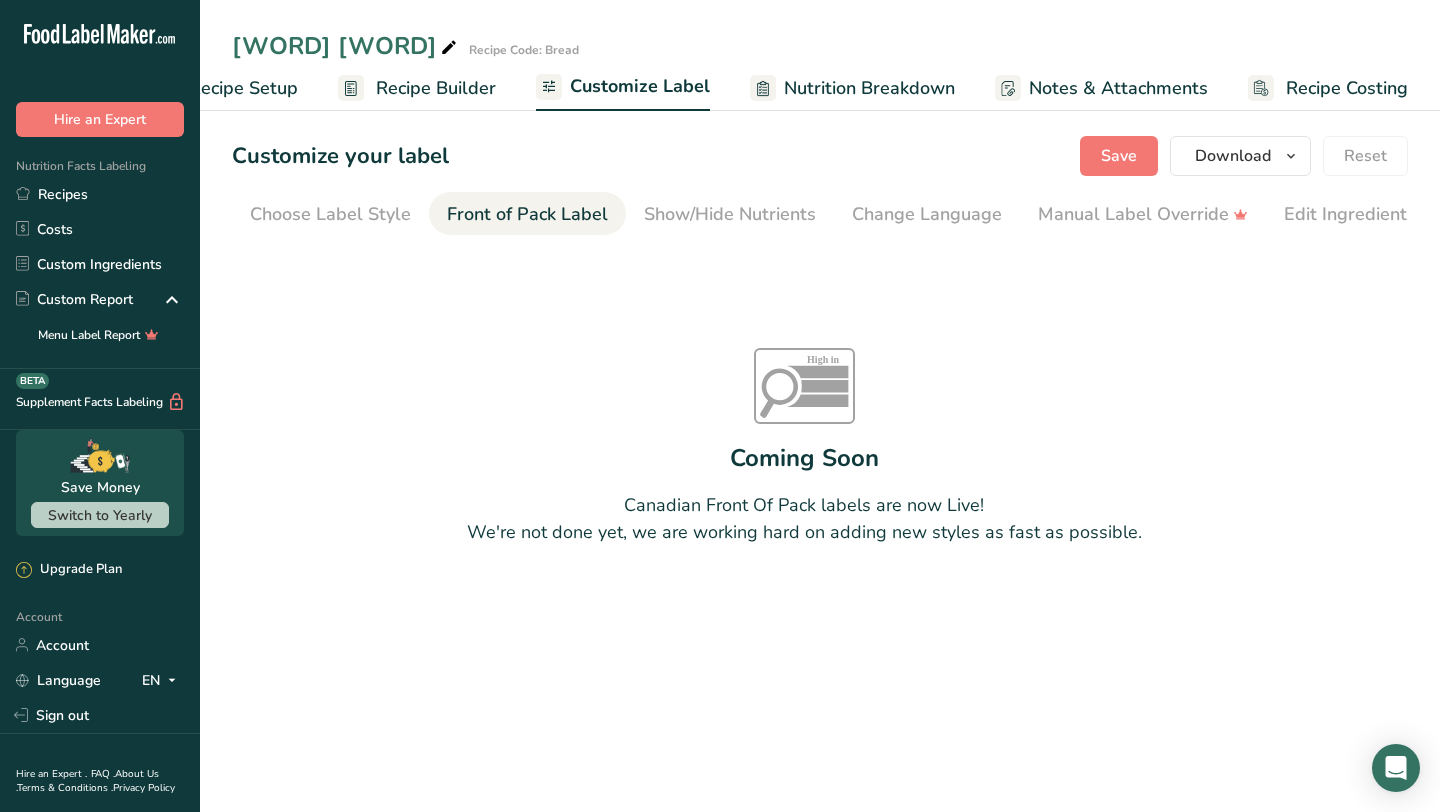 scroll, scrollTop: 0, scrollLeft: 0, axis: both 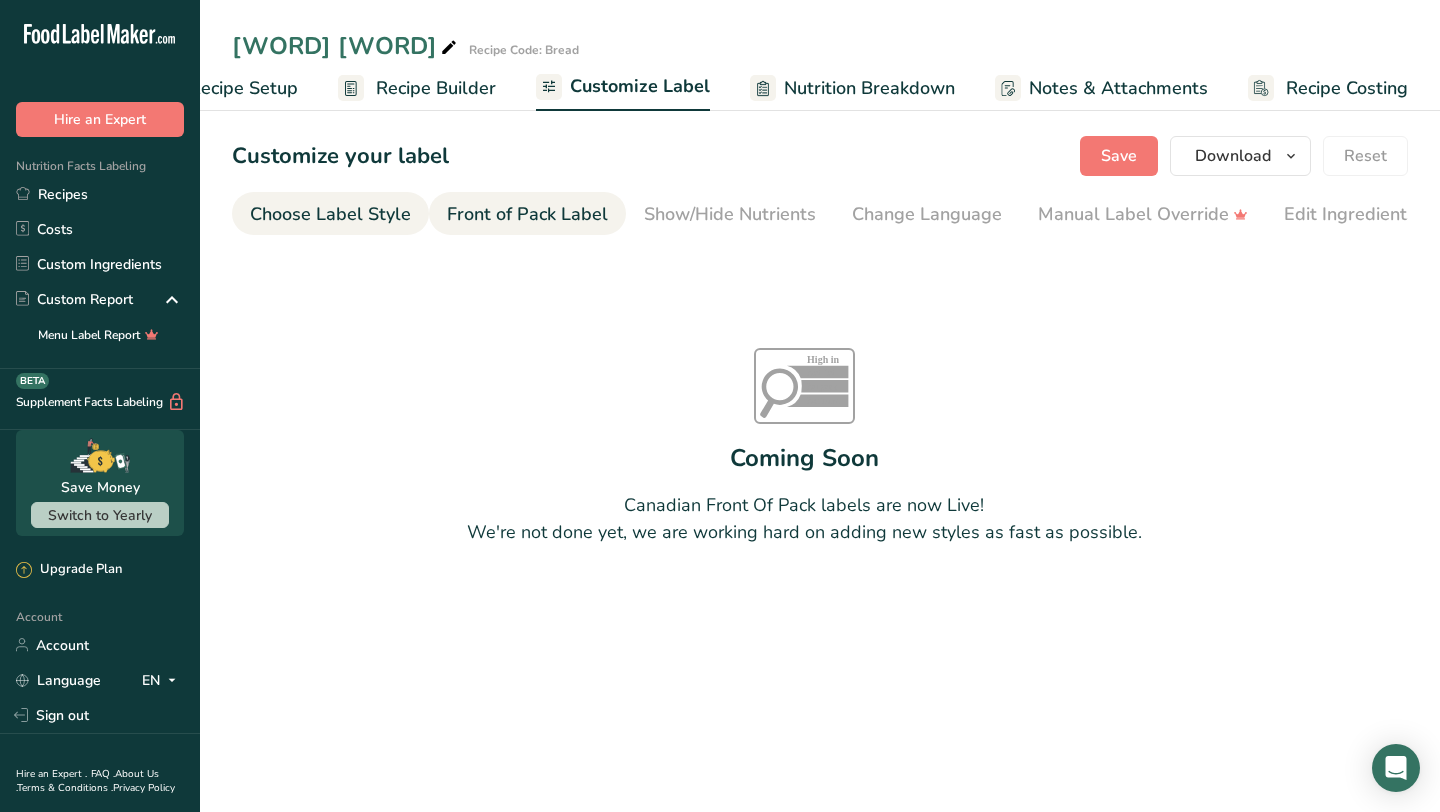 click on "Choose Label Style" at bounding box center [330, 214] 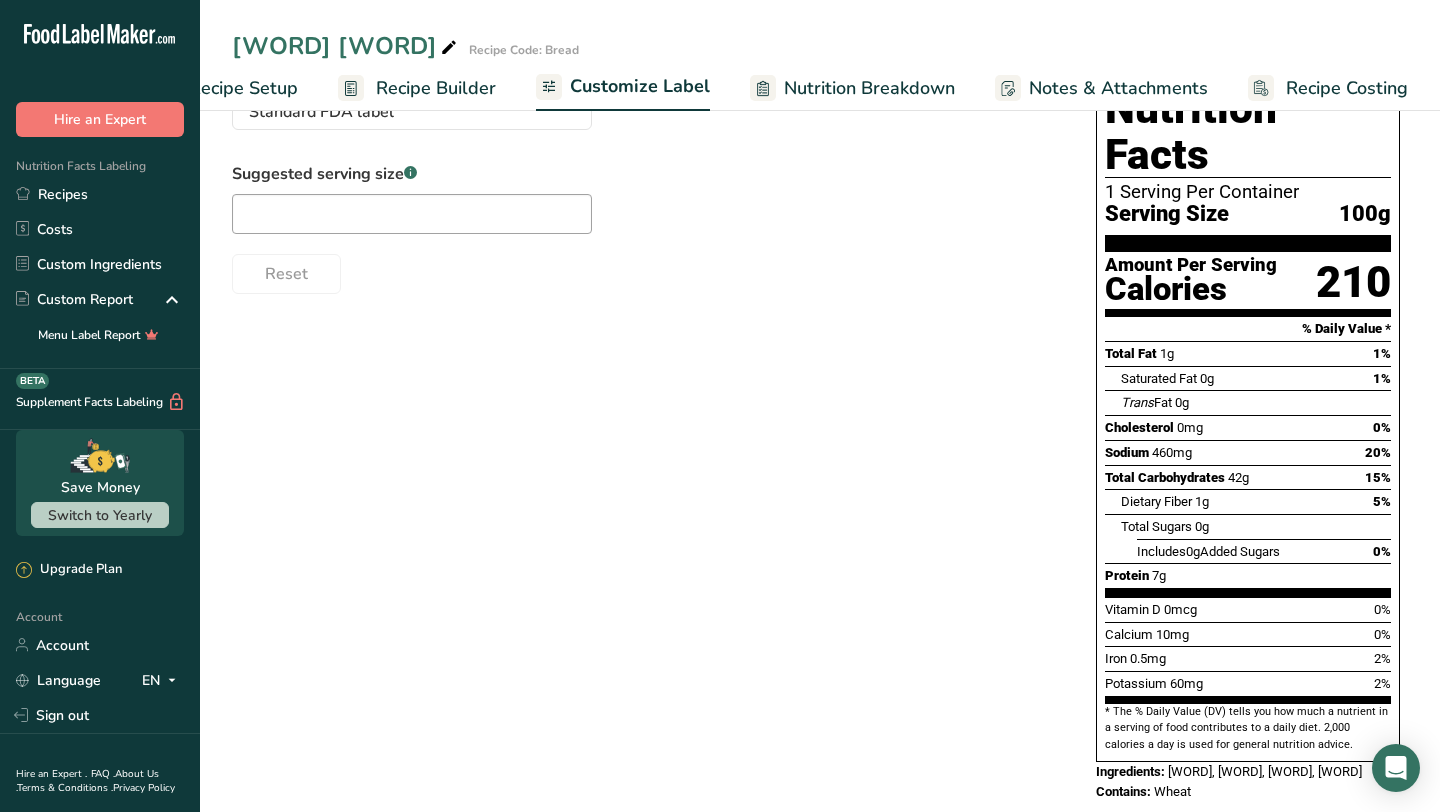 scroll, scrollTop: 0, scrollLeft: 0, axis: both 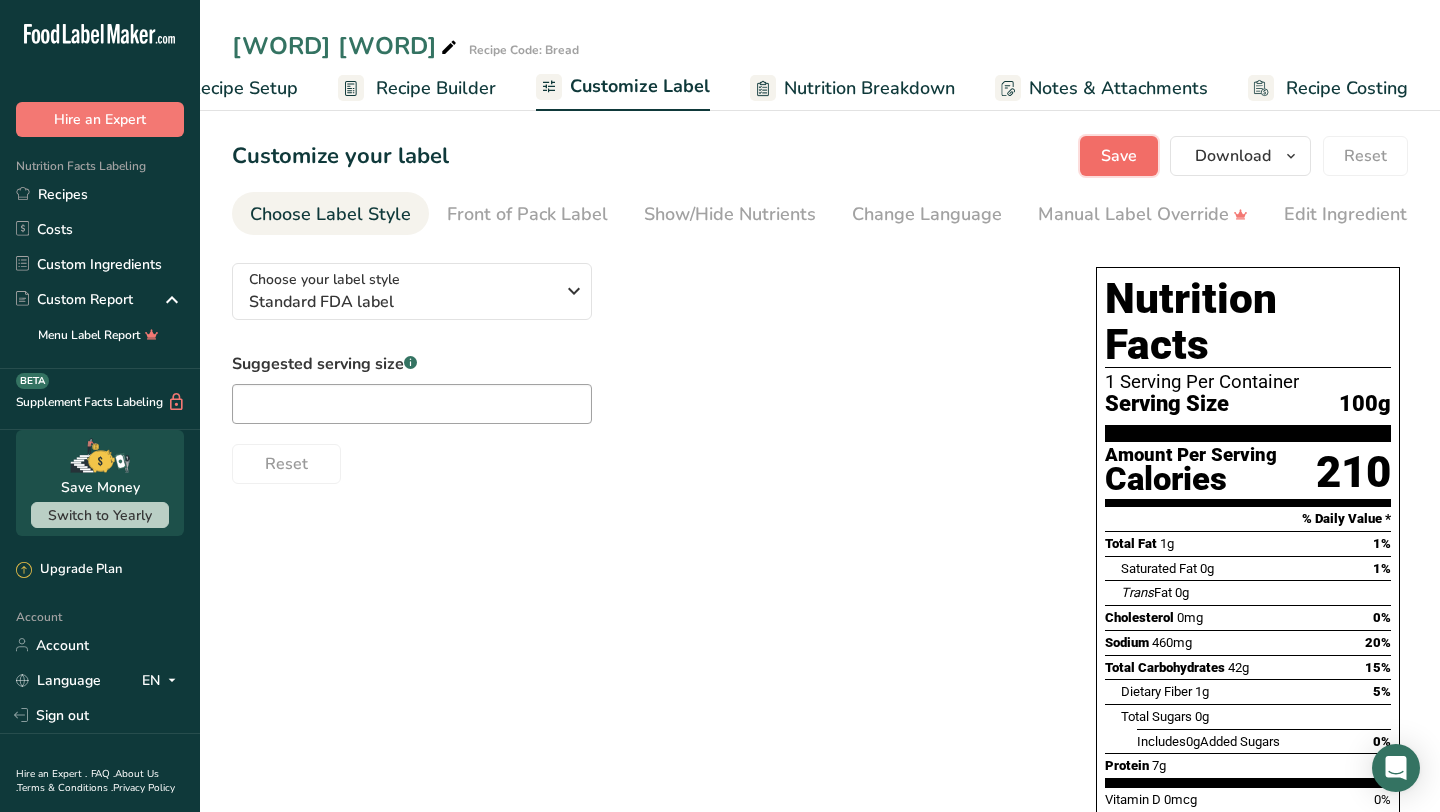 click on "Save" at bounding box center (1119, 156) 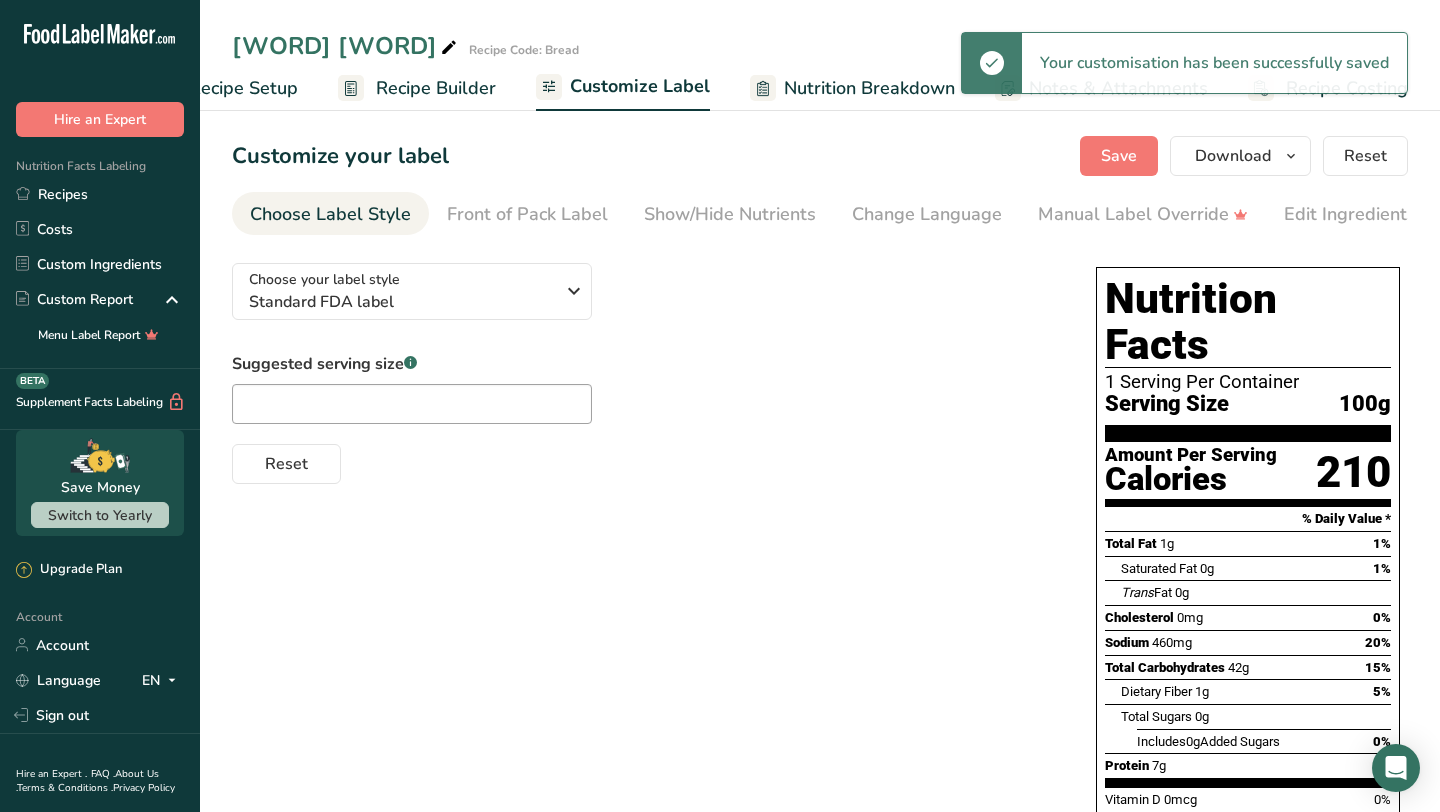 click on "Recipe Setup" at bounding box center (243, 88) 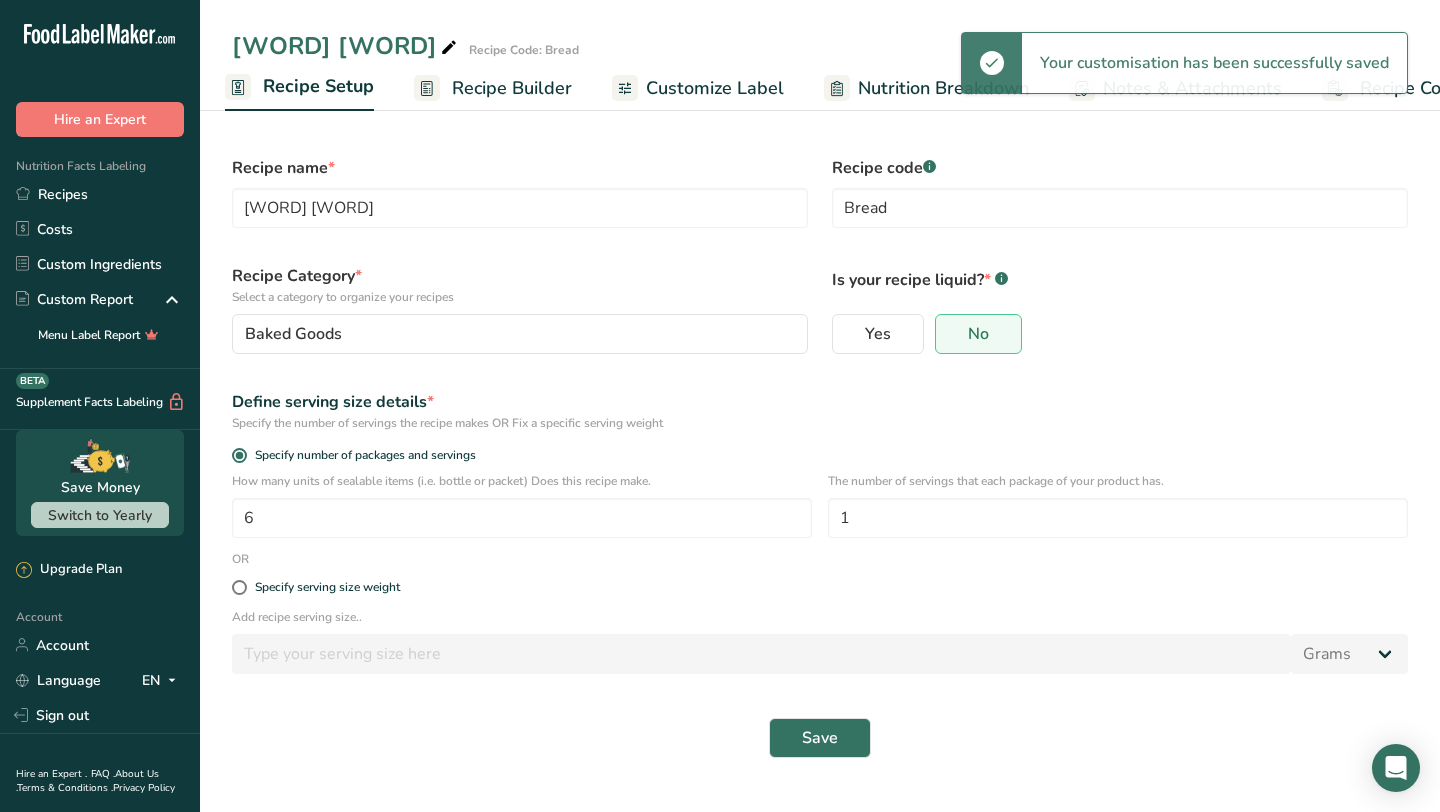 scroll, scrollTop: 0, scrollLeft: 0, axis: both 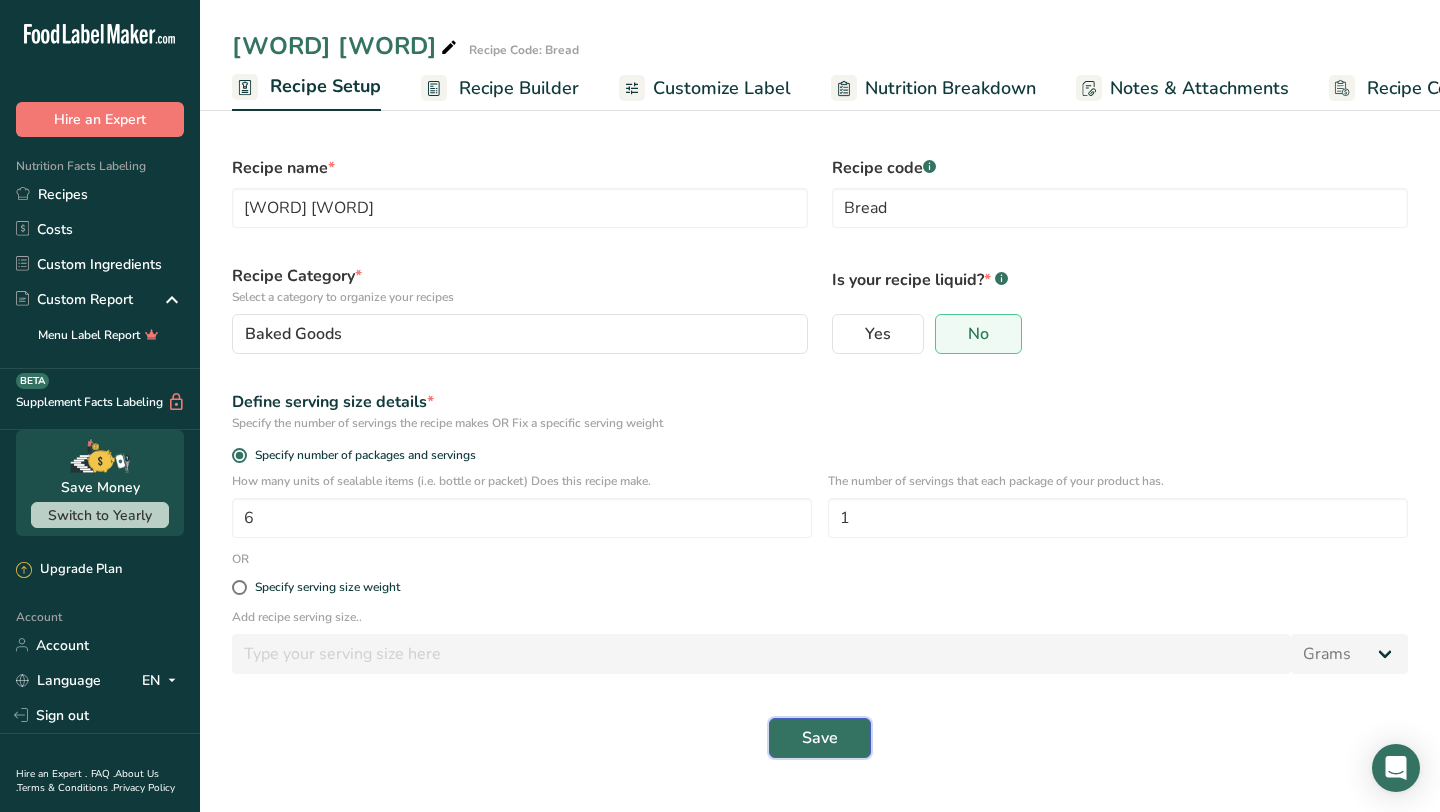 click on "Save" at bounding box center (820, 738) 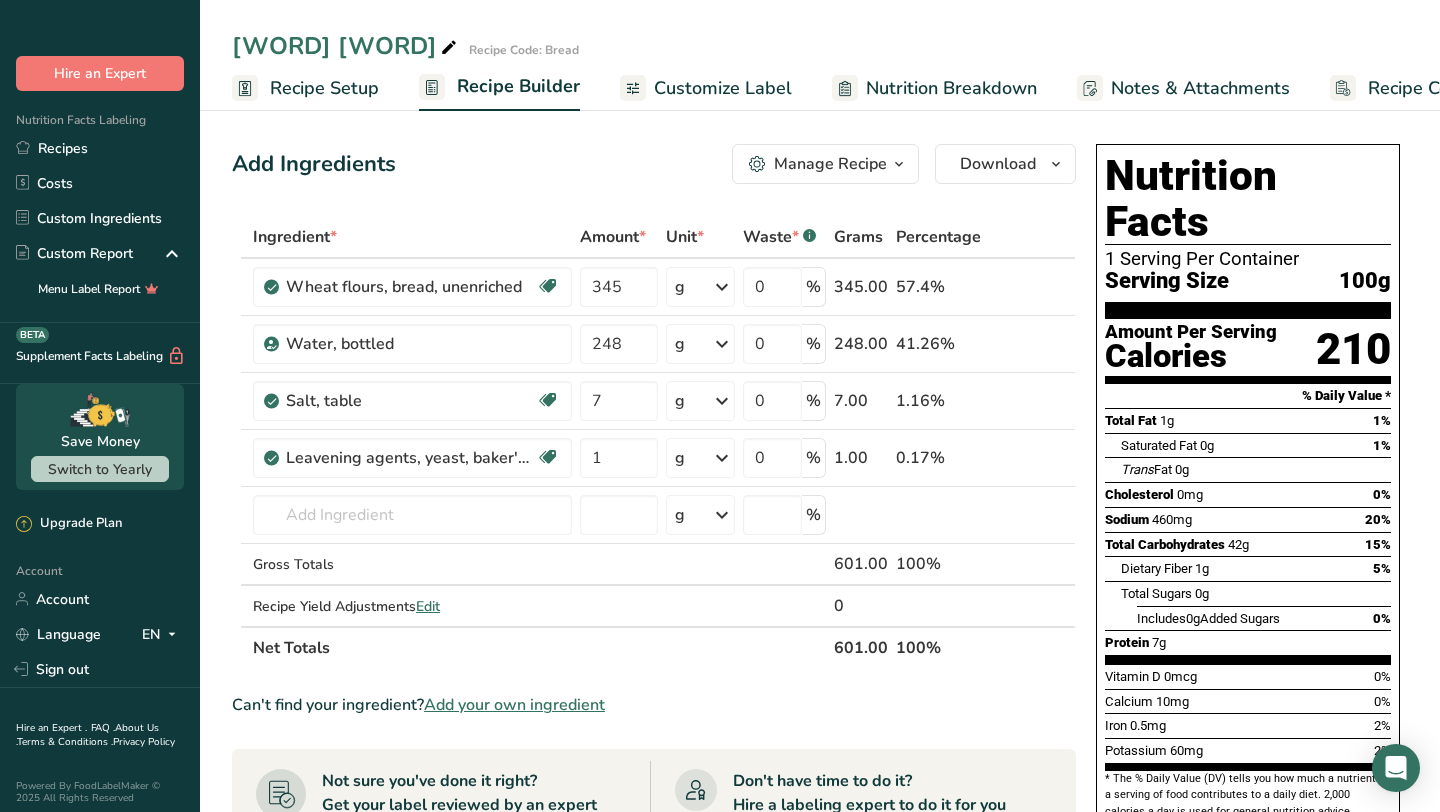 scroll, scrollTop: 53, scrollLeft: 0, axis: vertical 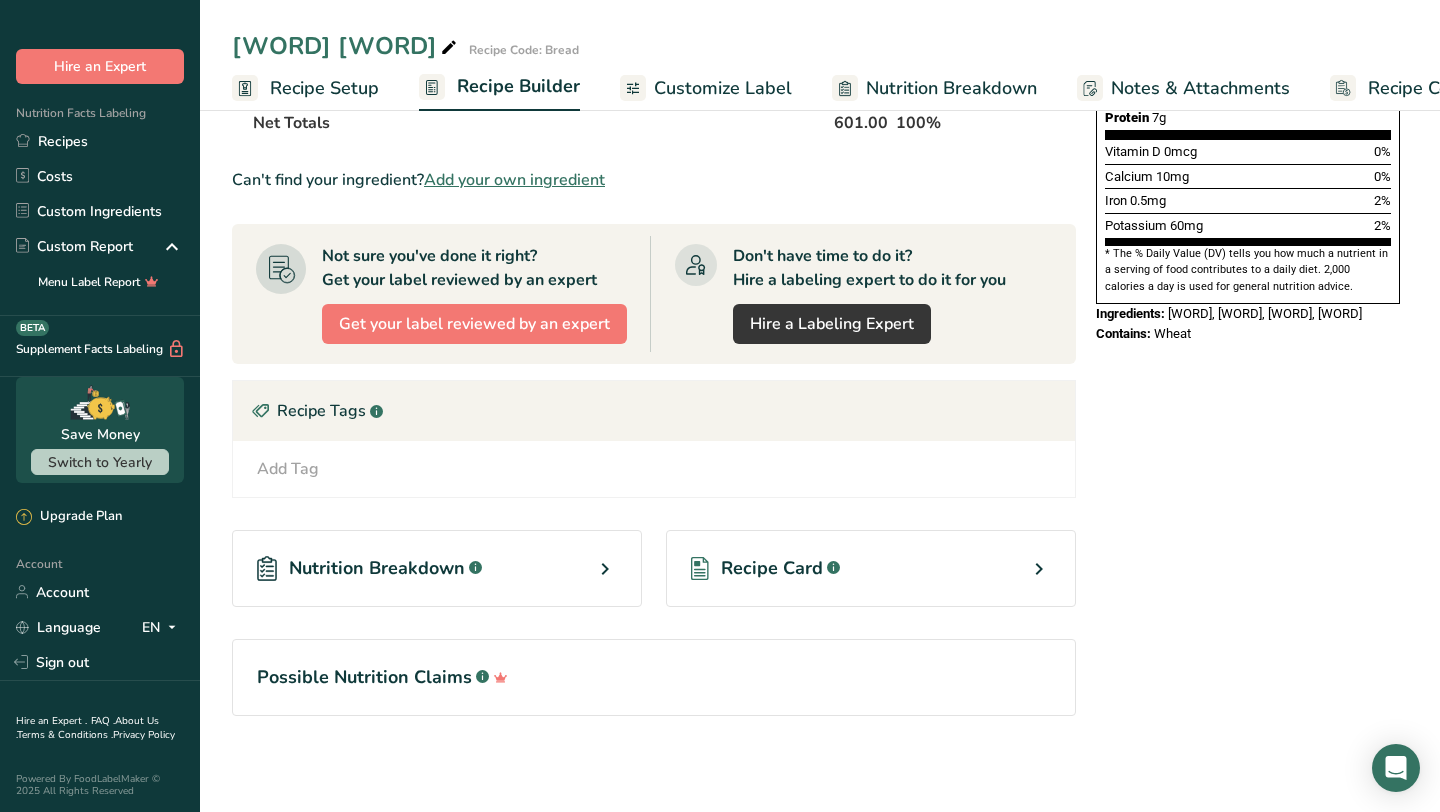 click on "Nutrition Breakdown
.a-a{fill:#347362;}.b-a{fill:#fff;}" at bounding box center [437, 568] 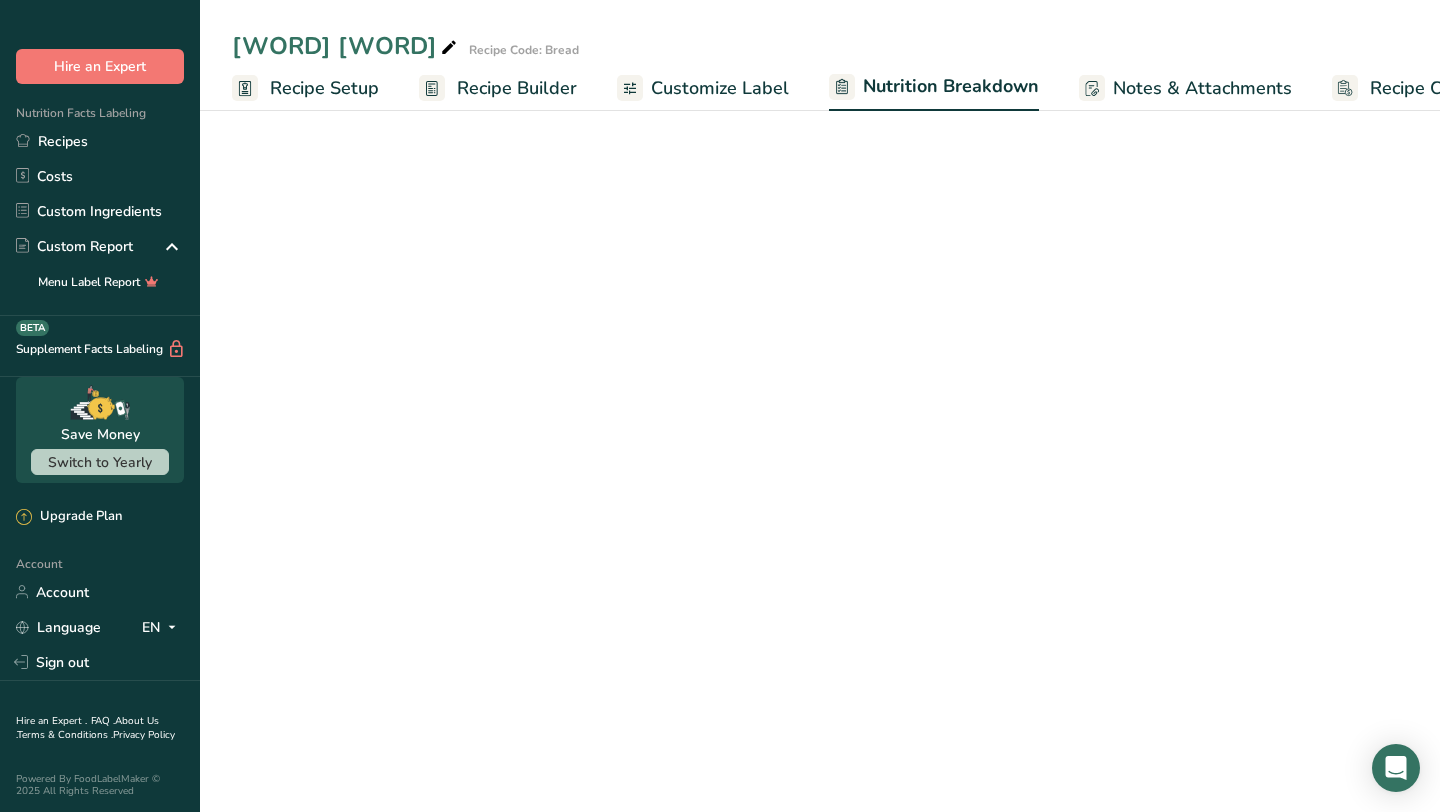 select on "Calories" 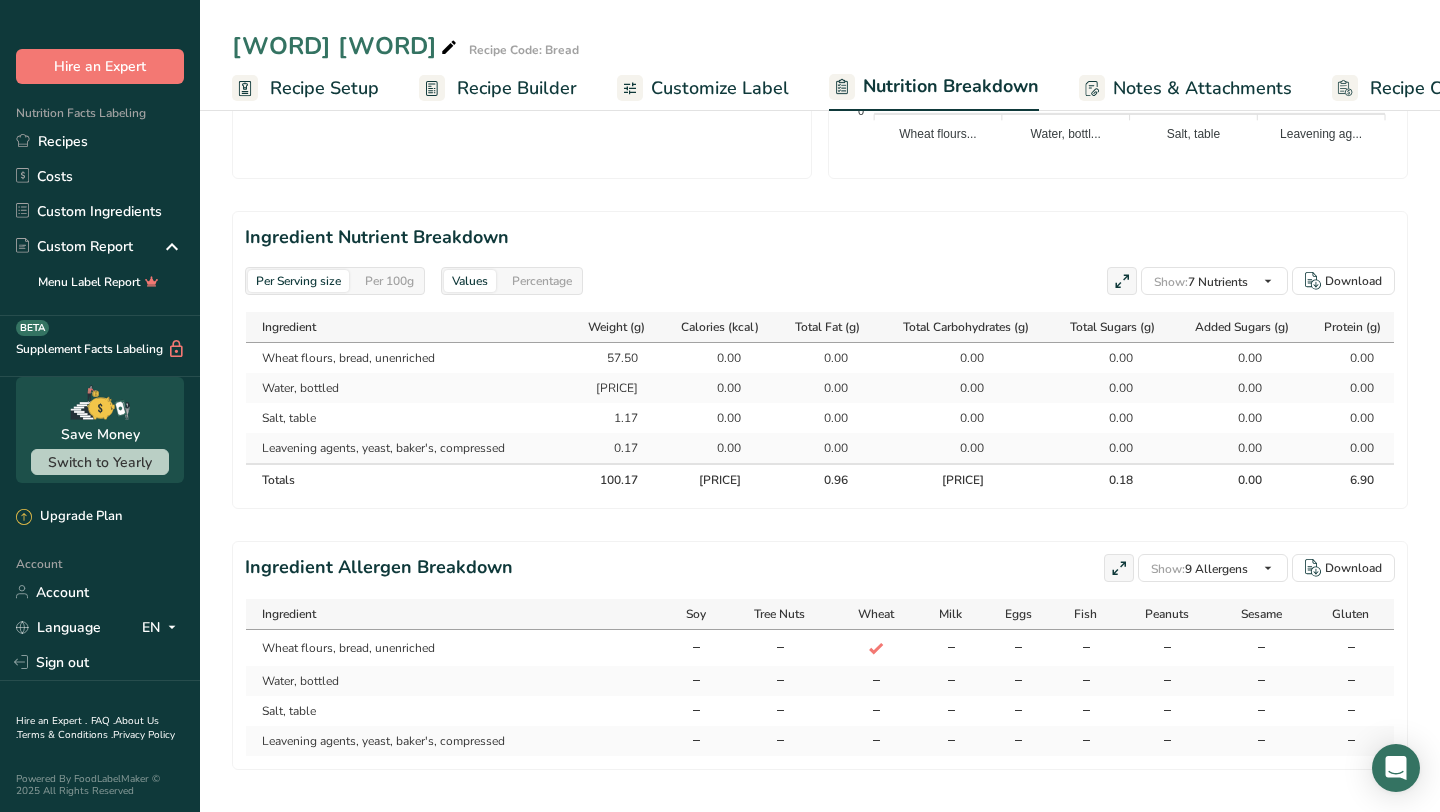 scroll, scrollTop: 831, scrollLeft: 0, axis: vertical 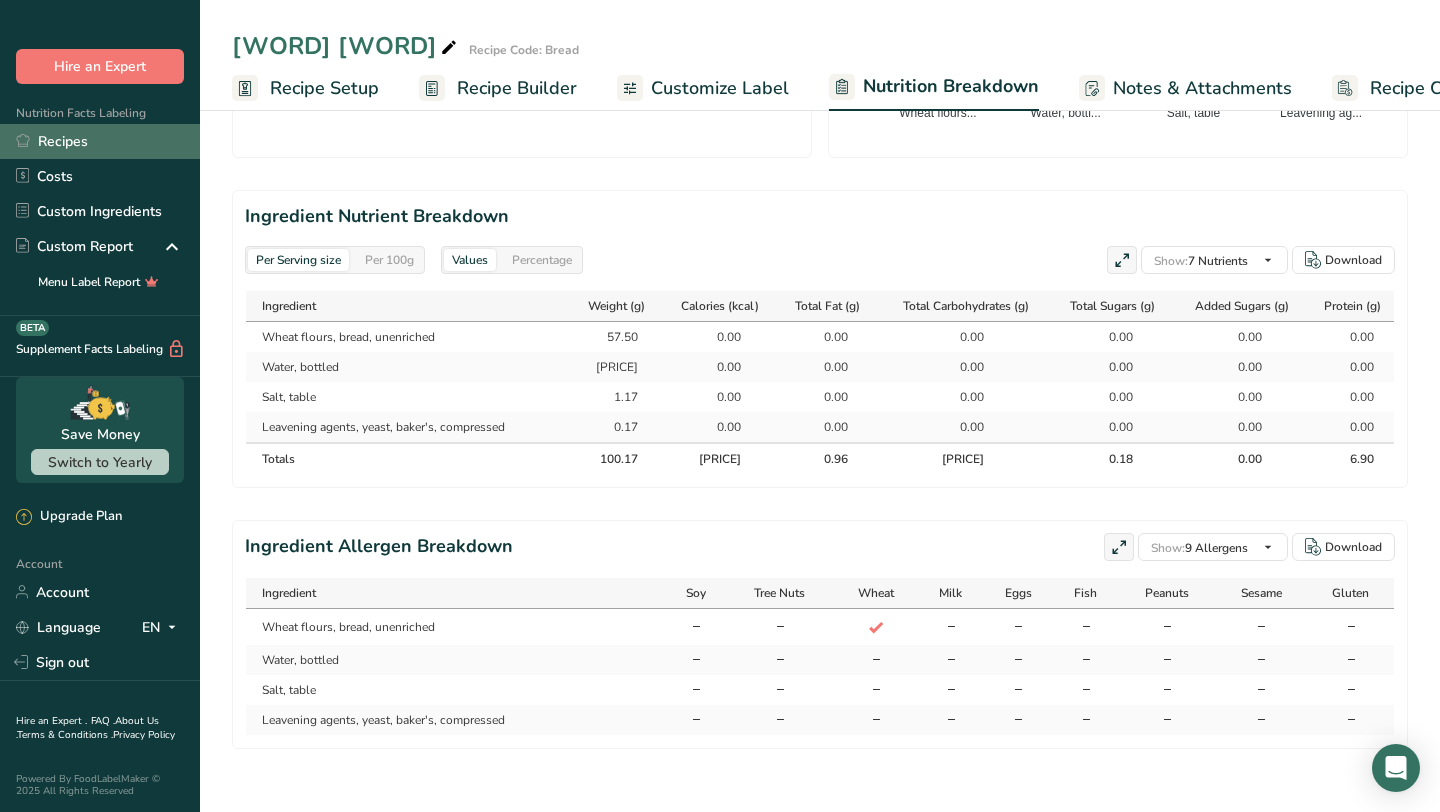 click on "Recipes" at bounding box center [100, 141] 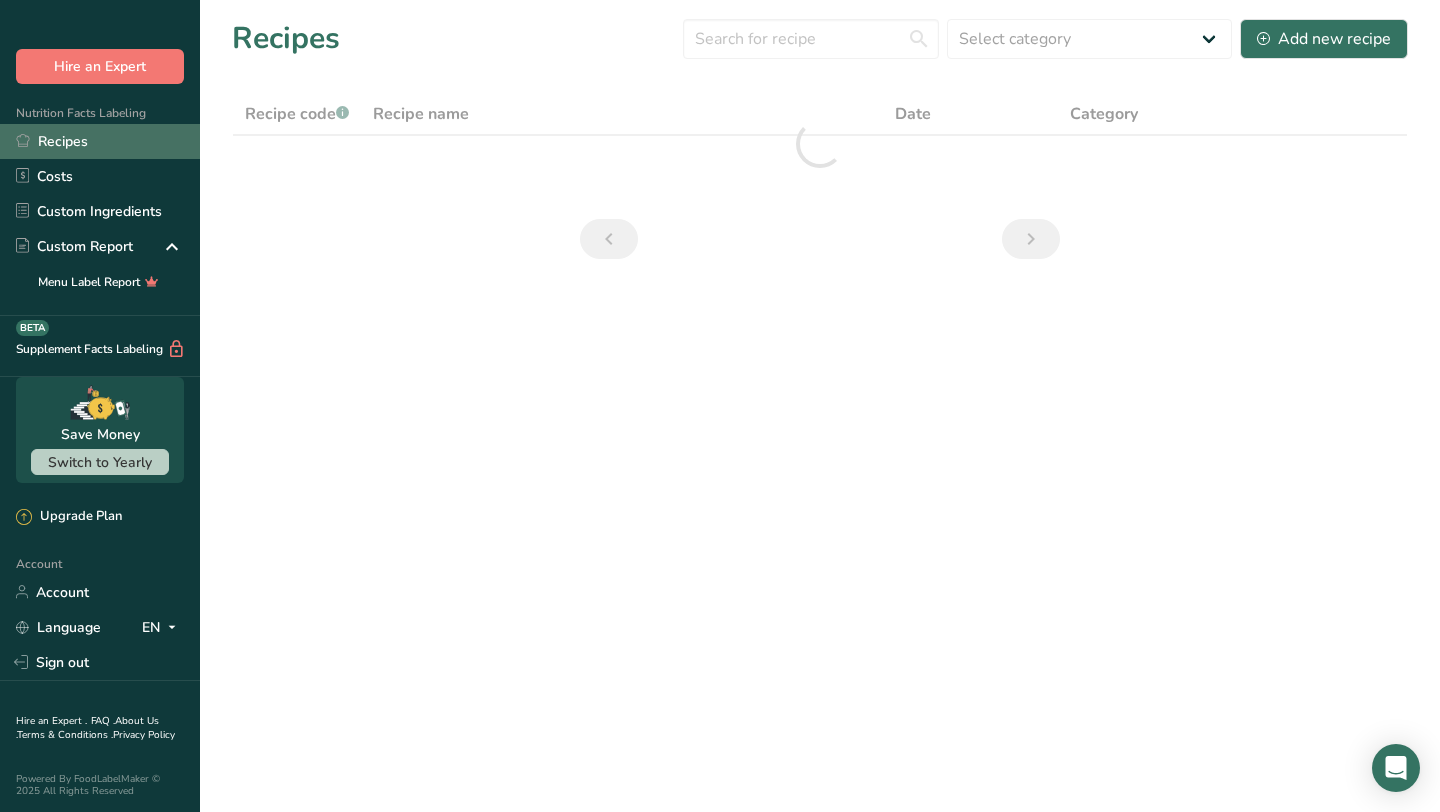 scroll, scrollTop: 0, scrollLeft: 0, axis: both 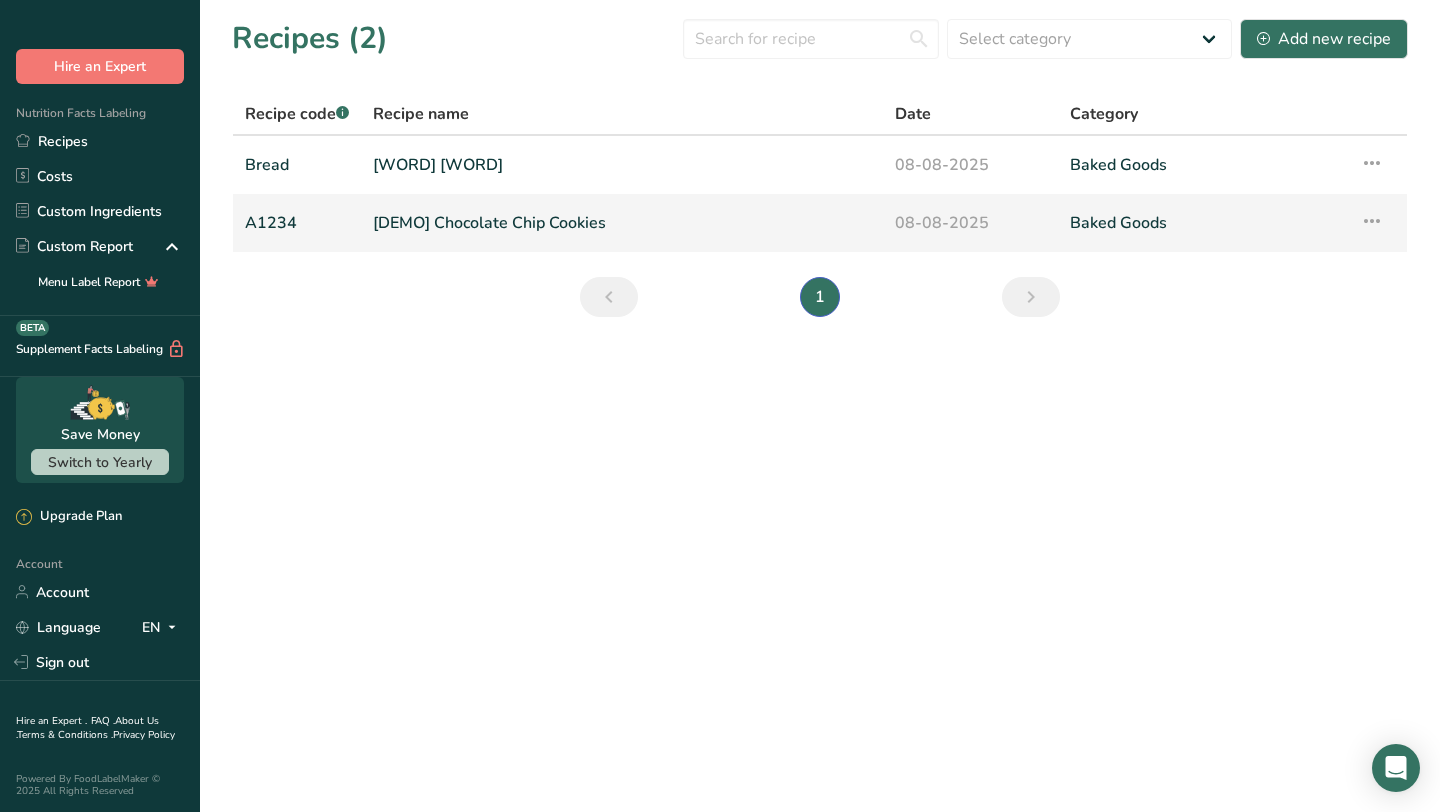 click at bounding box center [1372, 221] 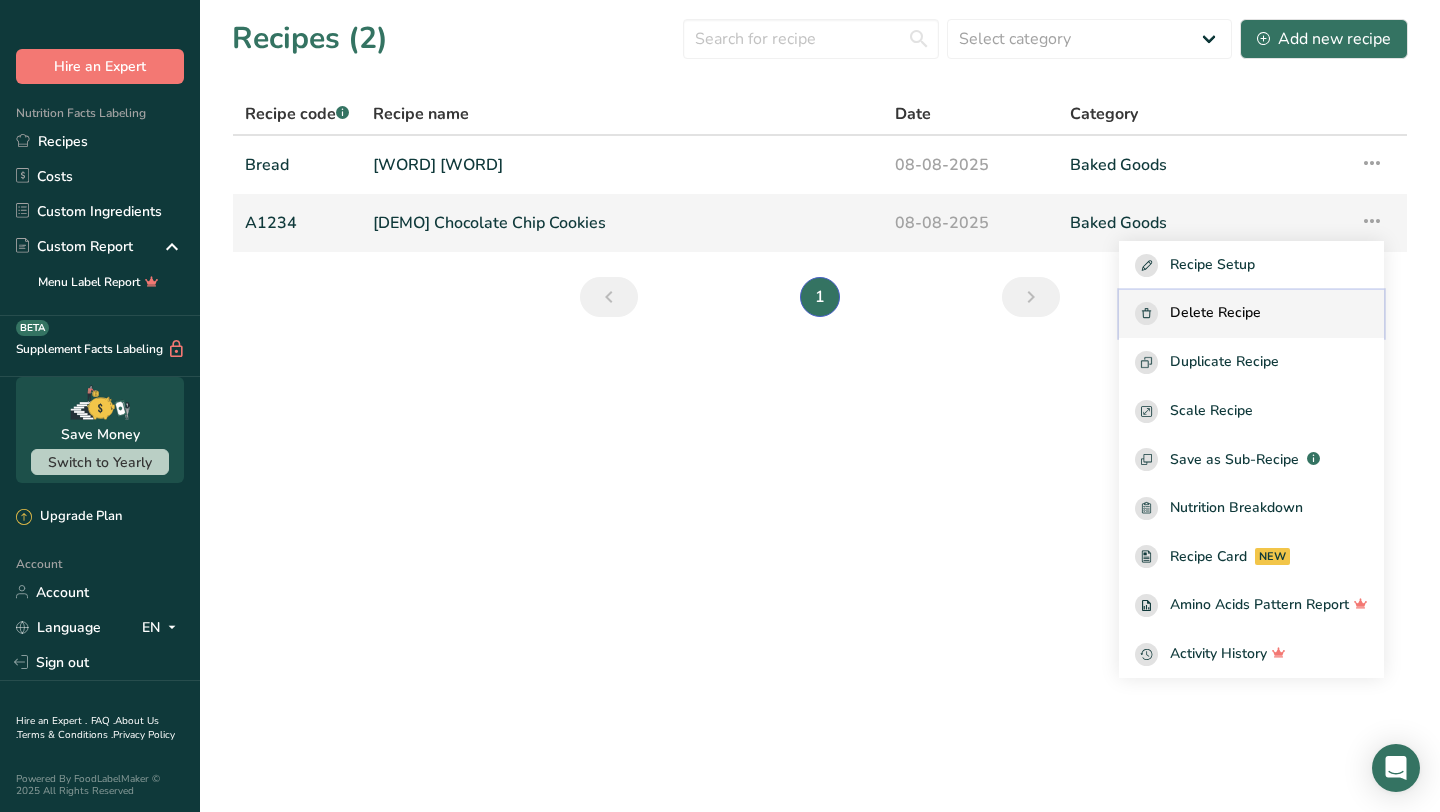 click on "Delete Recipe" at bounding box center [1251, 313] 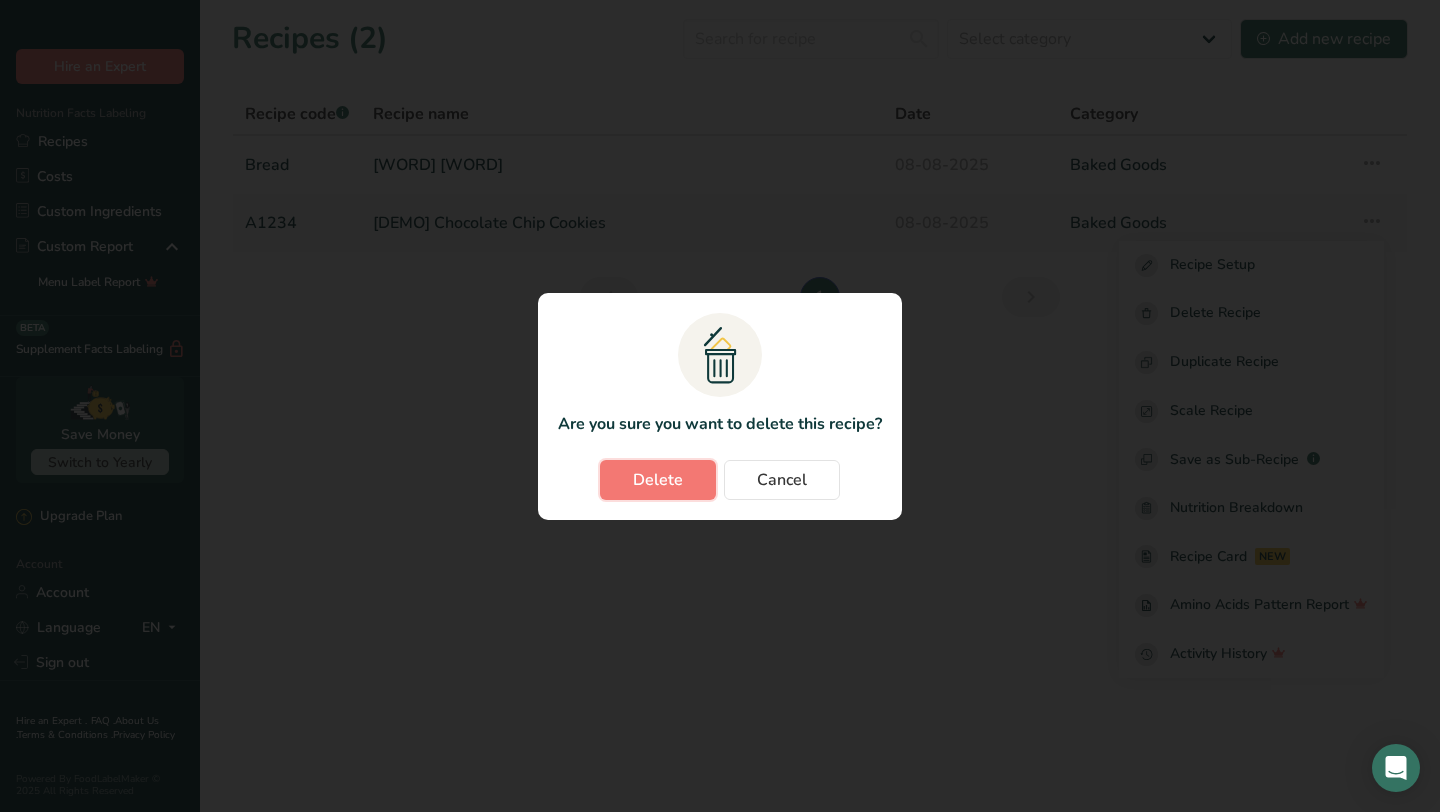 click on "Delete" at bounding box center (658, 480) 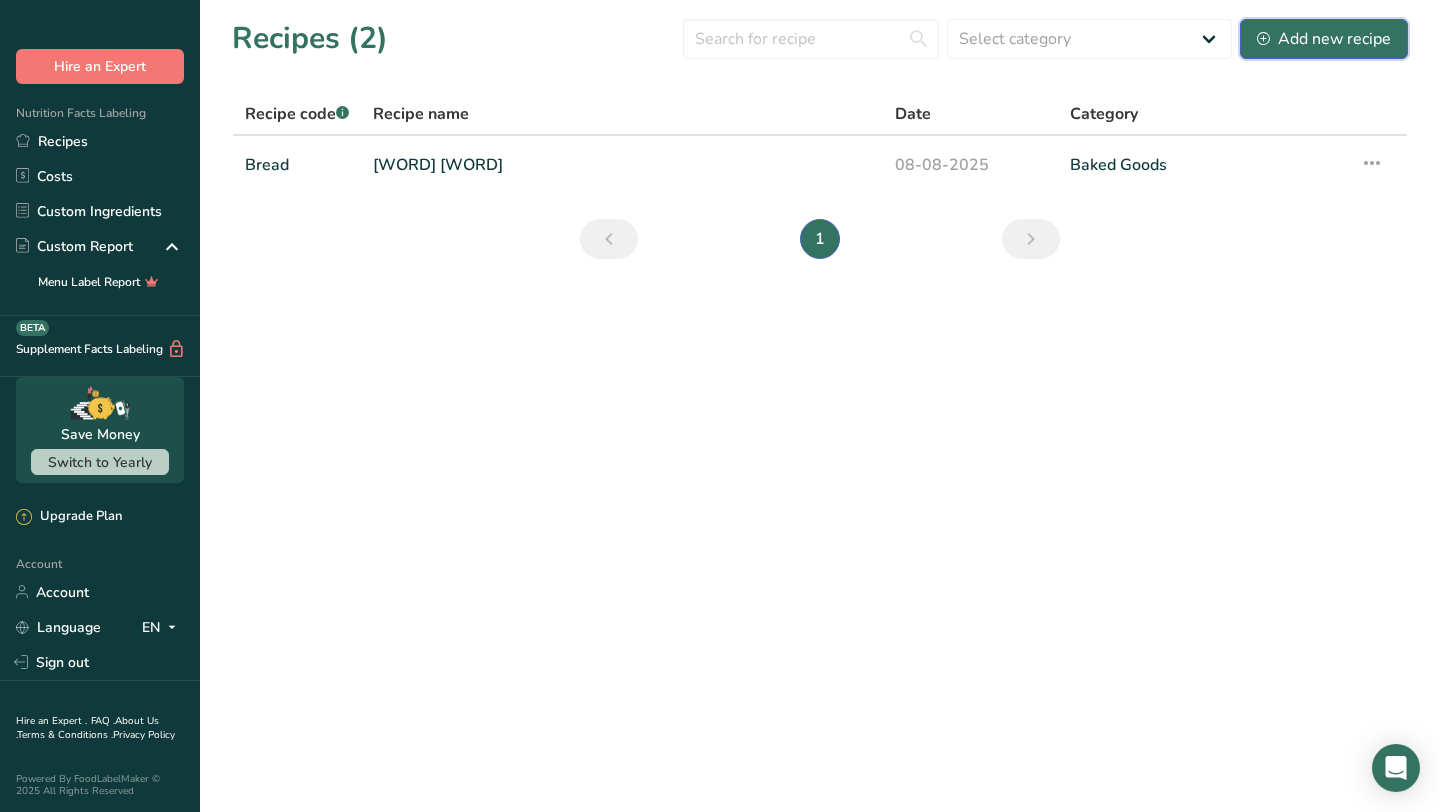 click on "Add new recipe" at bounding box center (1324, 39) 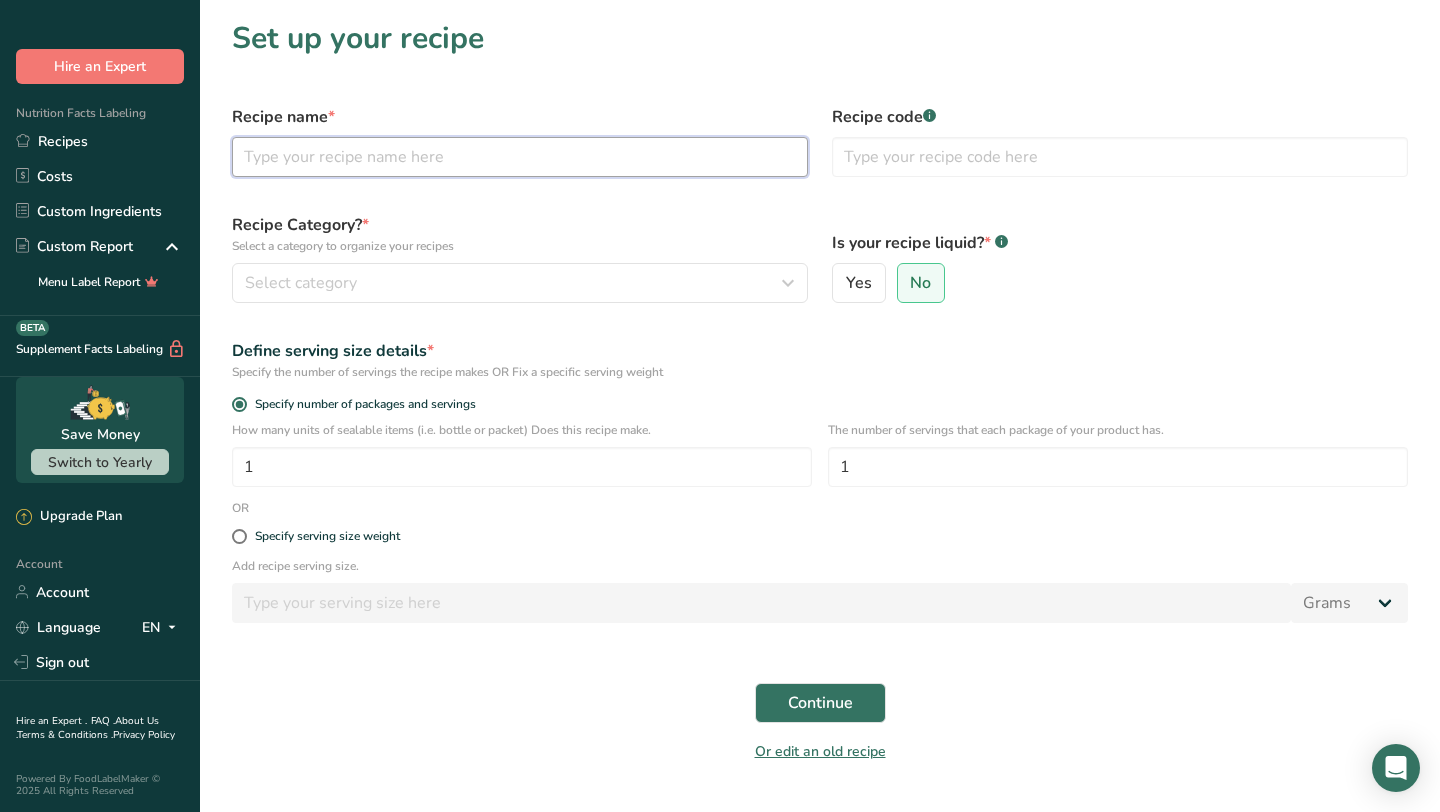 click at bounding box center [520, 157] 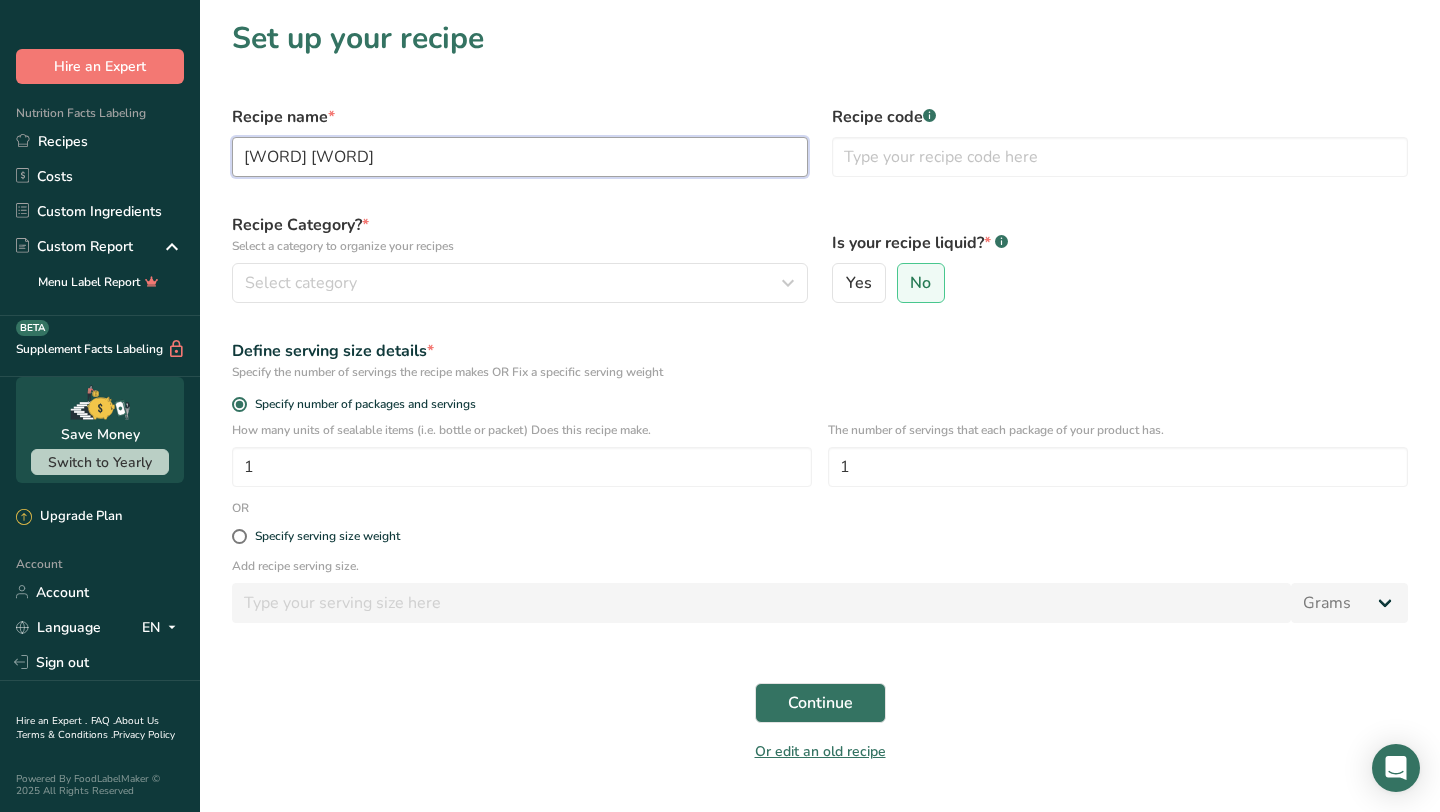 type on "[WORD] [WORD]" 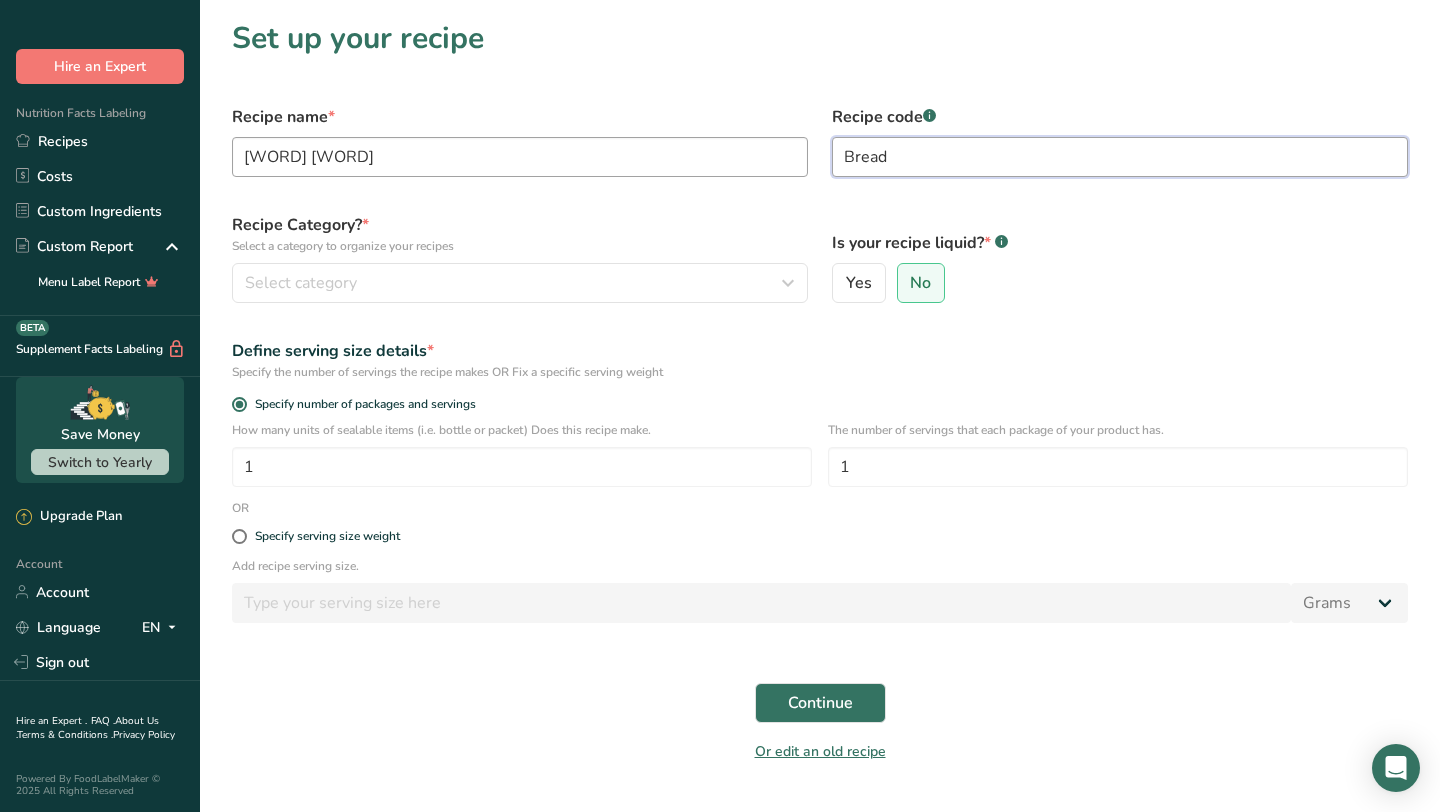 type on "Bread" 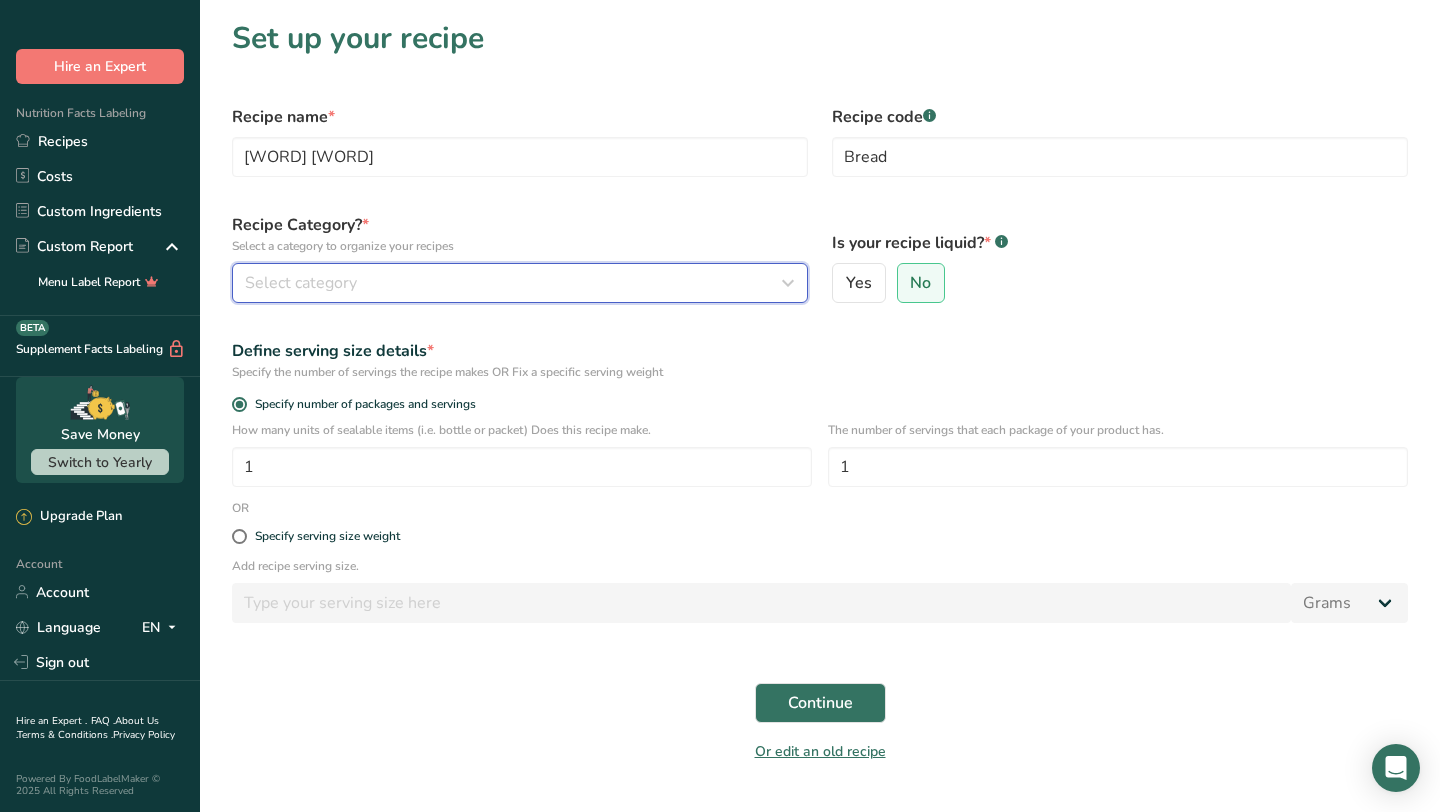 click on "Select category" at bounding box center (514, 283) 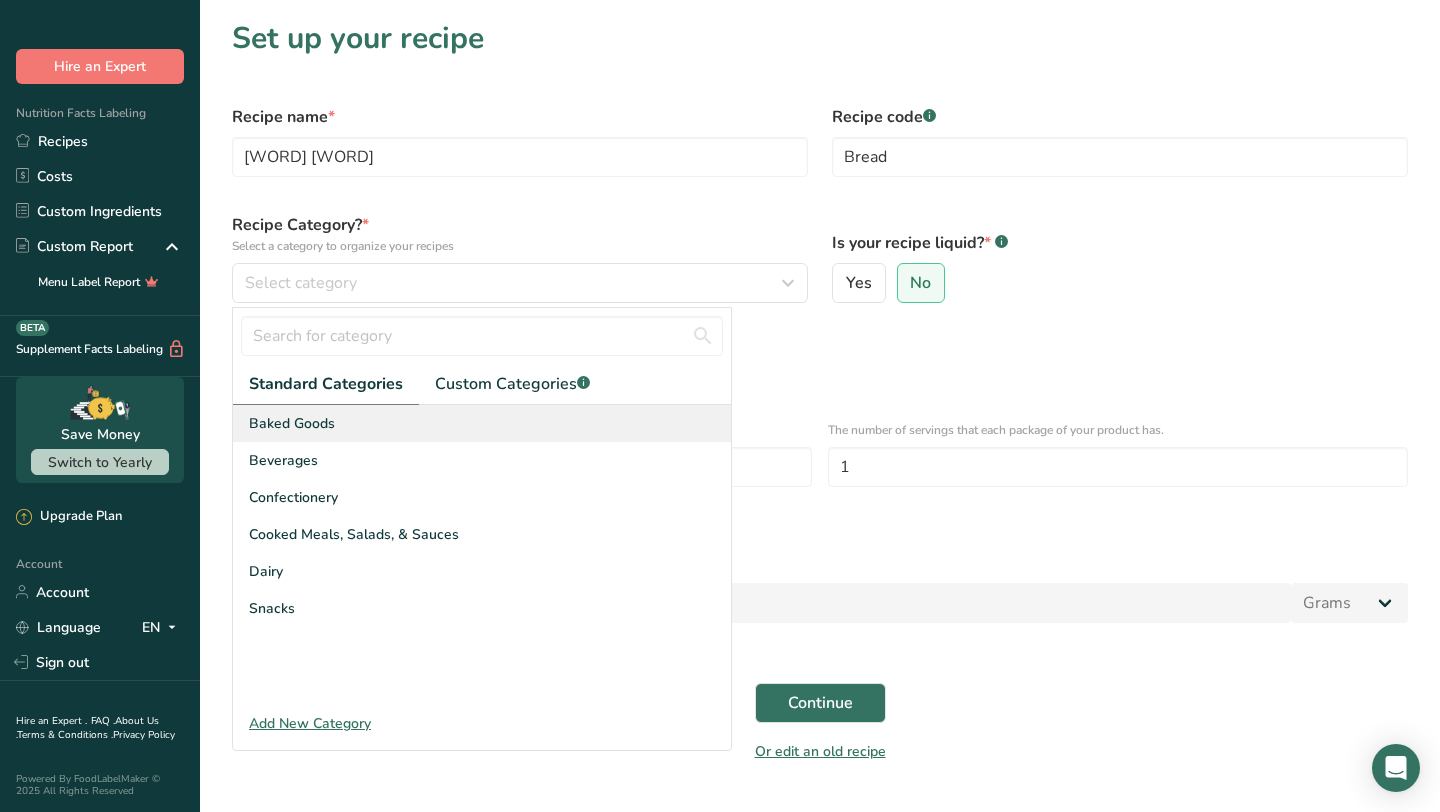 click on "Baked Goods" at bounding box center (482, 423) 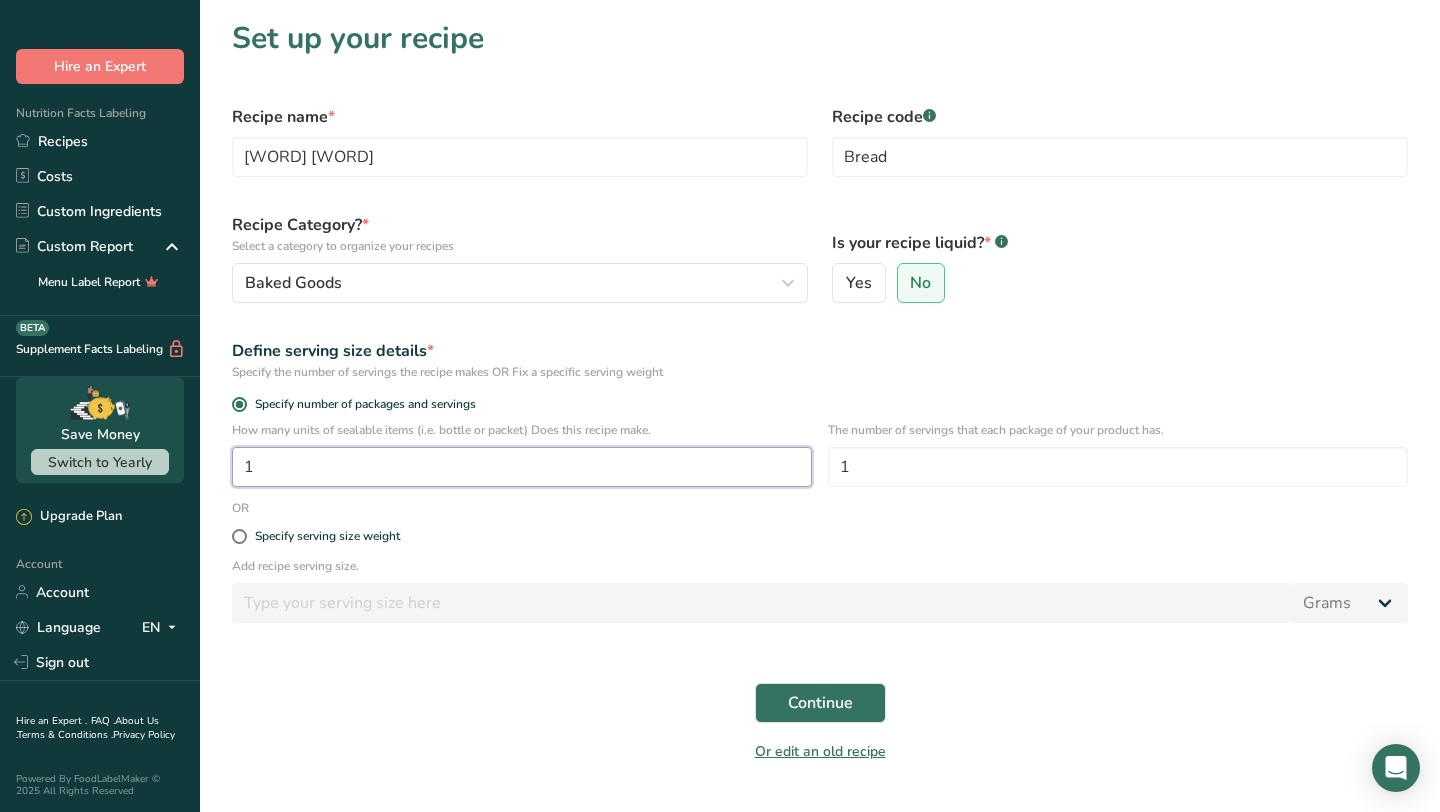 click on "1" at bounding box center (522, 467) 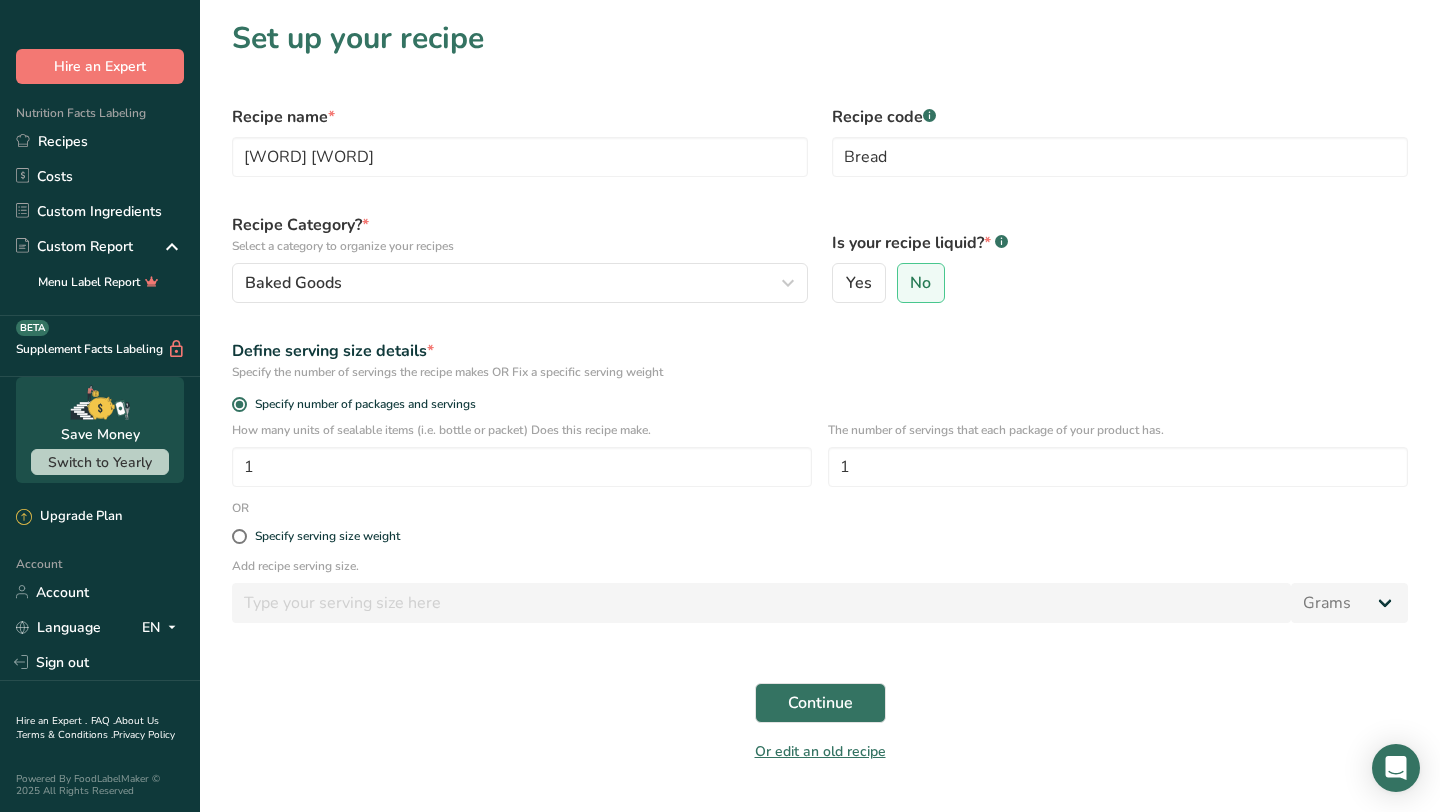 click on "Recipe name *   [WORD] [WORD]
Recipe code
.a-a{fill:#347362;}.b-a{fill:#fff;}           Bread
Recipe Category? *
Select a category to organize your recipes
Baked Goods
Standard Categories
Custom Categories
.a-a{fill:#347362;}.b-a{fill:#fff;}
Baked Goods
Beverages
Confectionery
Cooked Meals, Salads, & Sauces
Dairy
Snacks
Add New Category
Is your recipe liquid? *   .a-a{fill:#347362;}.b-a{fill:#fff;}           Yes   No
Define serving size details *
Specify the number of servings the recipe makes OR Fix a specific serving weight
Specify number of packages and servings
1     1
OR" at bounding box center (820, 434) 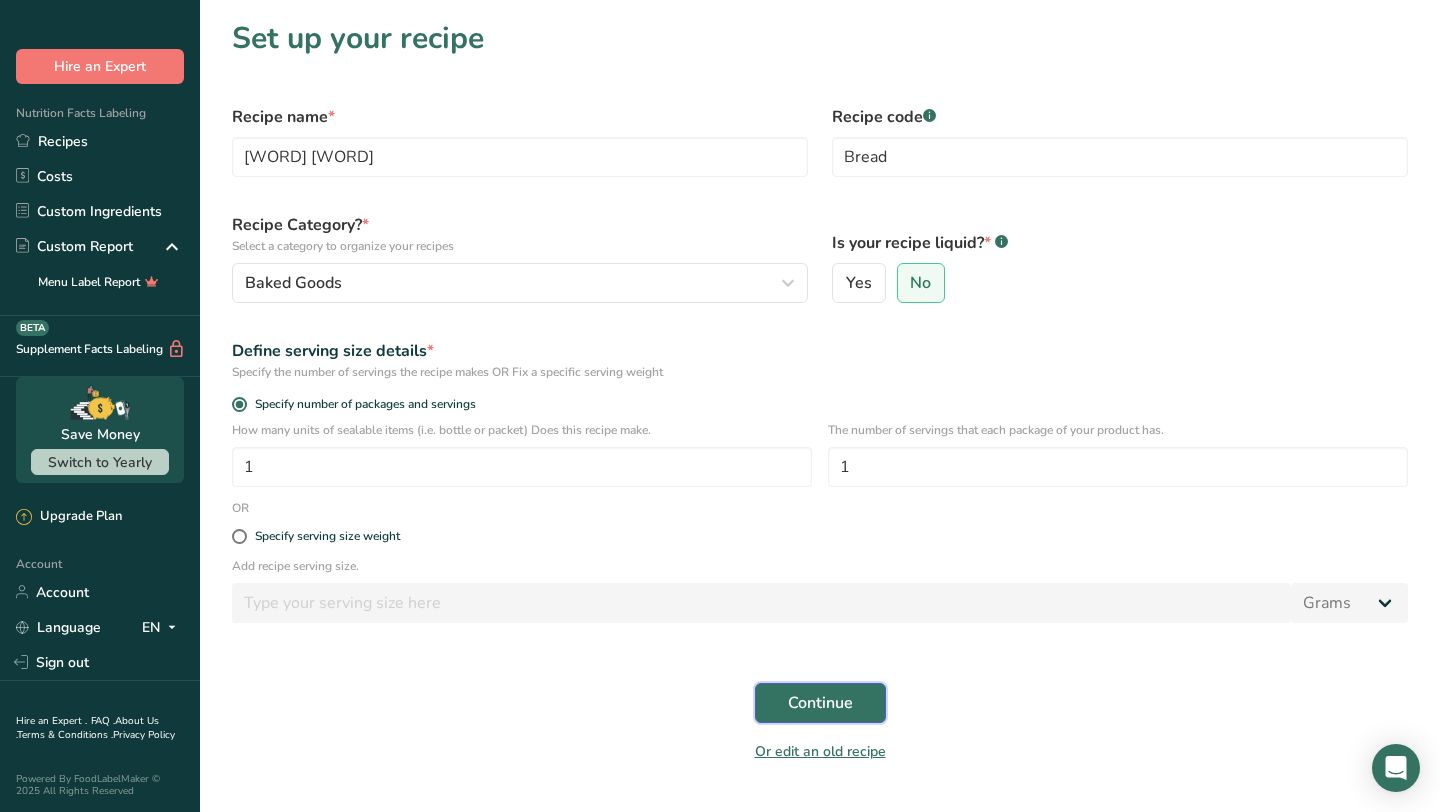click on "Continue" at bounding box center [820, 703] 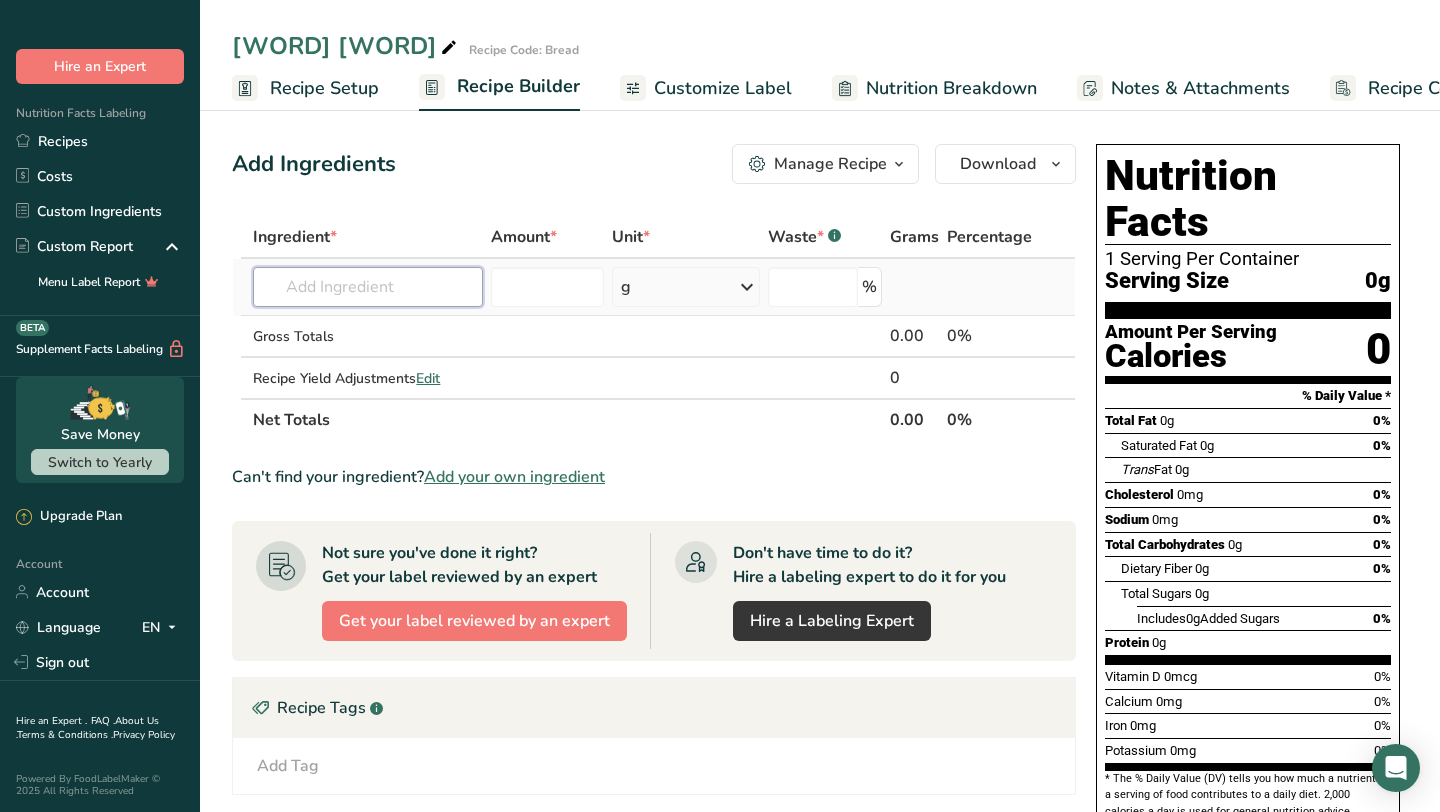 click at bounding box center [368, 287] 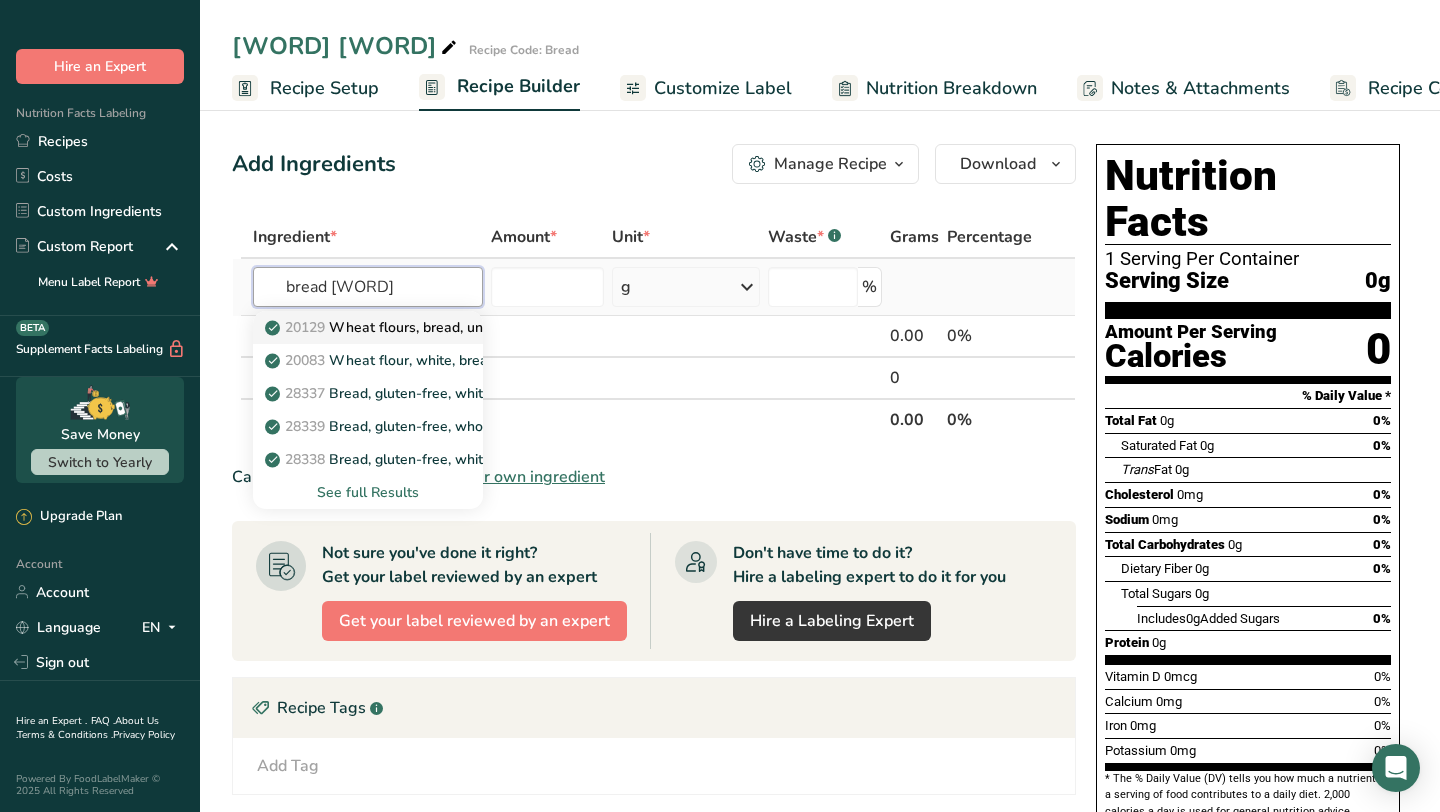 type on "bread [WORD]" 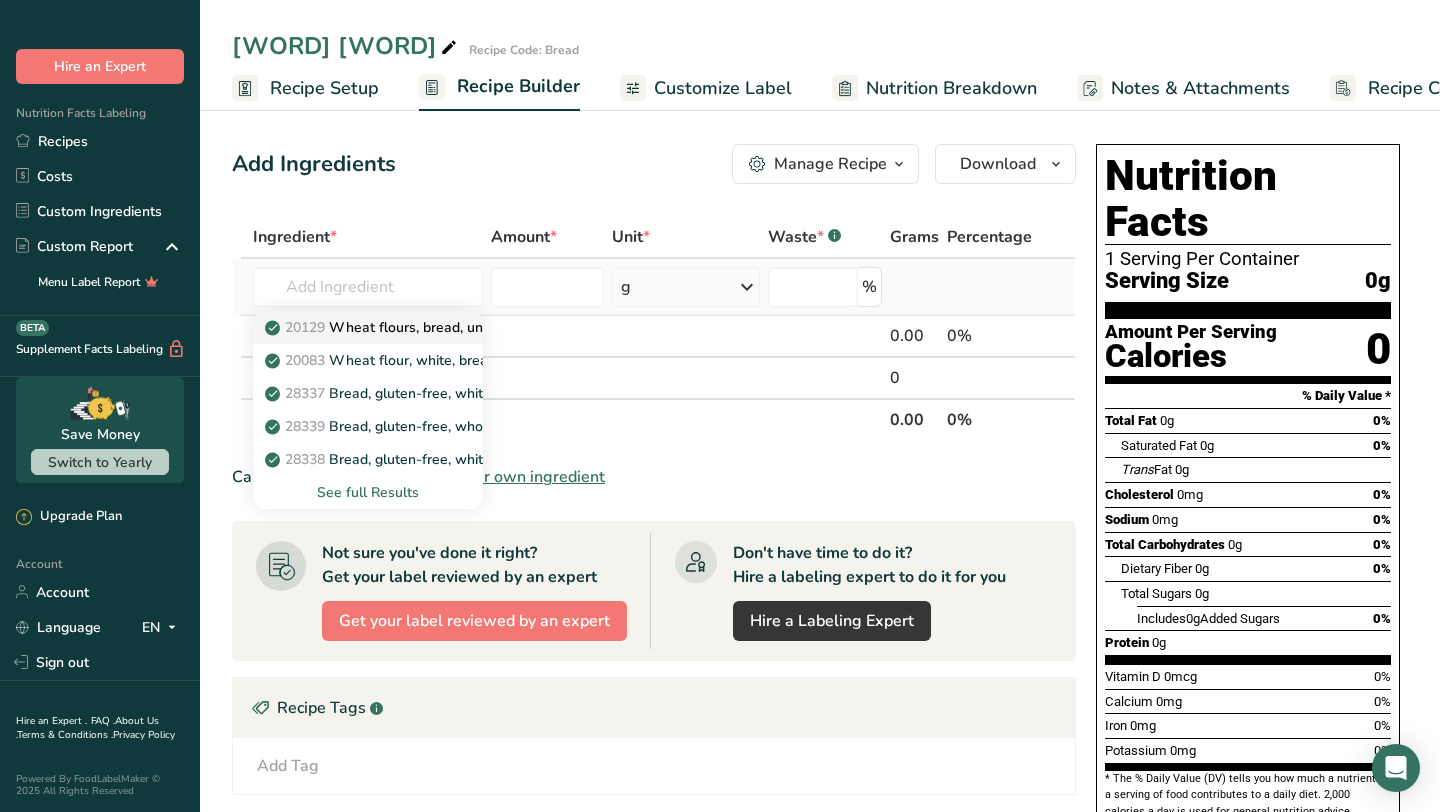click on "20129" at bounding box center (305, 327) 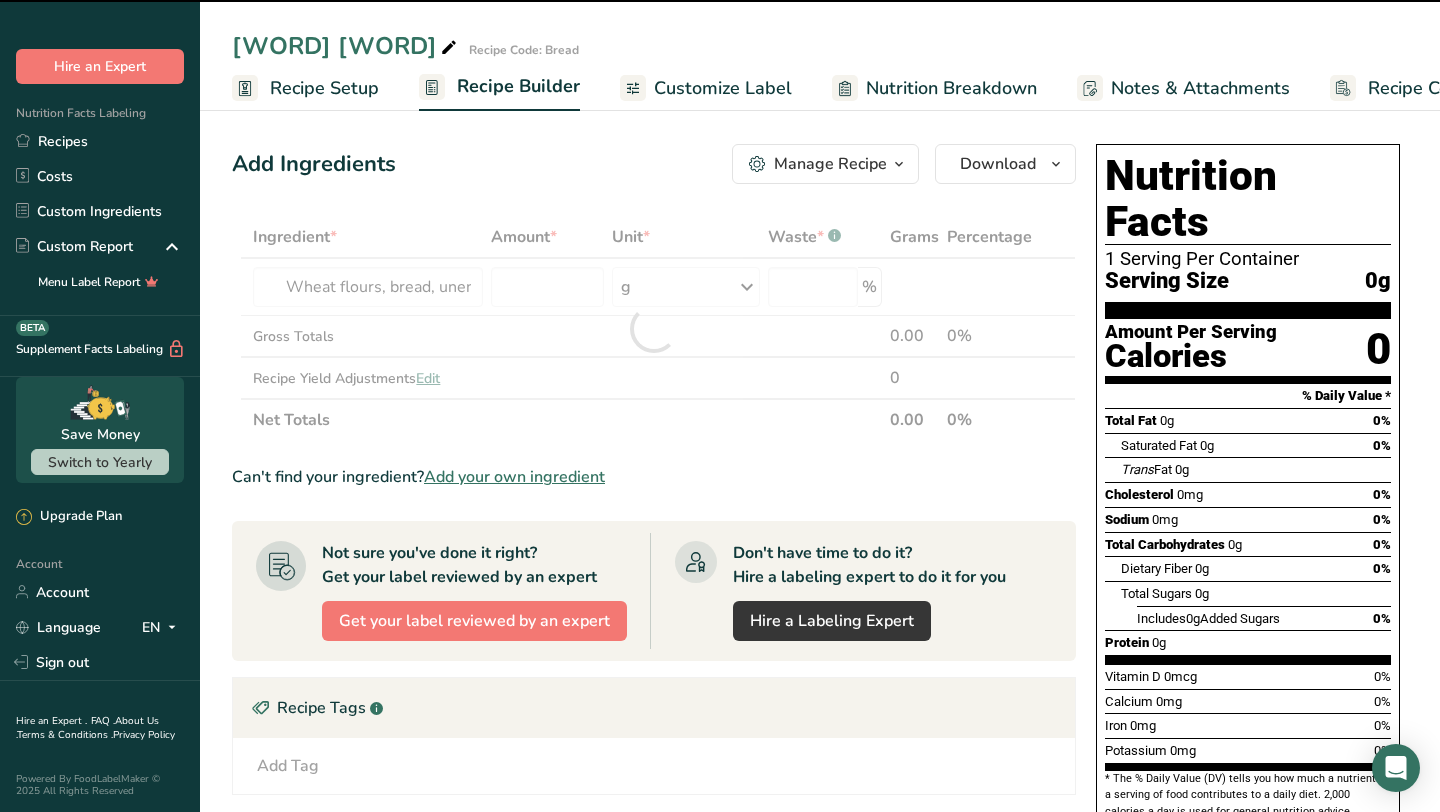 type on "0" 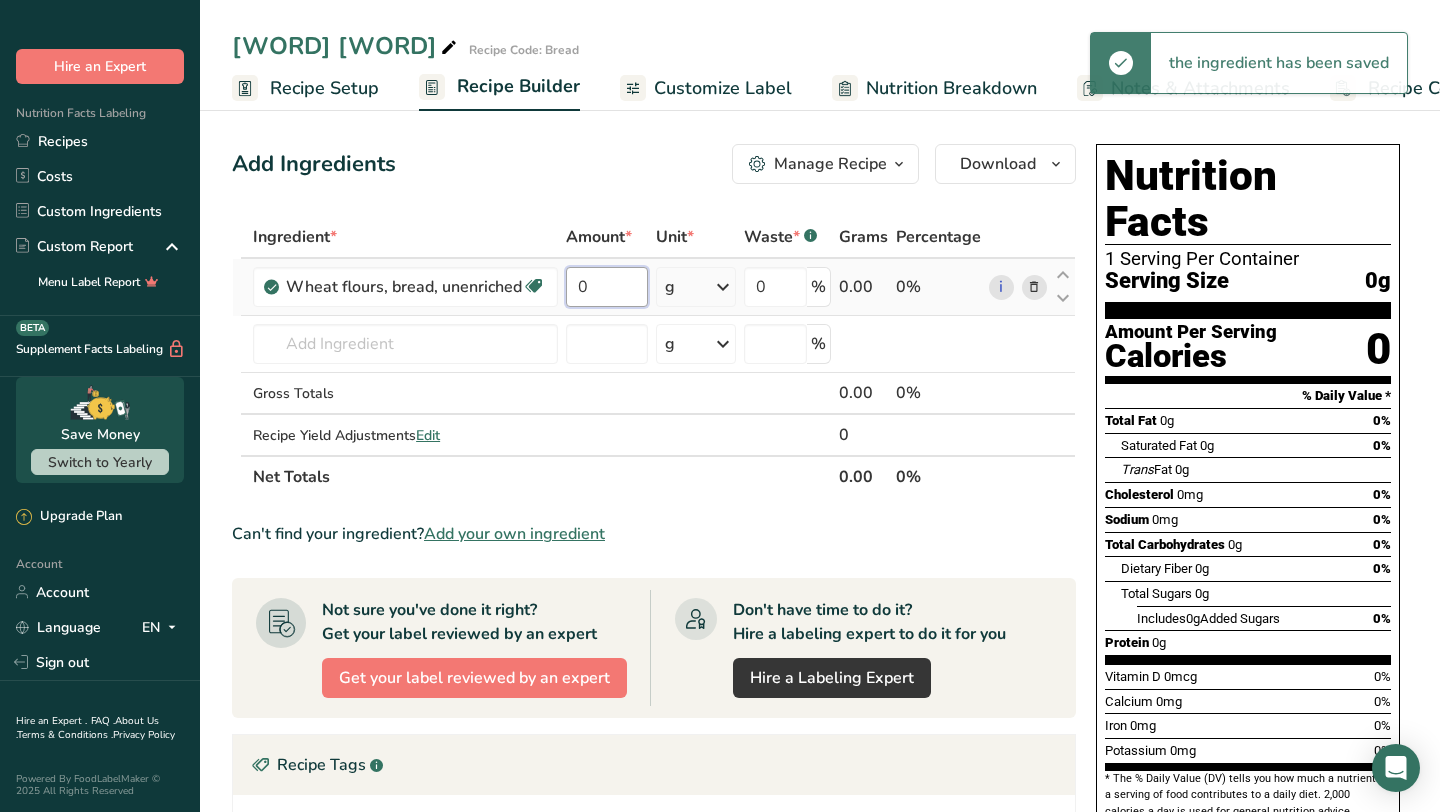 click on "0" at bounding box center [607, 287] 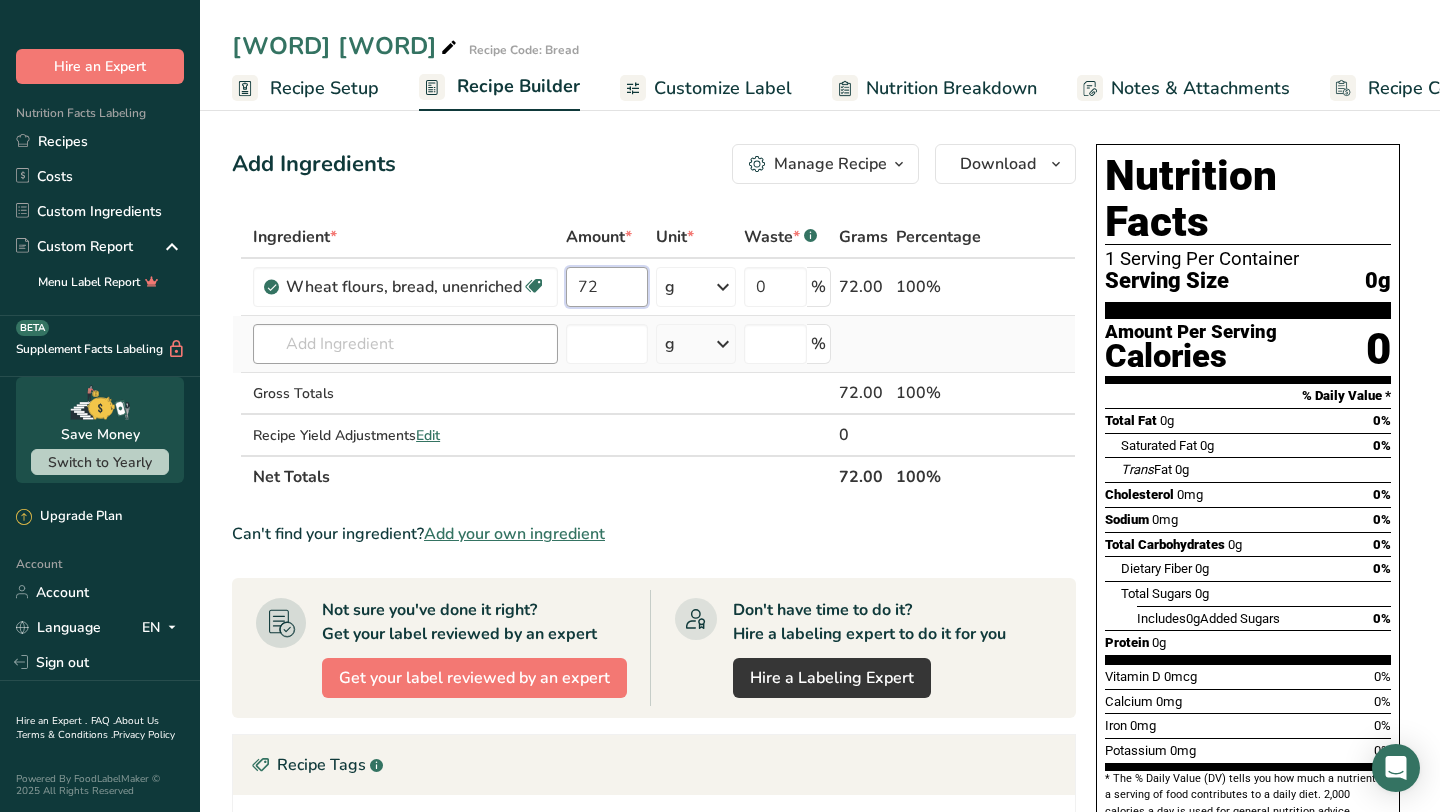 type on "72" 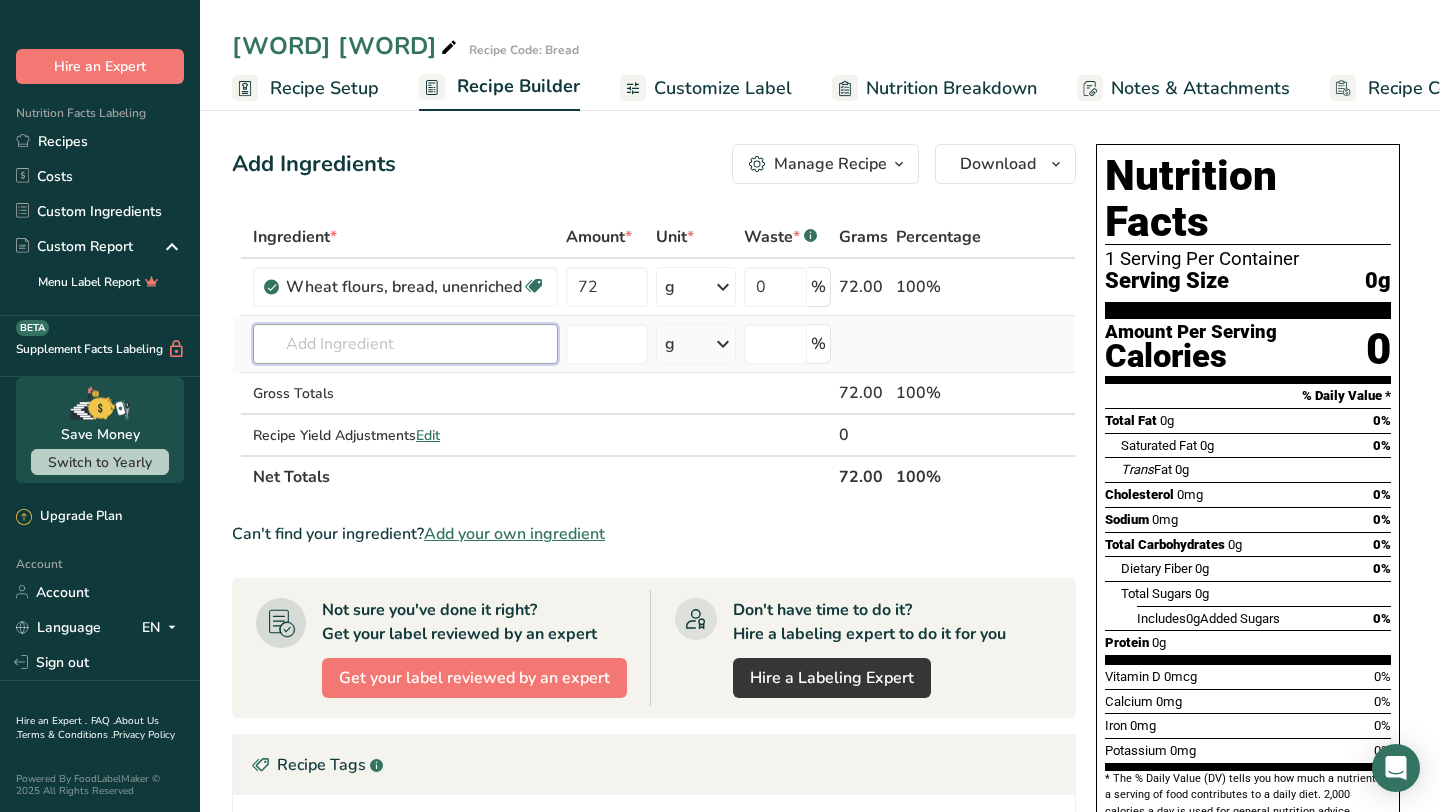 click on "Ingredient *
Amount *
Unit *
Waste *   .a-a{fill:#347362;}.b-a{fill:#fff;}          Grams
Percentage
Wheat flours, bread, unenriched
Vegetarian
Soy free
72
g
Portions
1 cup unsifted, dipped
Weight Units
g
kg
mg
See more
Volume Units
l
Volume units require a density conversion. If you know your ingredient's density enter it below. Otherwise, click on "RIA" our AI Regulatory bot - she will be able to help you
lb/ft3
g/cm3
Confirm
mL
lb/ft3
g/cm3
Confirm" at bounding box center [654, 357] 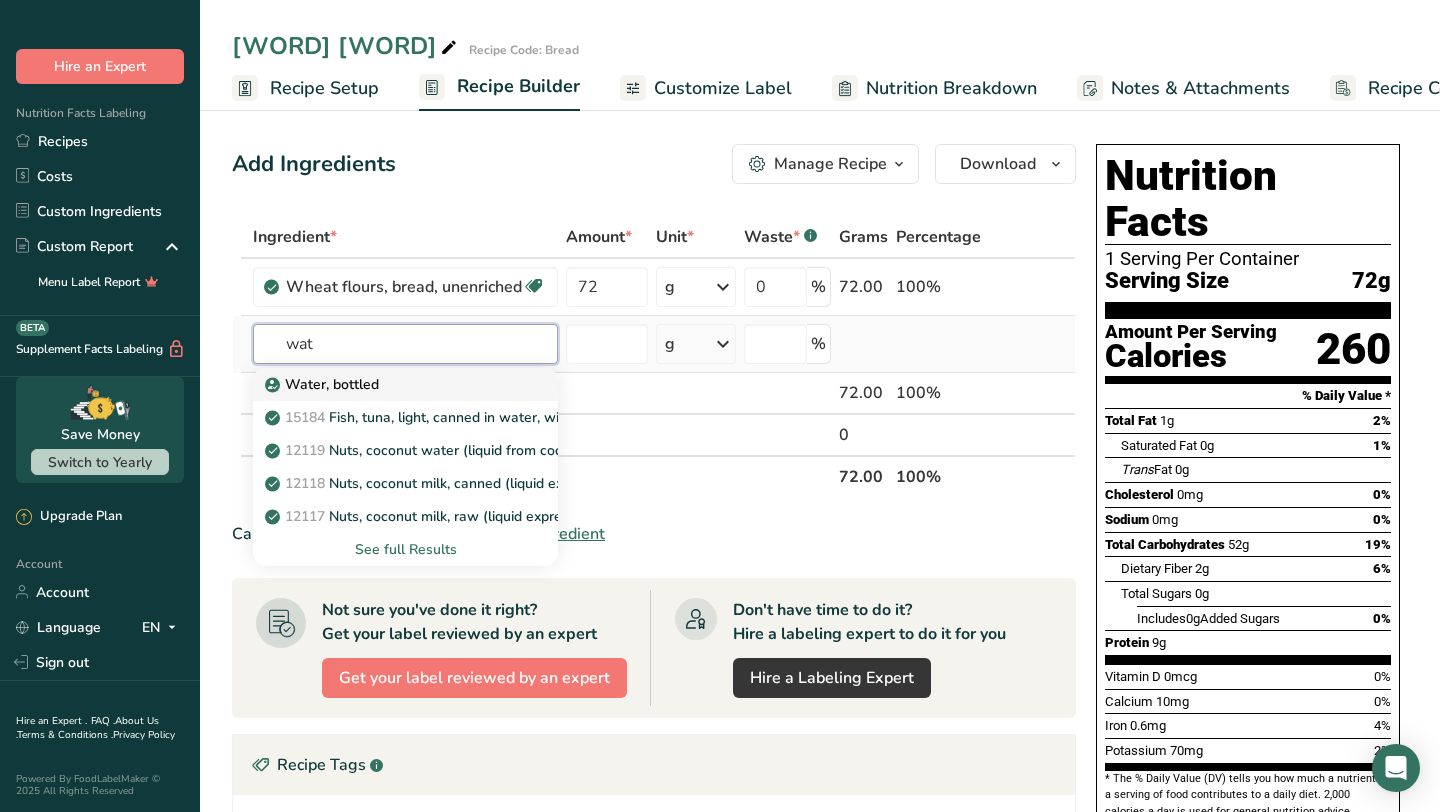 type on "wat" 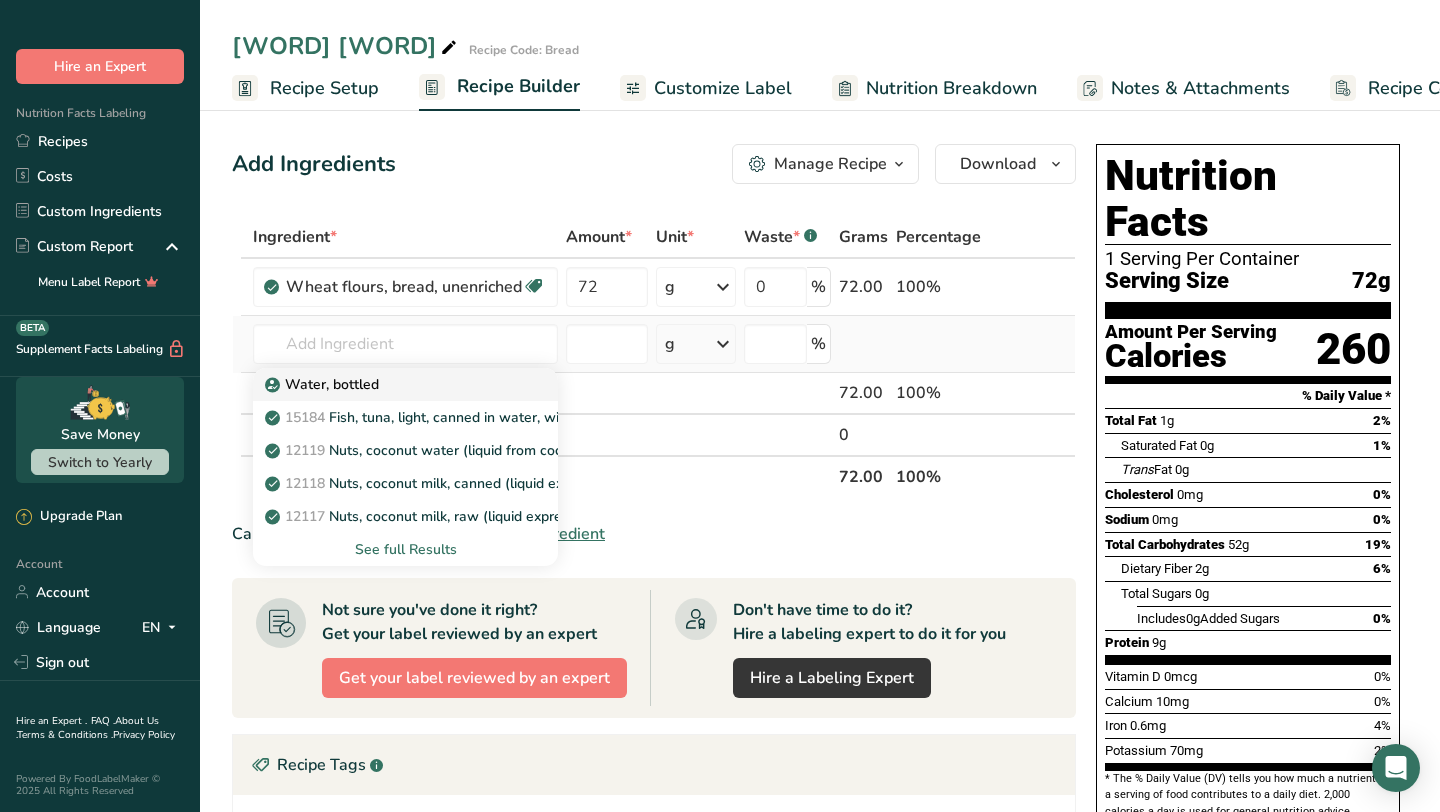 click on "Water, bottled" at bounding box center (389, 384) 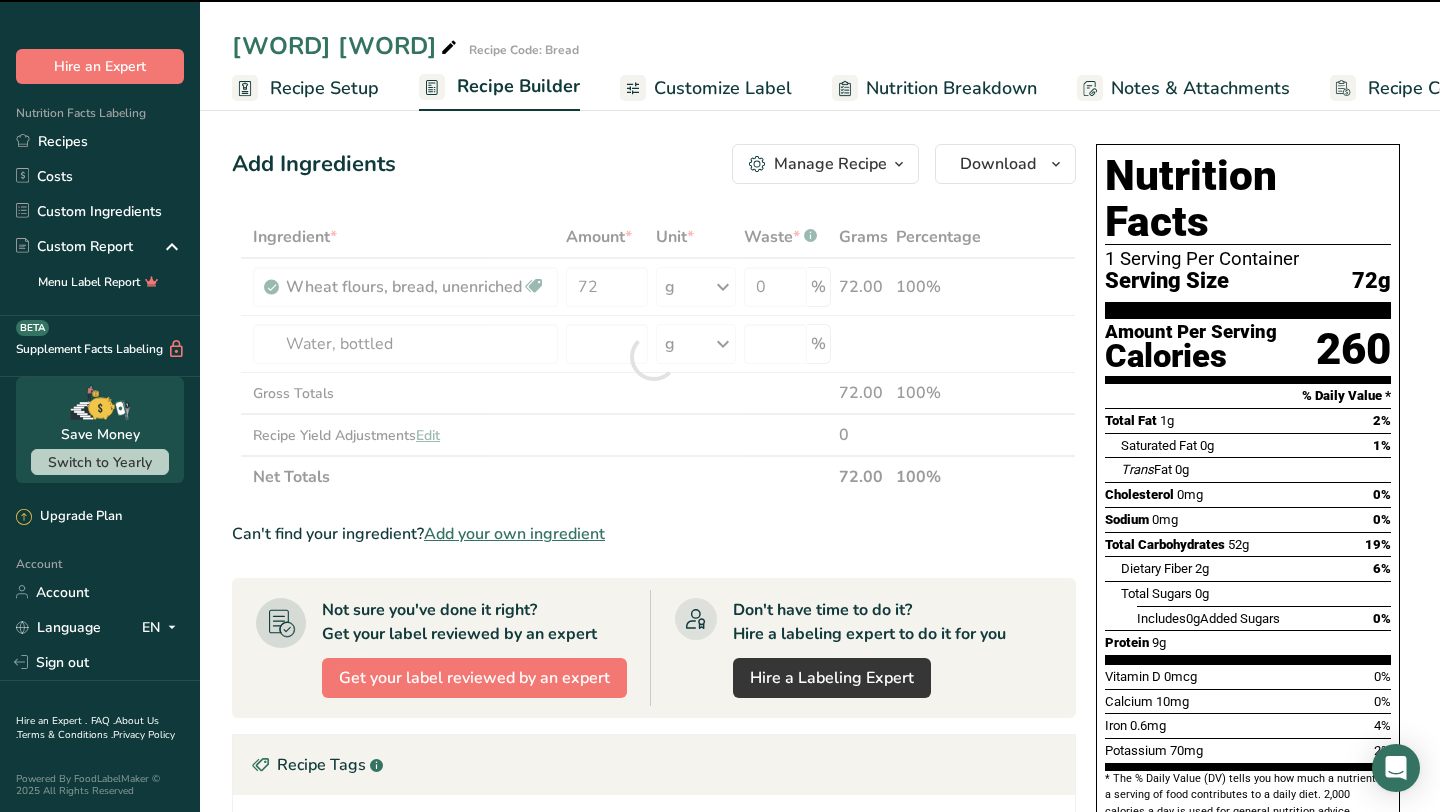 type on "0" 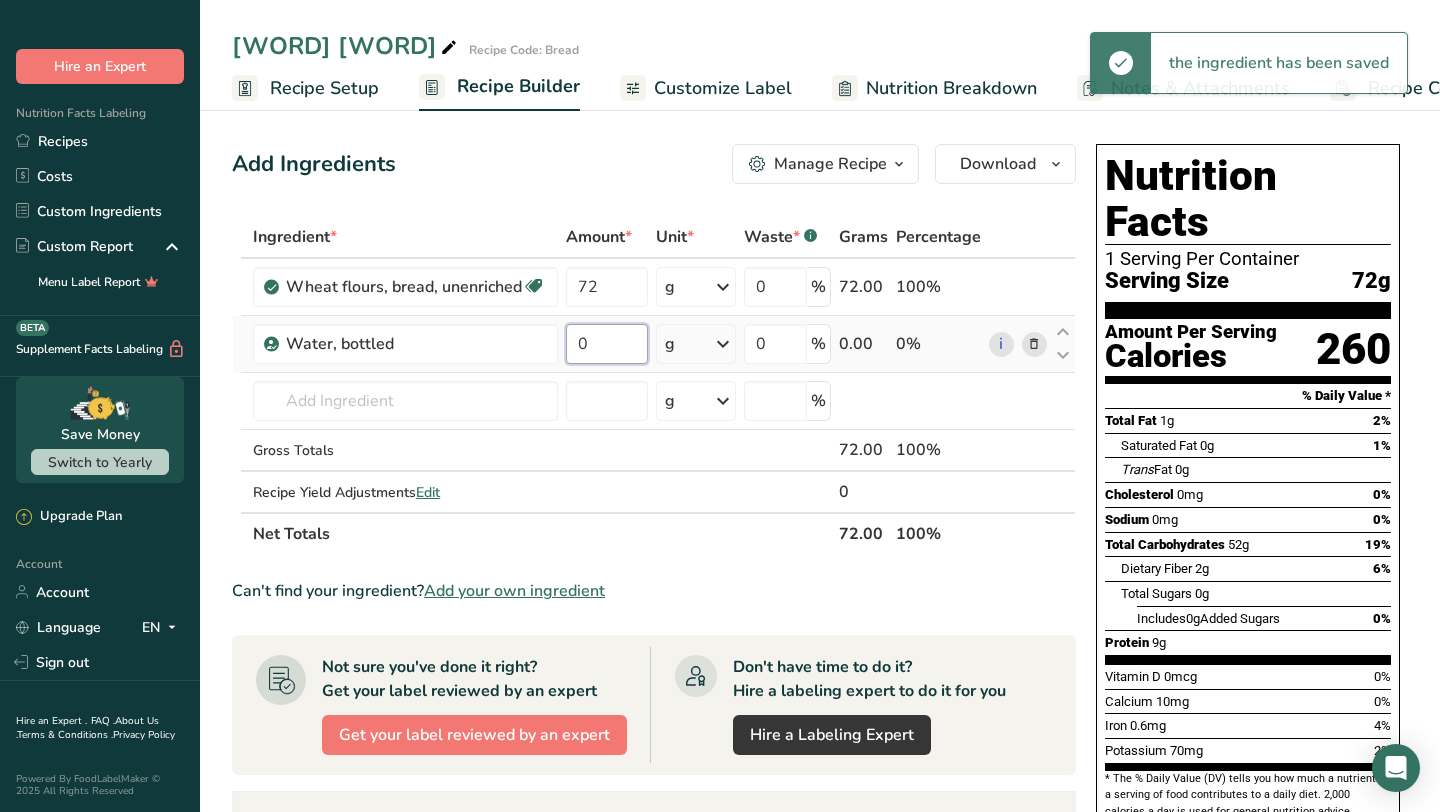 click on "0" at bounding box center (607, 344) 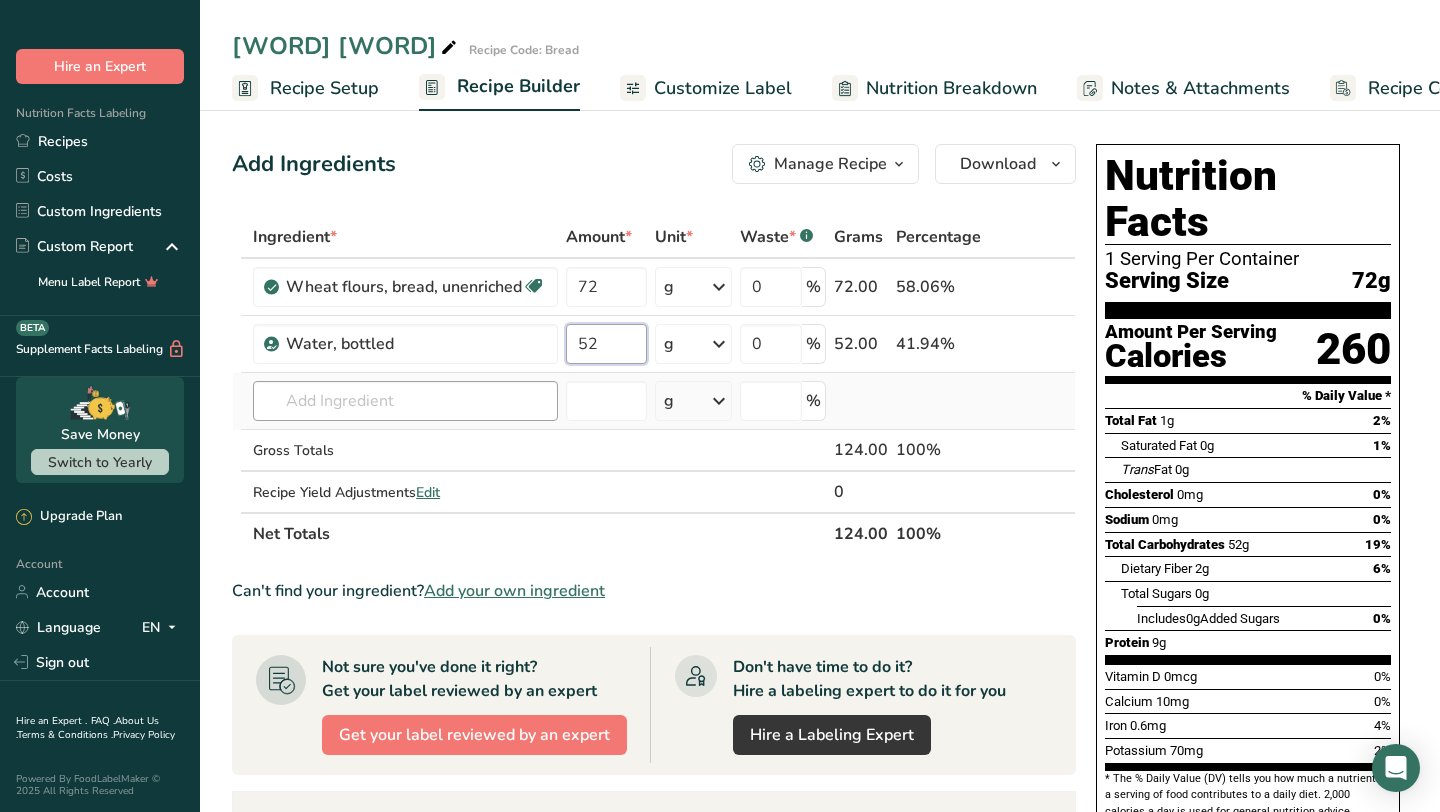 type on "52" 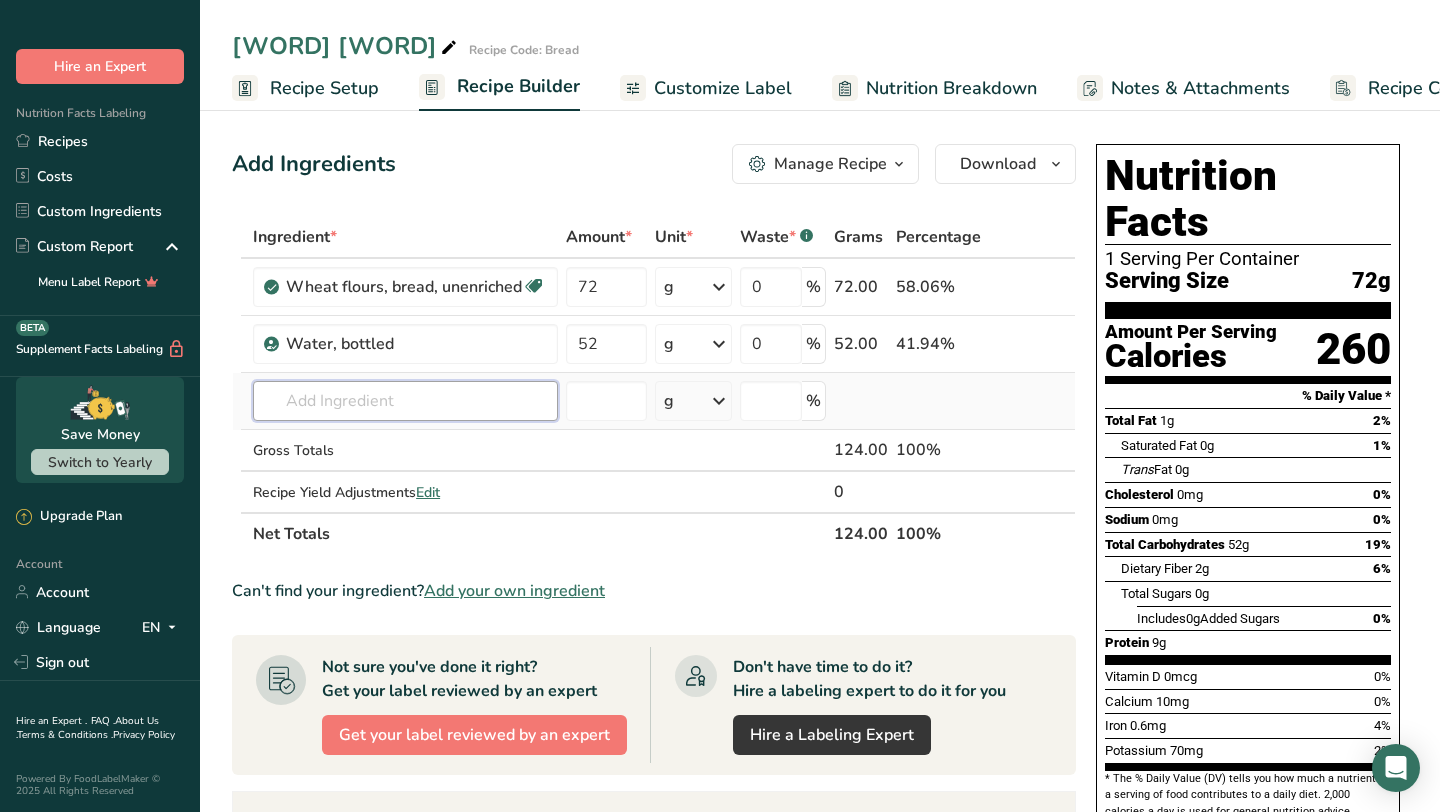 click on "Ingredient *
Amount *
Unit *
Waste *   .a-a{fill:#347362;}.b-a{fill:#fff;}          Grams
Percentage
Wheat flours, bread, unenriched
Vegetarian
Soy free
72
g
Portions
1 cup unsifted, dipped
Weight Units
g
kg
mg
See more
Volume Units
l
Volume units require a density conversion. If you know your ingredient's density enter it below. Otherwise, click on "RIA" our AI Regulatory bot - she will be able to help you
lb/ft3
g/cm3
Confirm
mL
lb/ft3
g/cm3
Confirm" at bounding box center (654, 385) 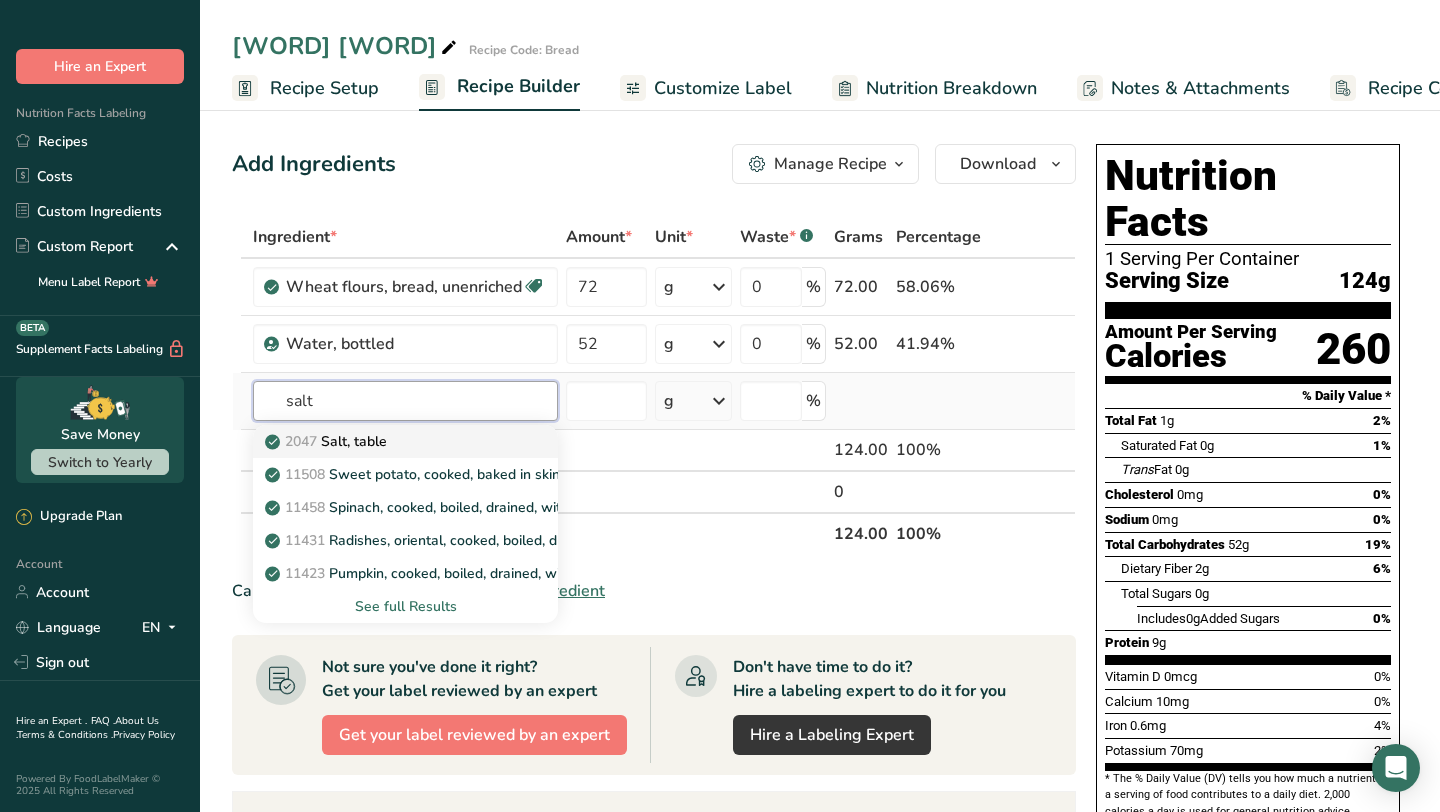 type on "salt" 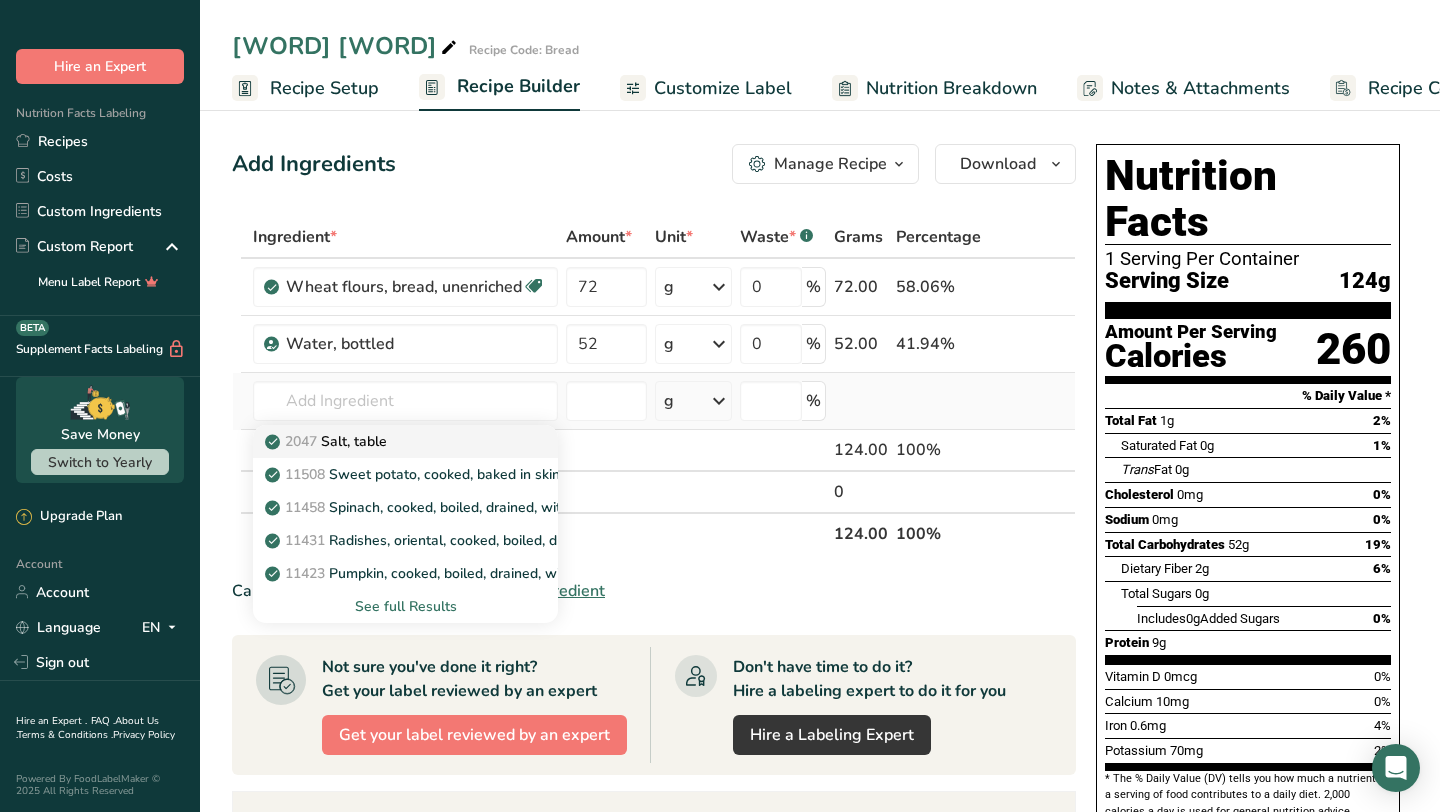 click on "2047
Salt, table" at bounding box center [405, 441] 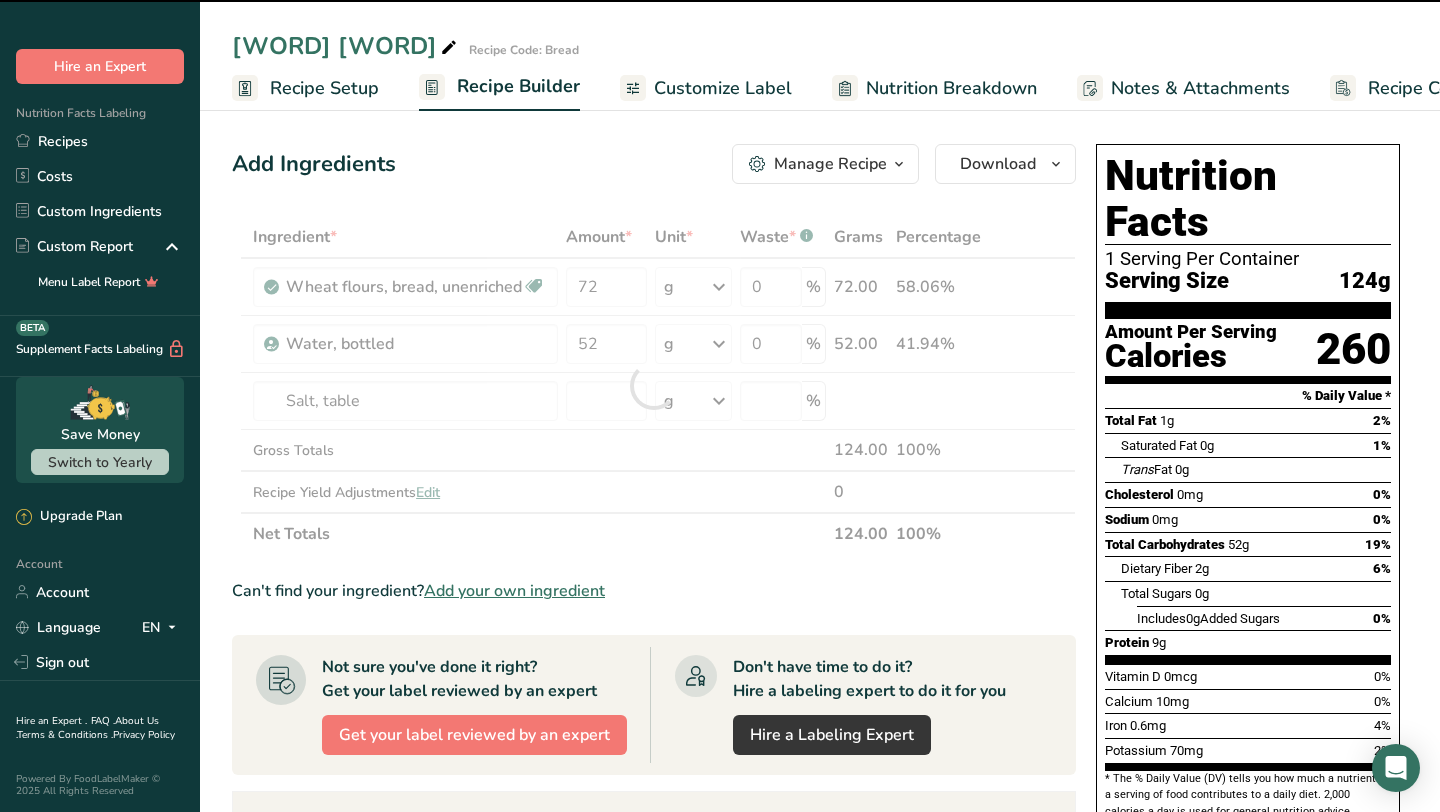 type on "0" 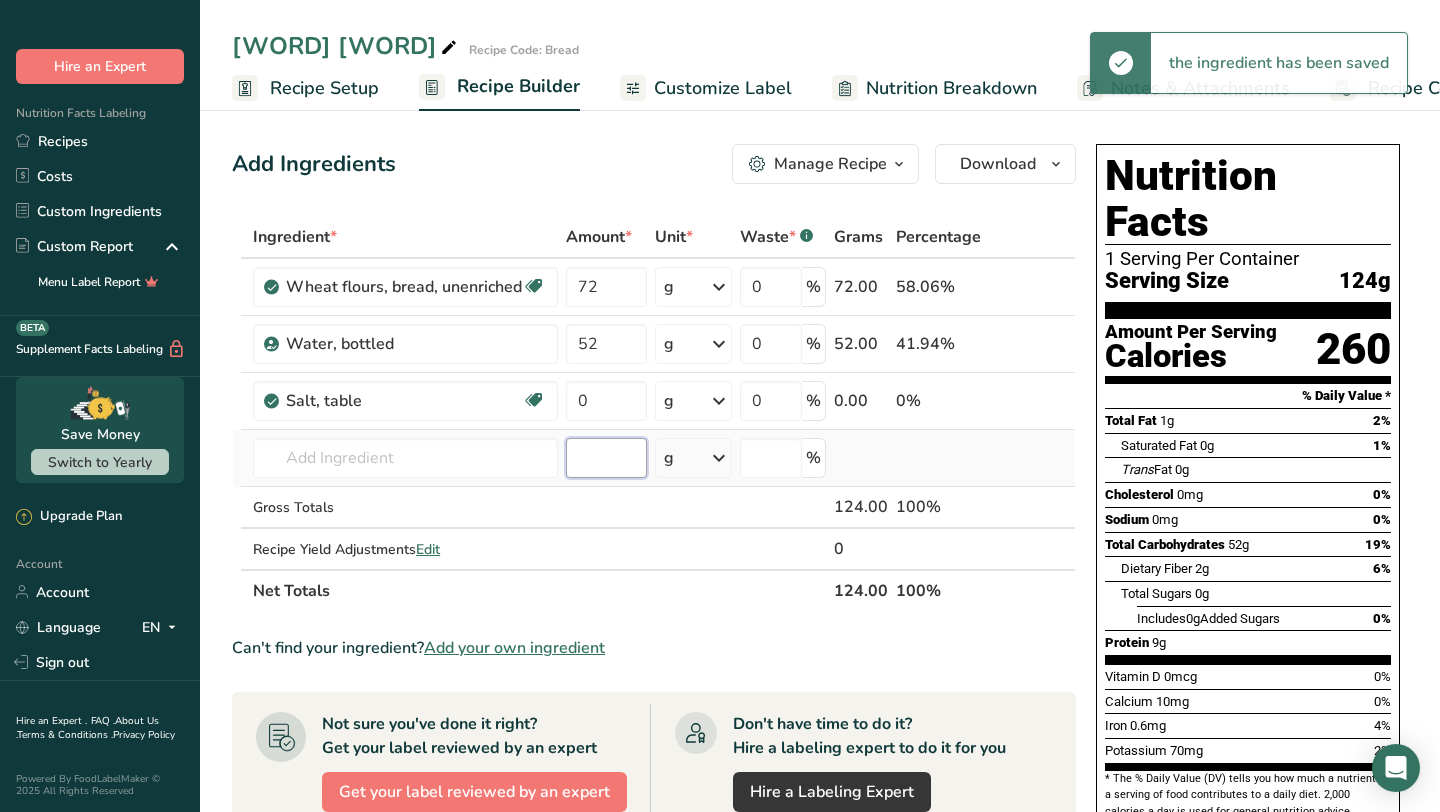 click at bounding box center (606, 458) 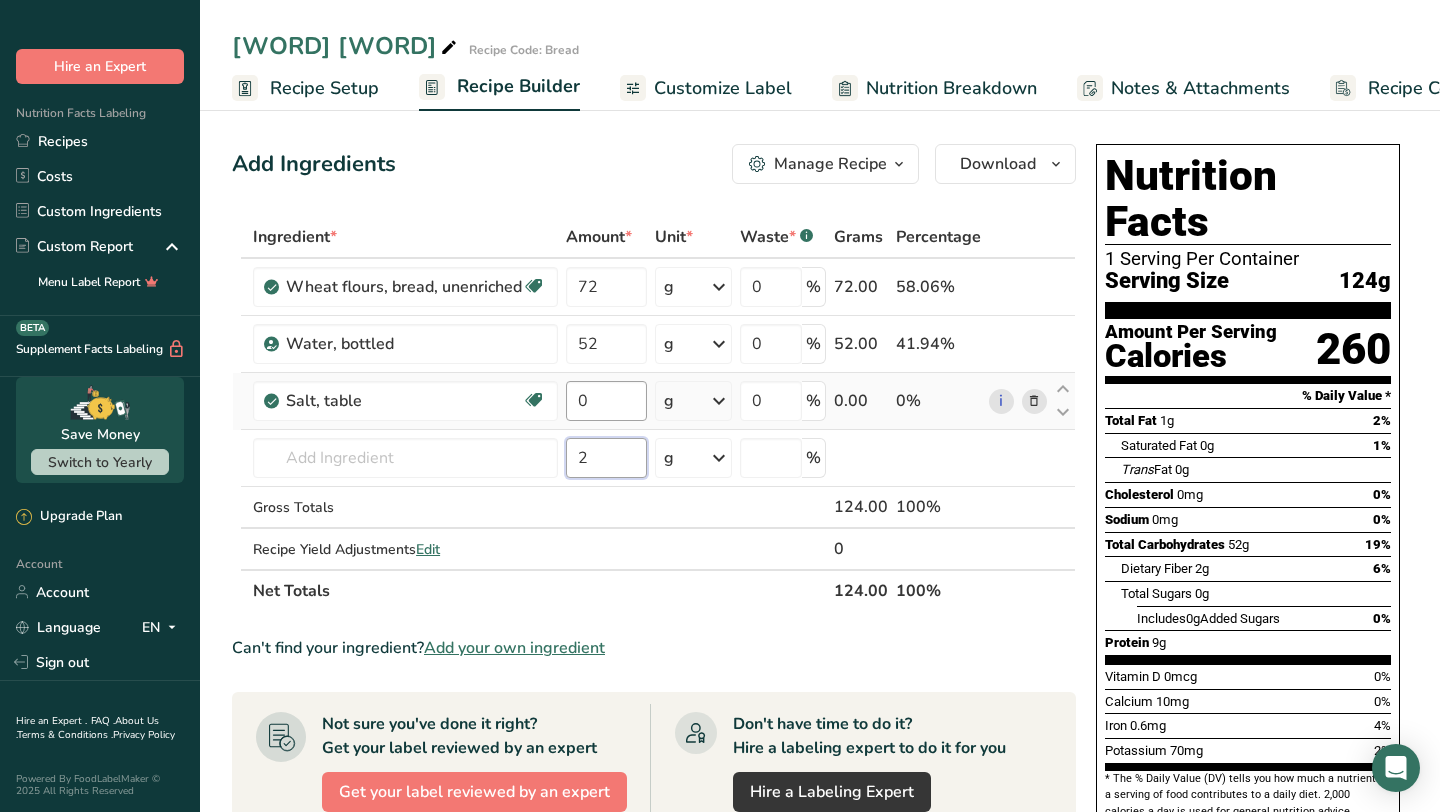 type on "2" 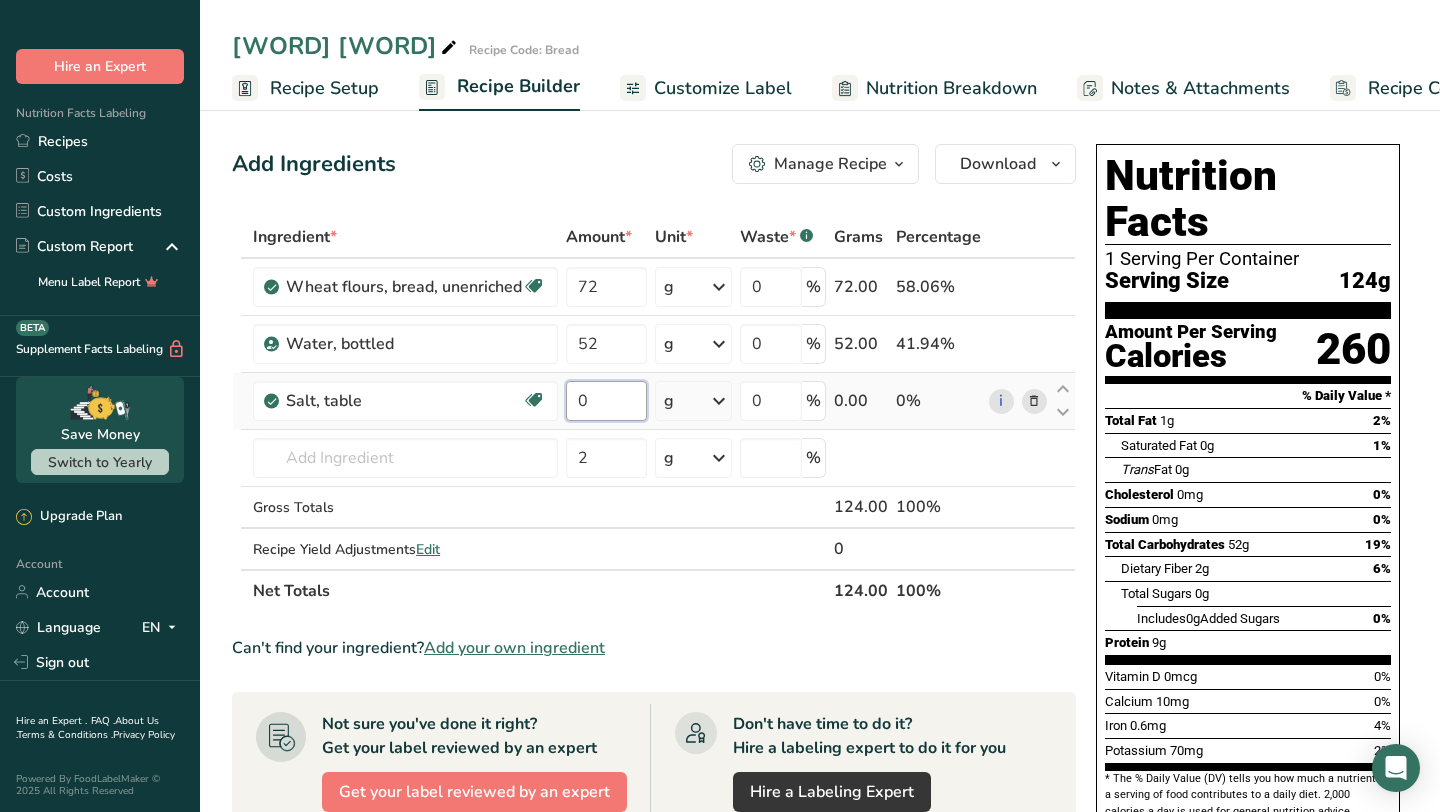 click on "0" at bounding box center [606, 401] 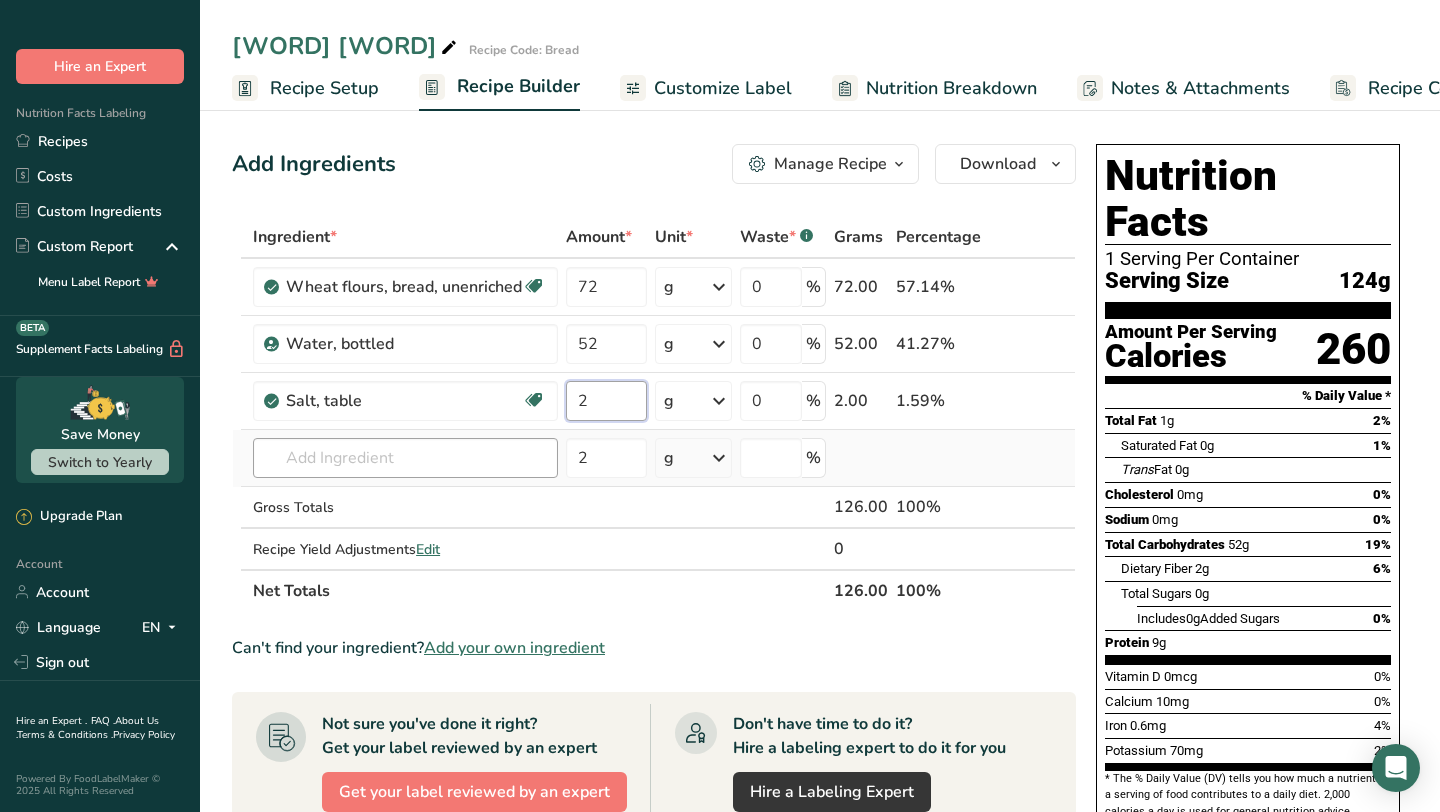 type on "2" 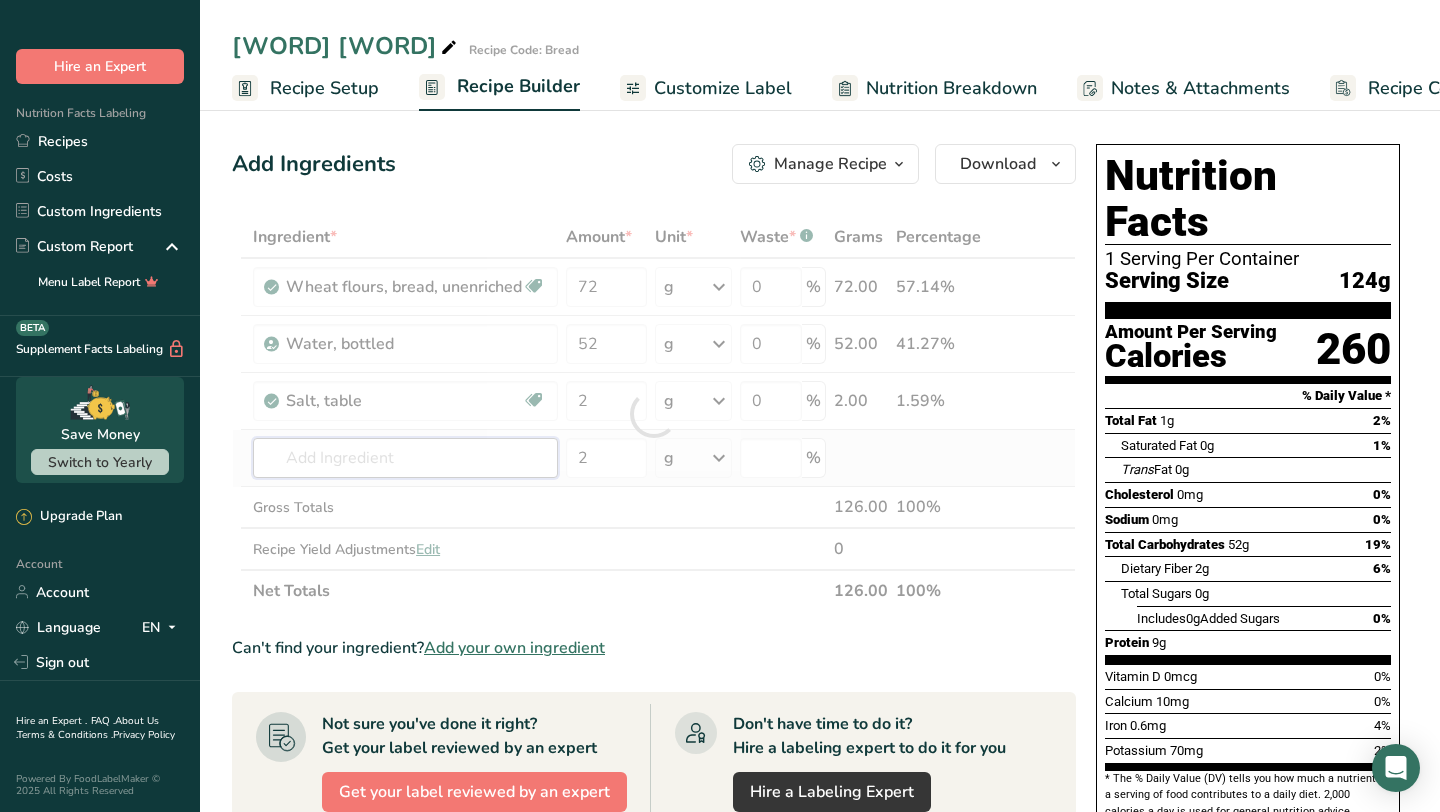 click on "Ingredient *
Amount *
Unit *
Waste *   .a-a{fill:#347362;}.b-a{fill:#fff;}          Grams
Percentage
Wheat flours, bread, unenriched
Vegetarian
Soy free
72
g
Portions
1 cup unsifted, dipped
Weight Units
g
kg
mg
See more
Volume Units
l
Volume units require a density conversion. If you know your ingredient's density enter it below. Otherwise, click on "RIA" our AI Regulatory bot - she will be able to help you
lb/ft3
g/cm3
Confirm
mL
lb/ft3
g/cm3
Confirm" at bounding box center (654, 414) 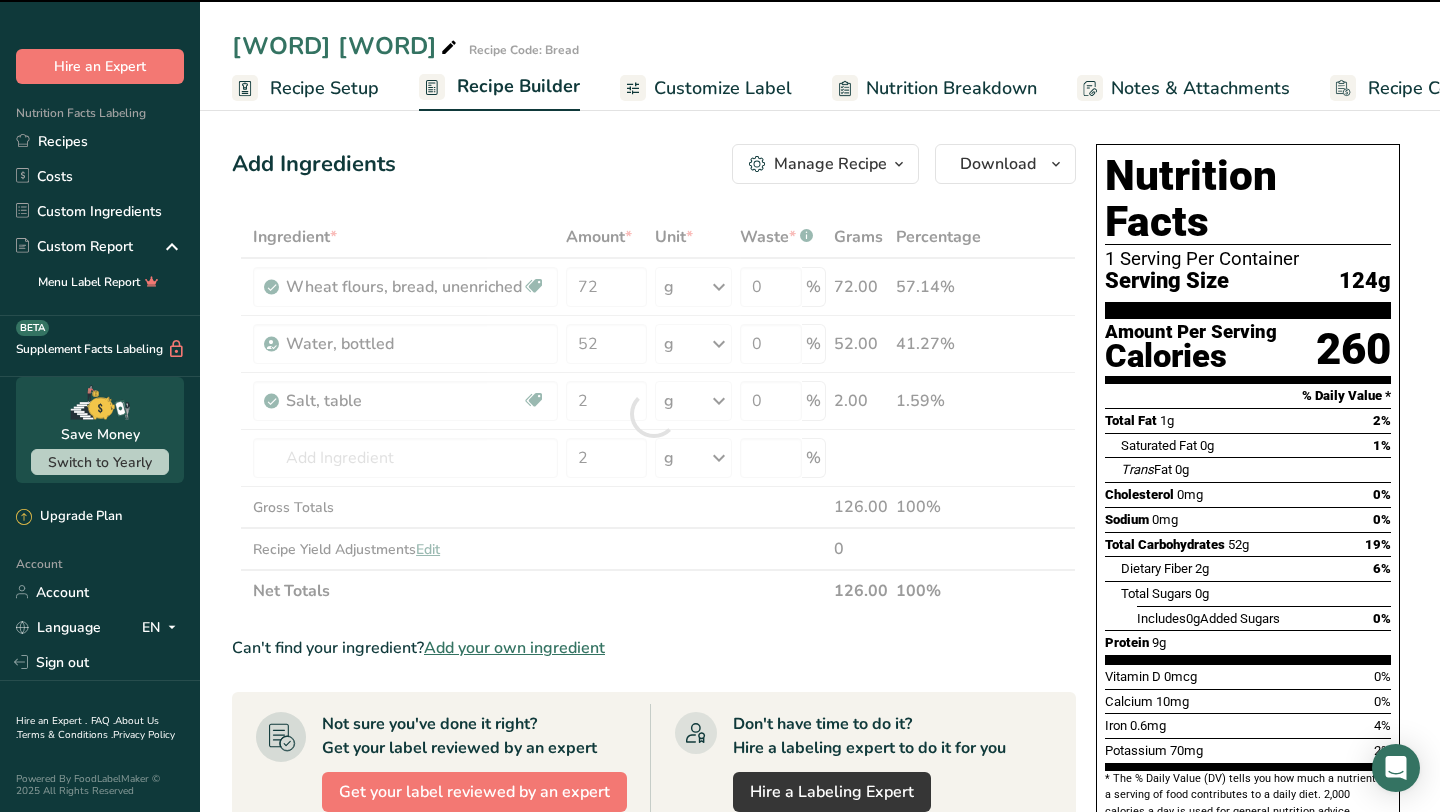 click at bounding box center [654, 414] 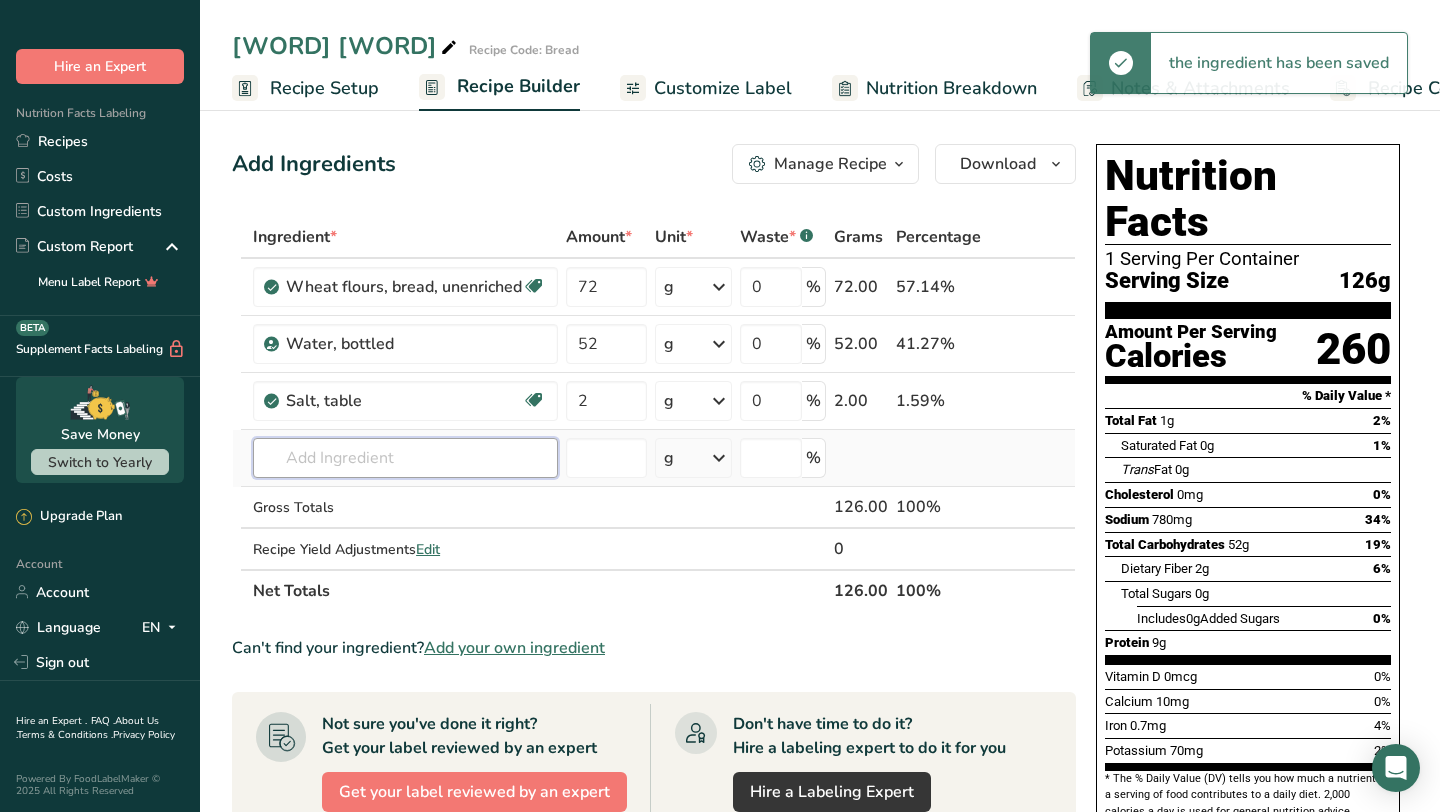 click at bounding box center [405, 458] 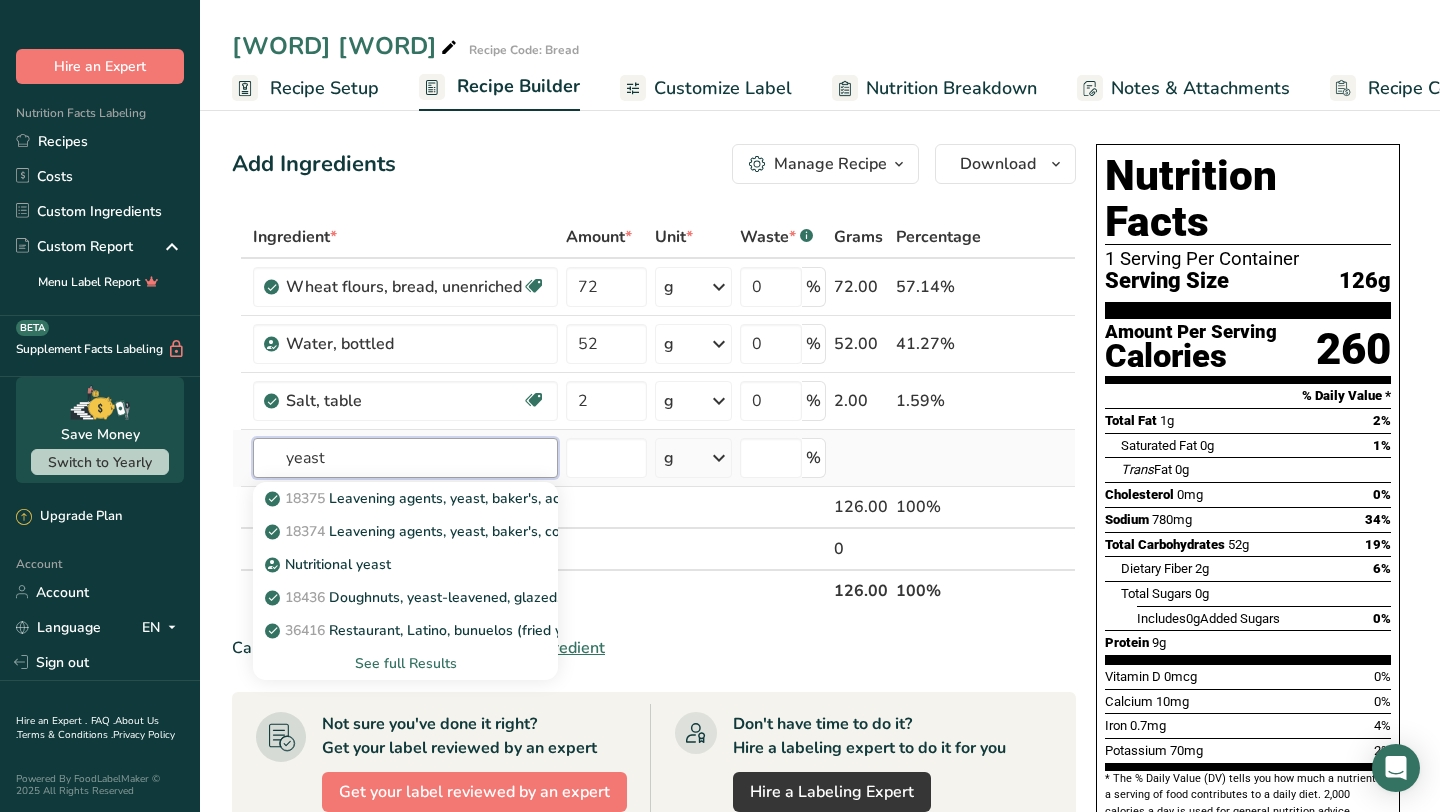 type on "yeast" 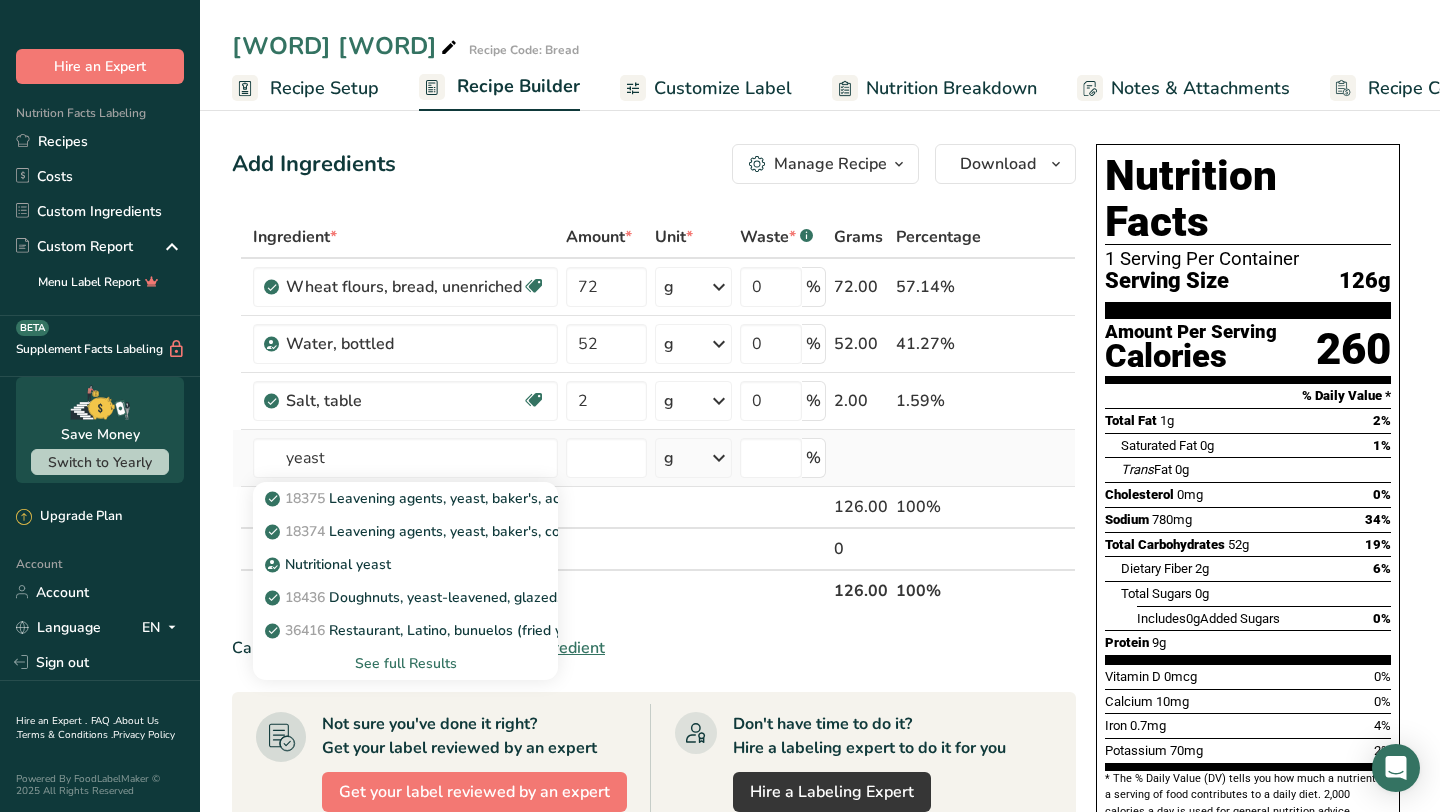 type 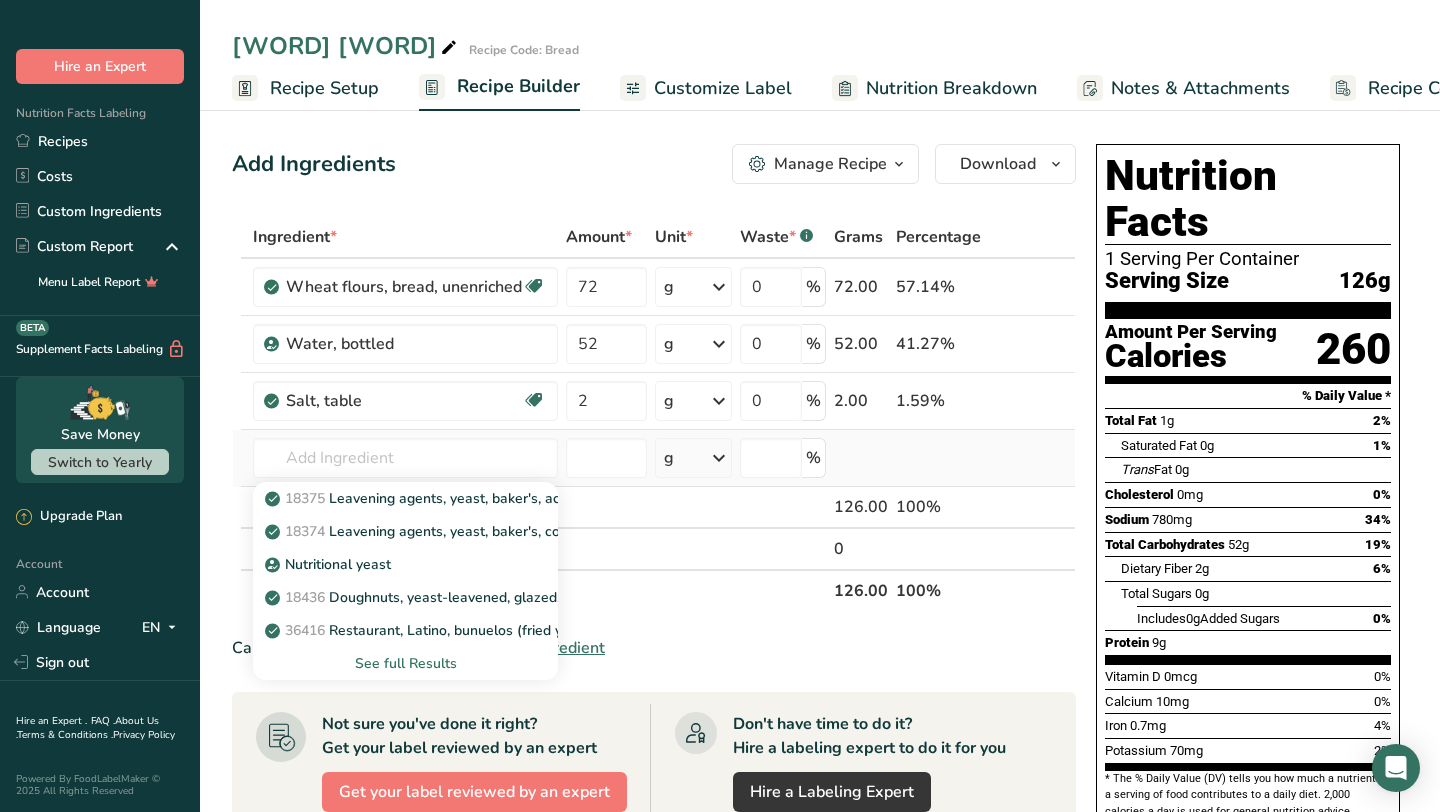 click on "See full Results" at bounding box center (405, 663) 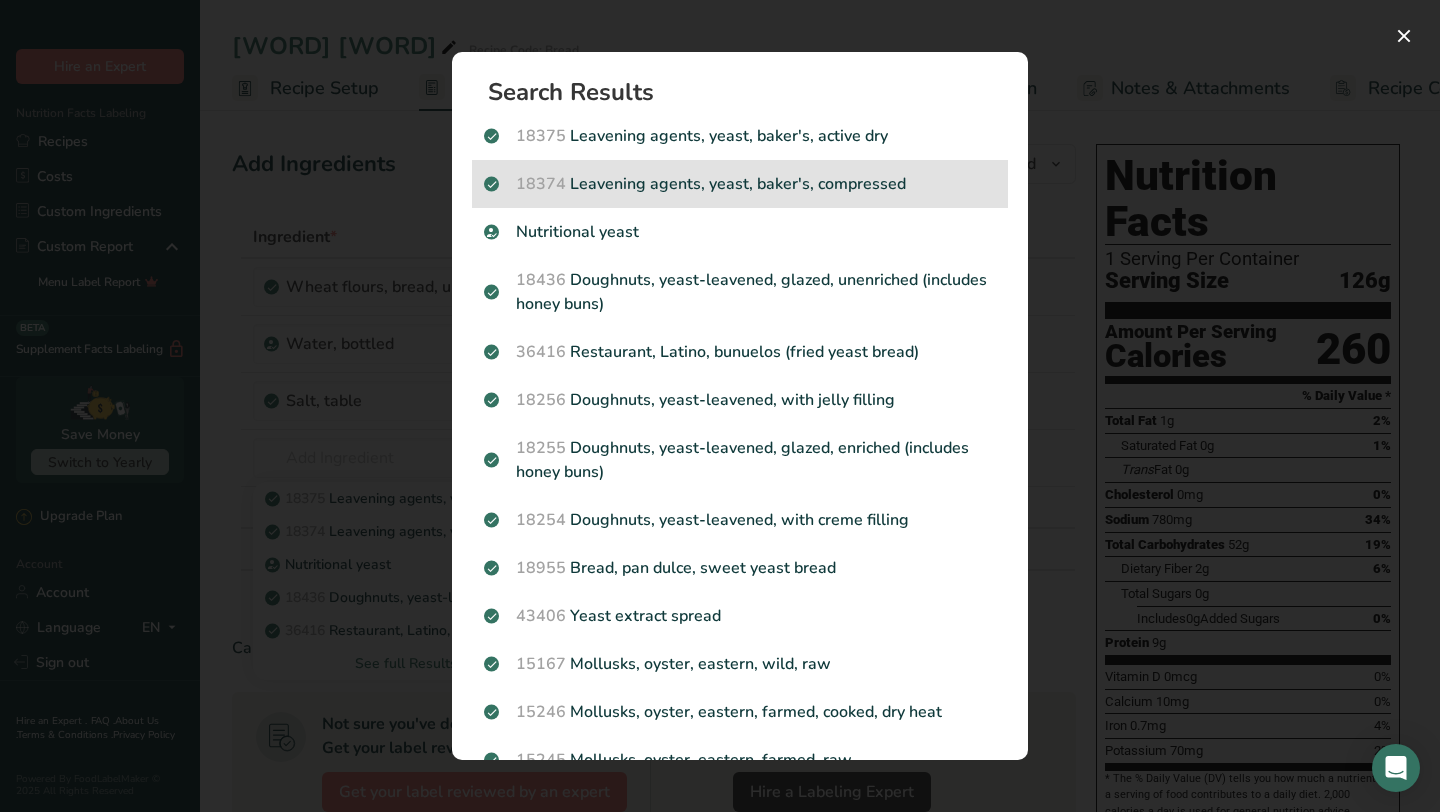 click on "[NUMBER]
Leavening agents, yeast, baker's, compressed" at bounding box center (740, 184) 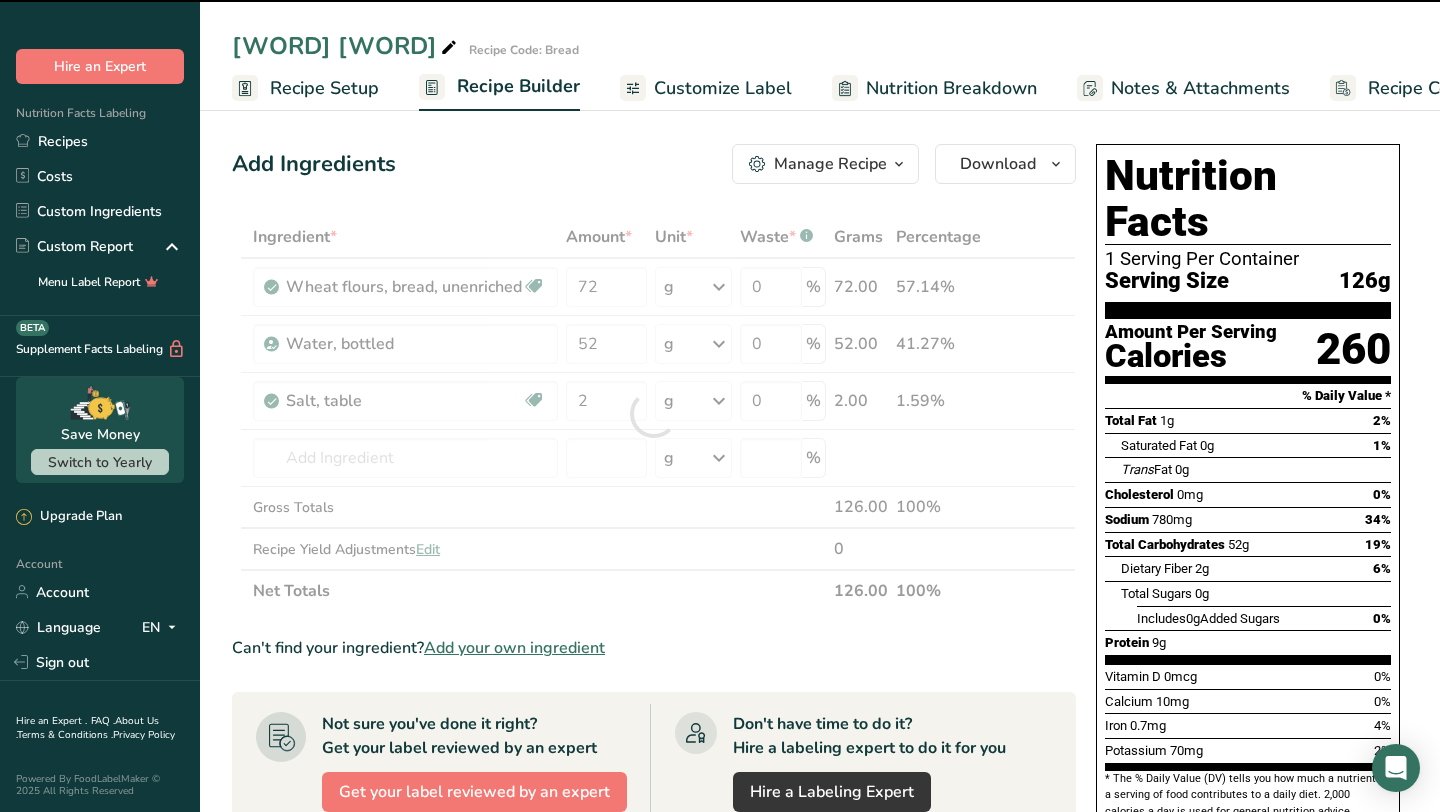 type on "0" 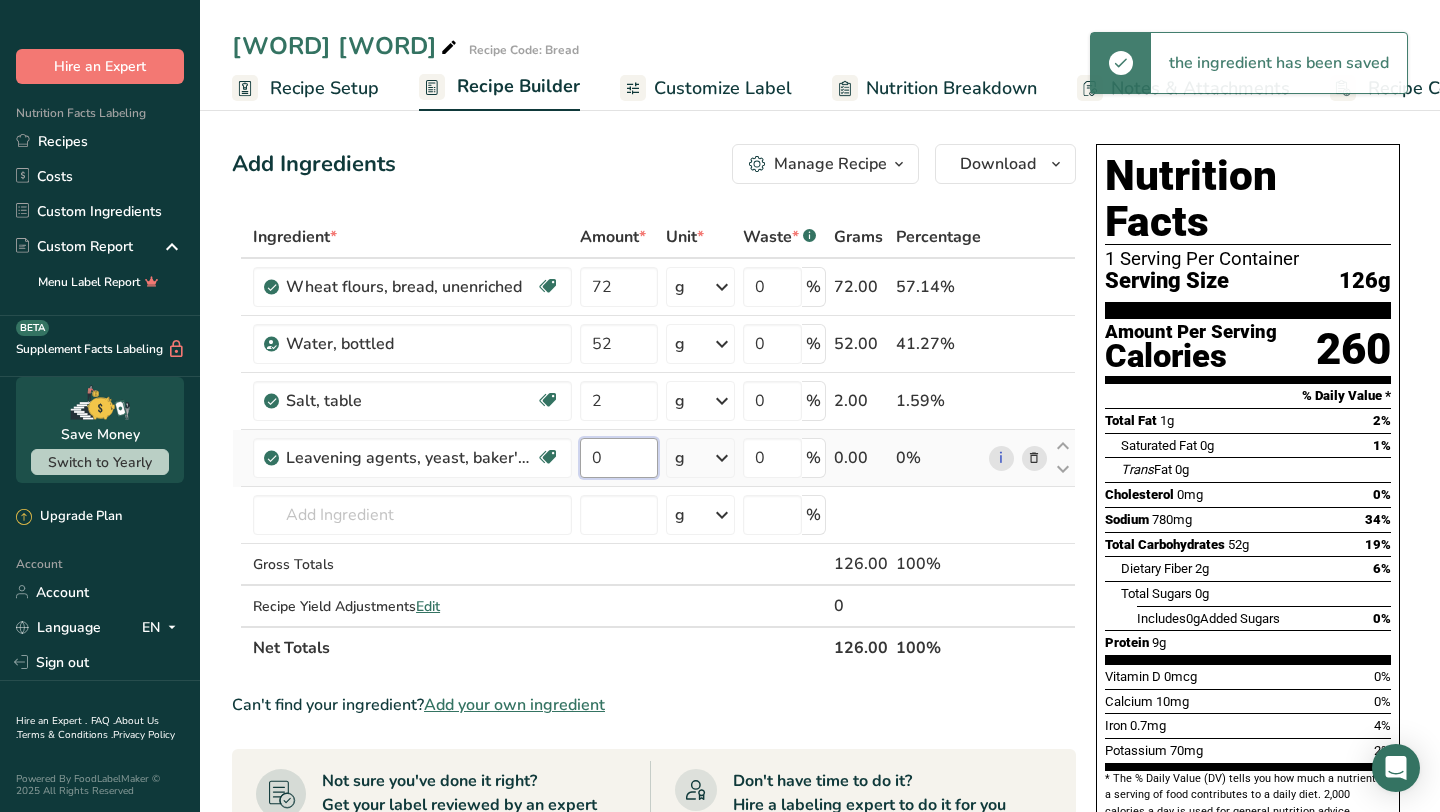 click on "0" at bounding box center (618, 458) 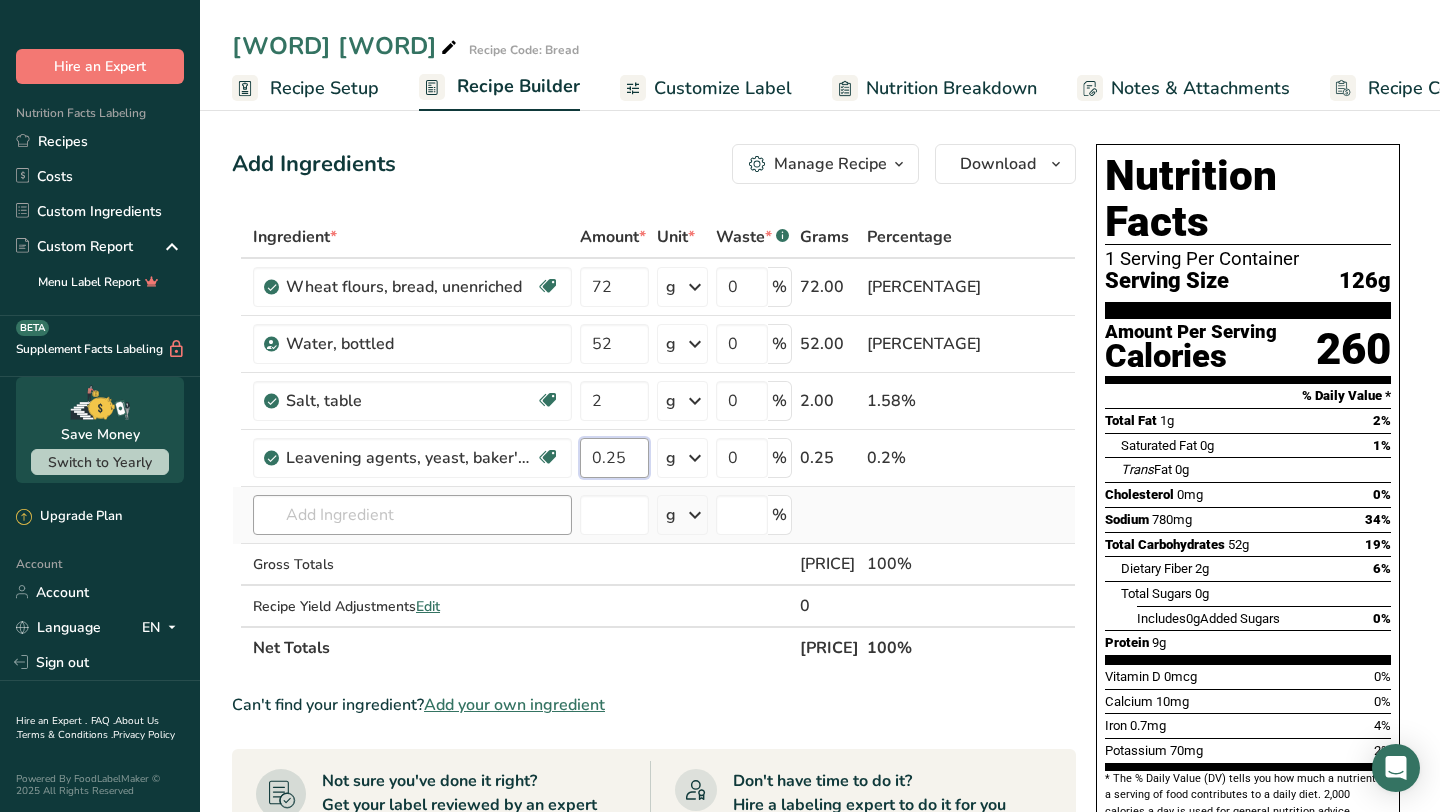 type on "0.25" 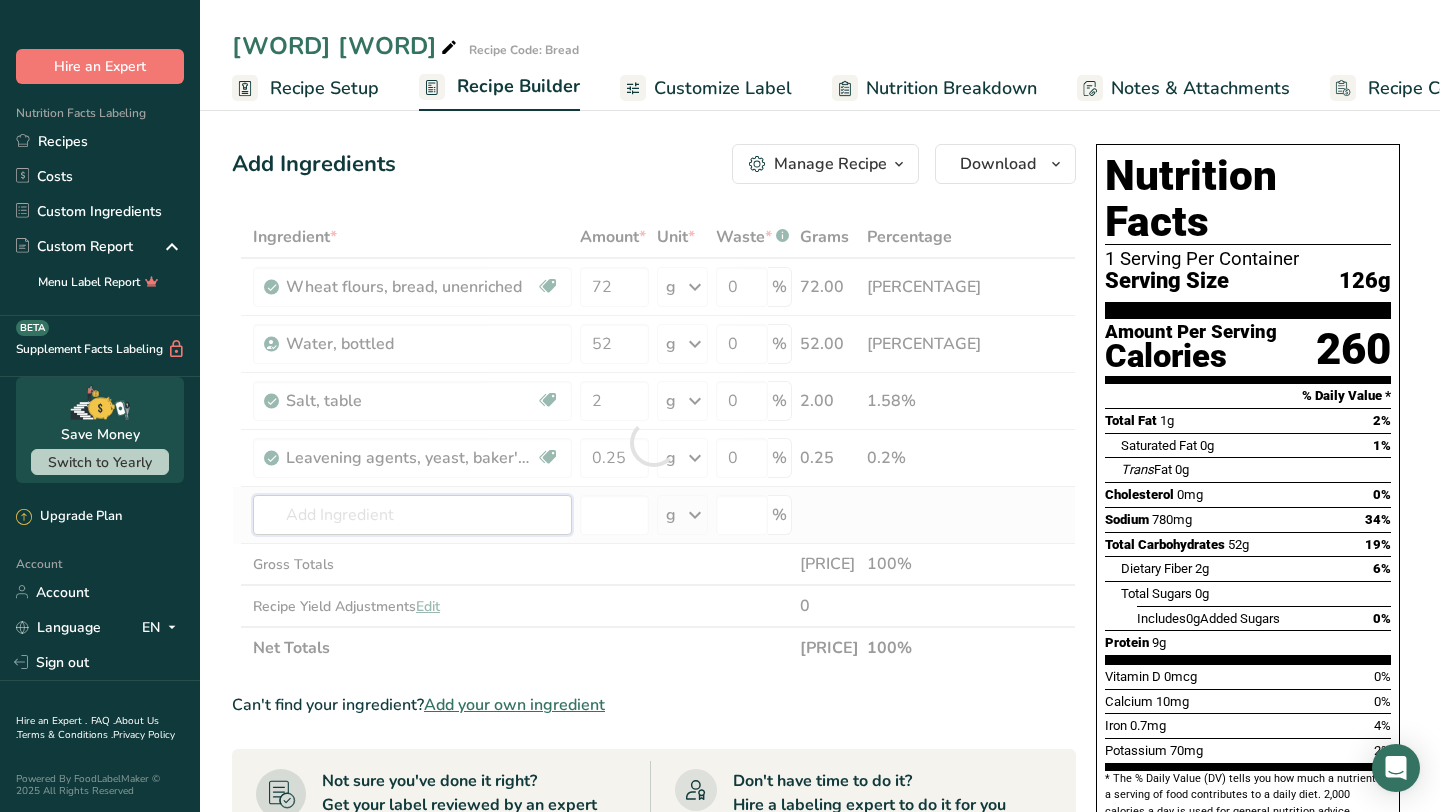 click on "Ingredient *
Amount *
Unit *
Waste *   .a-a{fill:#347362;}.b-a{fill:#fff;}          Grams
Percentage
Wheat flours, bread, unenriched
Vegetarian
Soy free
72
g
Portions
1 cup unsifted, dipped
Weight Units
g
kg
mg
See more
Volume Units
l
Volume units require a density conversion. If you know your ingredient's density enter it below. Otherwise, click on "RIA" our AI Regulatory bot - she will be able to help you
lb/ft3
g/cm3
Confirm
mL
lb/ft3
g/cm3
Confirm" at bounding box center (654, 442) 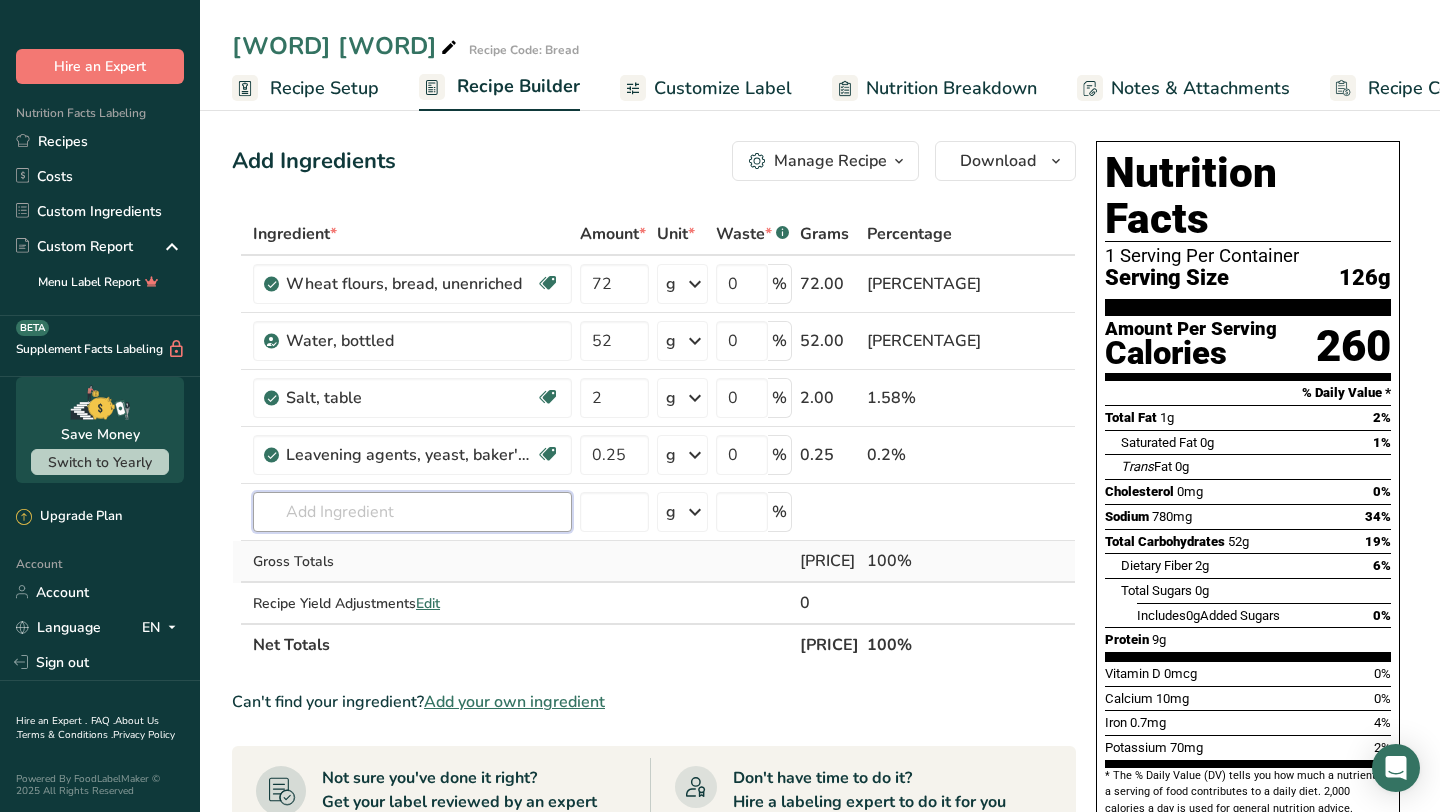 scroll, scrollTop: 0, scrollLeft: 0, axis: both 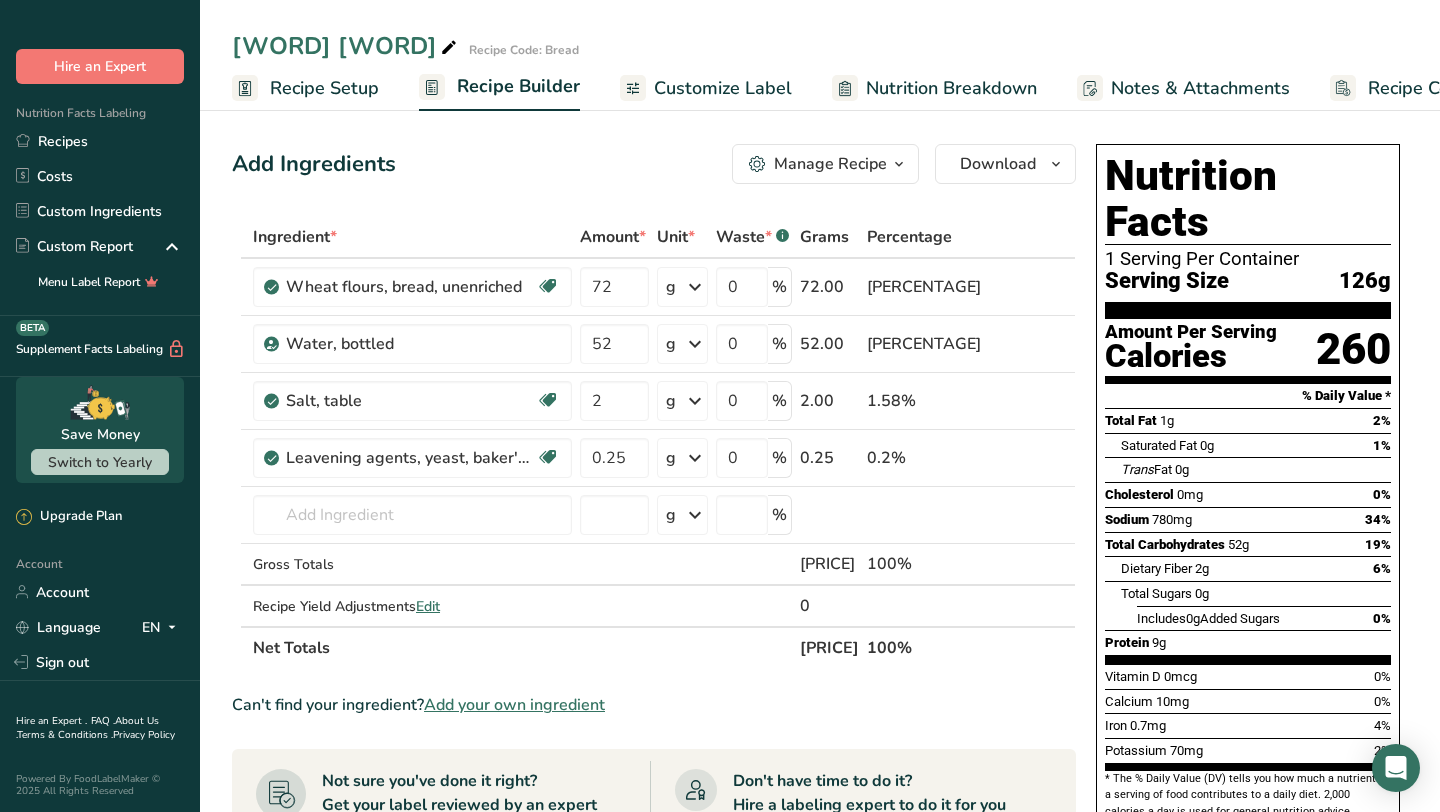 click on "Net Totals" at bounding box center (522, 647) 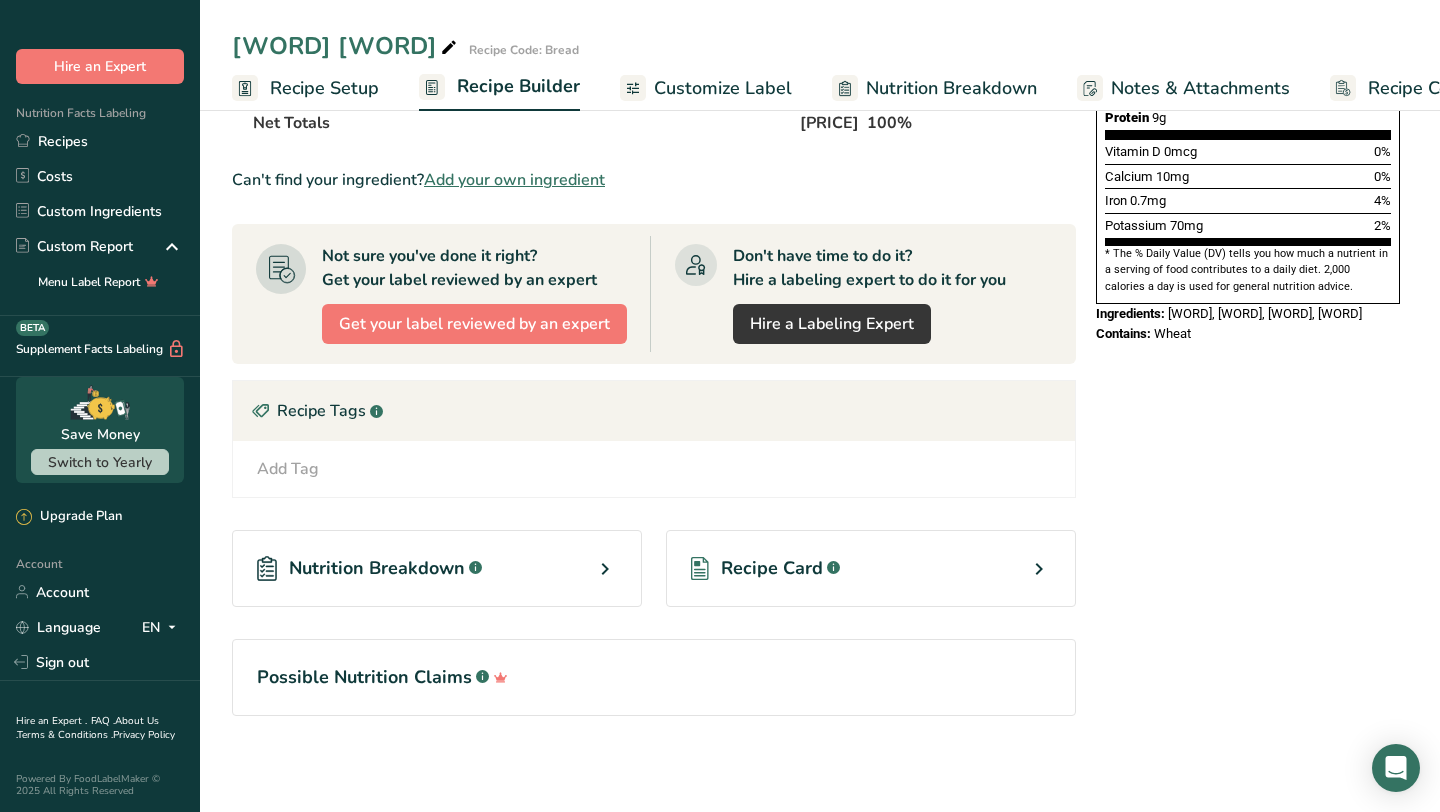 scroll, scrollTop: 0, scrollLeft: 0, axis: both 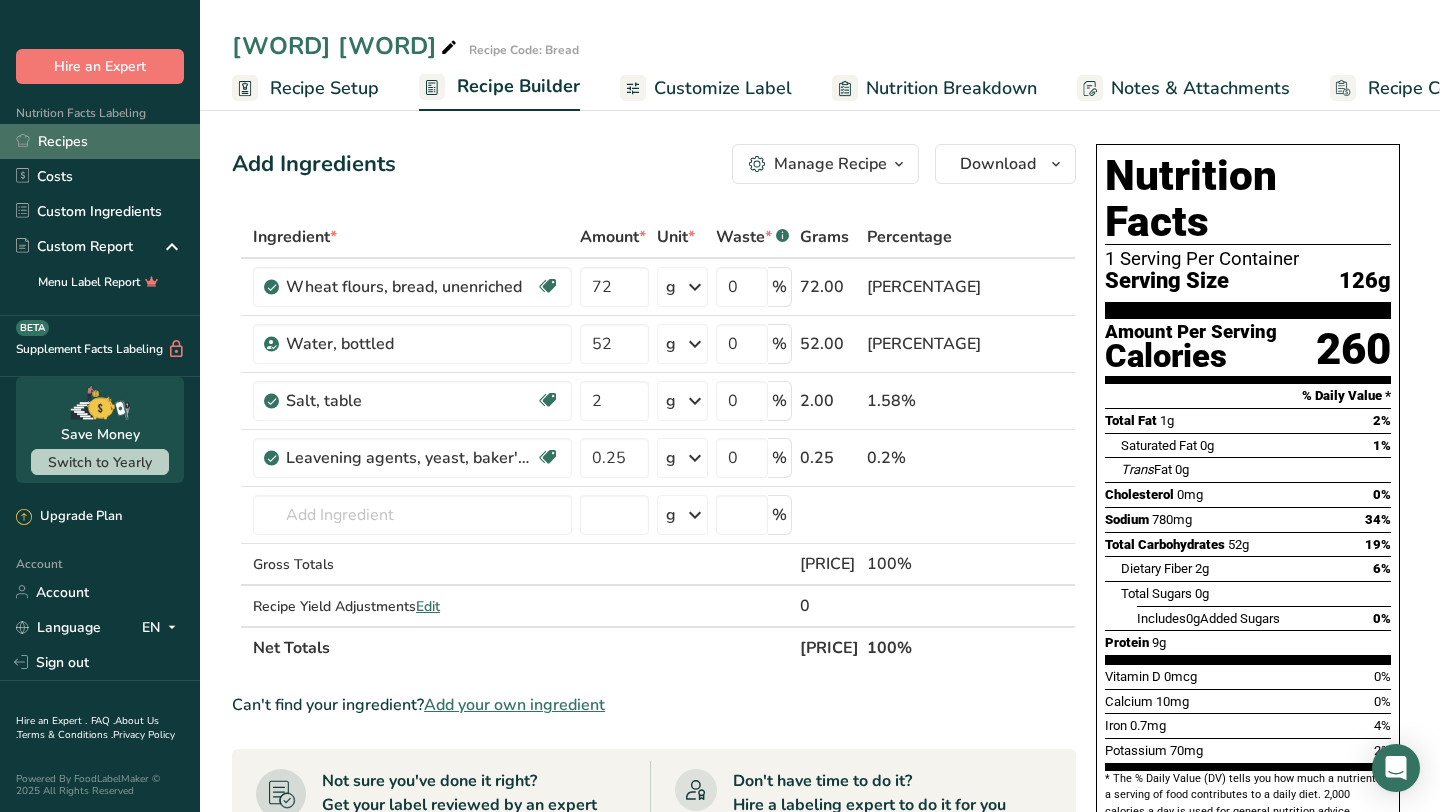 click on "Recipes" at bounding box center (100, 141) 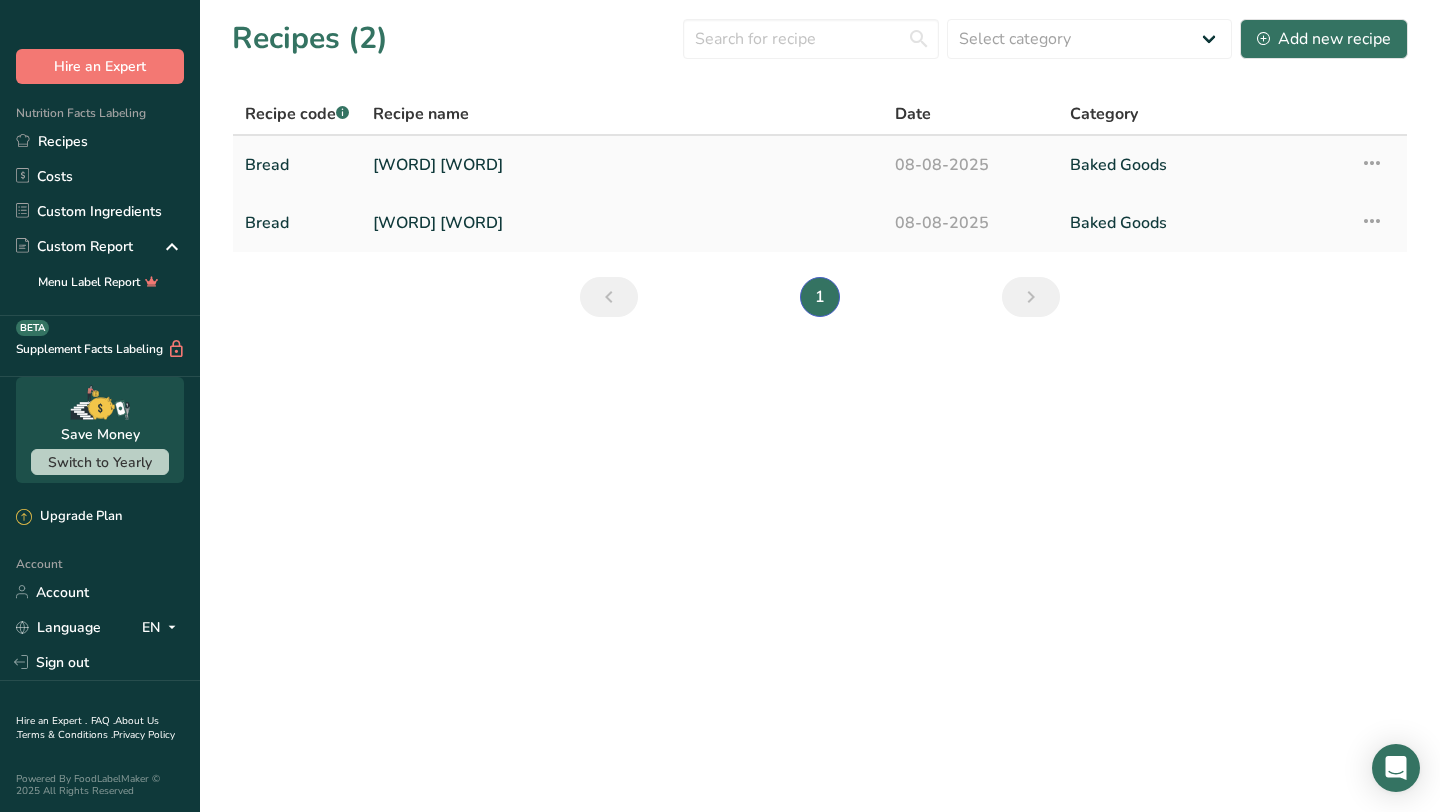 click on "[WORD] [WORD]" at bounding box center (622, 165) 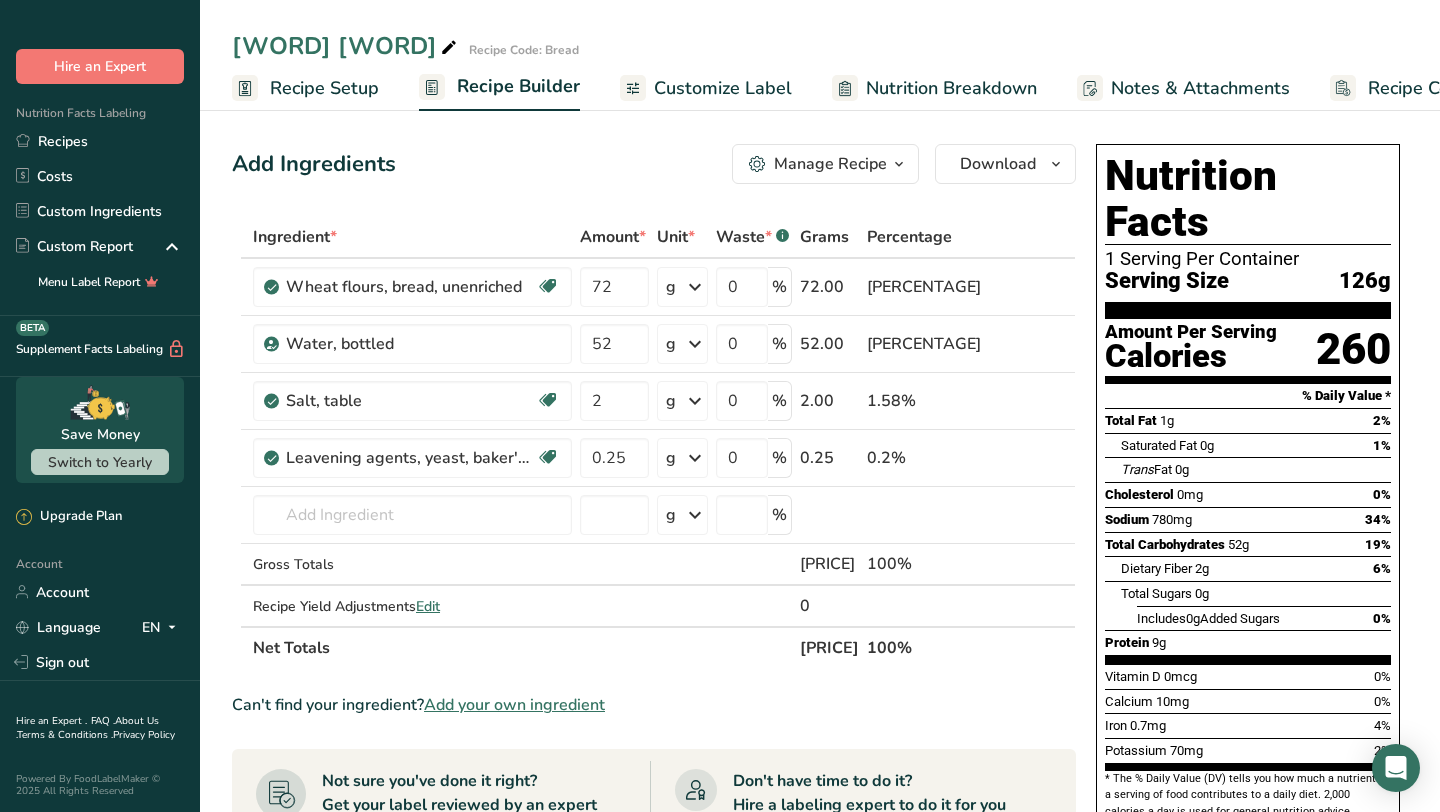 click on "Recipe Setup" at bounding box center [324, 88] 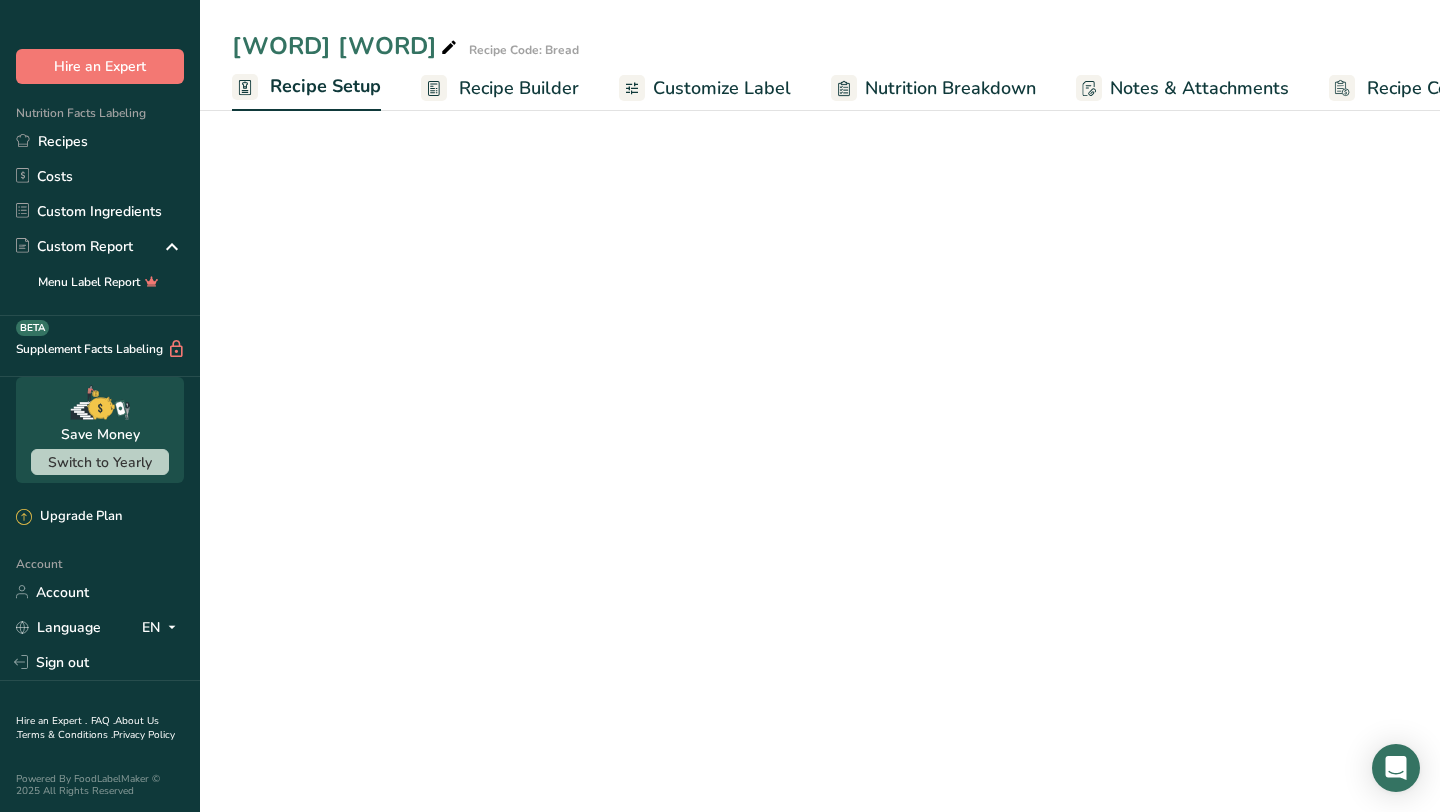 scroll, scrollTop: 0, scrollLeft: 7, axis: horizontal 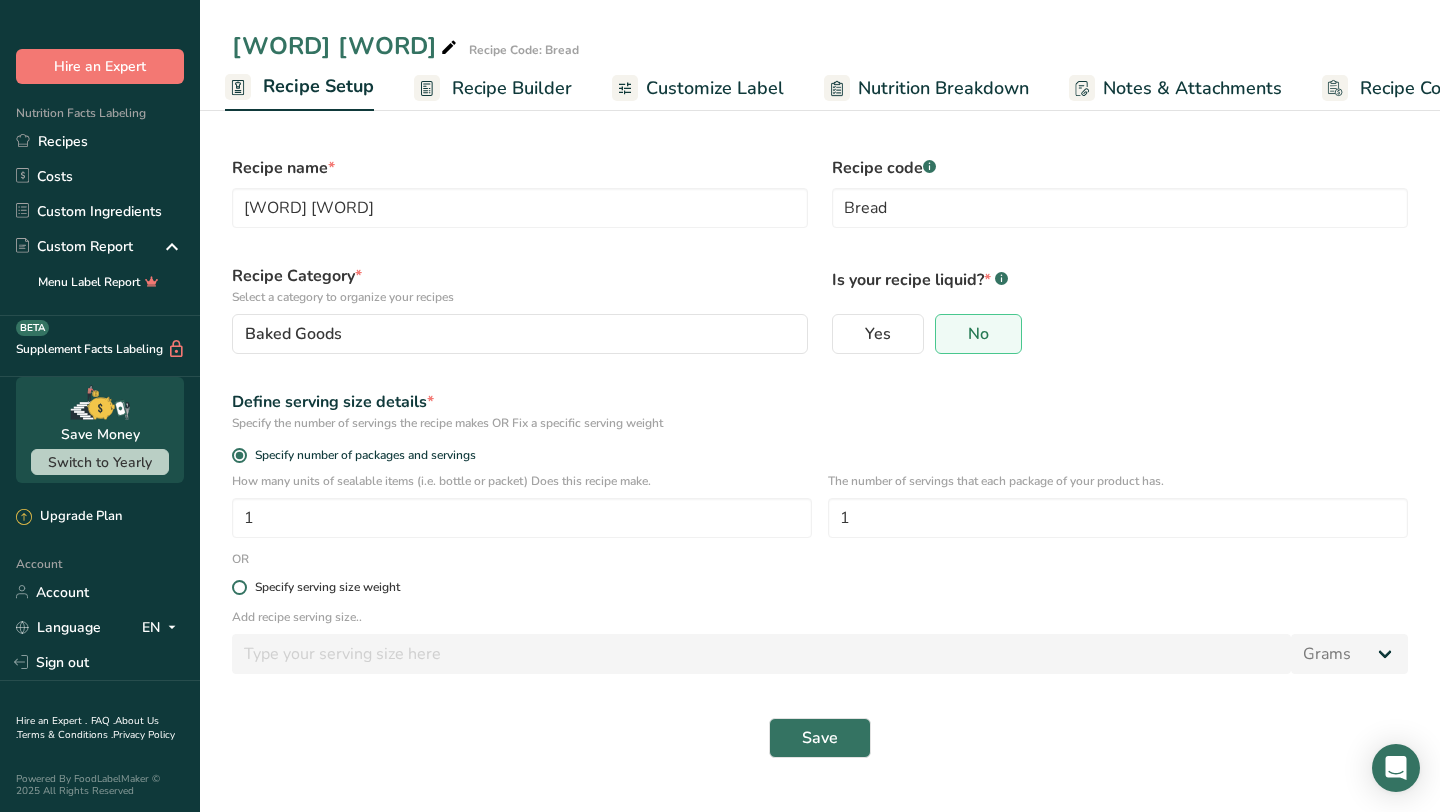 click at bounding box center [239, 587] 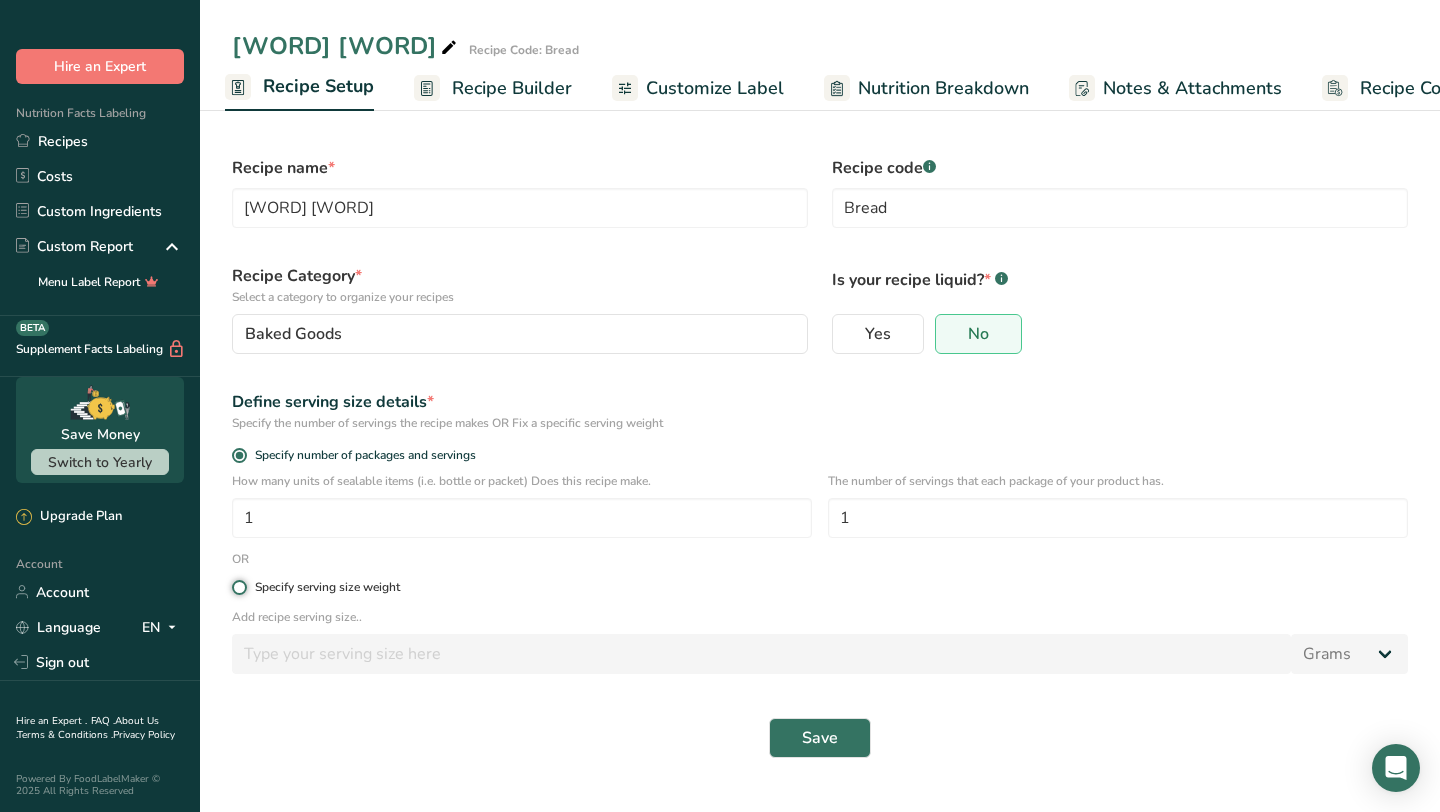 click on "Specify serving size weight" at bounding box center [238, 587] 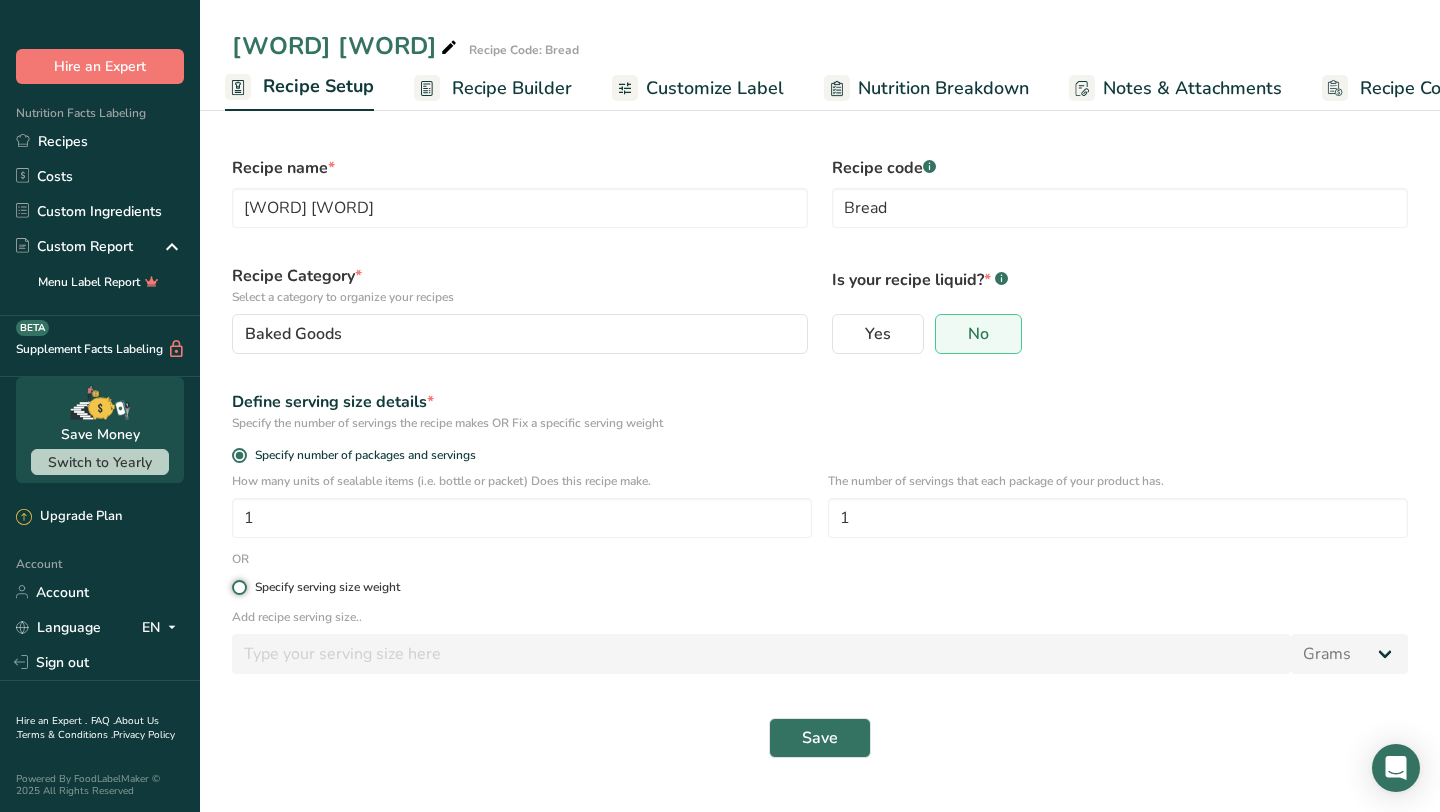 radio on "true" 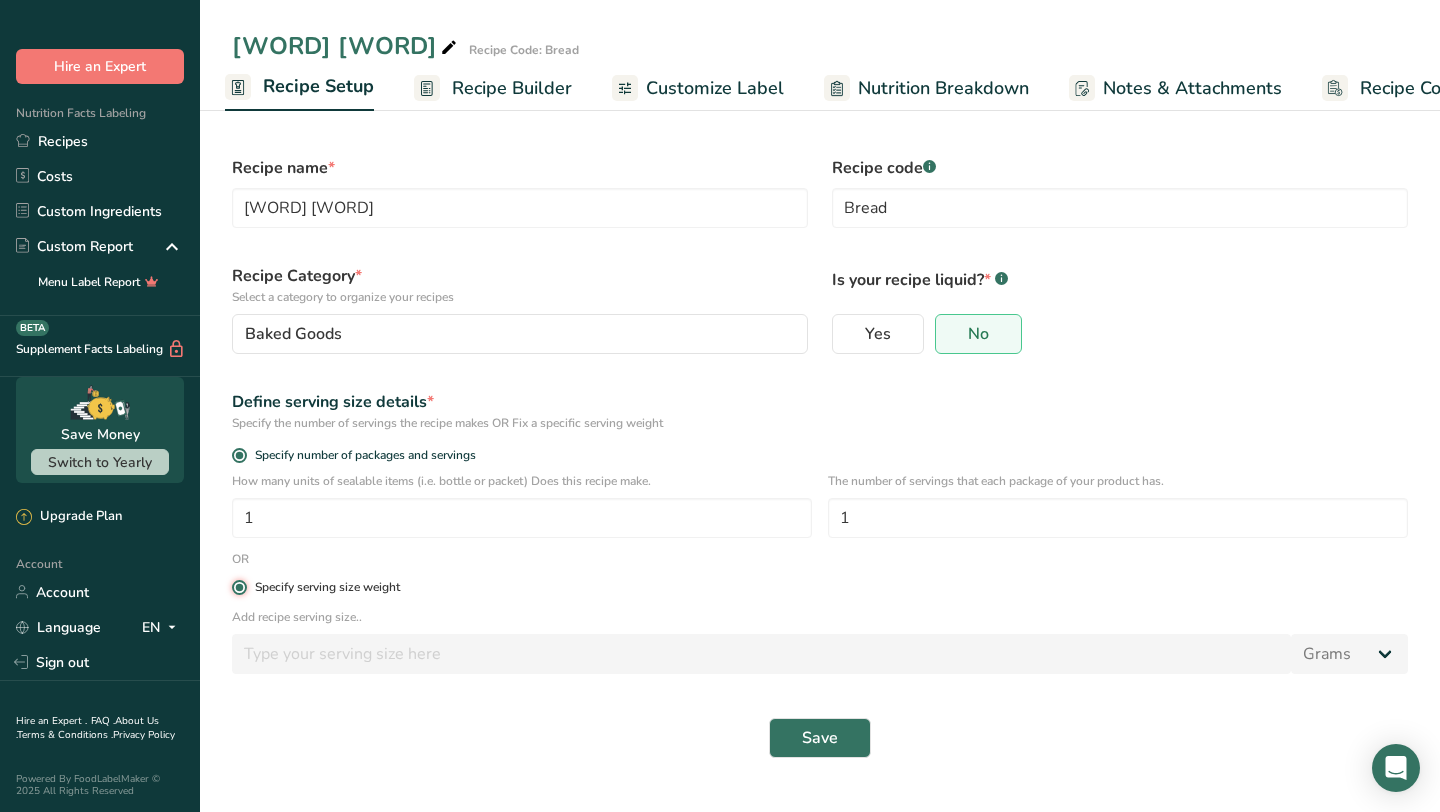 radio on "false" 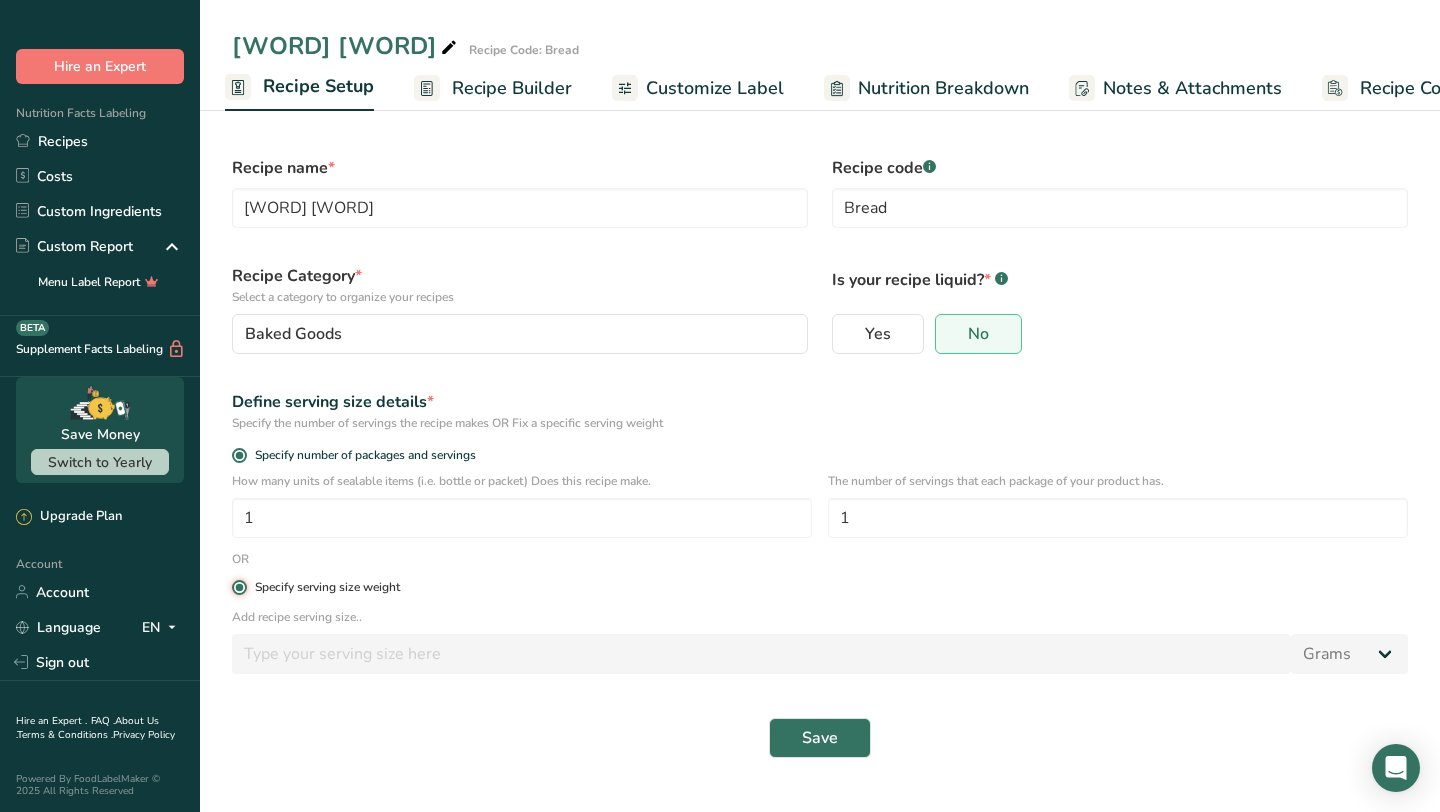 type 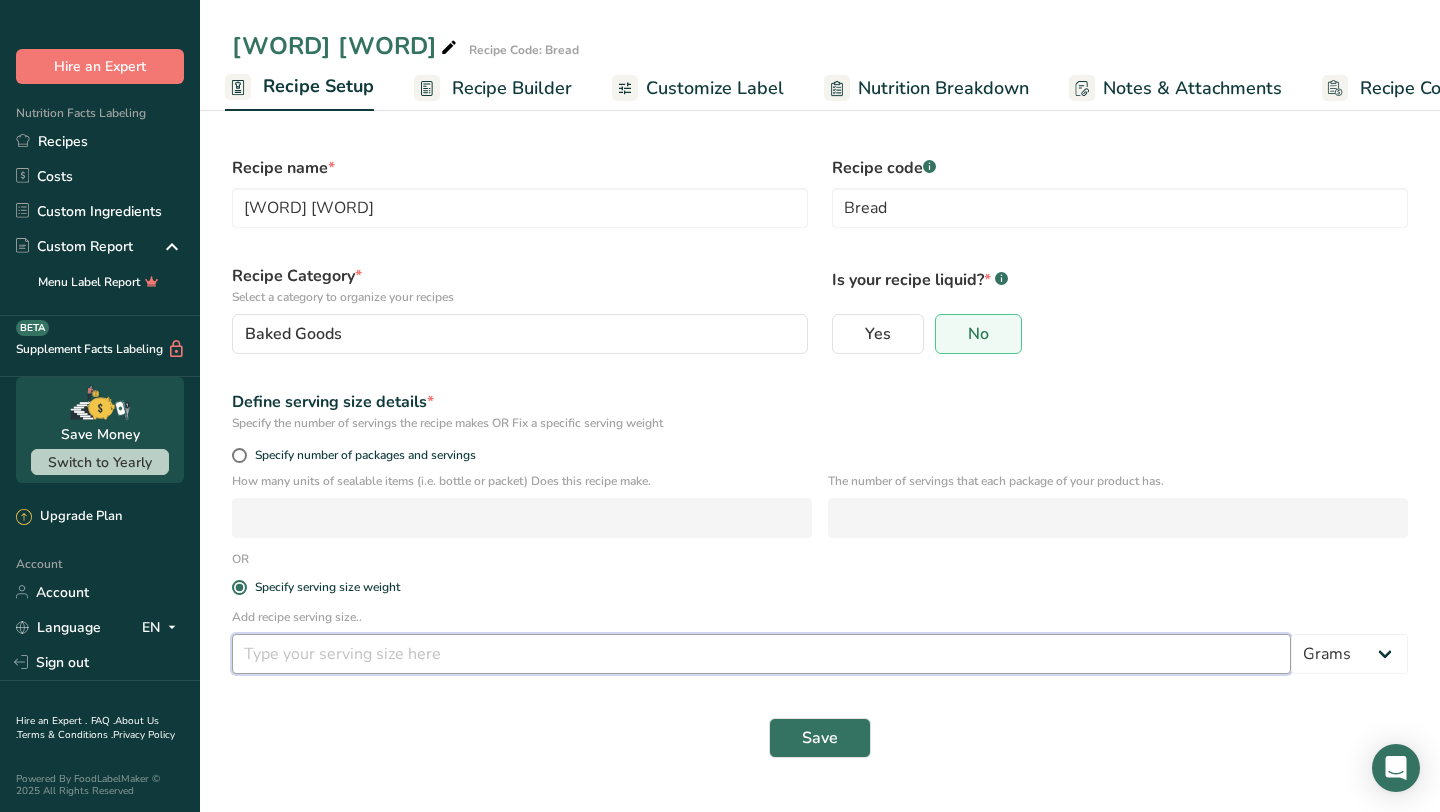 click at bounding box center (761, 654) 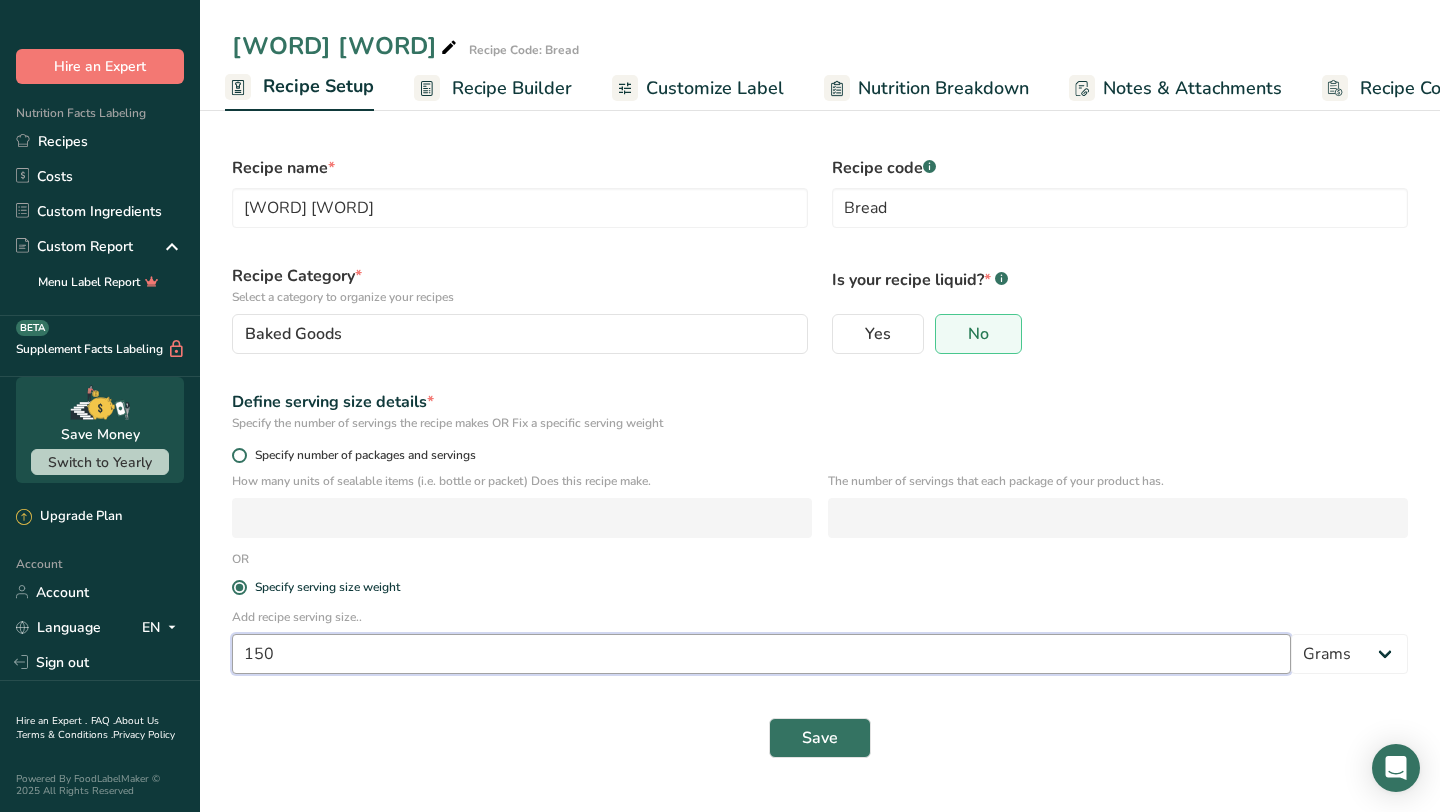 type on "150" 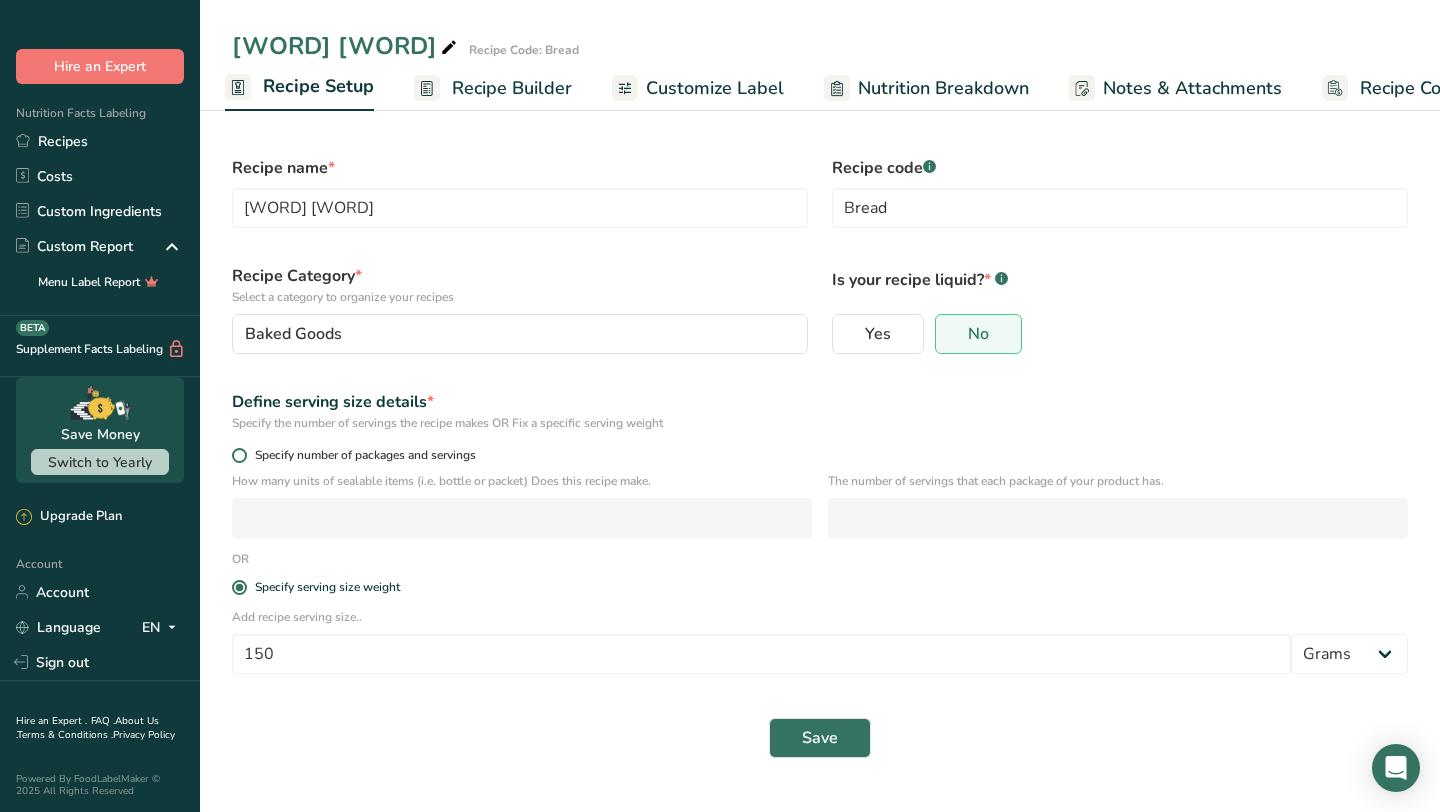 click at bounding box center (239, 455) 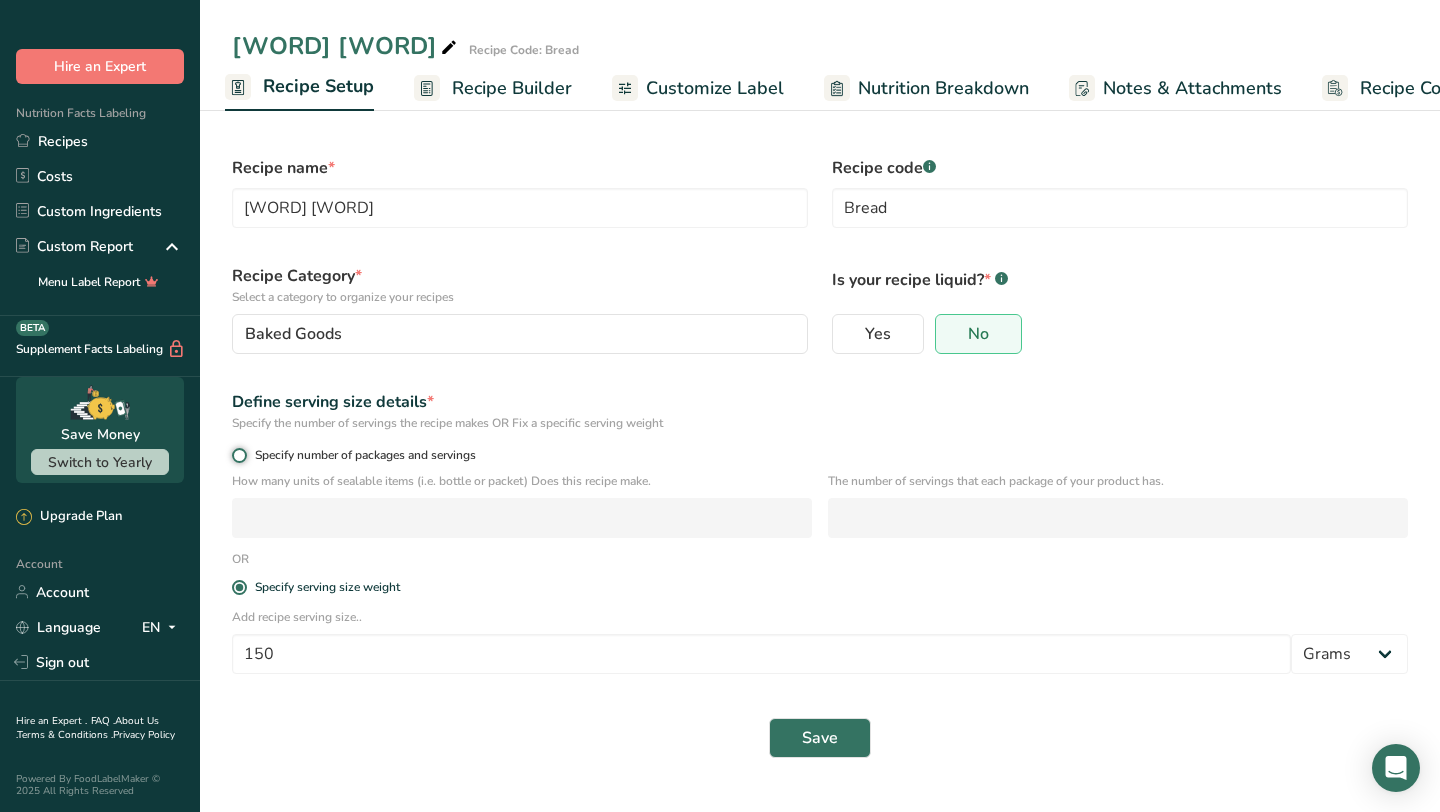 click on "Specify number of packages and servings" at bounding box center (238, 455) 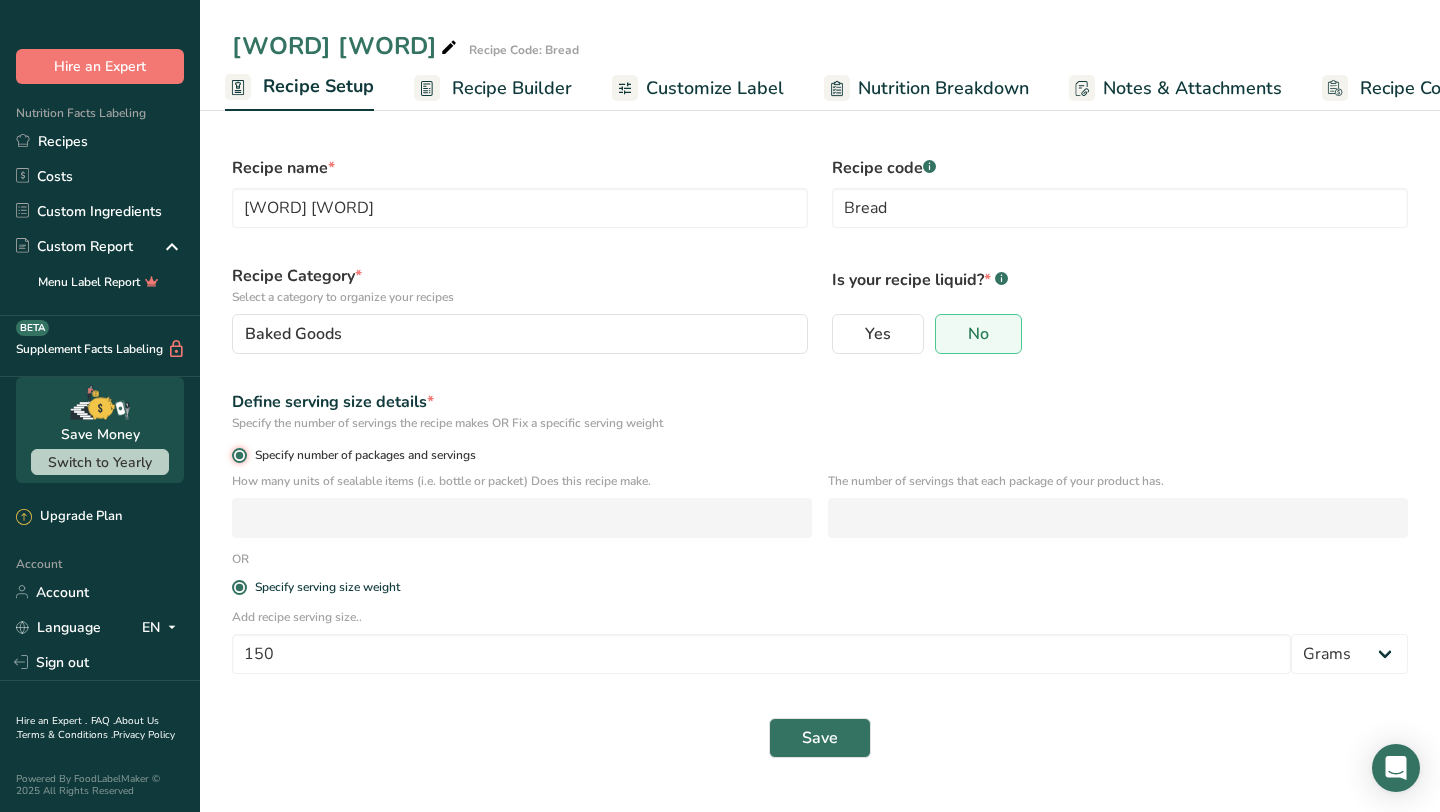 radio on "false" 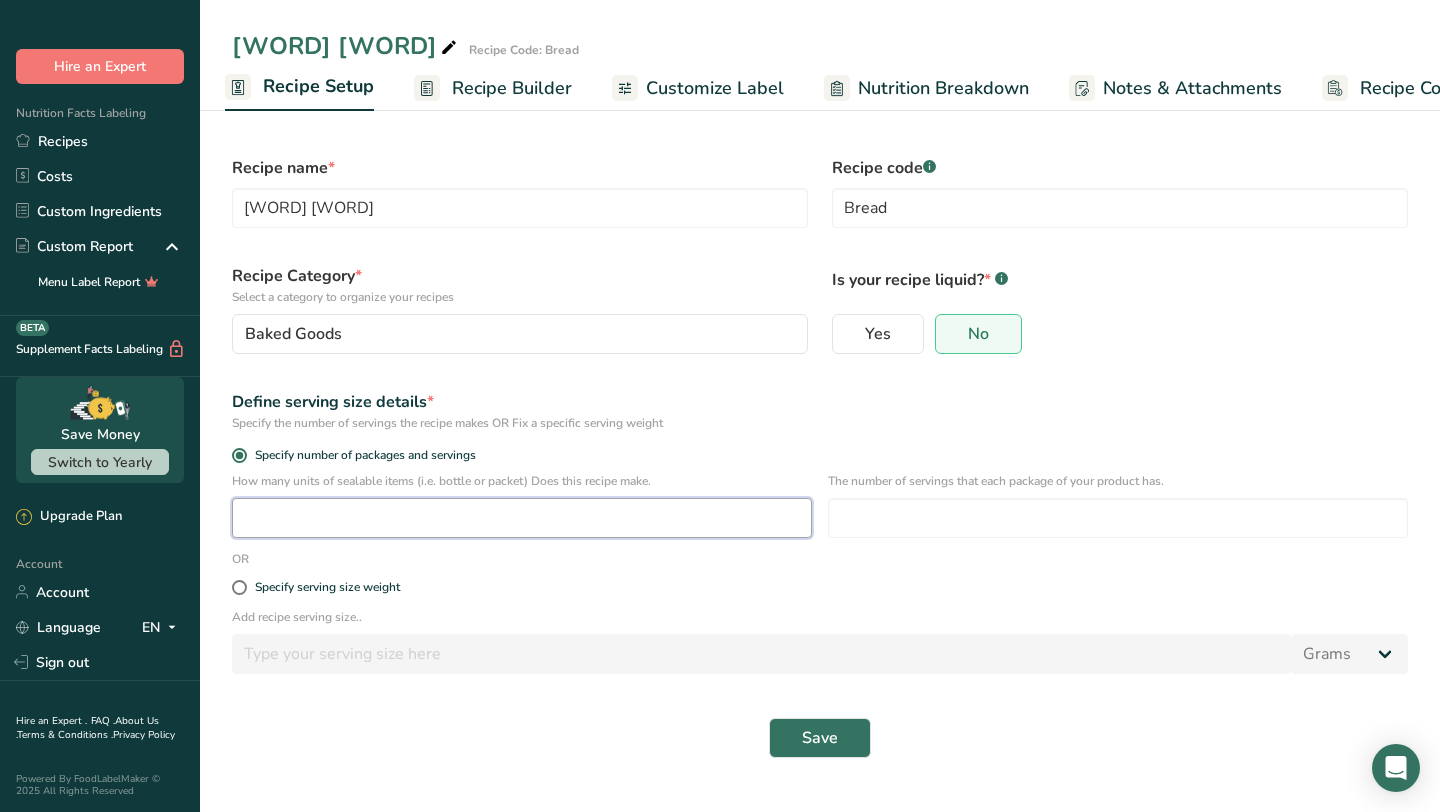 click at bounding box center [522, 518] 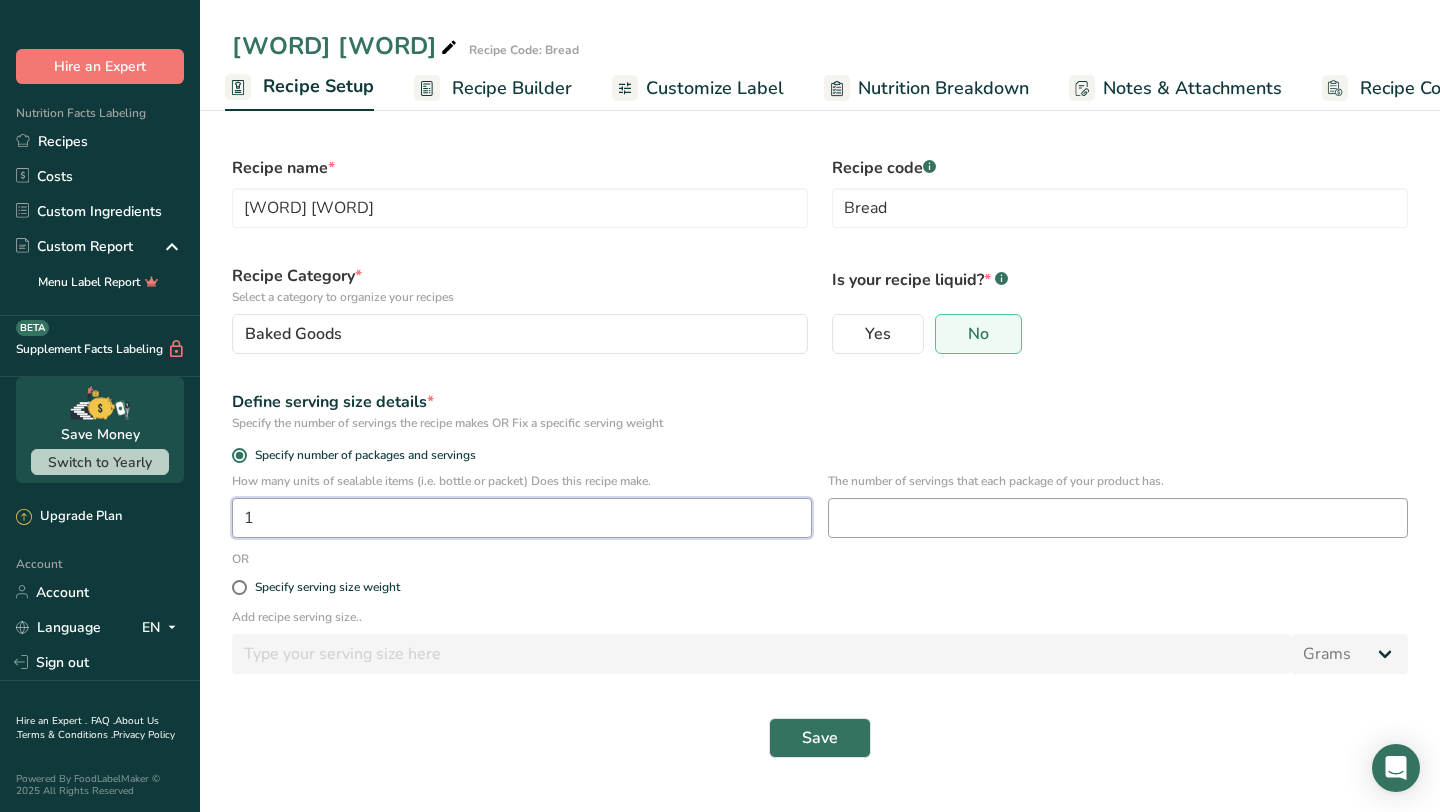 type on "1" 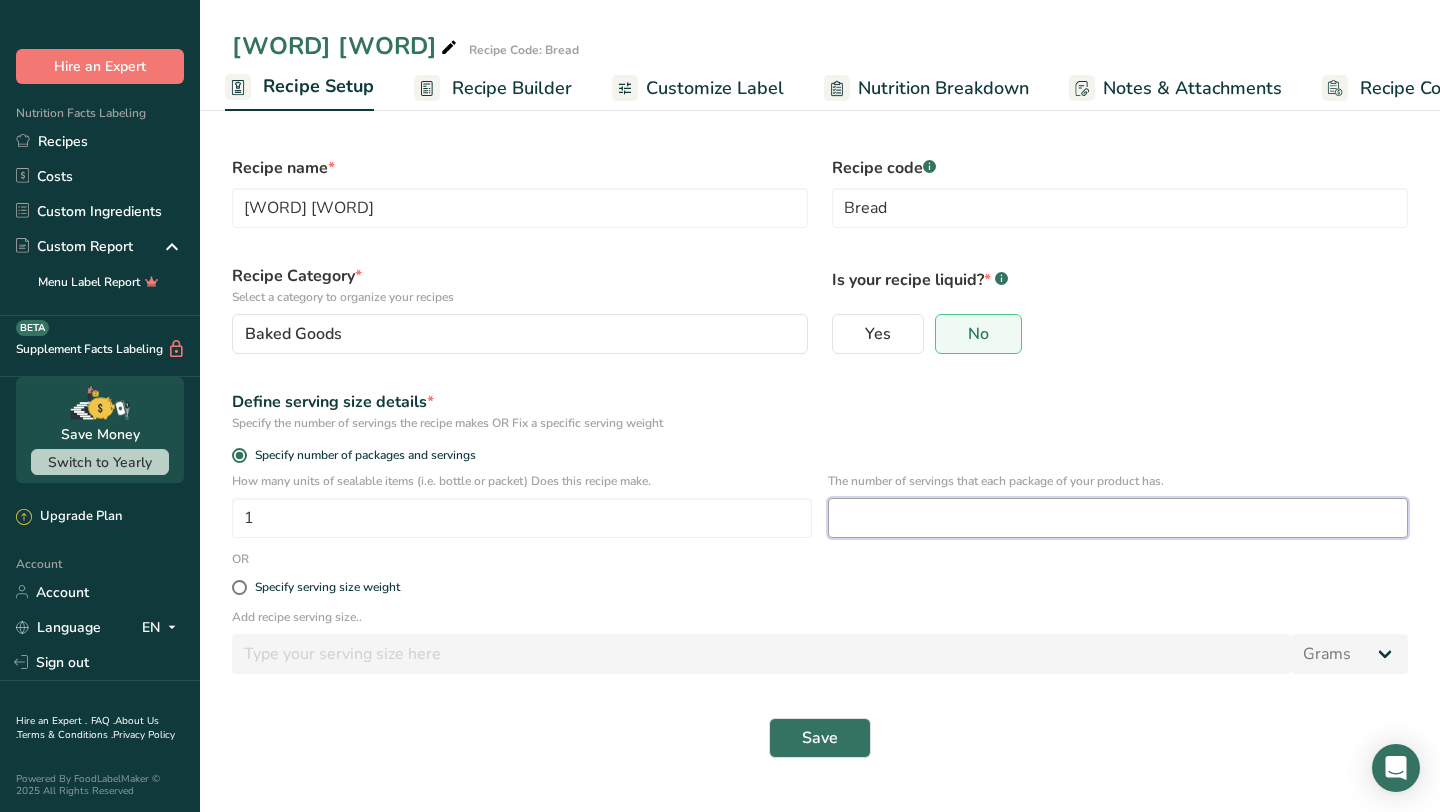 click at bounding box center [1118, 518] 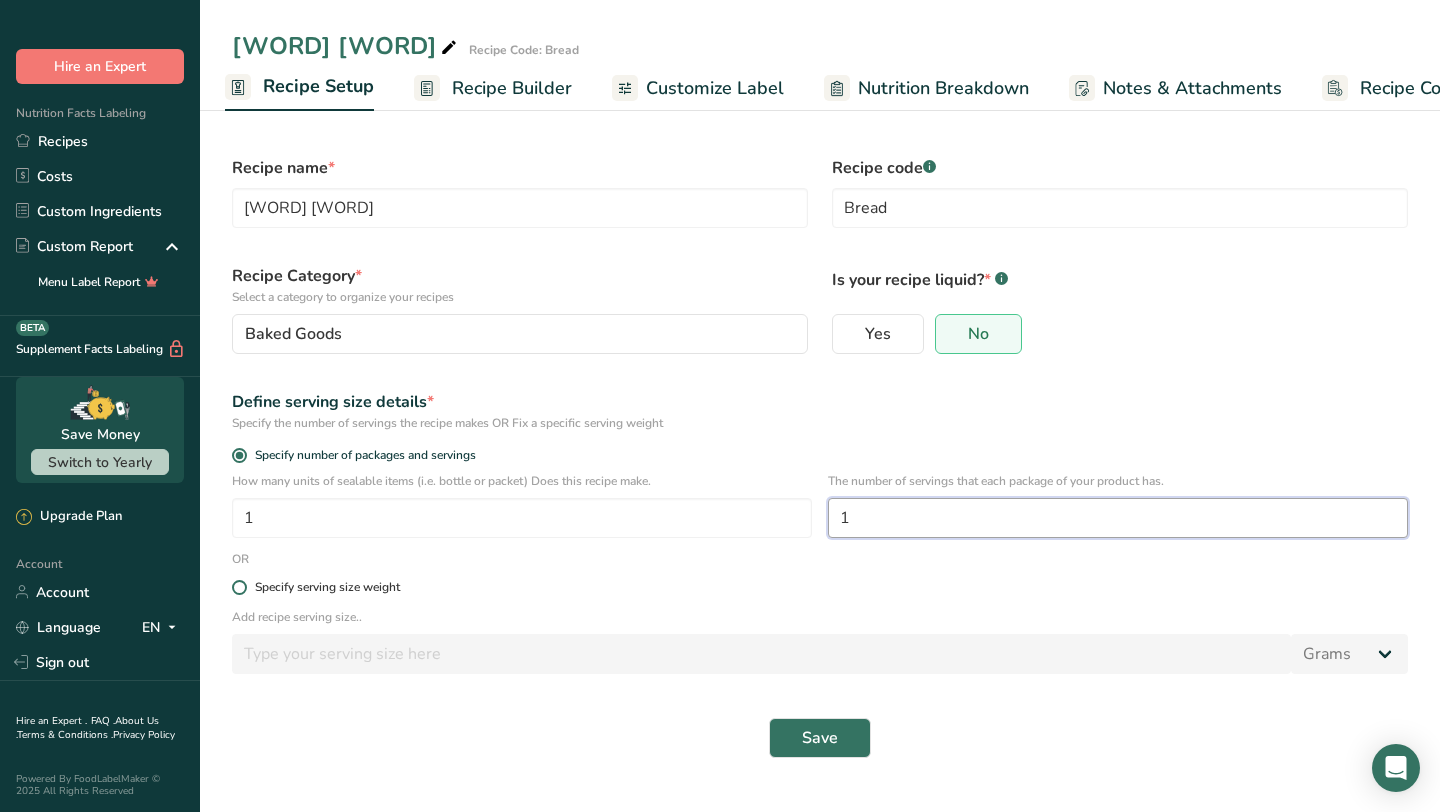type on "1" 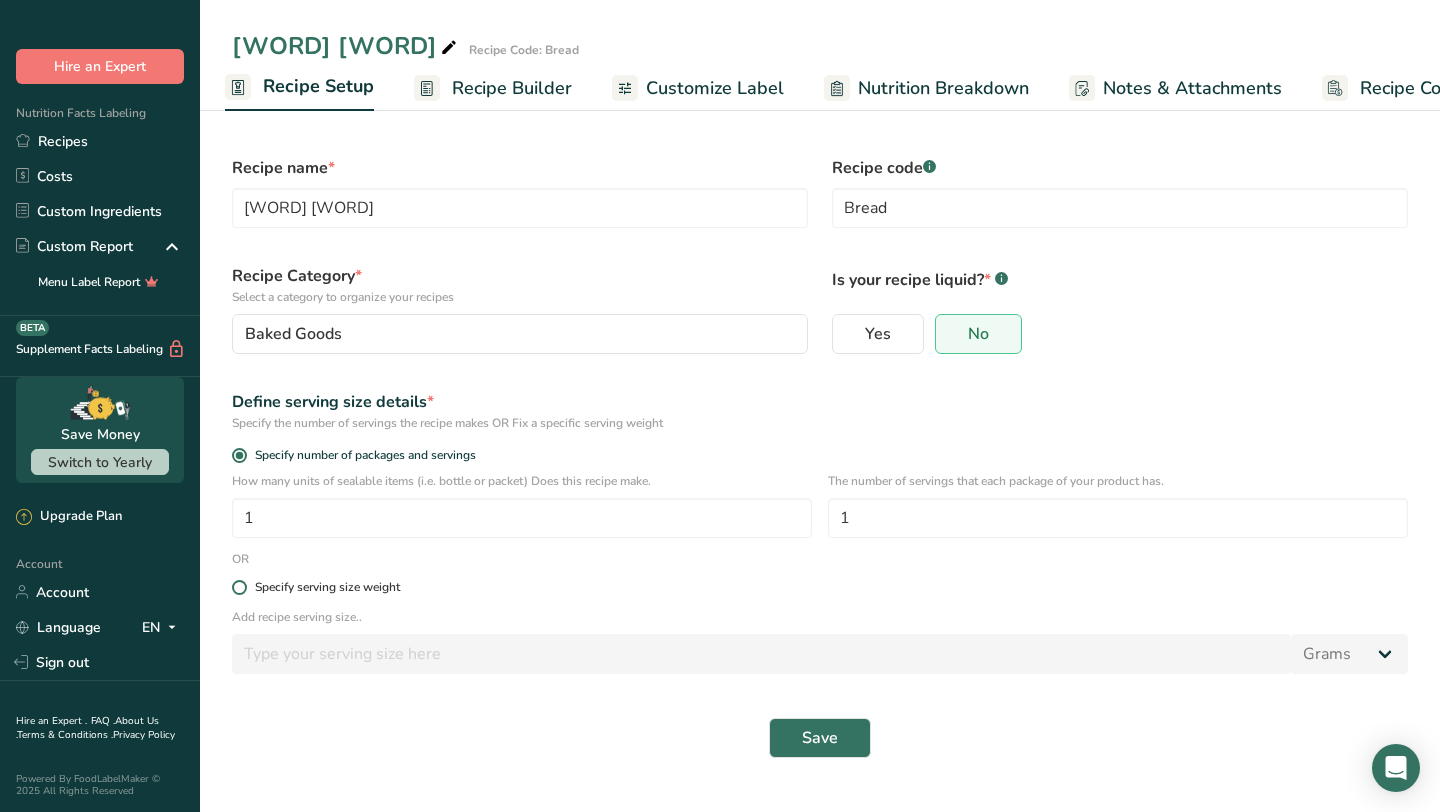click on "Specify serving size weight" at bounding box center (820, 587) 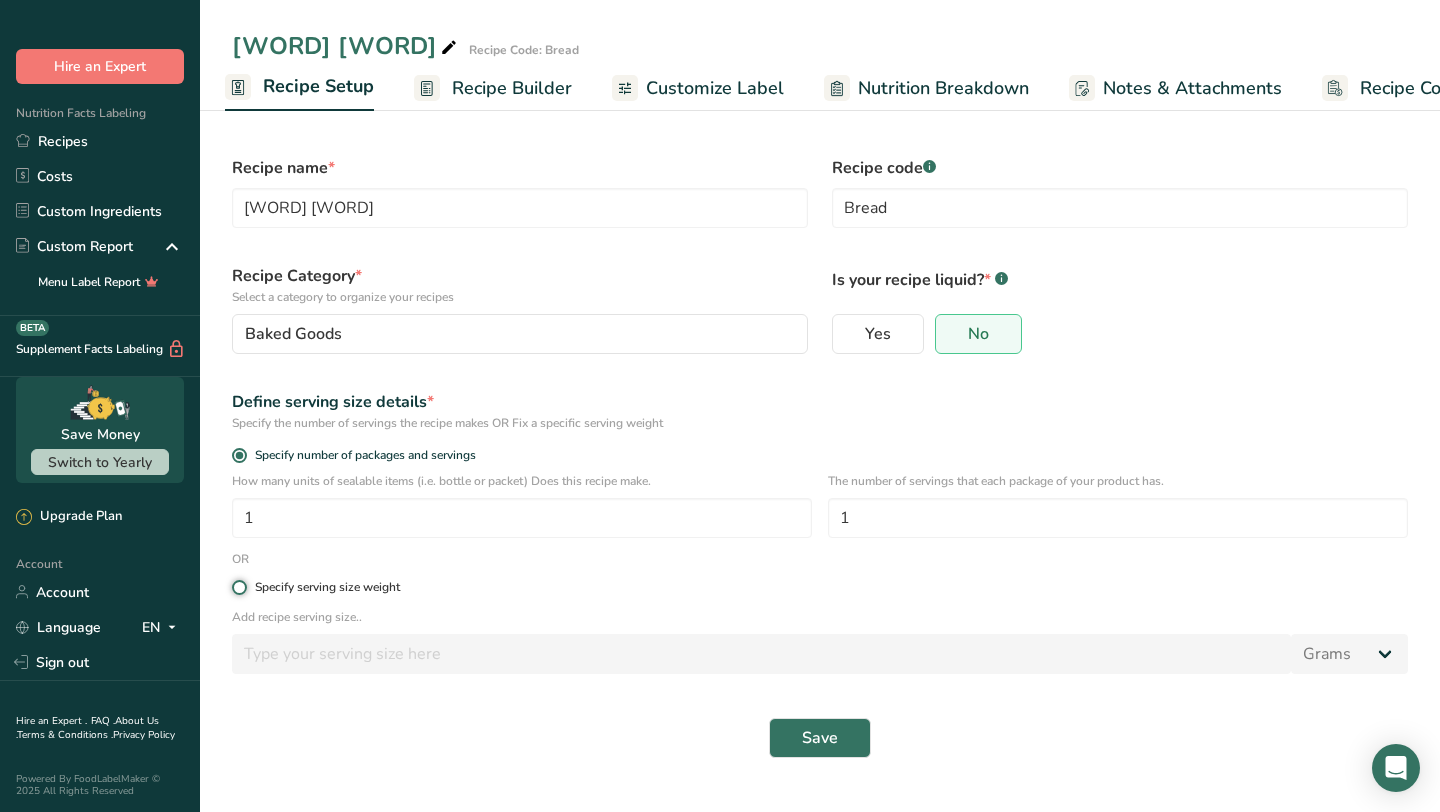 radio on "true" 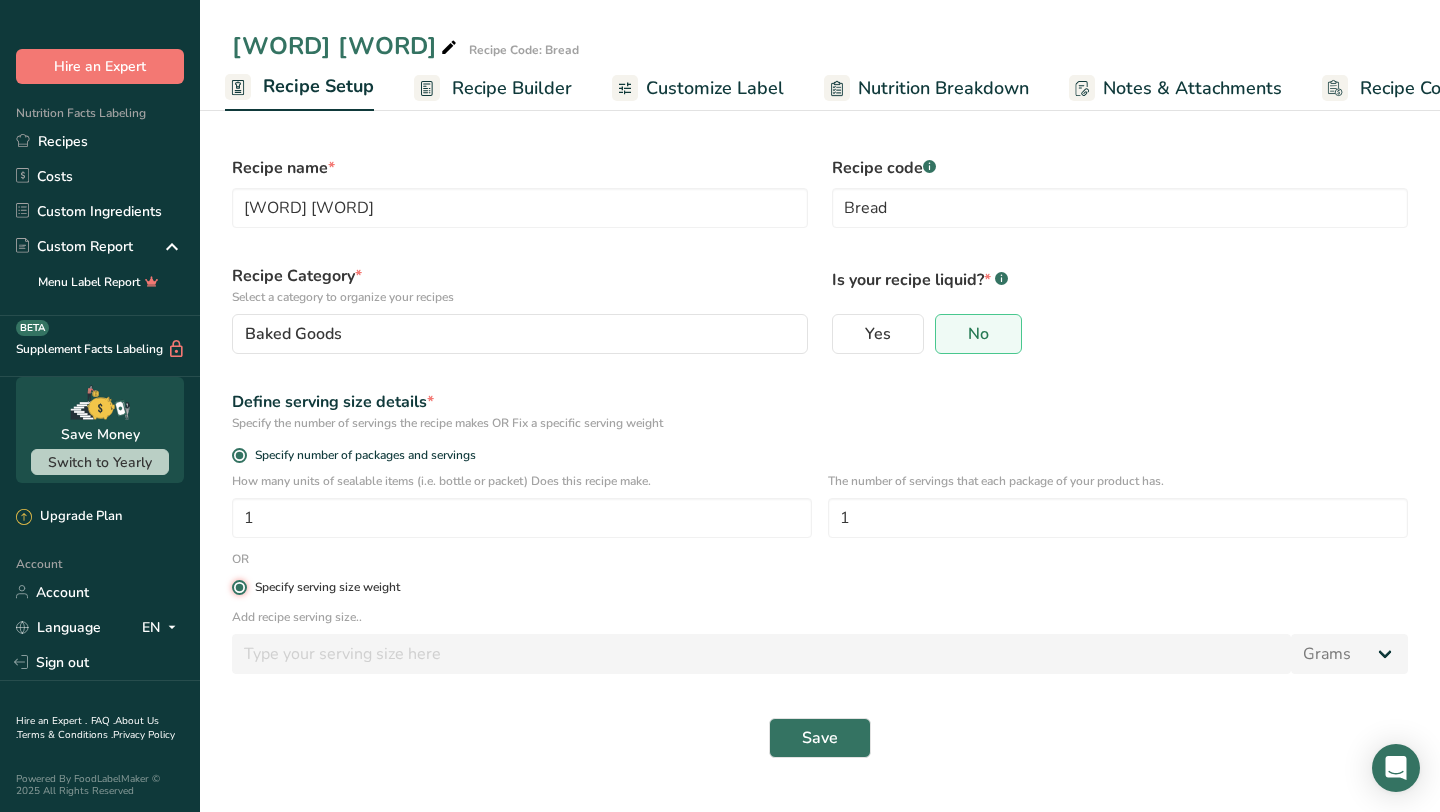 radio on "false" 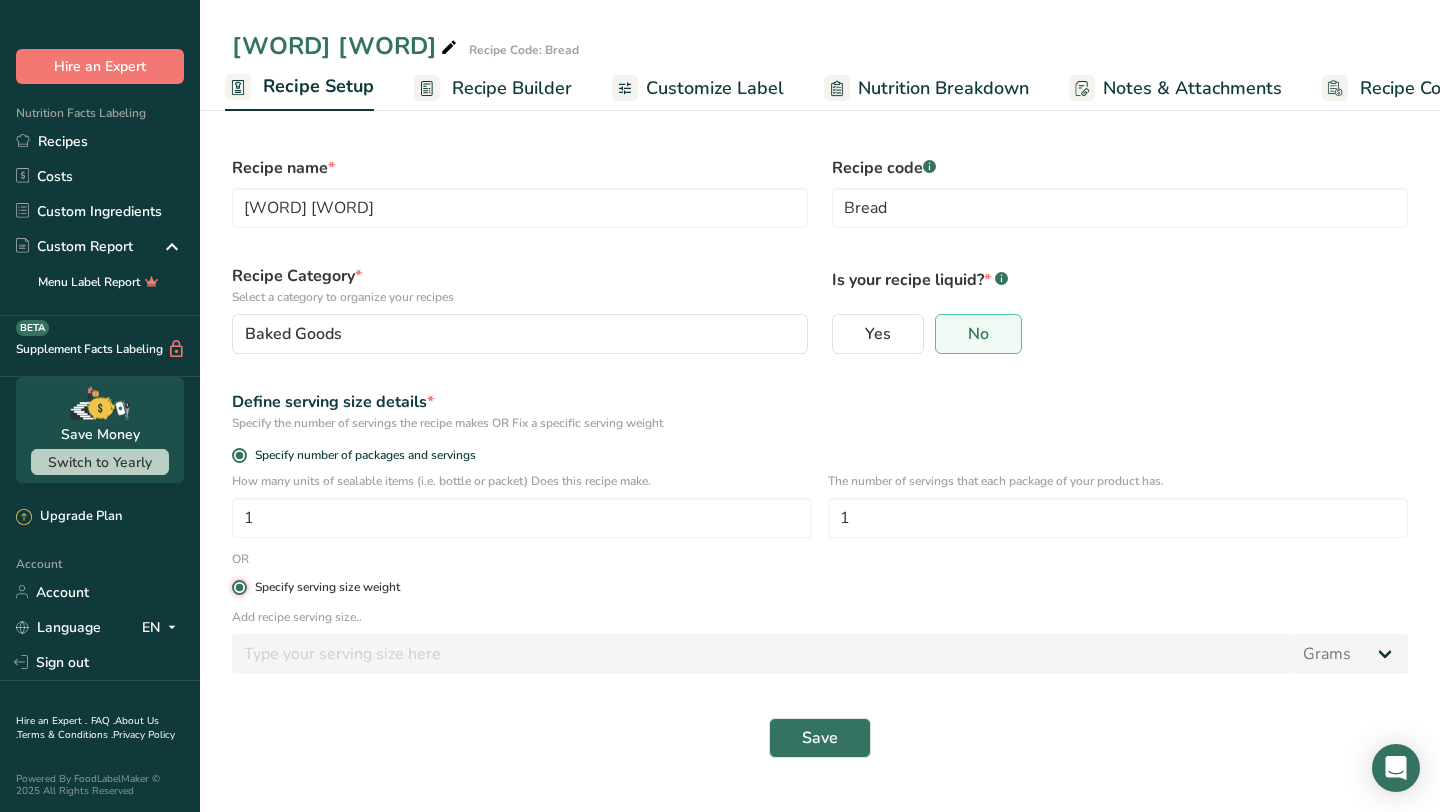 type 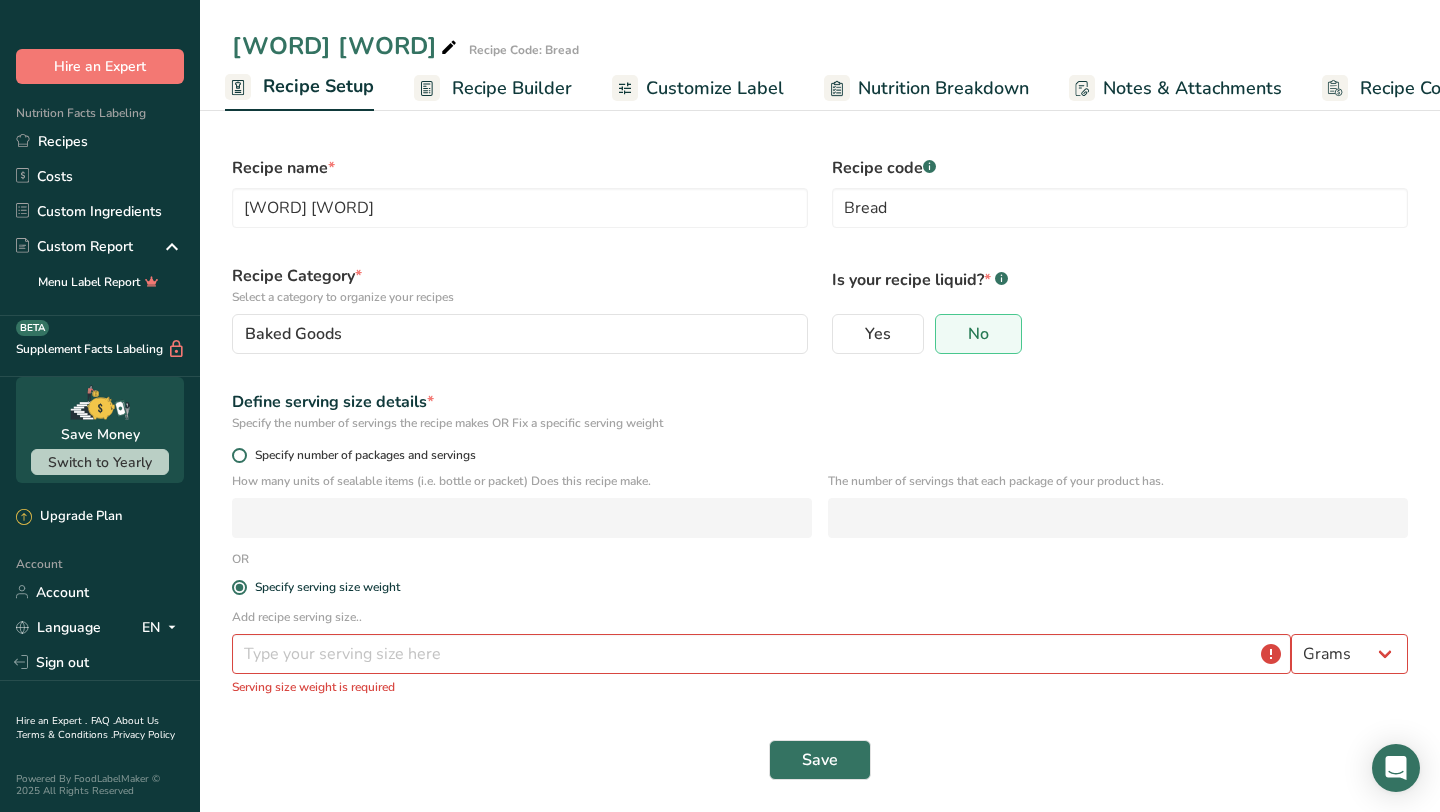 click at bounding box center [239, 455] 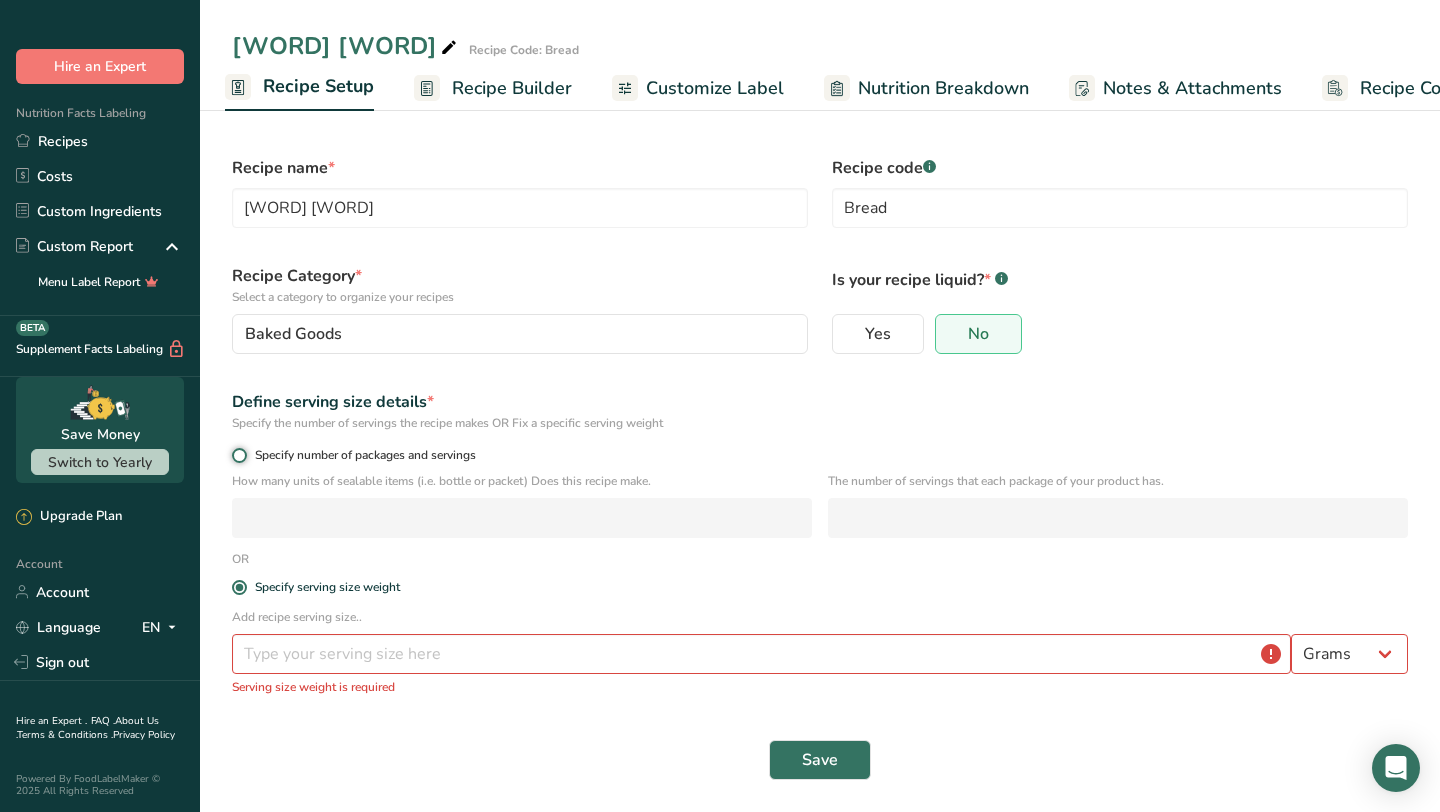 click on "Specify number of packages and servings" at bounding box center [238, 455] 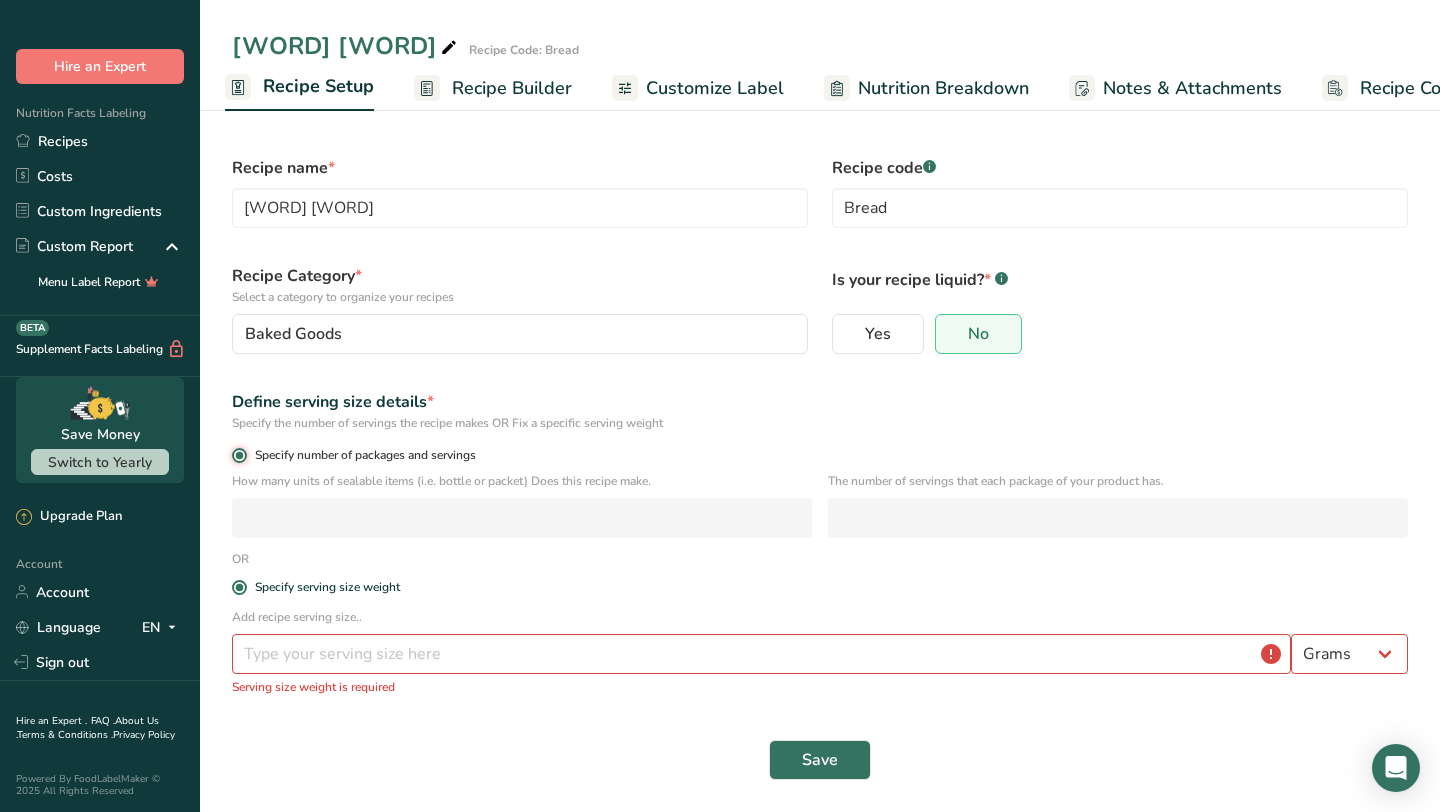 radio on "false" 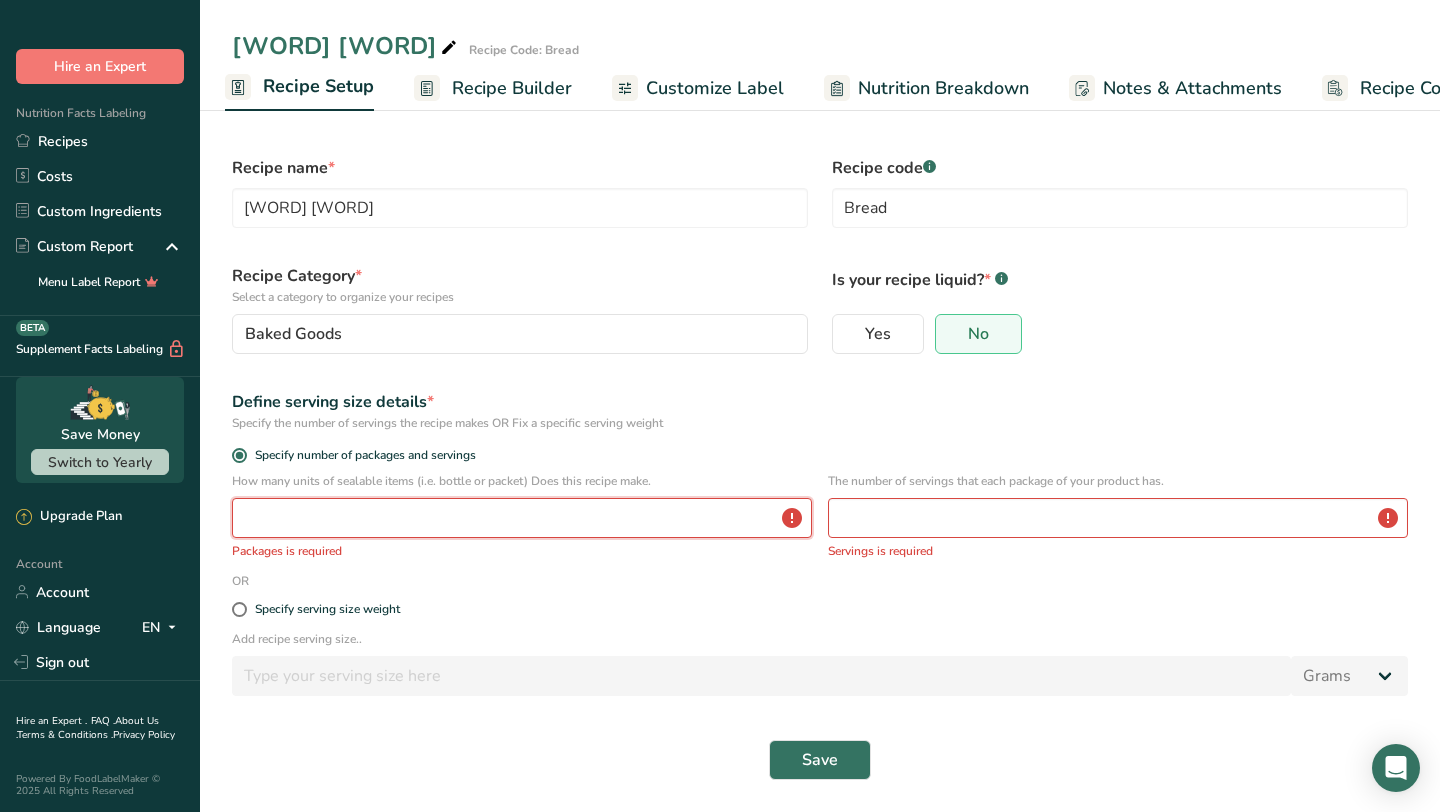 click at bounding box center (522, 518) 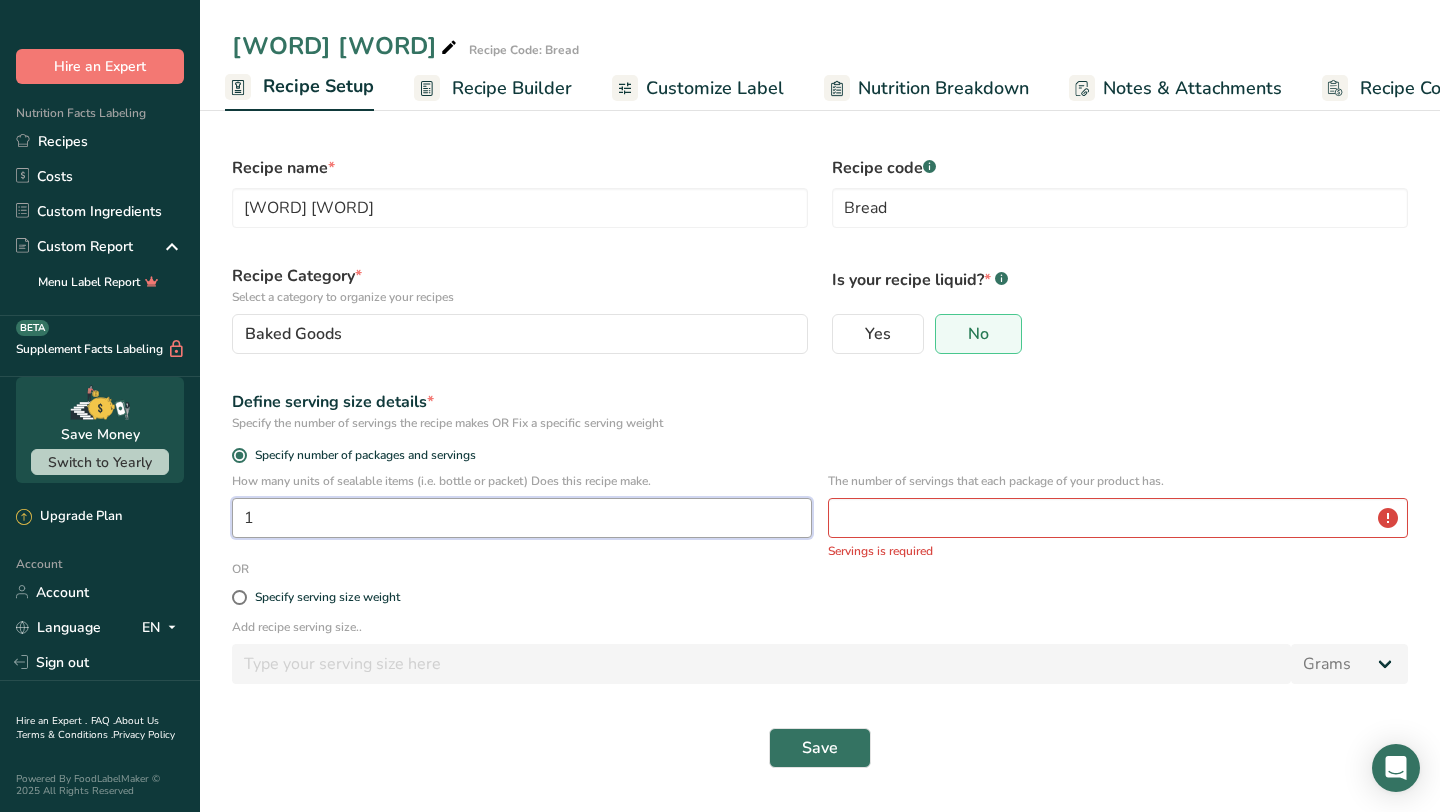 type on "1" 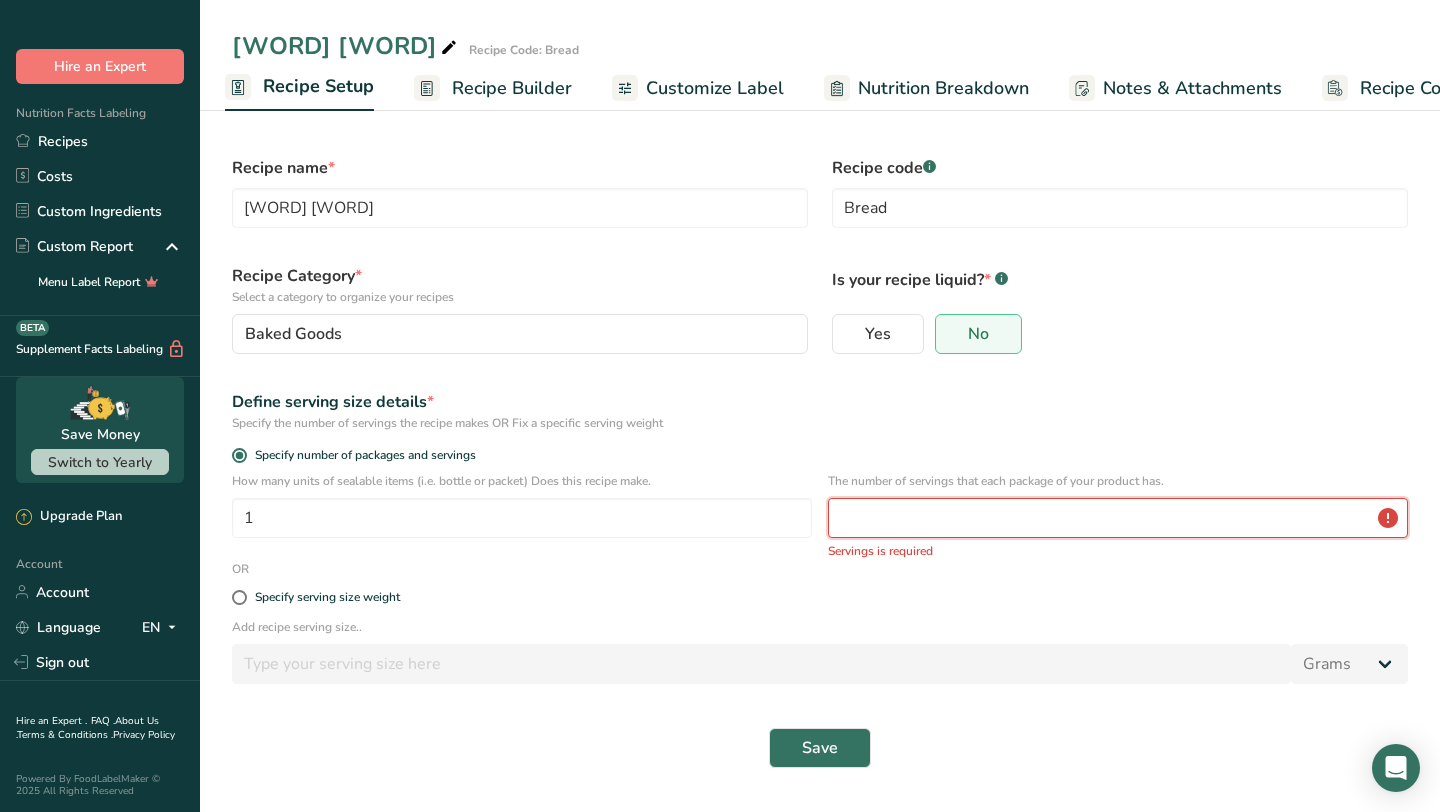 click at bounding box center [1118, 518] 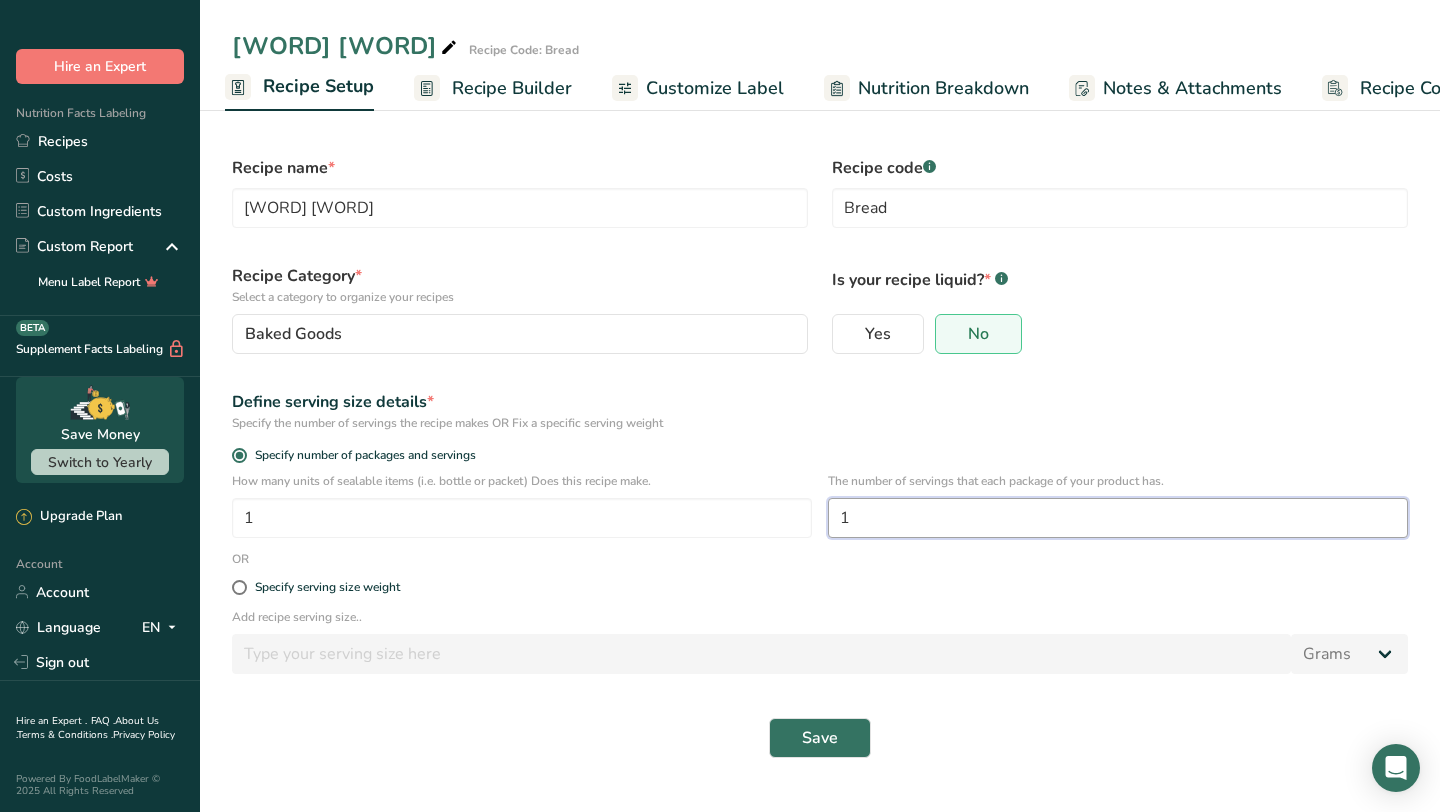 type on "1" 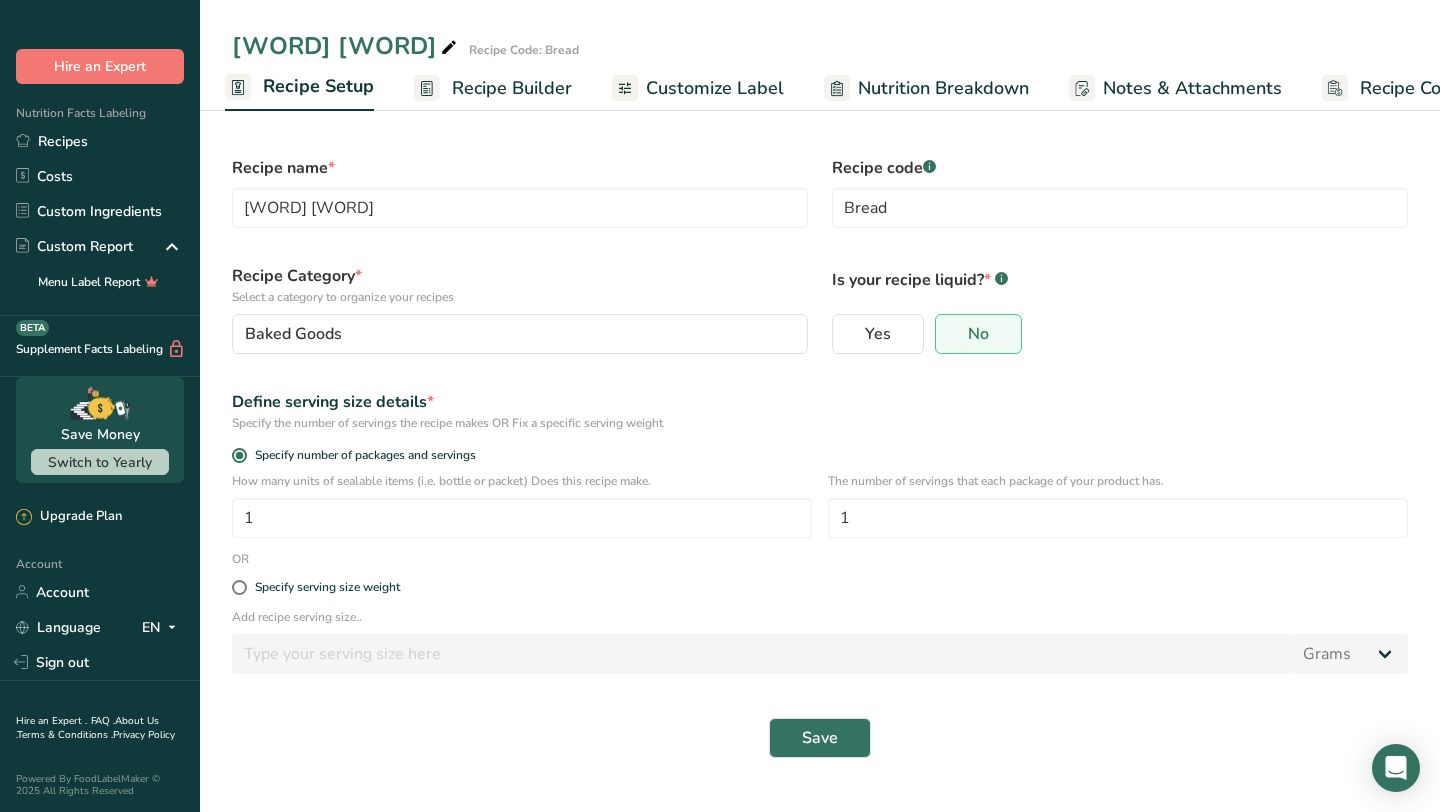 click on "Specify serving size weight" at bounding box center (820, 588) 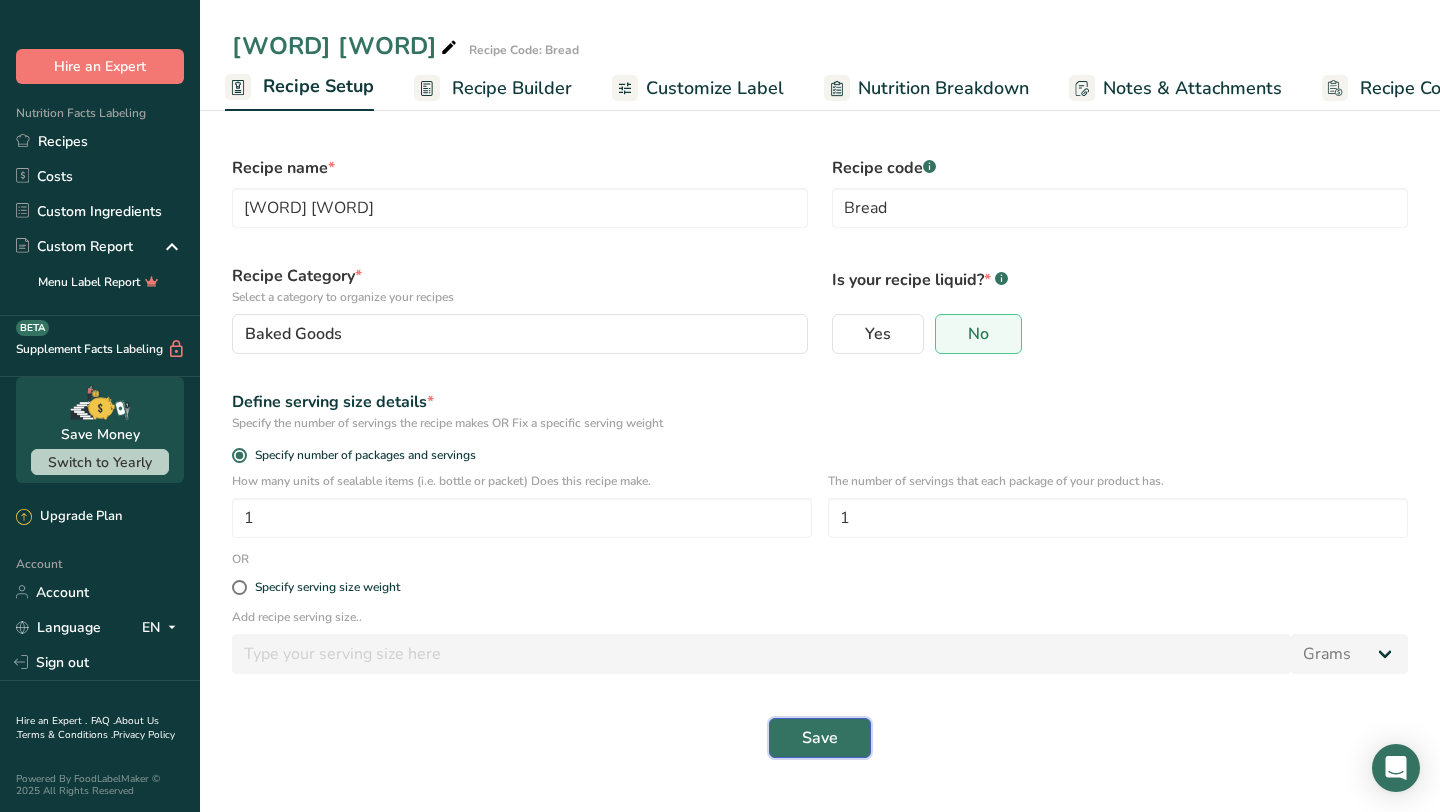 click on "Save" at bounding box center [820, 738] 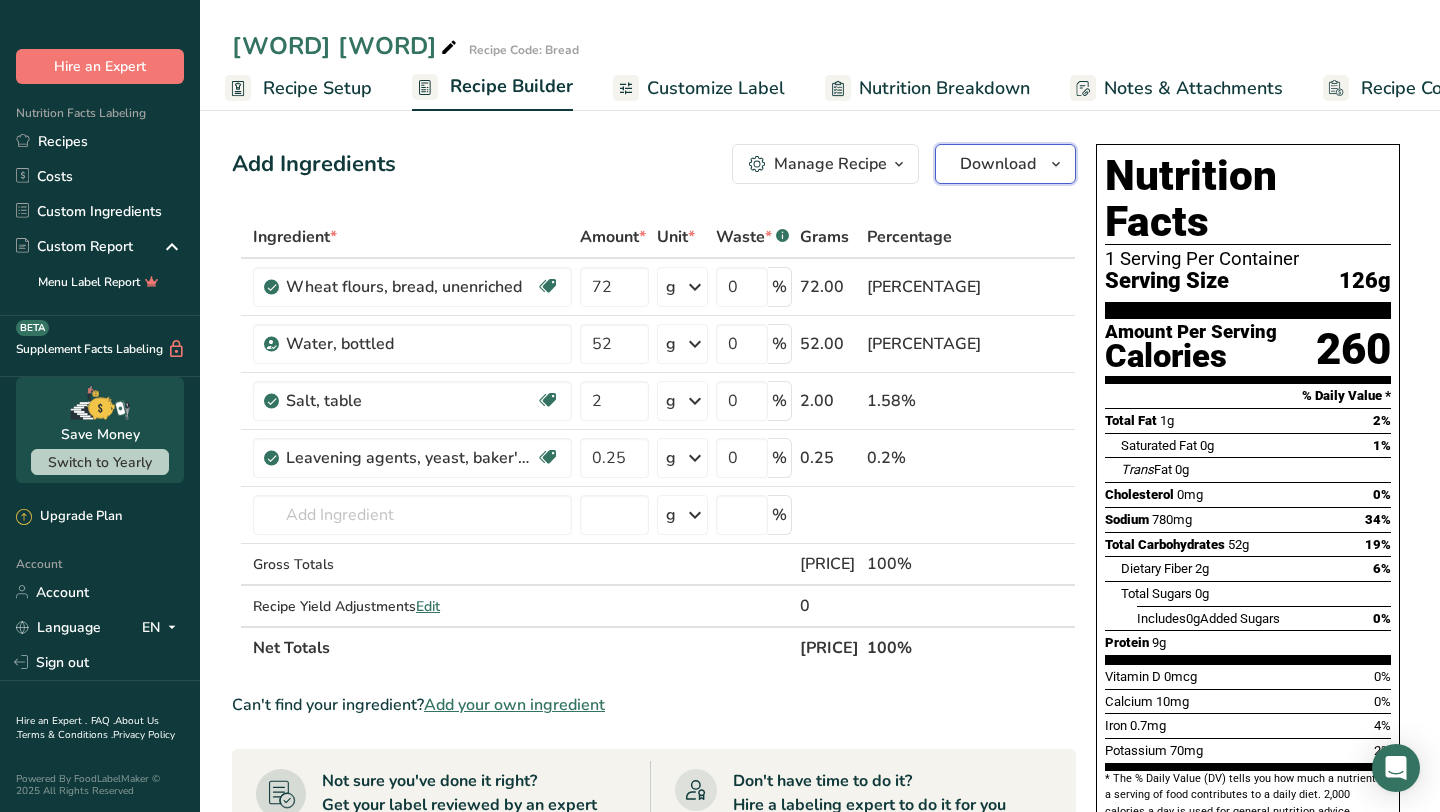 click on "Download" at bounding box center [998, 164] 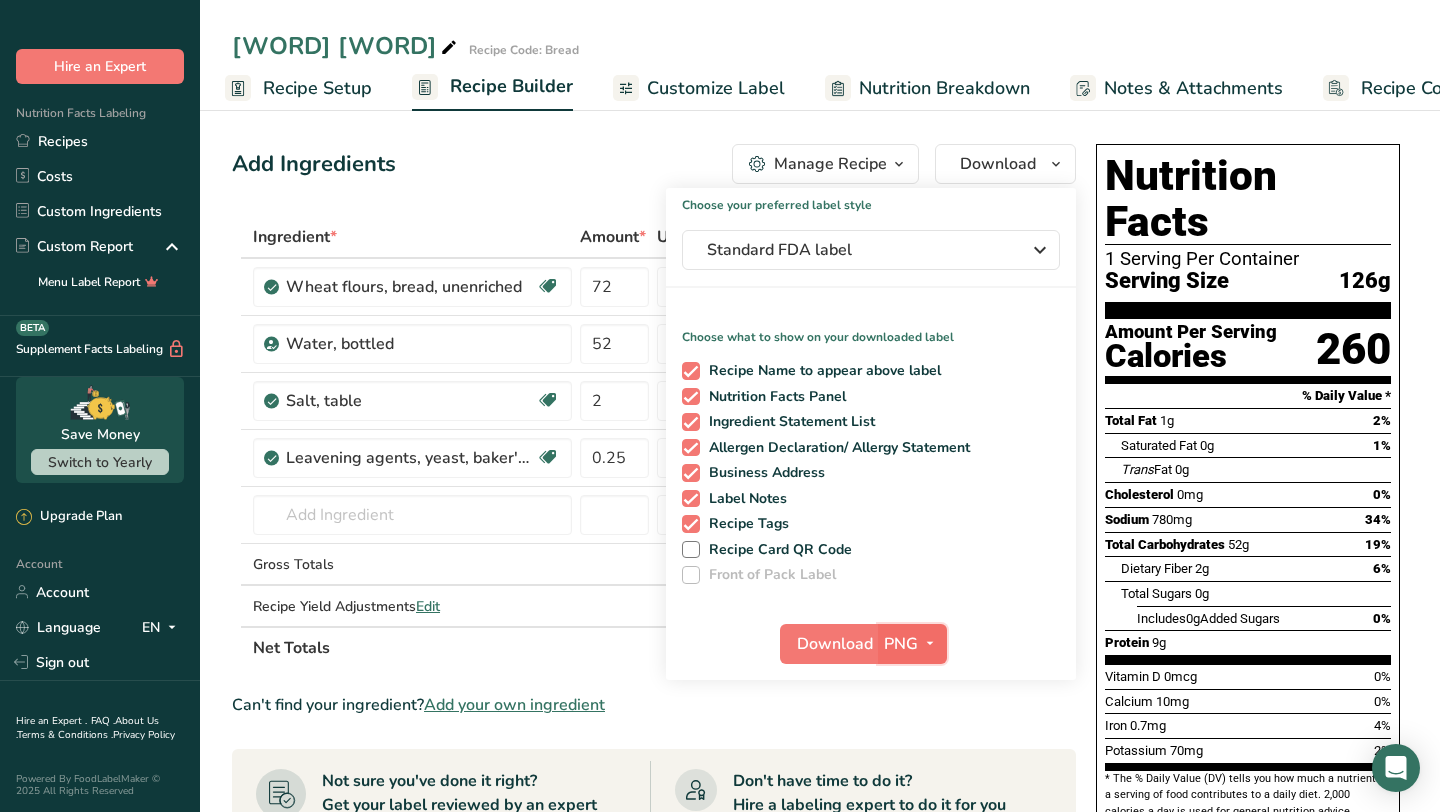 click on "PNG" at bounding box center (901, 644) 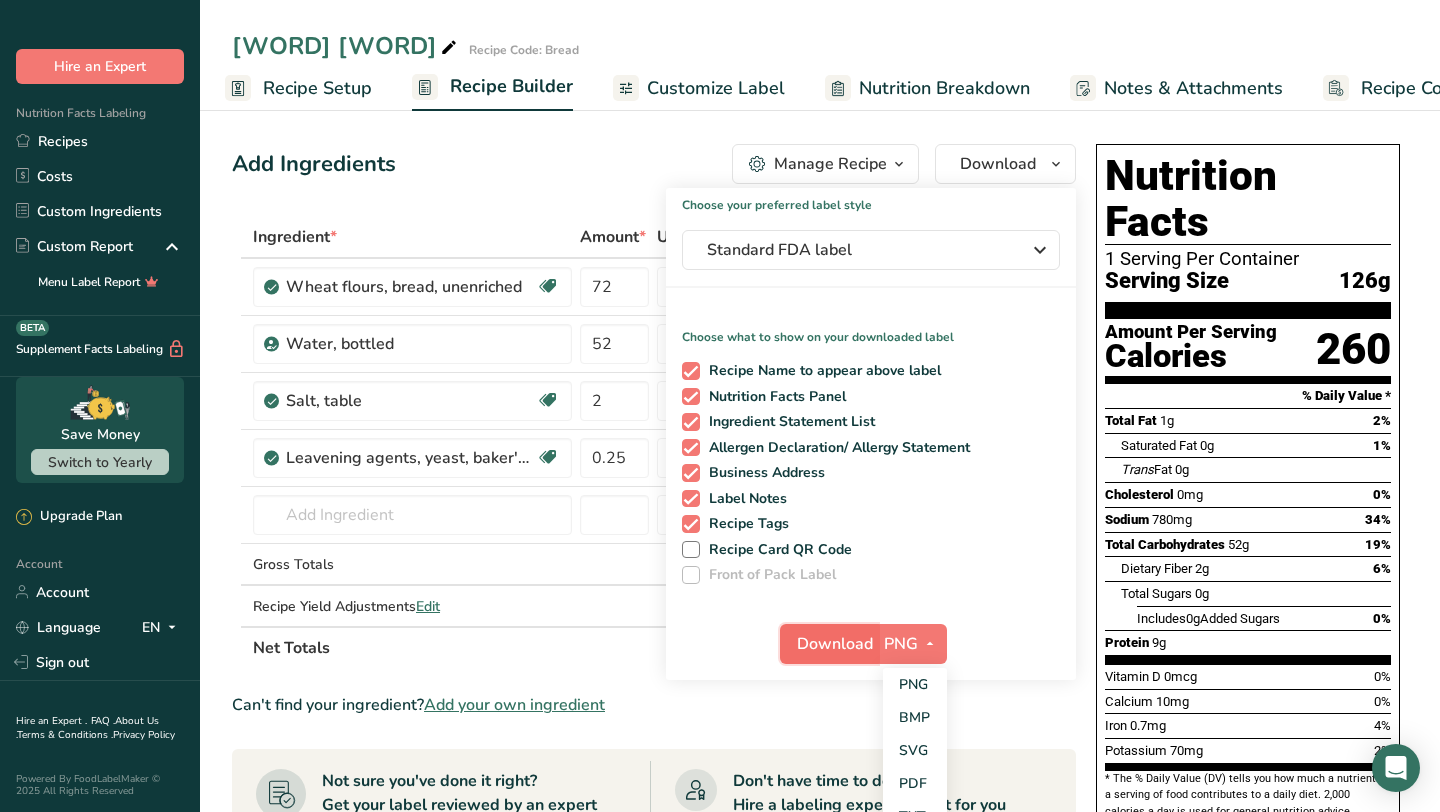 click on "Download" at bounding box center [835, 644] 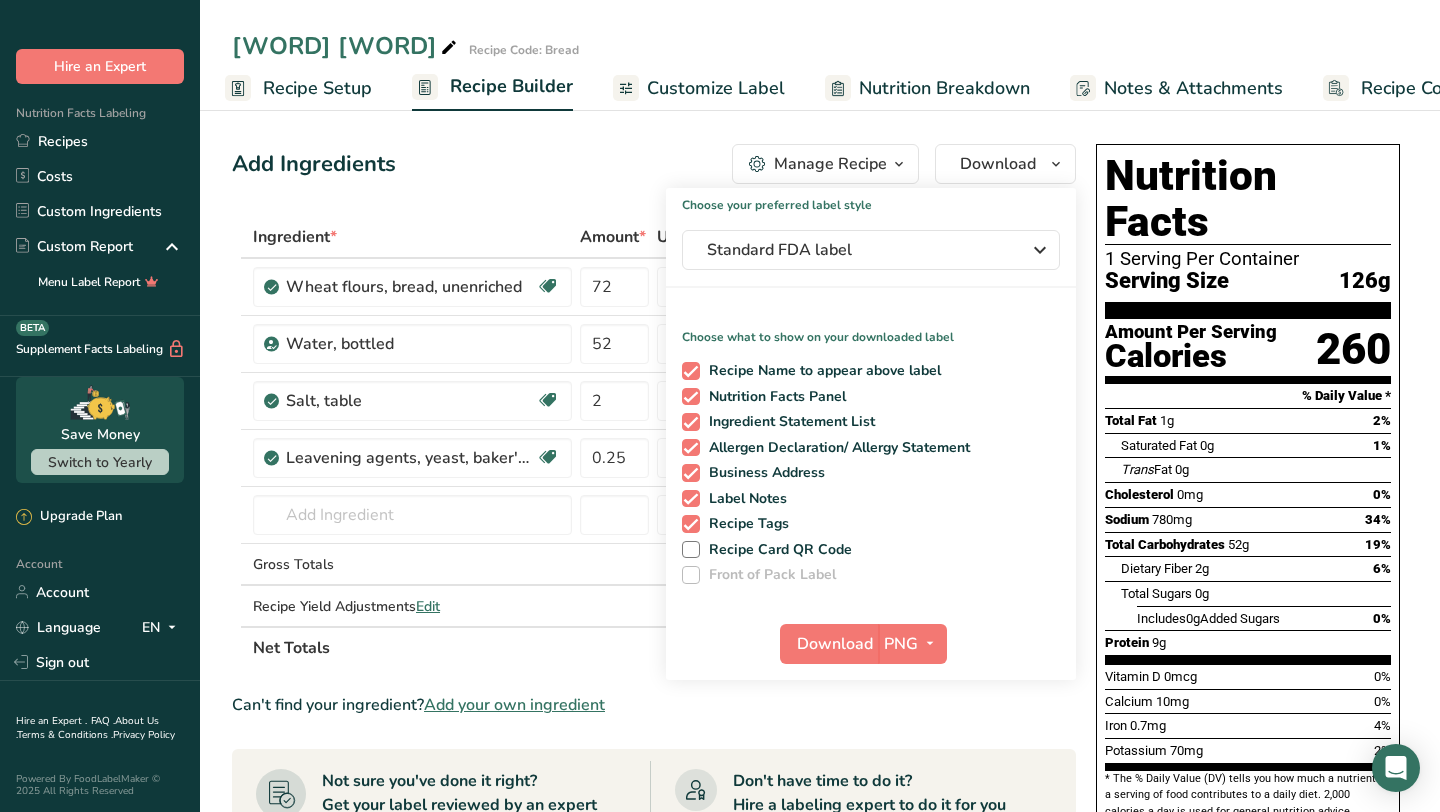 click on "Add Ingredients
Manage Recipe         Delete Recipe           Duplicate Recipe             Scale Recipe             Save as Sub-Recipe   .a-a{fill:#347362;}.b-a{fill:#fff;}                               Nutrition Breakdown                 Recipe Card
NEW
Amino Acids Pattern Report             Activity History
Download
Choose your preferred label style
Standard FDA label
Standard FDA label
The most common format for nutrition facts labels in compliance with the FDA's typeface, style and requirements
Tabular FDA label
A label format compliant with the FDA regulations presented in a tabular (horizontal) display.
Linear FDA label
A simple linear display for small sized packages.
Simplified FDA label" at bounding box center [654, 164] 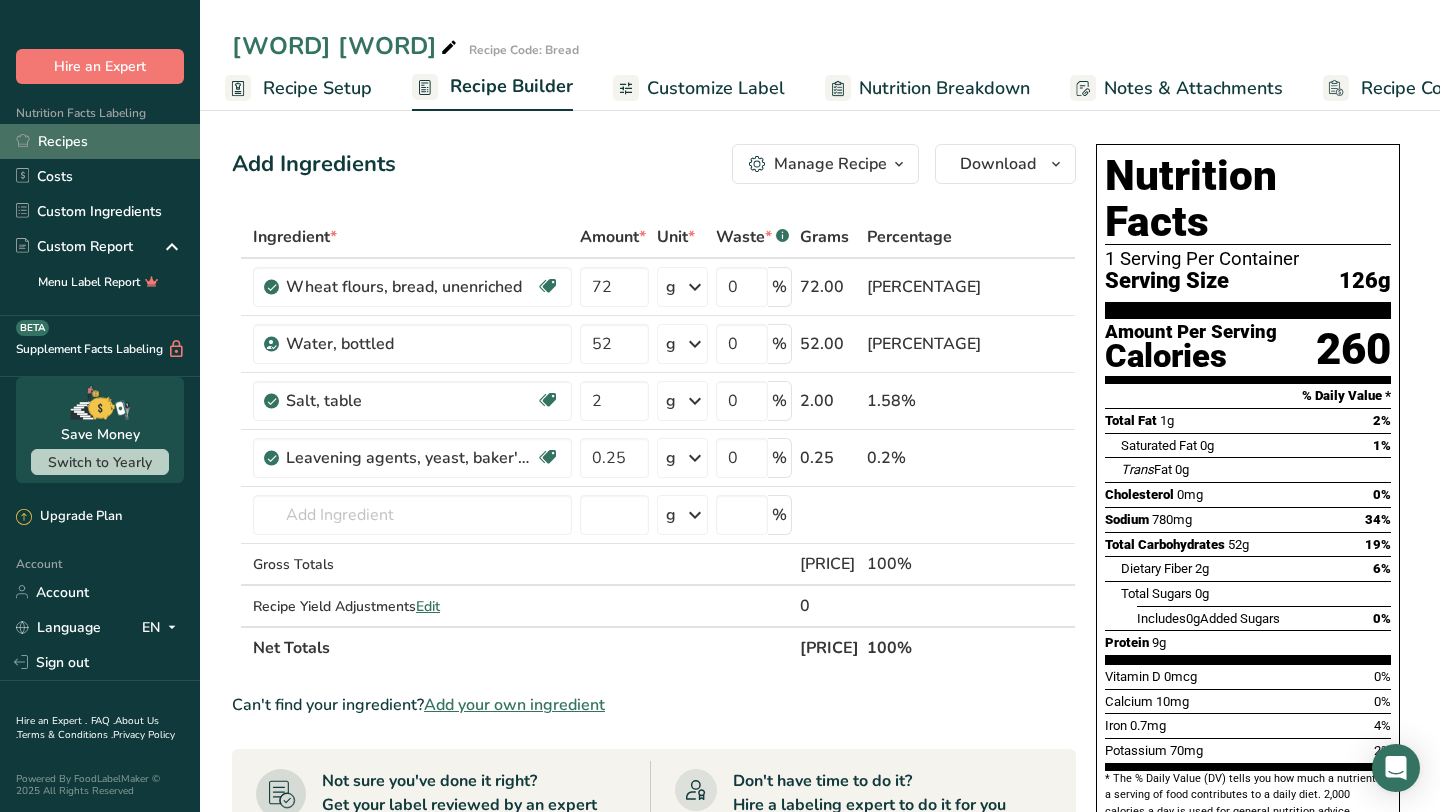 click on "Recipes" at bounding box center [100, 141] 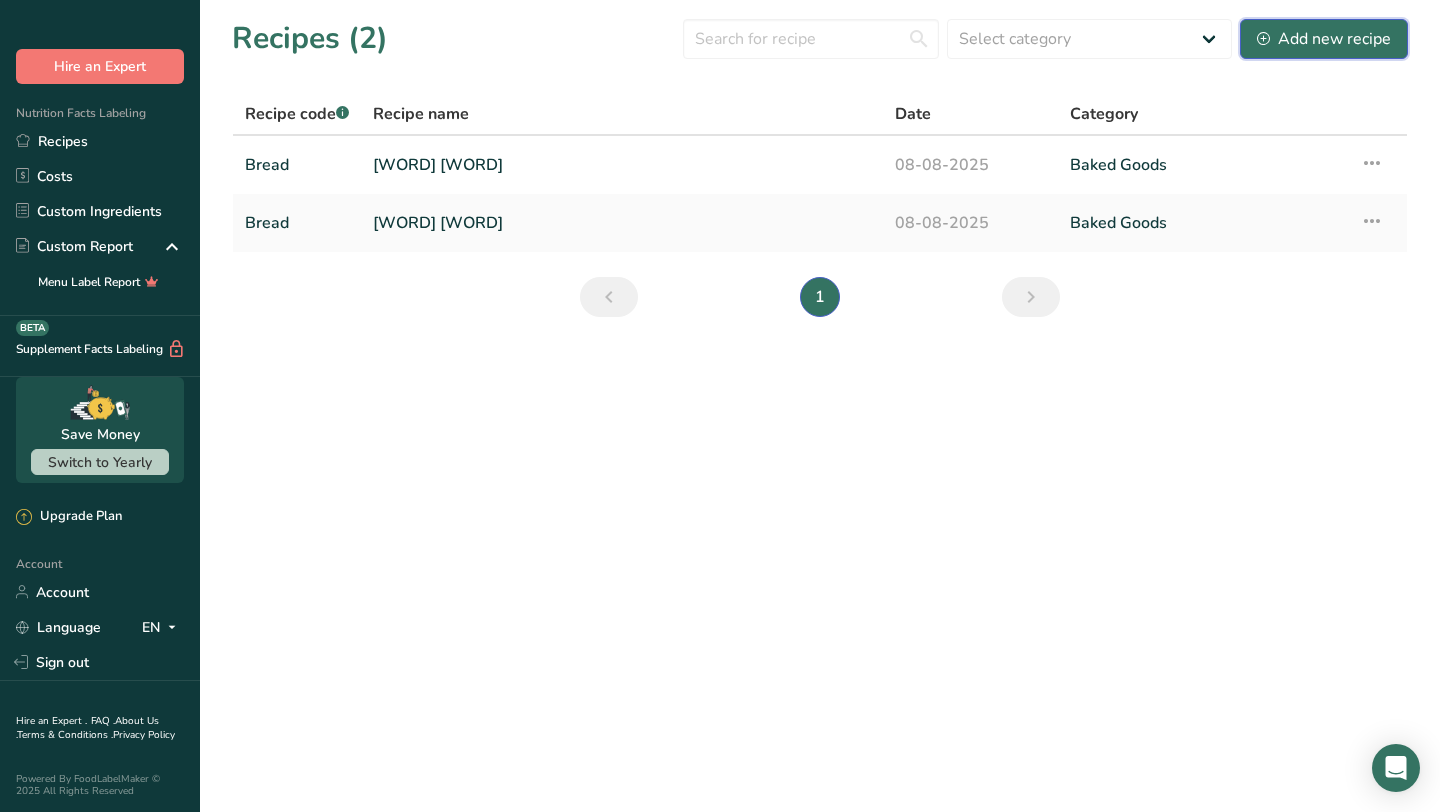 click on "Add new recipe" at bounding box center [1324, 39] 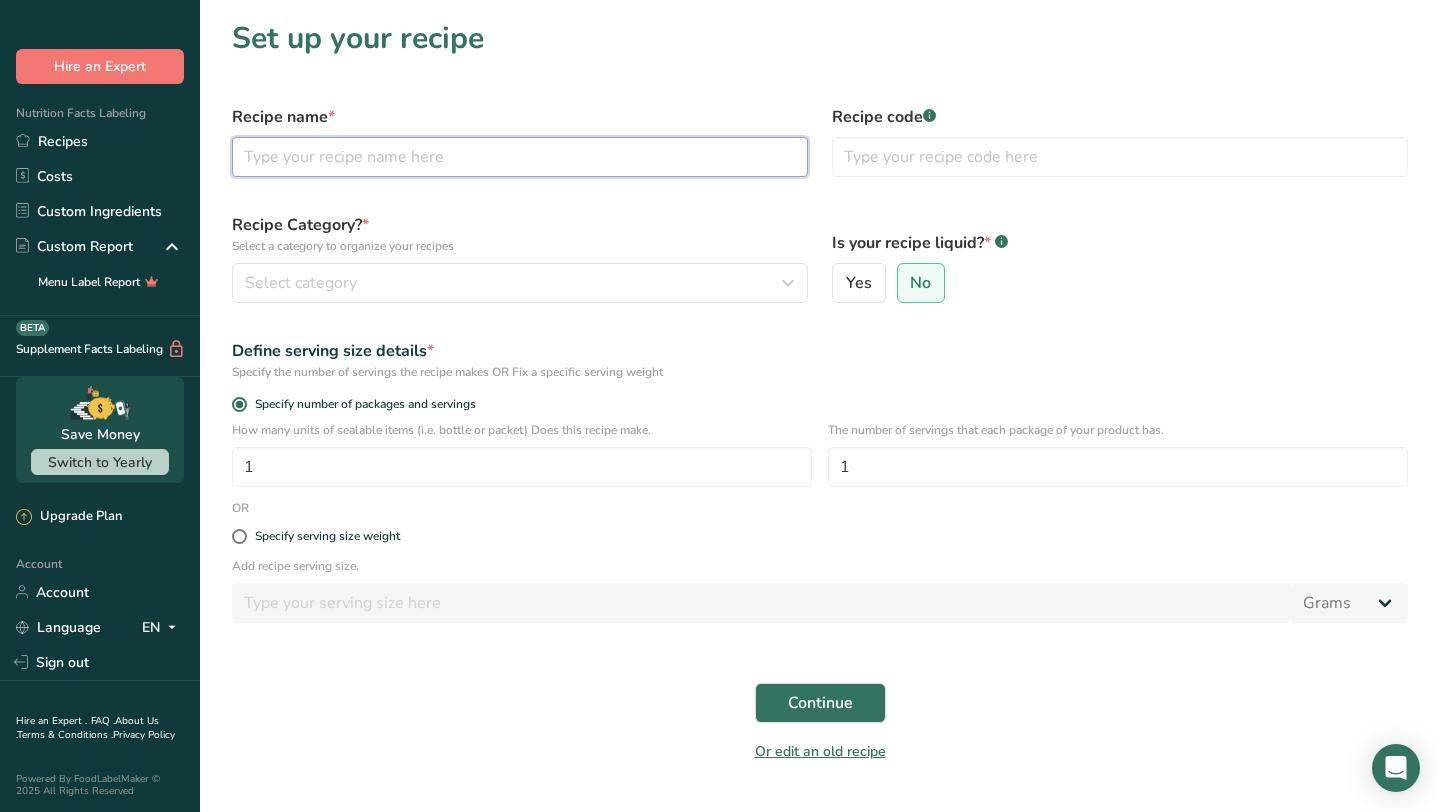 click at bounding box center (520, 157) 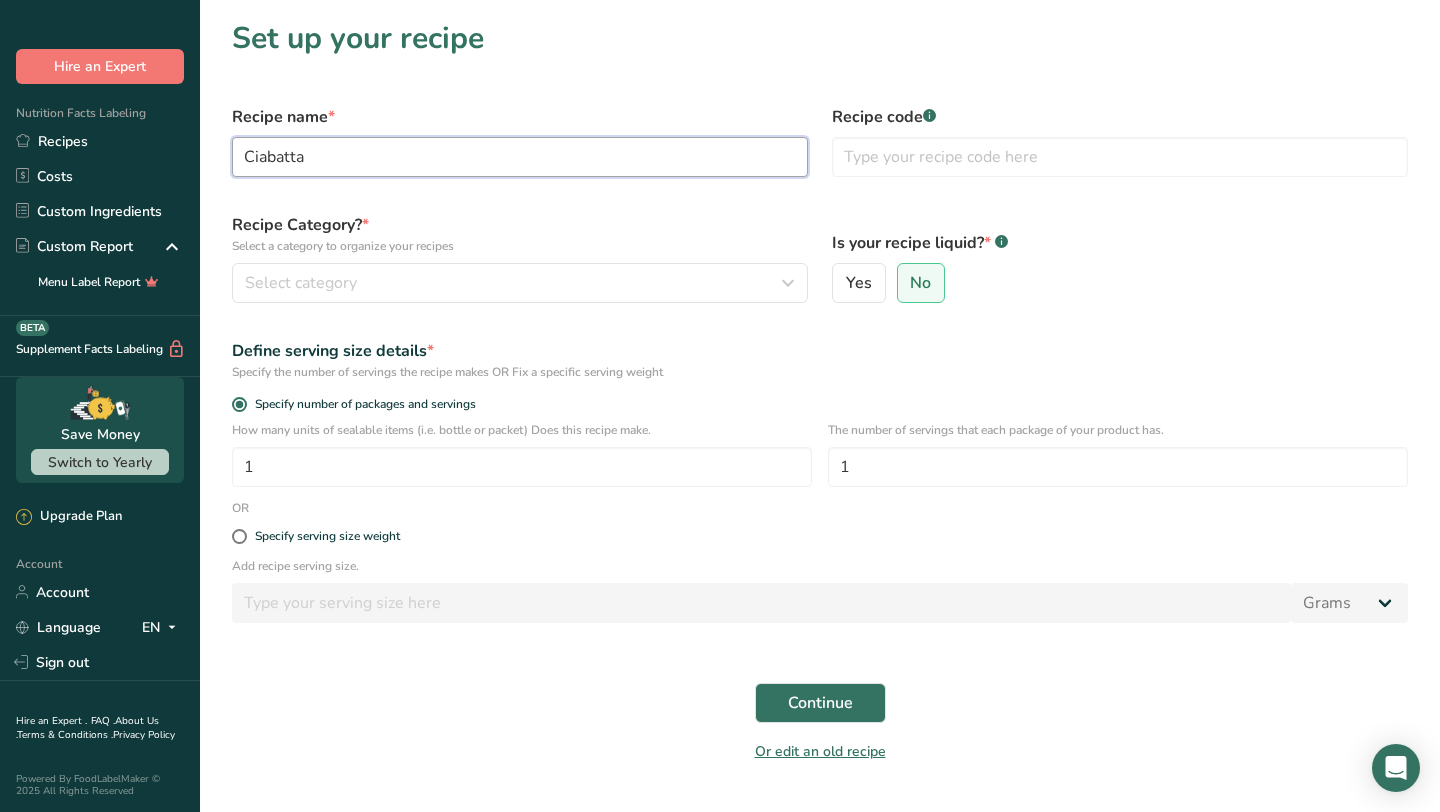 type on "Ciabatta" 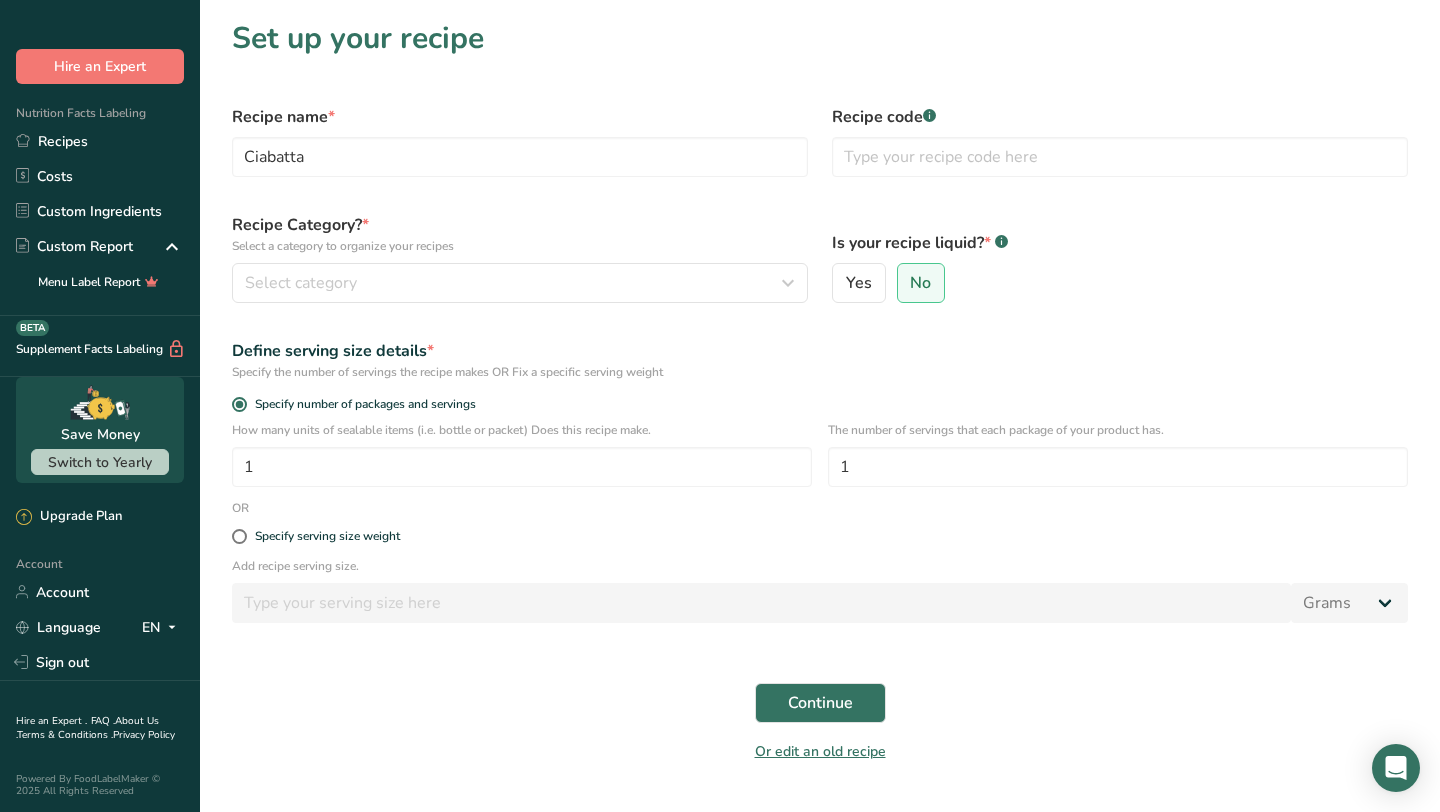 click on "Recipe code
.a-a{fill:#347362;}.b-a{fill:#fff;}" at bounding box center [1120, 141] 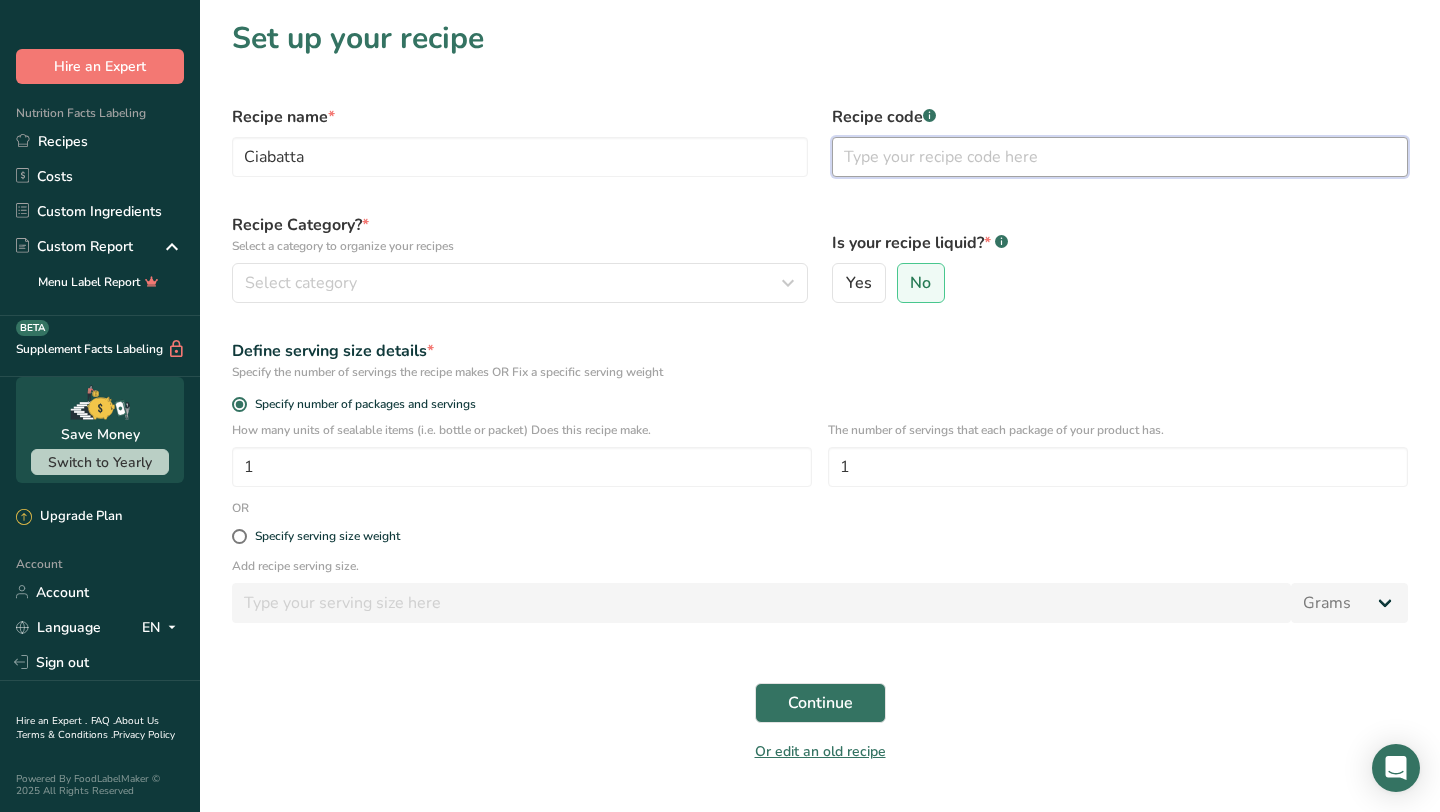 click at bounding box center [1120, 157] 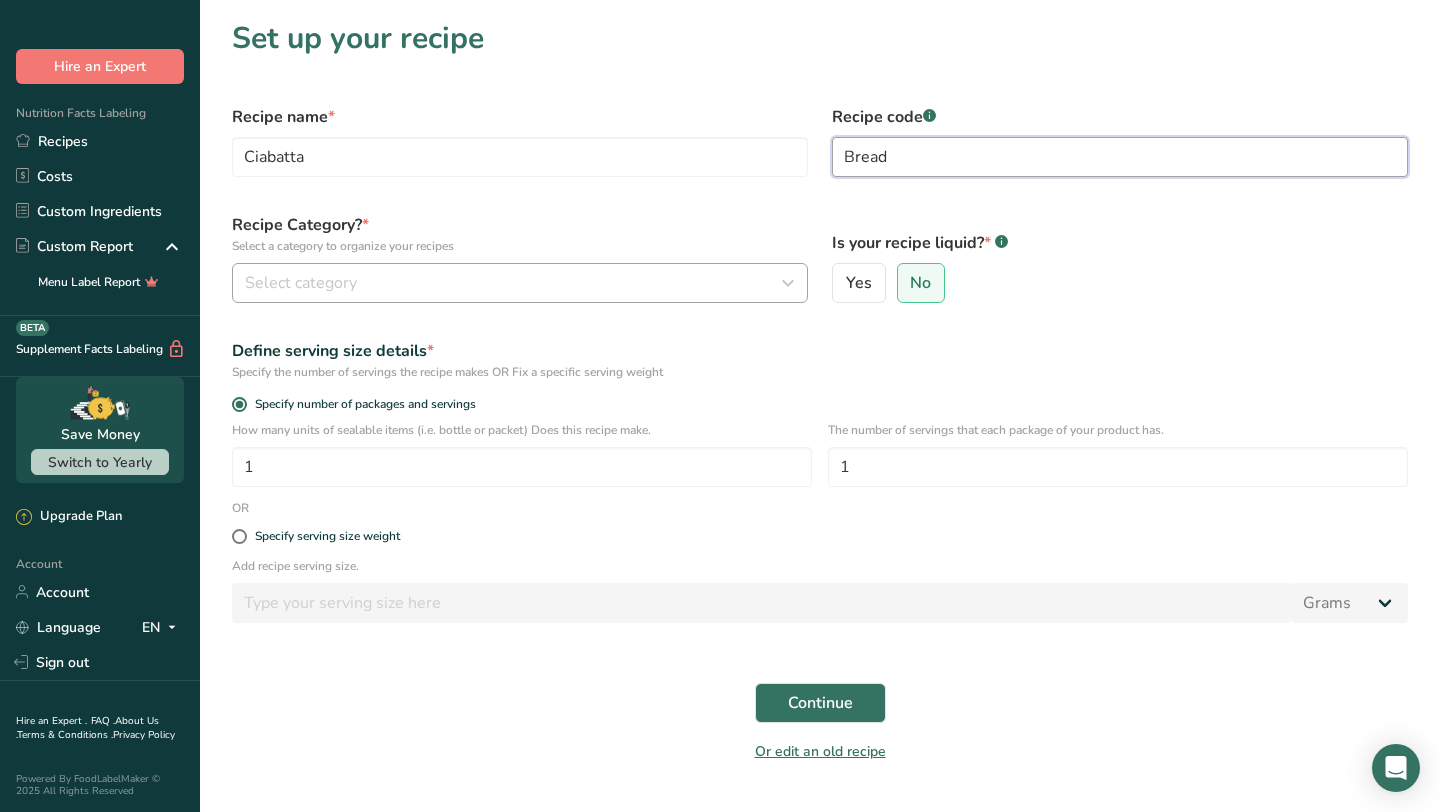 type on "Bread" 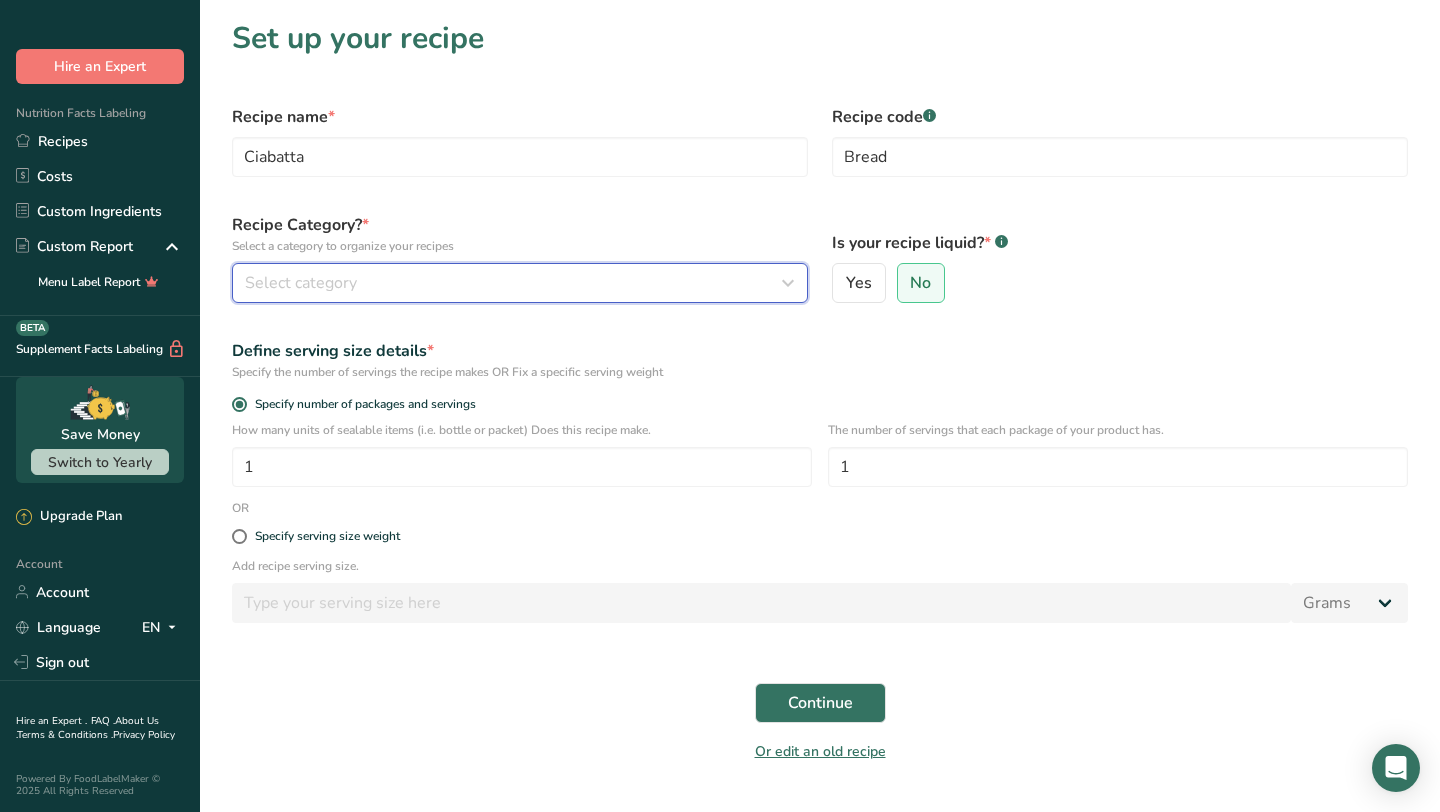 click on "Select category" at bounding box center (514, 283) 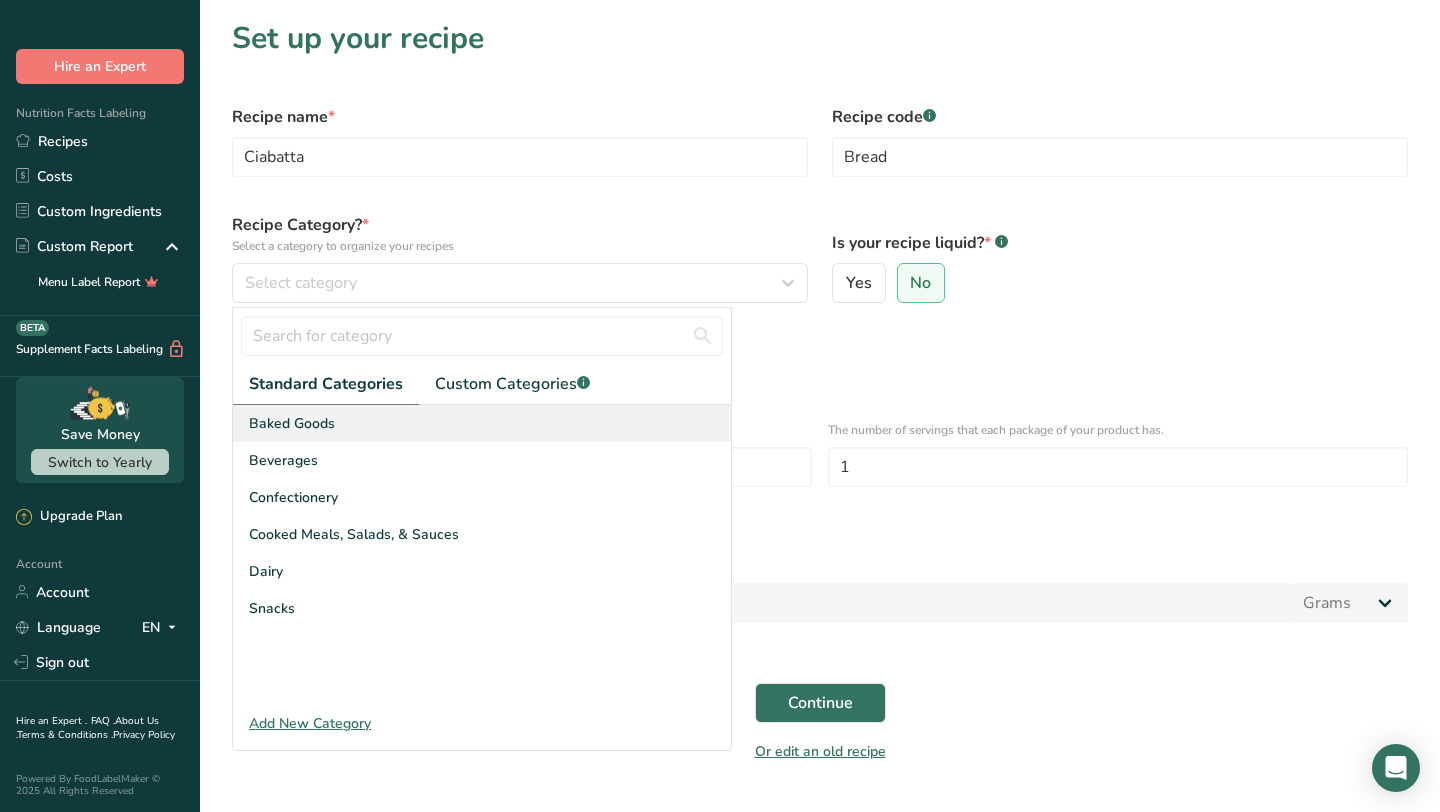 click on "Baked Goods" at bounding box center [482, 423] 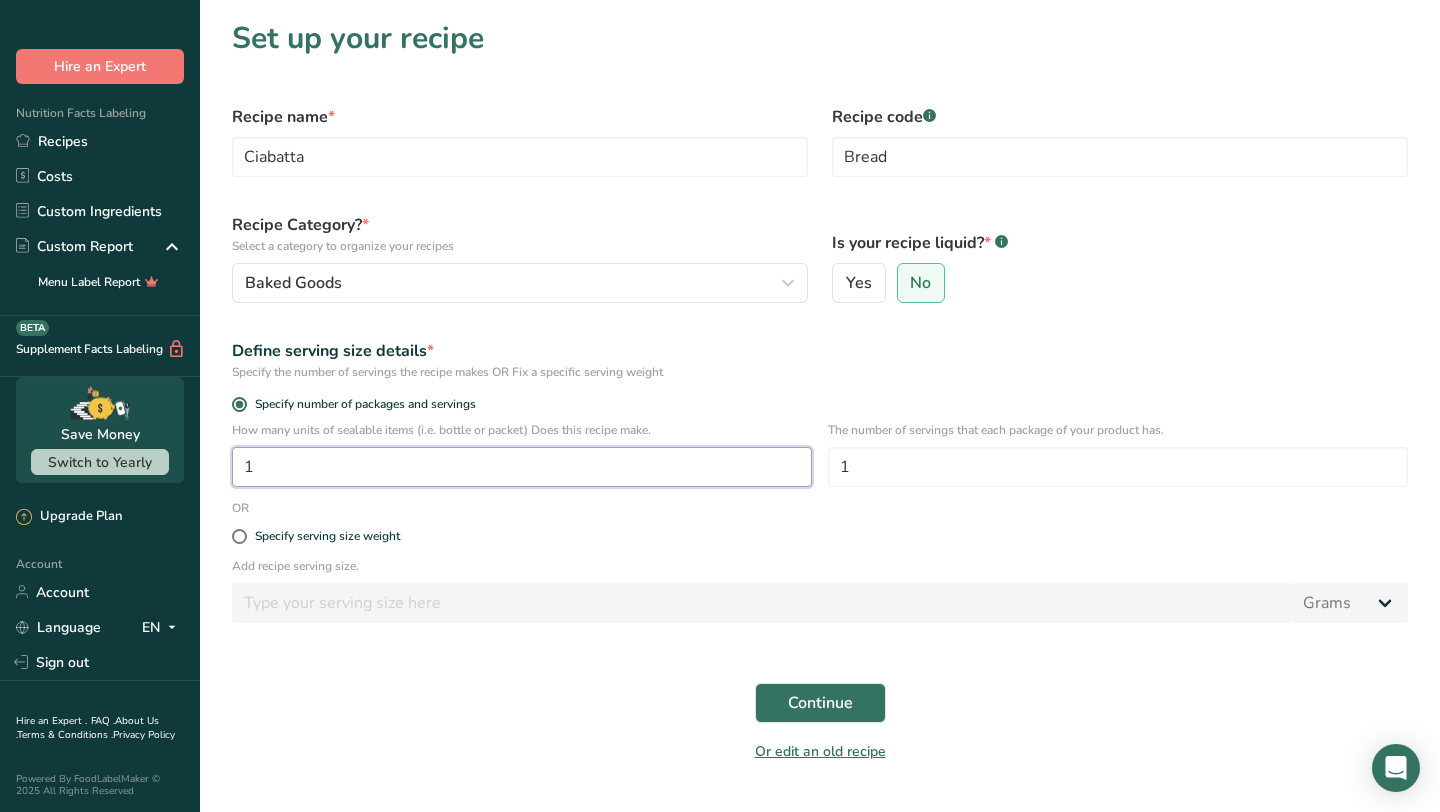click on "1" at bounding box center (522, 467) 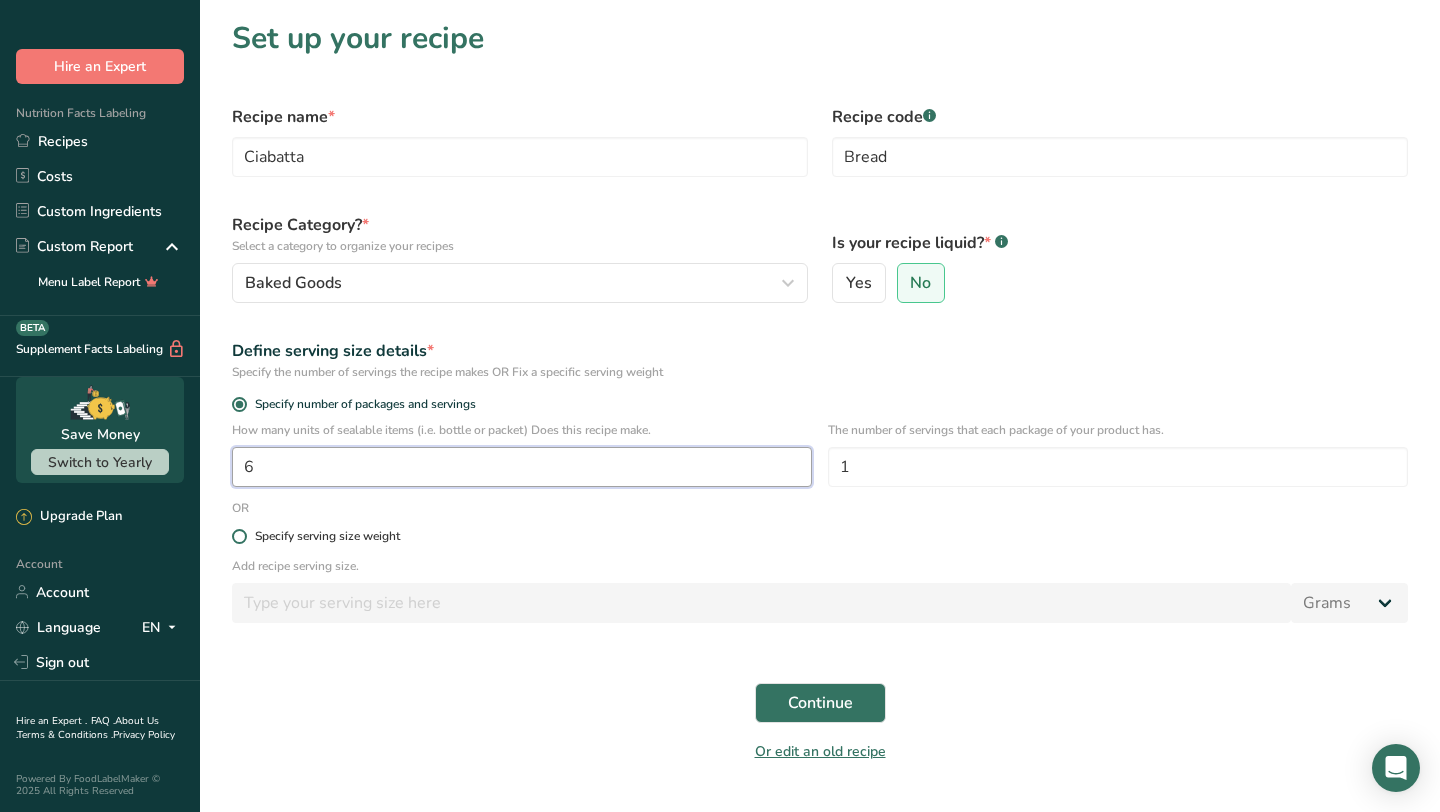 type on "6" 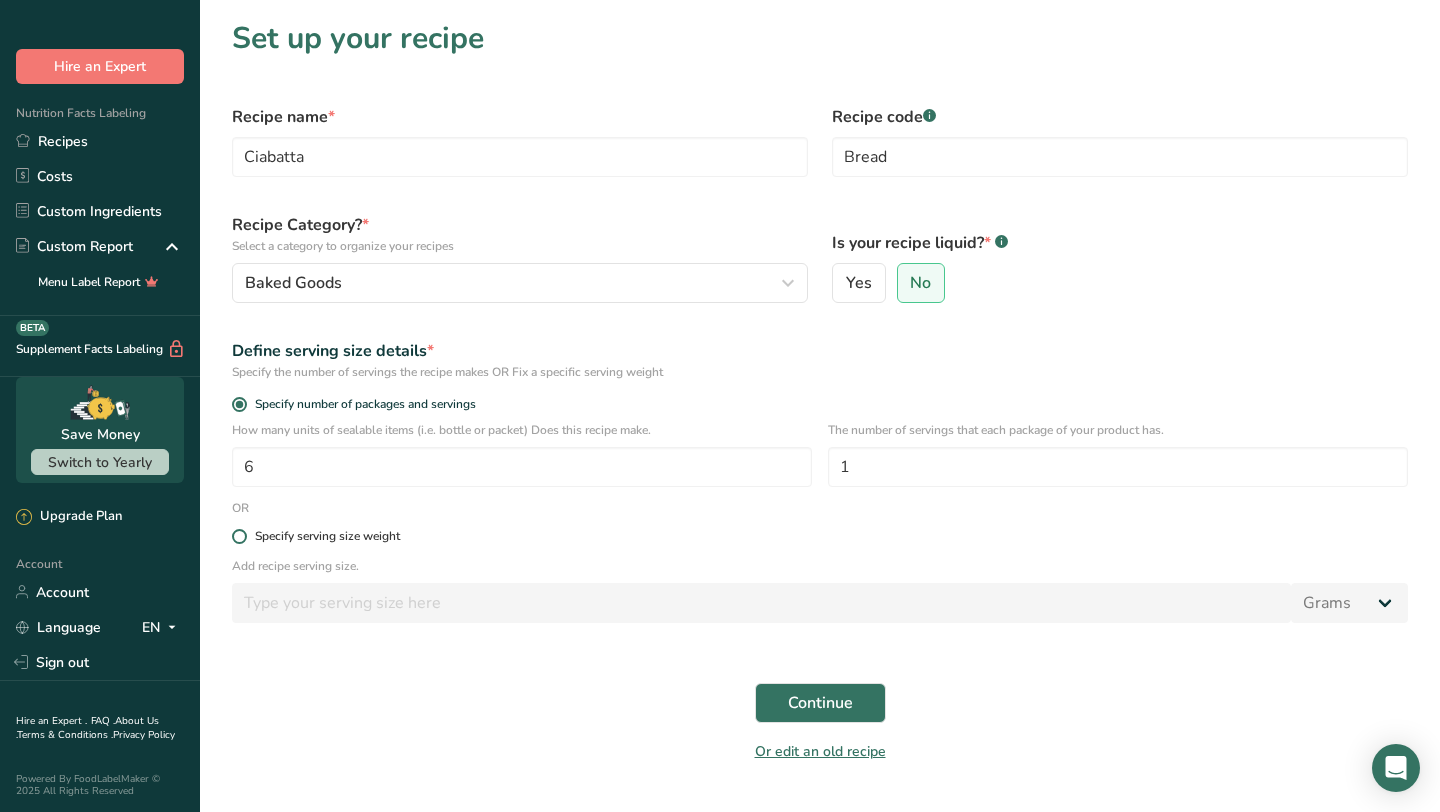 click on "Specify serving size weight" at bounding box center [820, 536] 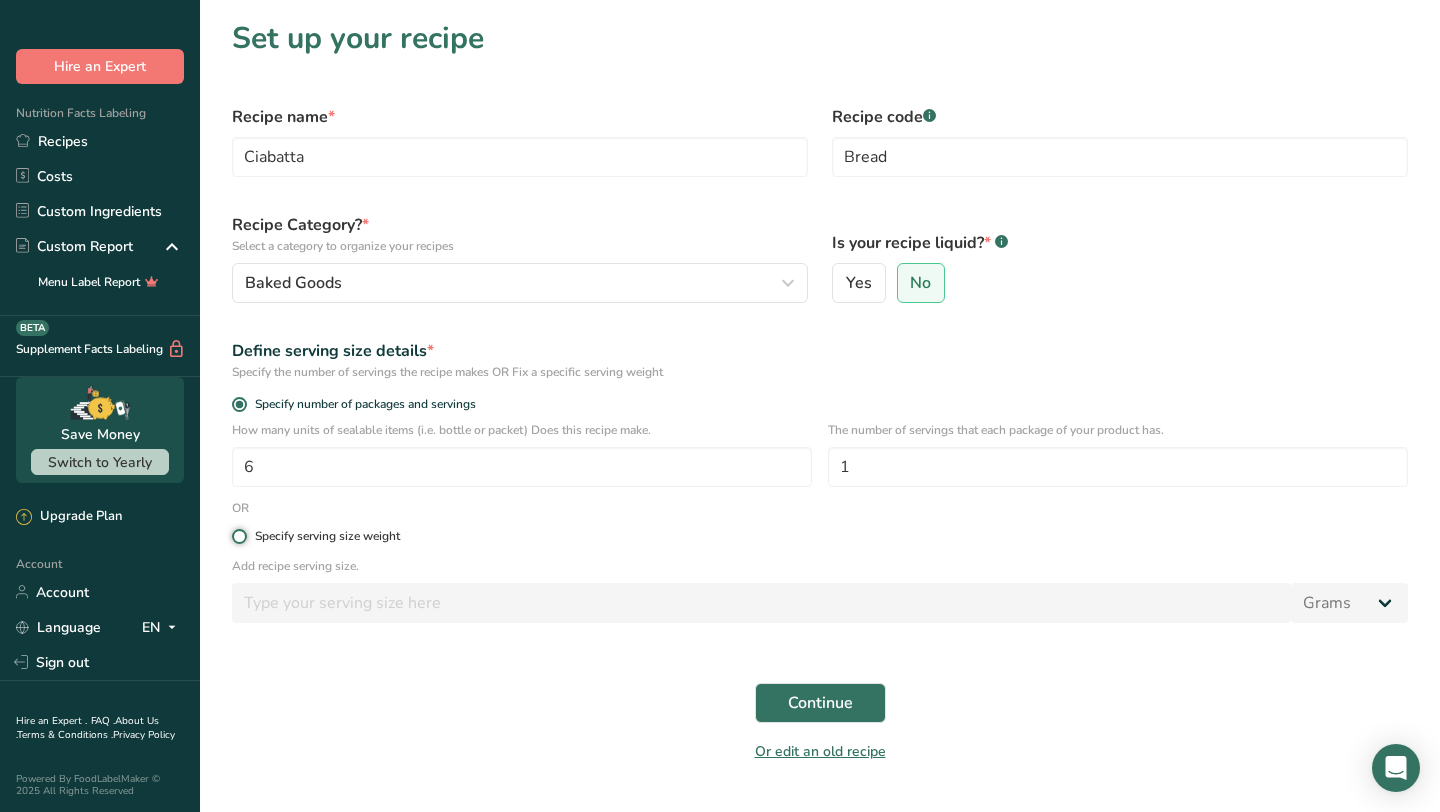 click on "Specify serving size weight" at bounding box center (238, 536) 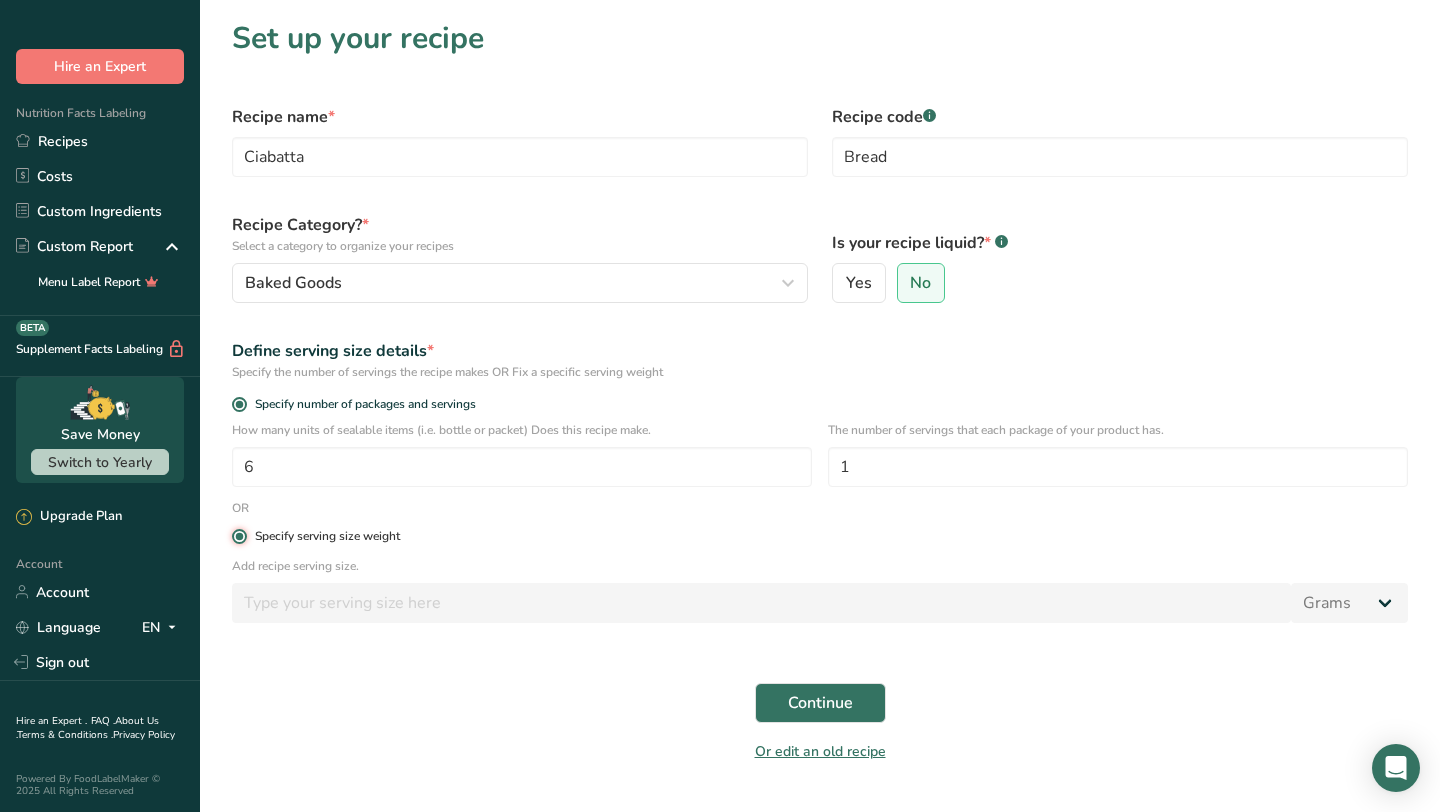 radio on "false" 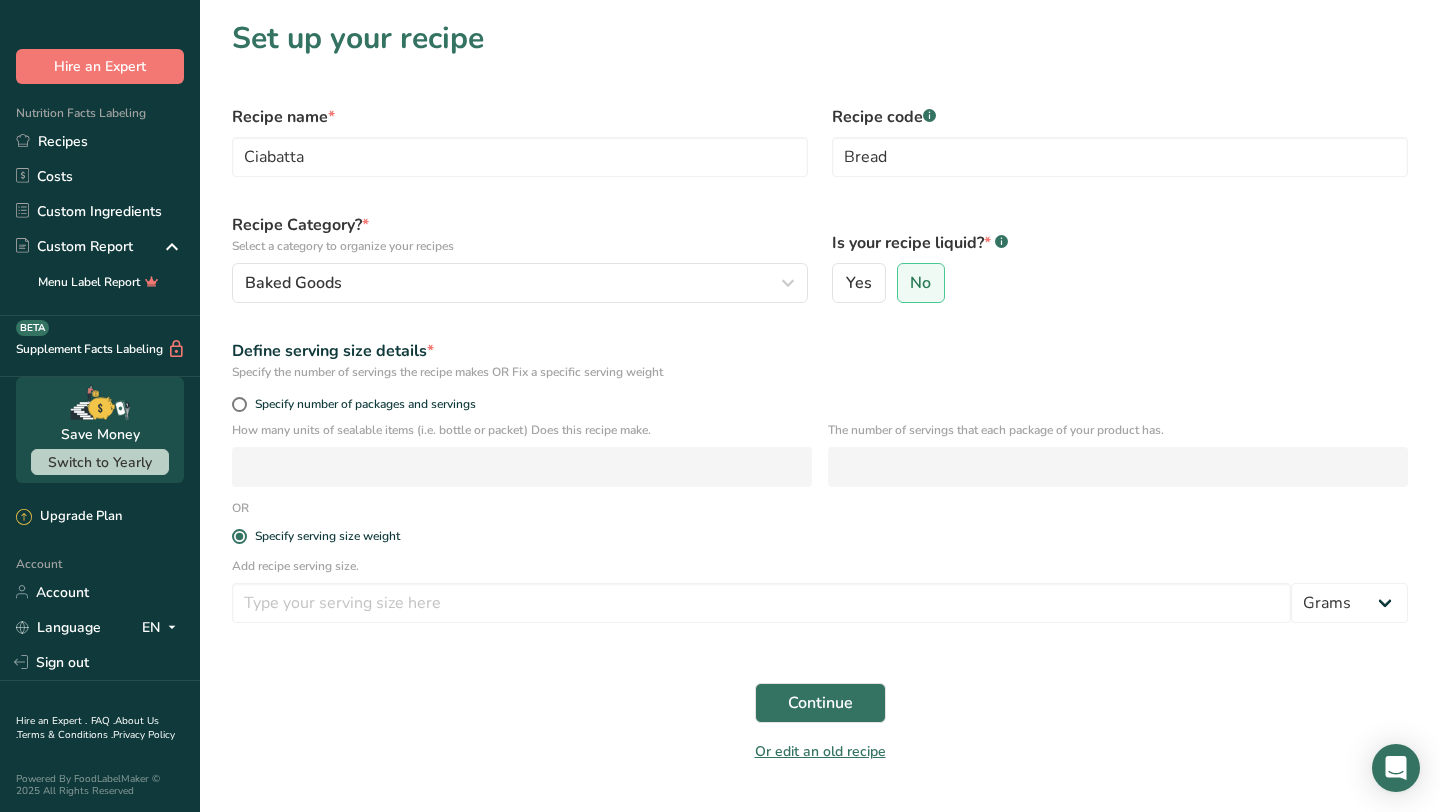 click on "Specify number of packages and servings" at bounding box center (820, 407) 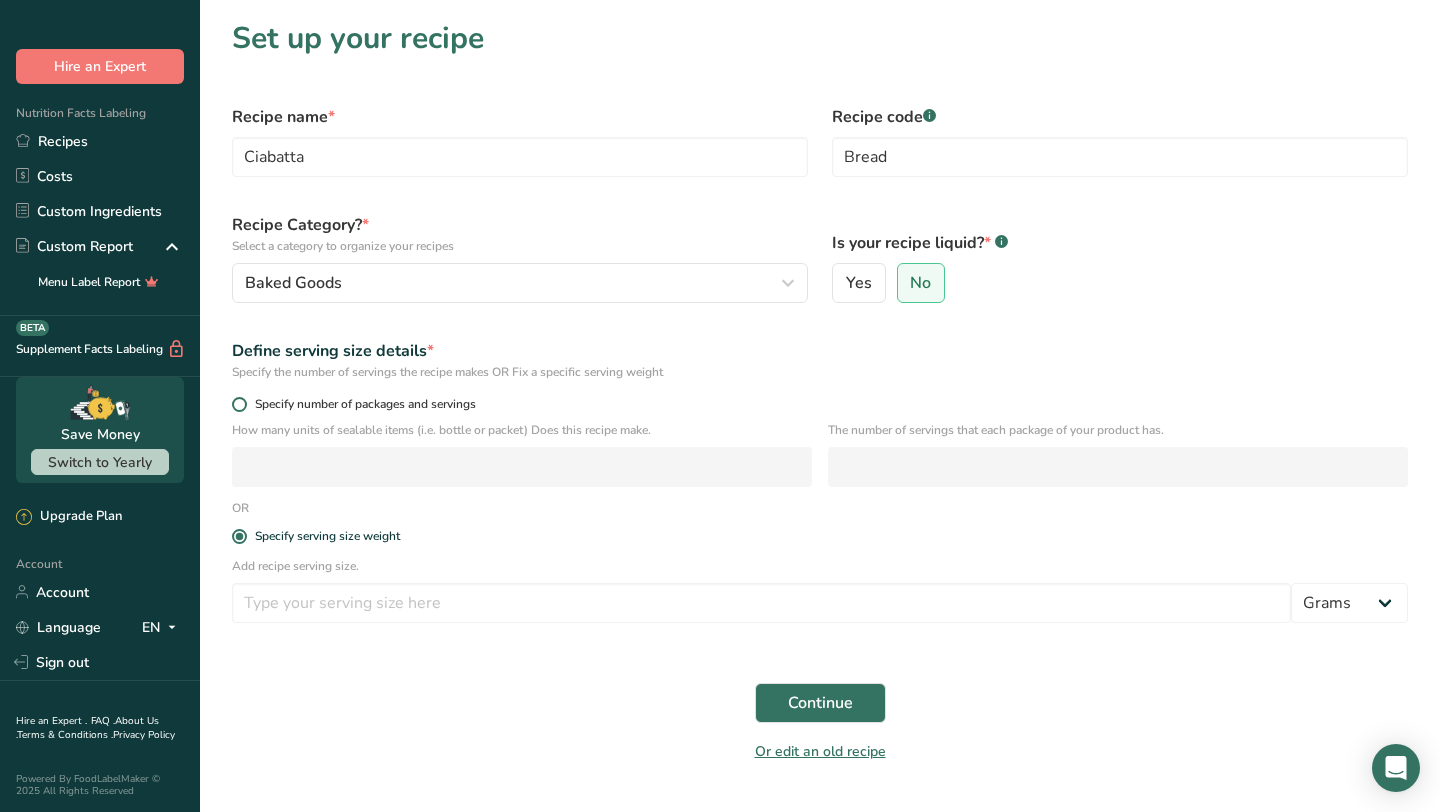 click on "Specify number of packages and servings" at bounding box center (361, 404) 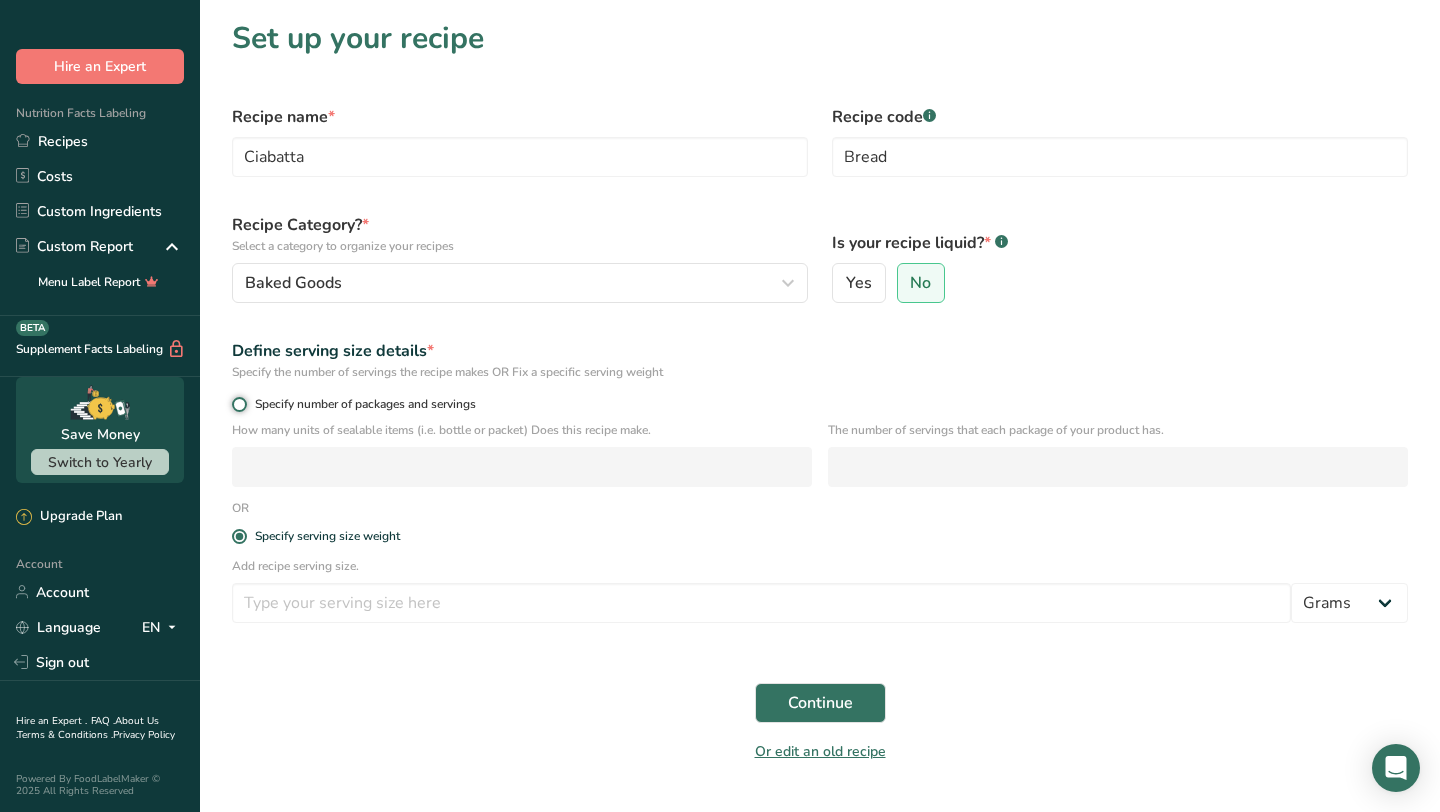 click on "Specify number of packages and servings" at bounding box center [238, 404] 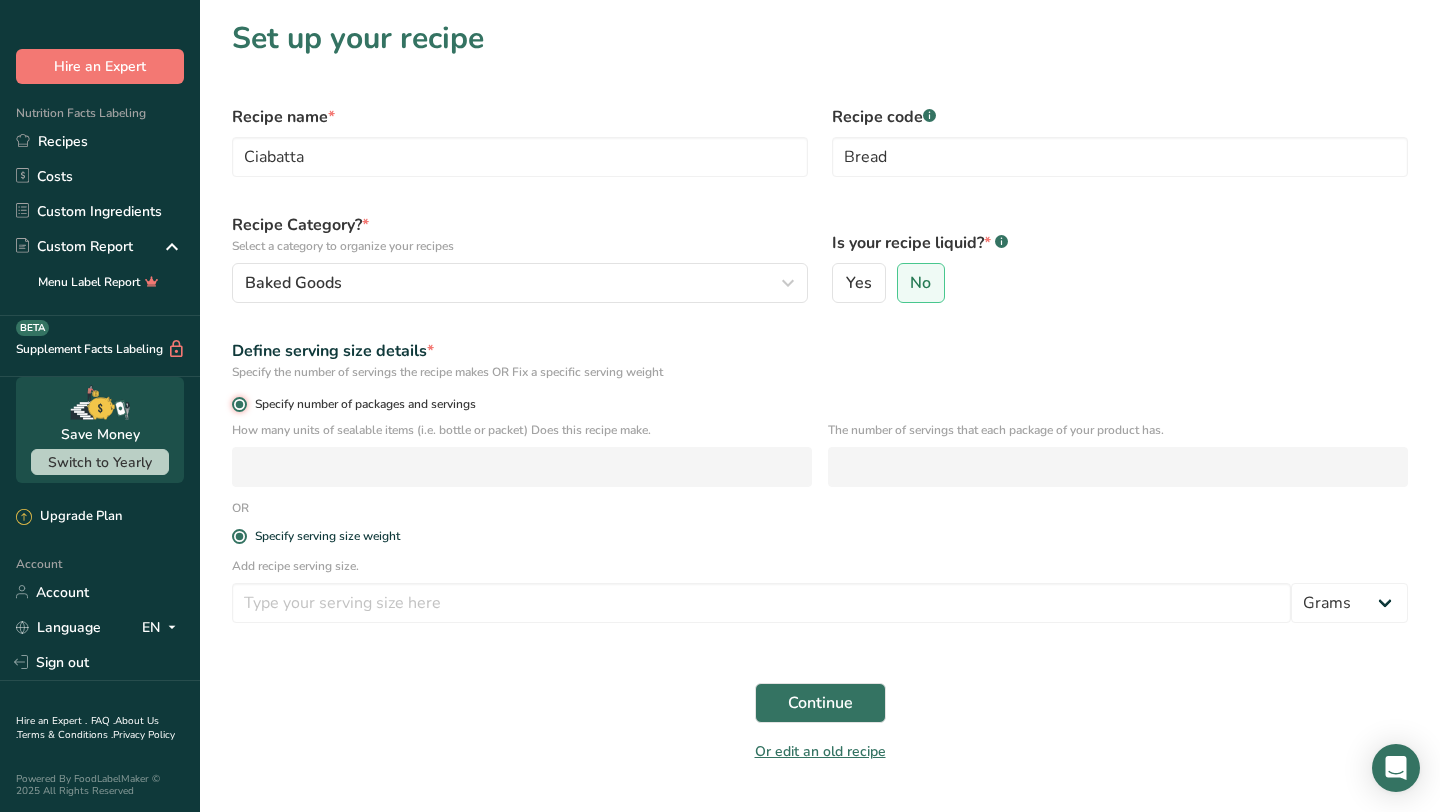 radio on "false" 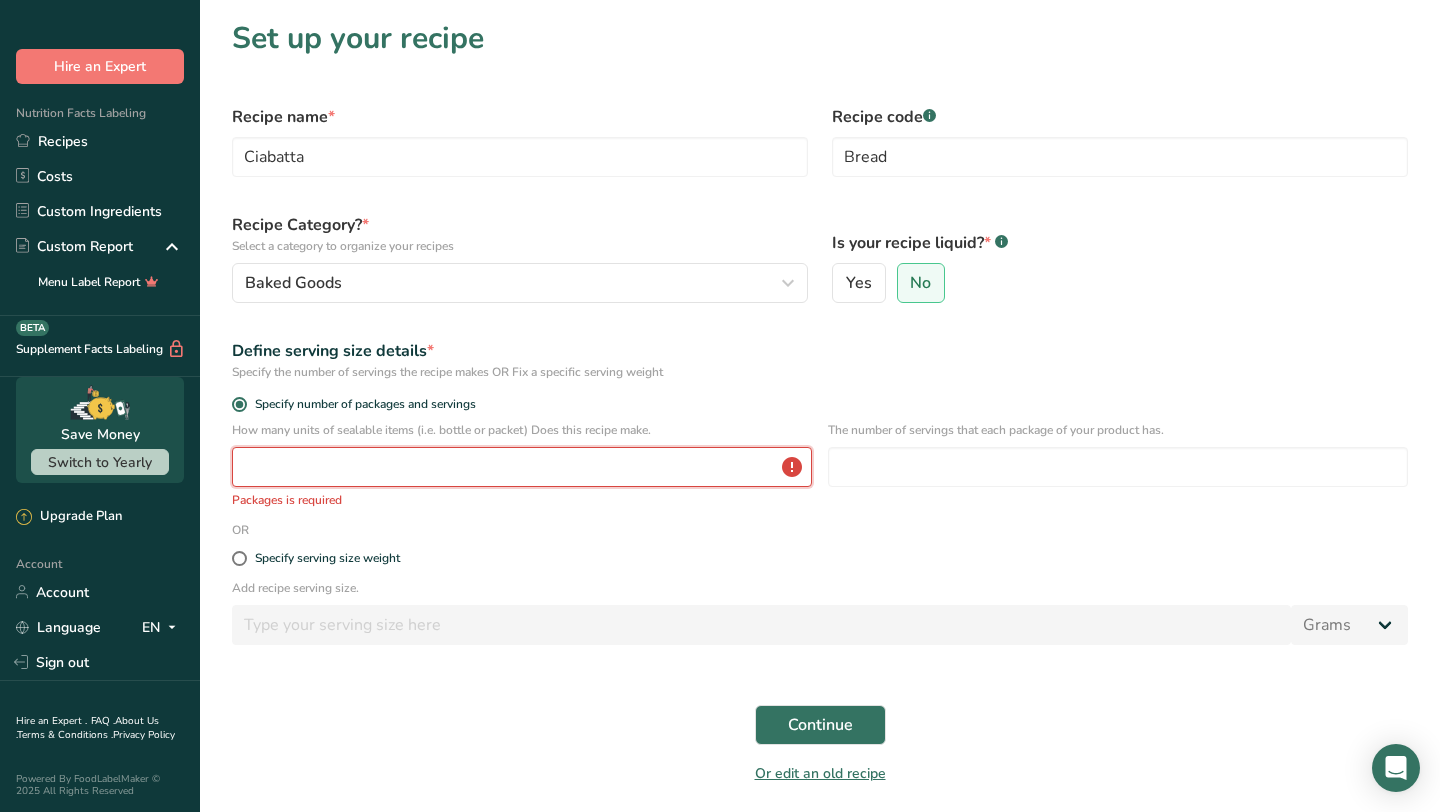 click at bounding box center [522, 467] 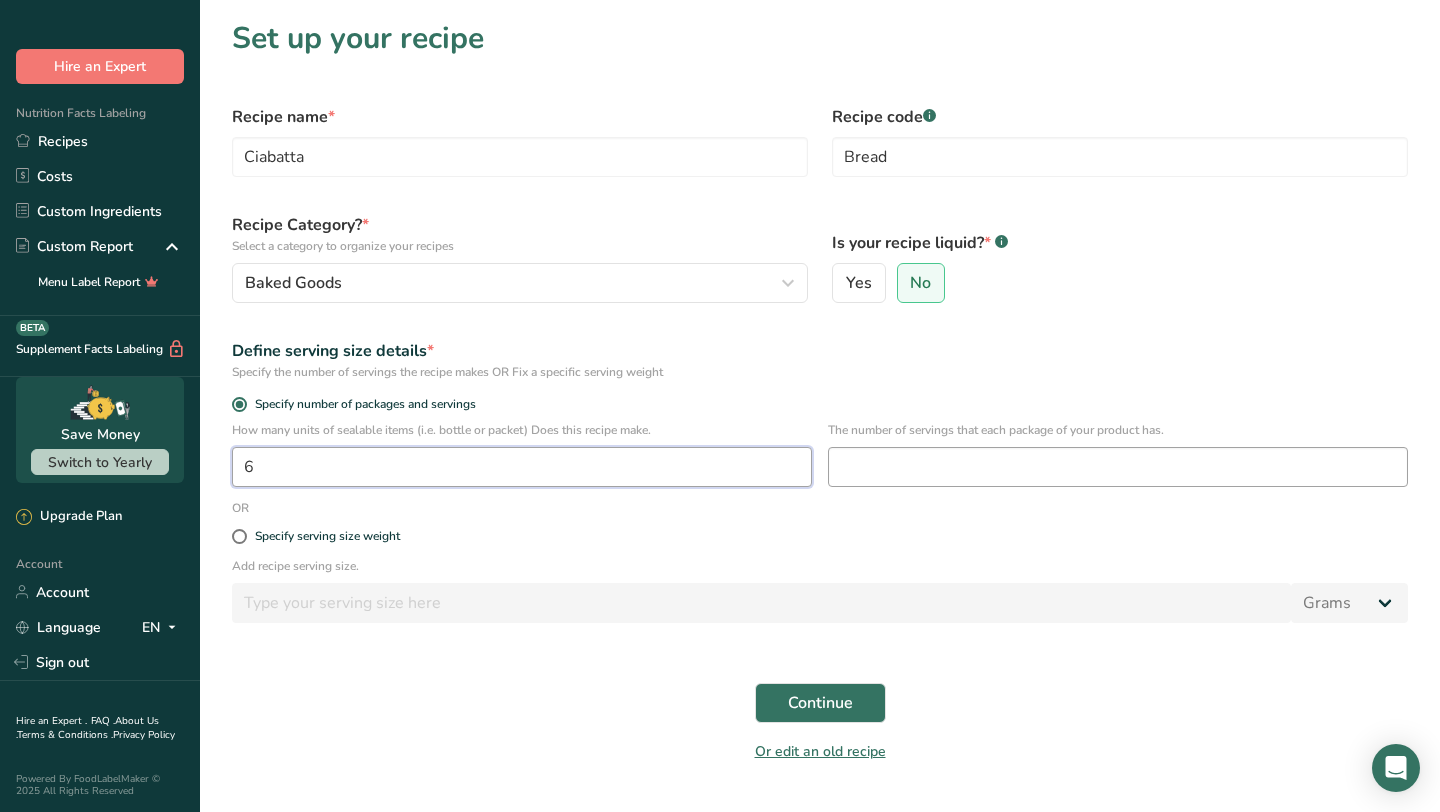 type on "6" 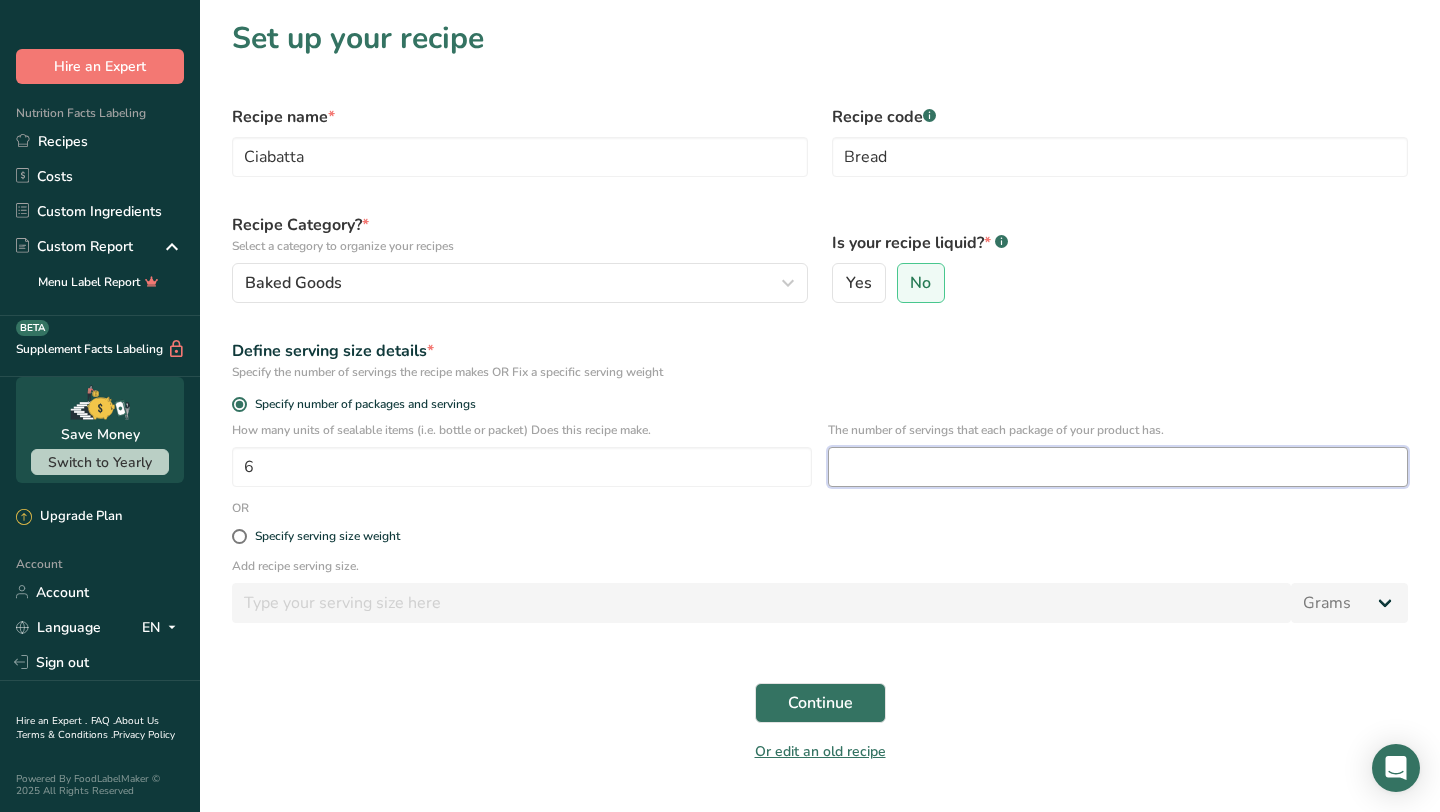 click at bounding box center (1118, 467) 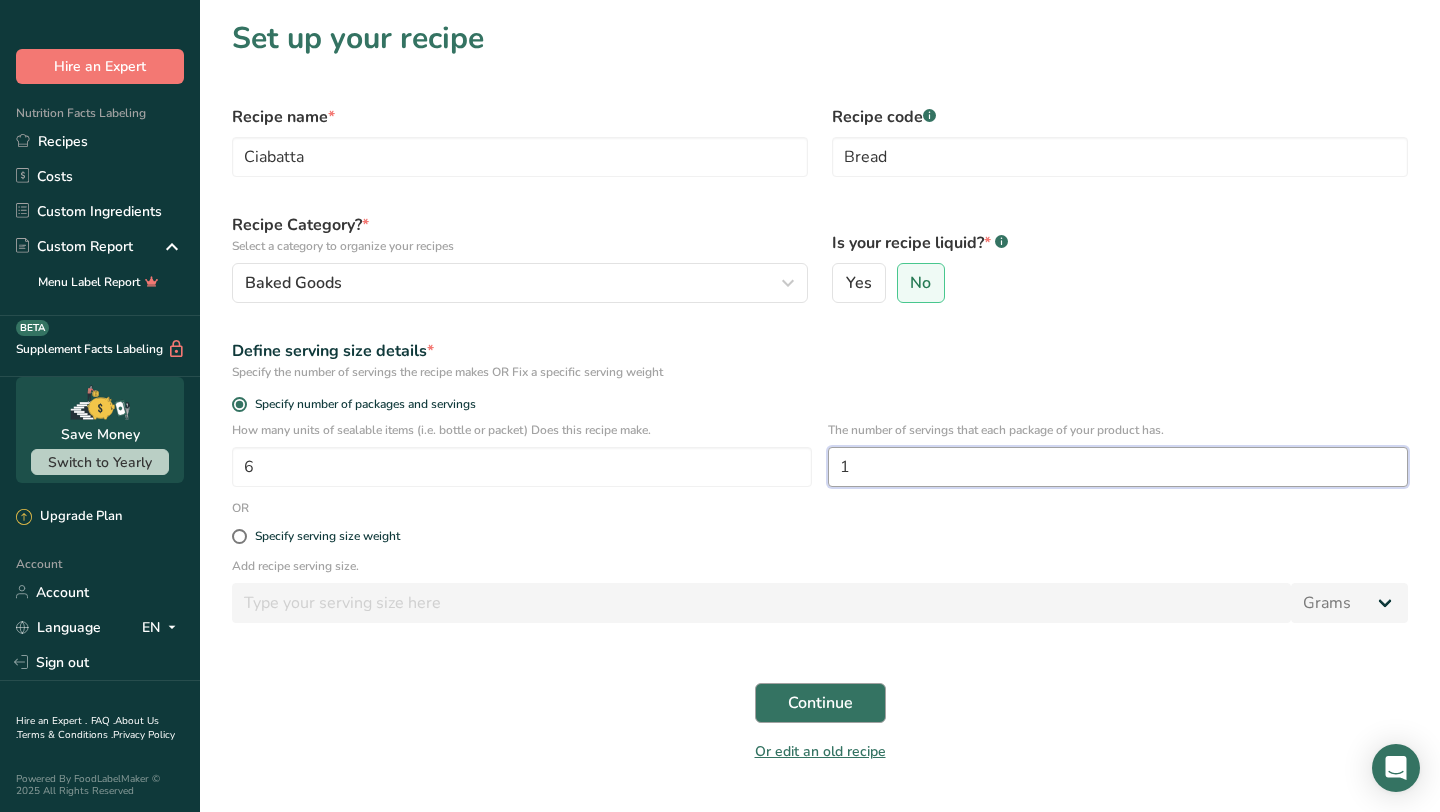 type on "1" 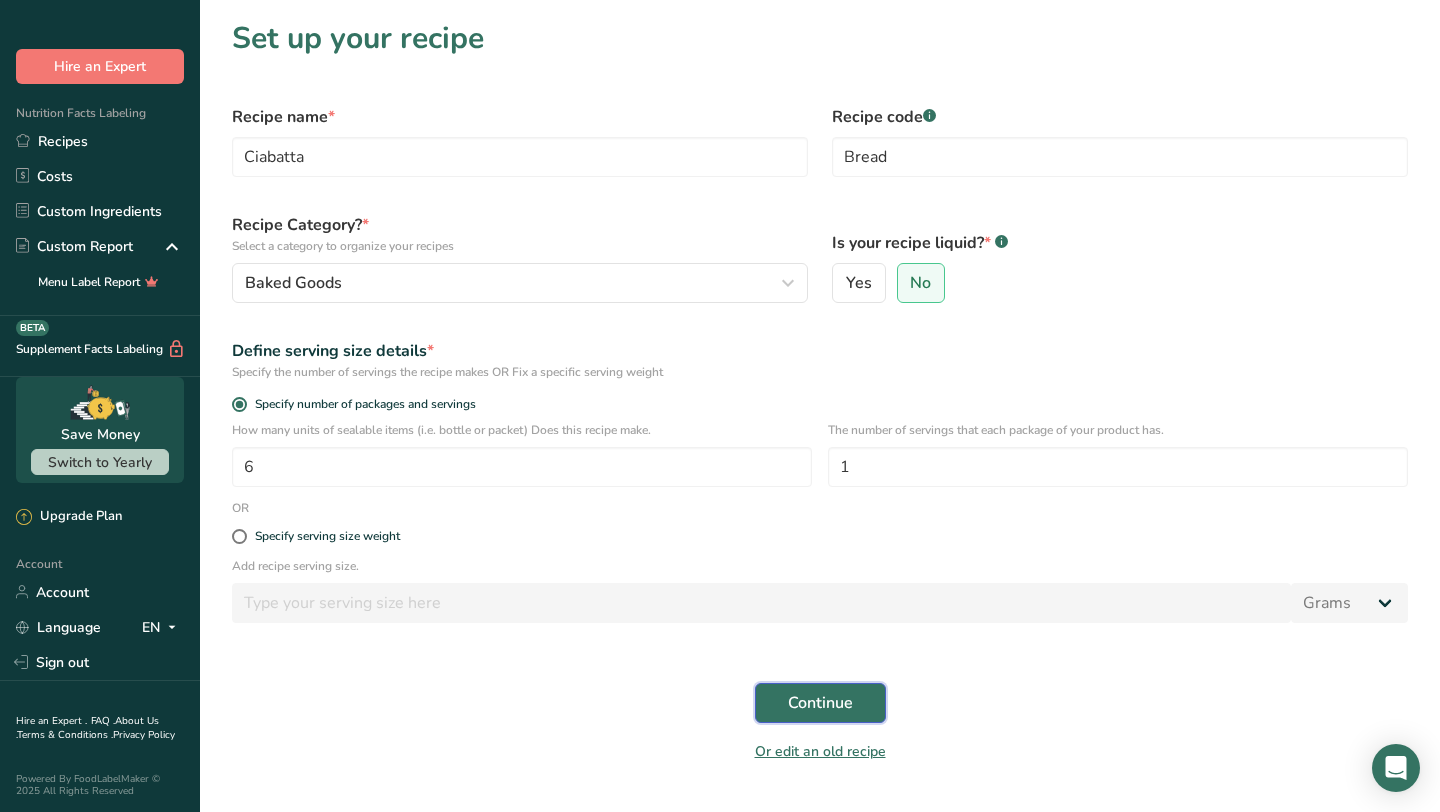 click on "Continue" at bounding box center [820, 703] 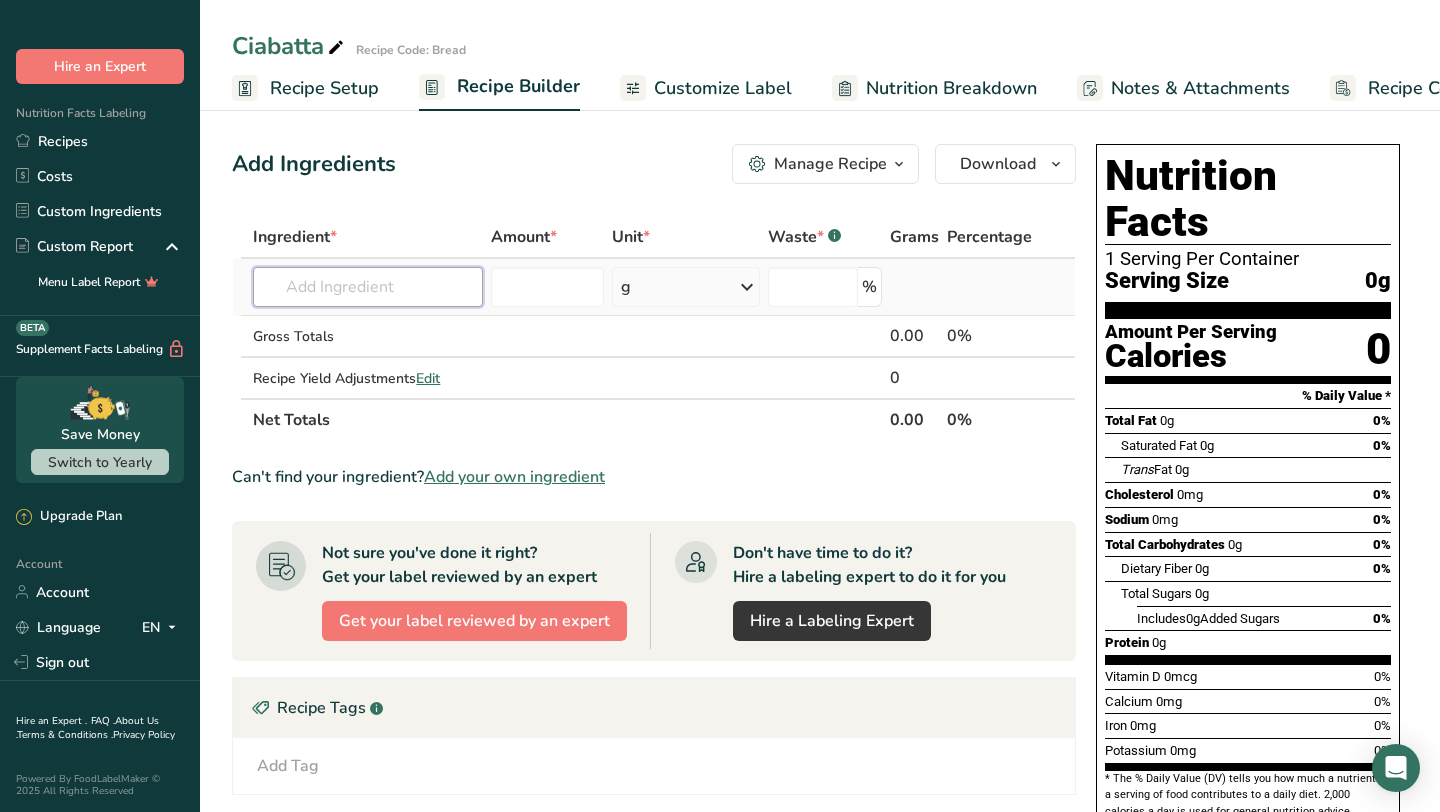 click at bounding box center [368, 287] 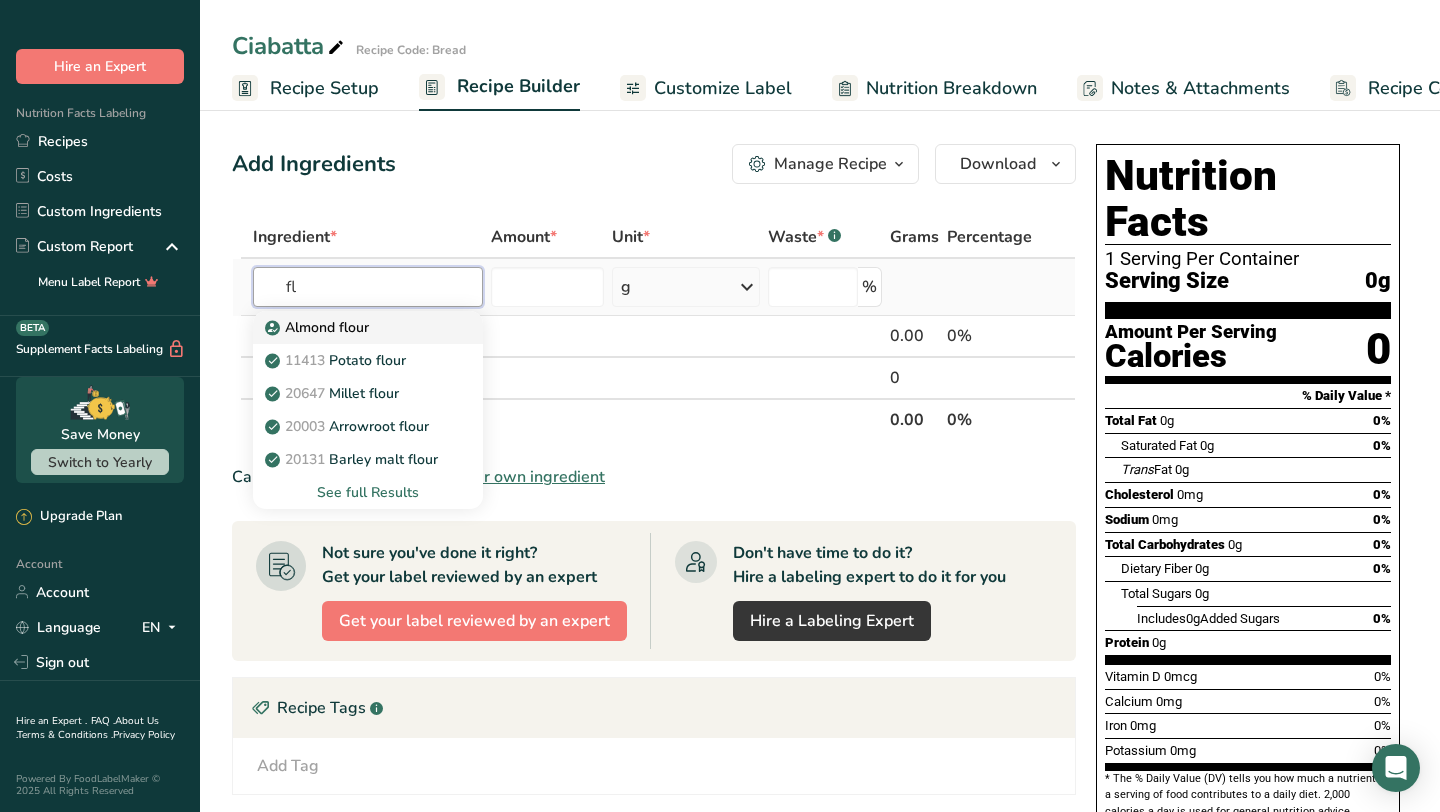 type on "f" 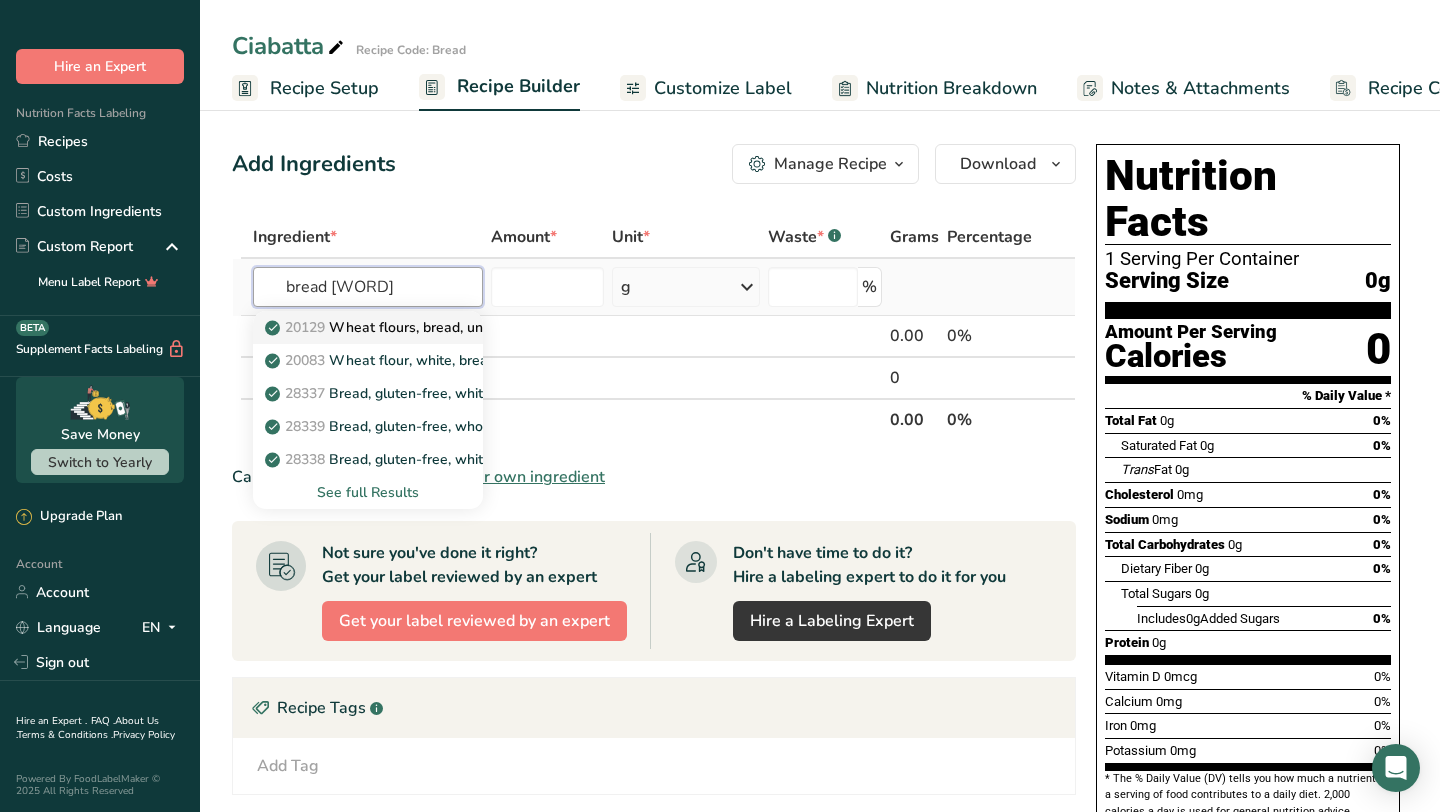 type on "bread [WORD]" 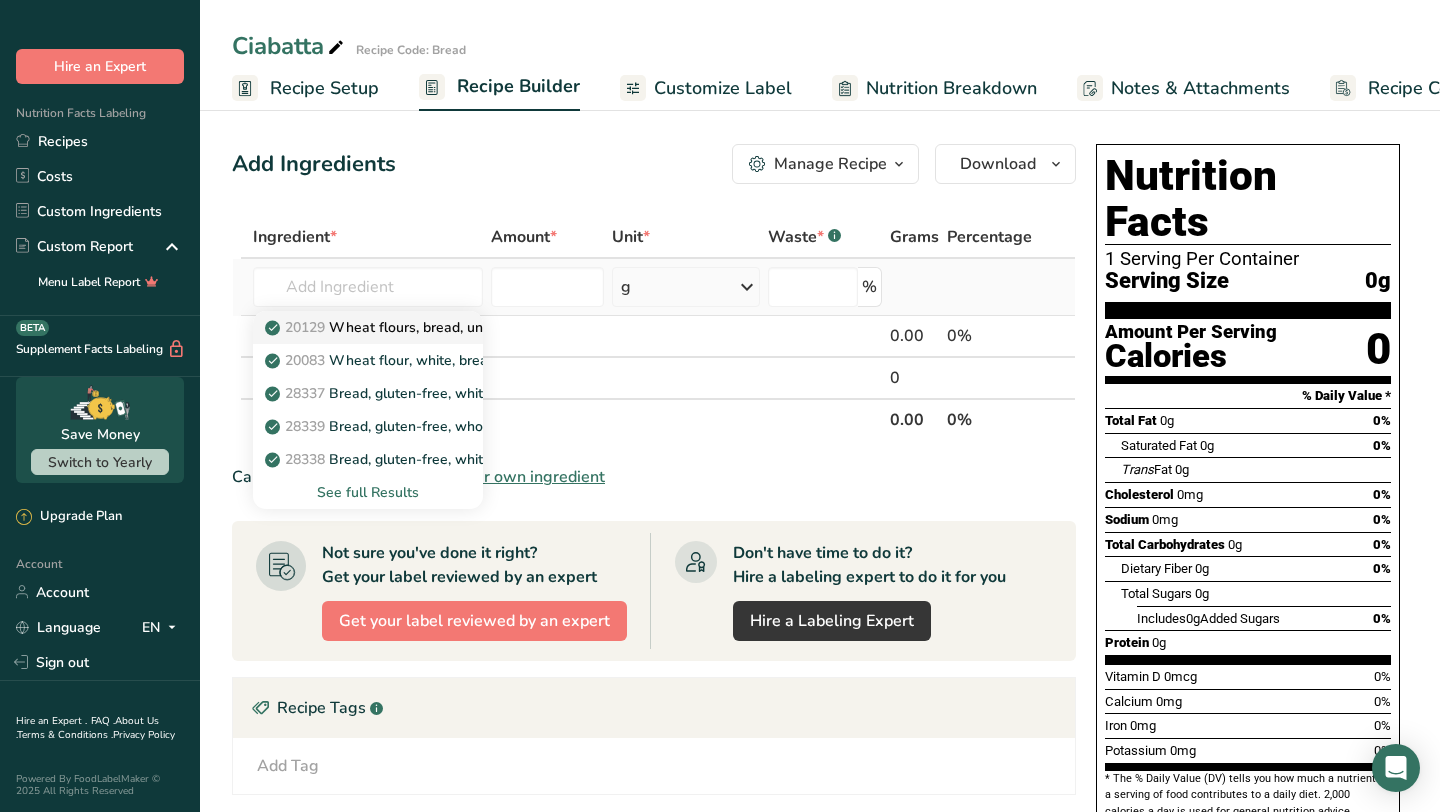 click on "[NUMBER]
Wheat flours, bread, unenriched" at bounding box center [403, 327] 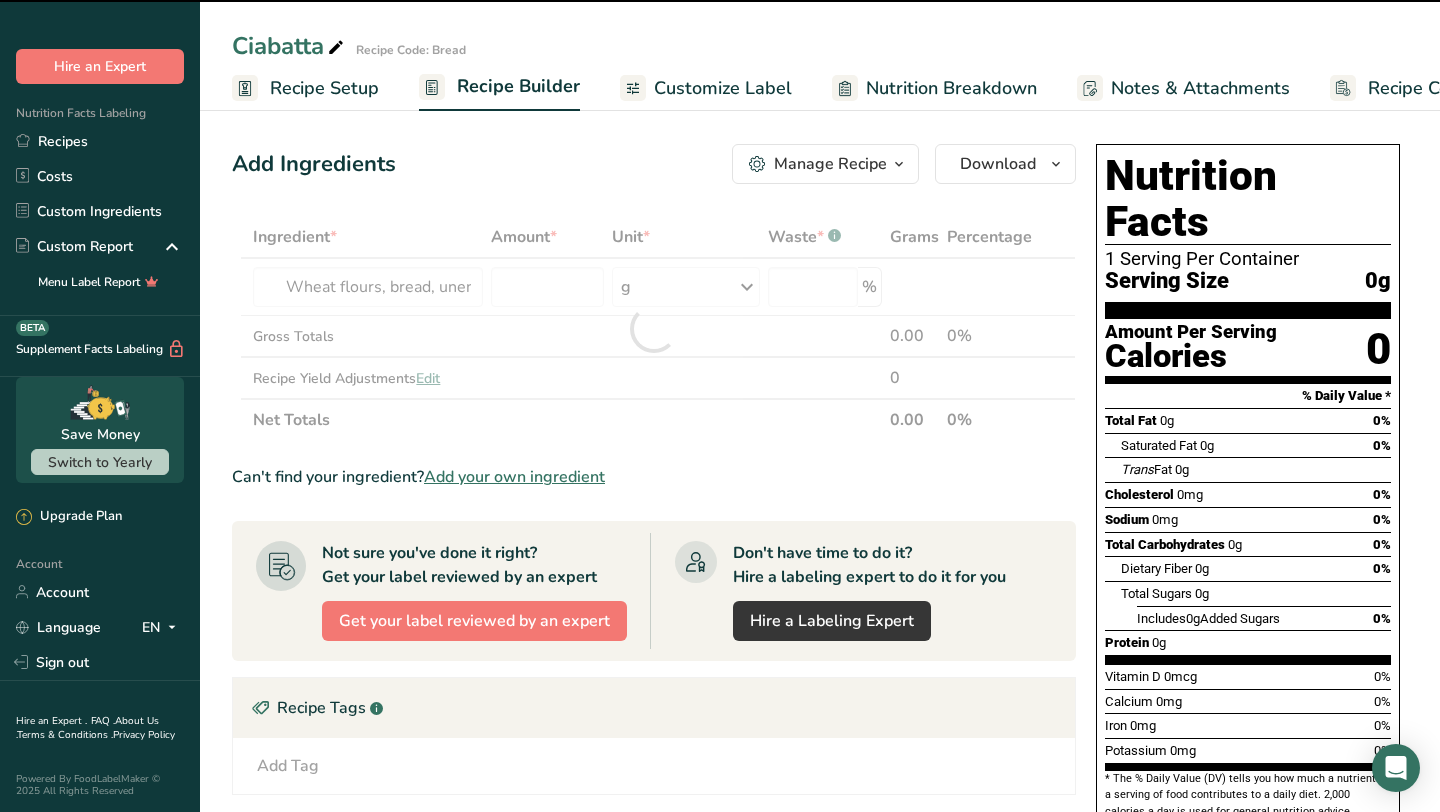 type on "0" 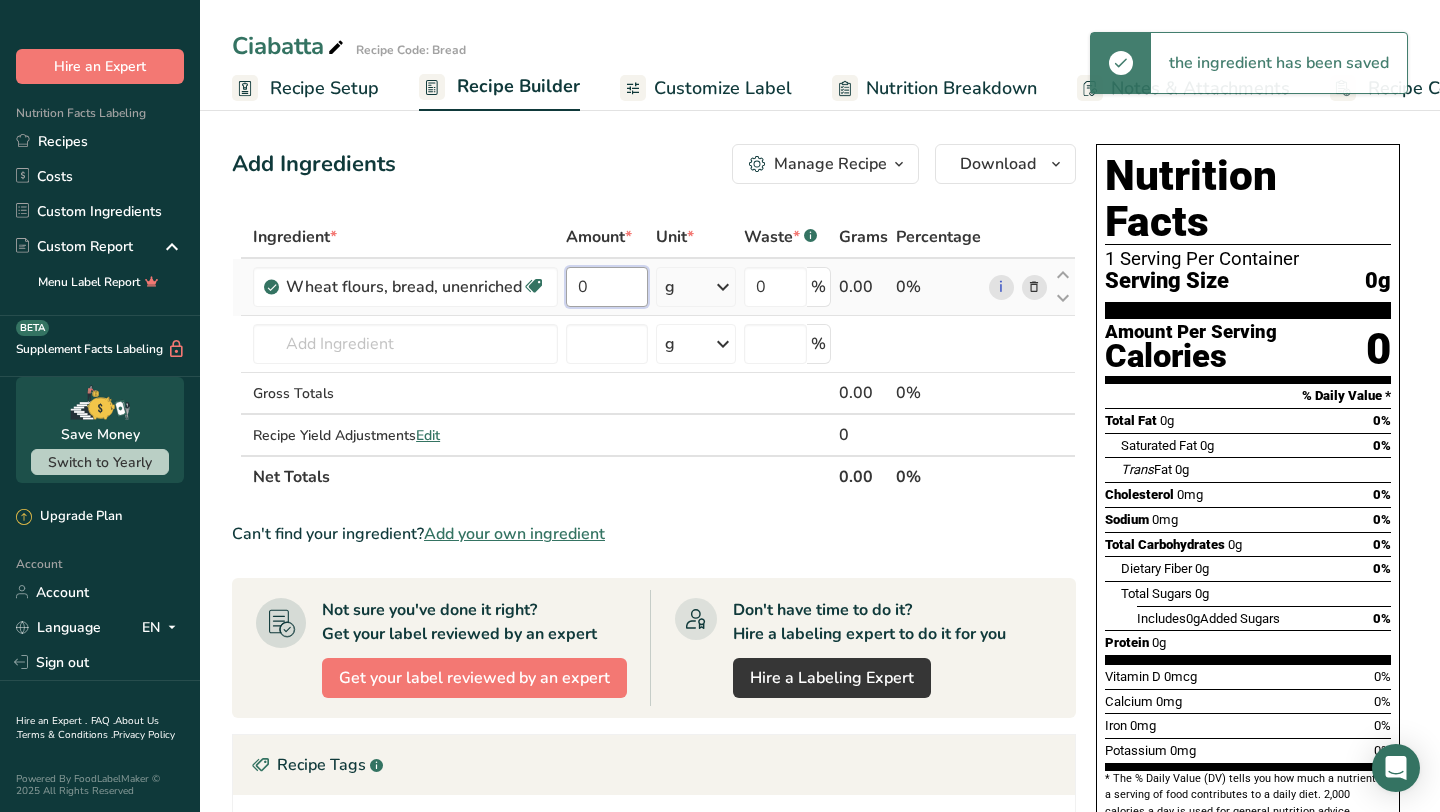 click on "0" at bounding box center (607, 287) 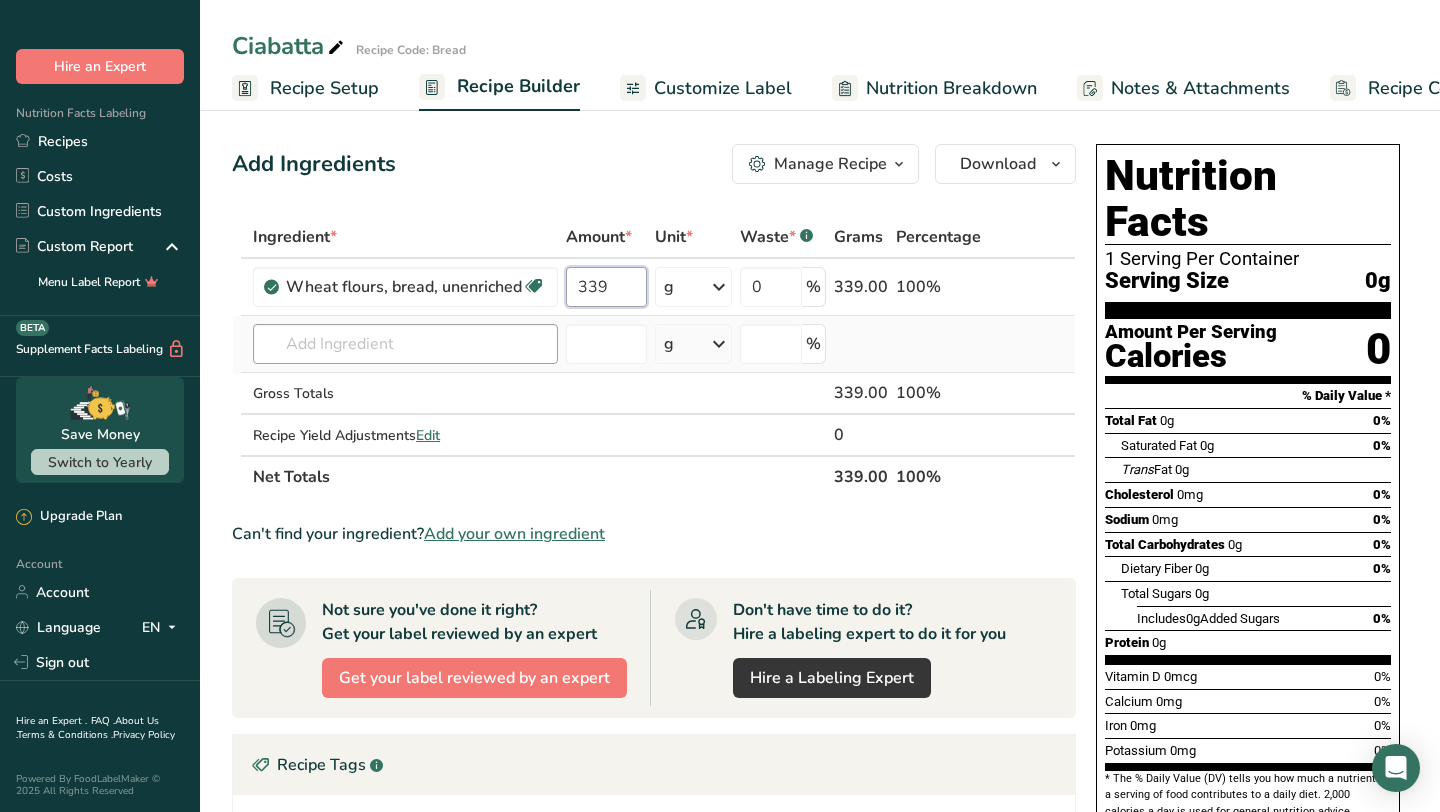 type on "339" 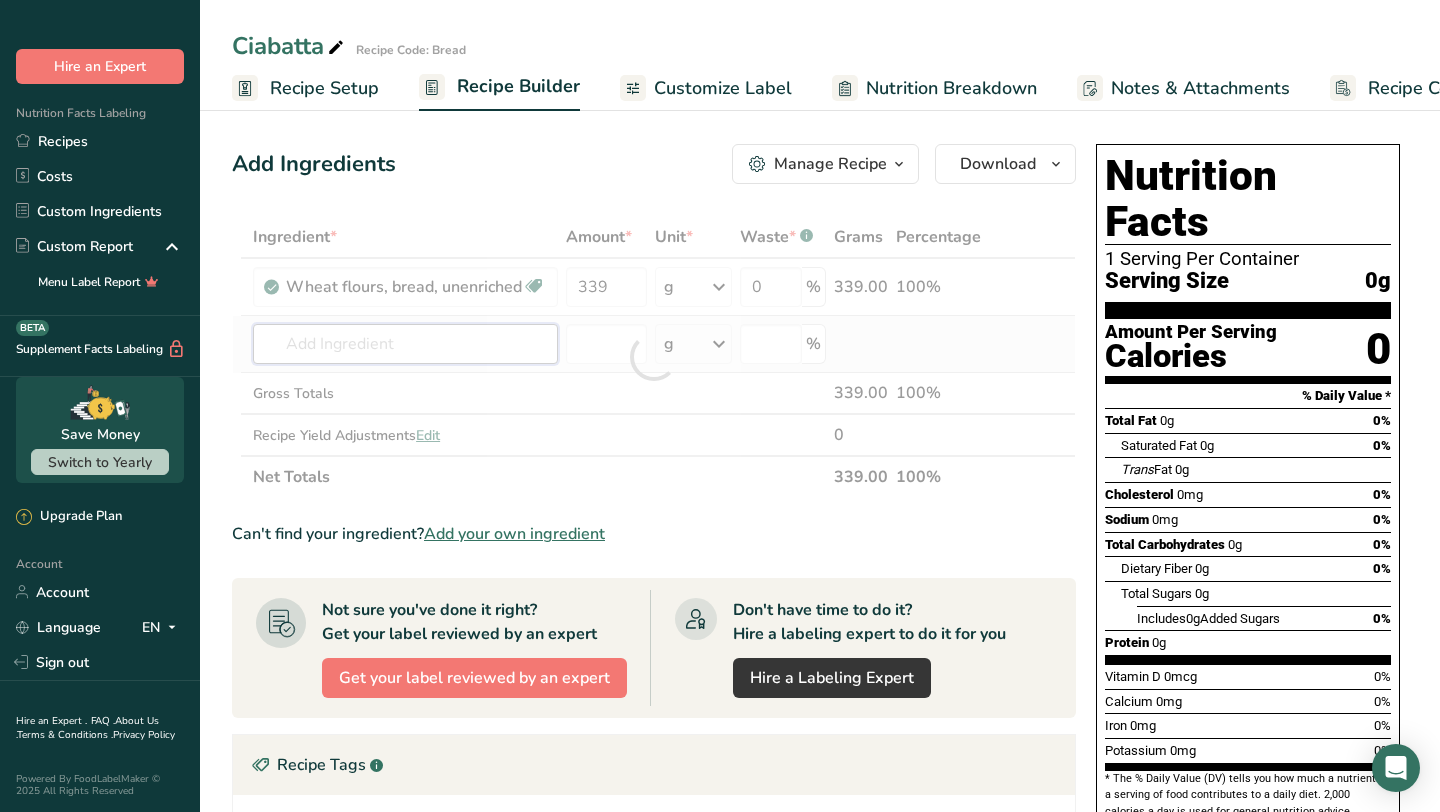 click on "Ingredient *
Amount *
Unit *
Waste *   .a-a{fill:#347362;}.b-a{fill:#fff;}          Grams
Percentage
Wheat flours, bread, unenriched
Vegetarian
Soy free
339
g
Portions
1 cup unsifted, dipped
Weight Units
g
kg
mg
See more
Volume Units
l
Volume units require a density conversion. If you know your ingredient's density enter it below. Otherwise, click on "RIA" our AI Regulatory bot - she will be able to help you
lb/ft3
g/cm3
Confirm
mL
lb/ft3
g/cm3
Confirm" at bounding box center (654, 357) 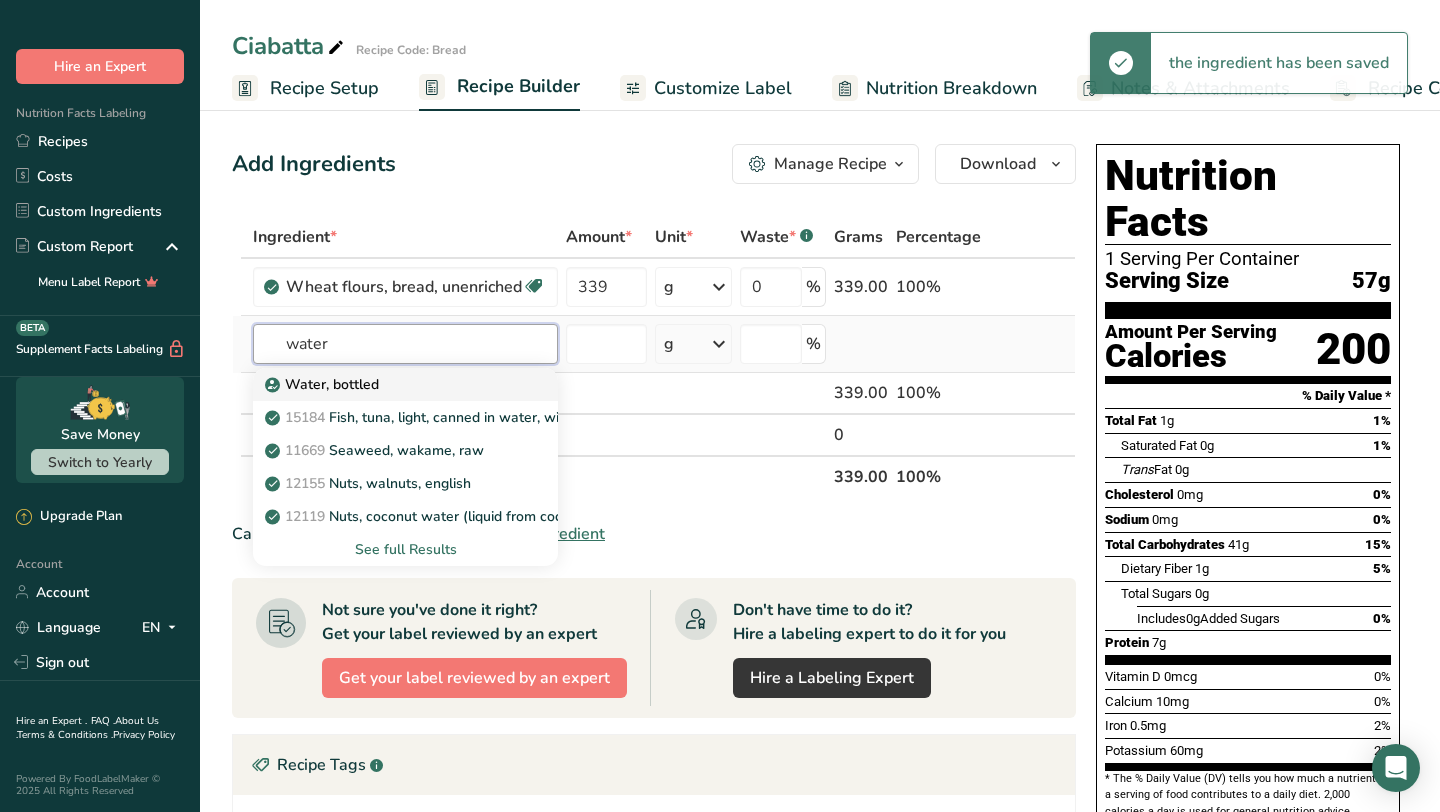 type on "water" 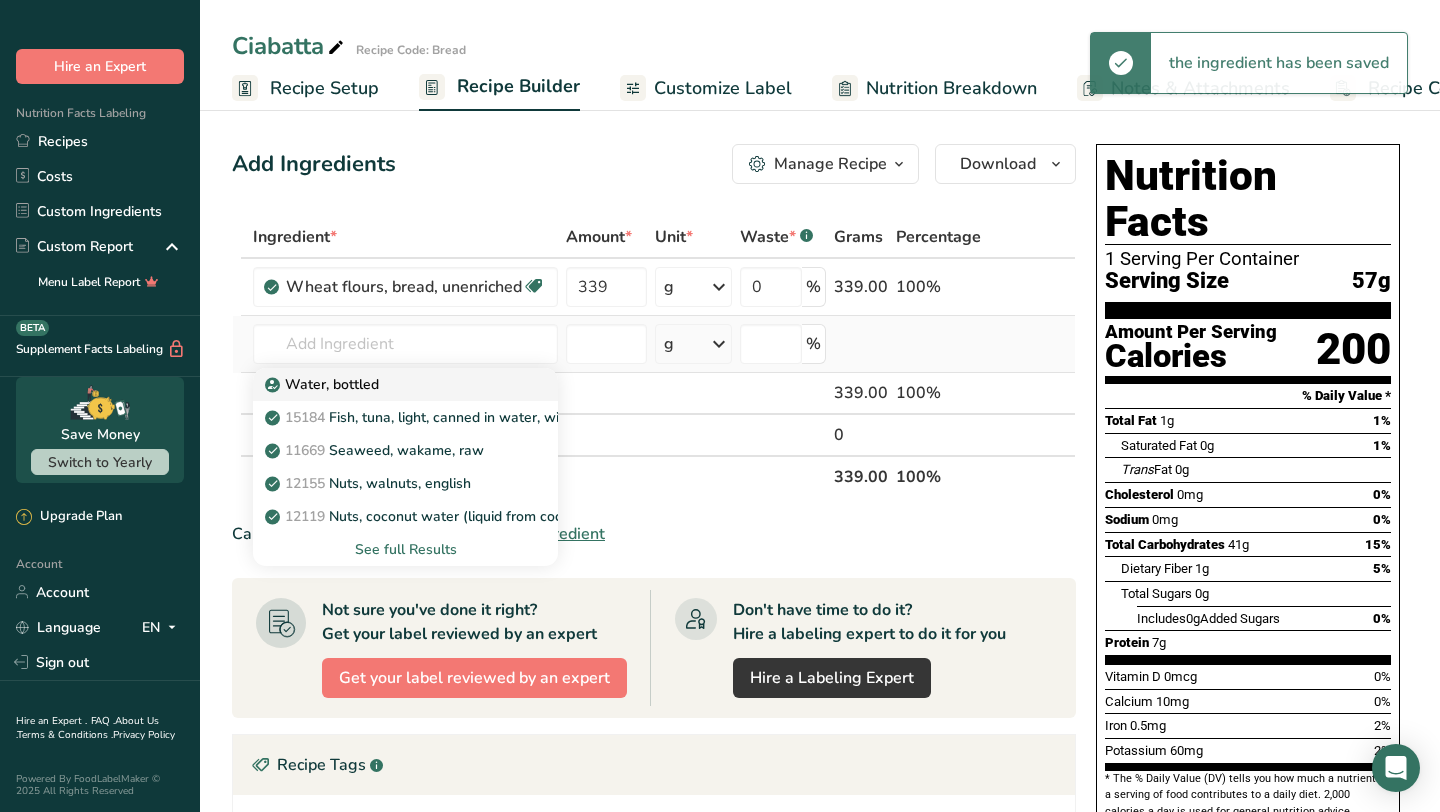 click on "Water, bottled" at bounding box center [389, 384] 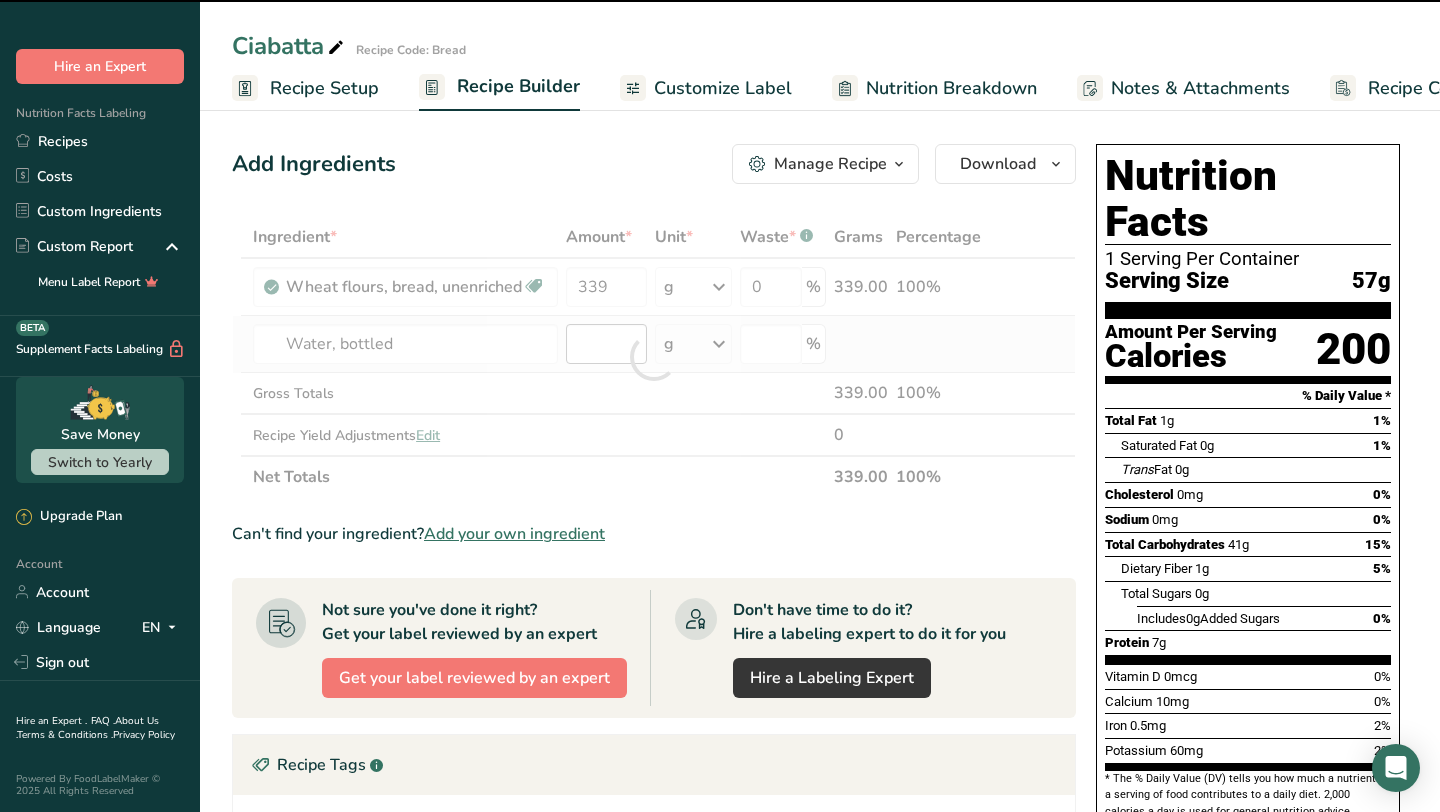 type on "0" 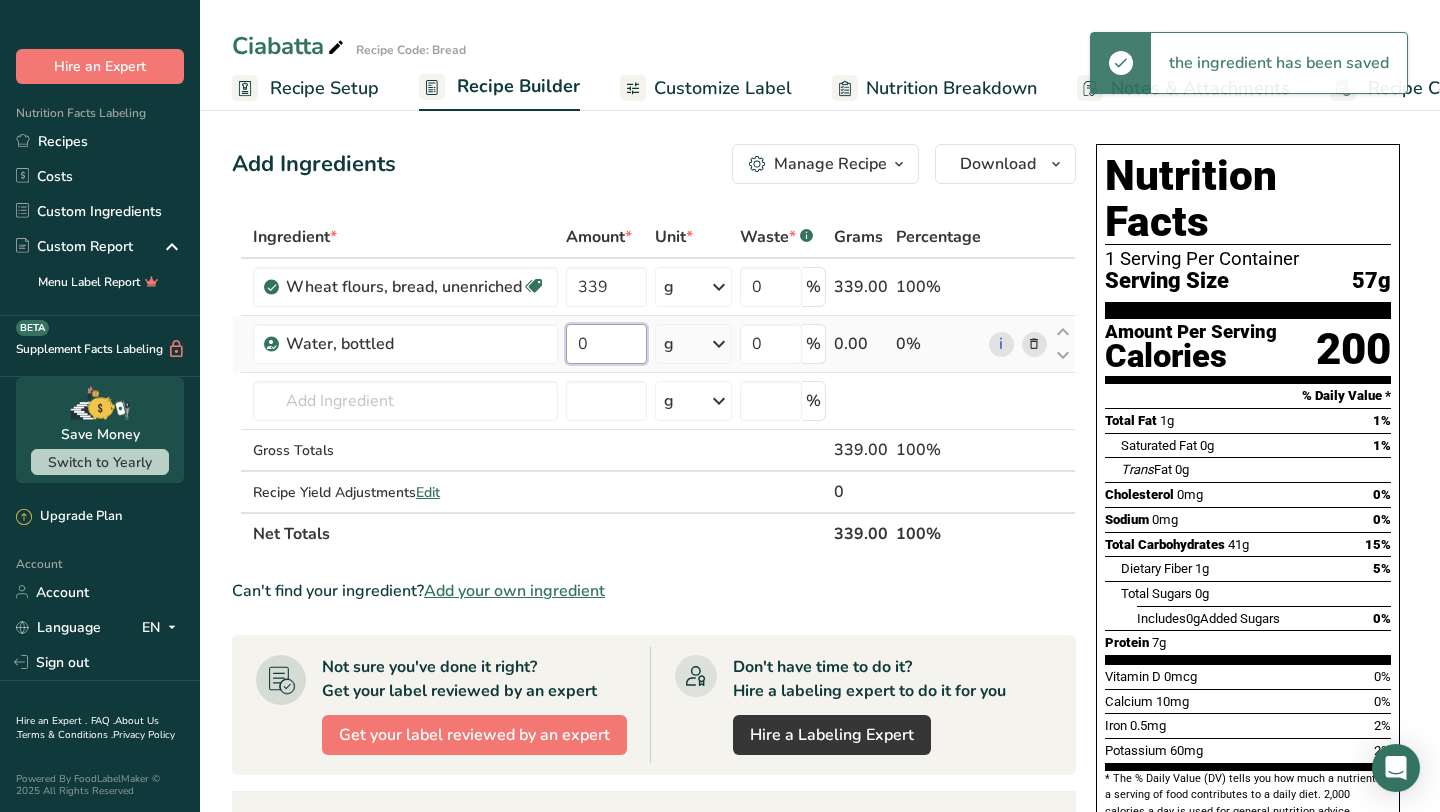 click on "0" at bounding box center [606, 344] 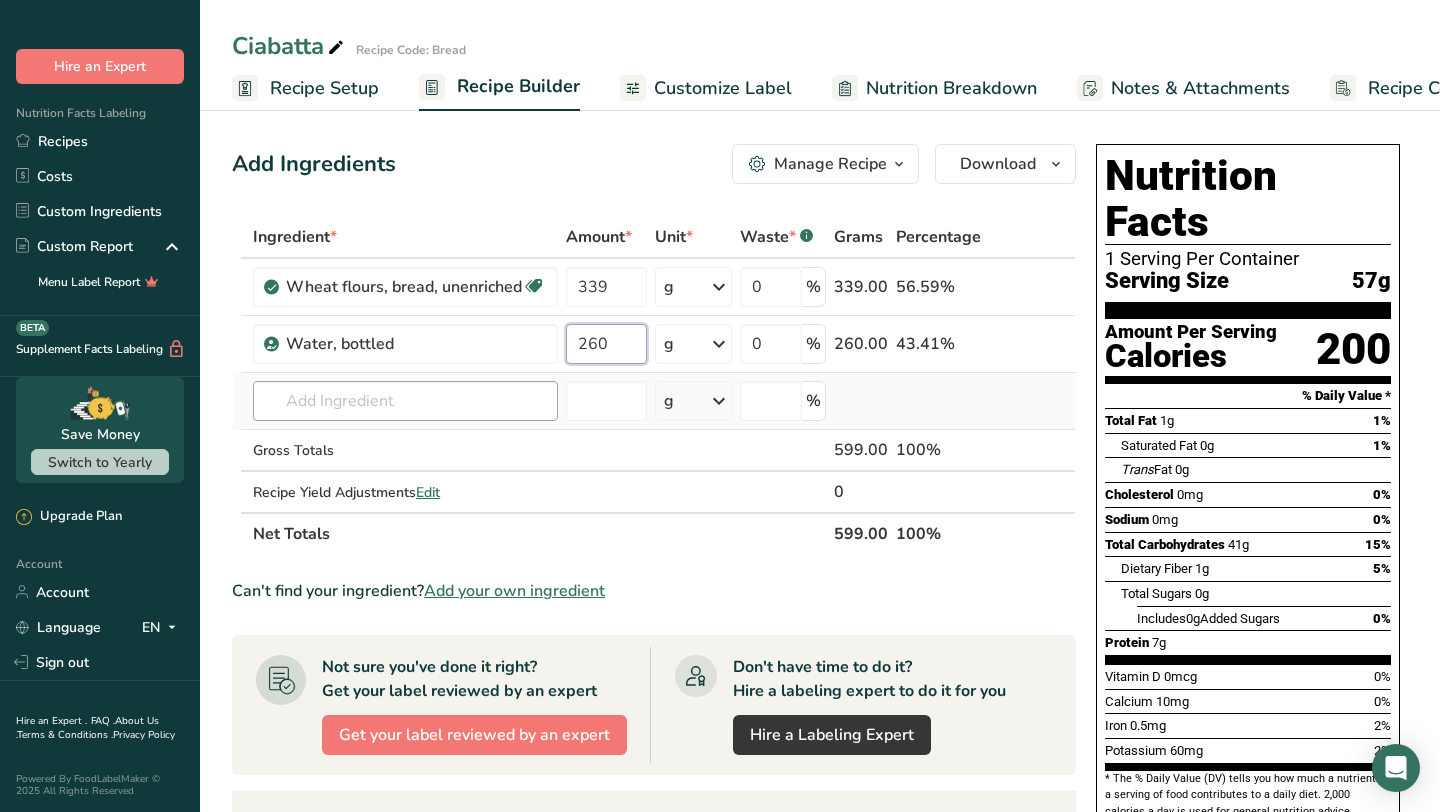 type on "260" 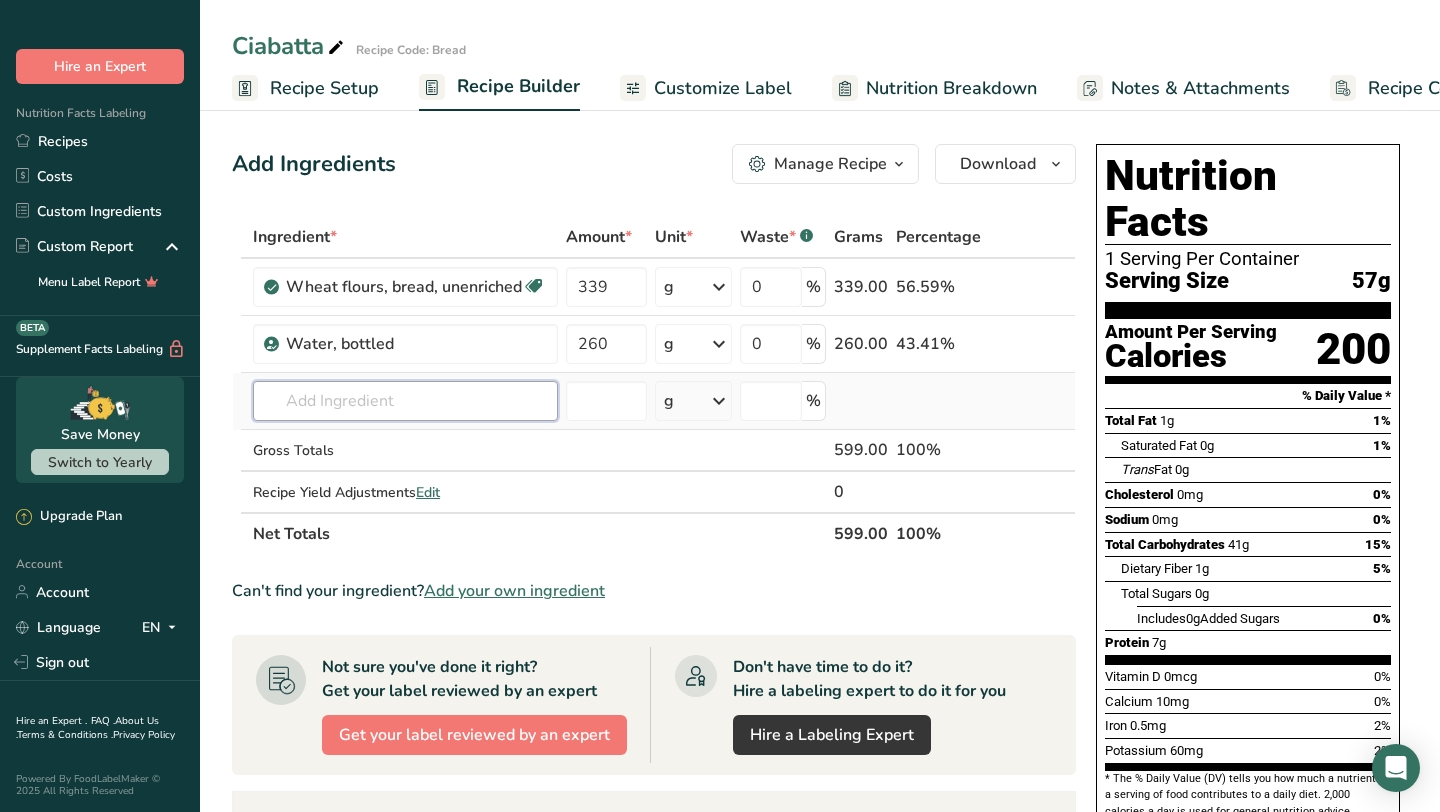 click on "Ingredient *
Amount *
Unit *
Waste *   .a-a{fill:#347362;}.b-a{fill:#fff;}          Grams
Percentage
Wheat flours, bread, unenriched
Vegetarian
Soy free
339
g
Portions
1 cup unsifted, dipped
Weight Units
g
kg
mg
See more
Volume Units
l
Volume units require a density conversion. If you know your ingredient's density enter it below. Otherwise, click on "RIA" our AI Regulatory bot - she will be able to help you
lb/ft3
g/cm3
Confirm
mL
lb/ft3
g/cm3
Confirm" at bounding box center (654, 385) 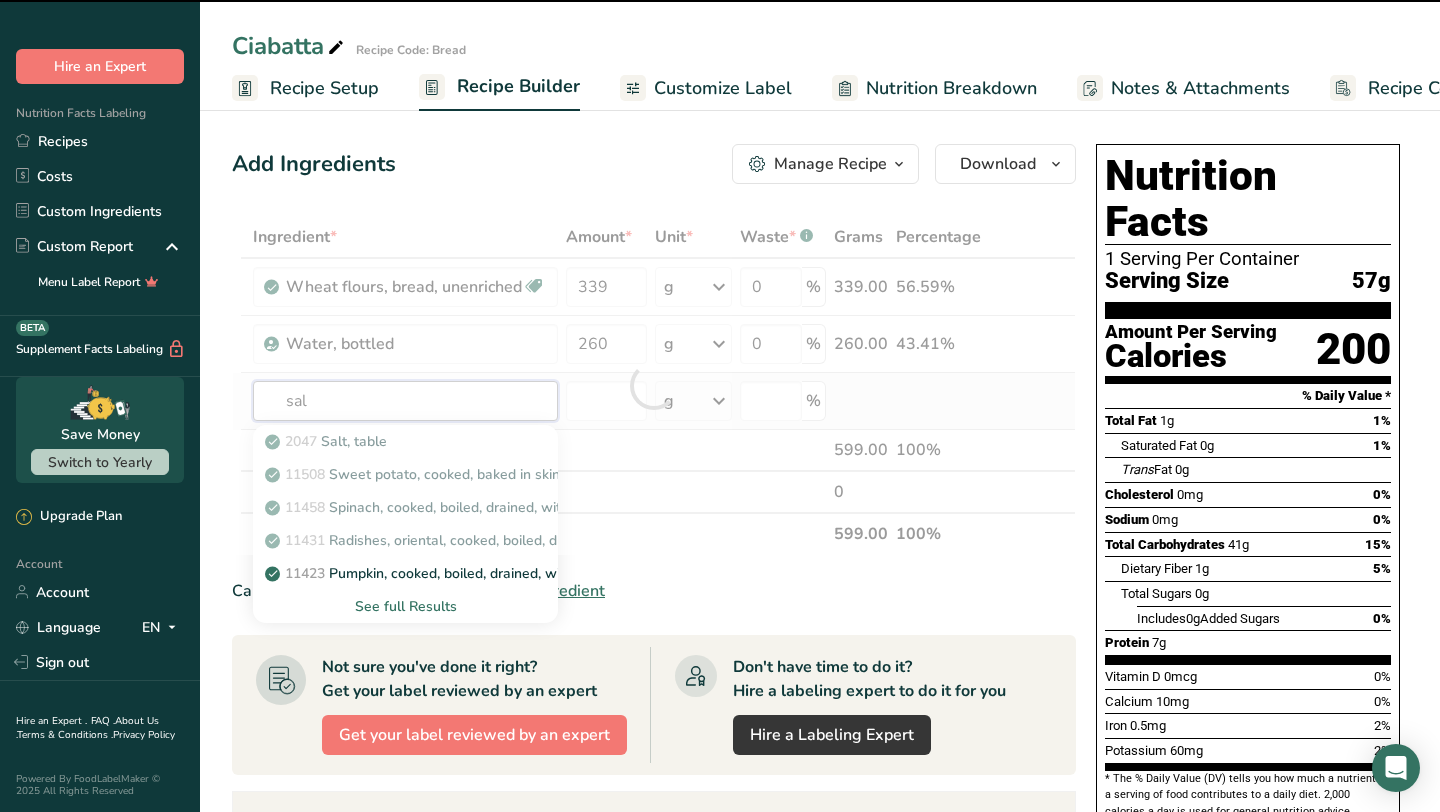 type on "salt" 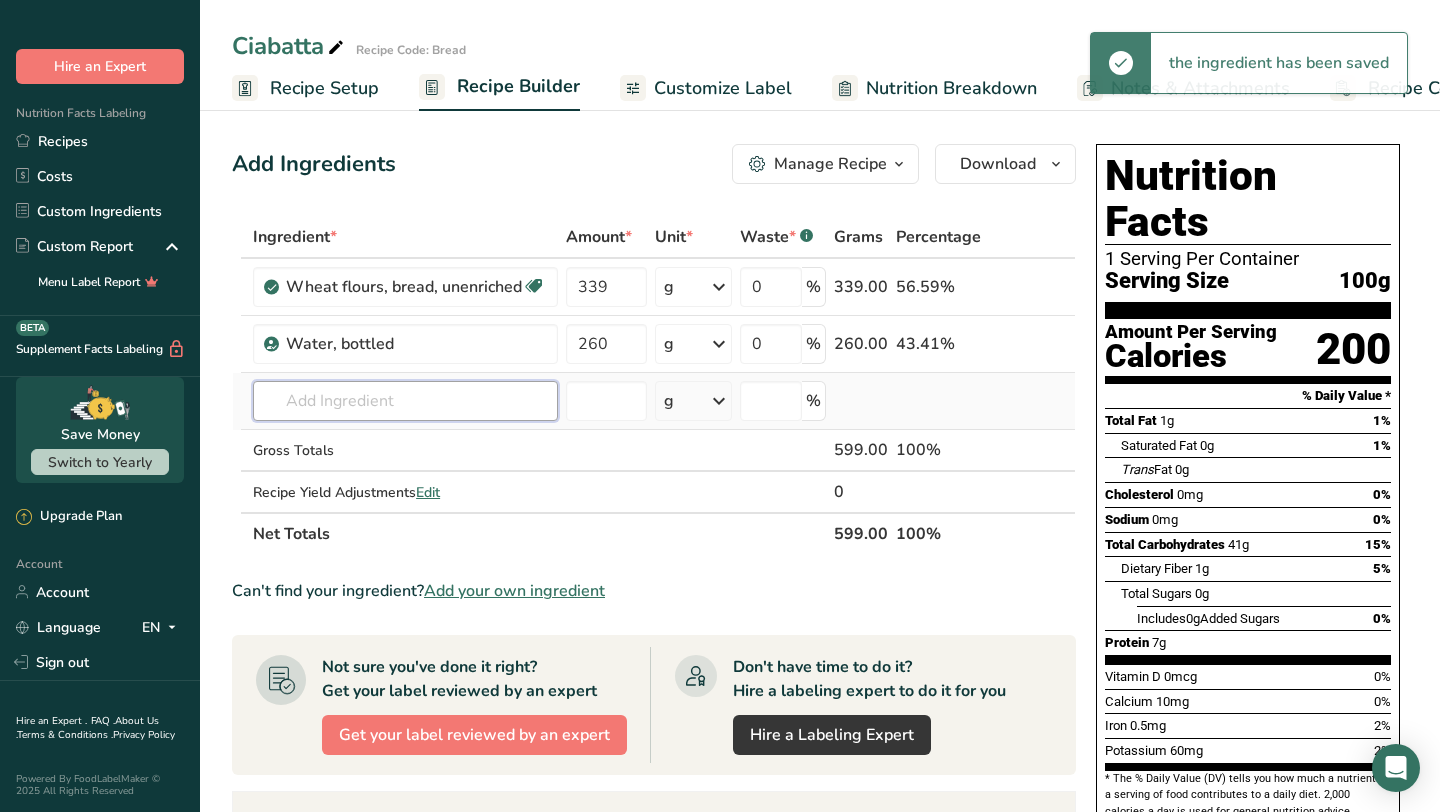click at bounding box center (405, 401) 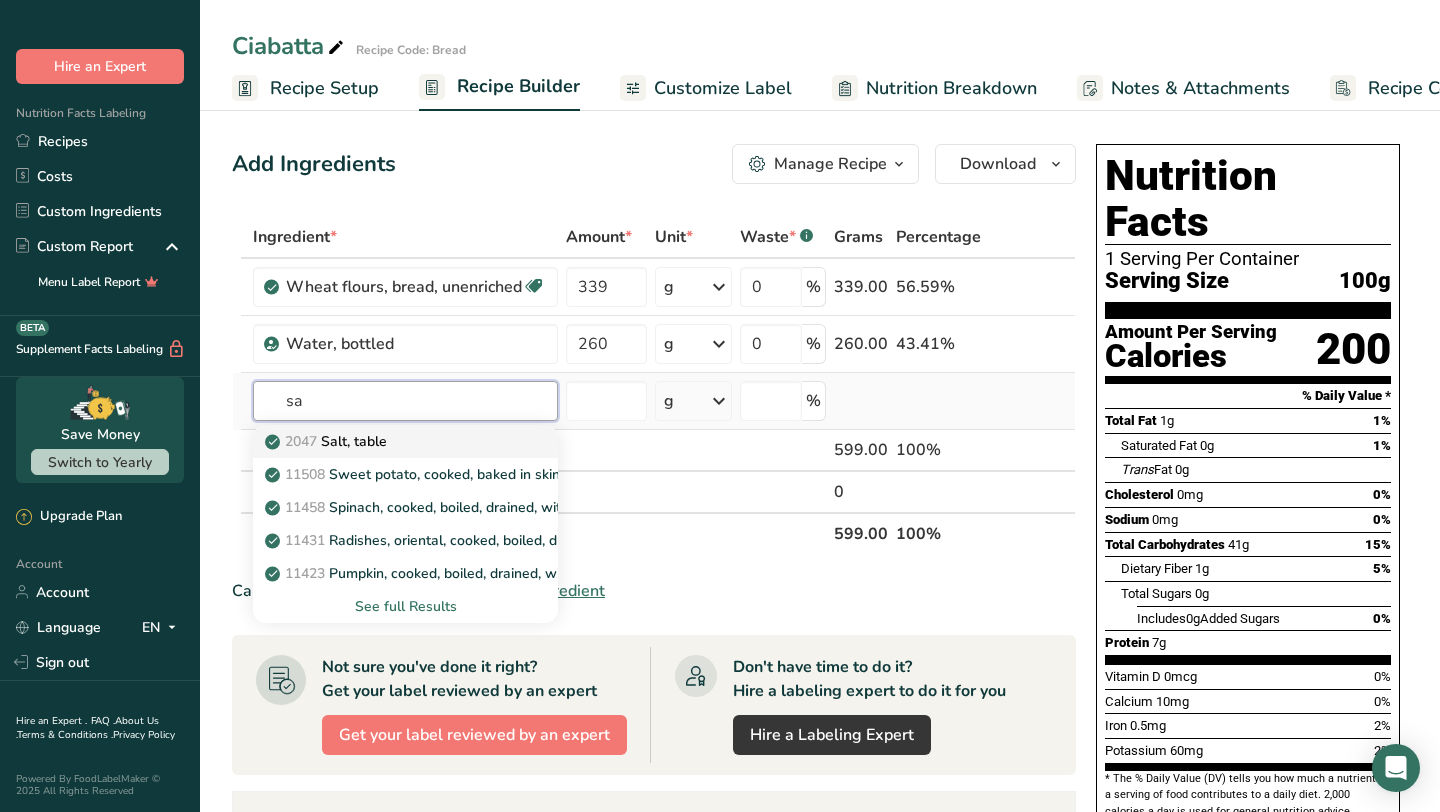 type on "sa" 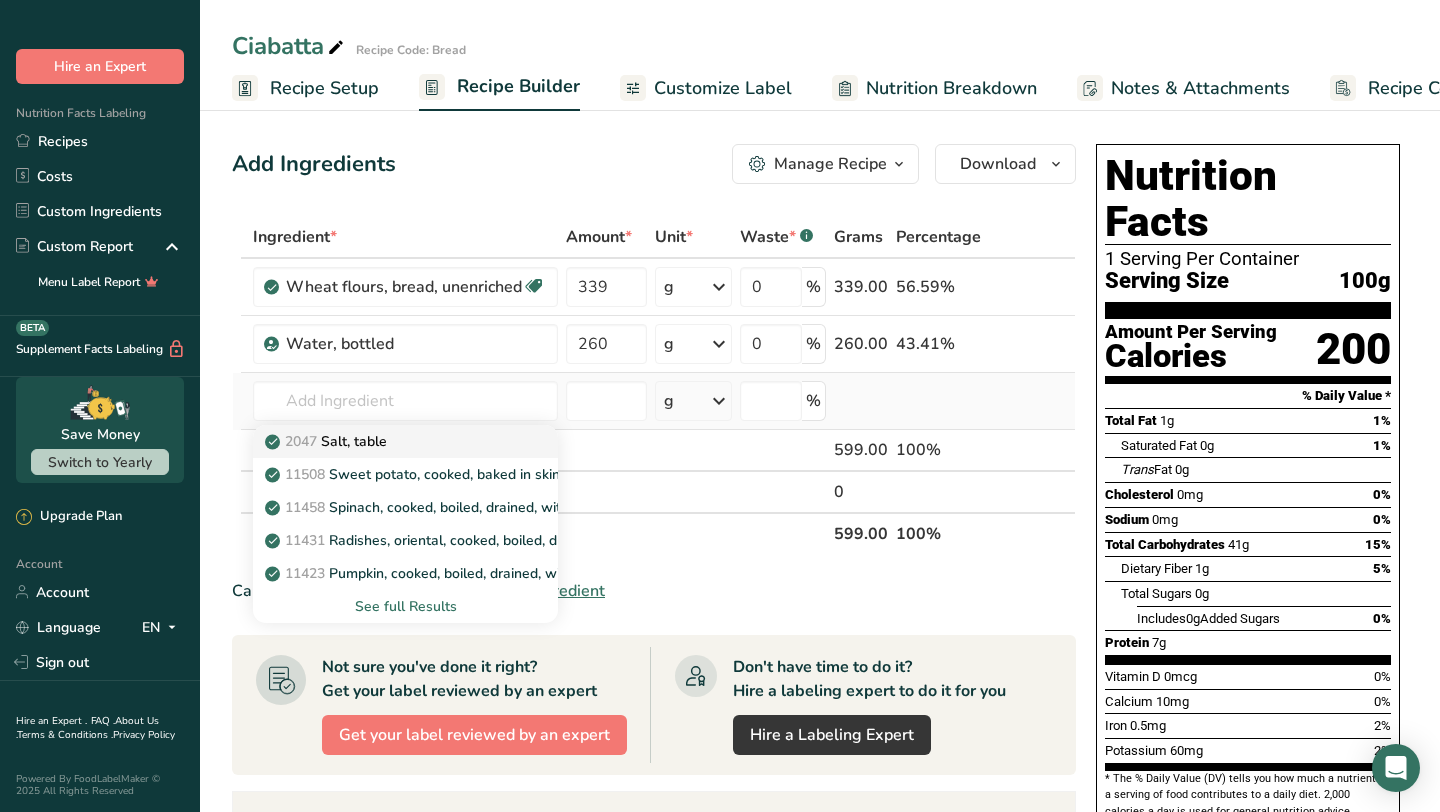 click on "2047
Salt, table" at bounding box center (328, 441) 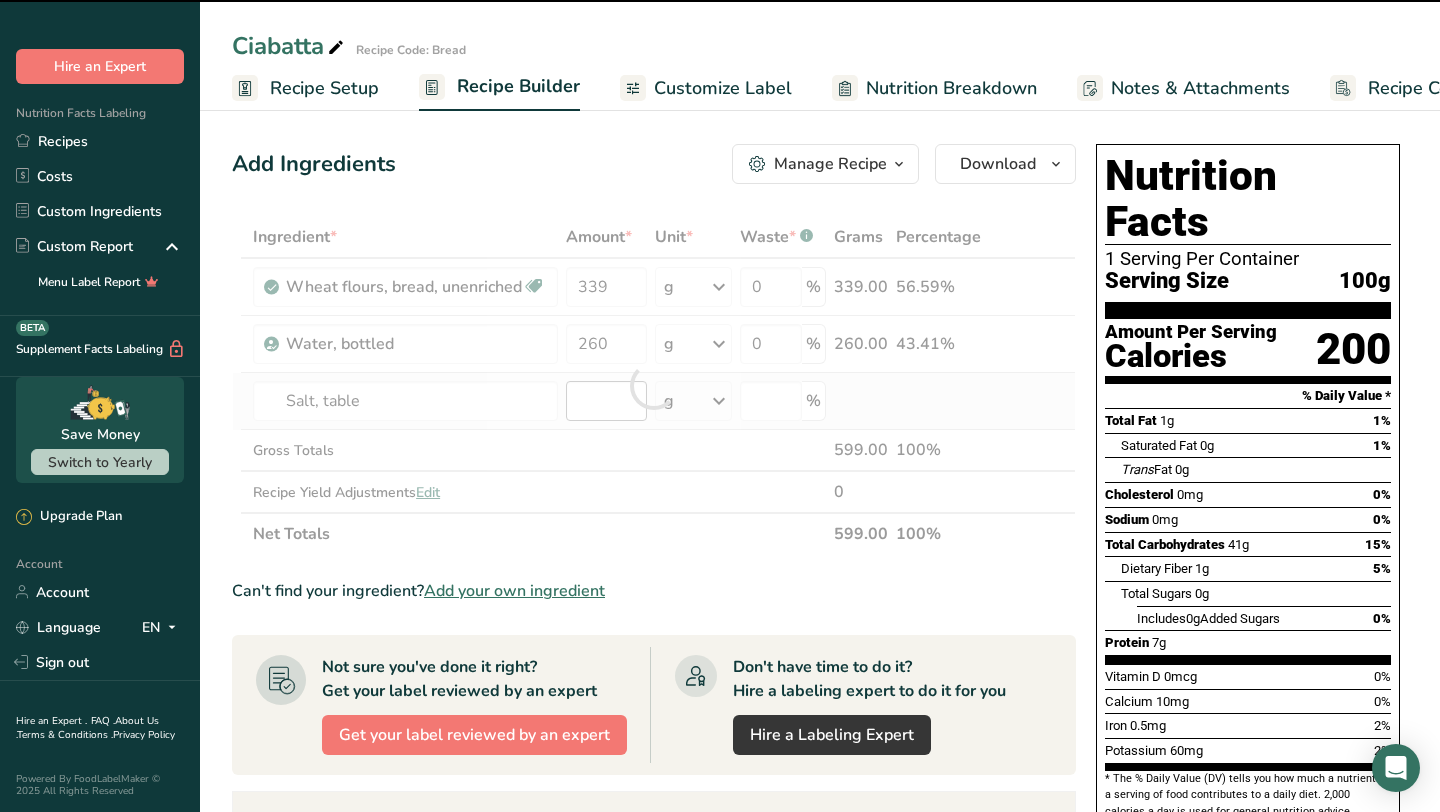 type on "0" 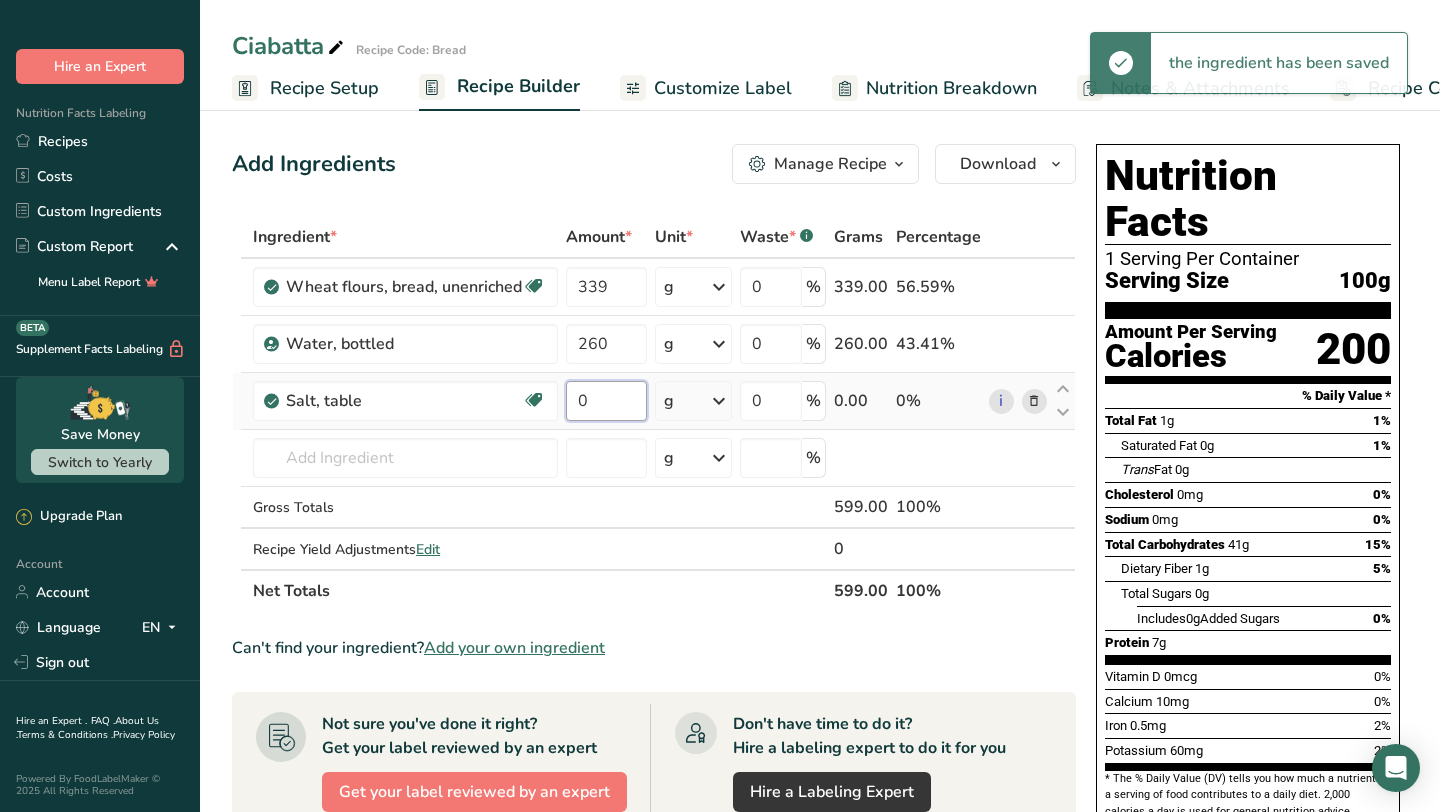 click on "0" at bounding box center (606, 401) 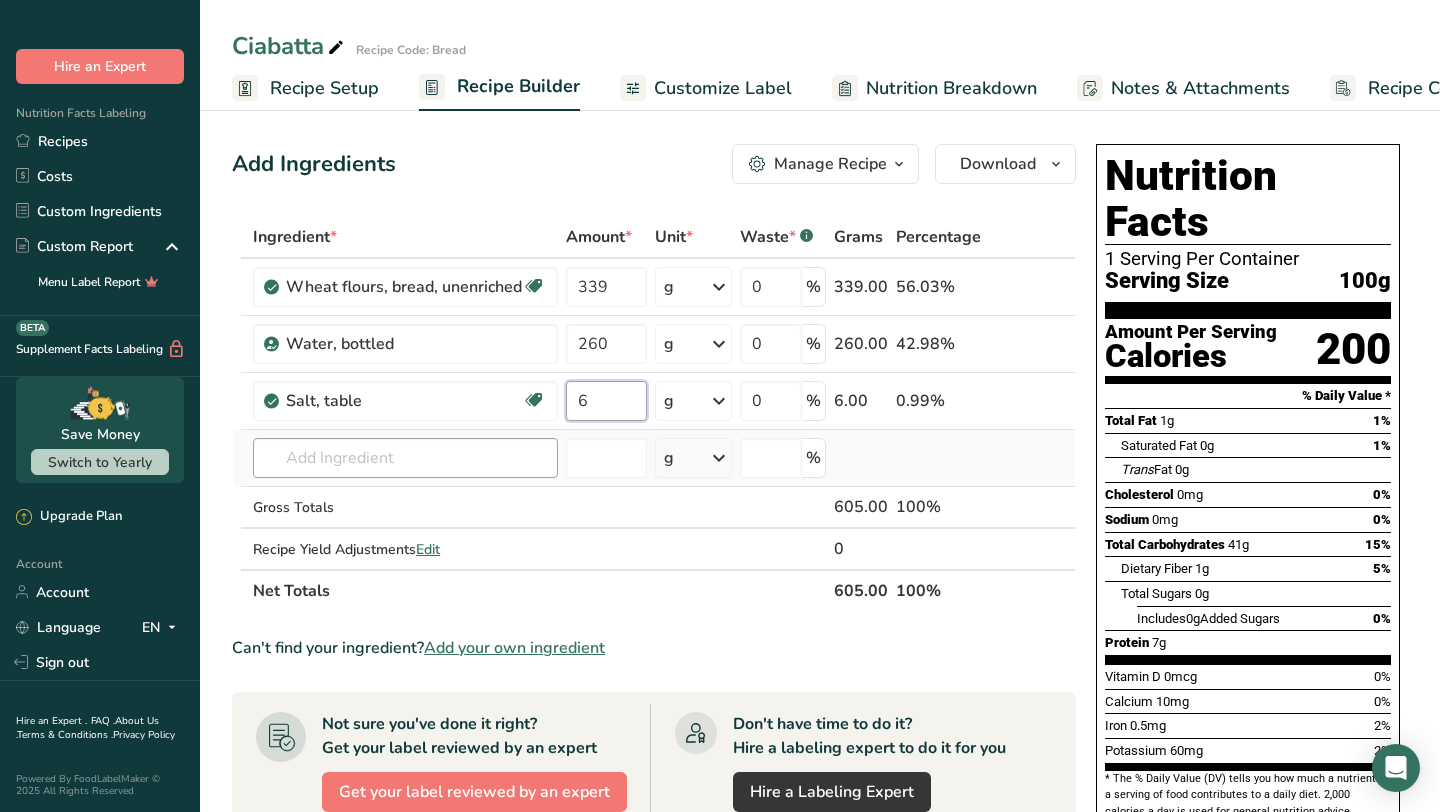 type on "6" 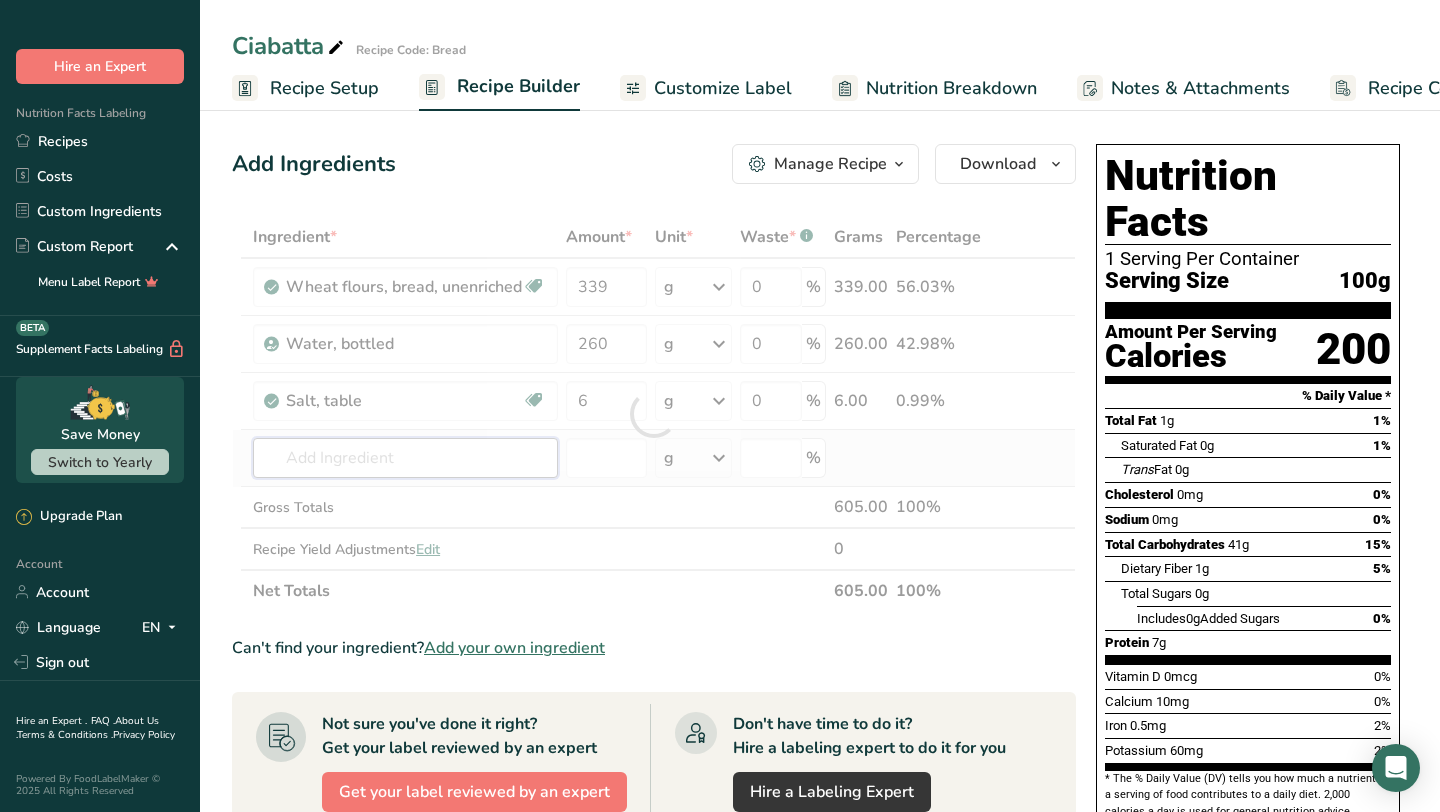 click on "Ingredient *
Amount *
Unit *
Waste *   .a-a{fill:#347362;}.b-a{fill:#fff;}          Grams
Percentage
Wheat flours, bread, unenriched
Vegetarian
Soy free
339
g
Portions
1 cup unsifted, dipped
Weight Units
g
kg
mg
See more
Volume Units
l
Volume units require a density conversion. If you know your ingredient's density enter it below. Otherwise, click on "RIA" our AI Regulatory bot - she will be able to help you
lb/ft3
g/cm3
Confirm
mL
lb/ft3
g/cm3
Confirm" at bounding box center (654, 414) 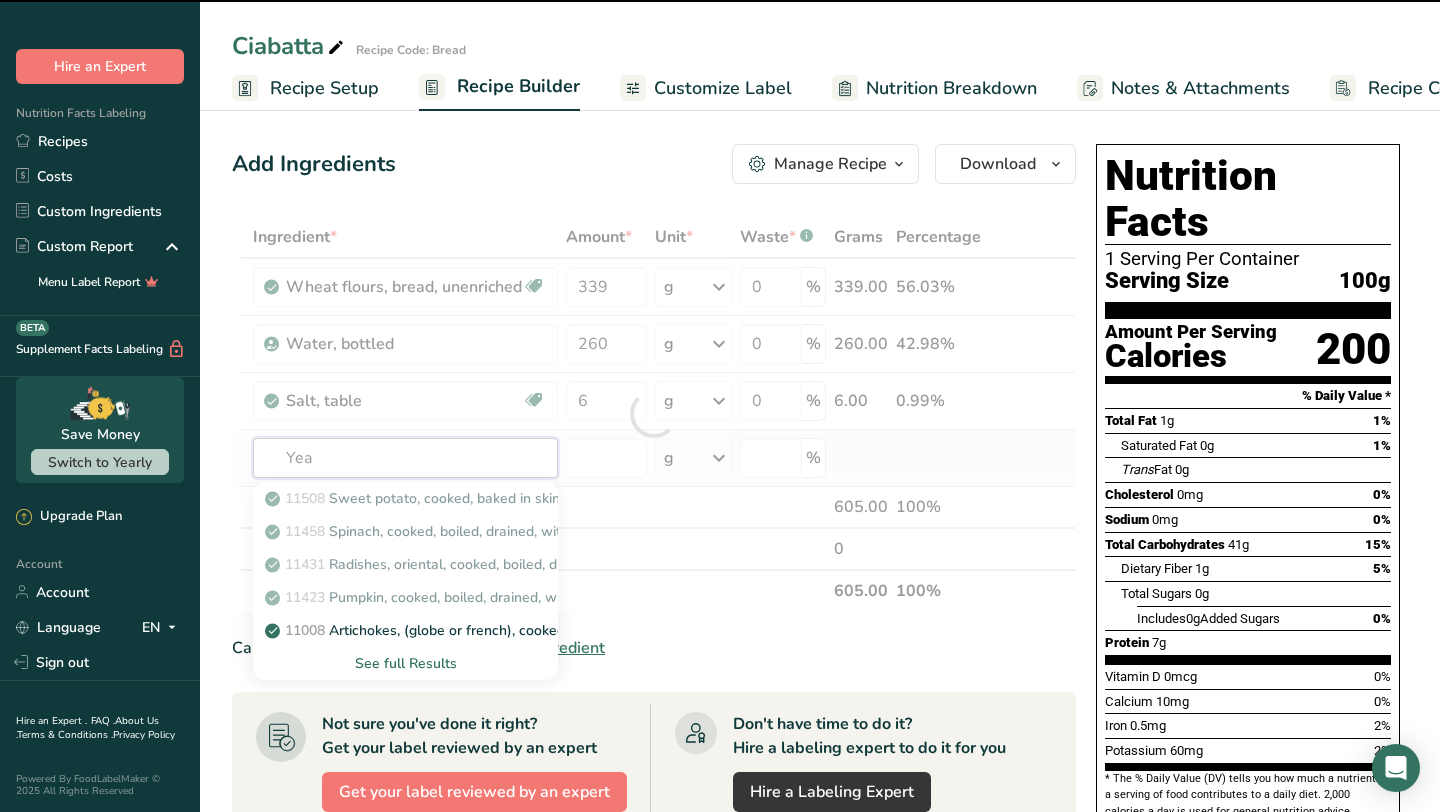 type on "Yeas" 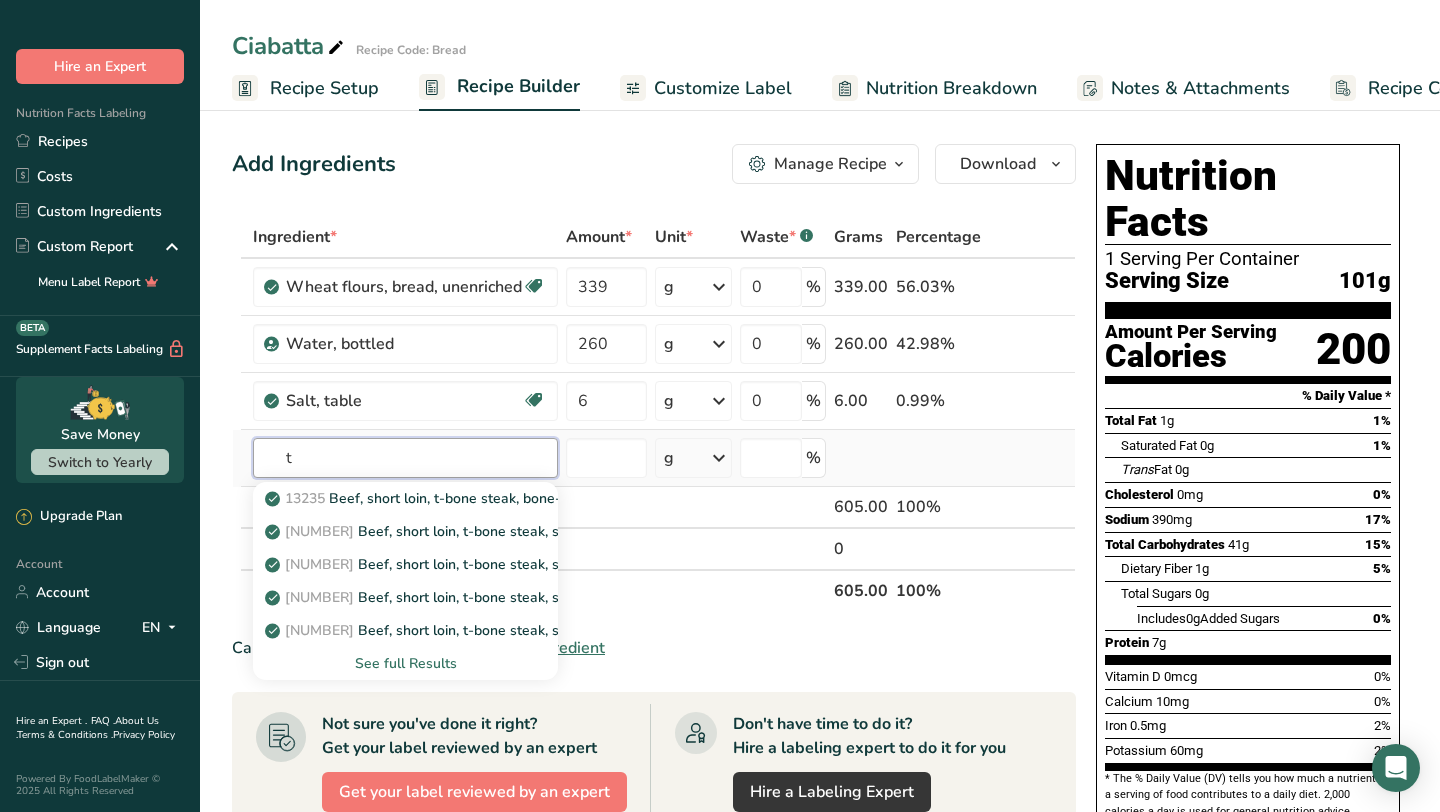 type on "t" 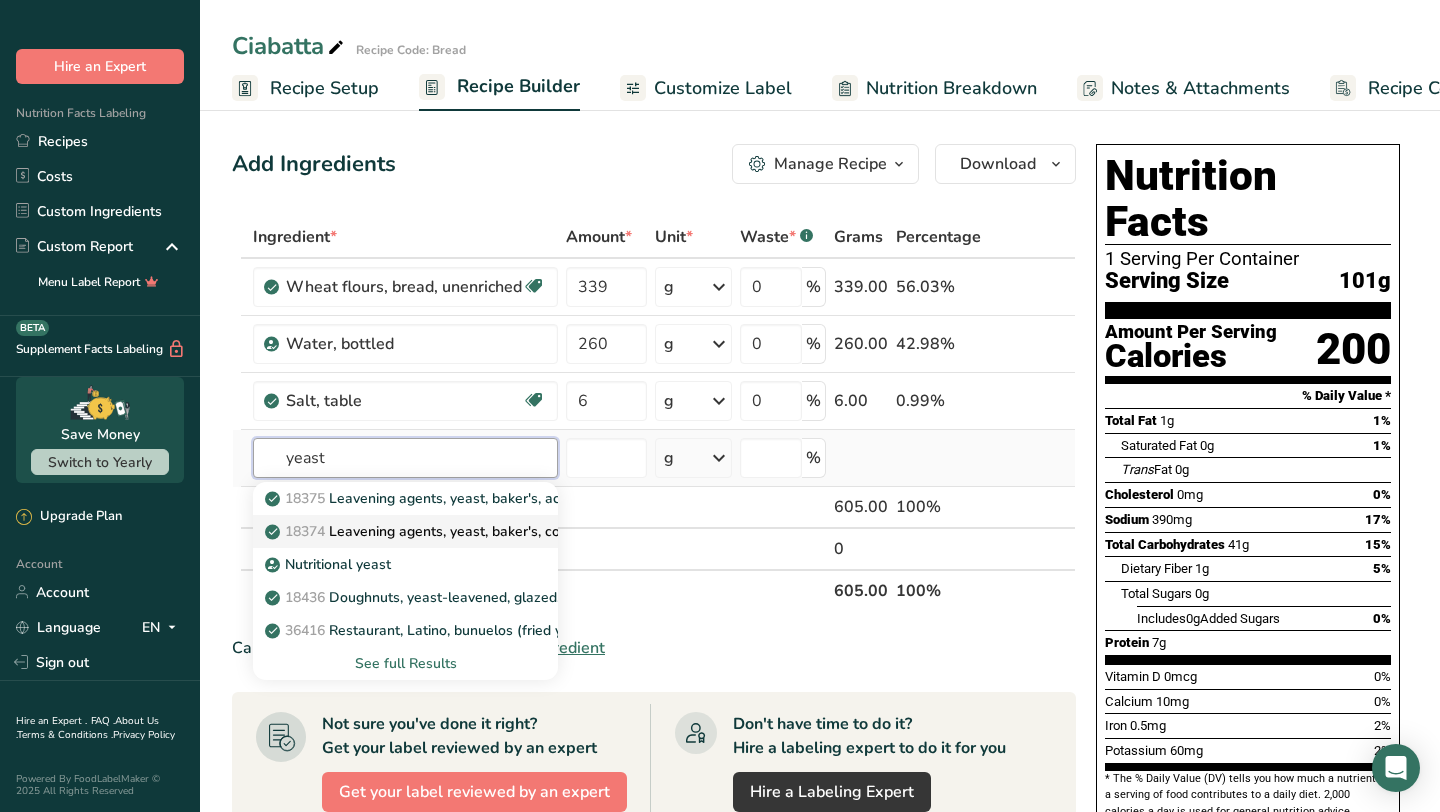 type on "yeast" 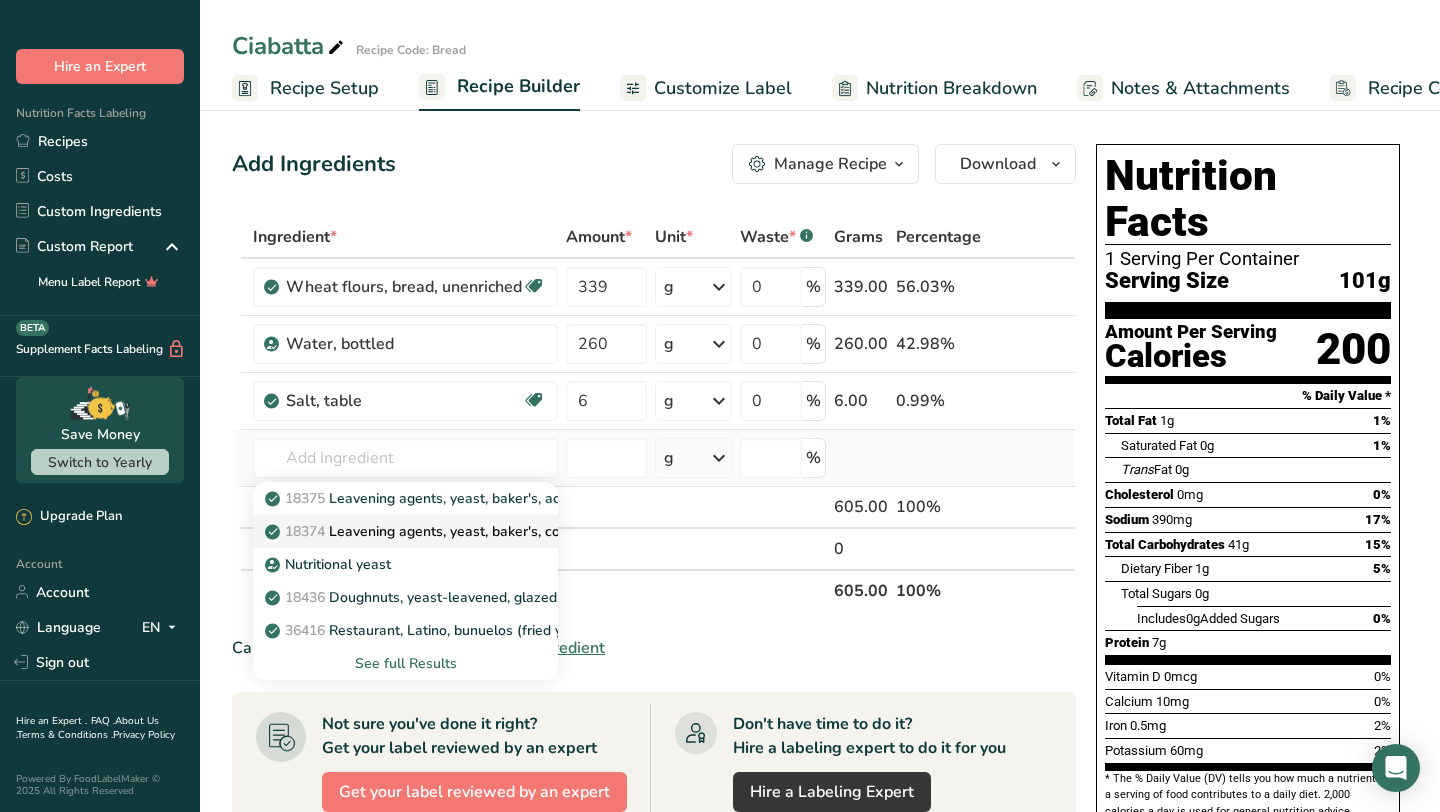 click on "[NUMBER]
Leavening agents, yeast, baker's, compressed" at bounding box center [446, 531] 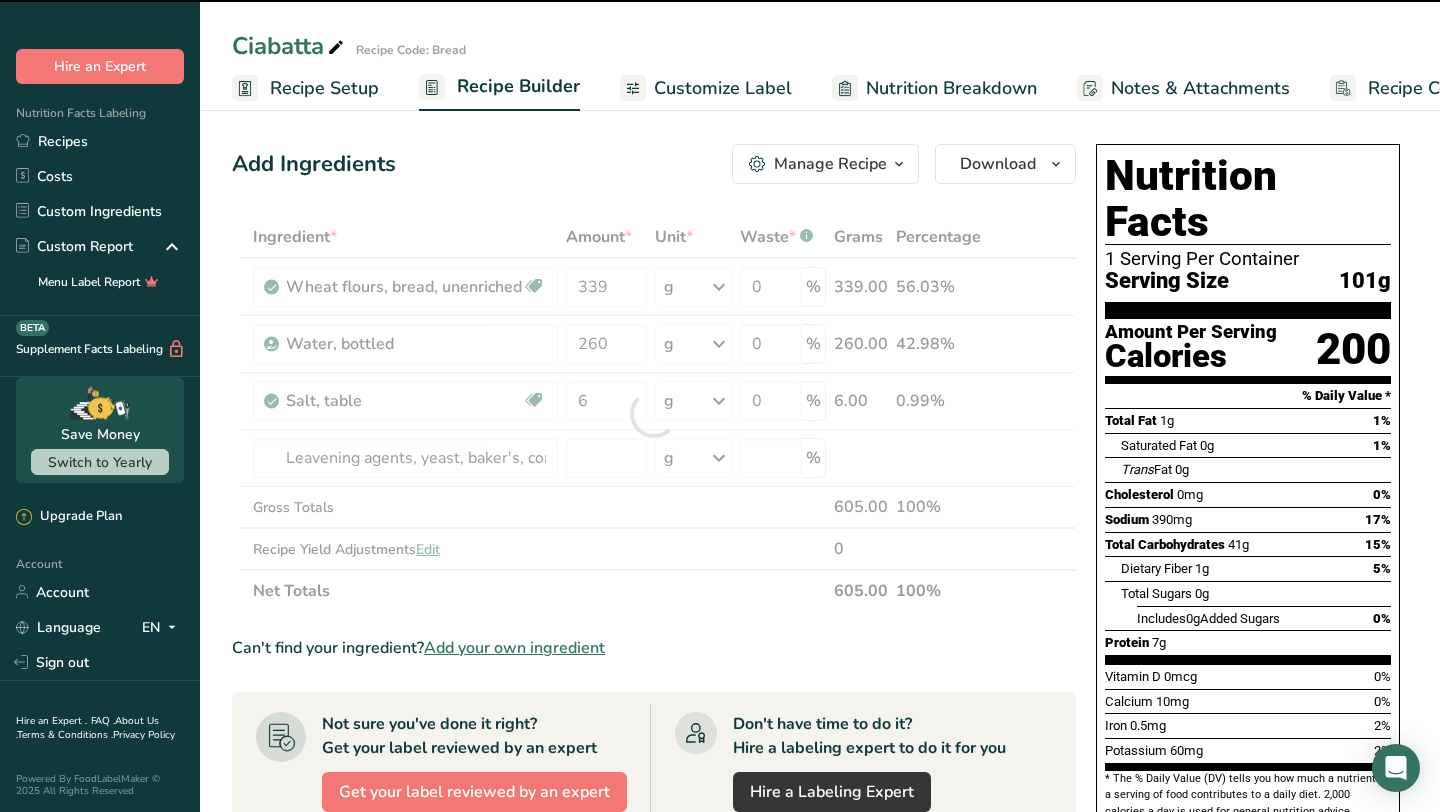 type on "0" 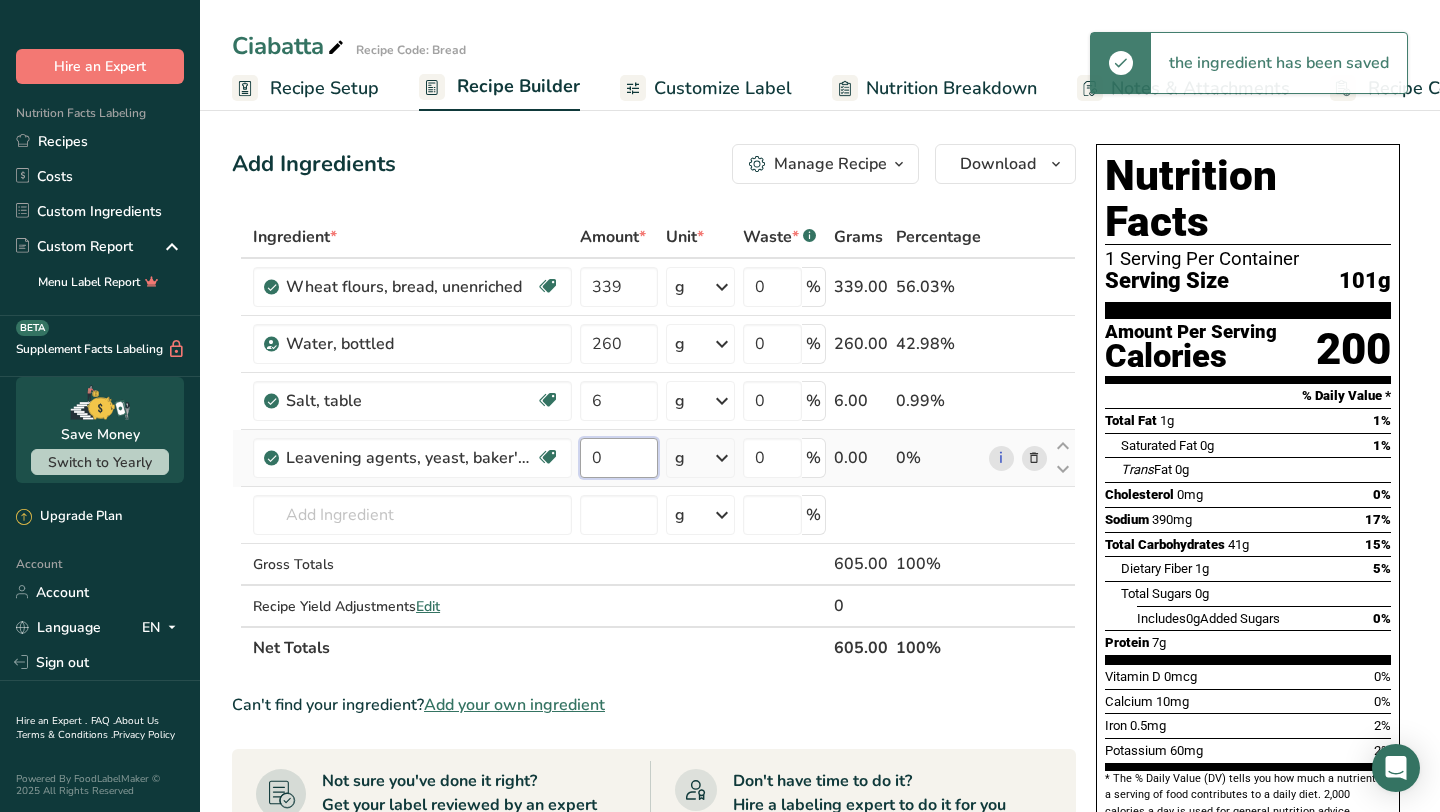 click on "0" at bounding box center [618, 458] 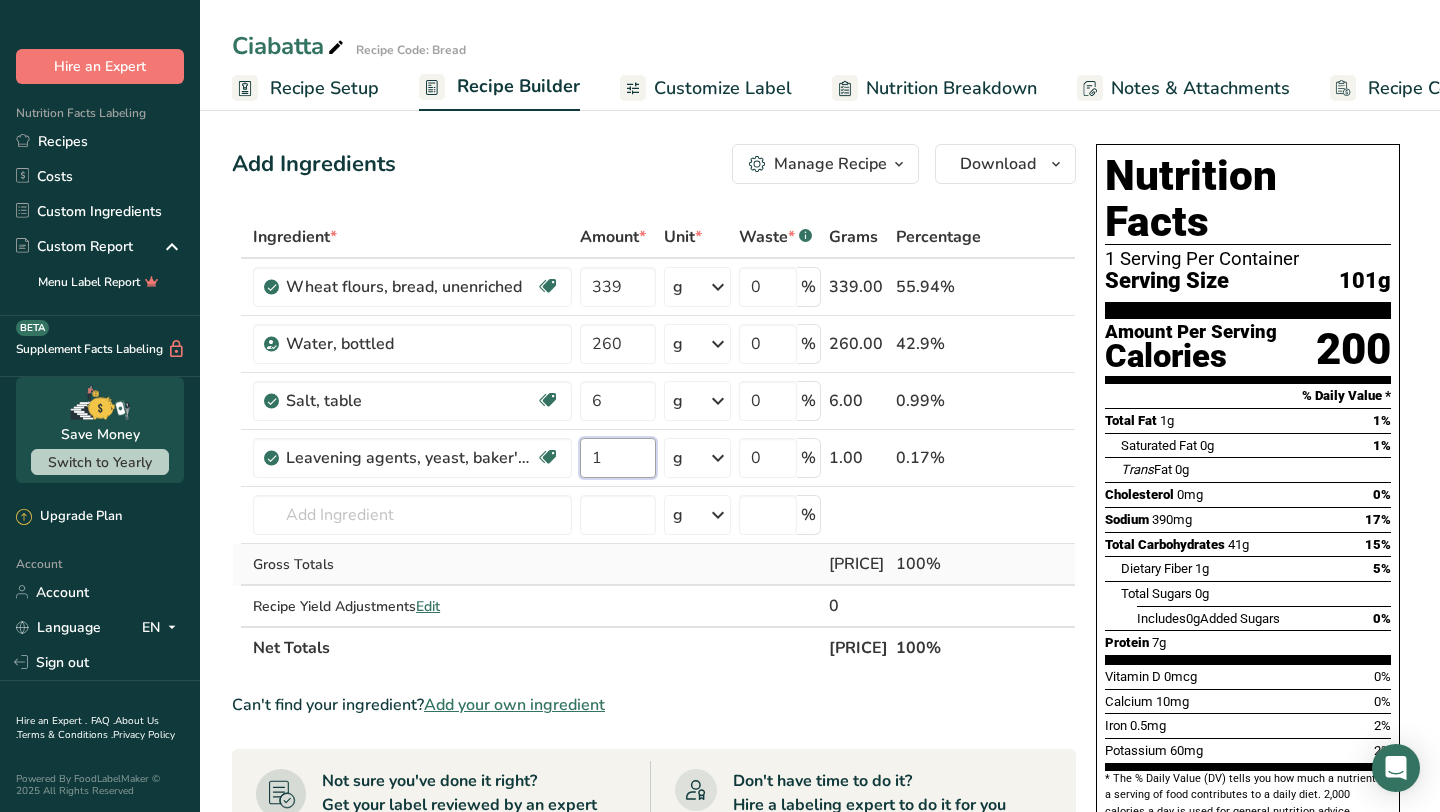 type on "1" 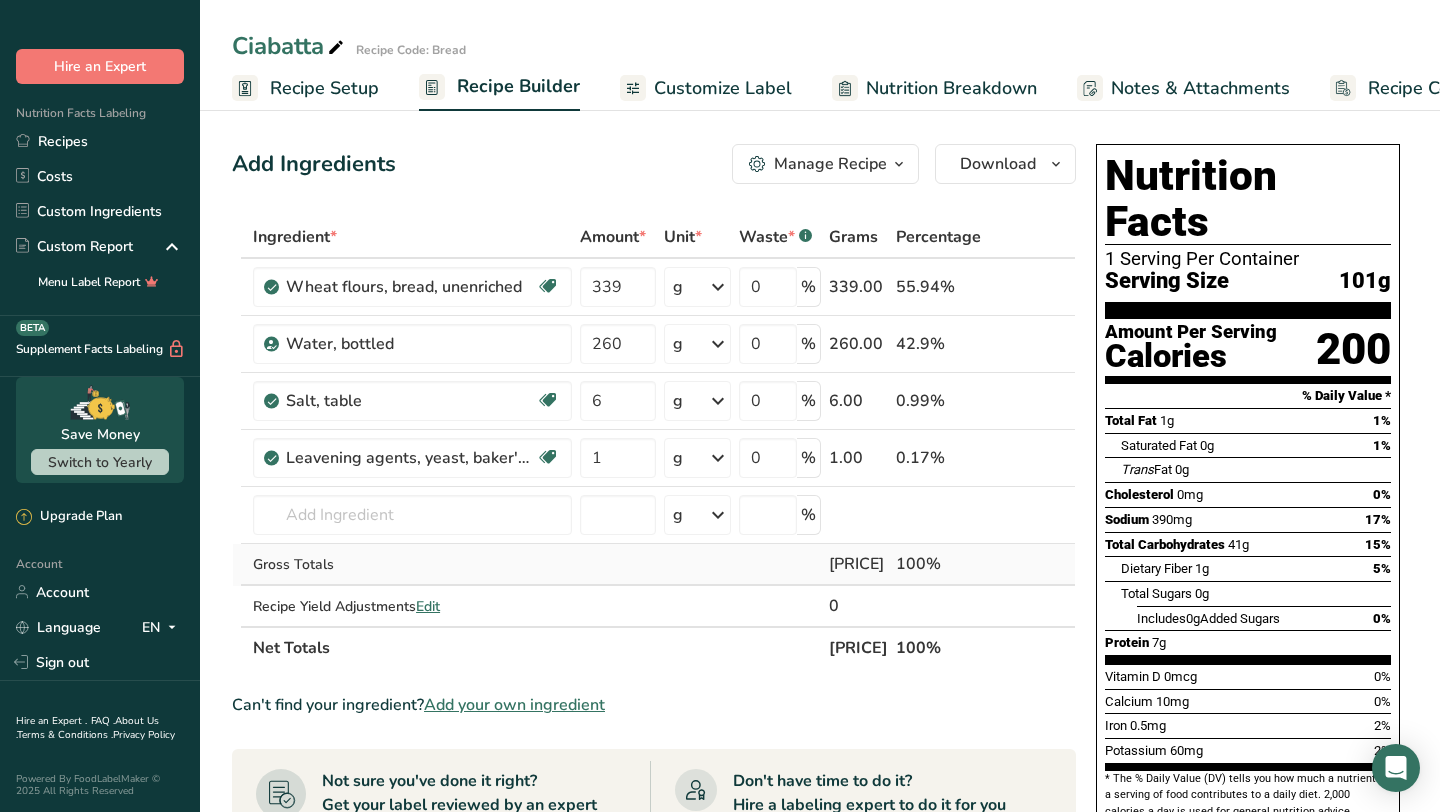 click on "Ingredient *
Amount *
Unit *
Waste *   .a-a{fill:#347362;}.b-a{fill:#fff;}          Grams
Percentage
Wheat flours, bread, unenriched
Vegetarian
Soy free
339
g
Portions
1 cup unsifted, dipped
Weight Units
g
kg
mg
See more
Volume Units
l
Volume units require a density conversion. If you know your ingredient's density enter it below. Otherwise, click on "RIA" our AI Regulatory bot - she will be able to help you
lb/ft3
g/cm3
Confirm
mL
lb/ft3
g/cm3
Confirm" at bounding box center (654, 442) 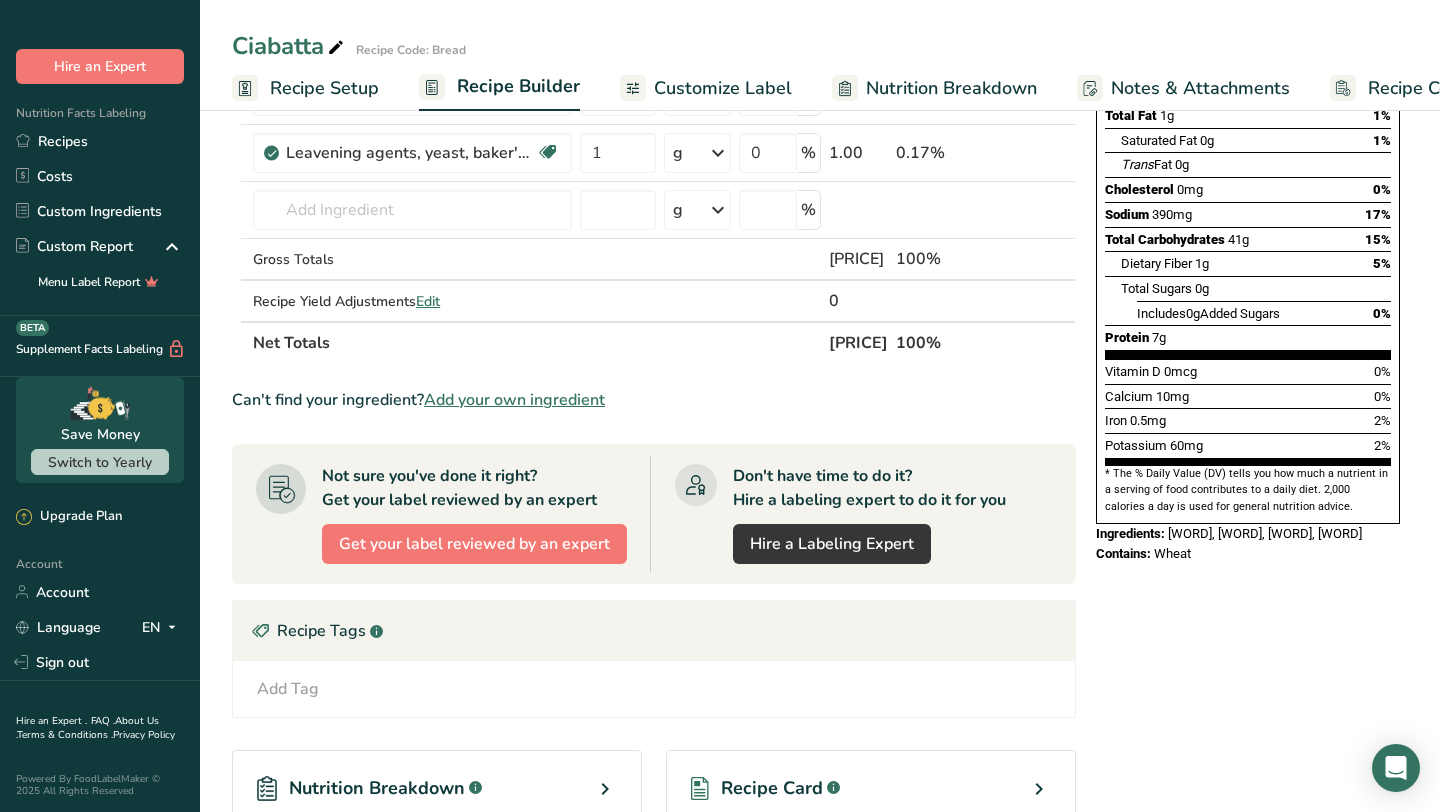 scroll, scrollTop: 0, scrollLeft: 0, axis: both 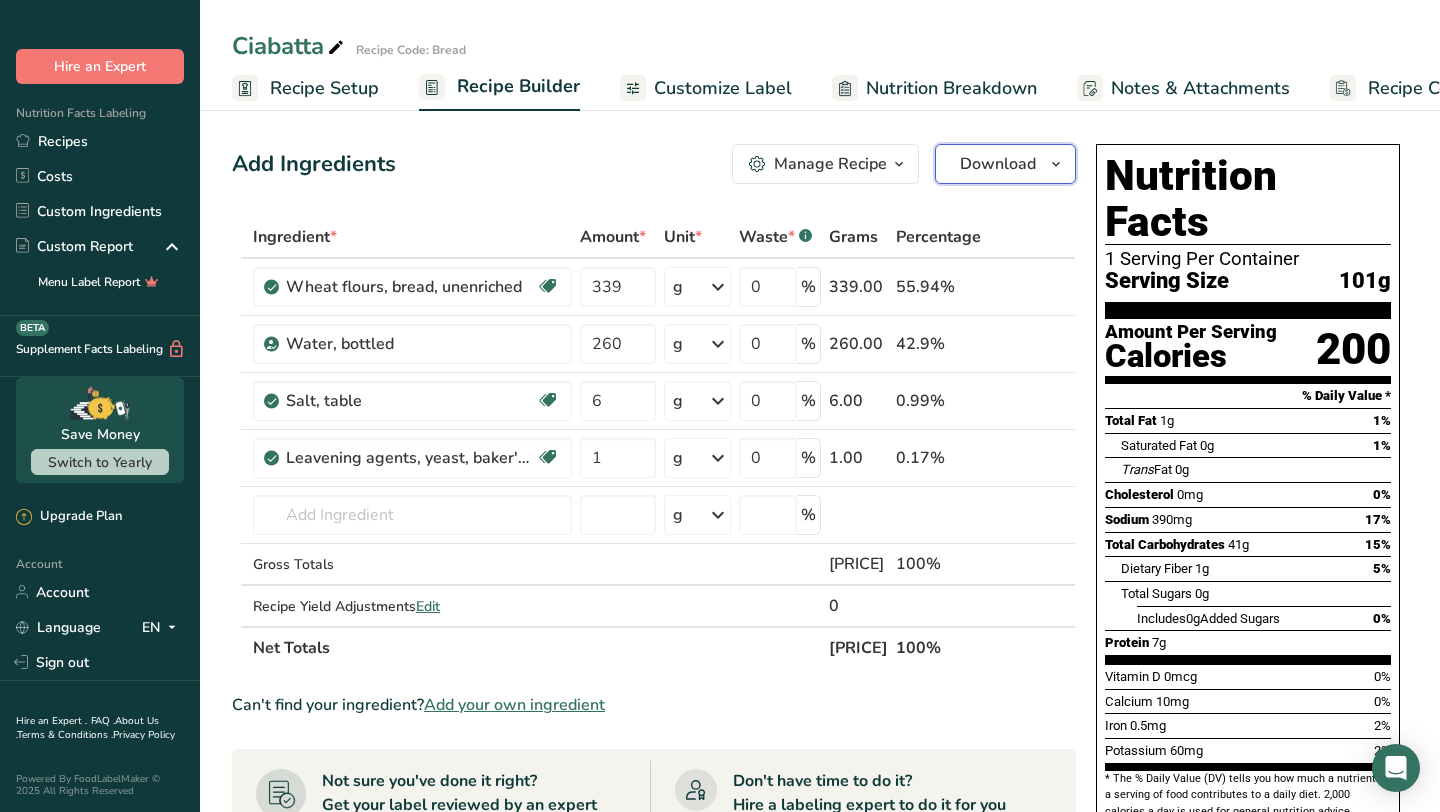 click on "Download" at bounding box center (998, 164) 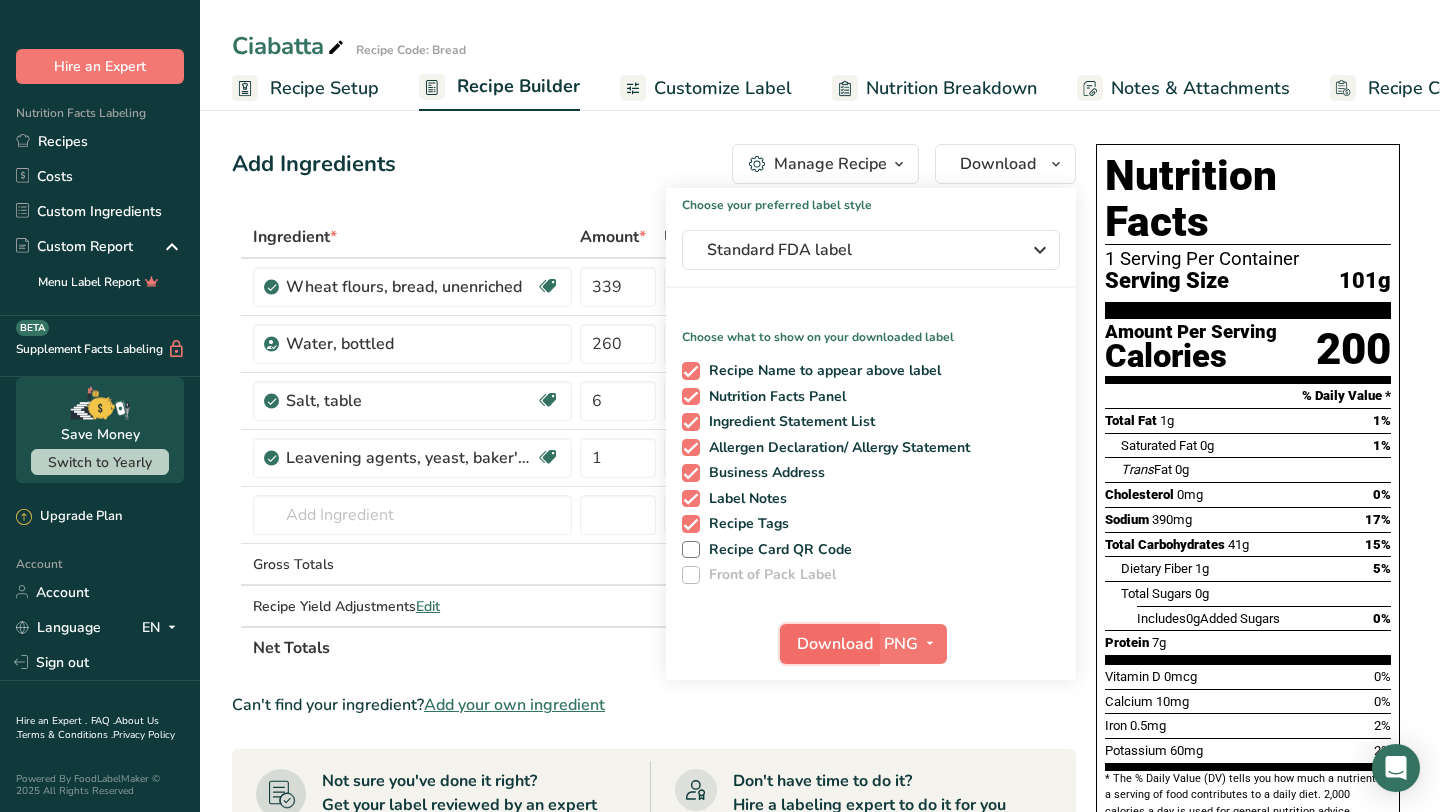 click on "Download" at bounding box center (835, 644) 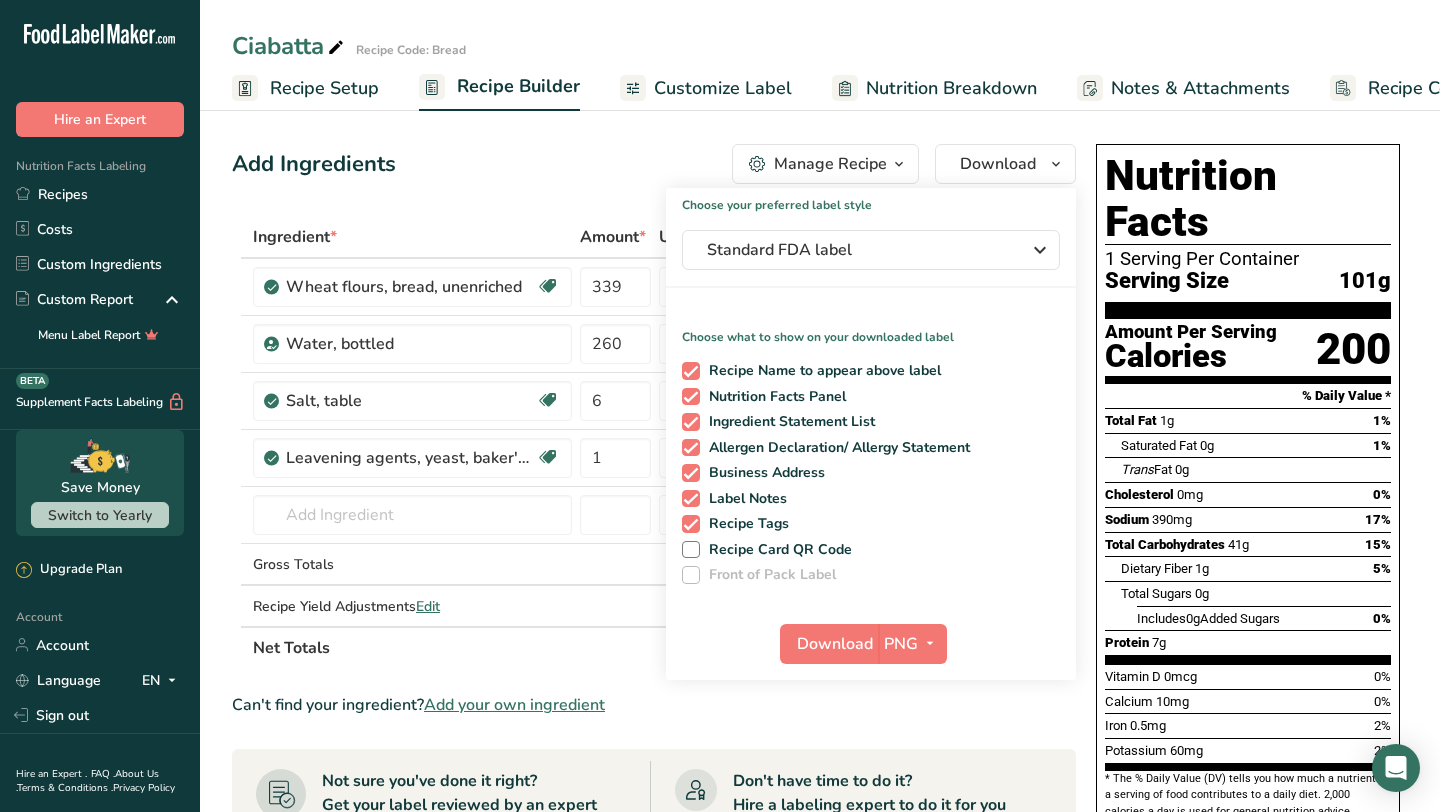 scroll, scrollTop: 0, scrollLeft: 0, axis: both 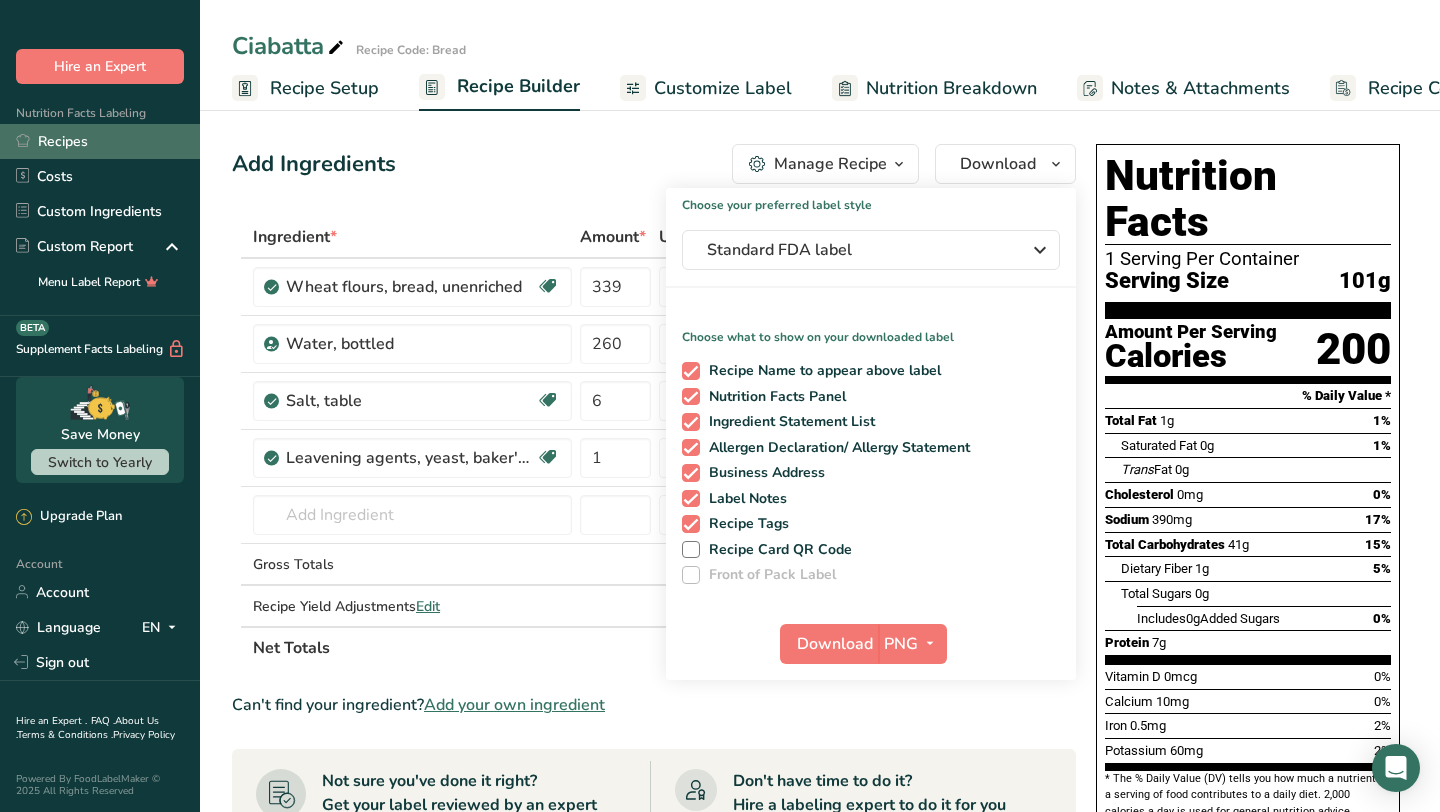 click on "Recipes" at bounding box center (100, 141) 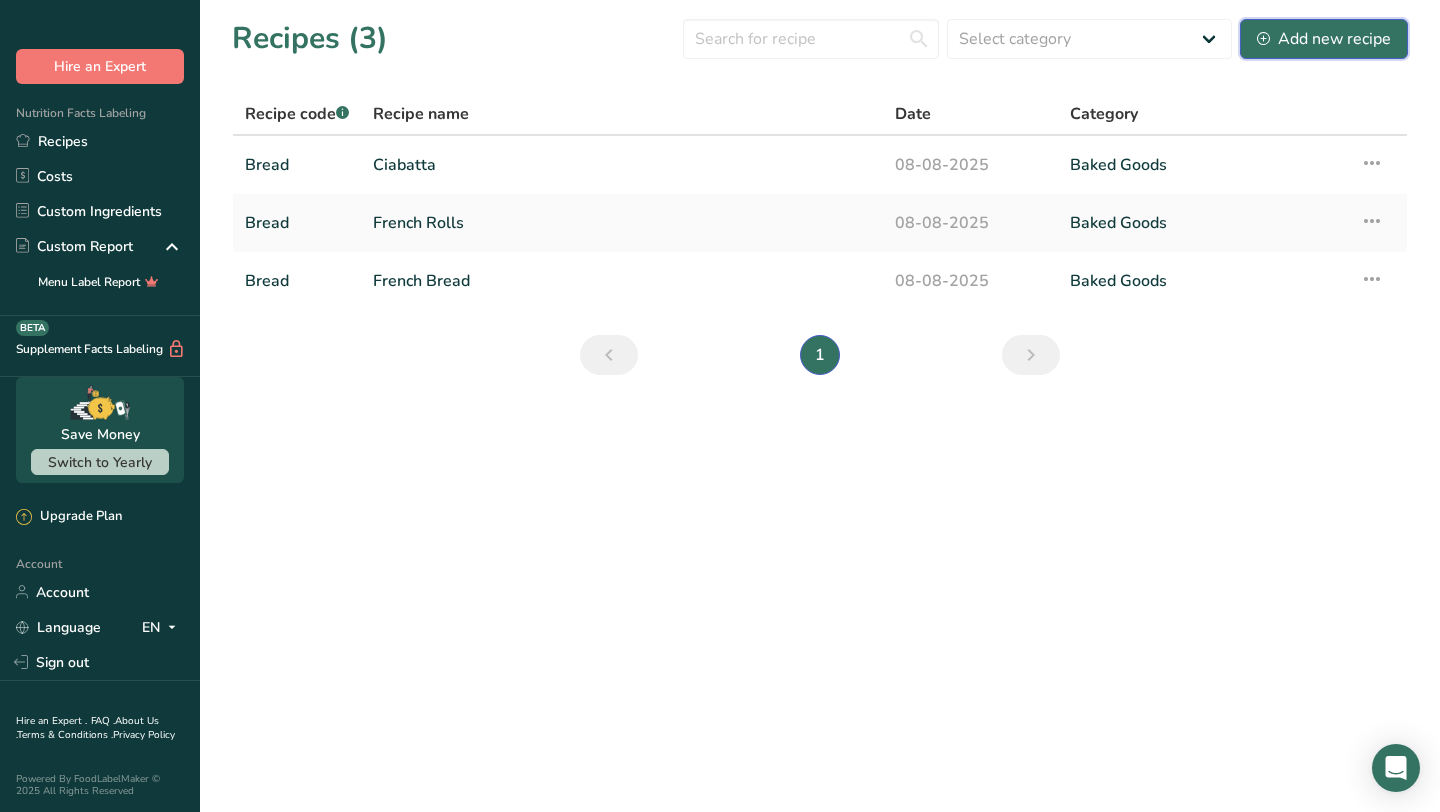click on "Add new recipe" at bounding box center (1324, 39) 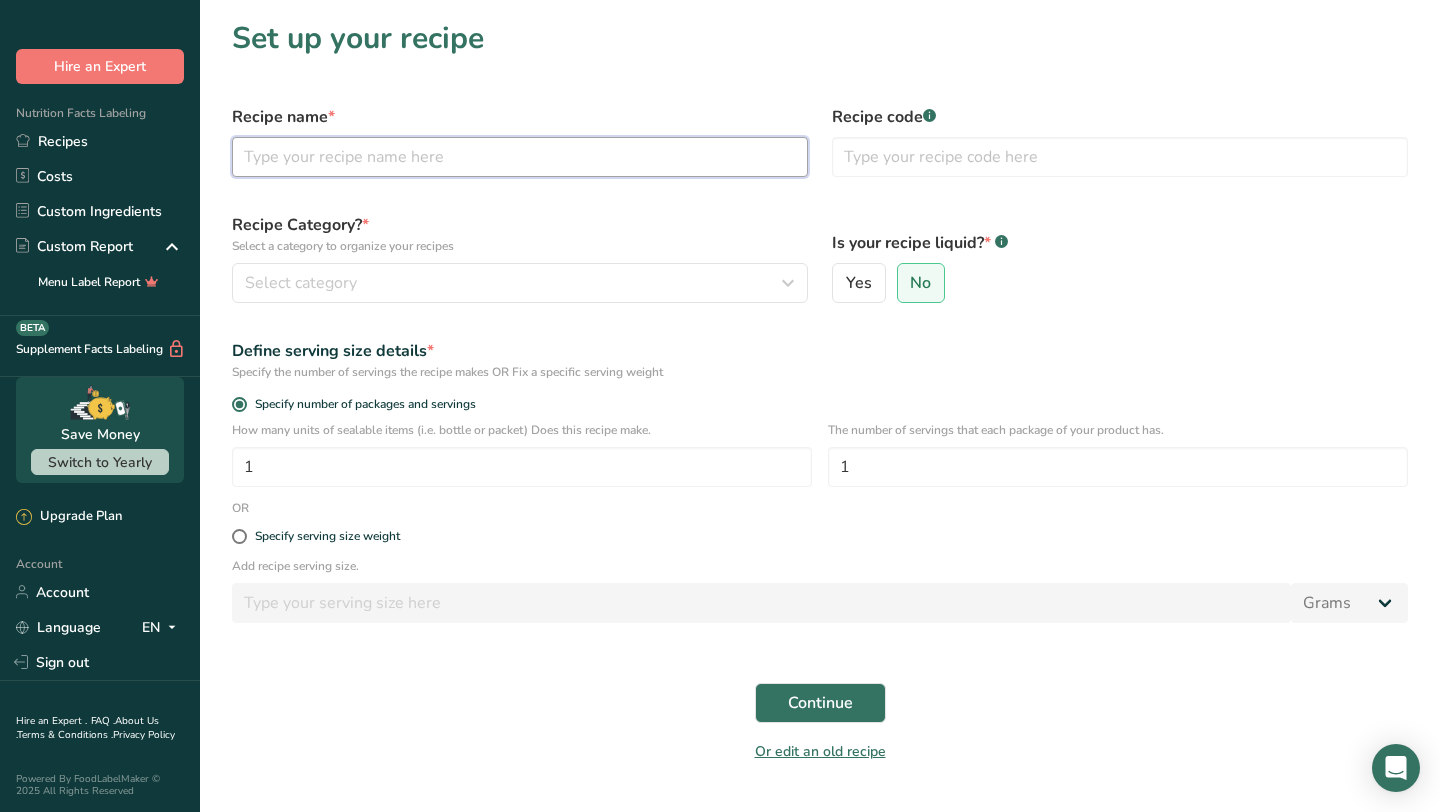 click at bounding box center [520, 157] 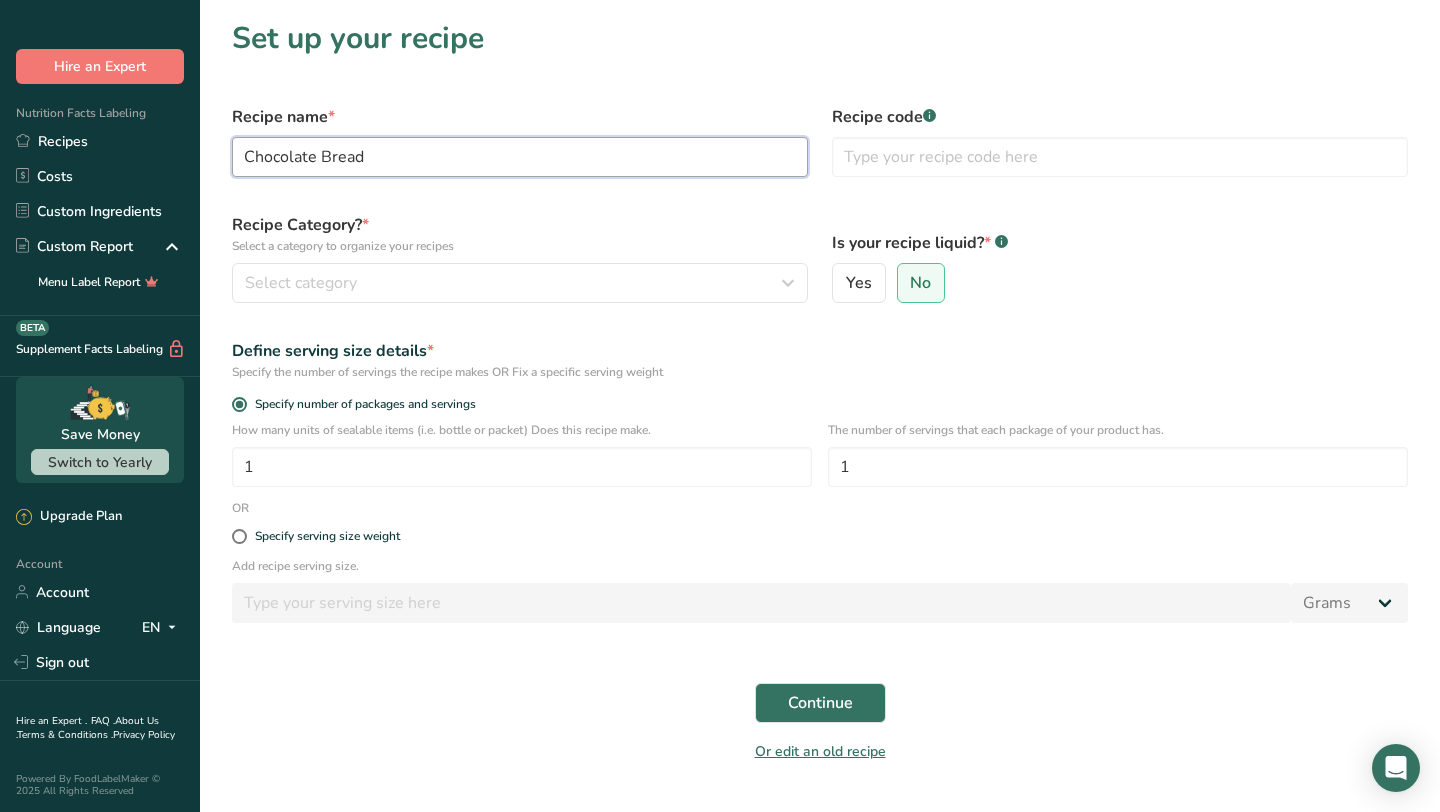 type on "Chocolate Bread" 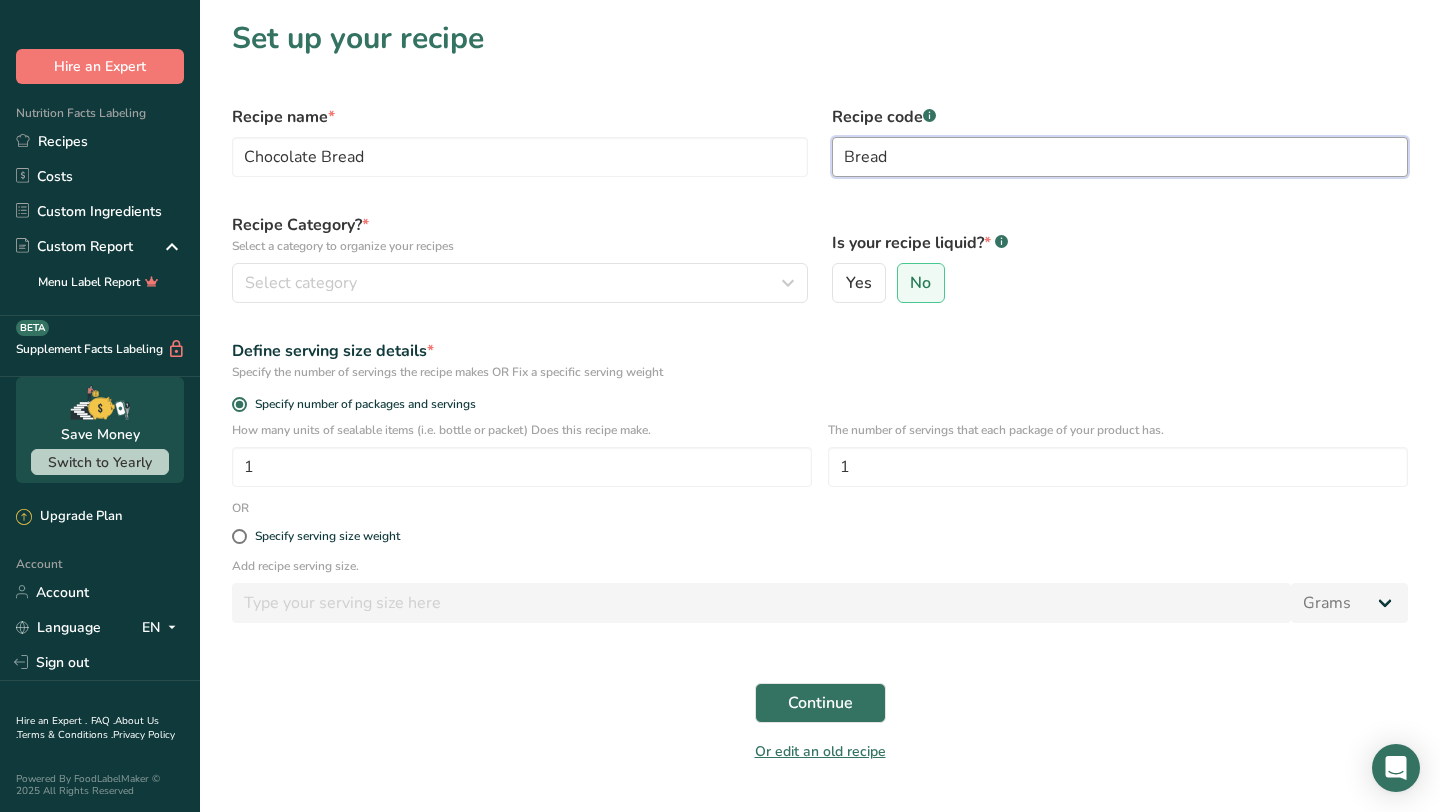 type on "Bread" 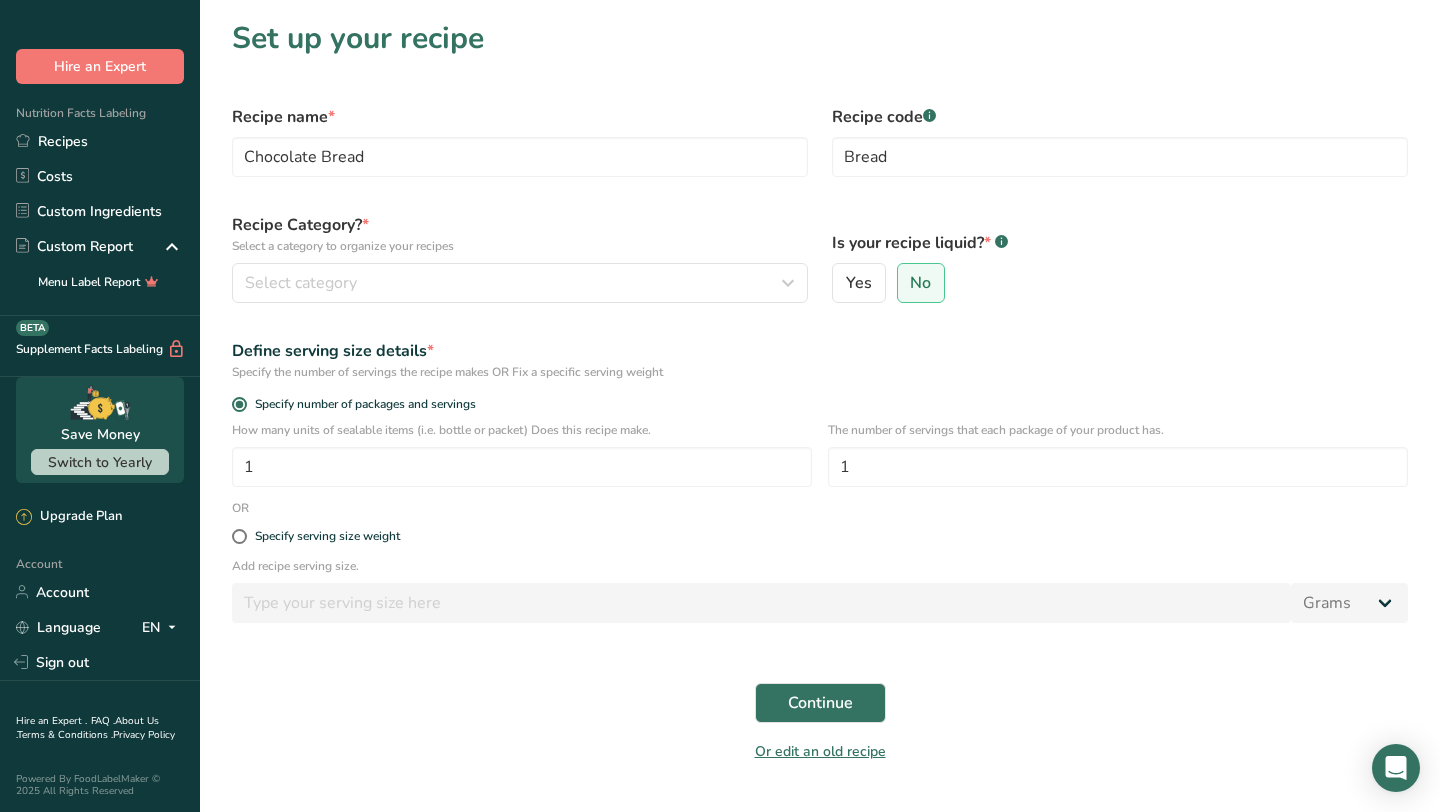 click on "Recipe Category? *
Select a category to organize your recipes
Select category
Standard Categories
Custom Categories
.a-a{fill:#347362;}.b-a{fill:#fff;}
Baked Goods
Beverages
Confectionery
Cooked Meals, Salads, & Sauces
Dairy
Snacks
Add New Category" at bounding box center [520, 258] 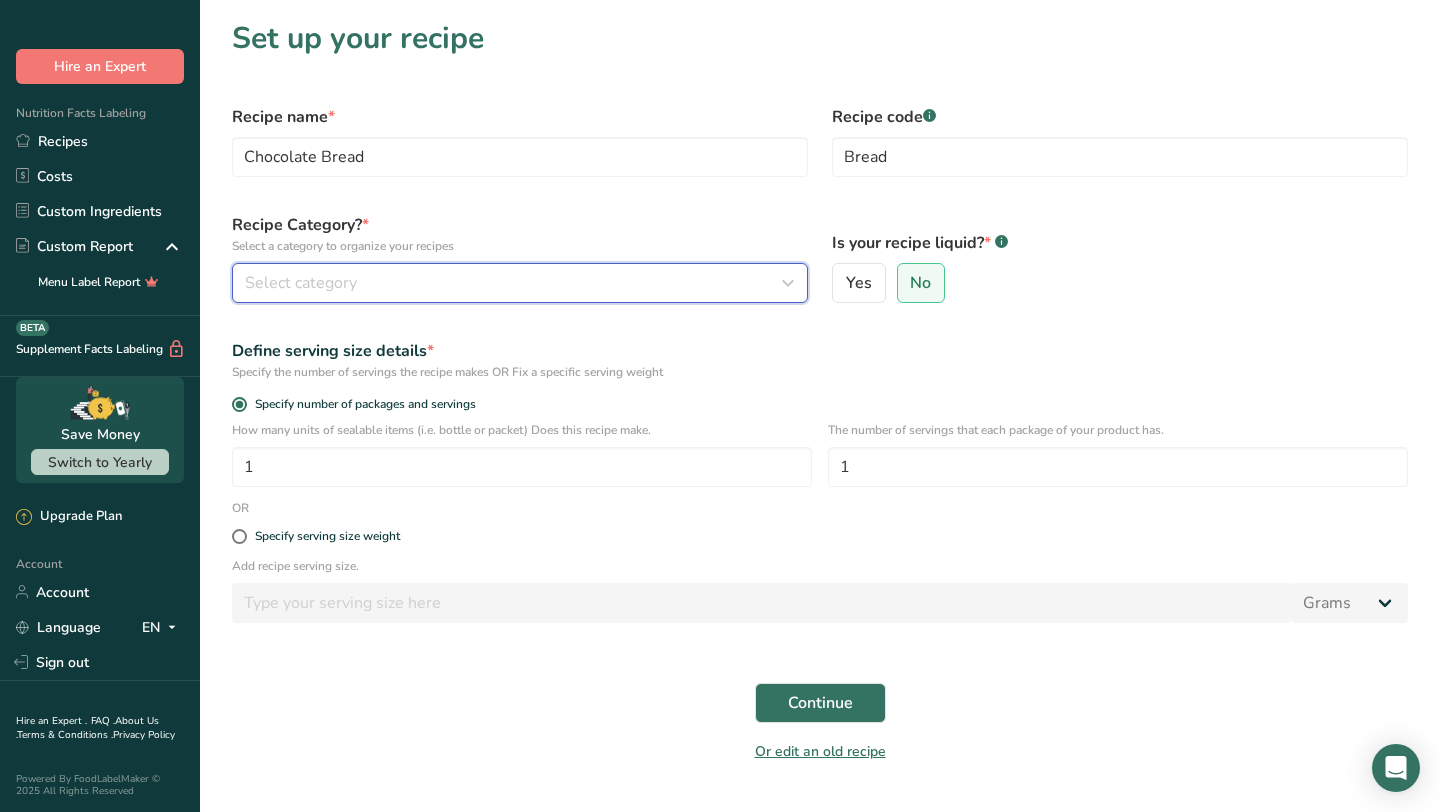 click on "Select category" at bounding box center [514, 283] 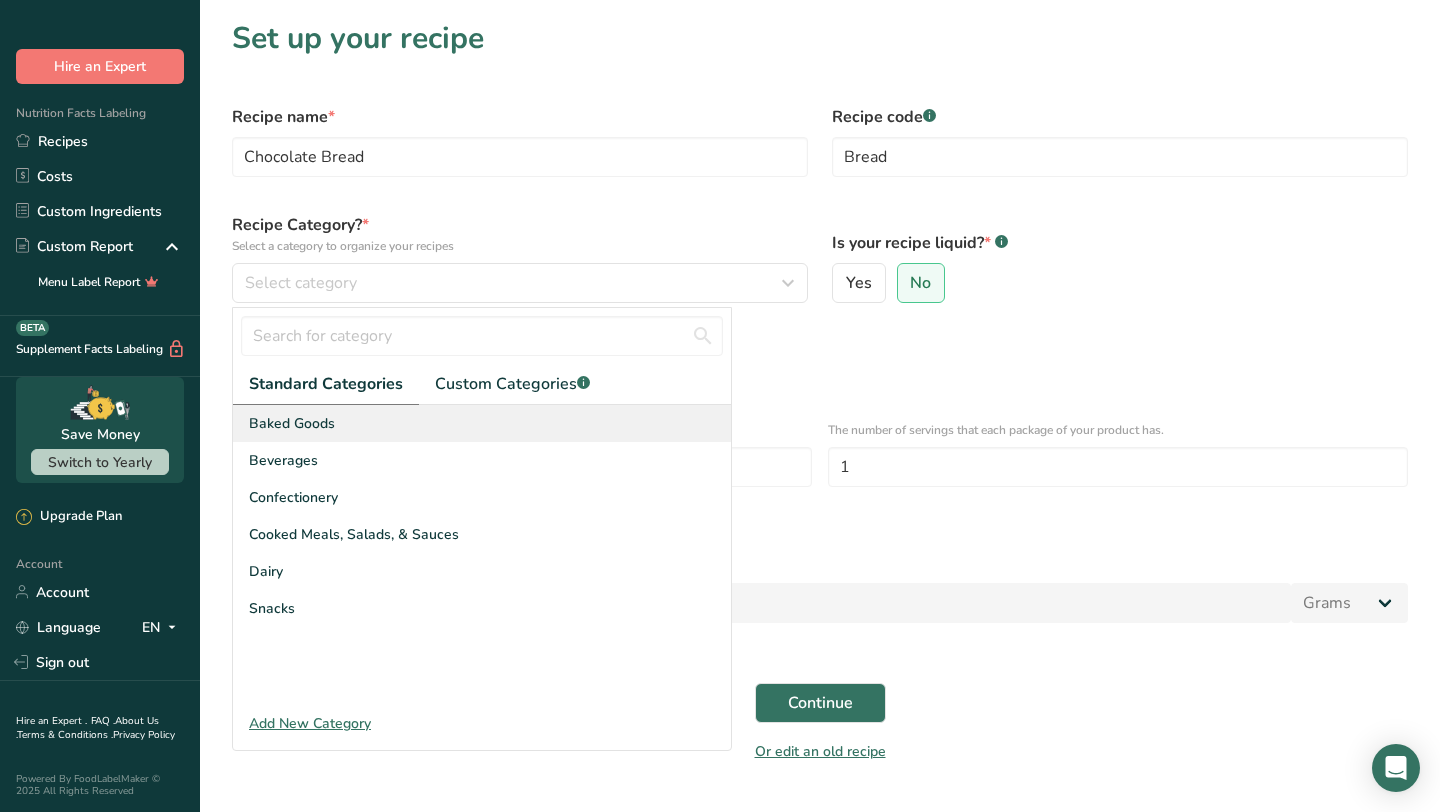click on "Baked Goods" at bounding box center [482, 423] 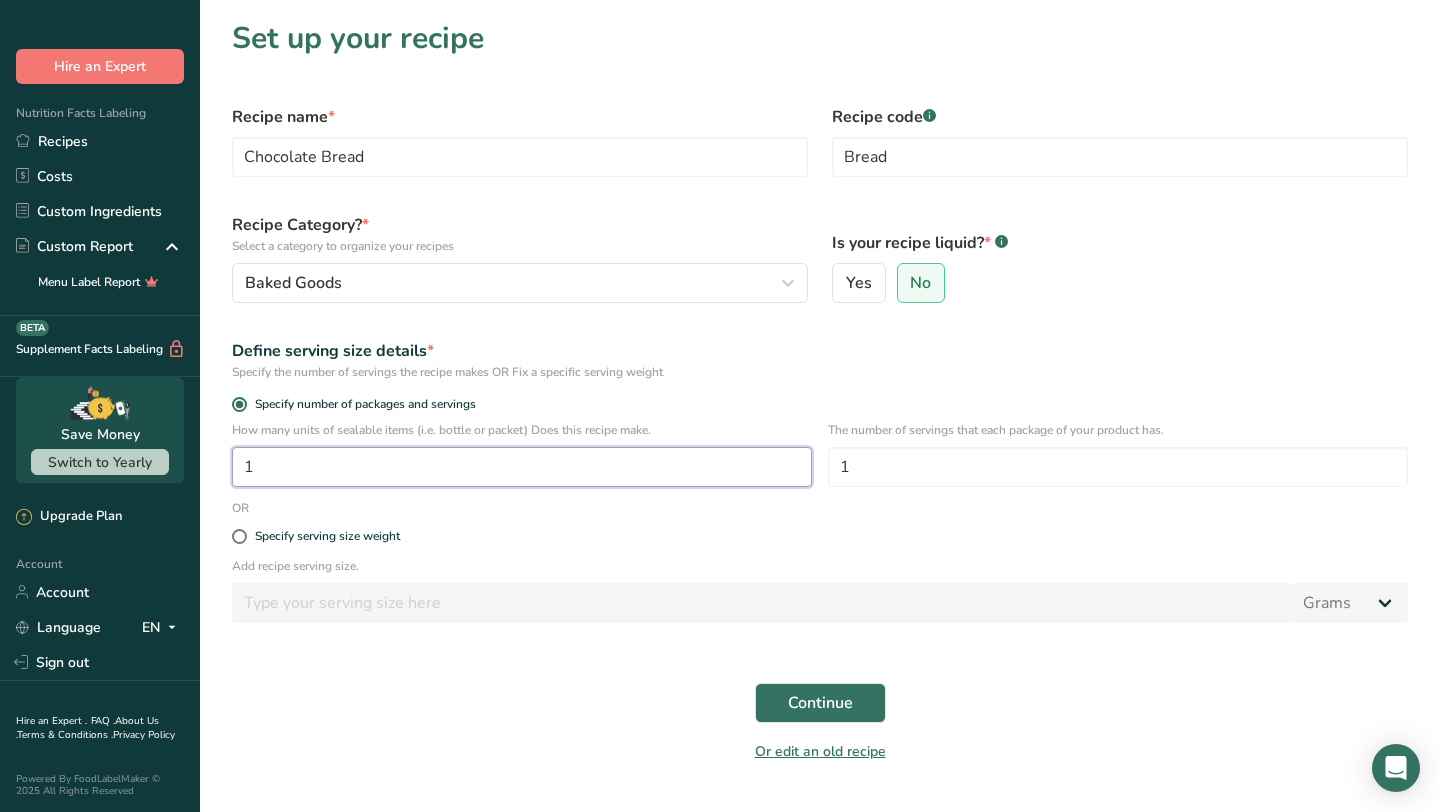 click on "1" at bounding box center (522, 467) 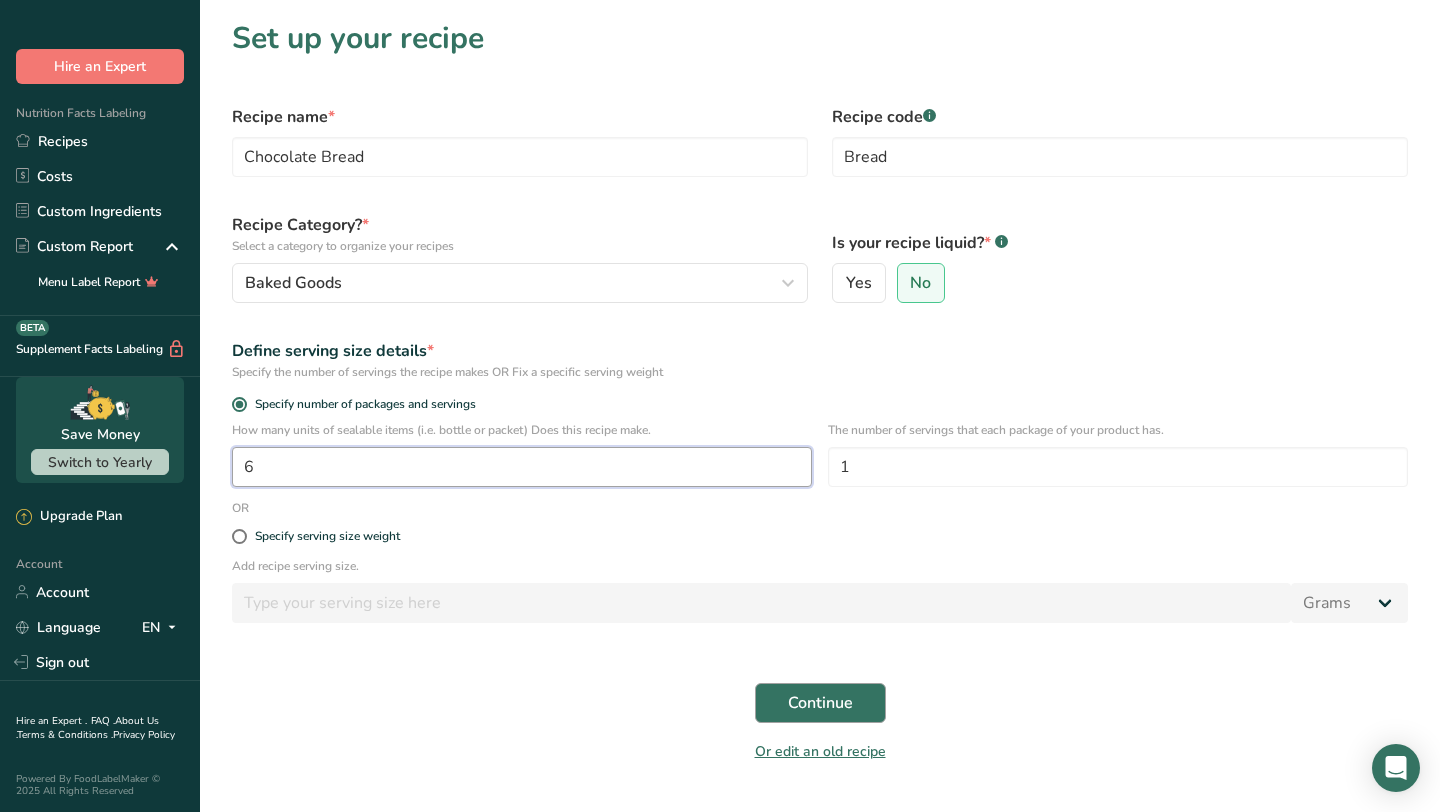 type on "6" 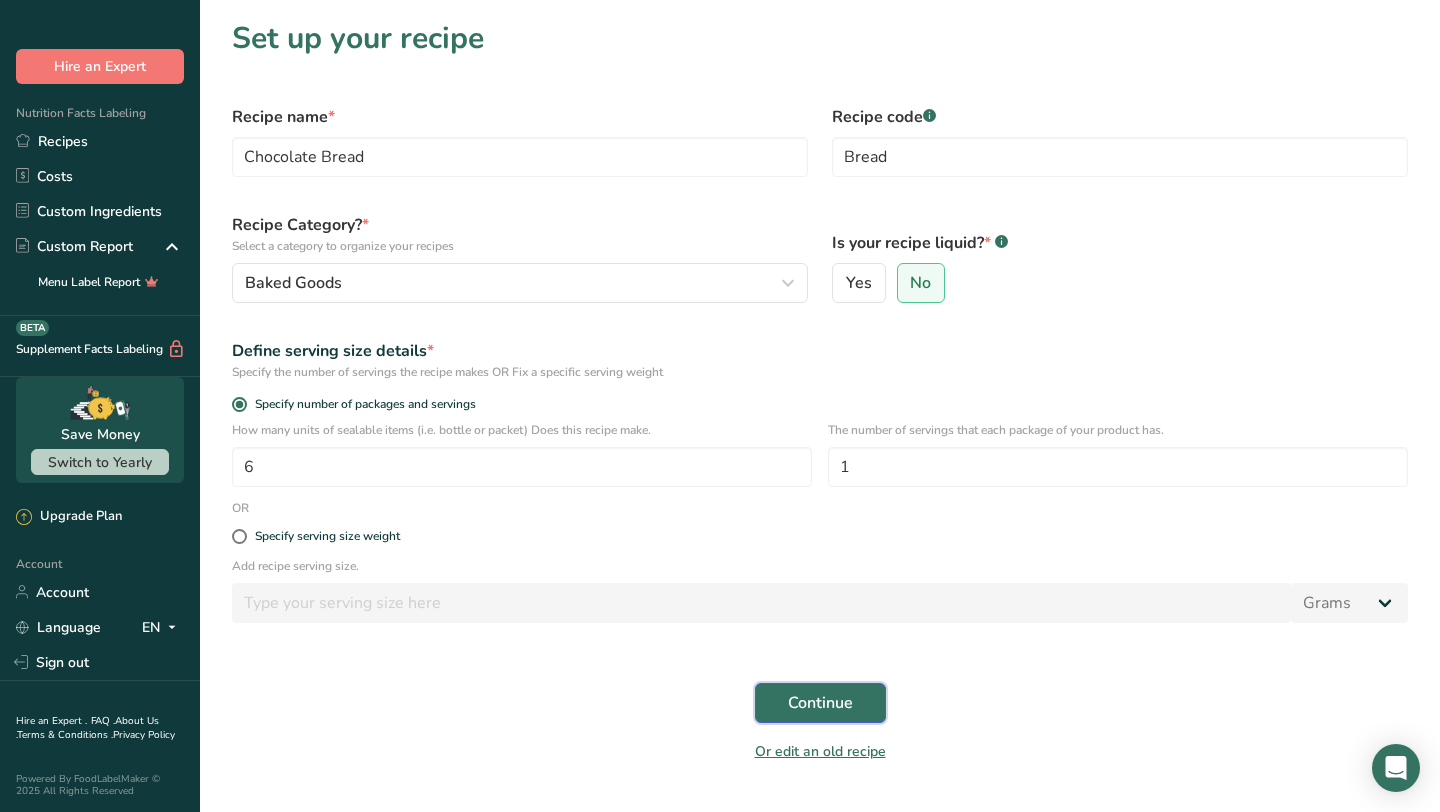click on "Continue" at bounding box center (820, 703) 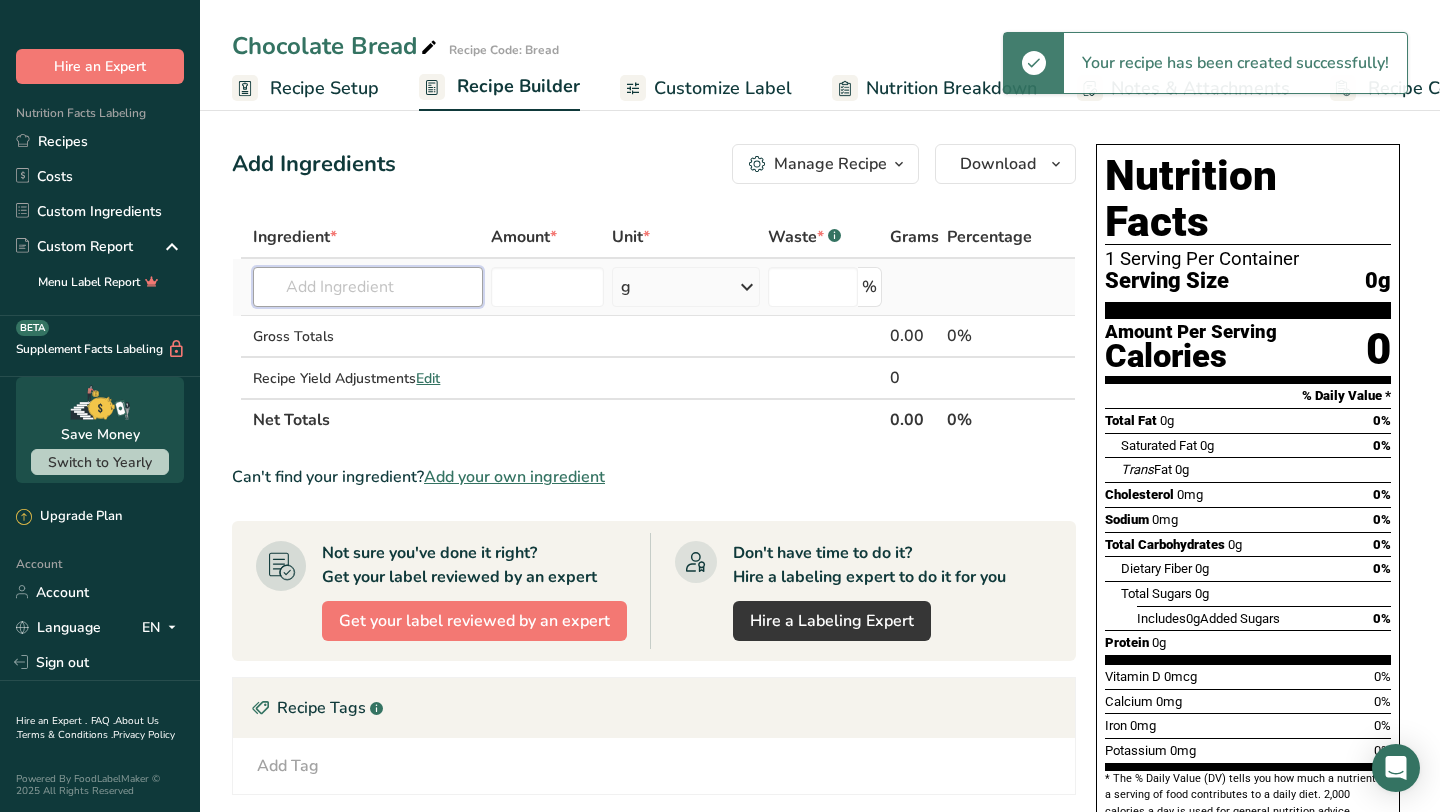 click at bounding box center (368, 287) 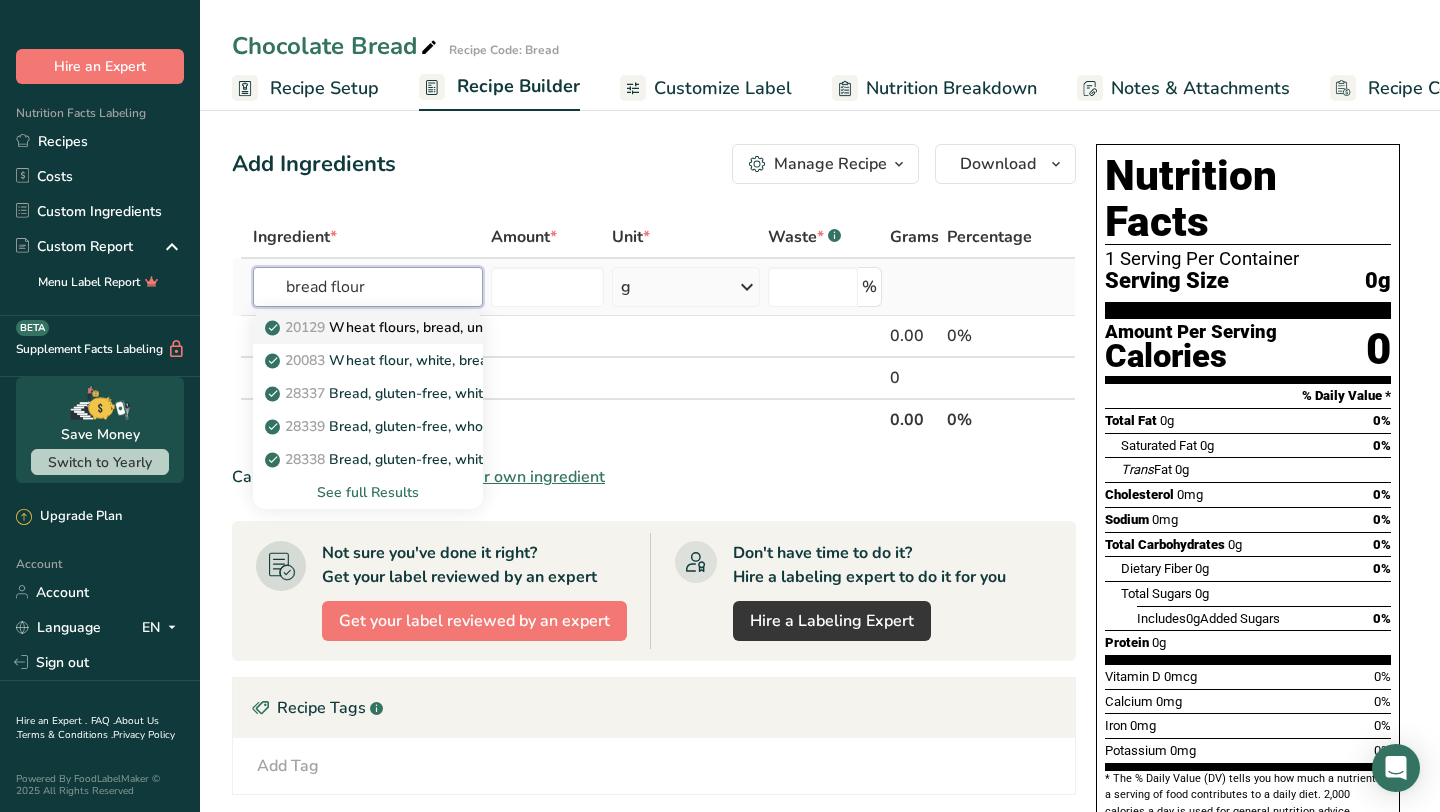 type on "bread flour" 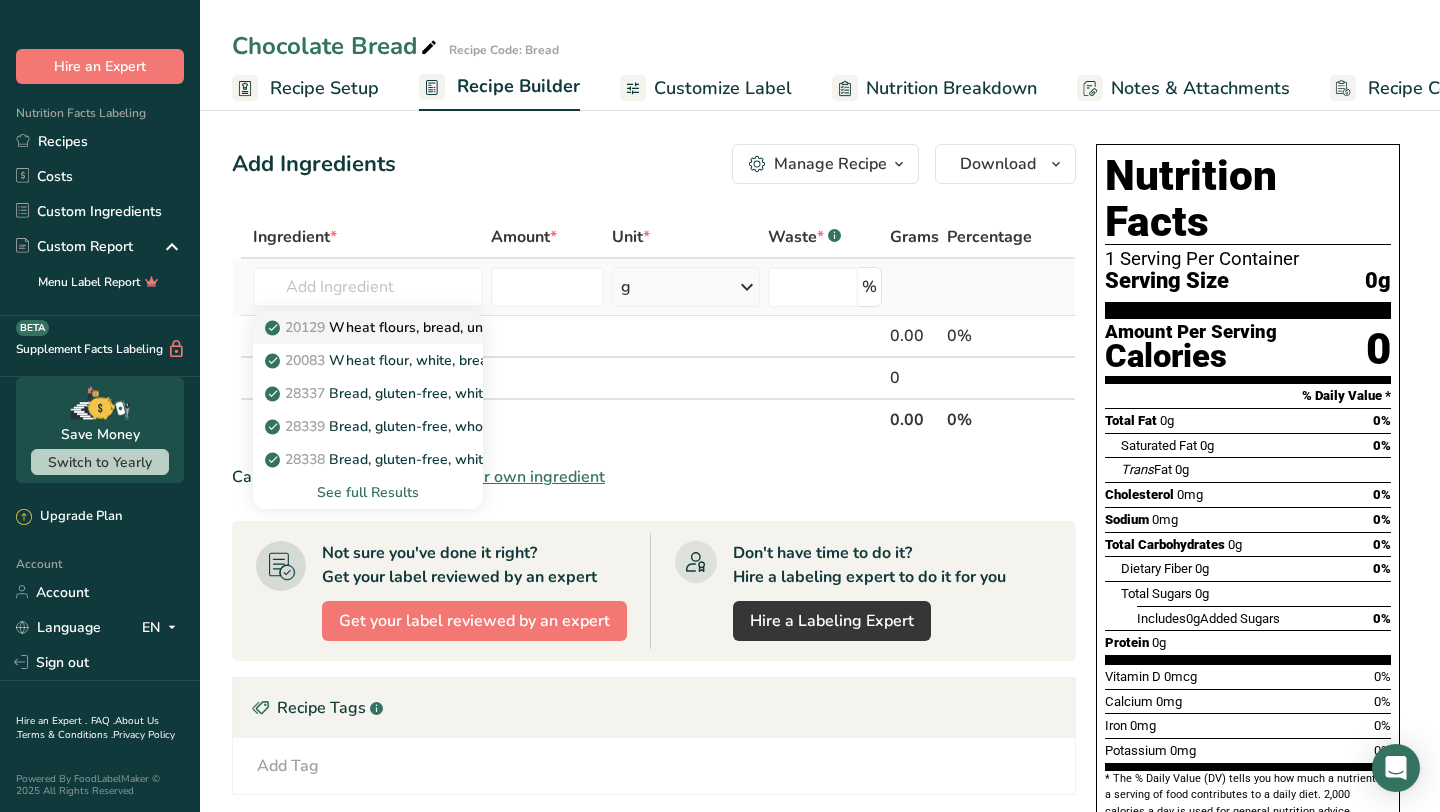 click on "[NUMBER]
Wheat flours, bread, unenriched" at bounding box center [403, 327] 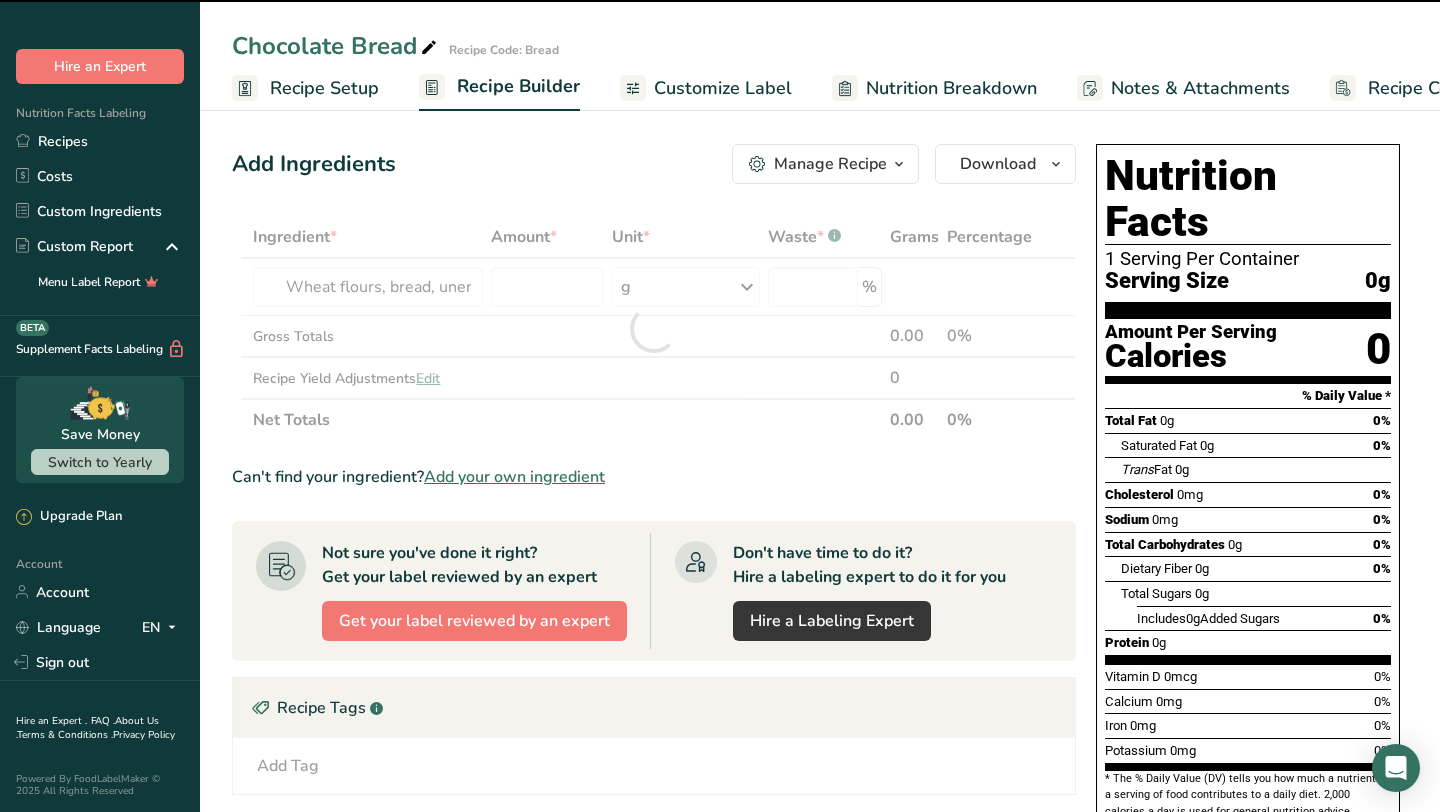 type on "0" 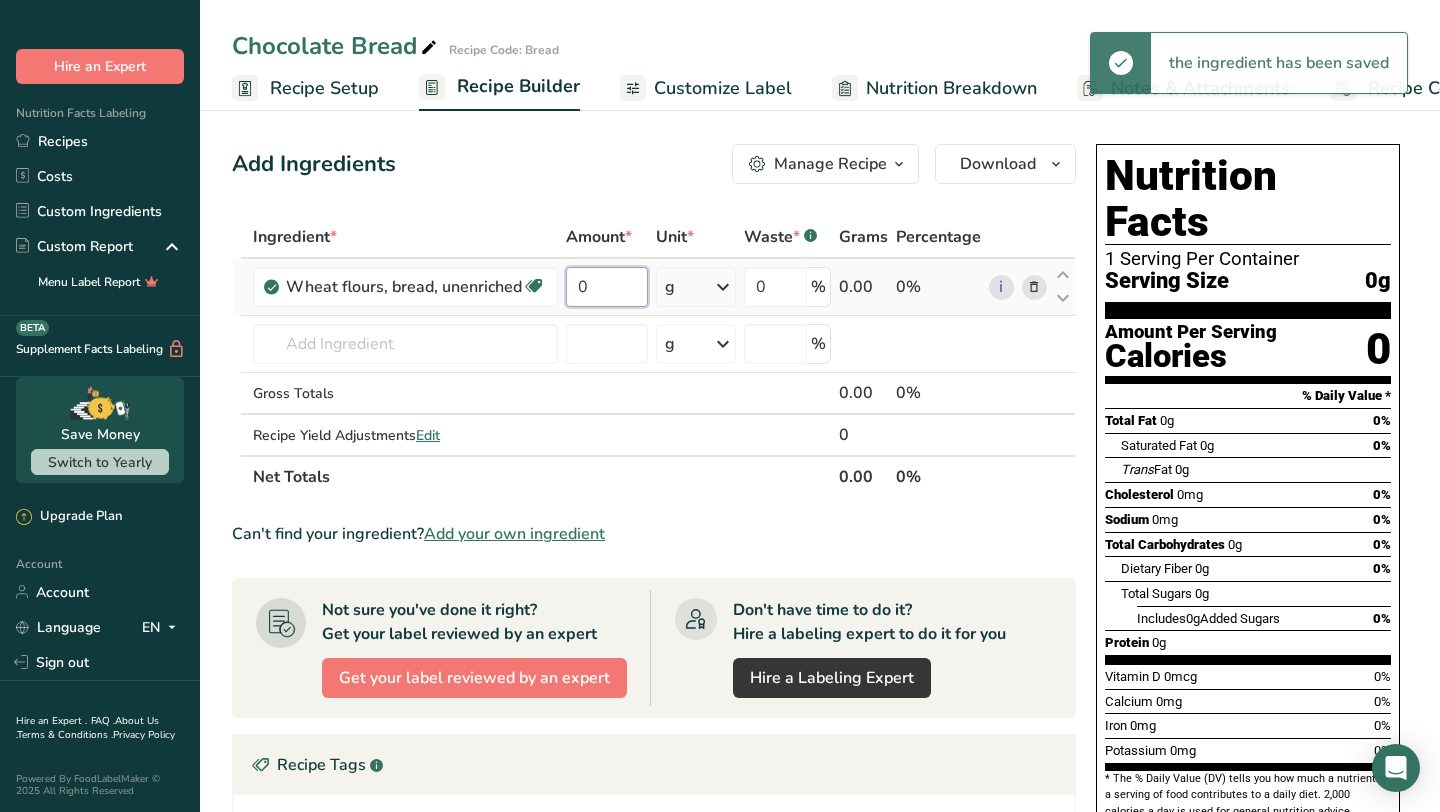 click on "0" at bounding box center [607, 287] 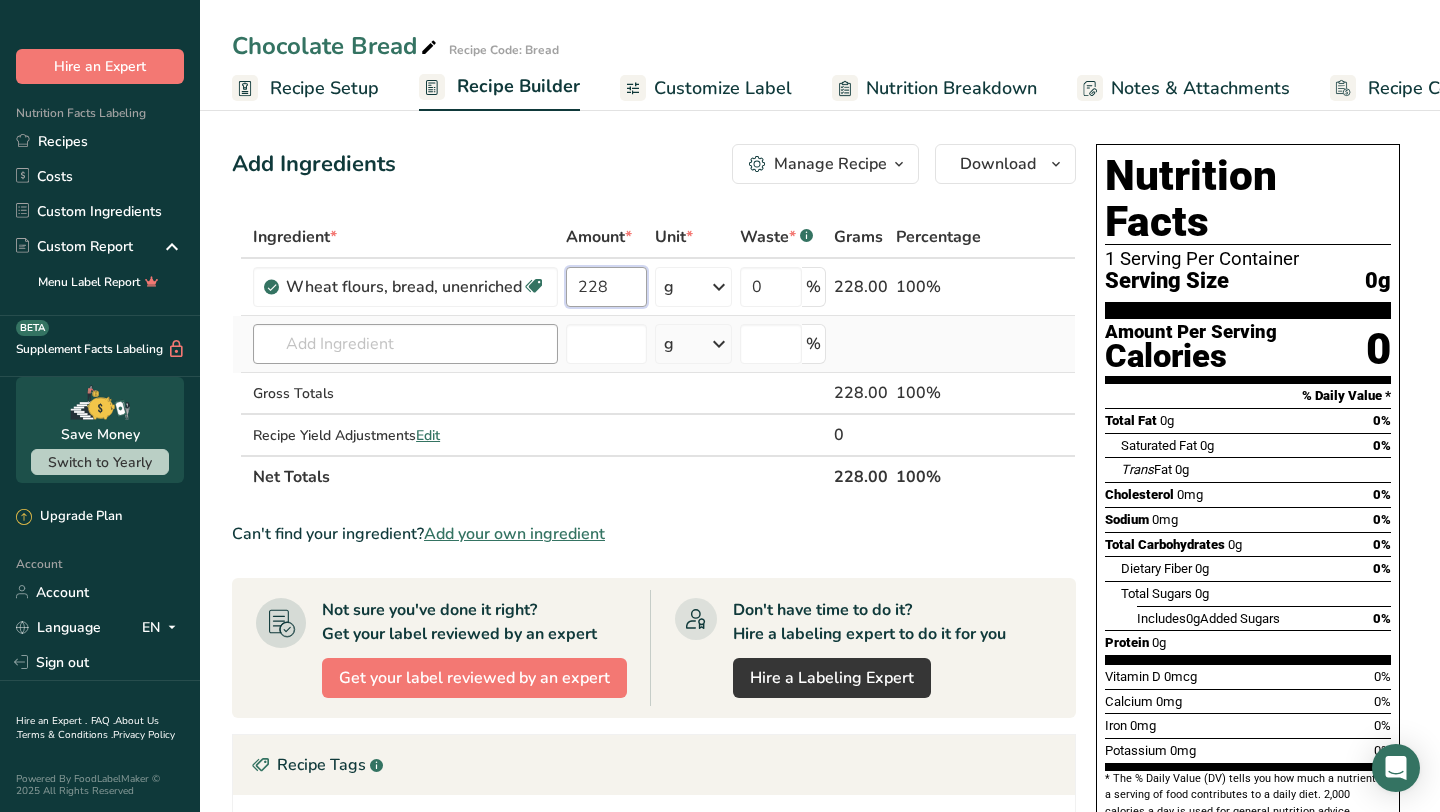 type on "228" 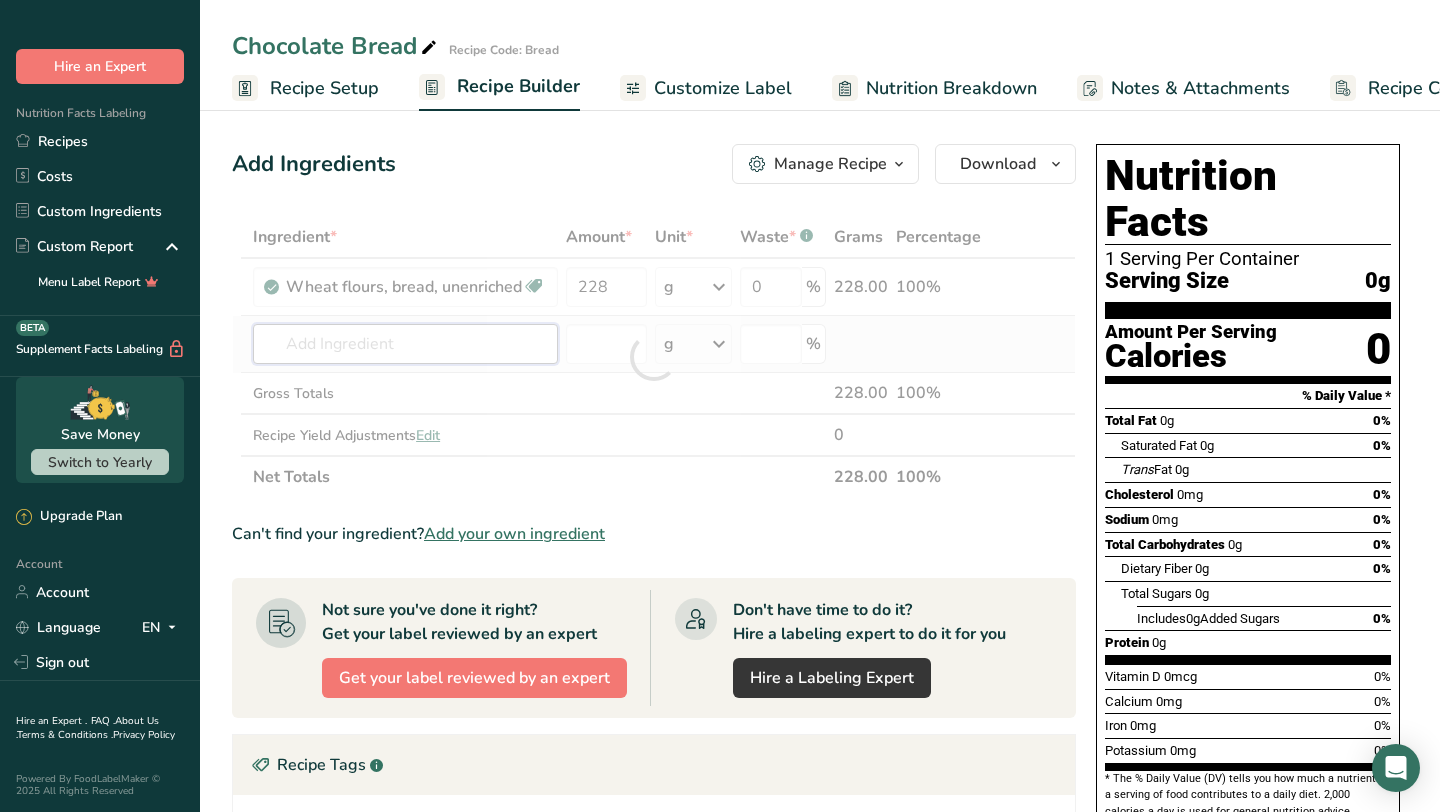 click on "Ingredient *
Amount *
Unit *
Waste *   .a-a{fill:#347362;}.b-a{fill:#fff;}          Grams
Percentage
Wheat flours, bread, unenriched
Vegetarian
Soy free
228
g
Portions
1 cup unsifted, dipped
Weight Units
g
kg
mg
See more
Volume Units
l
Volume units require a density conversion. If you know your ingredient's density enter it below. Otherwise, click on "RIA" our AI Regulatory bot - she will be able to help you
lb/ft3
g/cm3
Confirm
mL
lb/ft3
g/cm3
Confirm" at bounding box center (654, 357) 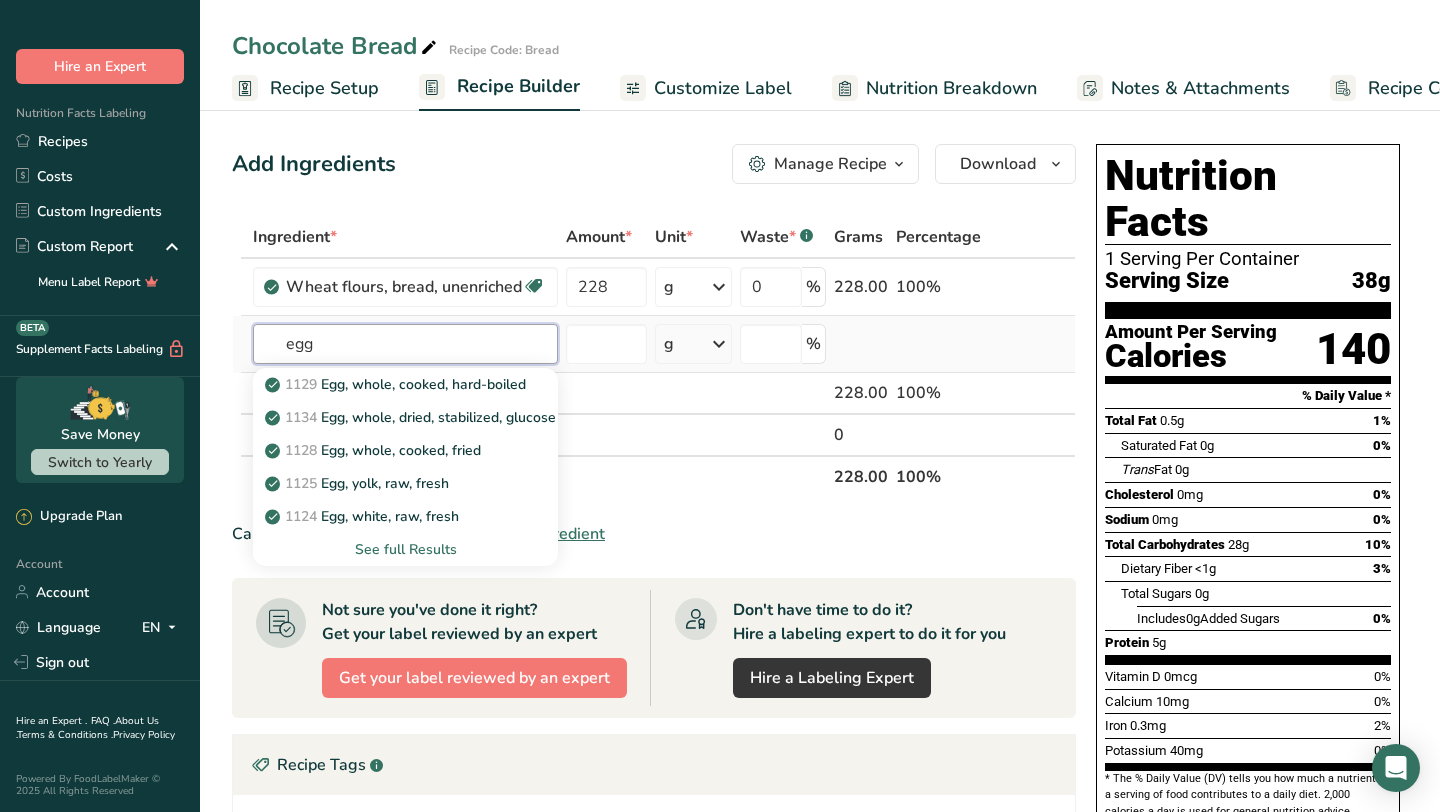 type on "egg" 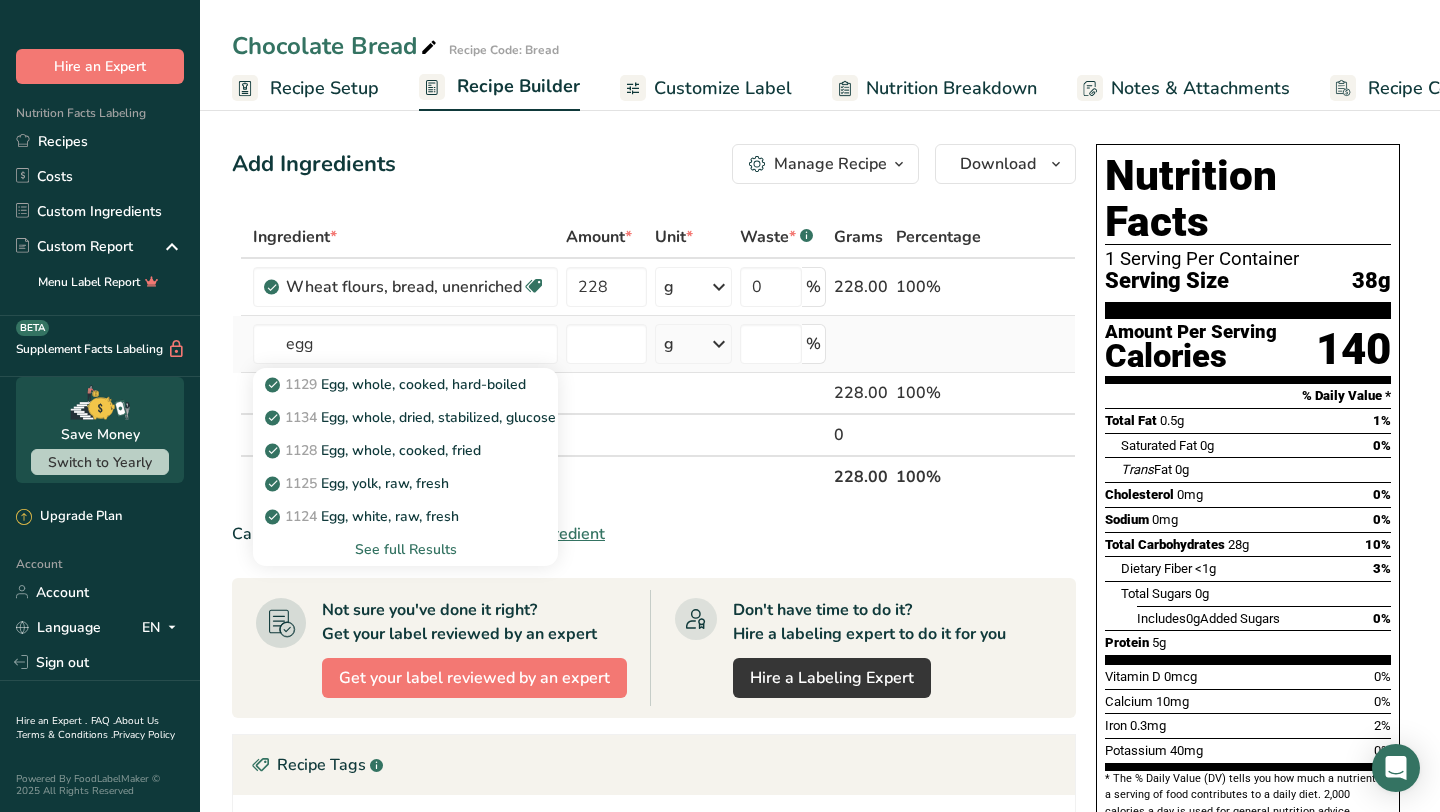 type 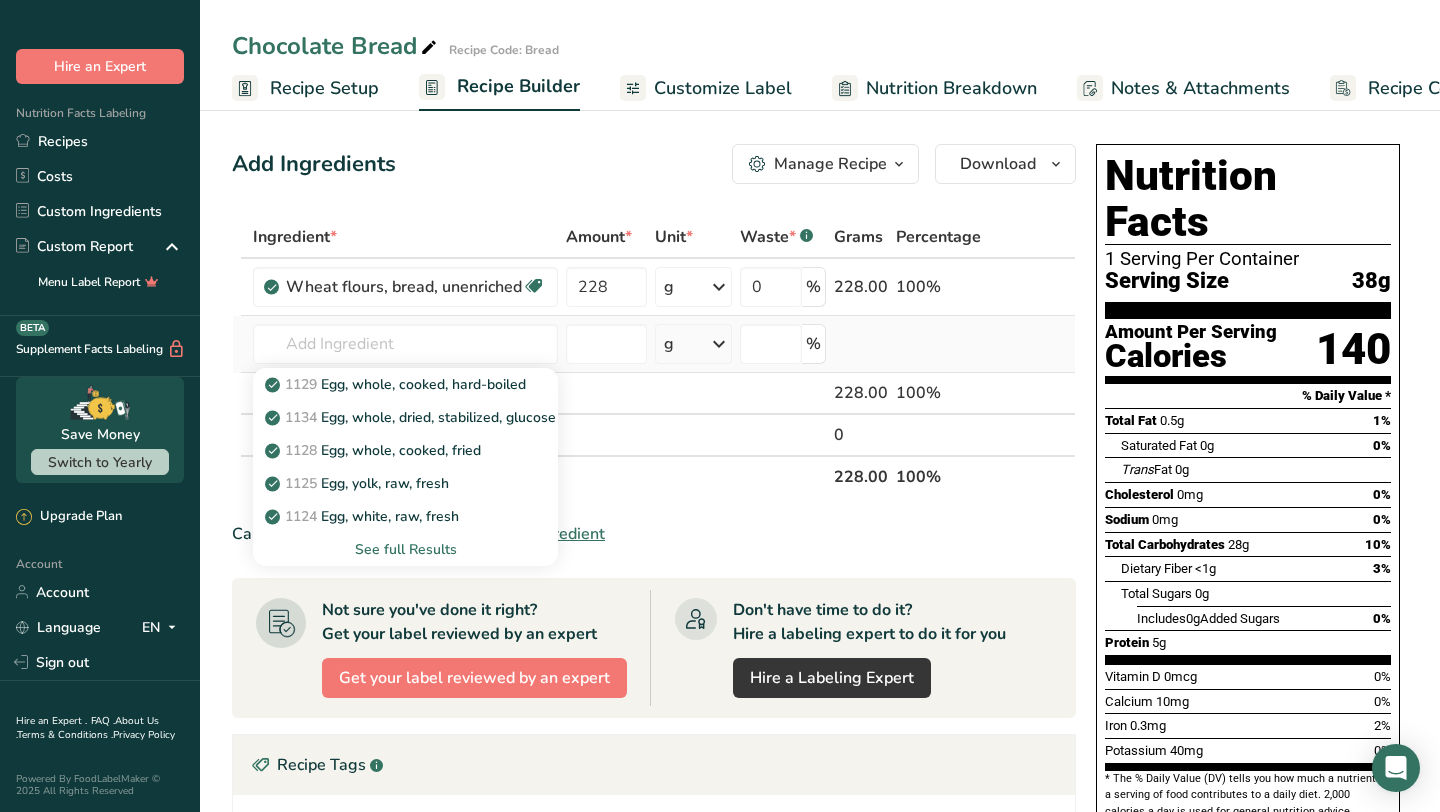 click on "See full Results" at bounding box center (405, 549) 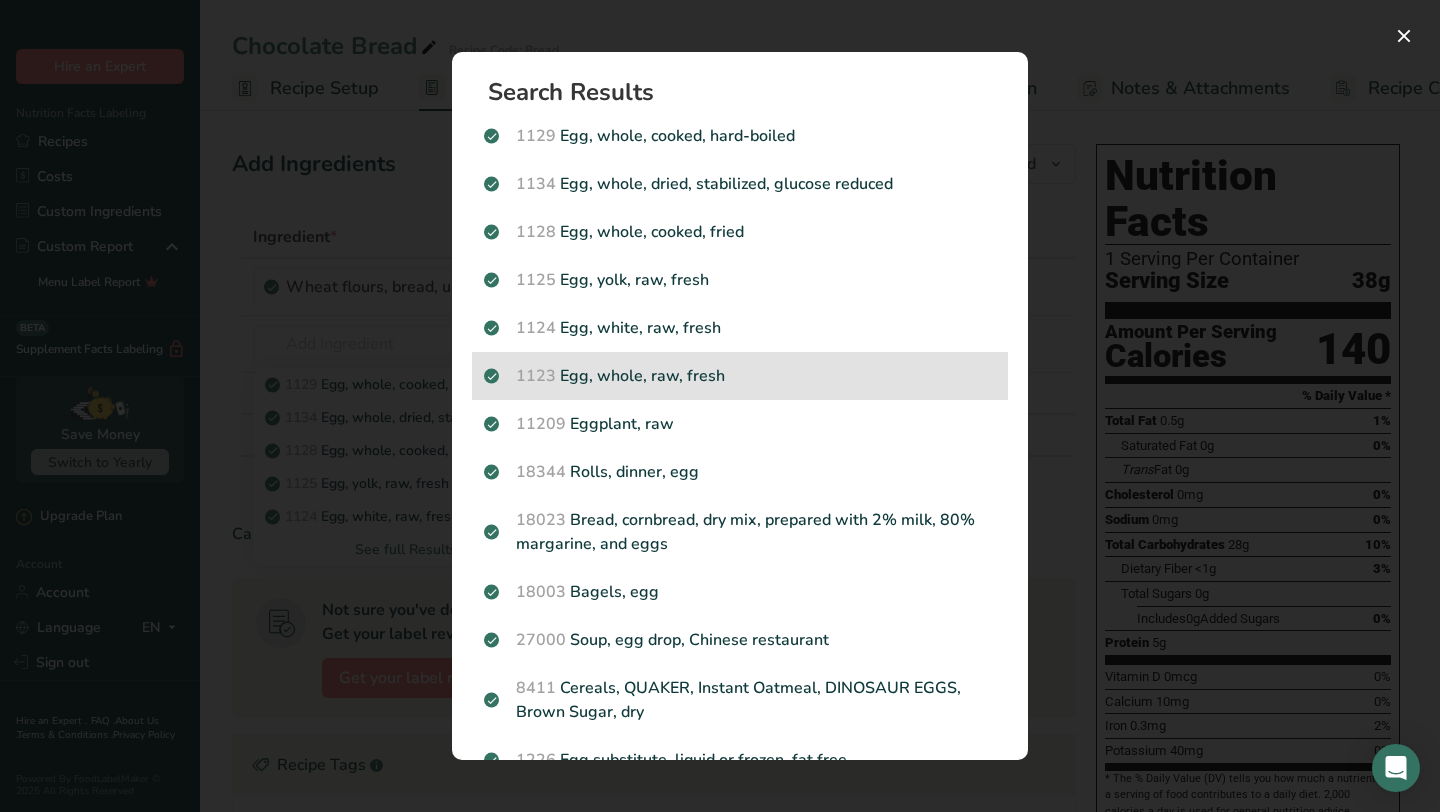 click on "1123
Egg, whole, raw, fresh" at bounding box center (740, 376) 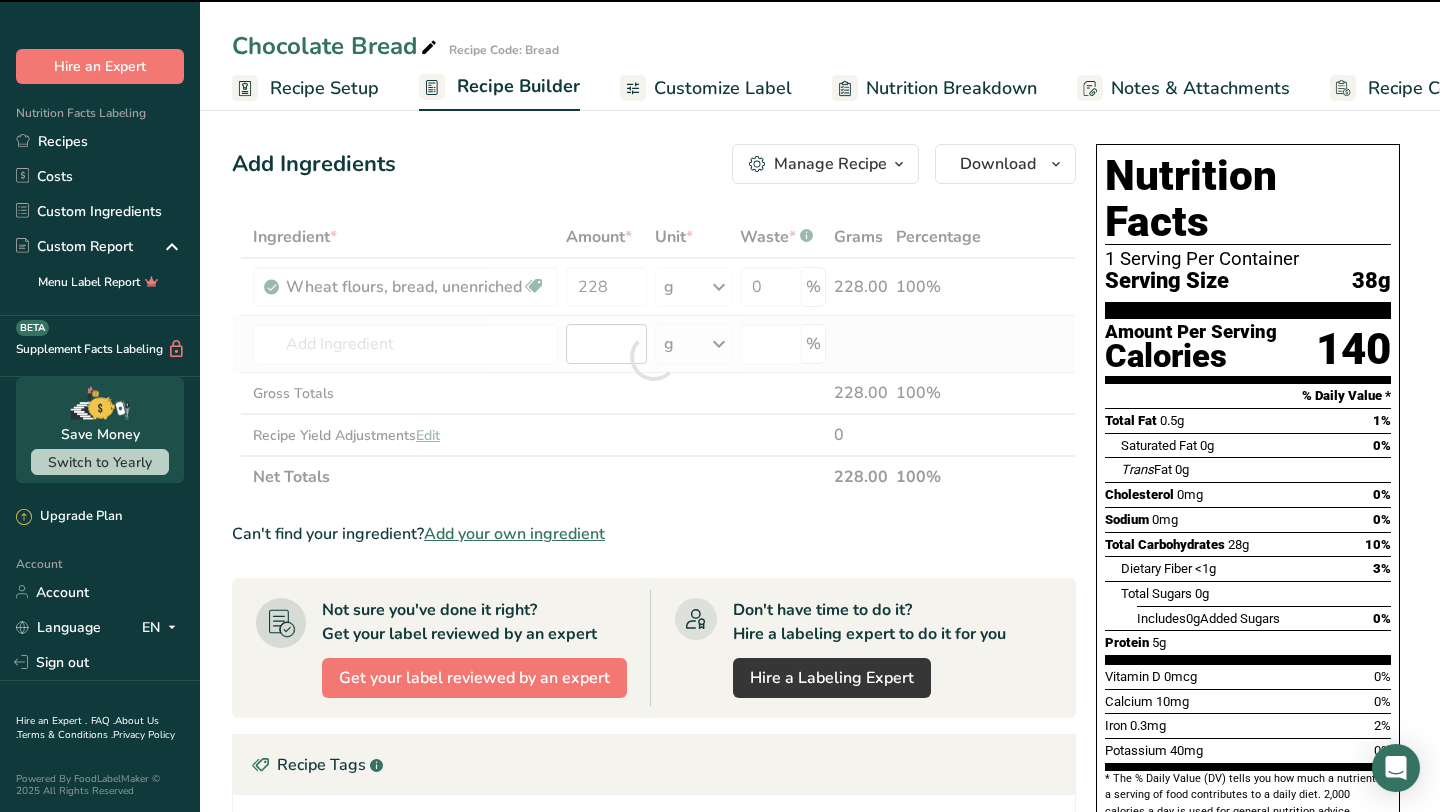 type on "0" 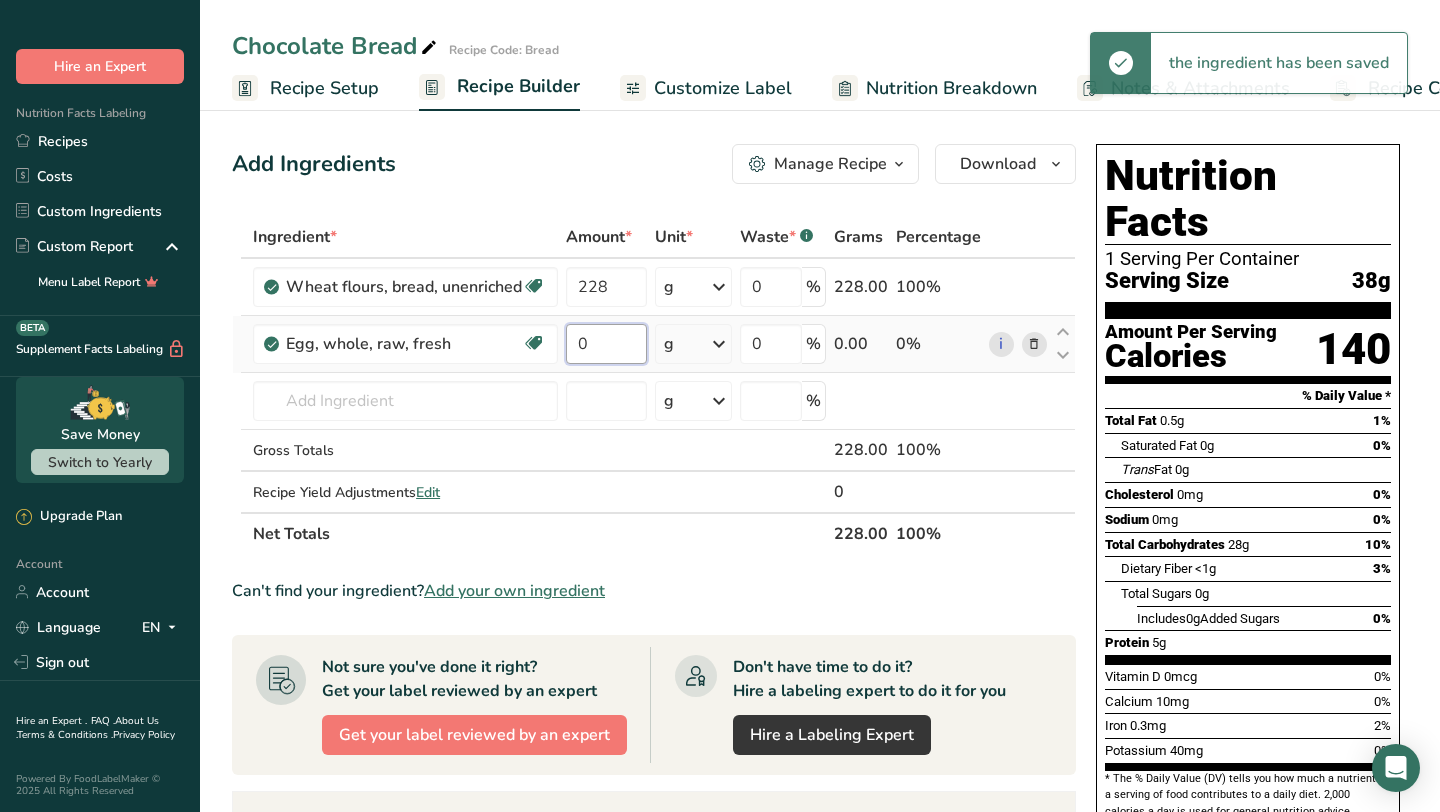 click on "0" at bounding box center (606, 344) 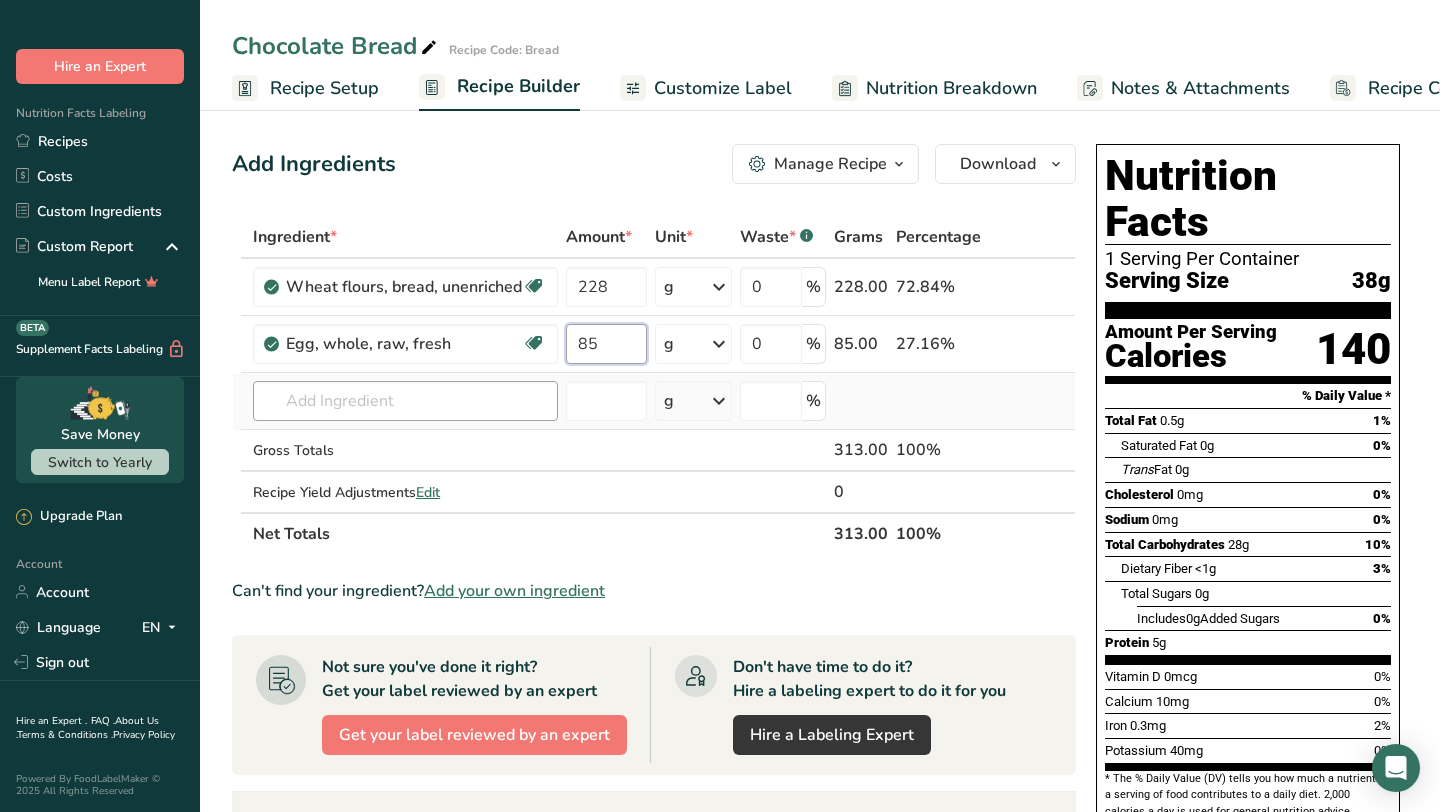 type on "85" 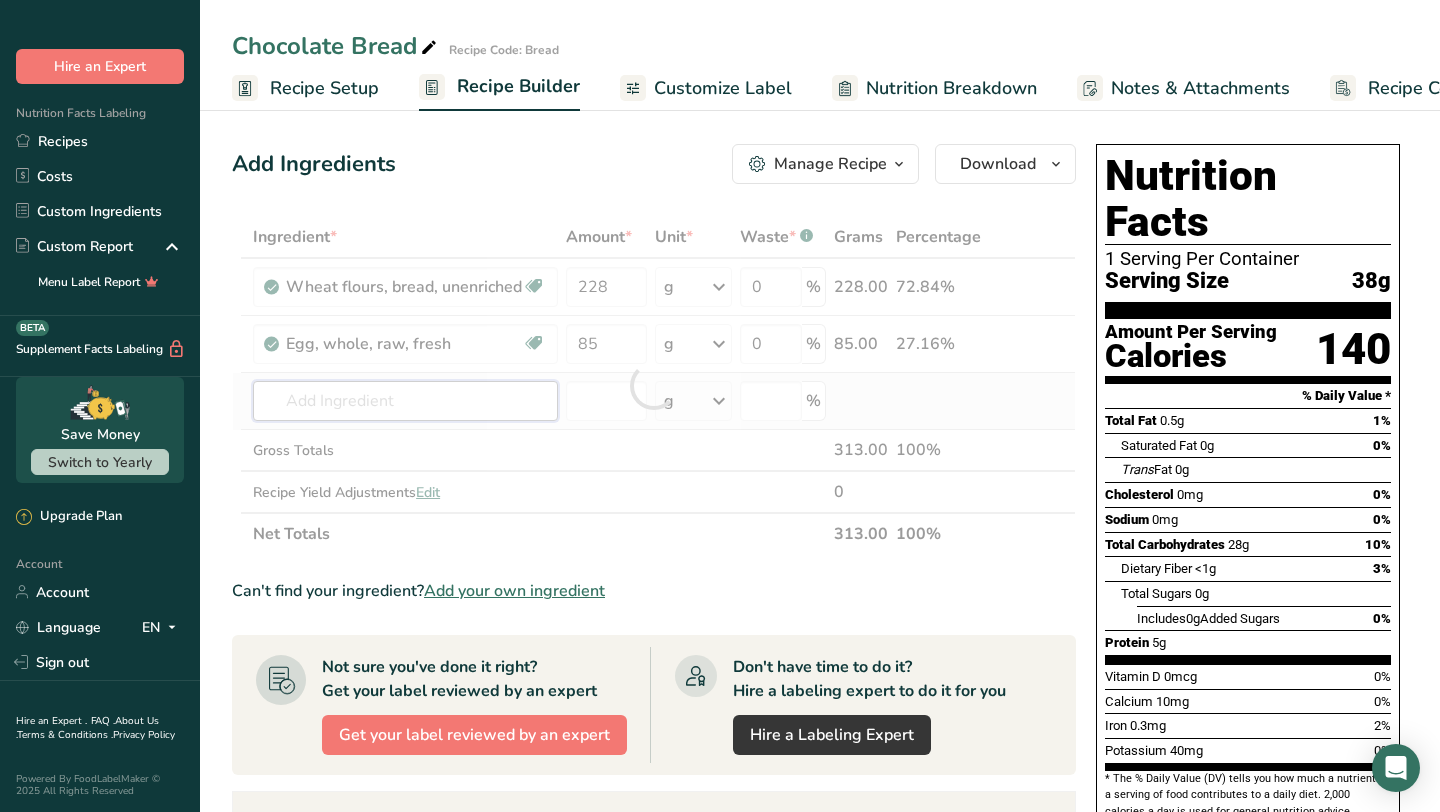 click on "Ingredient *
Amount *
Unit *
Waste *   .a-a{fill:#347362;}.b-a{fill:#fff;}          Grams
Percentage
Wheat flours, bread, unenriched
Vegetarian
Soy free
228
g
Portions
1 cup unsifted, dipped
Weight Units
g
kg
mg
See more
Volume Units
l
Volume units require a density conversion. If you know your ingredient's density enter it below. Otherwise, click on "RIA" our AI Regulatory bot - she will be able to help you
lb/ft3
g/cm3
Confirm
mL
lb/ft3
g/cm3
Confirm" at bounding box center (654, 385) 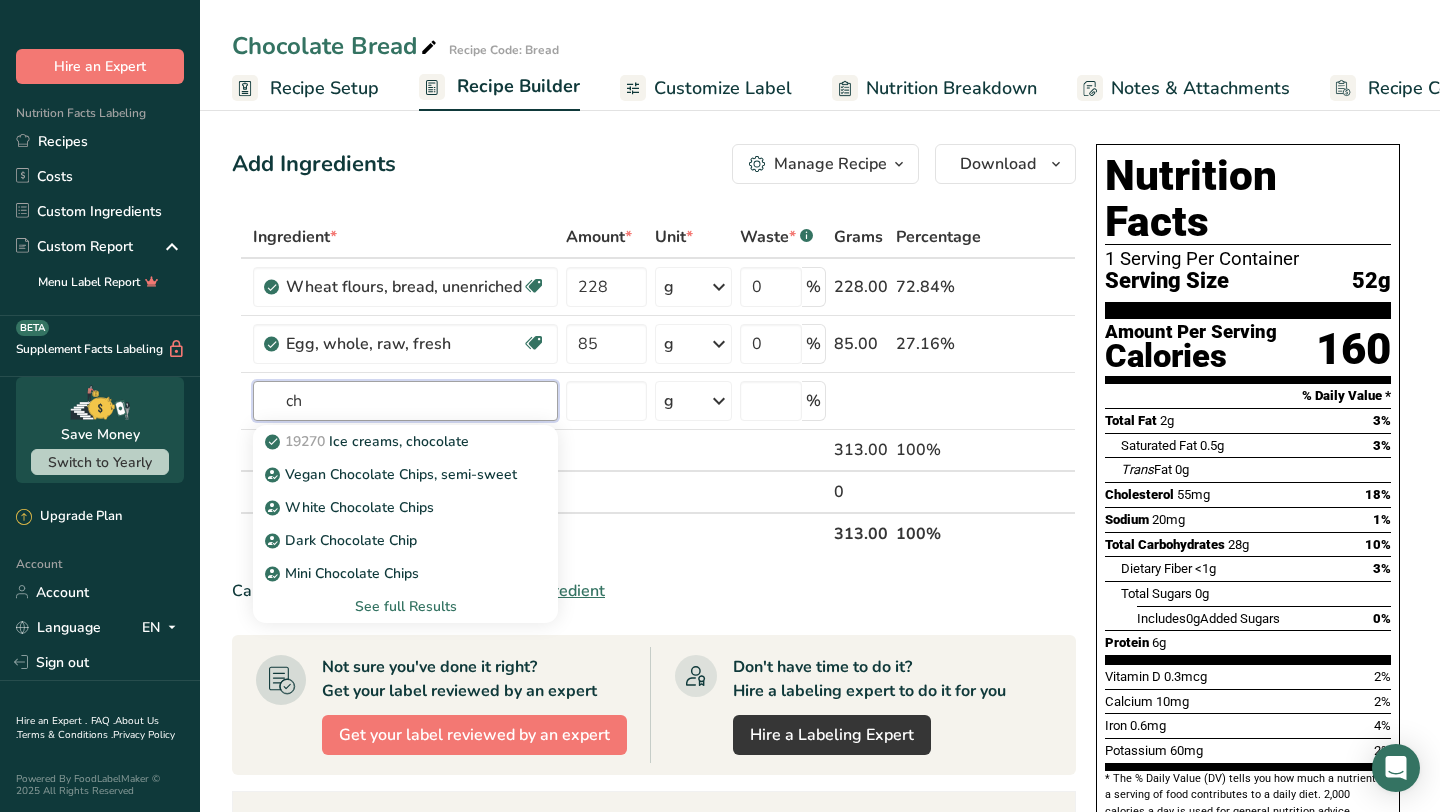 type on "c" 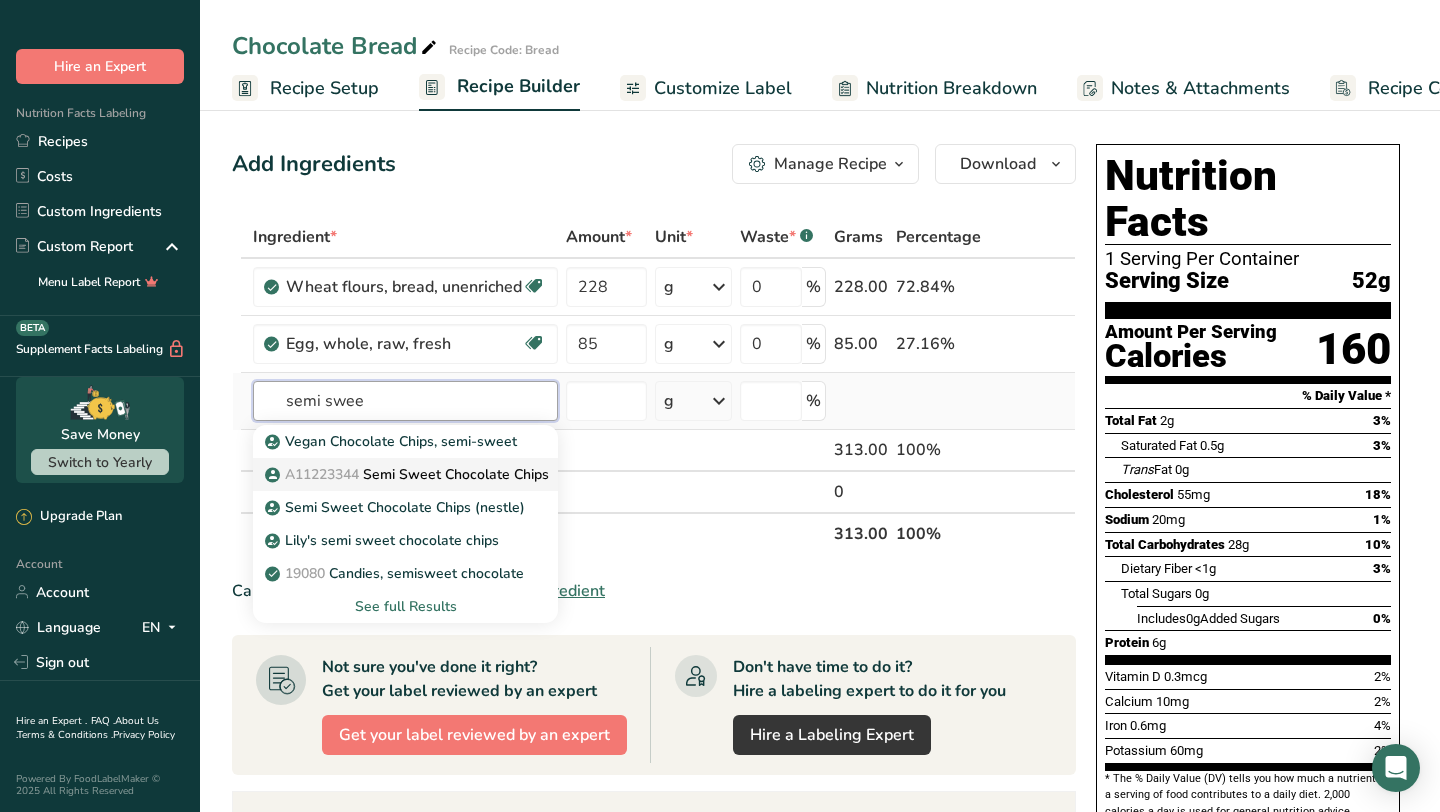 type on "semi swee" 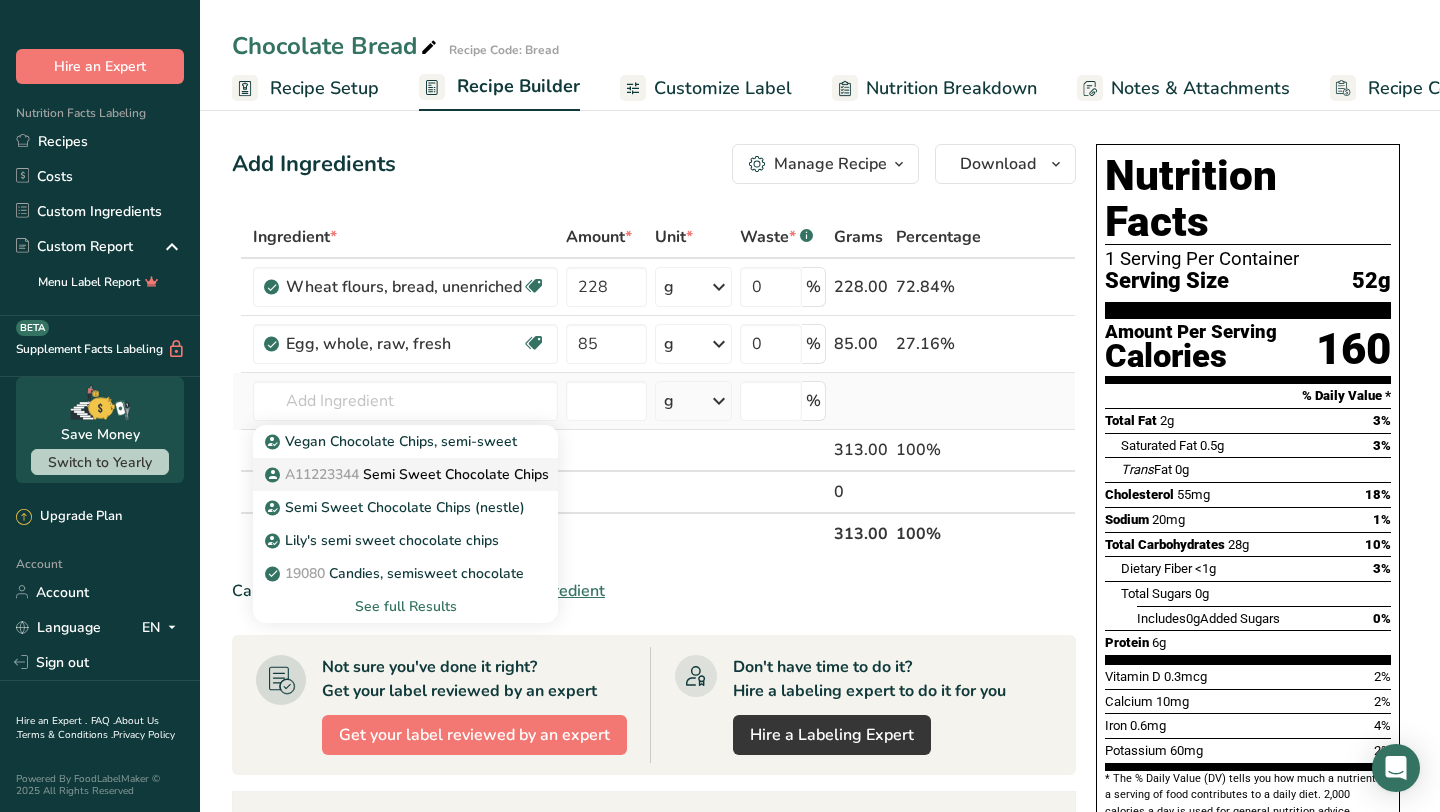 click on "A11223344
Semi Sweet Chocolate Chips" at bounding box center (405, 474) 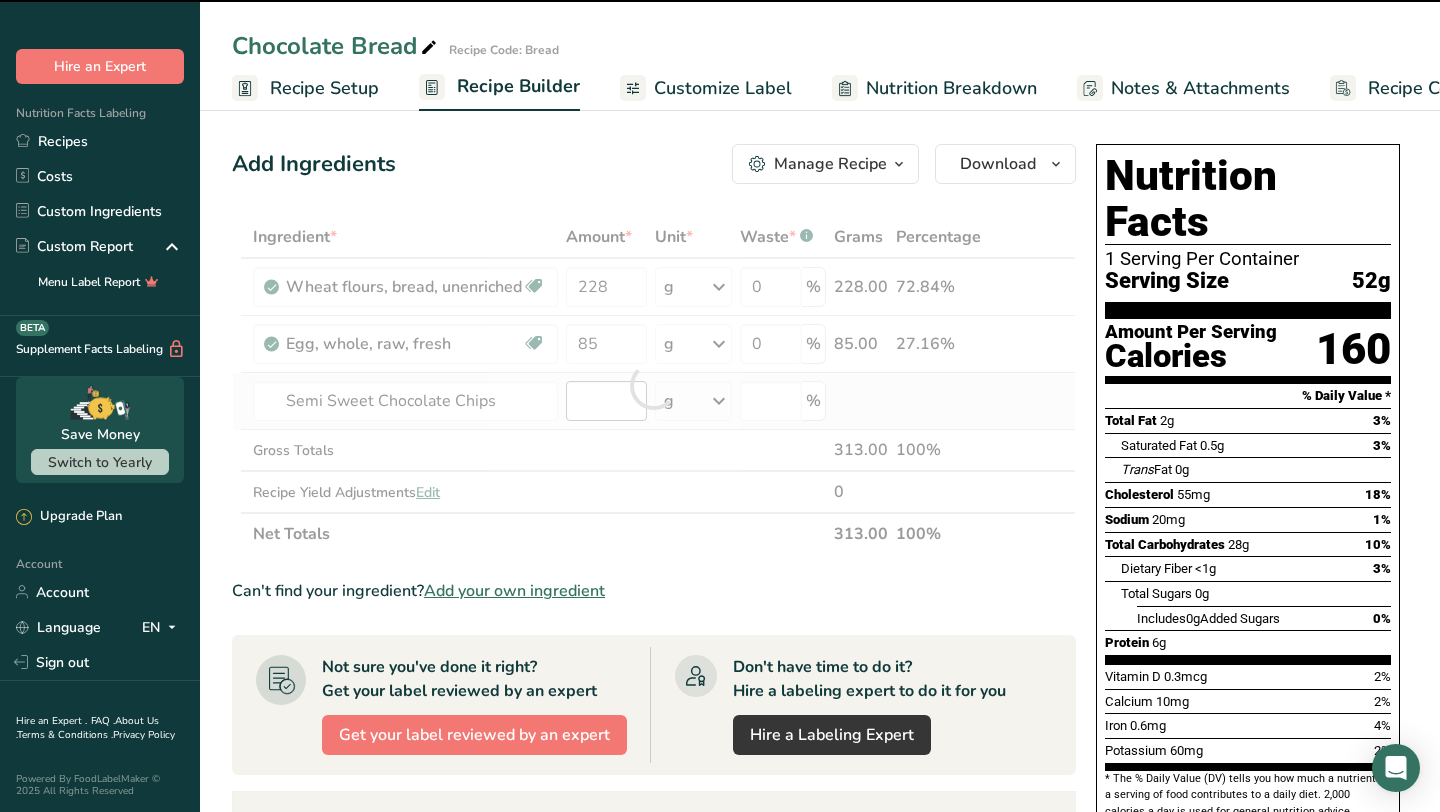 type on "0" 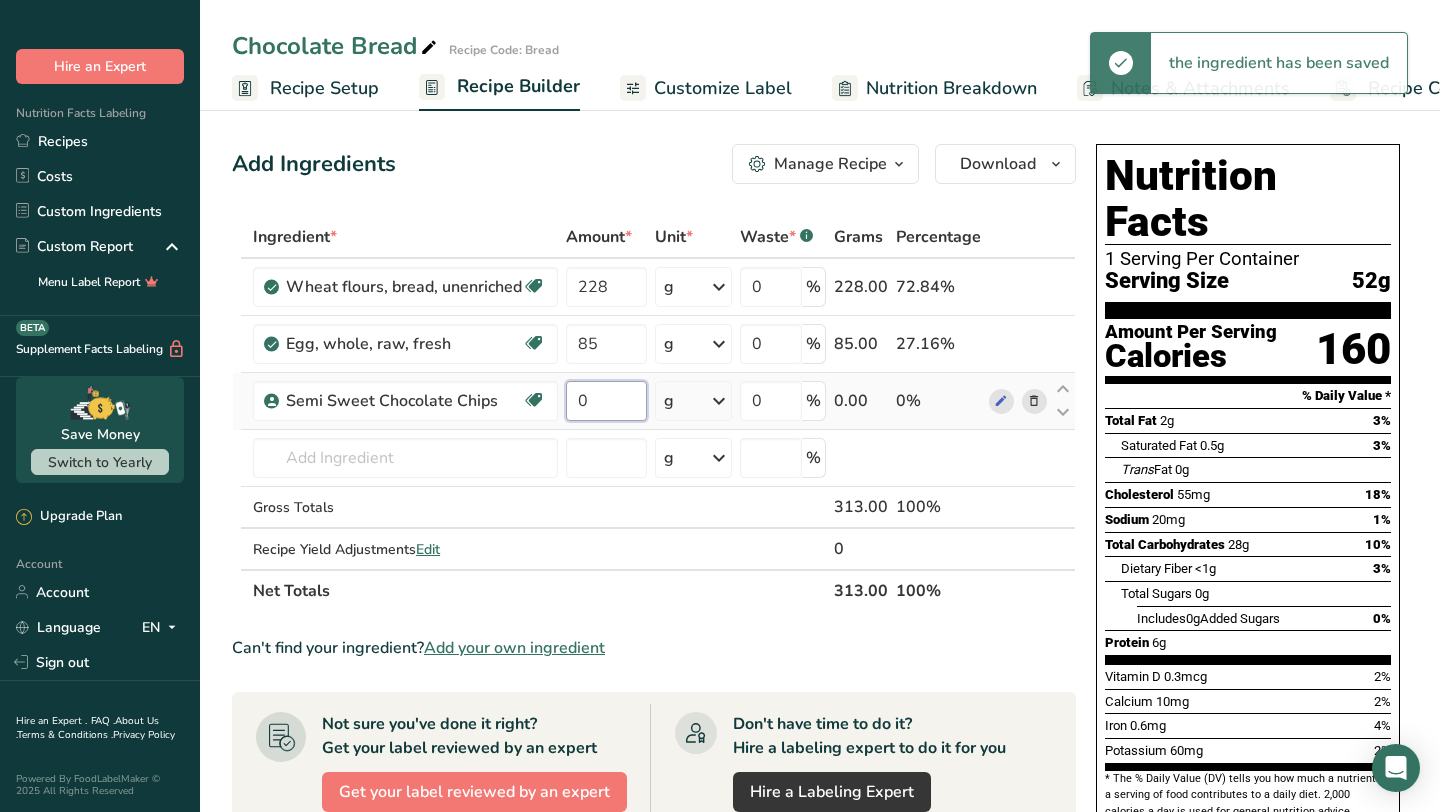 click on "0" at bounding box center (606, 401) 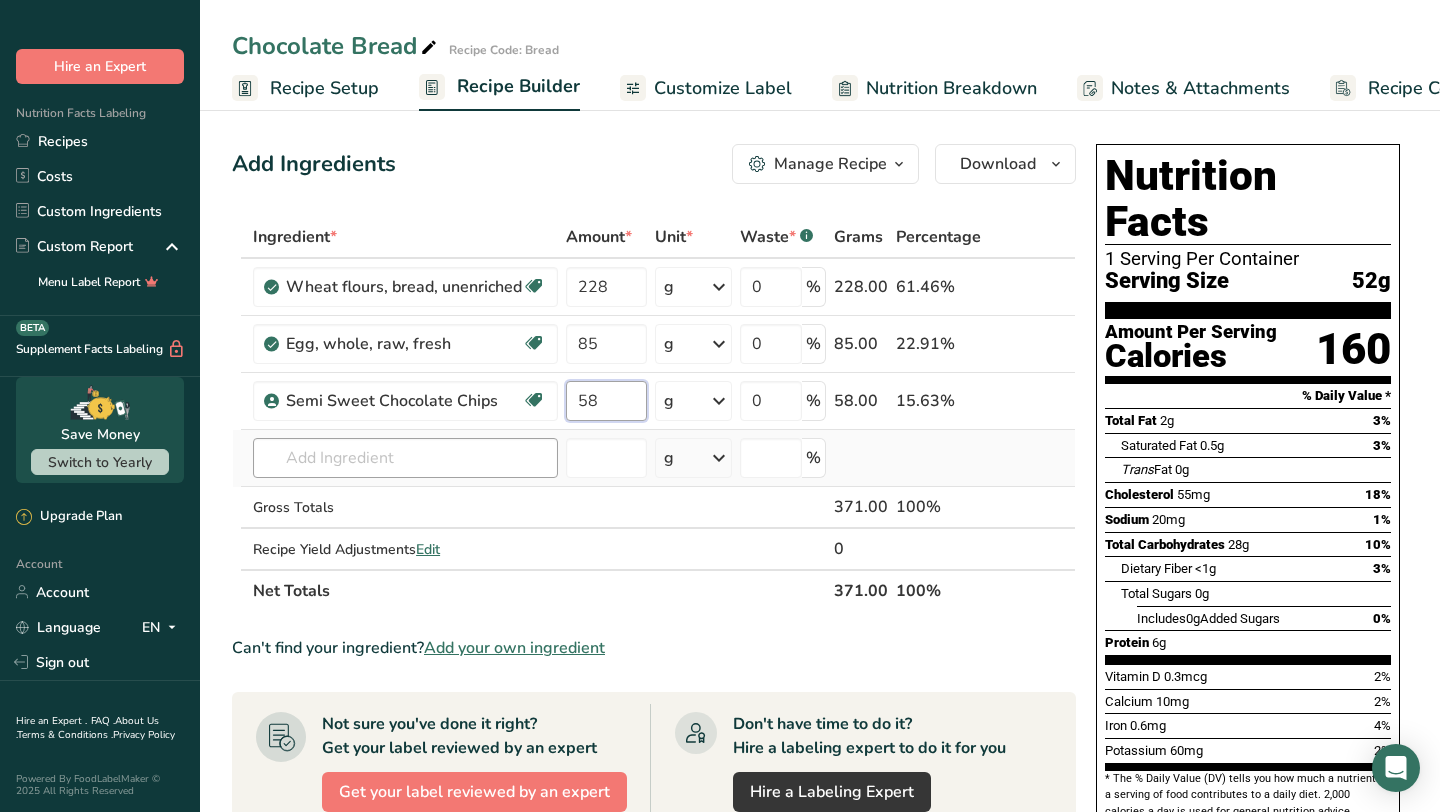 type on "58" 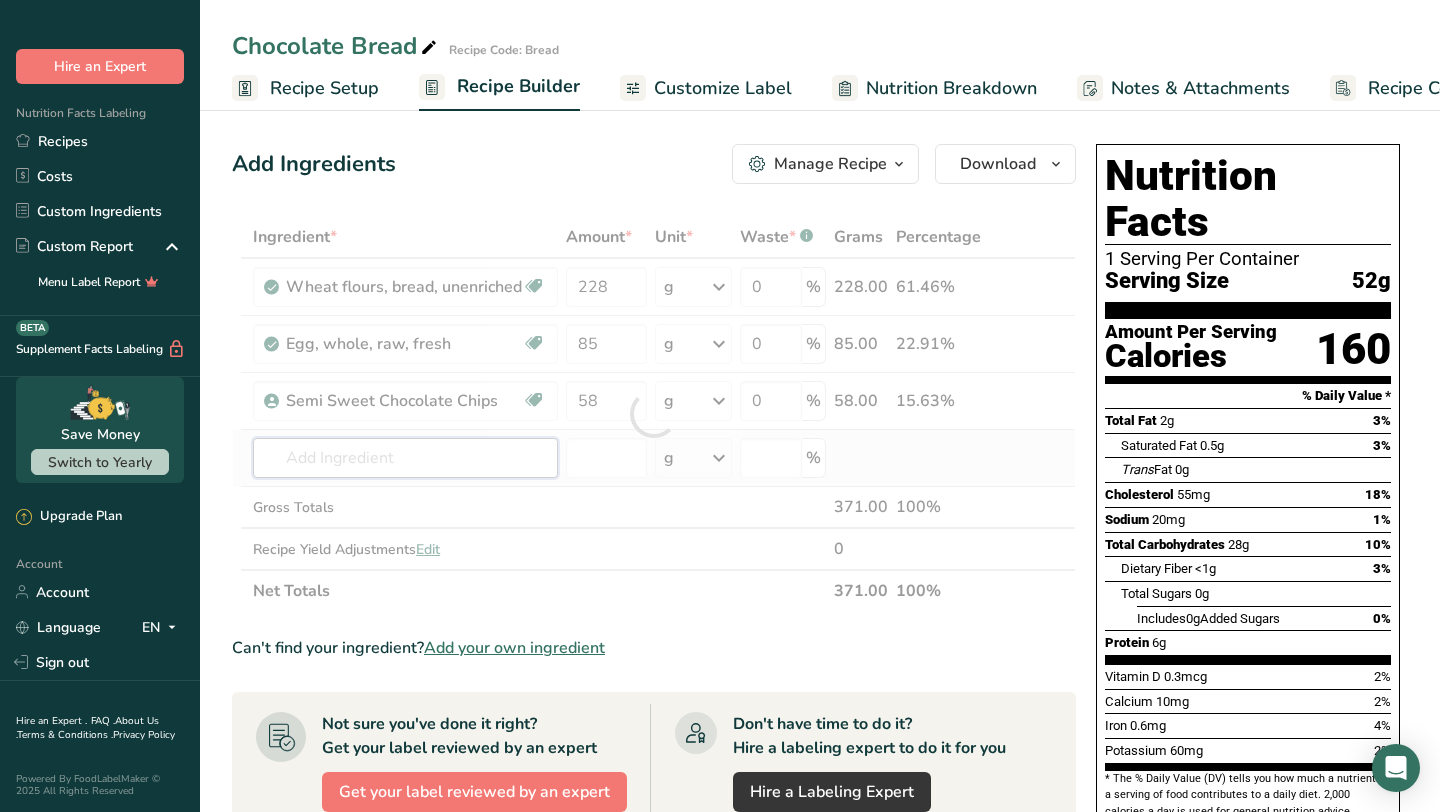 click on "Ingredient *
Amount *
Unit *
Waste *   .a-a{fill:#347362;}.b-a{fill:#fff;}          Grams
Percentage
Wheat flours, bread, unenriched
Vegetarian
Soy free
228
g
Portions
1 cup unsifted, dipped
Weight Units
g
kg
mg
See more
Volume Units
l
Volume units require a density conversion. If you know your ingredient's density enter it below. Otherwise, click on "RIA" our AI Regulatory bot - she will be able to help you
lb/ft3
g/cm3
Confirm
mL
lb/ft3
g/cm3
Confirm" at bounding box center (654, 414) 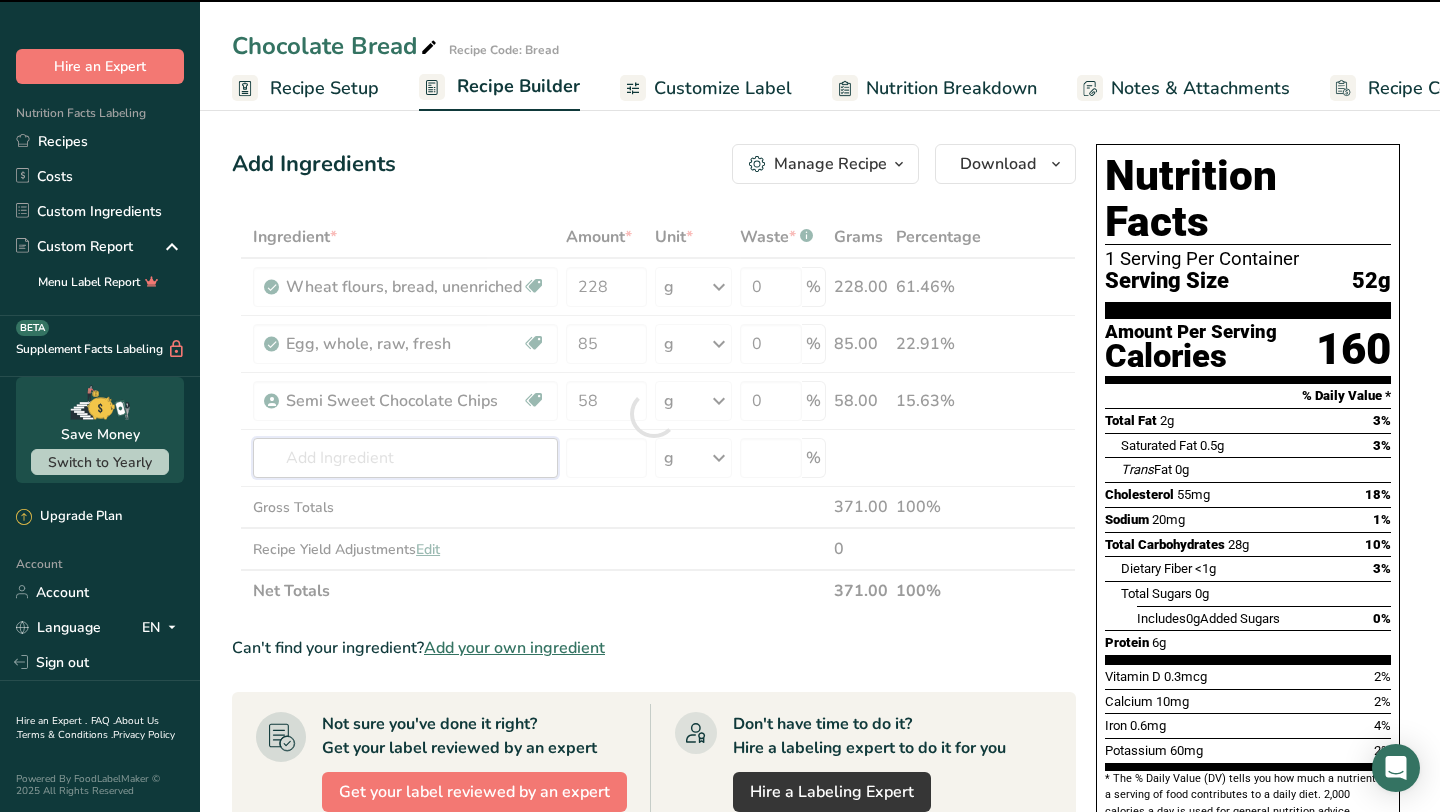type on "b" 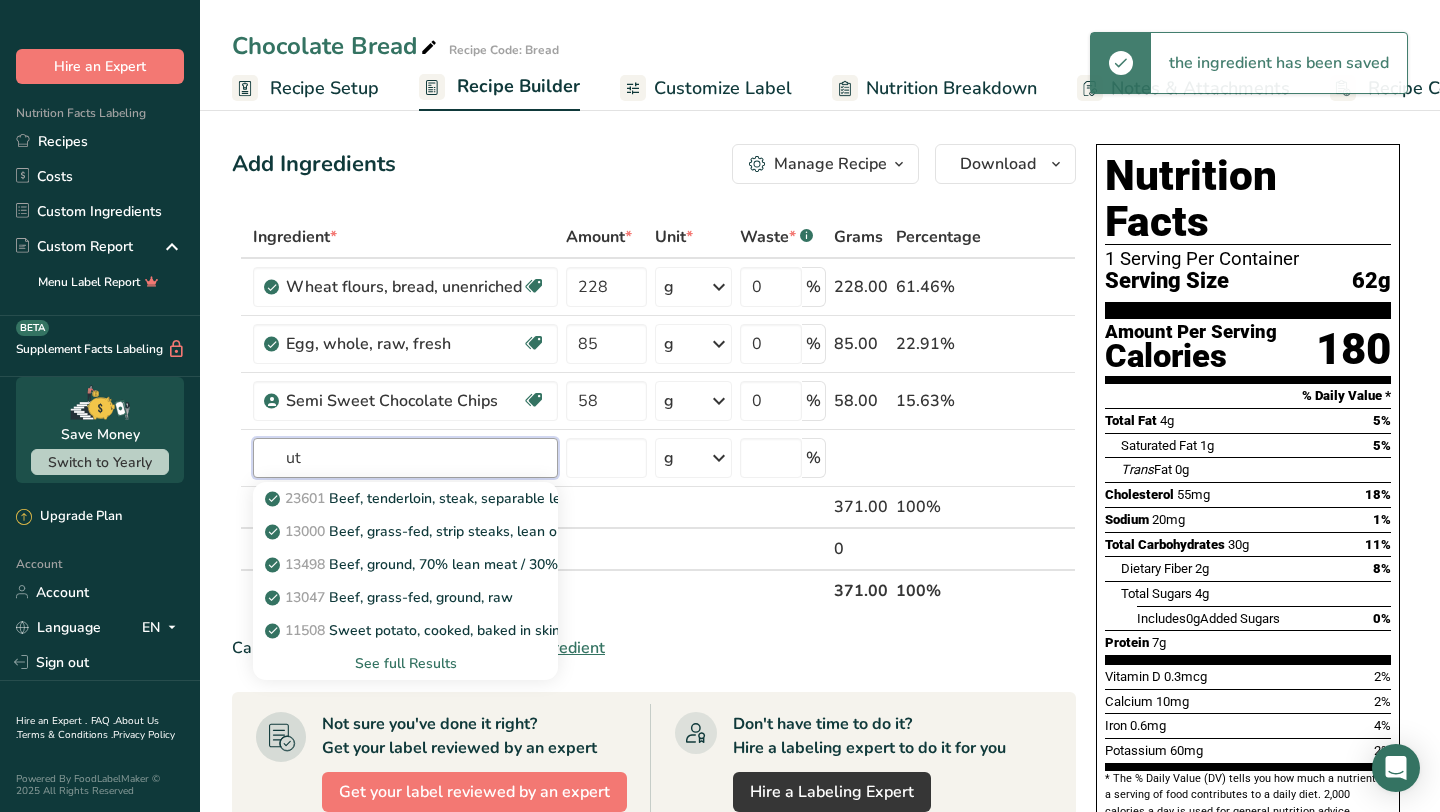 type on "u" 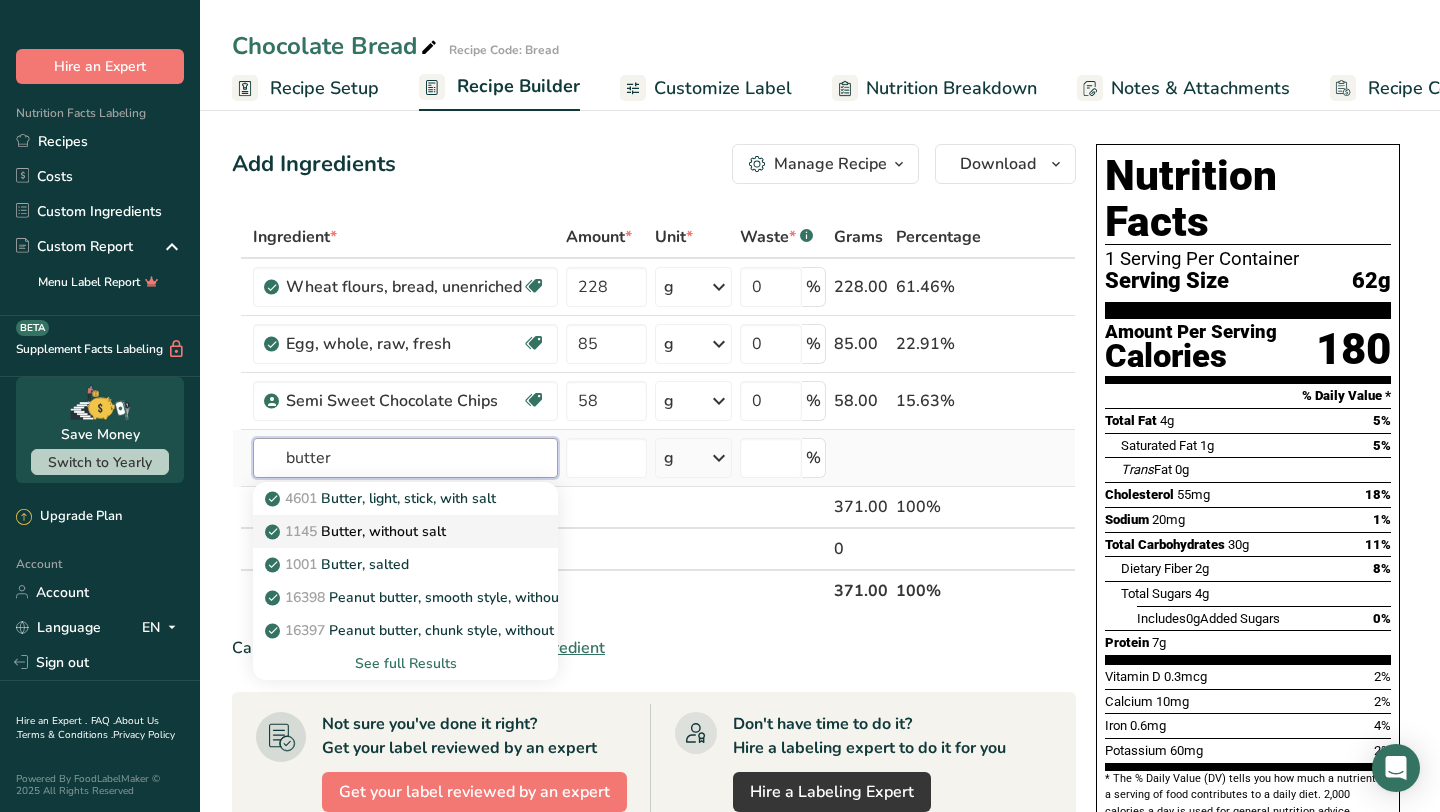 type on "butter" 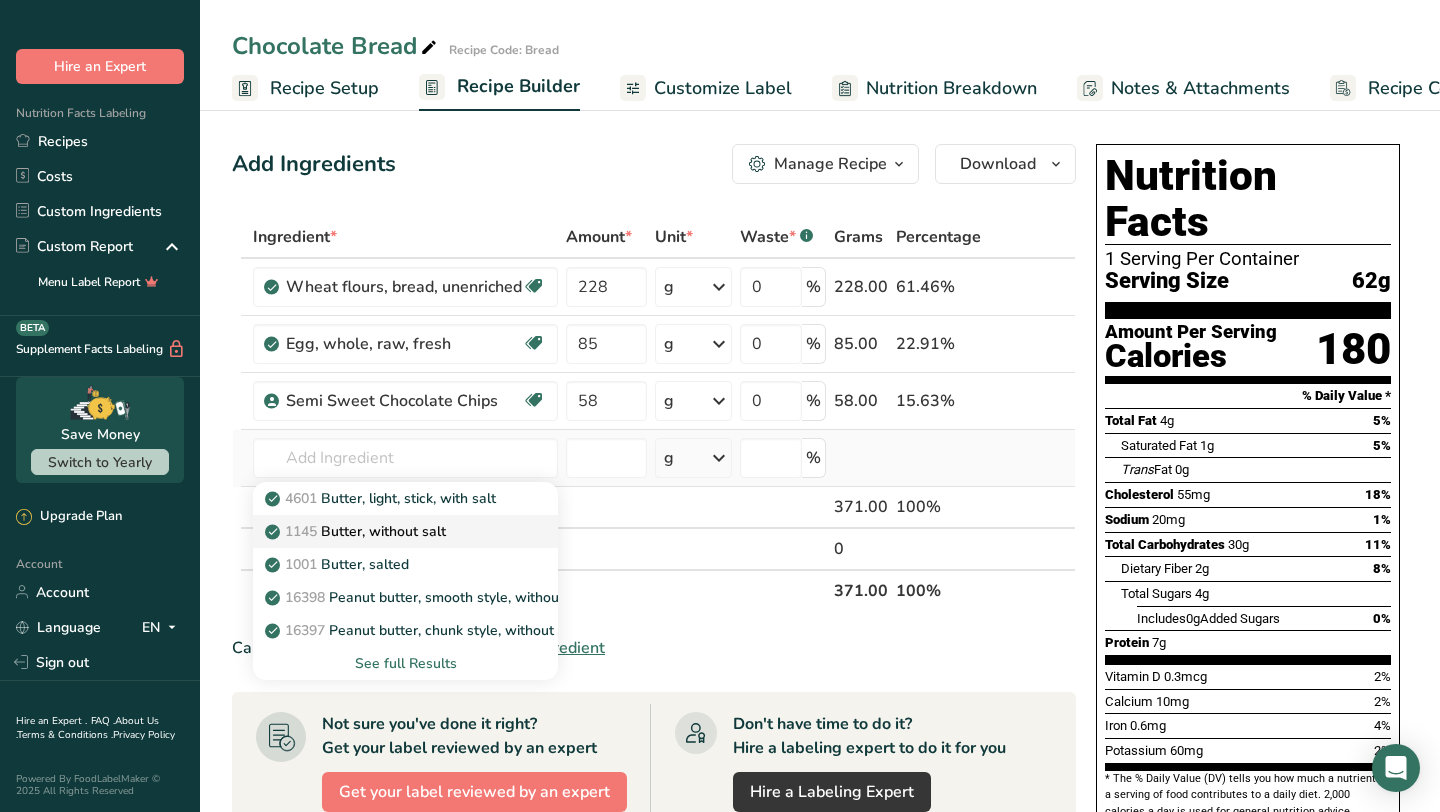 click on "1145
Butter, without salt" at bounding box center (357, 531) 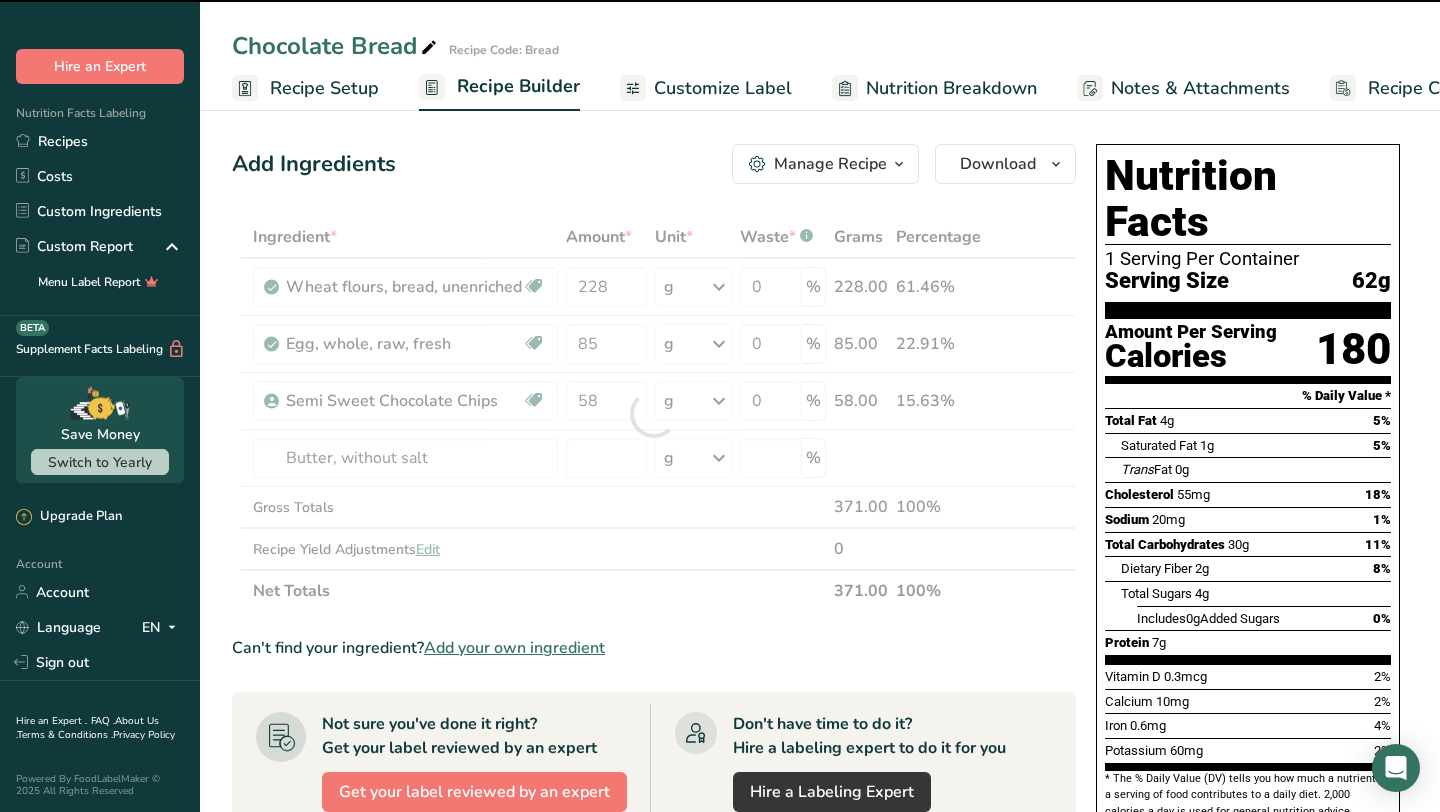 type on "0" 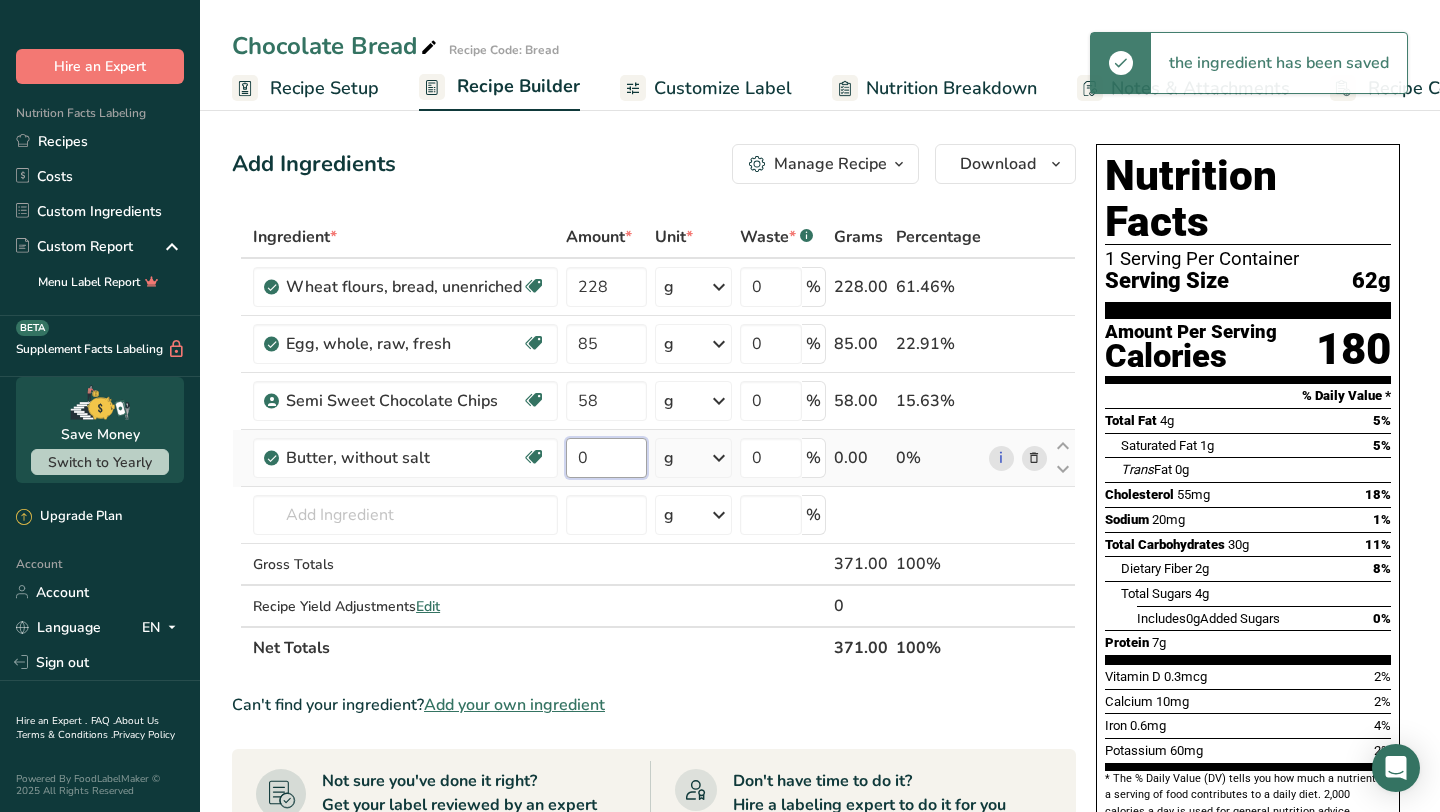 click on "0" at bounding box center [606, 458] 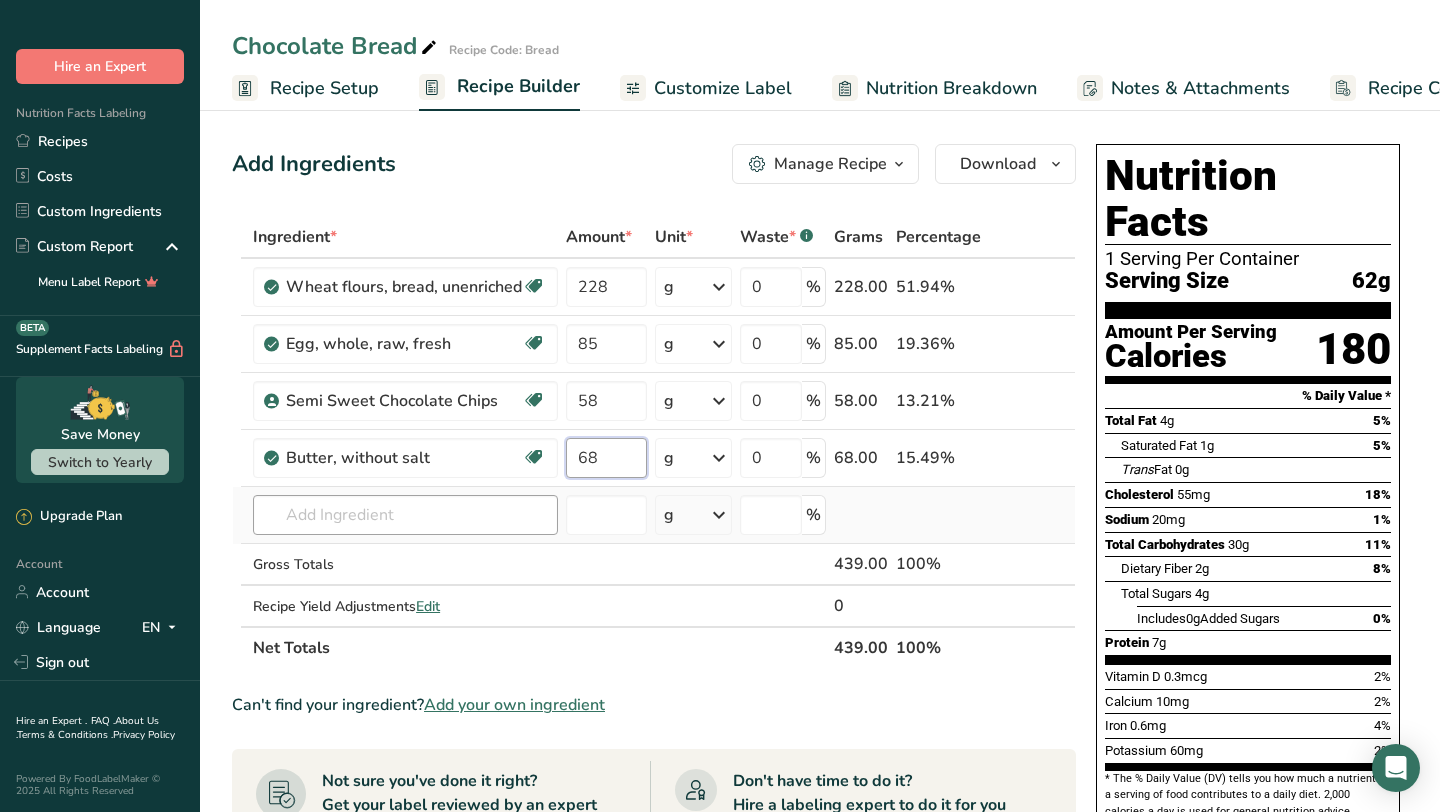 type on "68" 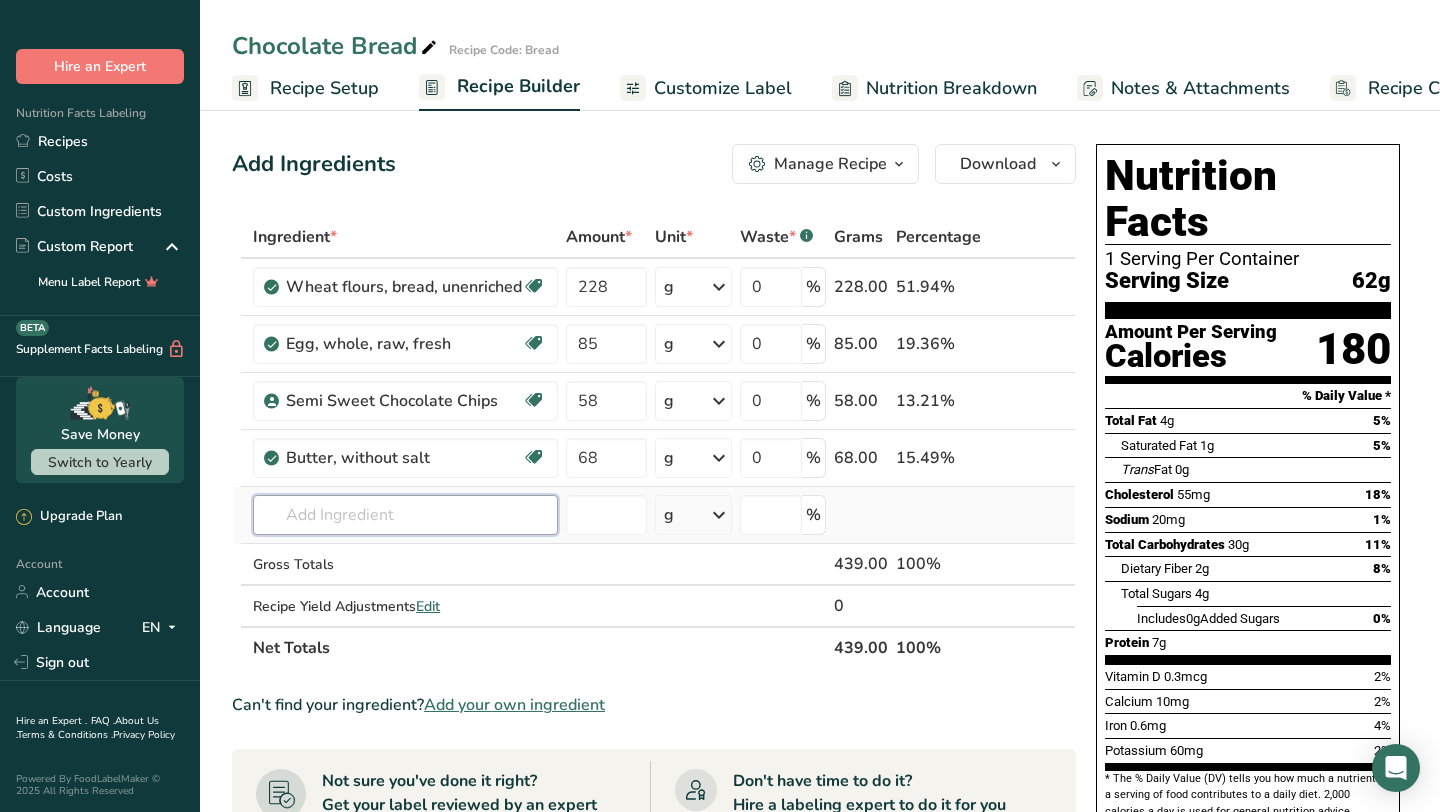 click on "Ingredient *
Amount *
Unit *
Waste *   .a-a{fill:#347362;}.b-a{fill:#fff;}          Grams
Percentage
Wheat flours, bread, unenriched
Vegetarian
Soy free
228
g
Portions
1 cup unsifted, dipped
Weight Units
g
kg
mg
See more
Volume Units
l
Volume units require a density conversion. If you know your ingredient's density enter it below. Otherwise, click on "RIA" our AI Regulatory bot - she will be able to help you
lb/ft3
g/cm3
Confirm
mL
lb/ft3
g/cm3
Confirm" at bounding box center [654, 442] 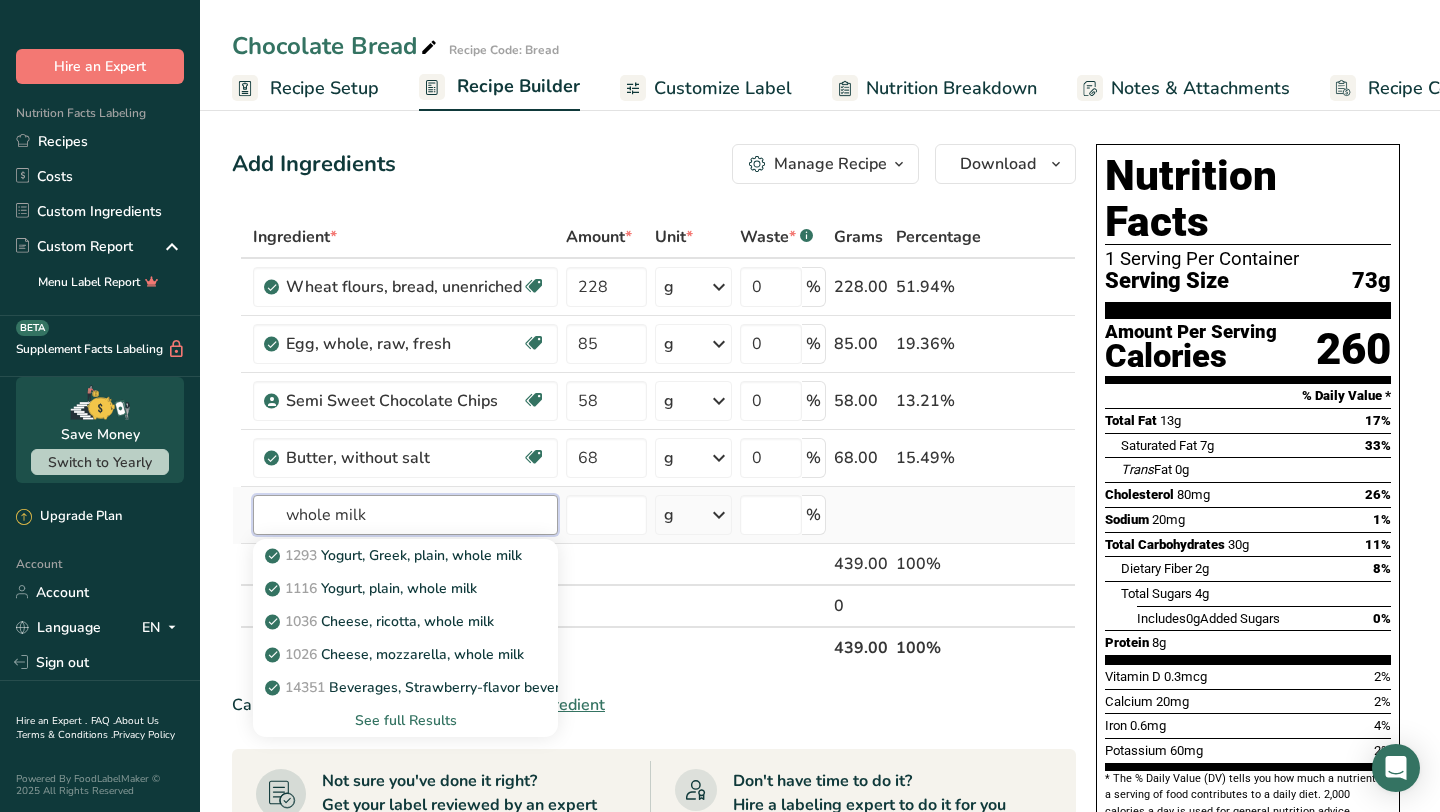type on "whole milk" 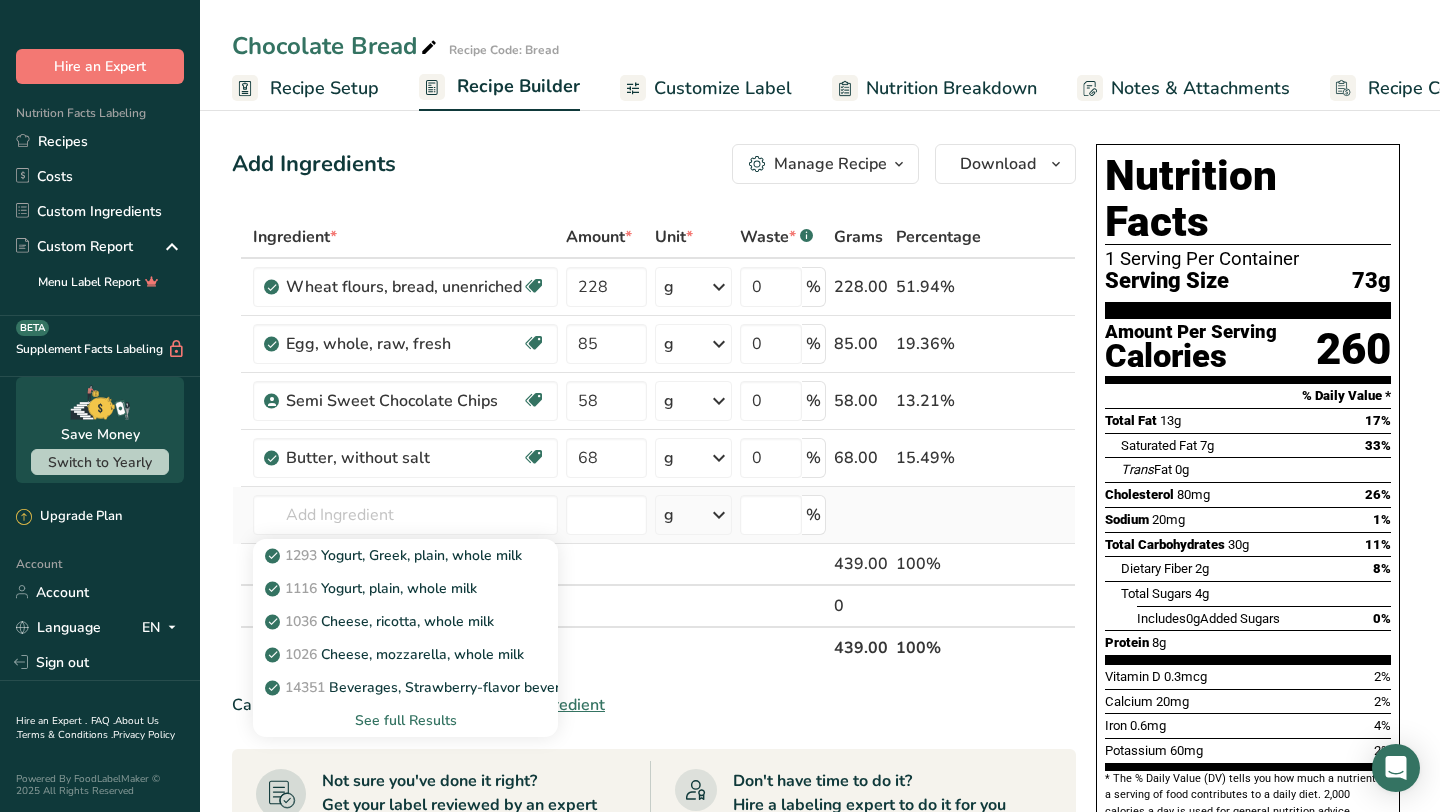 click on "See full Results" at bounding box center [405, 720] 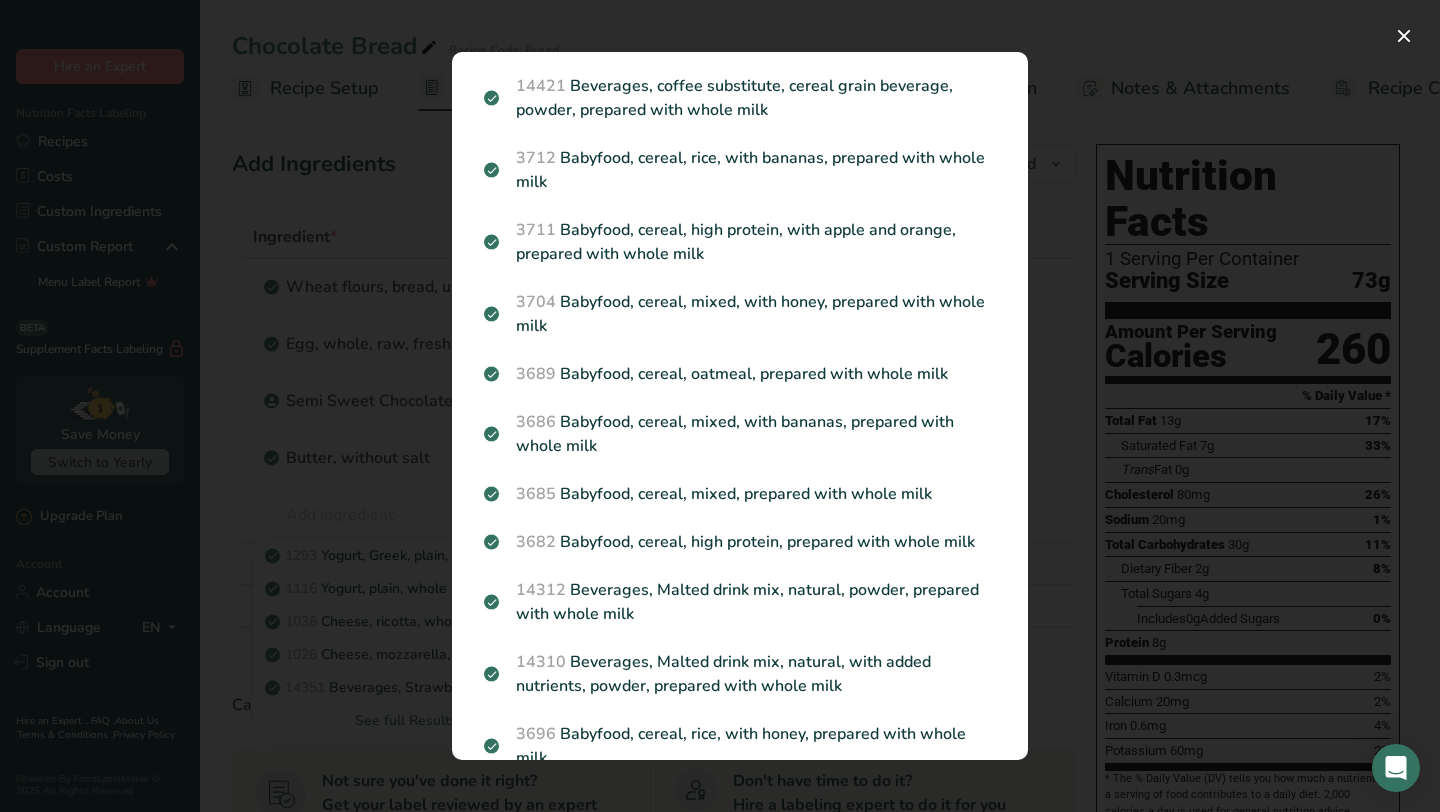 scroll, scrollTop: 0, scrollLeft: 0, axis: both 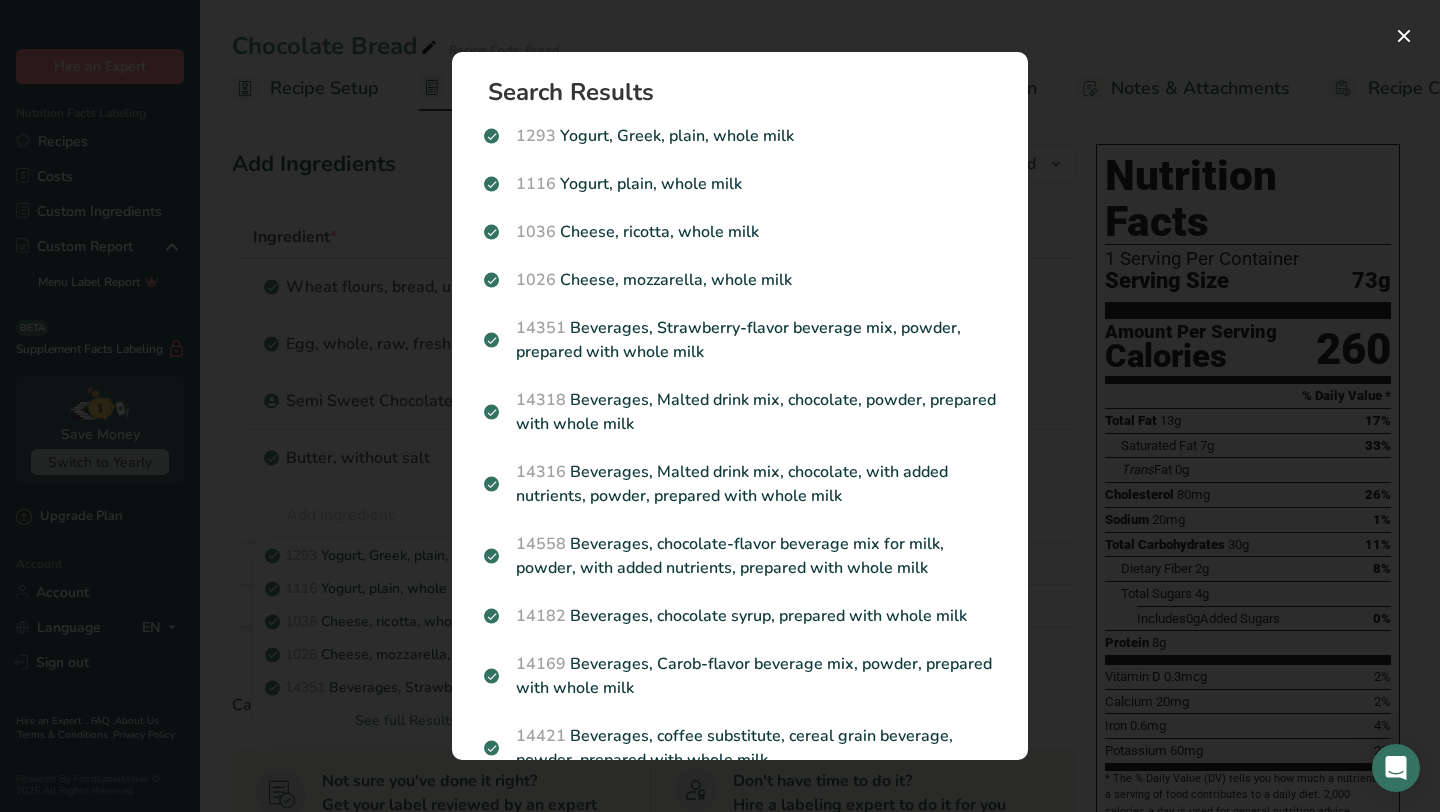 click at bounding box center [720, 406] 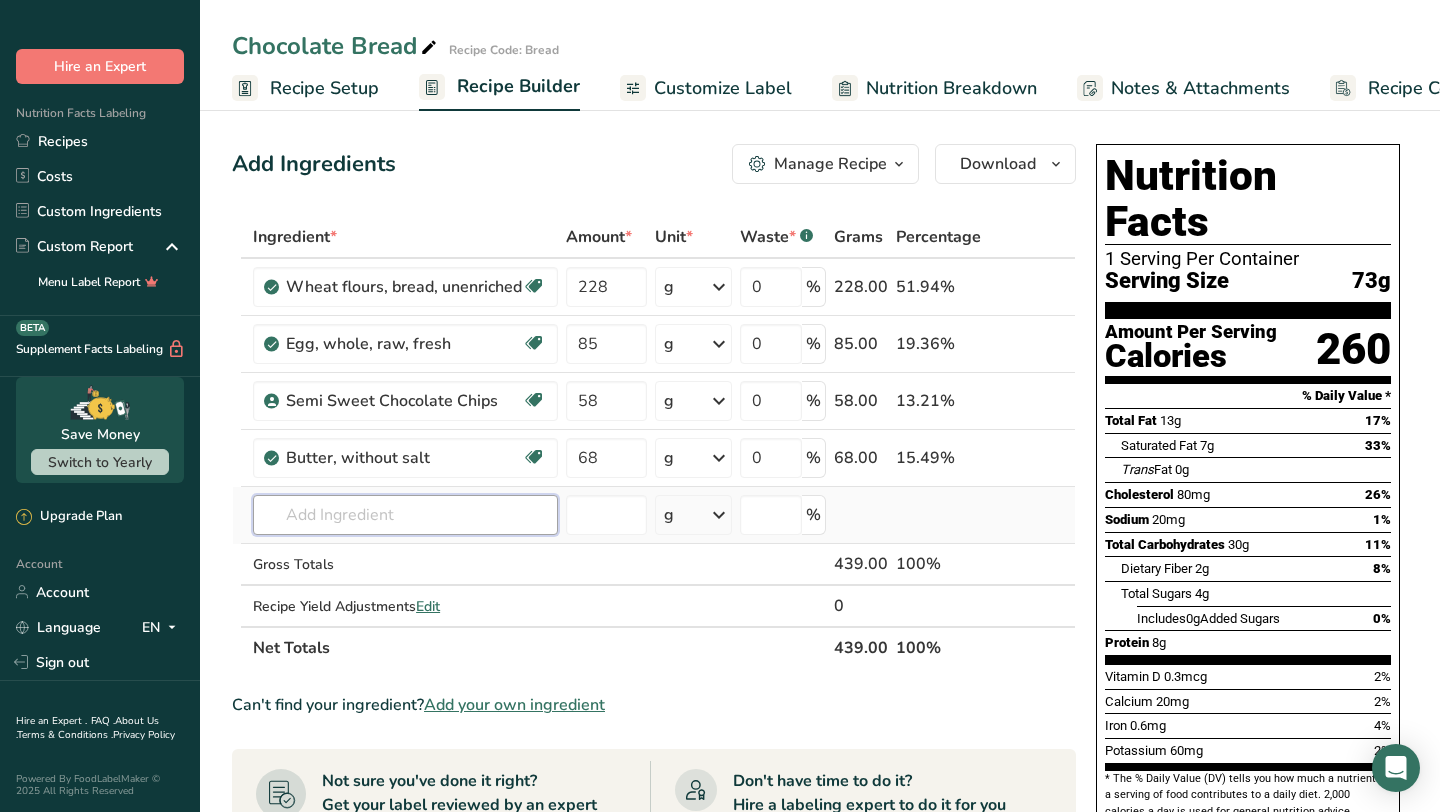 click at bounding box center [405, 515] 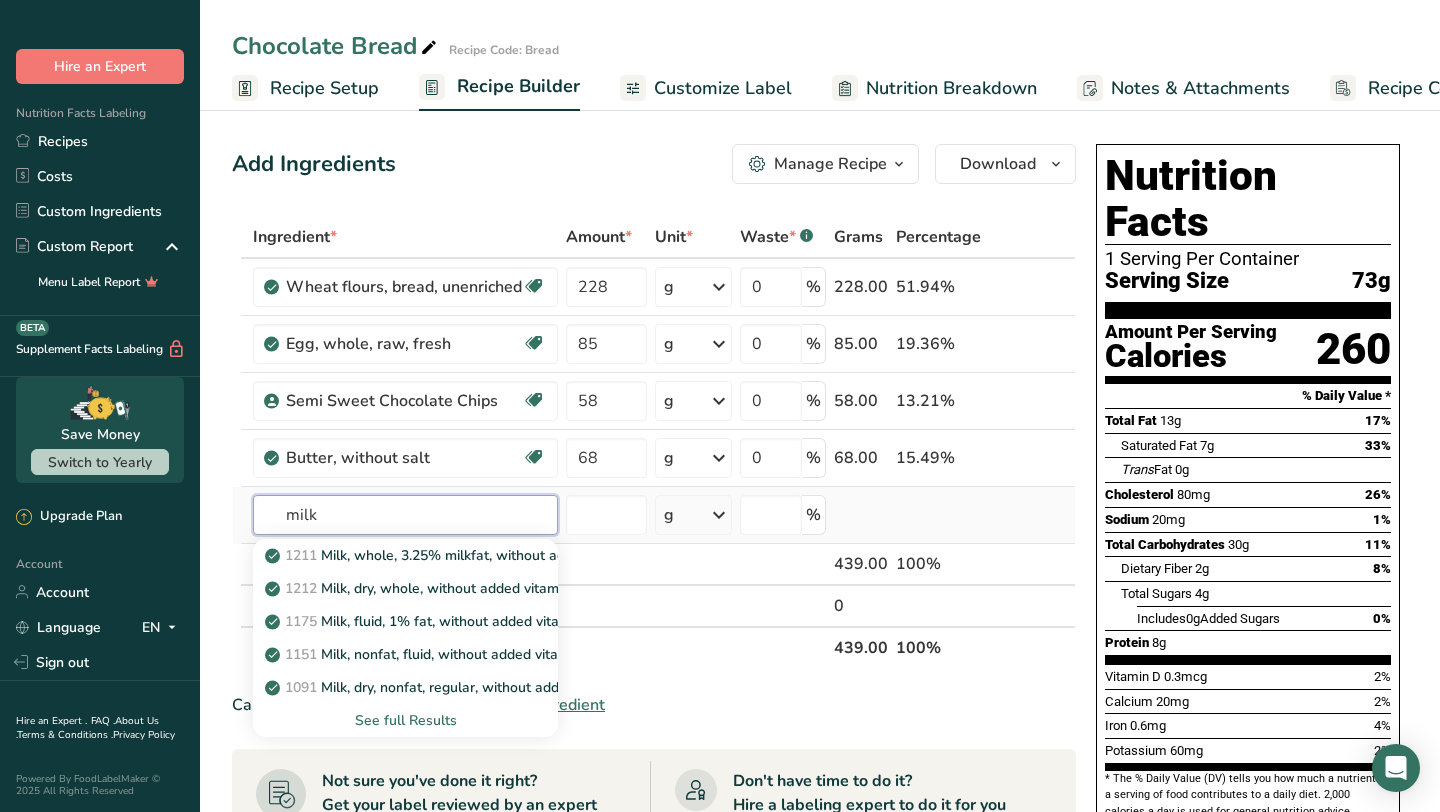 type on "milk" 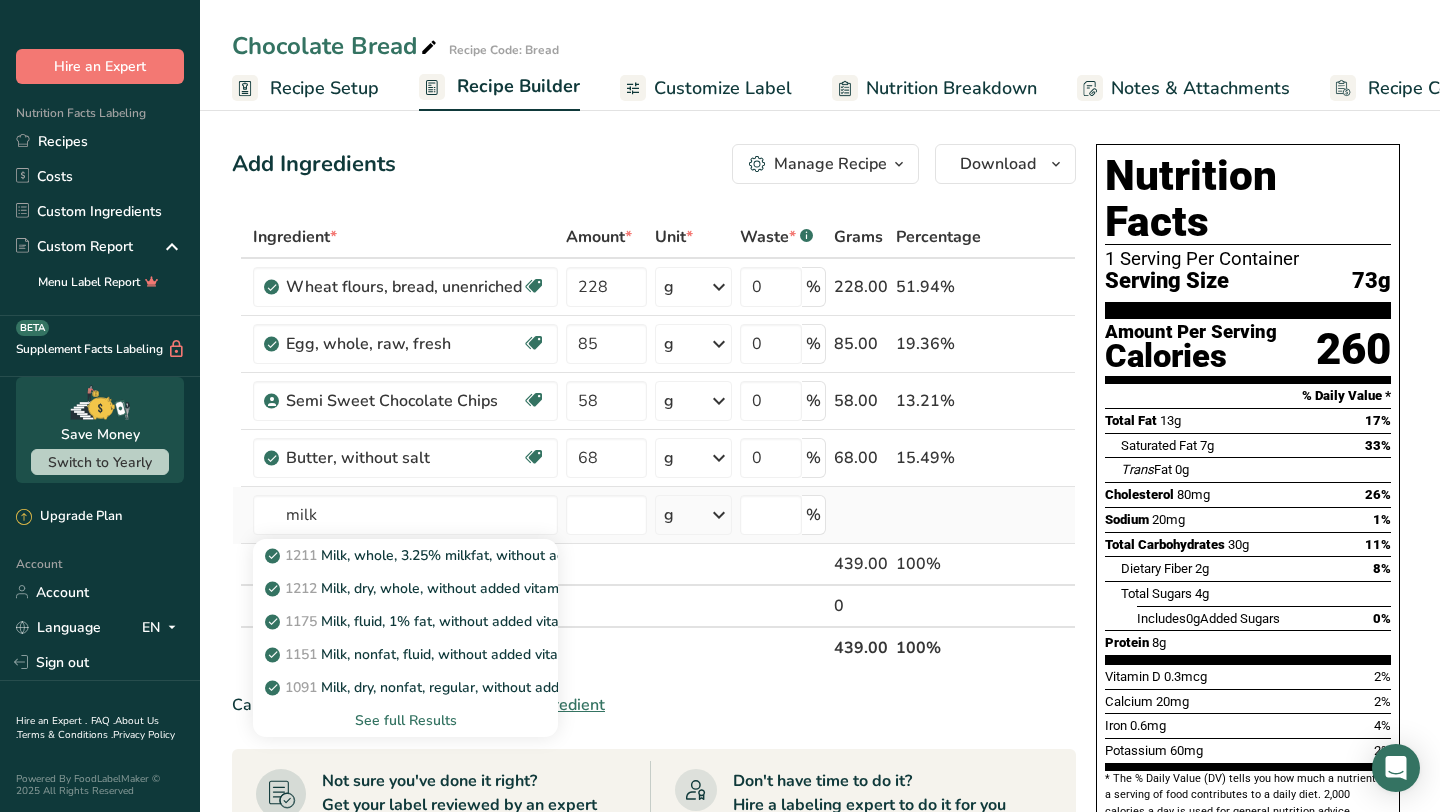 type 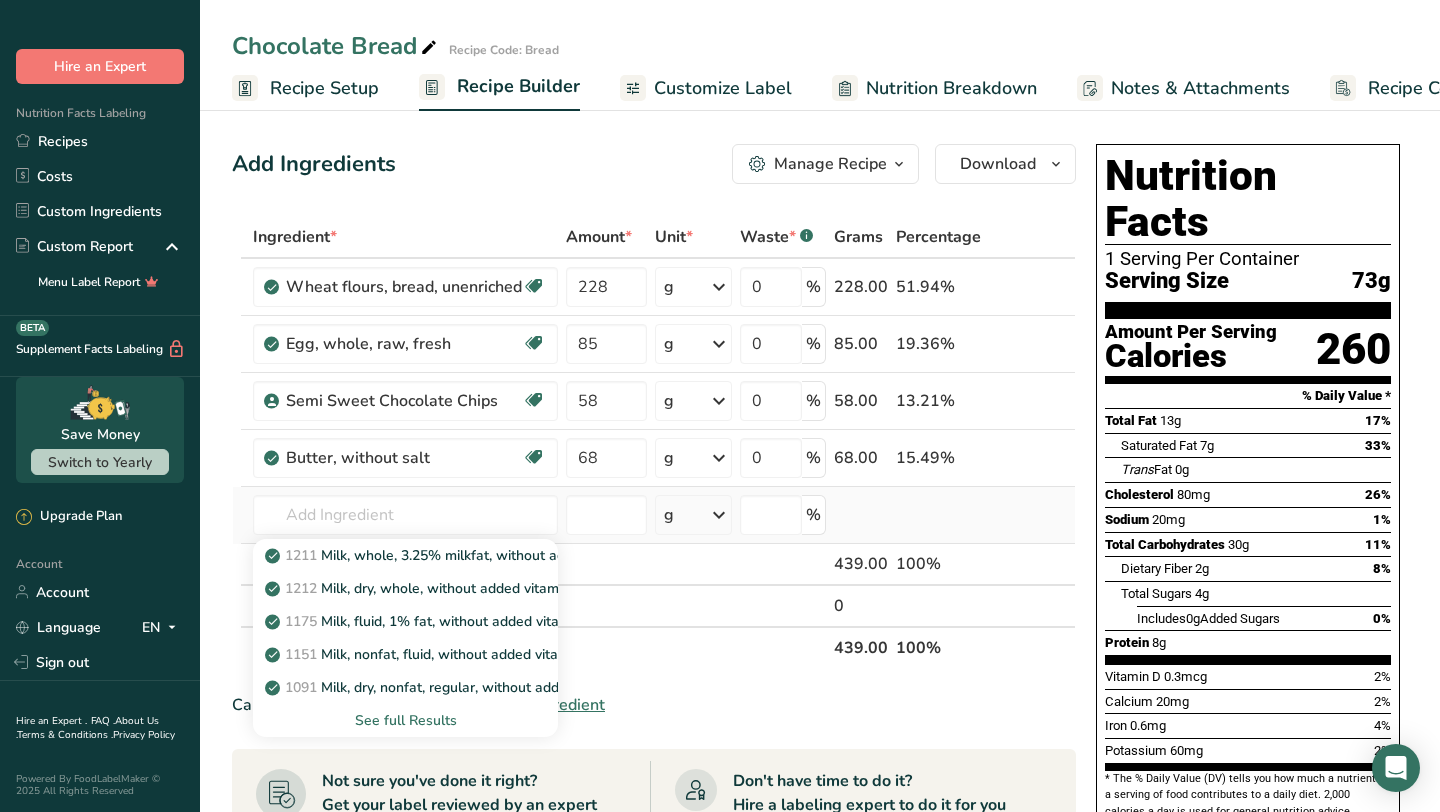 click on "See full Results" at bounding box center [405, 720] 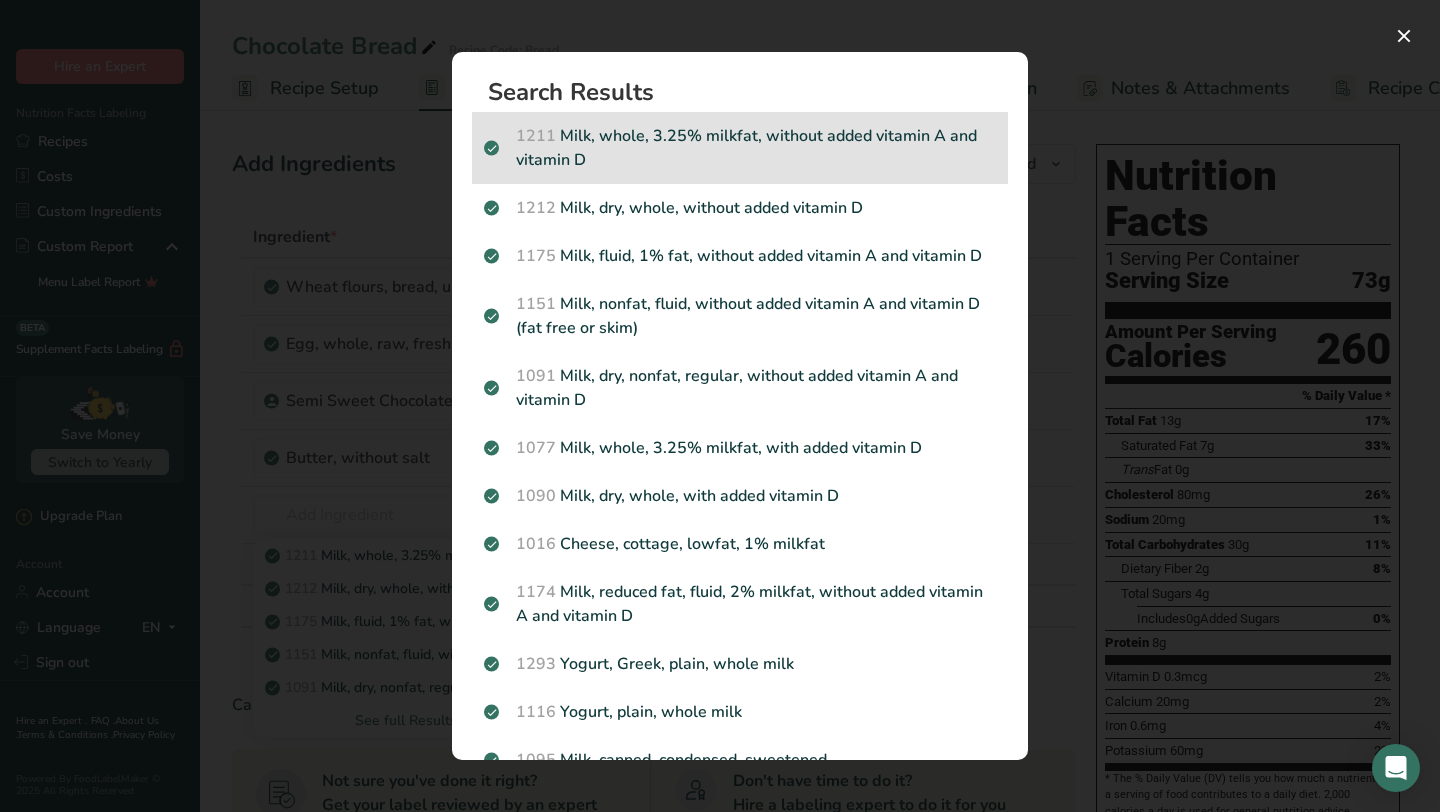 click on "1211
Milk, whole, 3.25% milkfat, without added vitamin A and vitamin D" at bounding box center [740, 148] 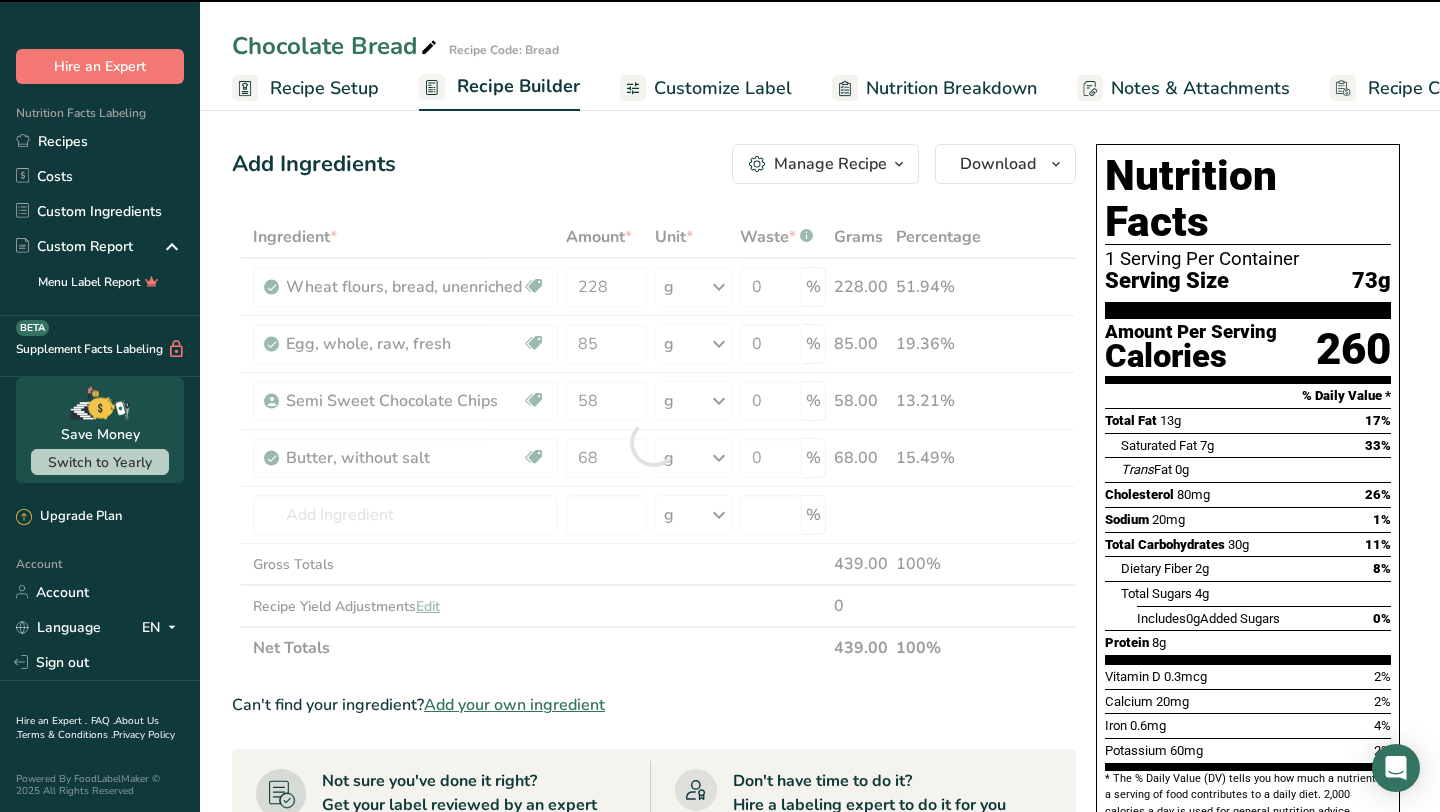click at bounding box center (654, 442) 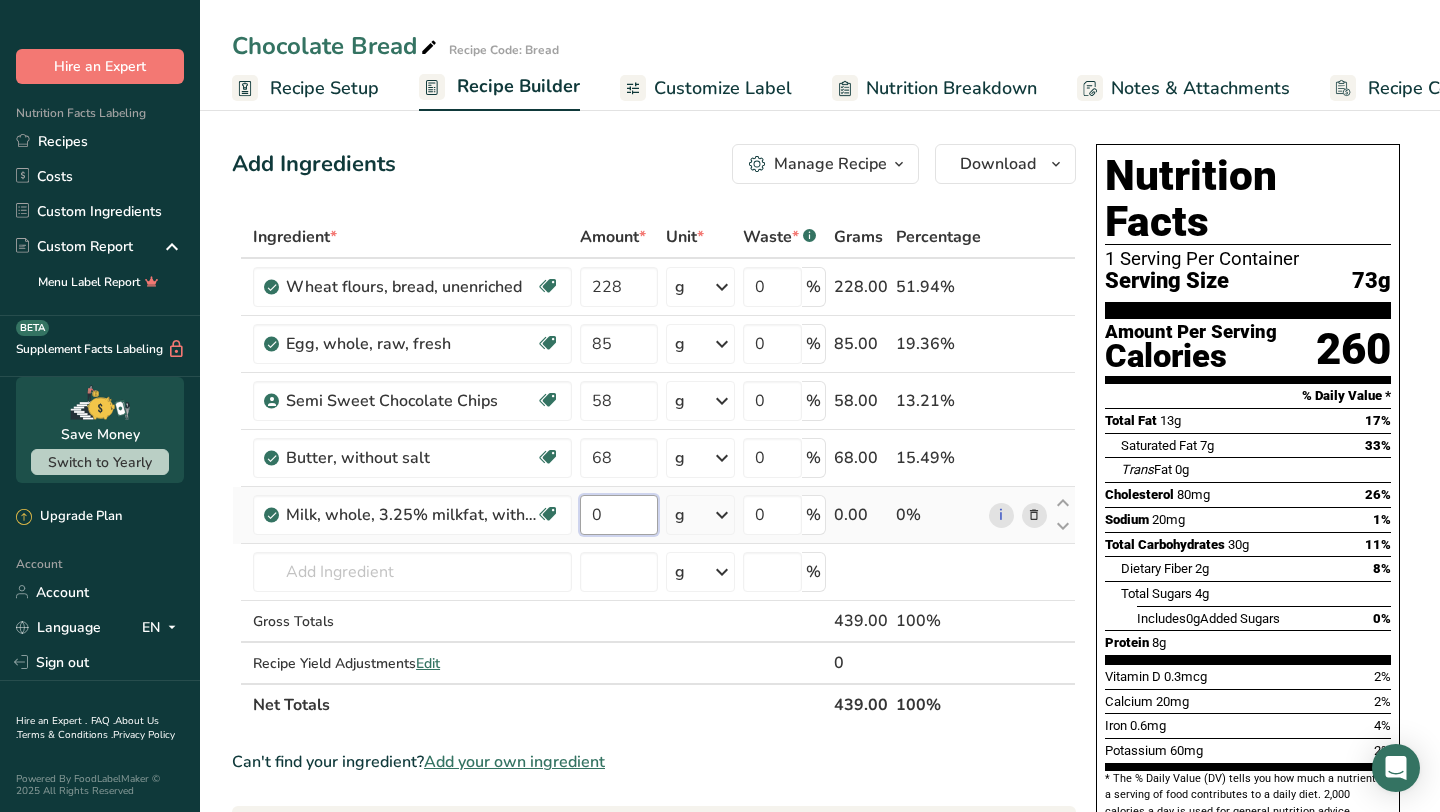 click on "0" at bounding box center (618, 515) 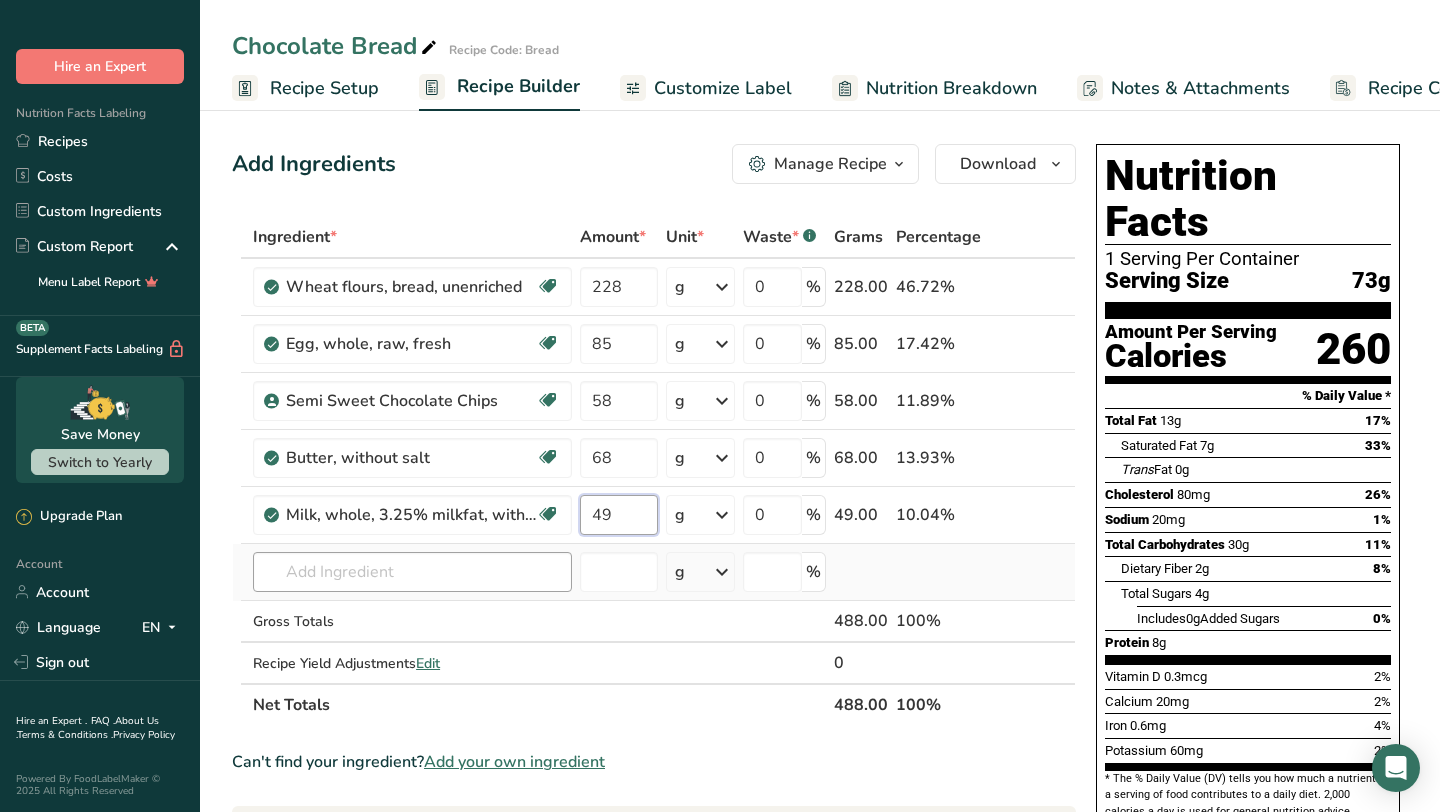 type on "49" 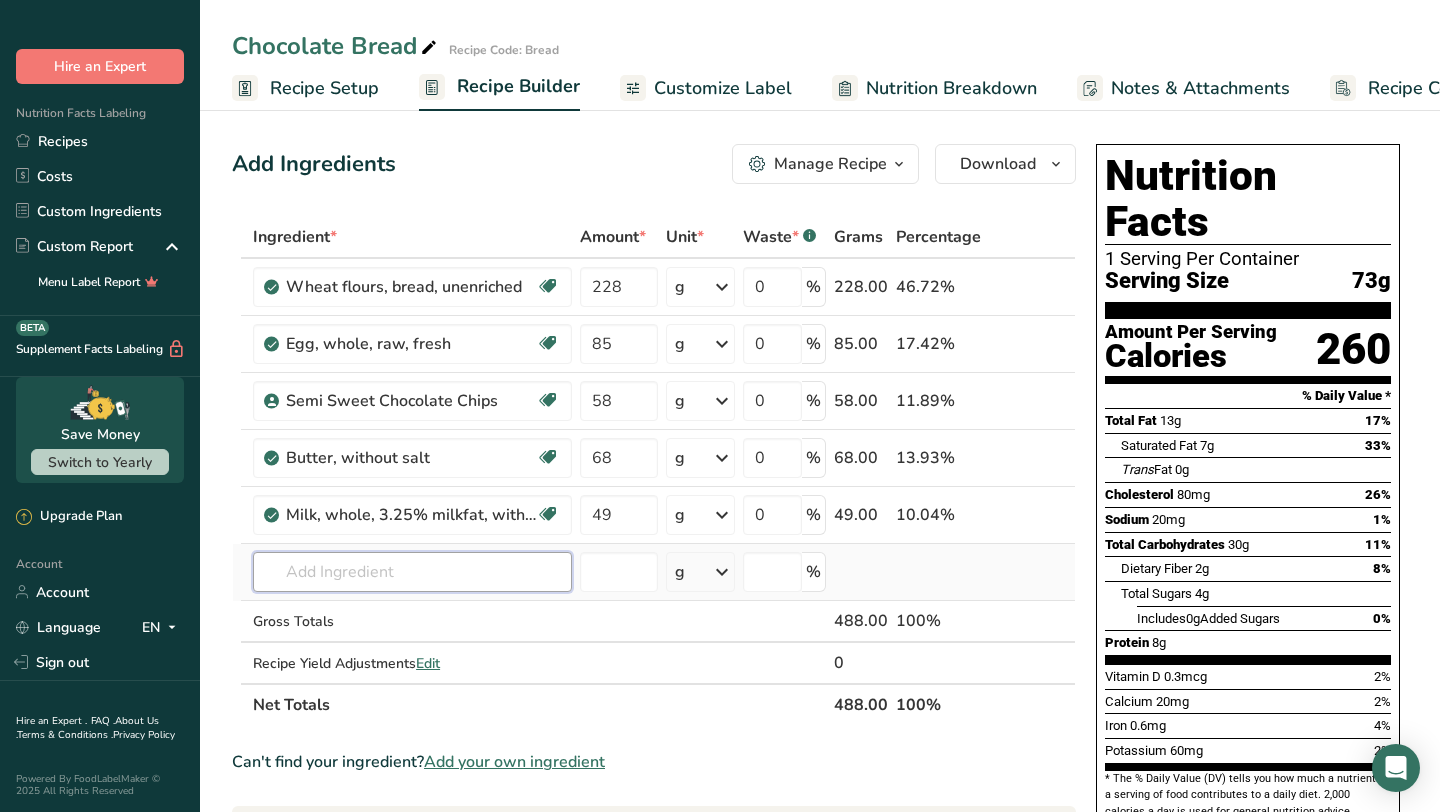 click on "Ingredient *
Amount *
Unit *
Waste *   .a-a{fill:#347362;}.b-a{fill:#fff;}          Grams
Percentage
Wheat flours, bread, unenriched
Vegetarian
Soy free
228
g
Portions
1 cup unsifted, dipped
Weight Units
g
kg
mg
See more
Volume Units
l
Volume units require a density conversion. If you know your ingredient's density enter it below. Otherwise, click on "RIA" our AI Regulatory bot - she will be able to help you
lb/ft3
g/cm3
Confirm
mL
lb/ft3
g/cm3
Confirm" at bounding box center [654, 471] 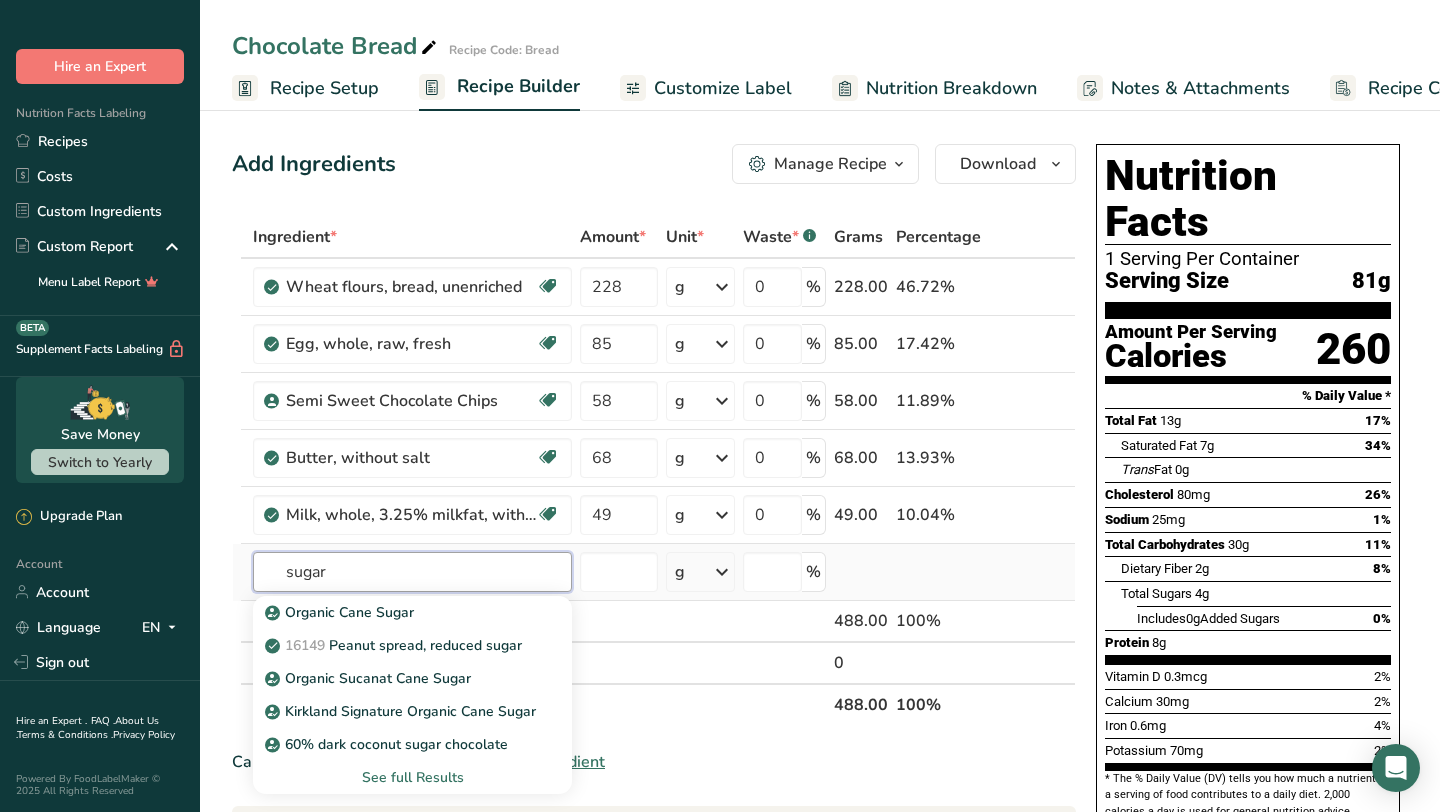 type on "sugar" 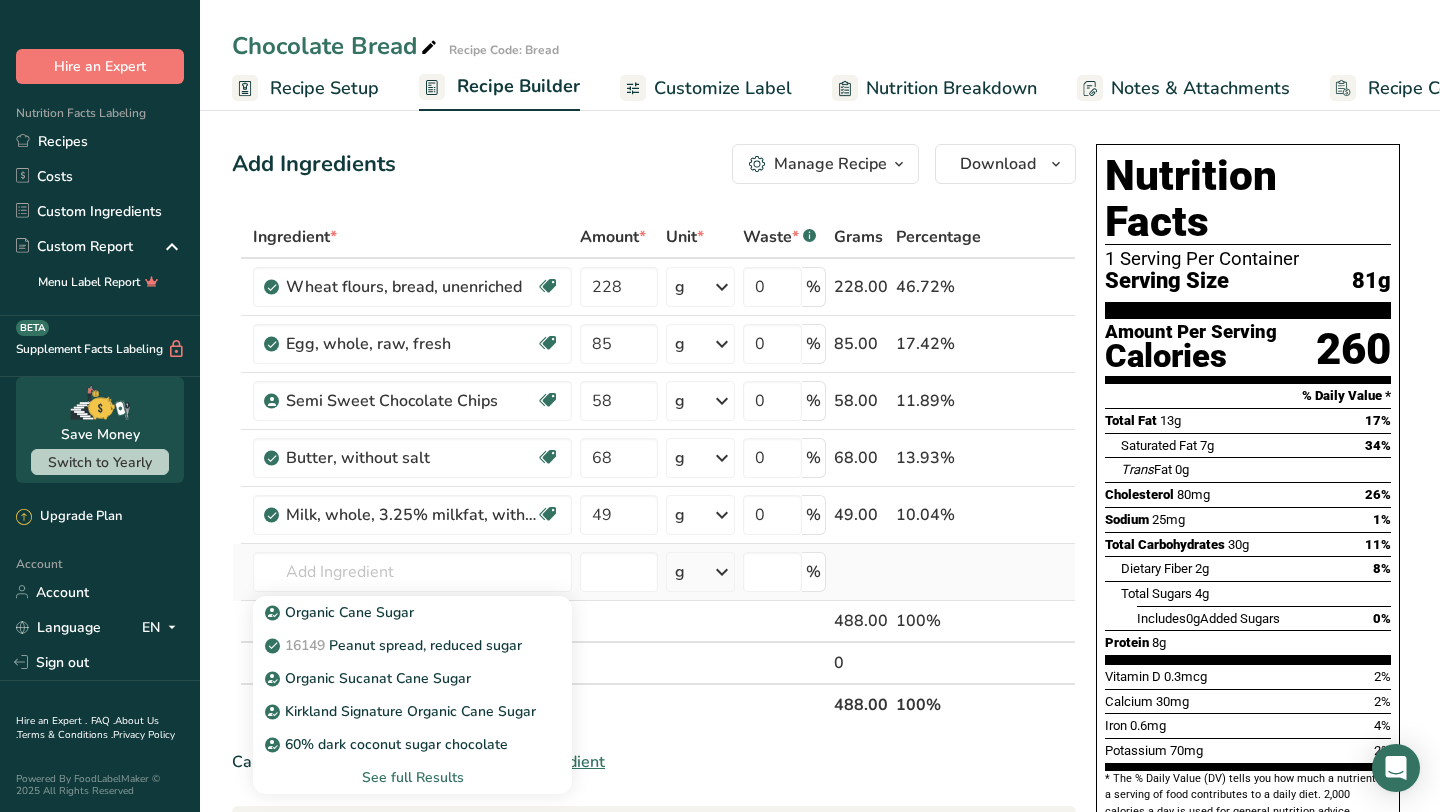 click on "See full Results" at bounding box center [412, 777] 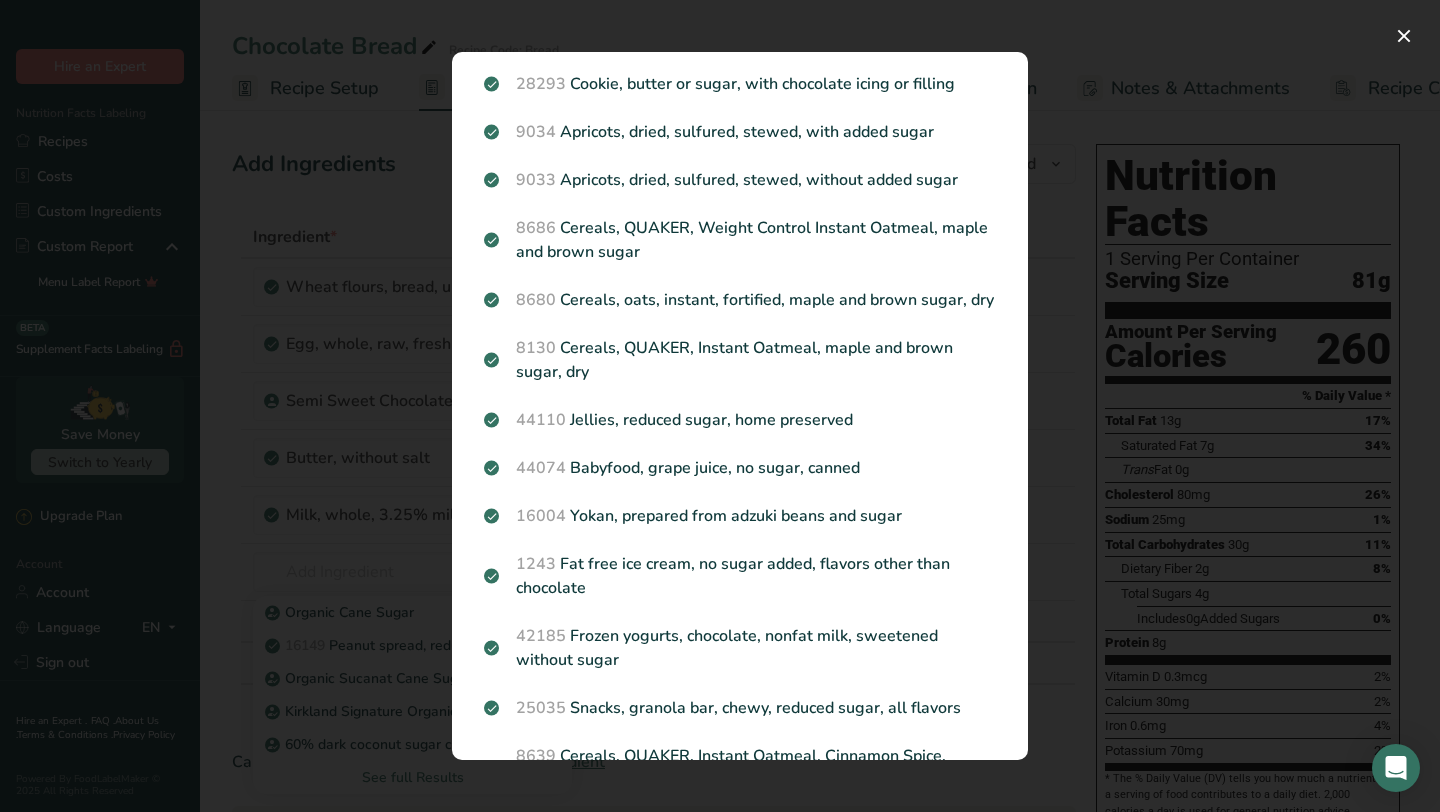 scroll, scrollTop: 1523, scrollLeft: 0, axis: vertical 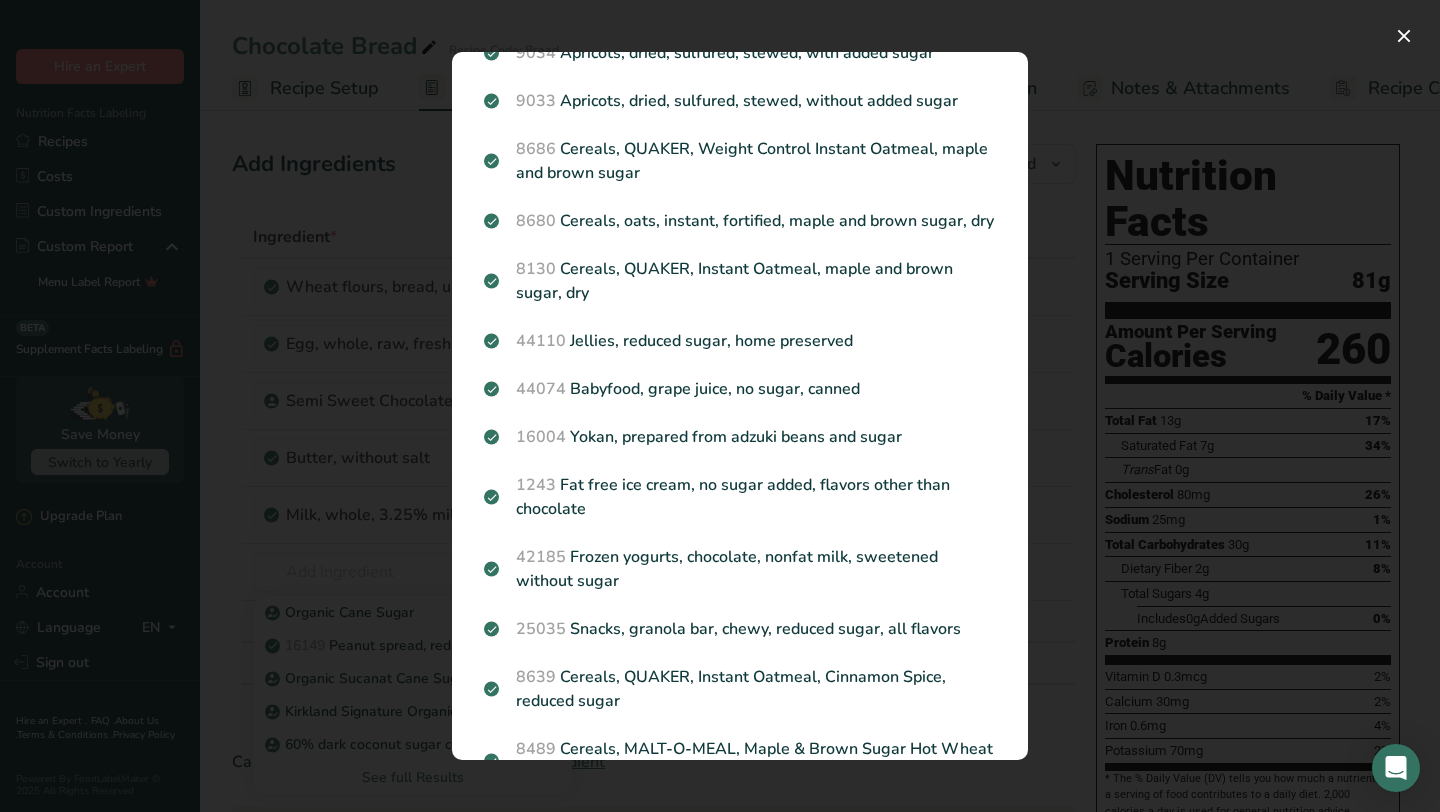 click at bounding box center (720, 406) 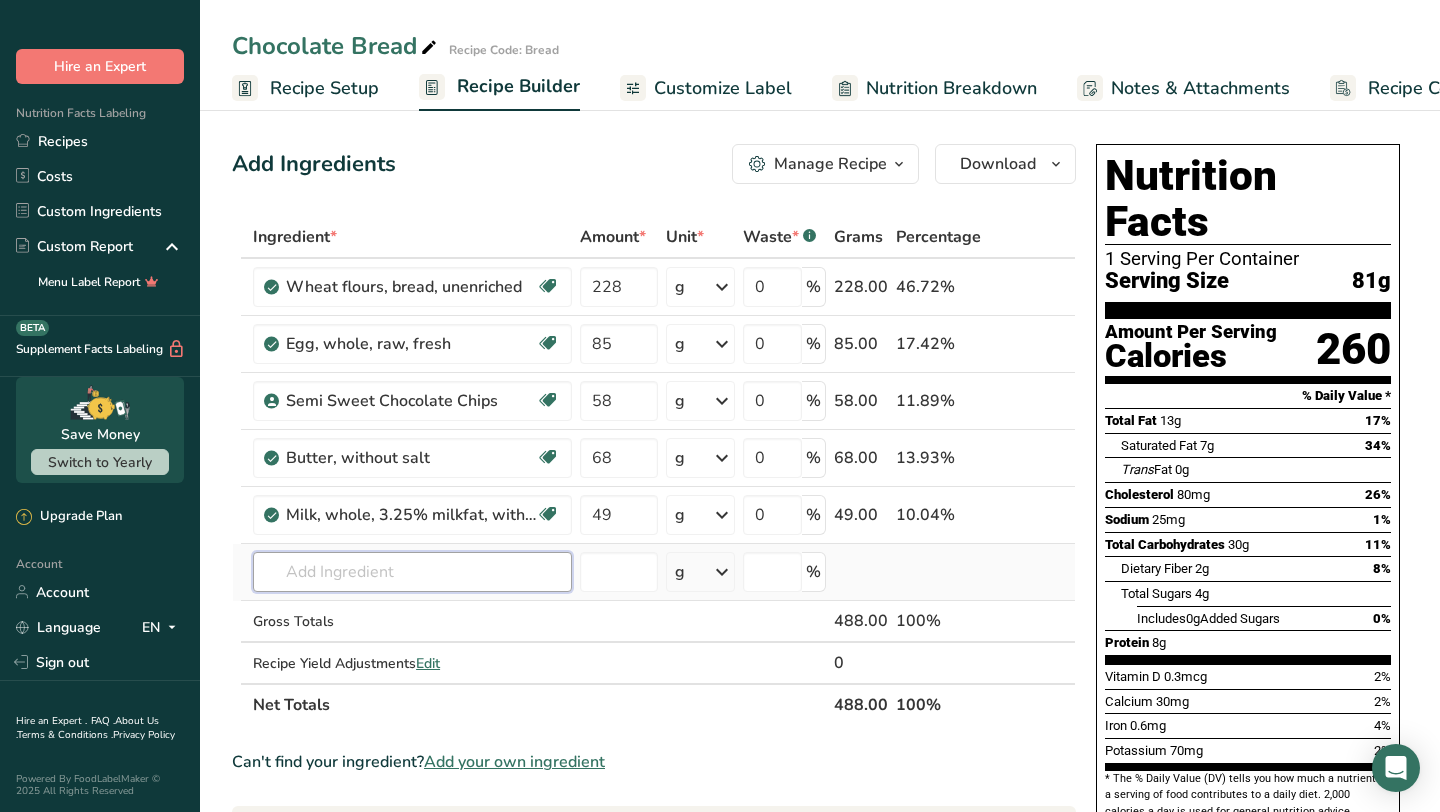 click at bounding box center (412, 572) 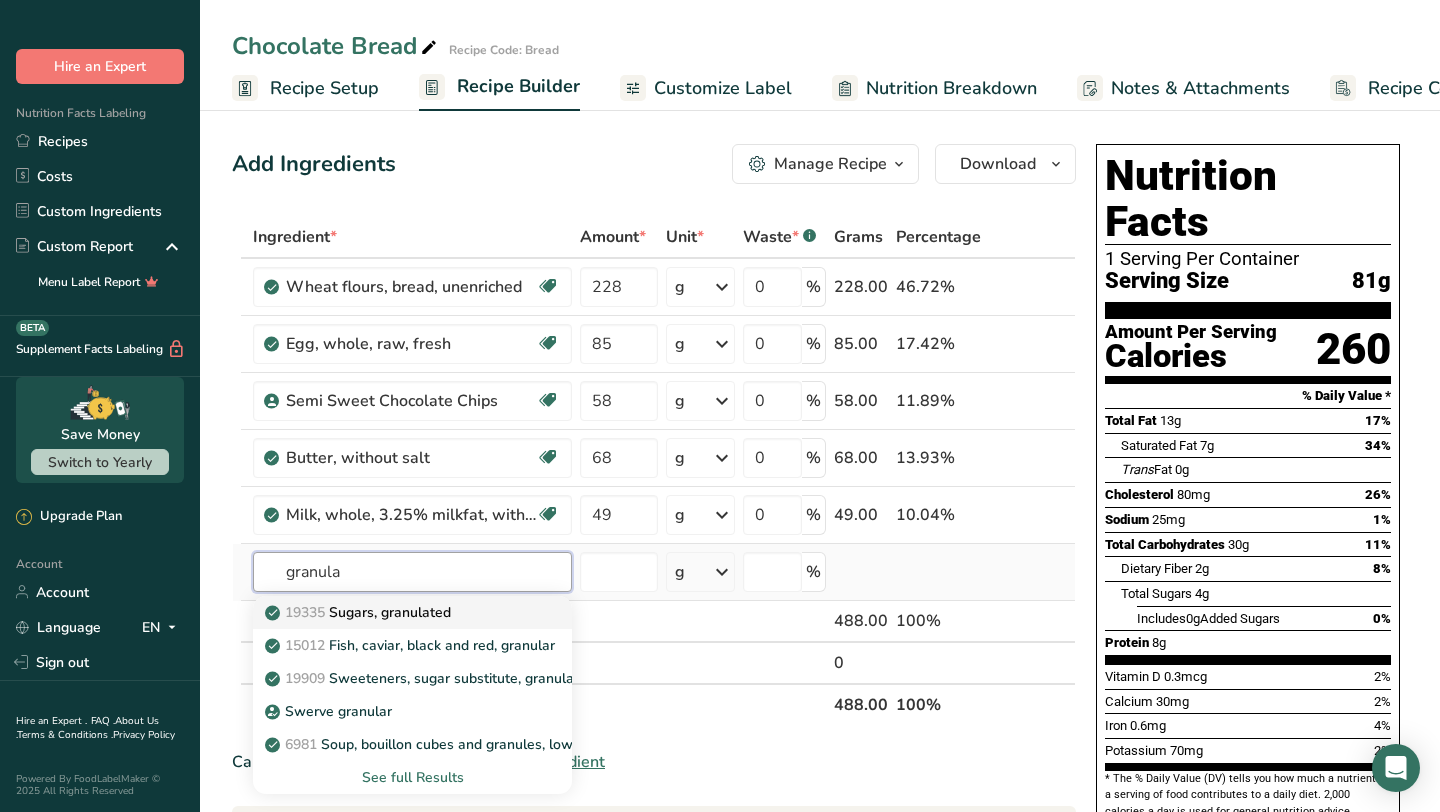 type on "granula" 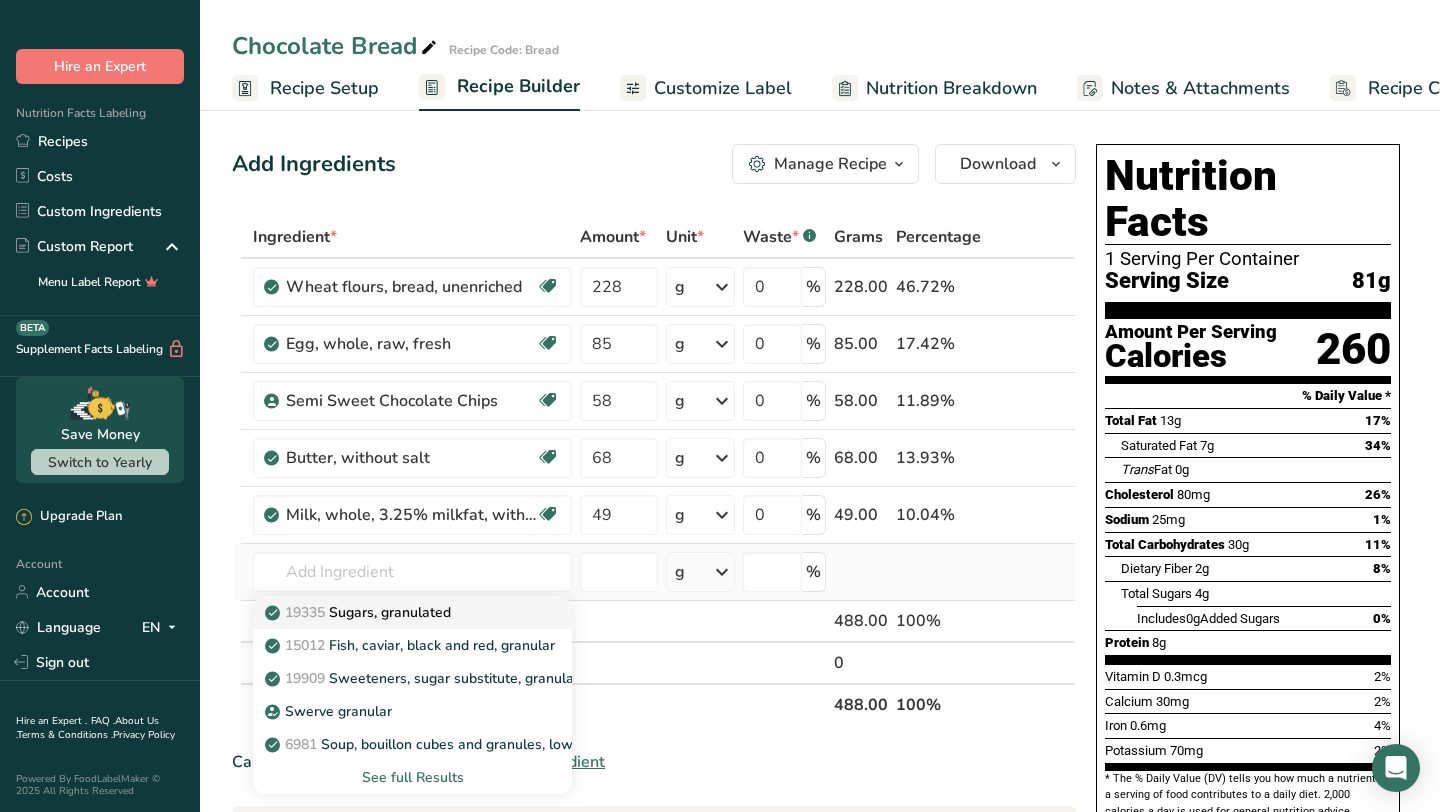click on "19335
Sugars, granulated" at bounding box center [412, 612] 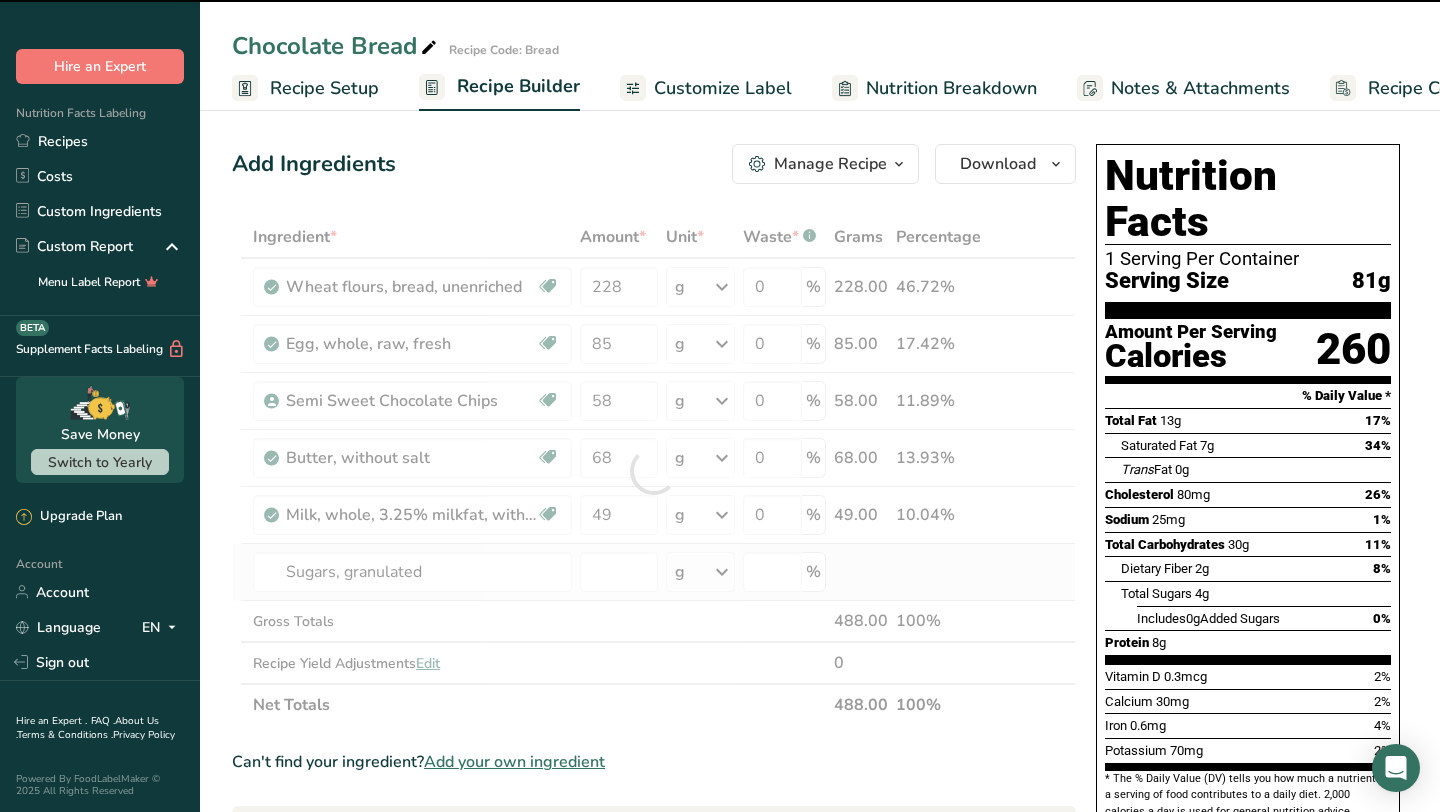 type on "0" 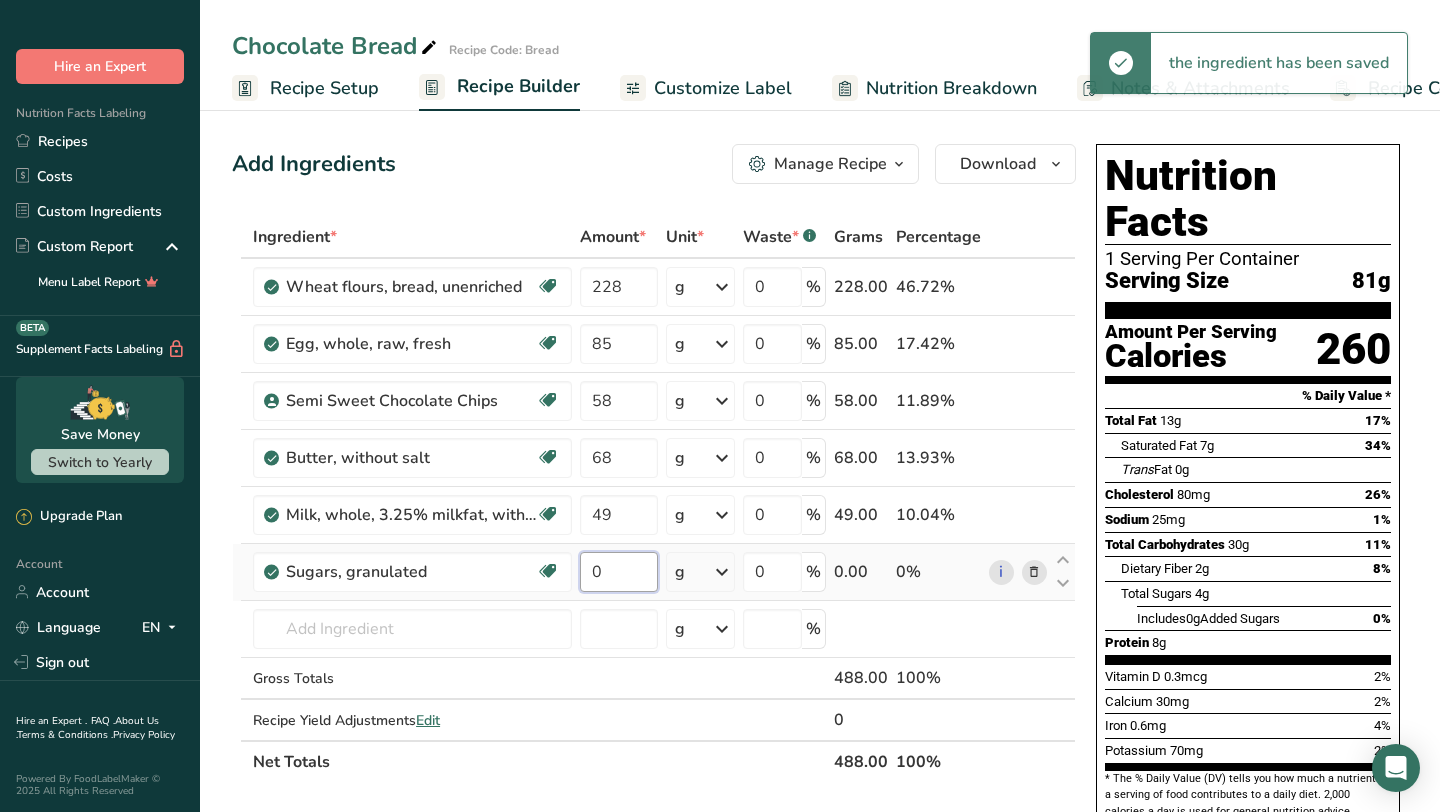 click on "0" at bounding box center (618, 572) 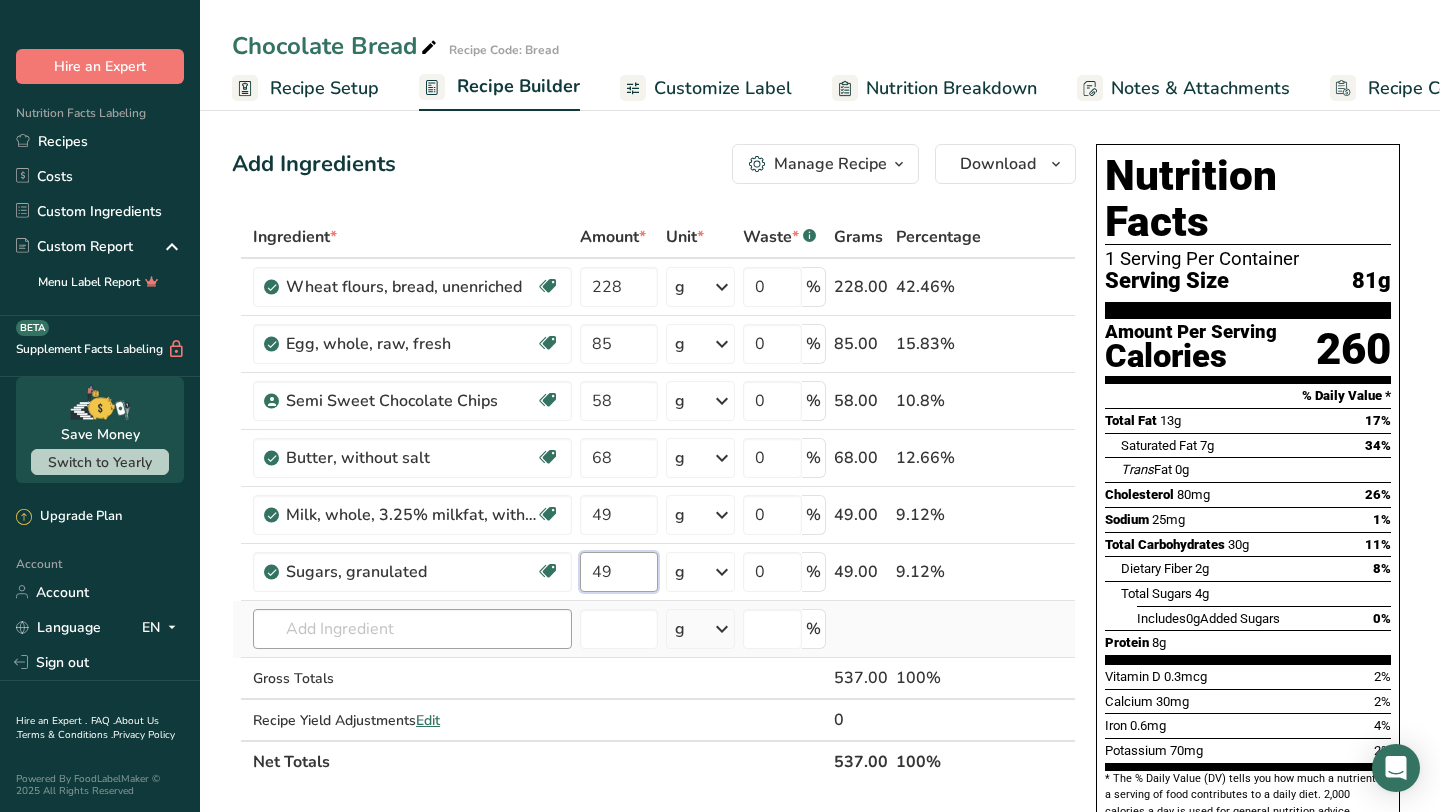 type on "49" 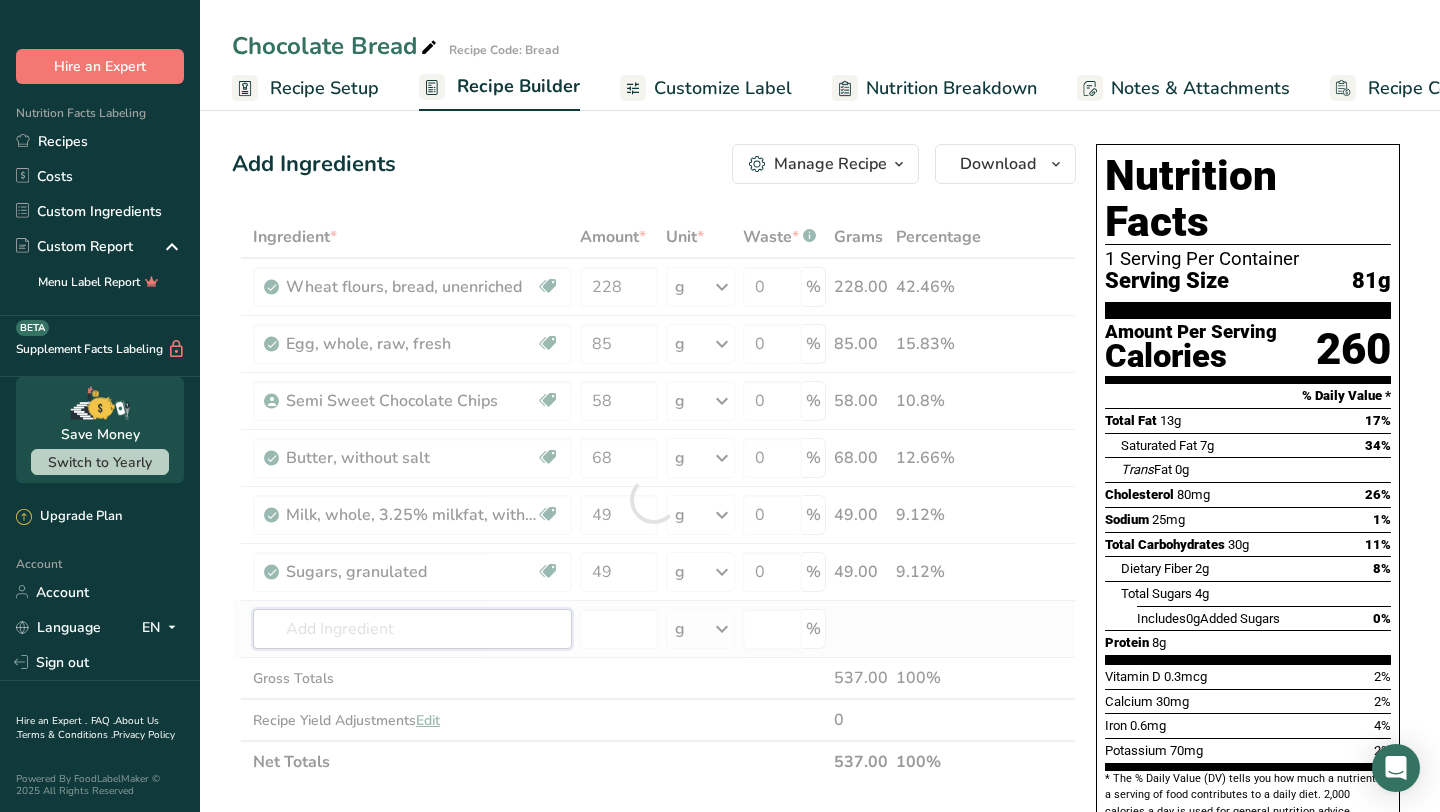 click on "Ingredient *
Amount *
Unit *
Waste *   .a-a{fill:#347362;}.b-a{fill:#fff;}          Grams
Percentage
Wheat flours, bread, unenriched
Vegetarian
Soy free
228
g
Portions
1 cup unsifted, dipped
Weight Units
g
kg
mg
See more
Volume Units
l
Volume units require a density conversion. If you know your ingredient's density enter it below. Otherwise, click on "RIA" our AI Regulatory bot - she will be able to help you
lb/ft3
g/cm3
Confirm
mL
lb/ft3
g/cm3
Confirm" at bounding box center (654, 499) 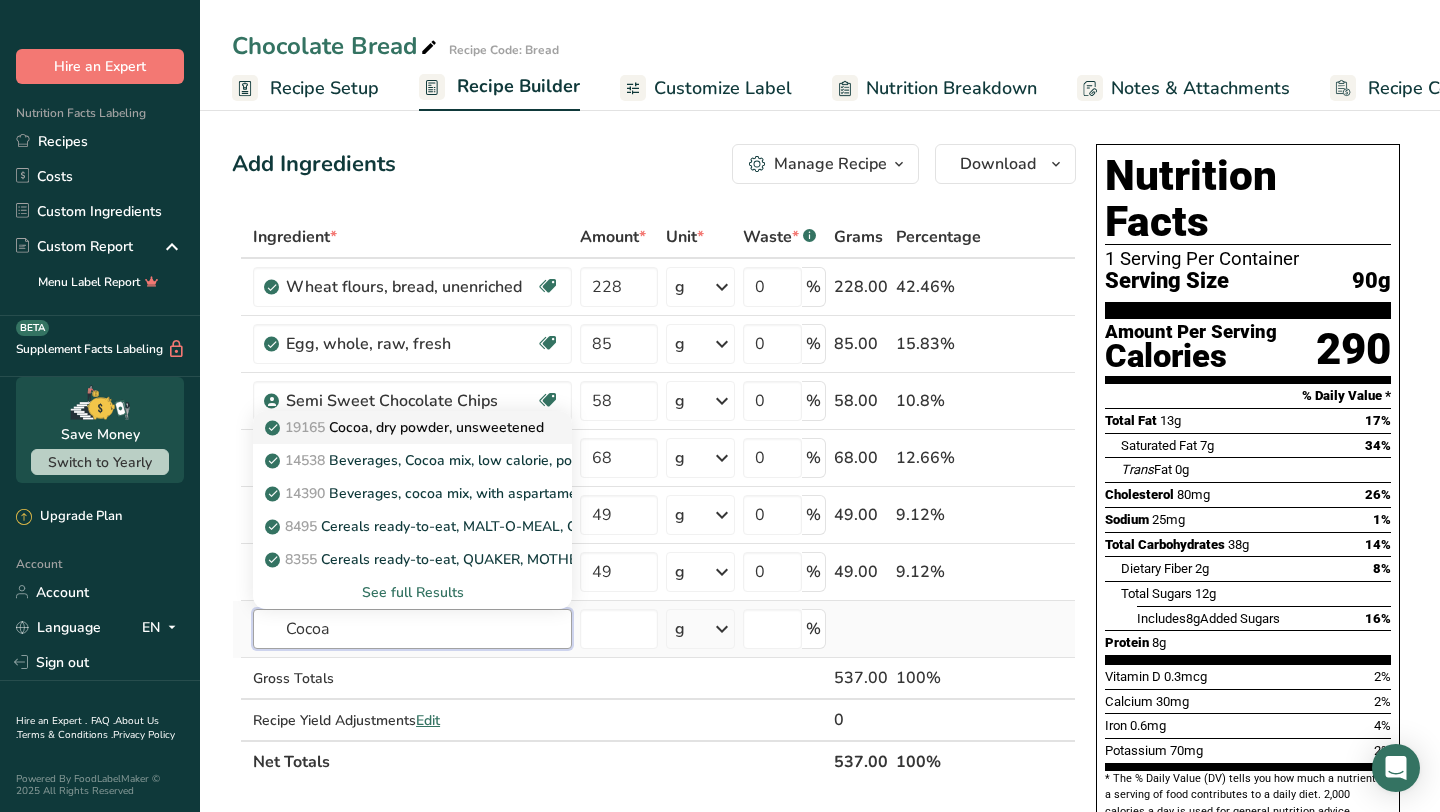 type on "Cocoa" 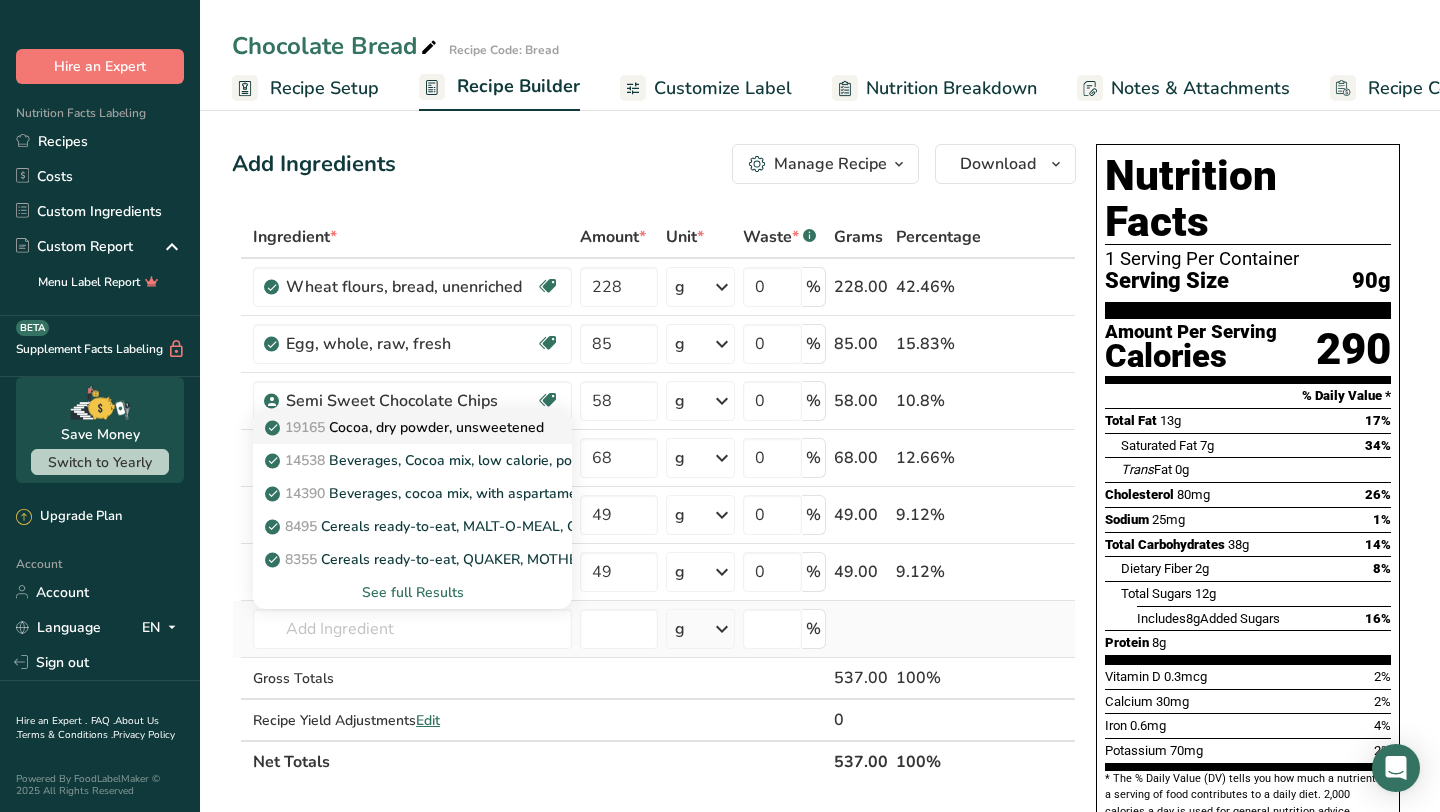 click on "19165
Cocoa, dry powder, unsweetened" at bounding box center (406, 427) 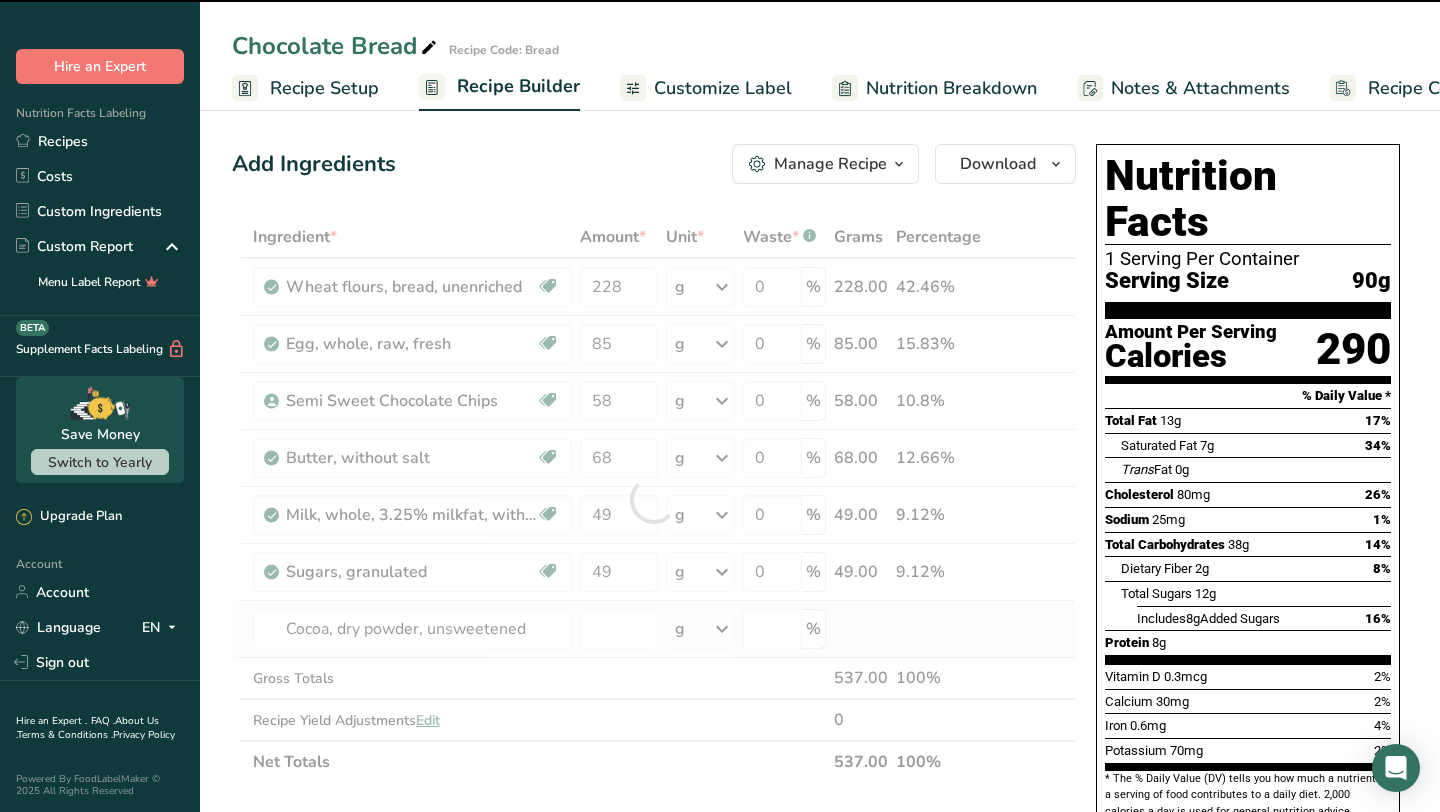 type on "0" 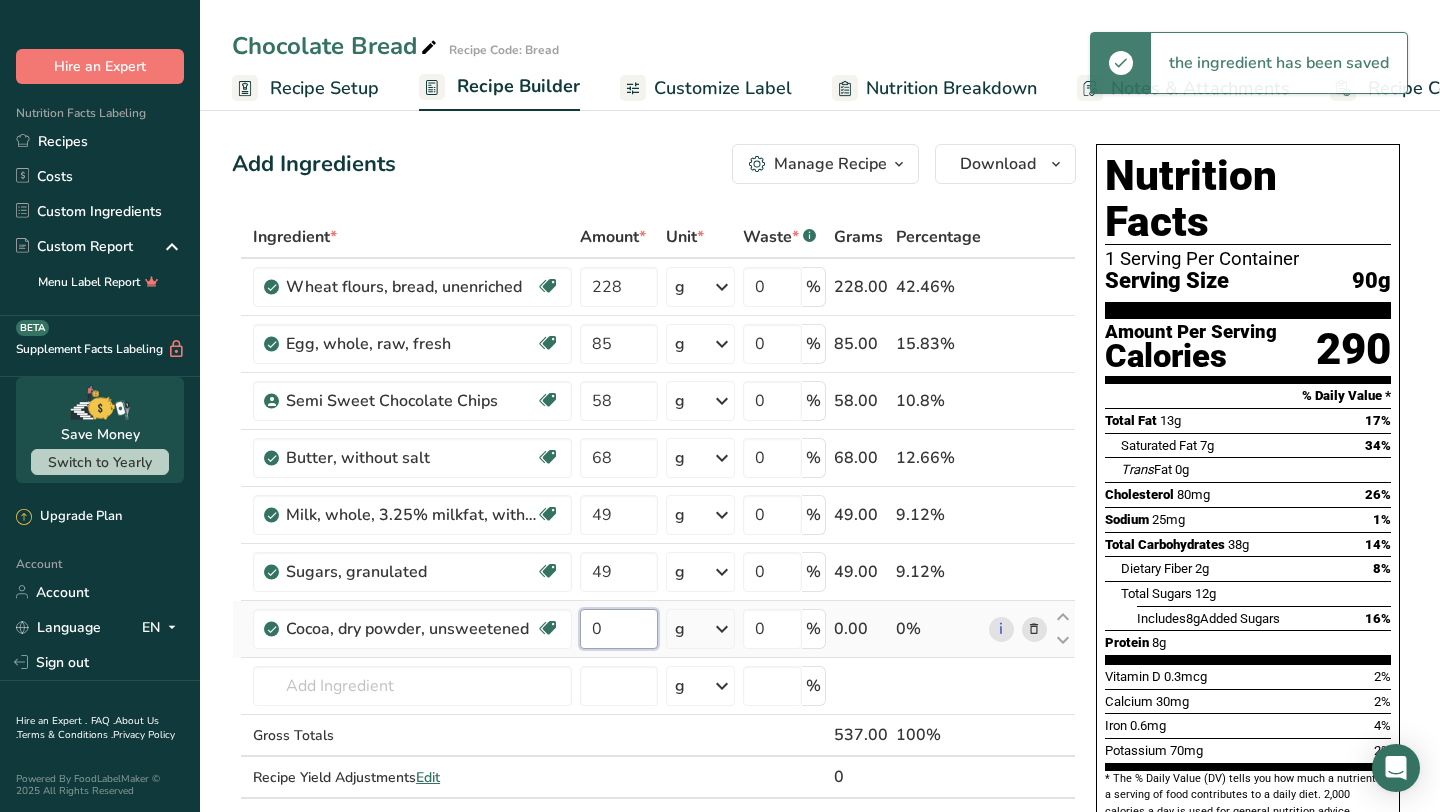 click on "0" at bounding box center (618, 629) 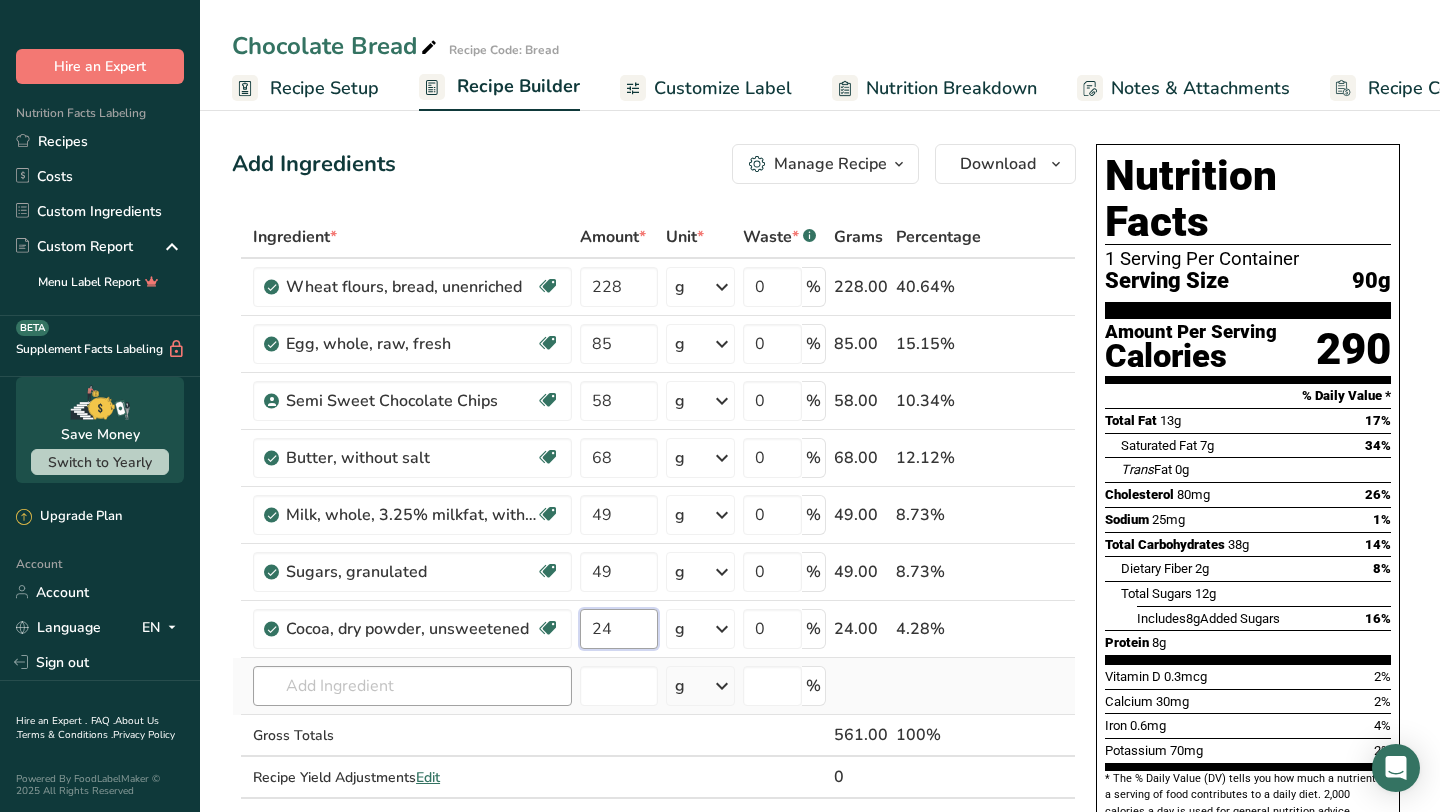 type on "24" 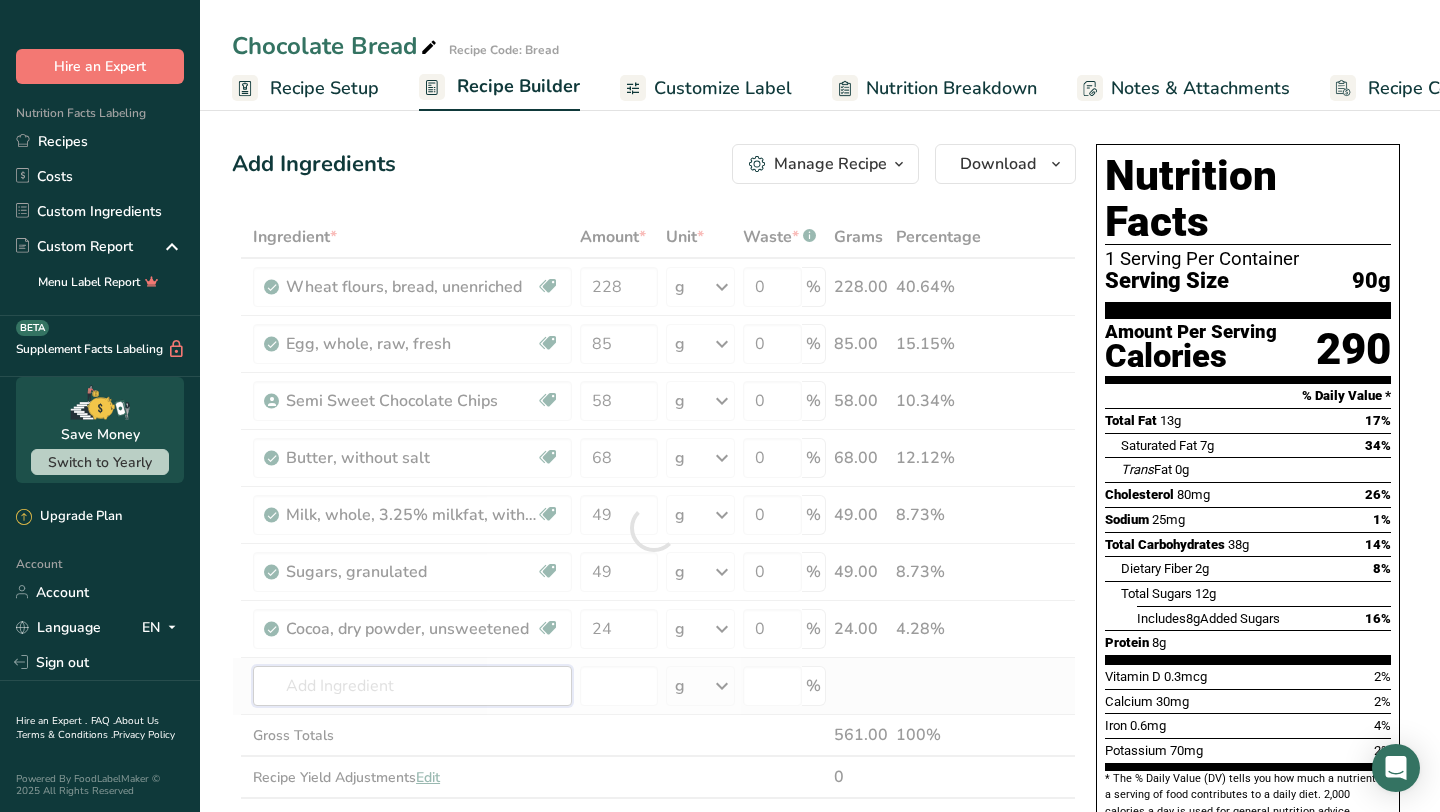 click on "Ingredient *
Amount *
Unit *
Waste *   .a-a{fill:#347362;}.b-a{fill:#fff;}          Grams
Percentage
Wheat flours, bread, unenriched
Vegetarian
Soy free
228
g
Portions
1 cup unsifted, dipped
Weight Units
g
kg
mg
See more
Volume Units
l
Volume units require a density conversion. If you know your ingredient's density enter it below. Otherwise, click on "RIA" our AI Regulatory bot - she will be able to help you
lb/ft3
g/cm3
Confirm
mL
lb/ft3
g/cm3
Confirm" at bounding box center (654, 528) 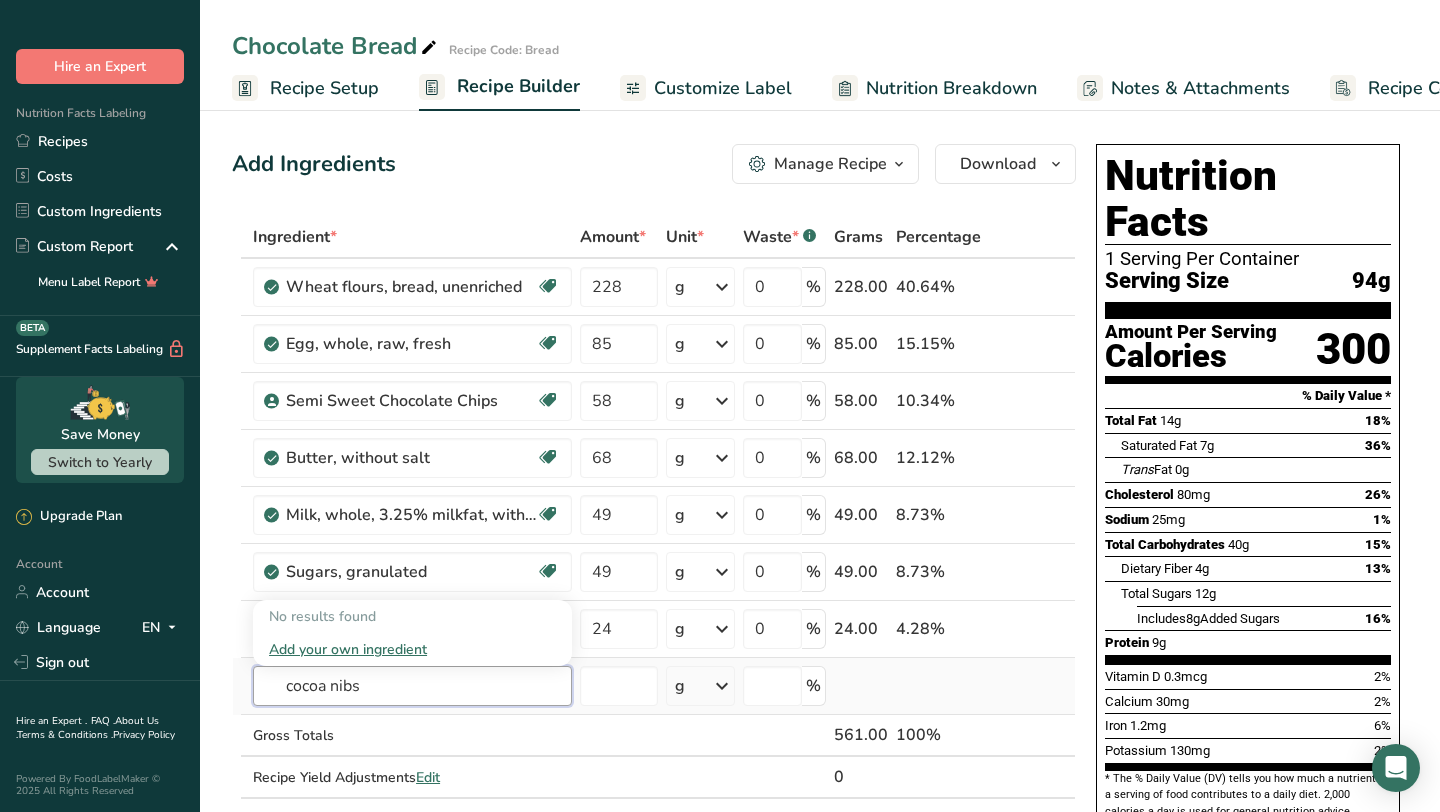 type on "cocoa nibs" 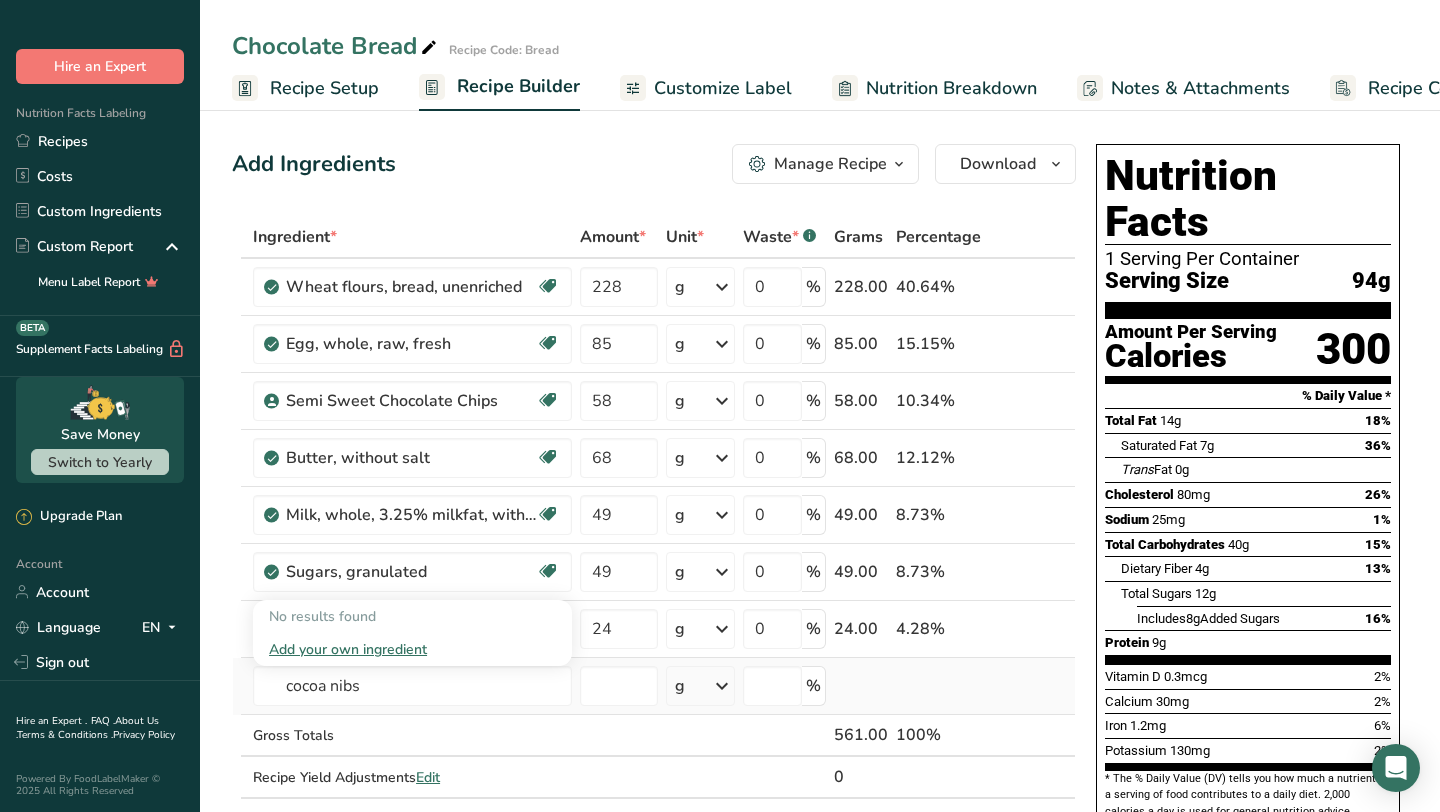type 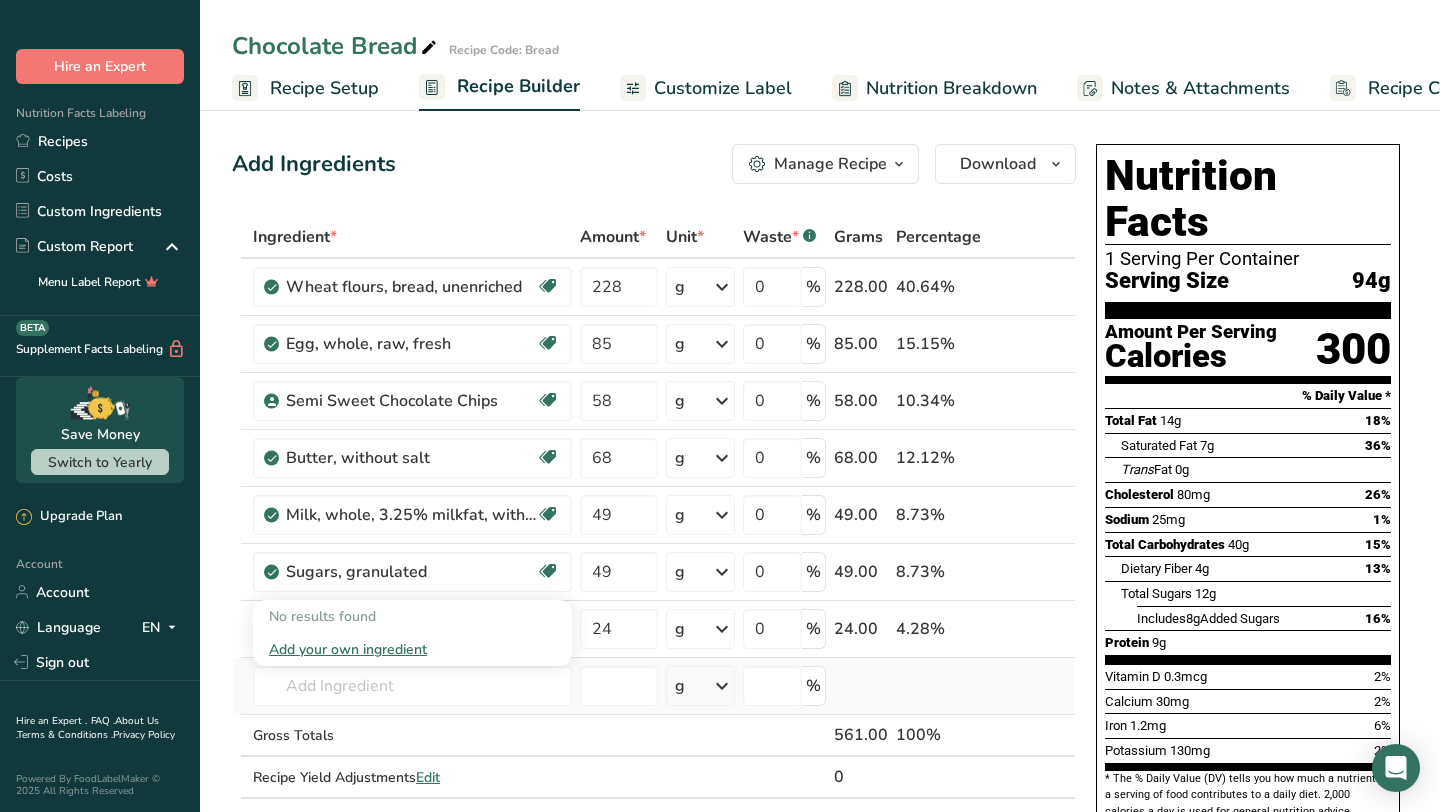 click on "Add your own ingredient" at bounding box center (412, 649) 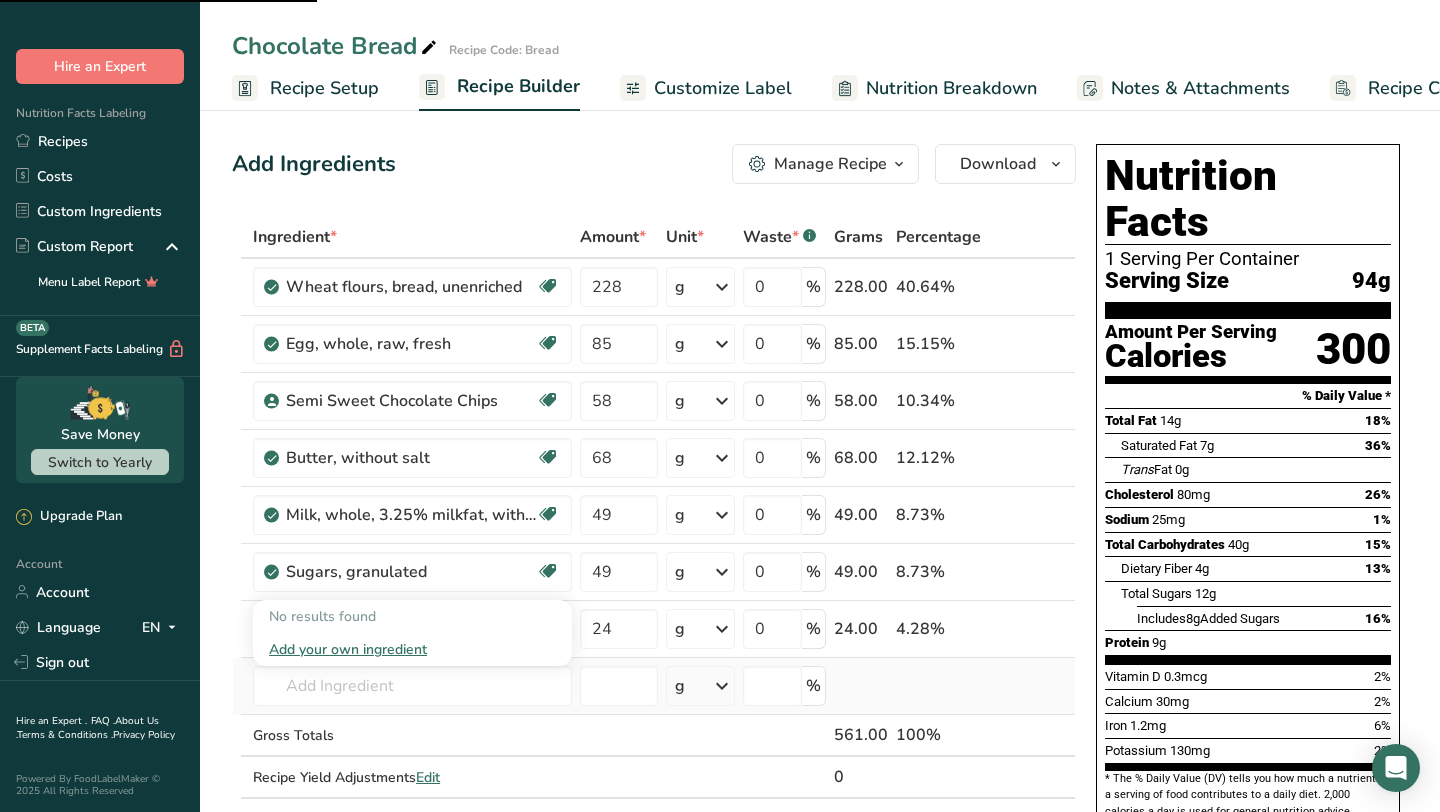 click on "No results found" at bounding box center [412, 616] 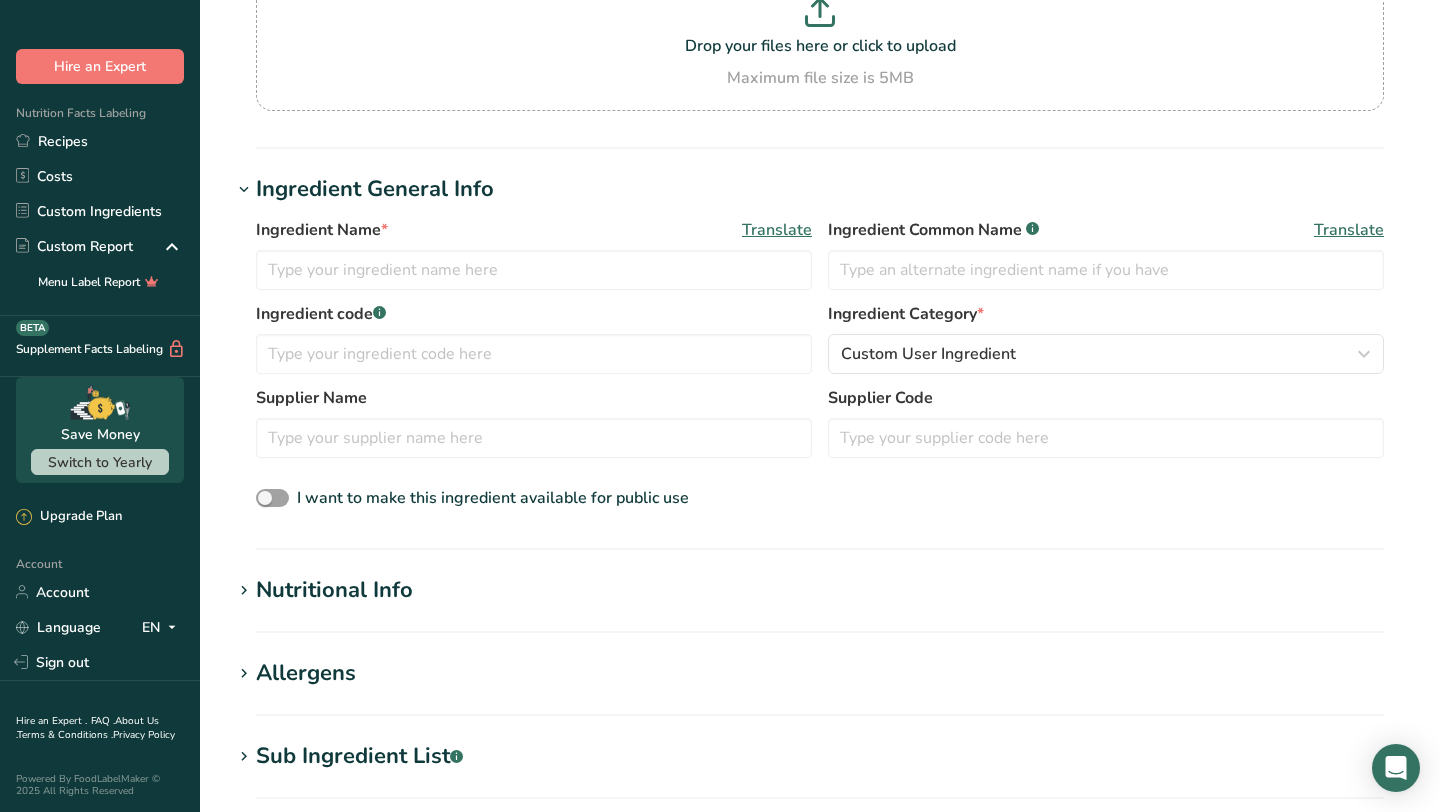 scroll, scrollTop: 0, scrollLeft: 0, axis: both 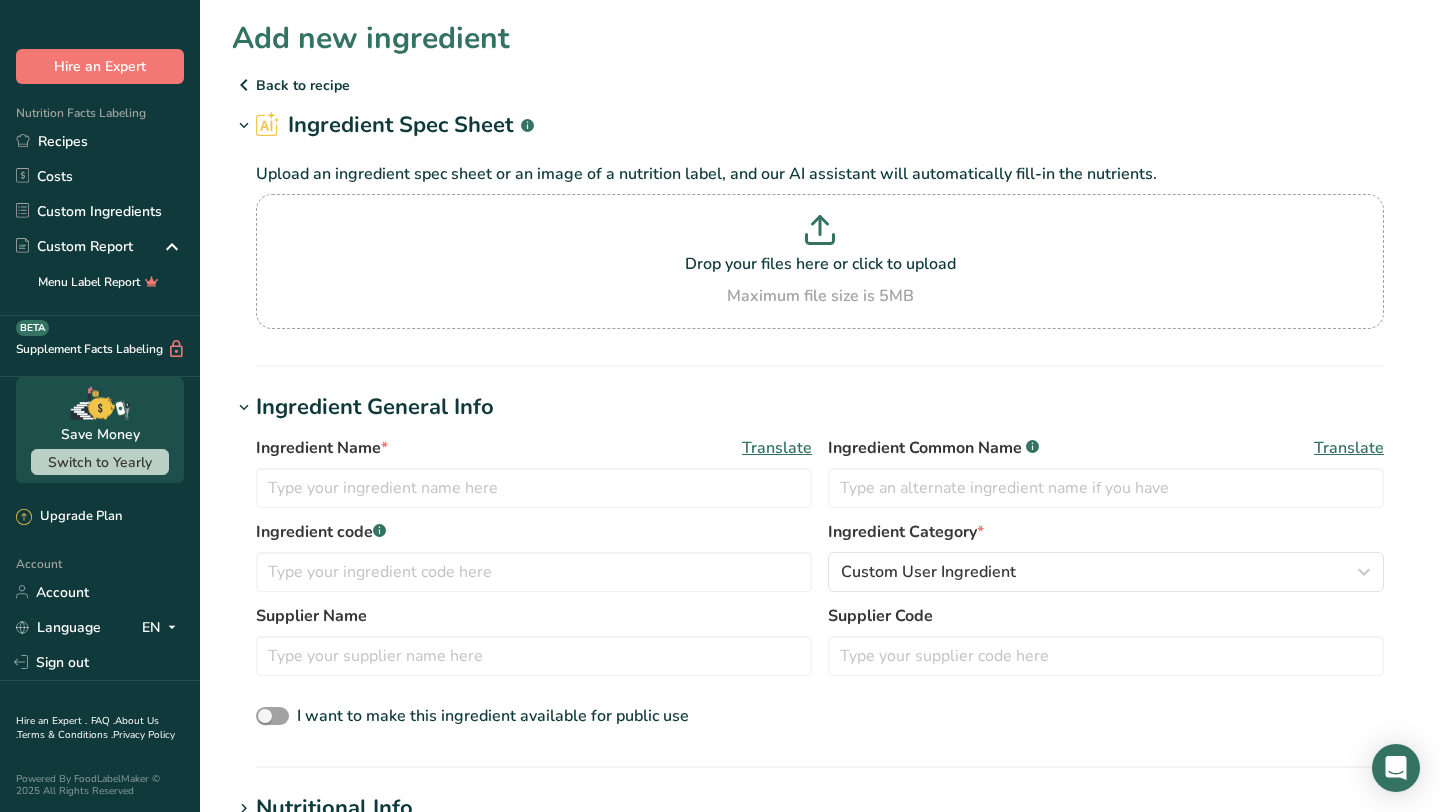 click at bounding box center (244, 85) 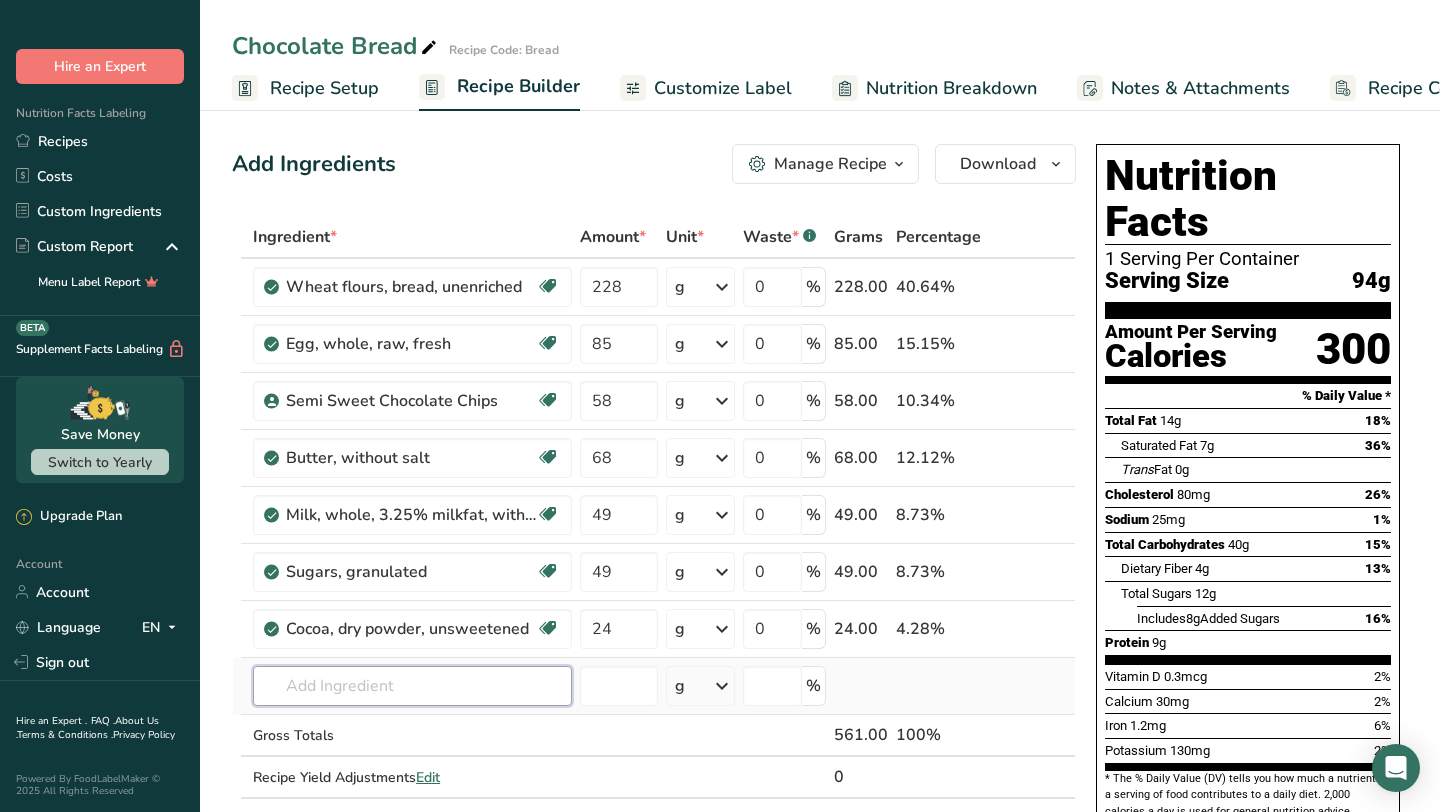 click at bounding box center (412, 686) 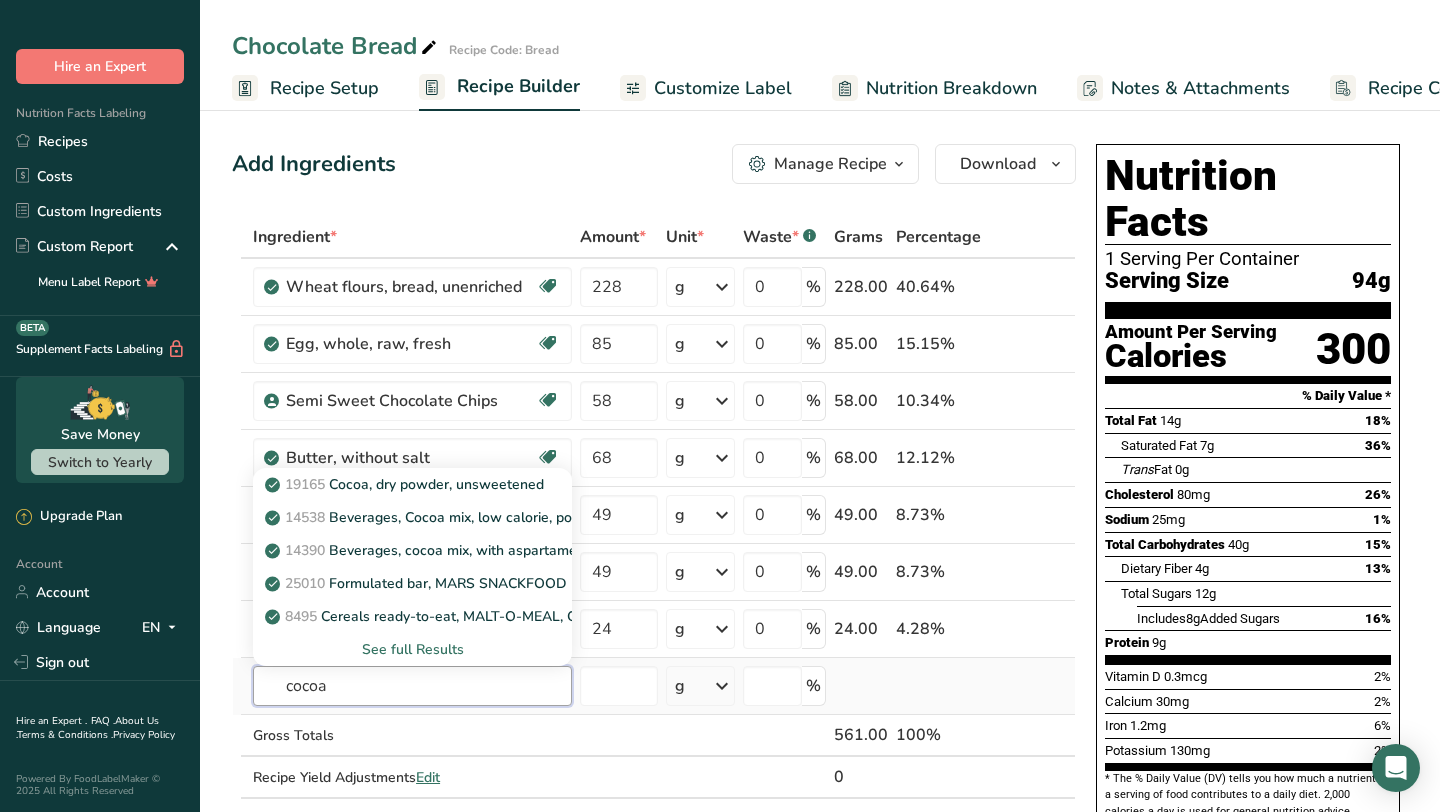 type on "cocoa" 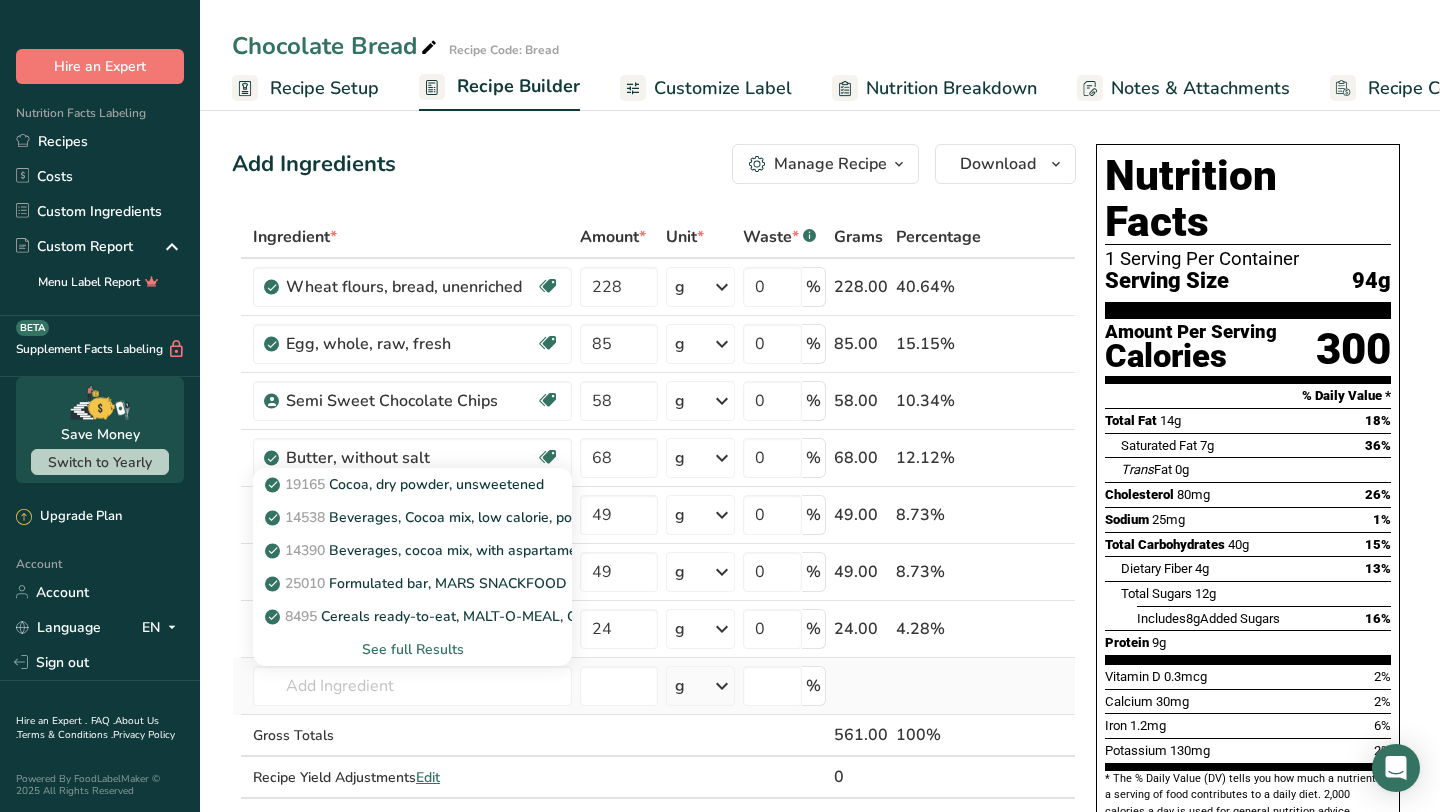 click on "See full Results" at bounding box center (412, 649) 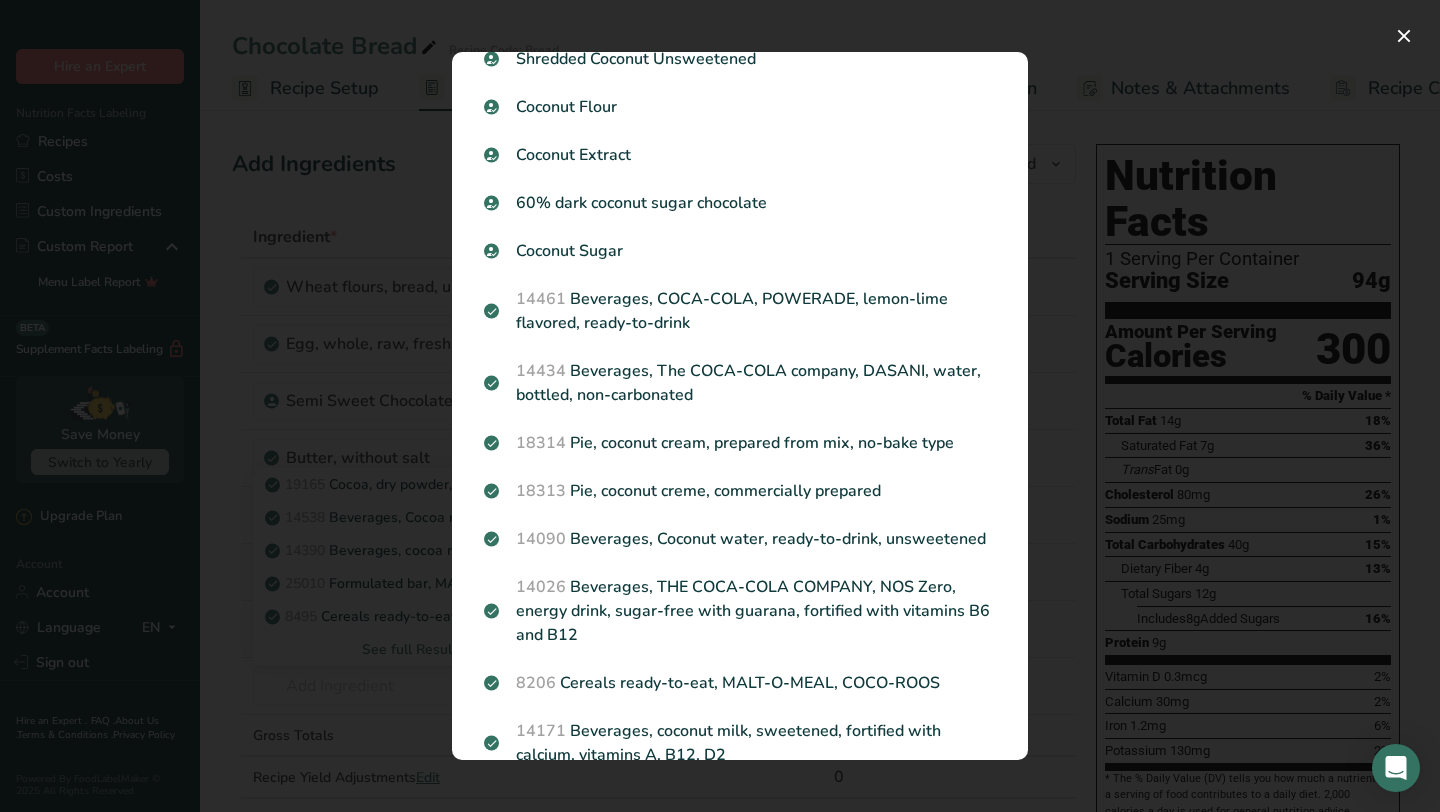 scroll, scrollTop: 2324, scrollLeft: 0, axis: vertical 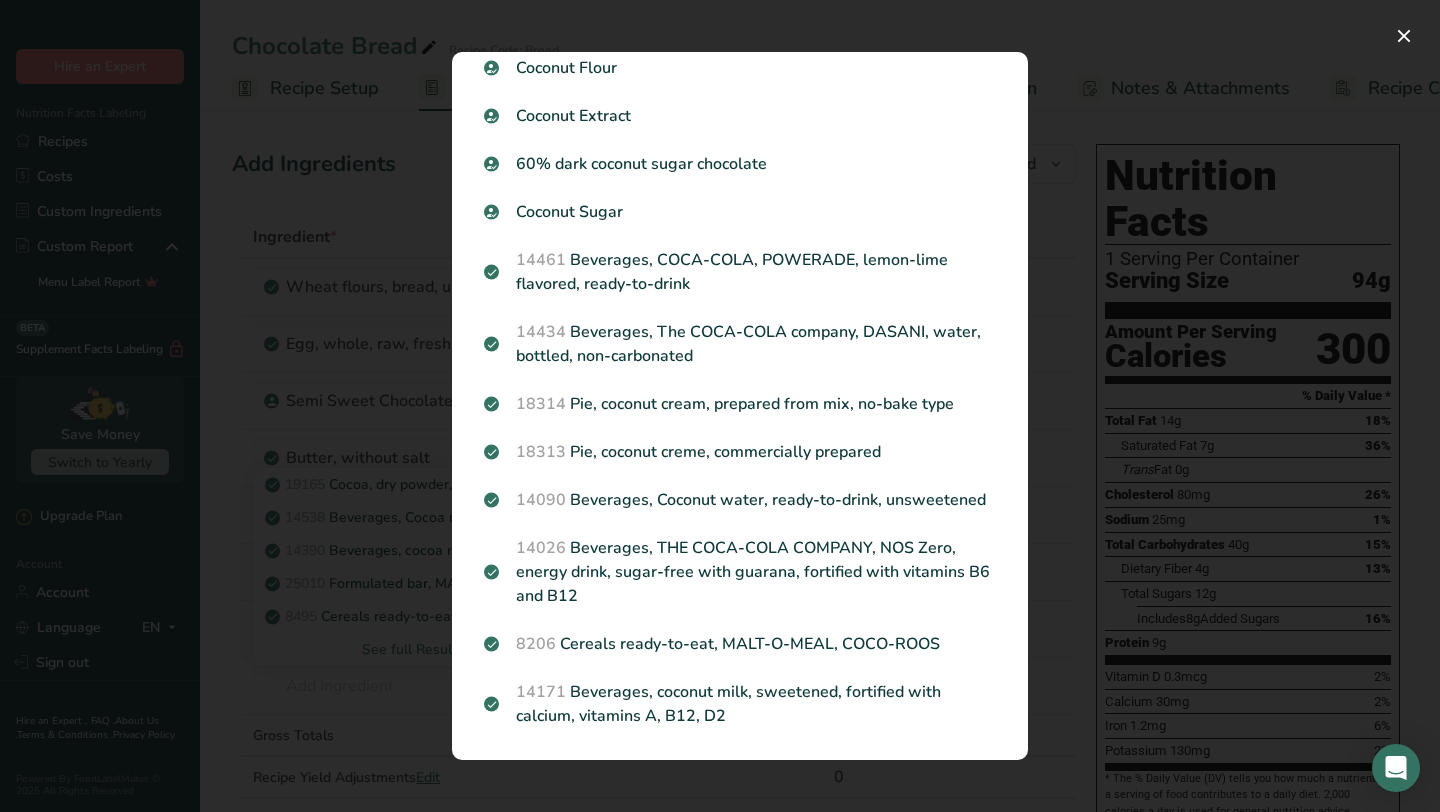click at bounding box center (720, 406) 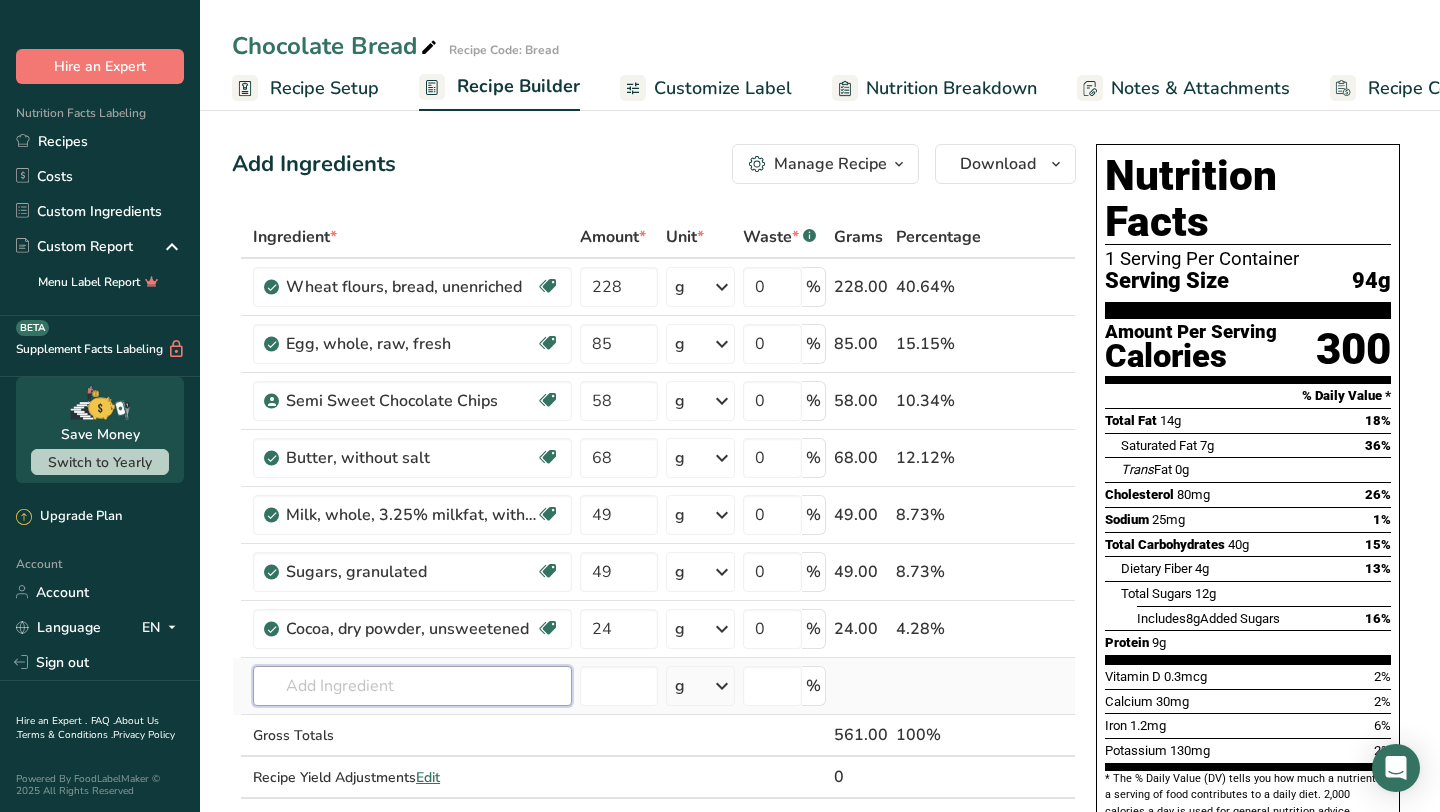 click at bounding box center [412, 686] 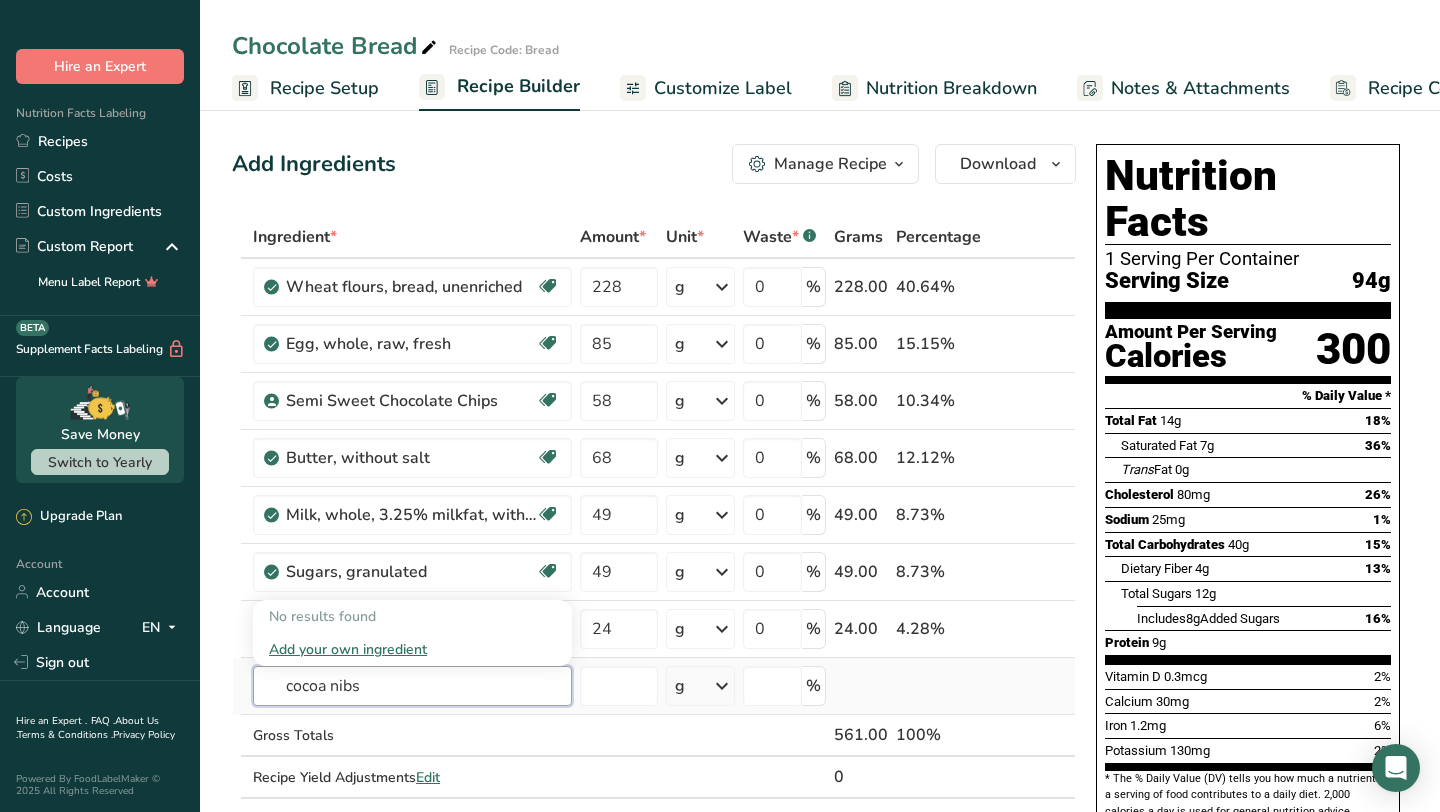 type on "cocoa nibs" 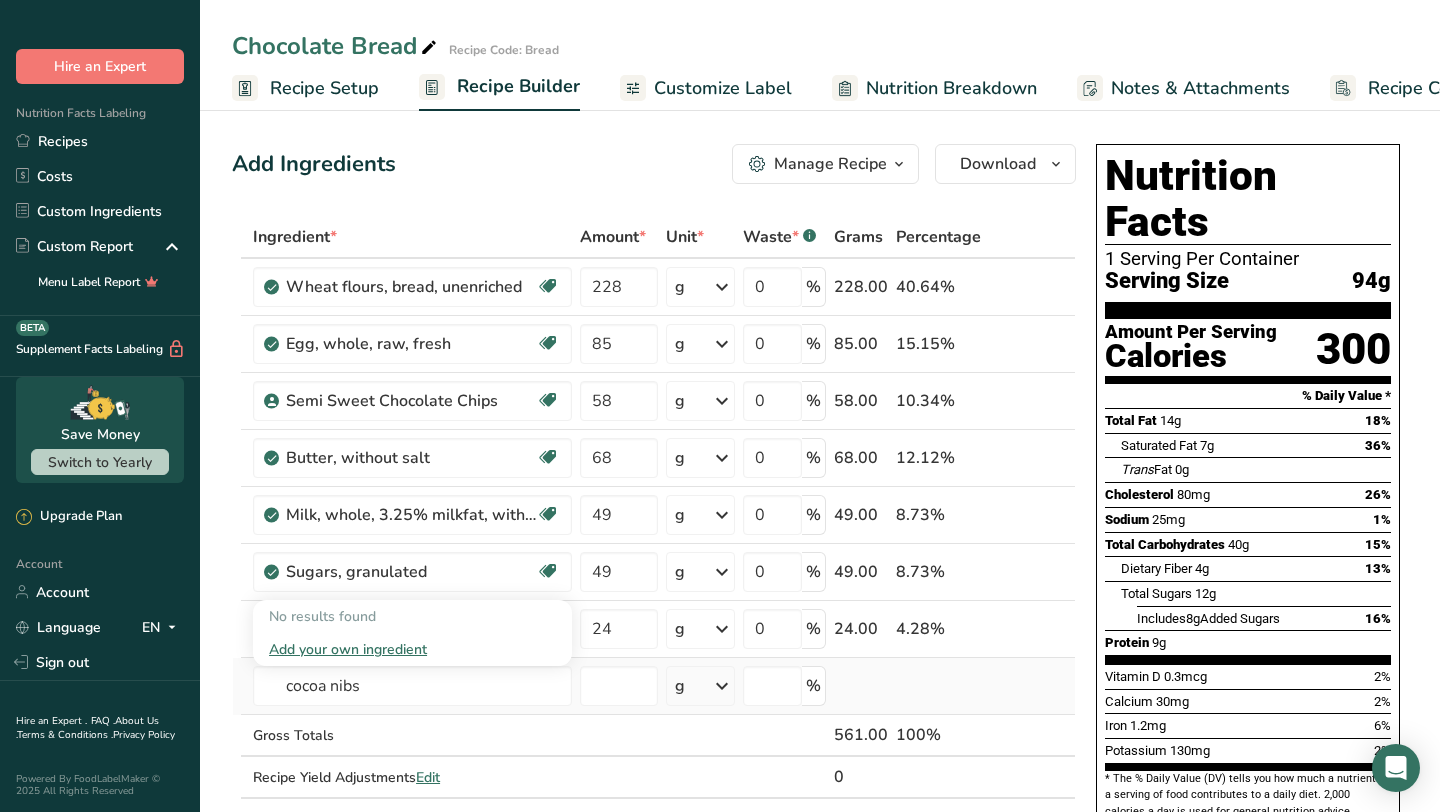 type 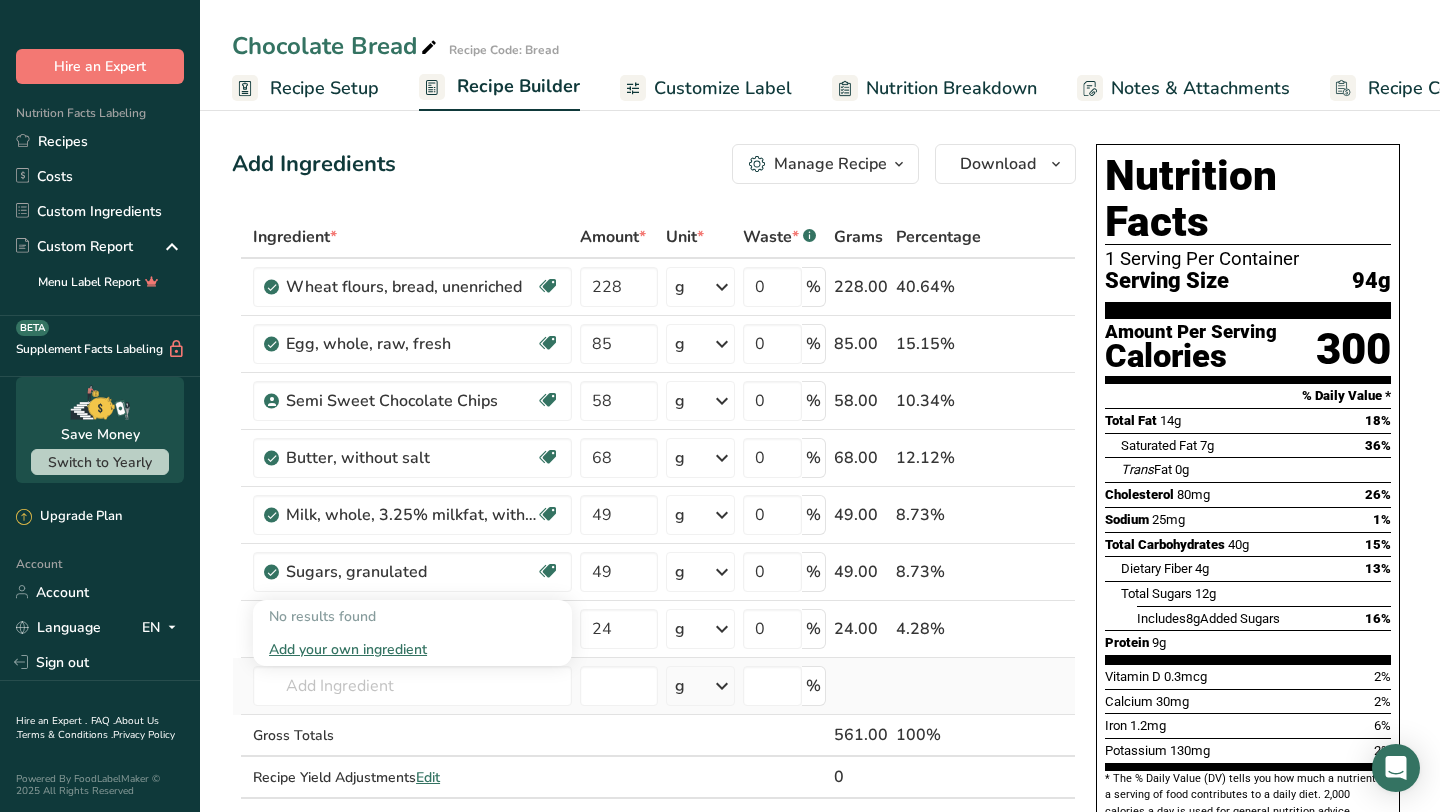 click on "Add your own ingredient" at bounding box center [412, 649] 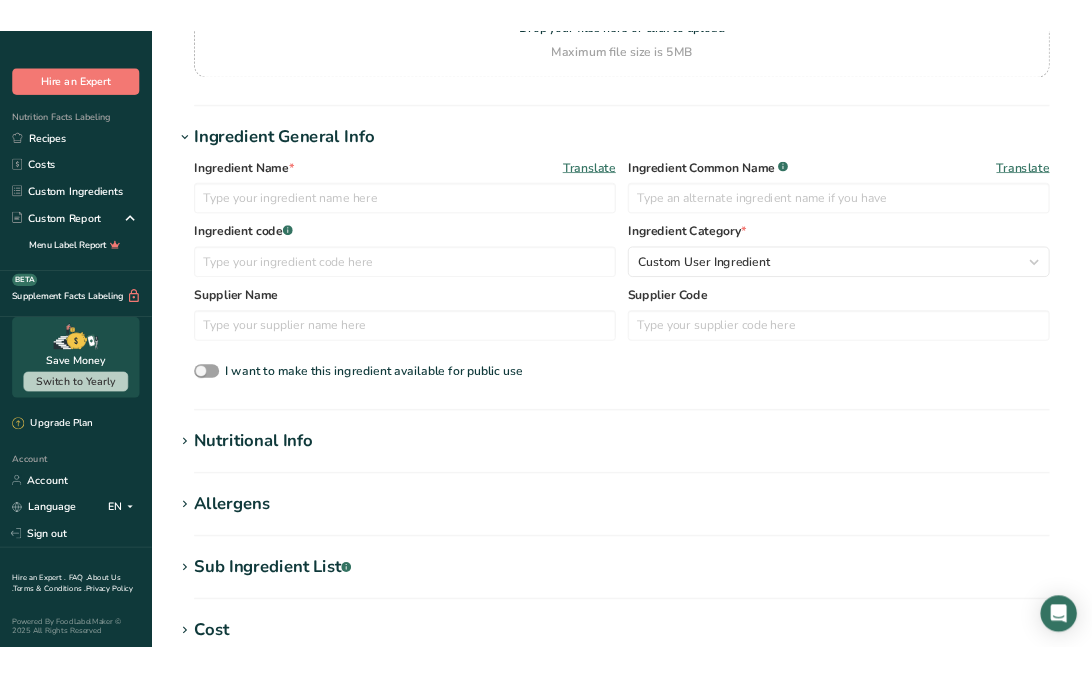 scroll, scrollTop: 0, scrollLeft: 0, axis: both 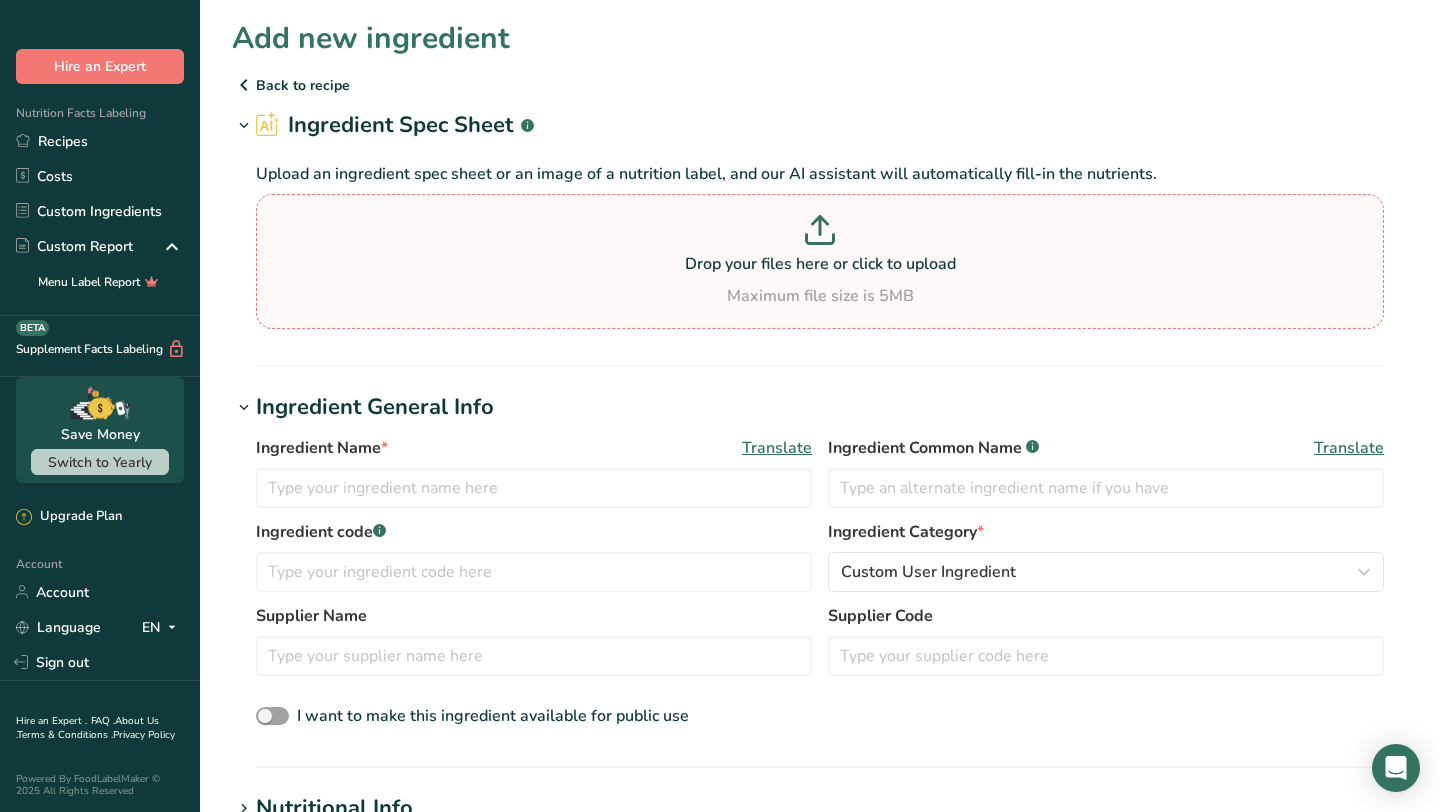 click at bounding box center [820, 233] 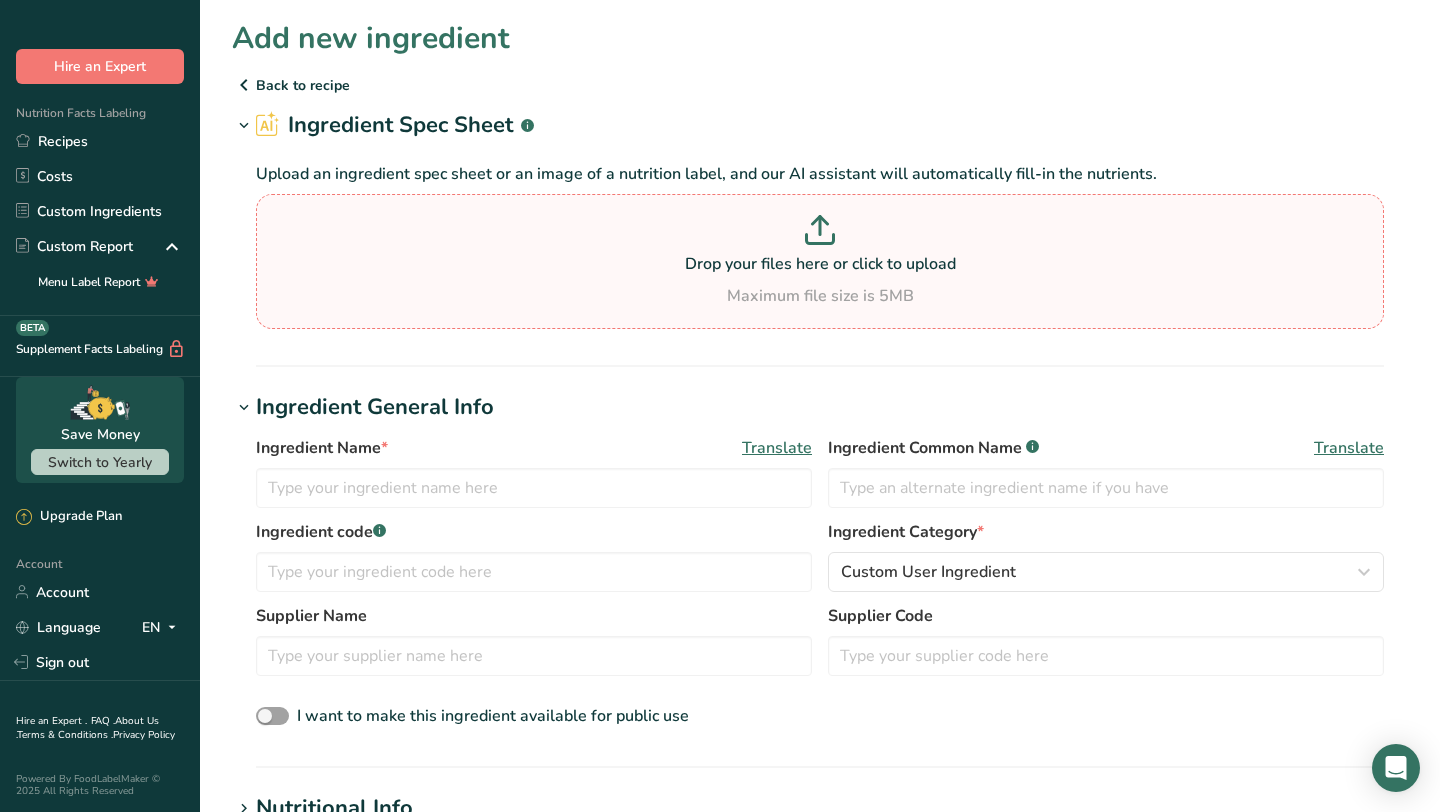 click on "Drop your files here or click to upload" at bounding box center [820, 264] 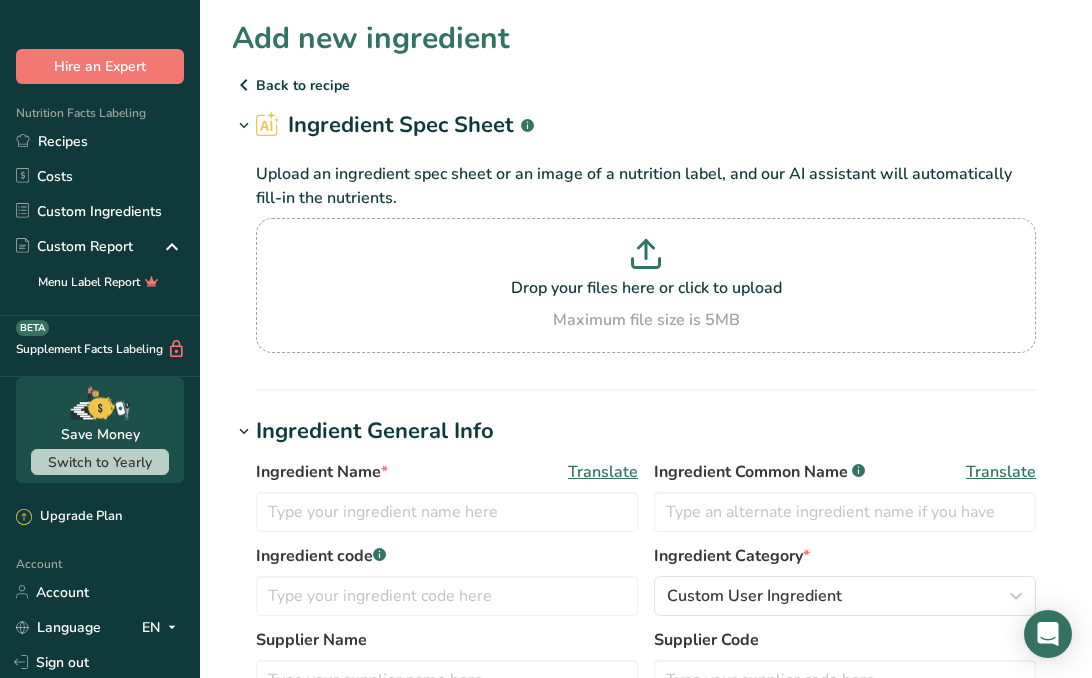 scroll, scrollTop: 52, scrollLeft: 0, axis: vertical 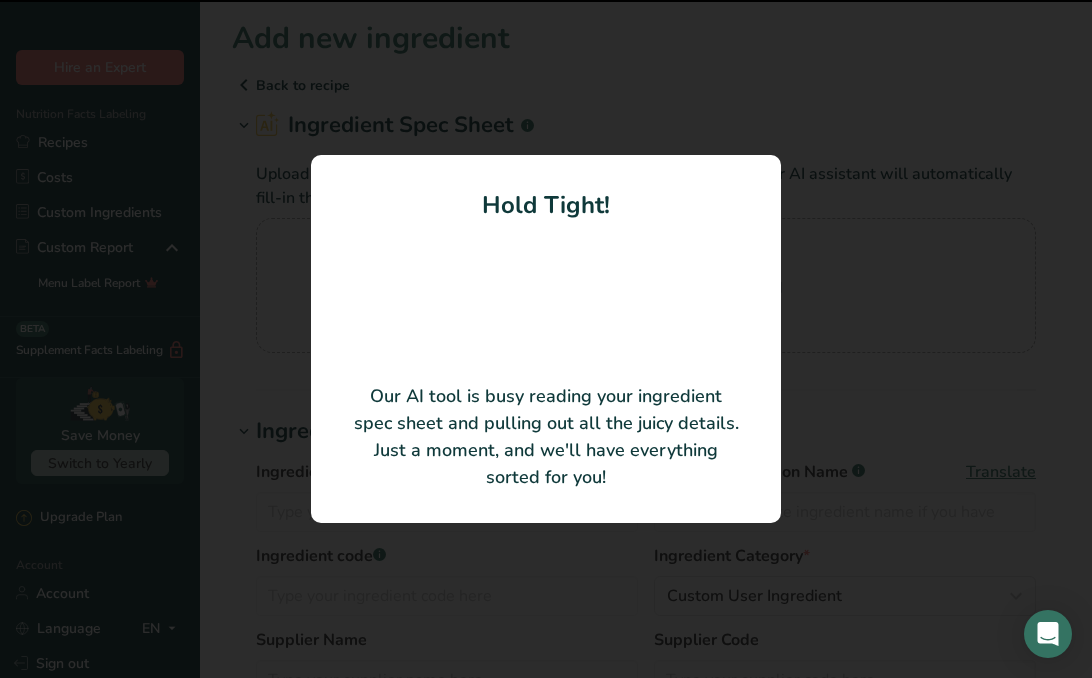 type 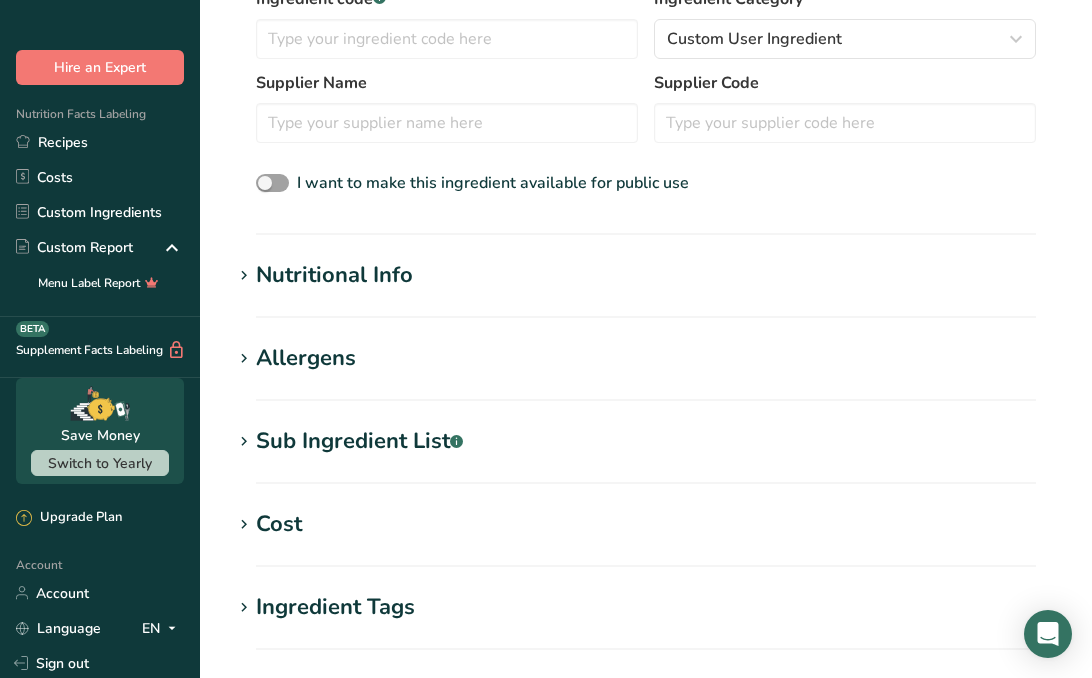 scroll, scrollTop: 463, scrollLeft: 0, axis: vertical 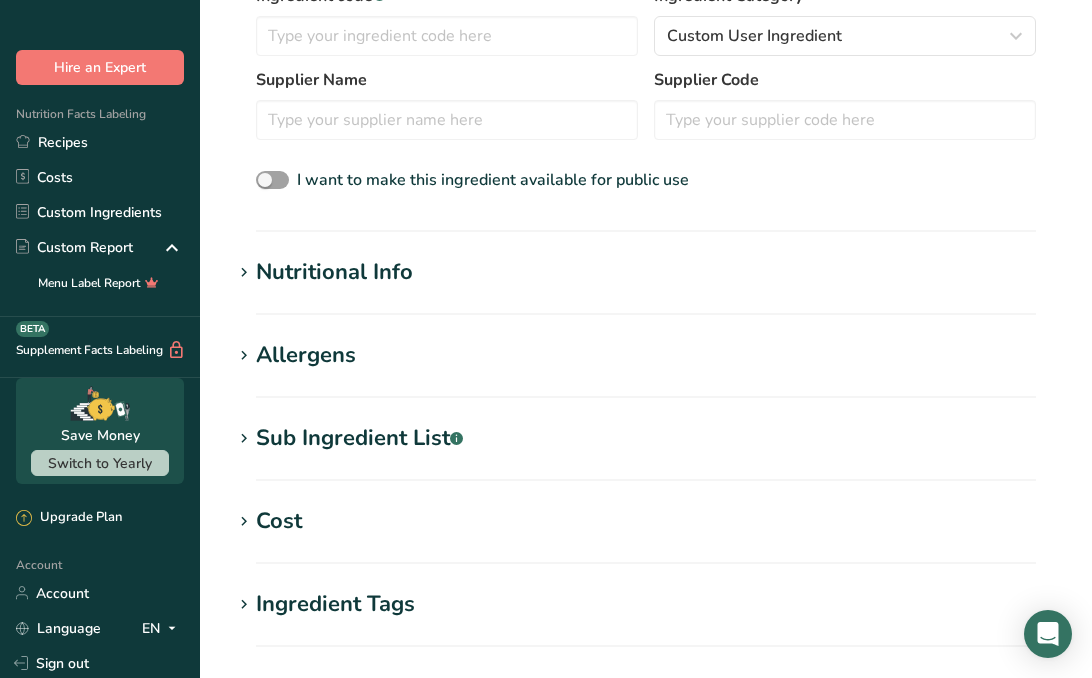 click on "Nutritional Info" at bounding box center (646, 272) 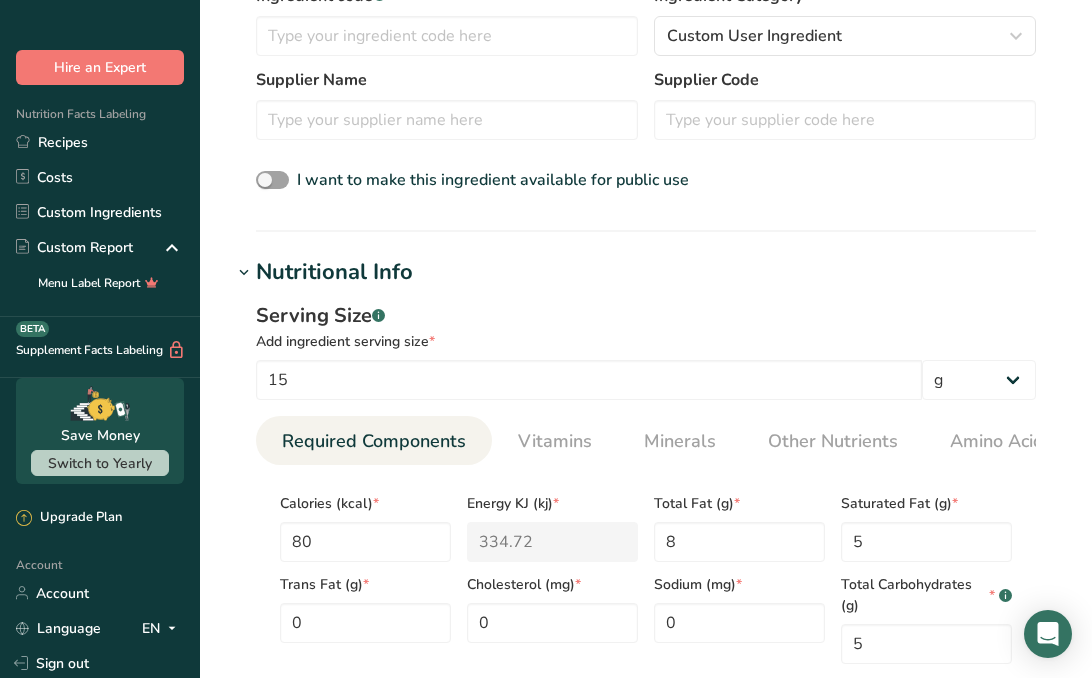 click on "Nutritional Info" at bounding box center [646, 272] 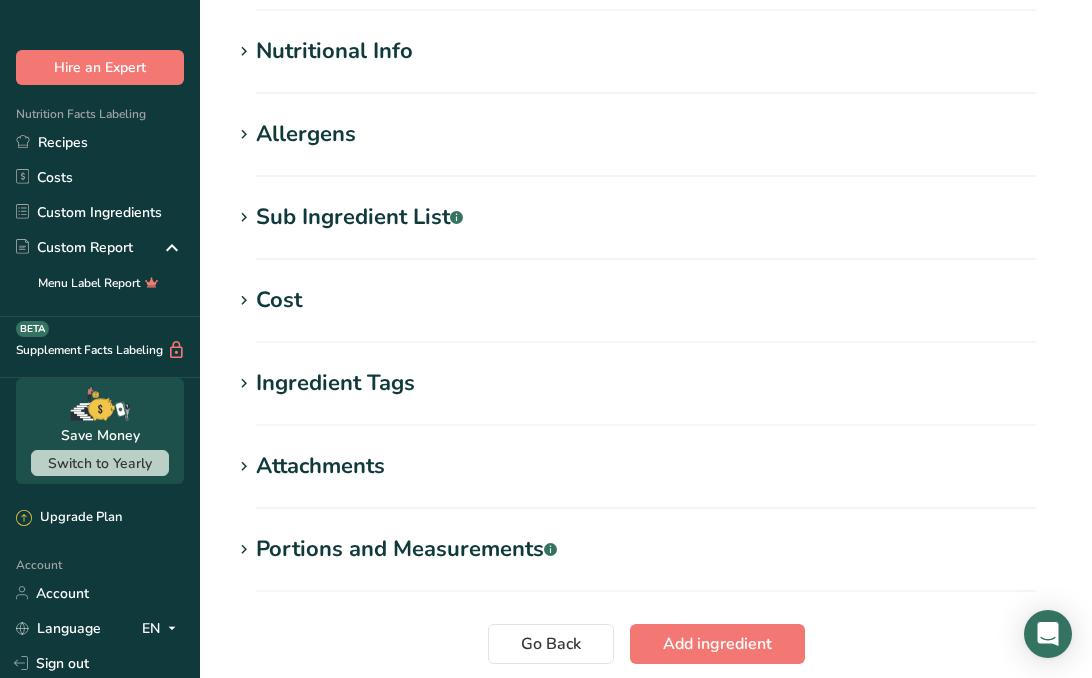scroll, scrollTop: 840, scrollLeft: 0, axis: vertical 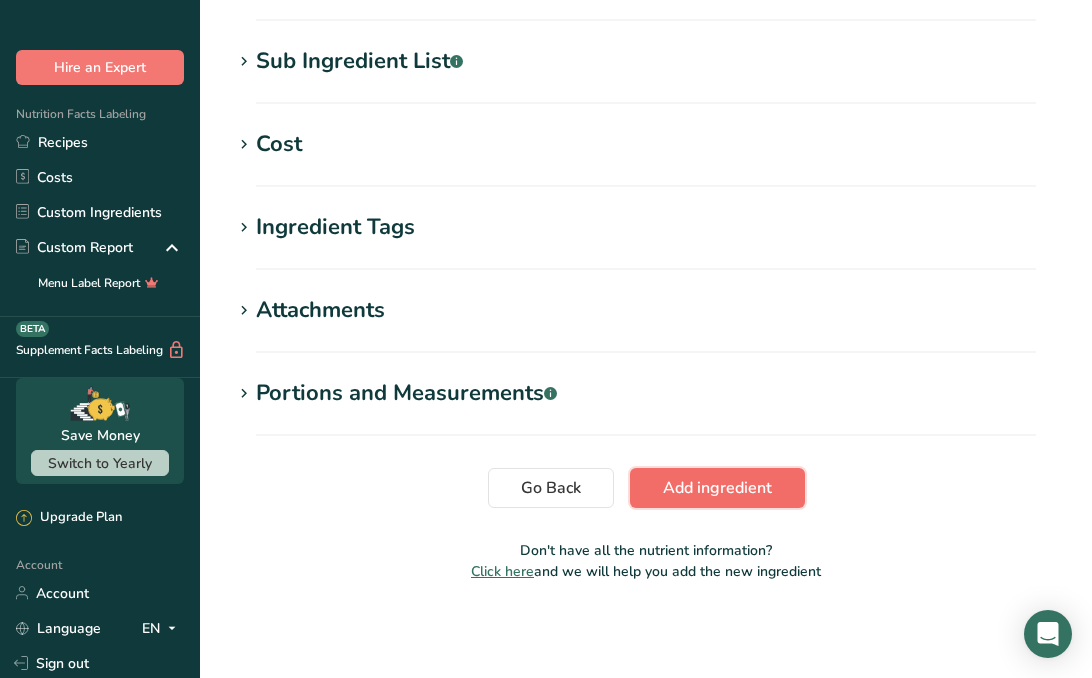 click on "Add ingredient" at bounding box center (717, 488) 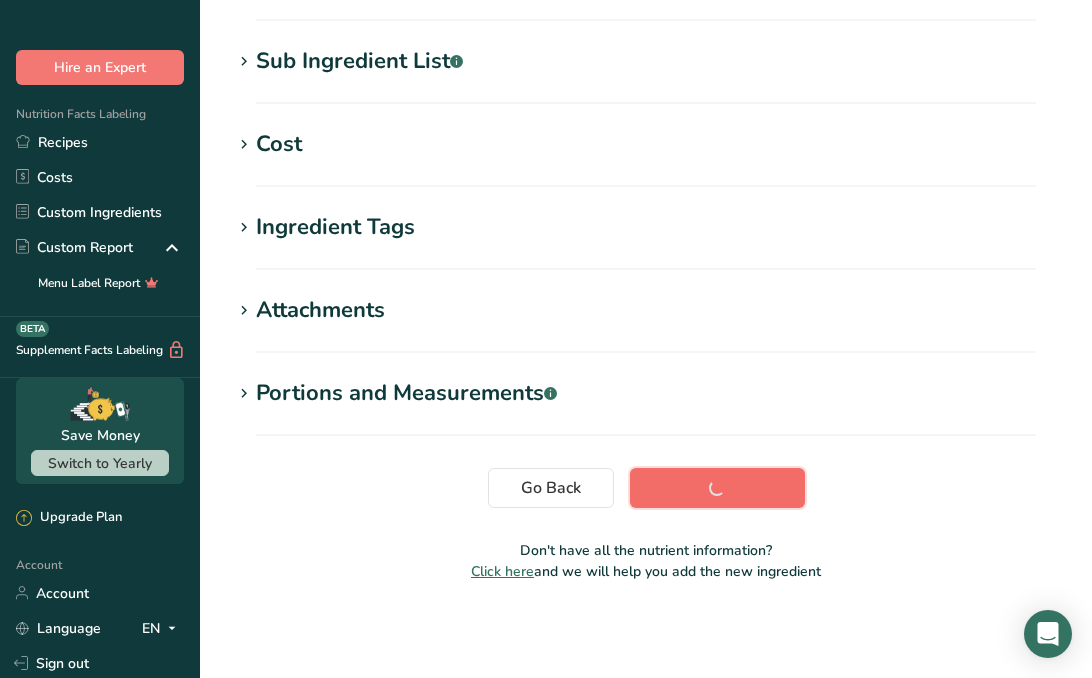 scroll, scrollTop: 396, scrollLeft: 0, axis: vertical 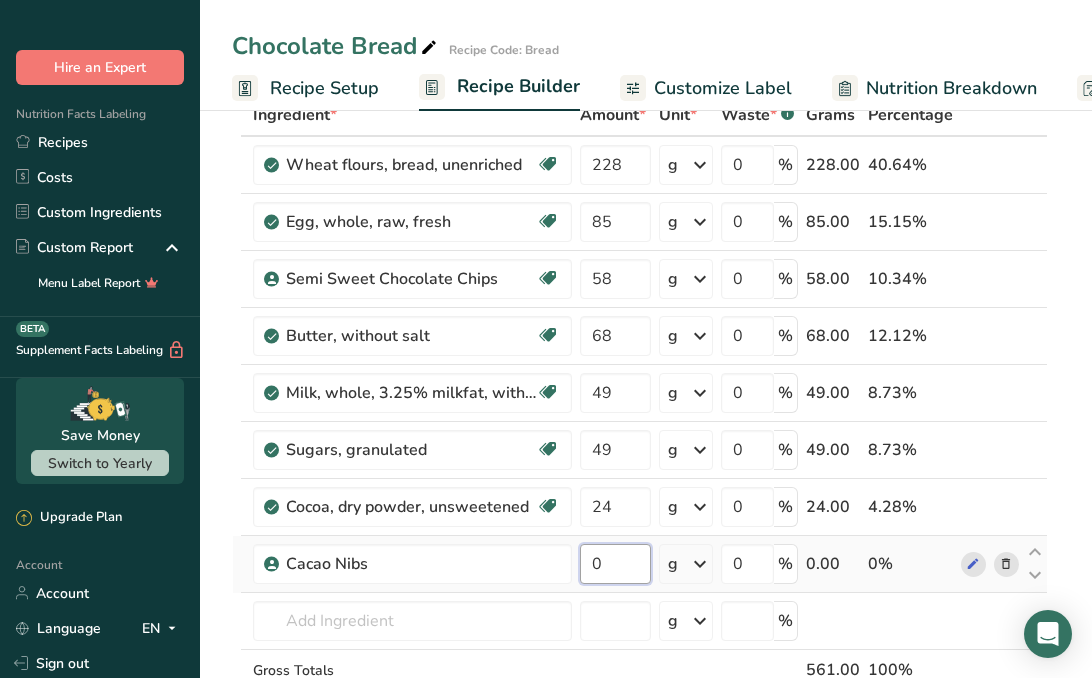 click on "0" at bounding box center (615, 564) 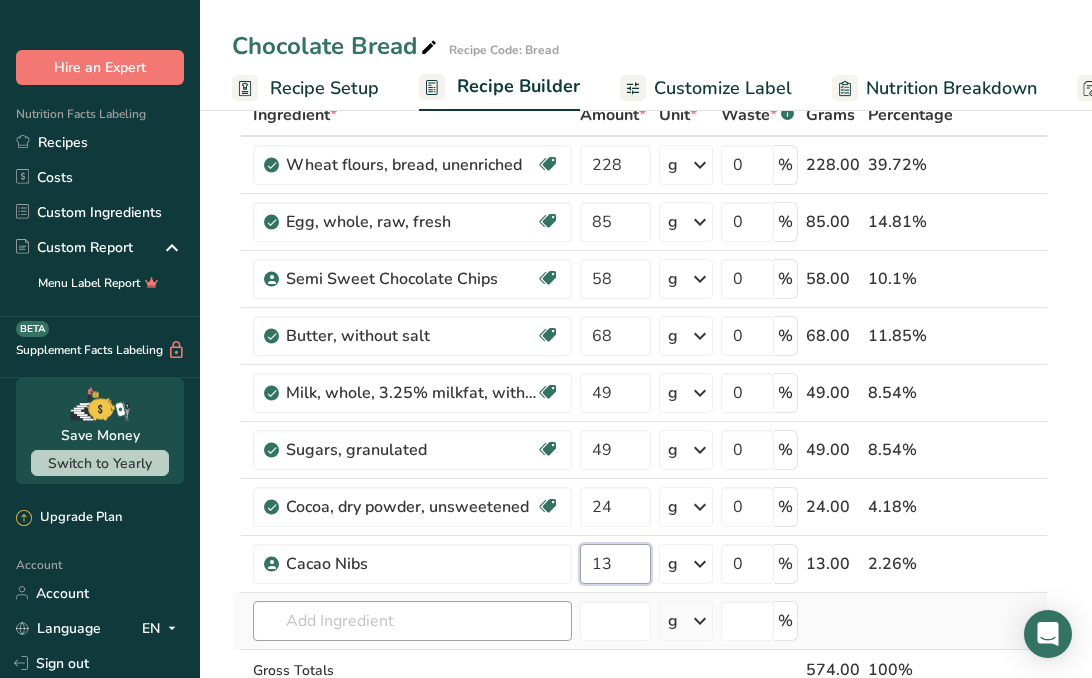 type on "13" 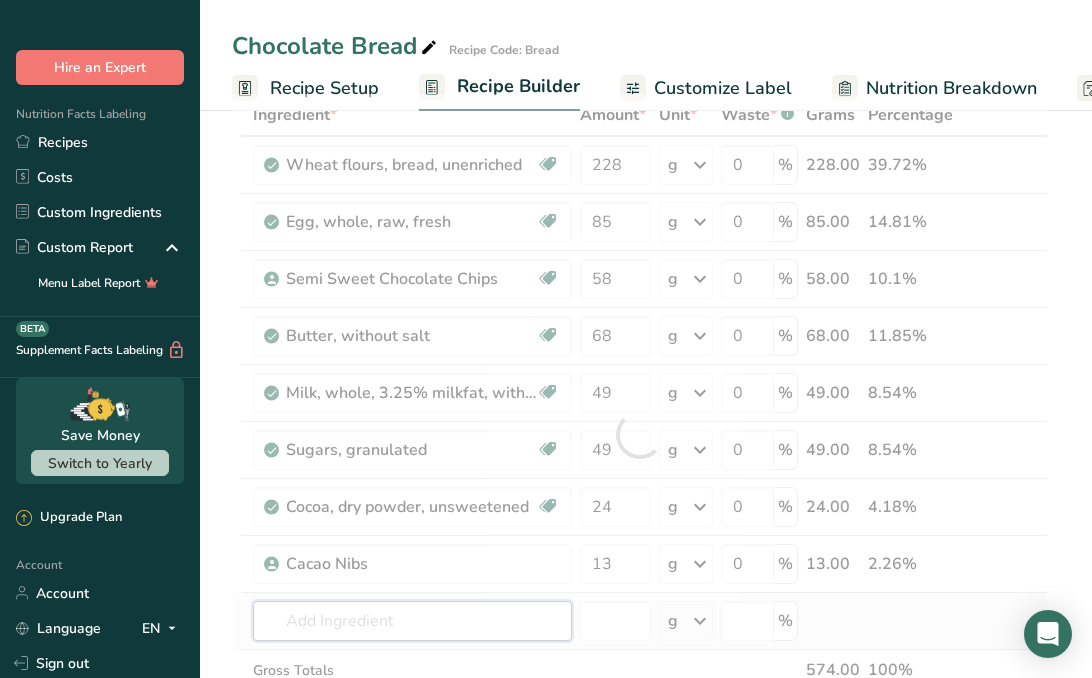 click on "Ingredient *
Amount *
Unit *
Waste *   .a-a{fill:#347362;}.b-a{fill:#fff;}          Grams
Percentage
Wheat flours, bread, unenriched
Vegetarian
Soy free
228
g
Portions
1 cup unsifted, dipped
Weight Units
g
kg
mg
See more
Volume Units
l
Volume units require a density conversion. If you know your ingredient's density enter it below. Otherwise, click on "RIA" our AI Regulatory bot - she will be able to help you
lb/ft3
g/cm3
Confirm
mL
lb/ft3
g/cm3
Confirm" at bounding box center [640, 434] 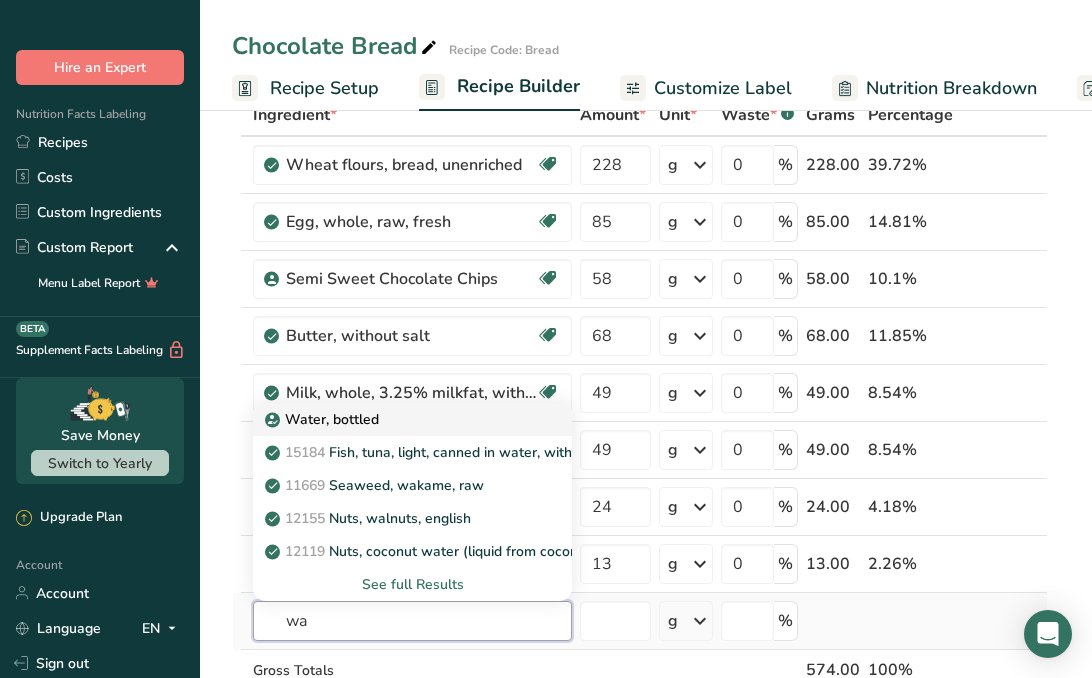 type on "wa" 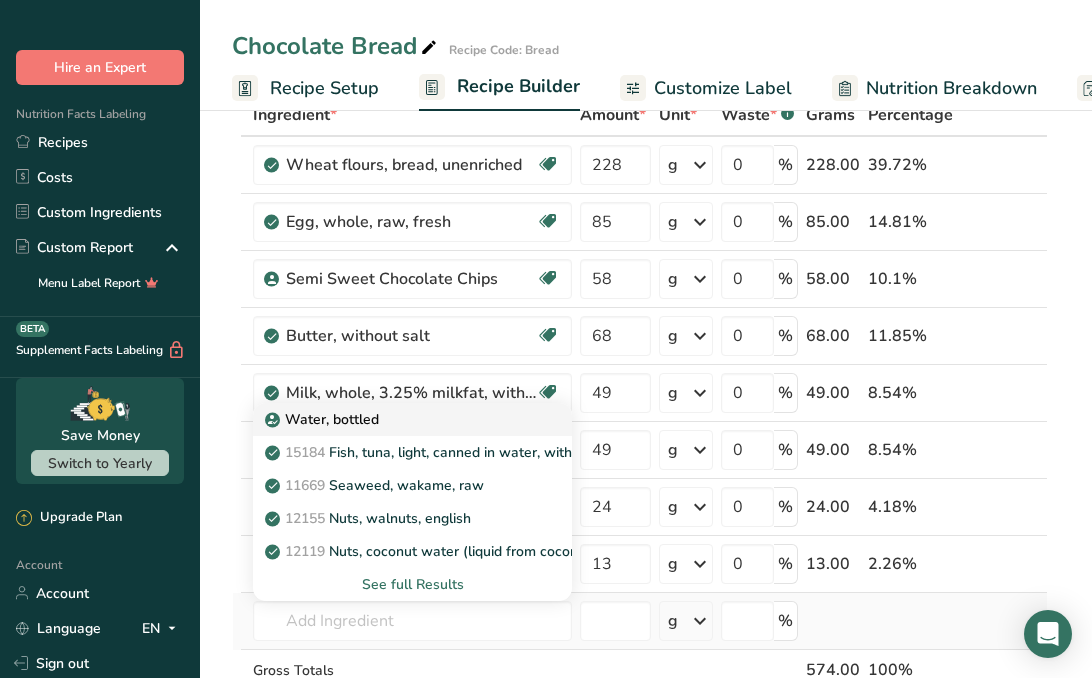 click on "Water, bottled" at bounding box center (396, 419) 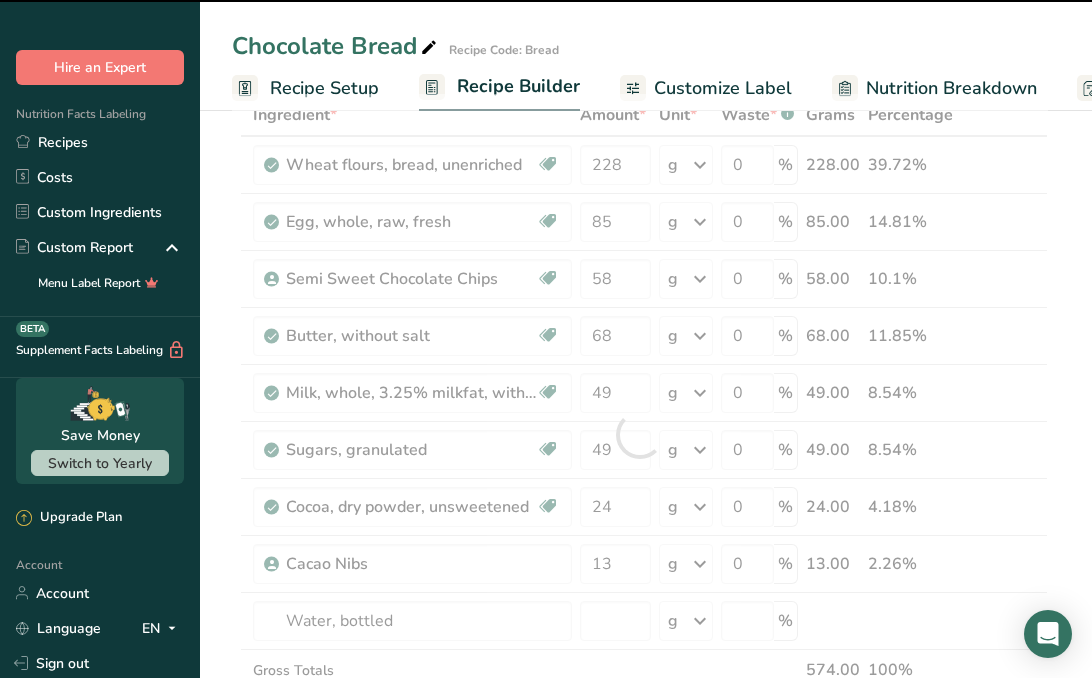 type on "0" 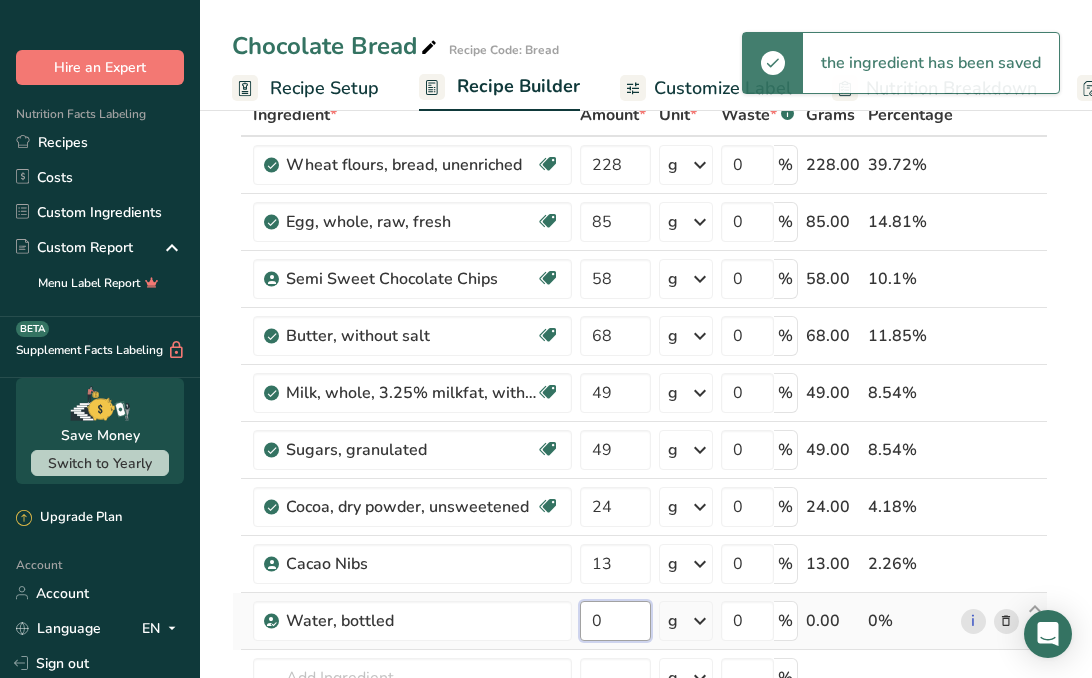 click on "0" at bounding box center (615, 621) 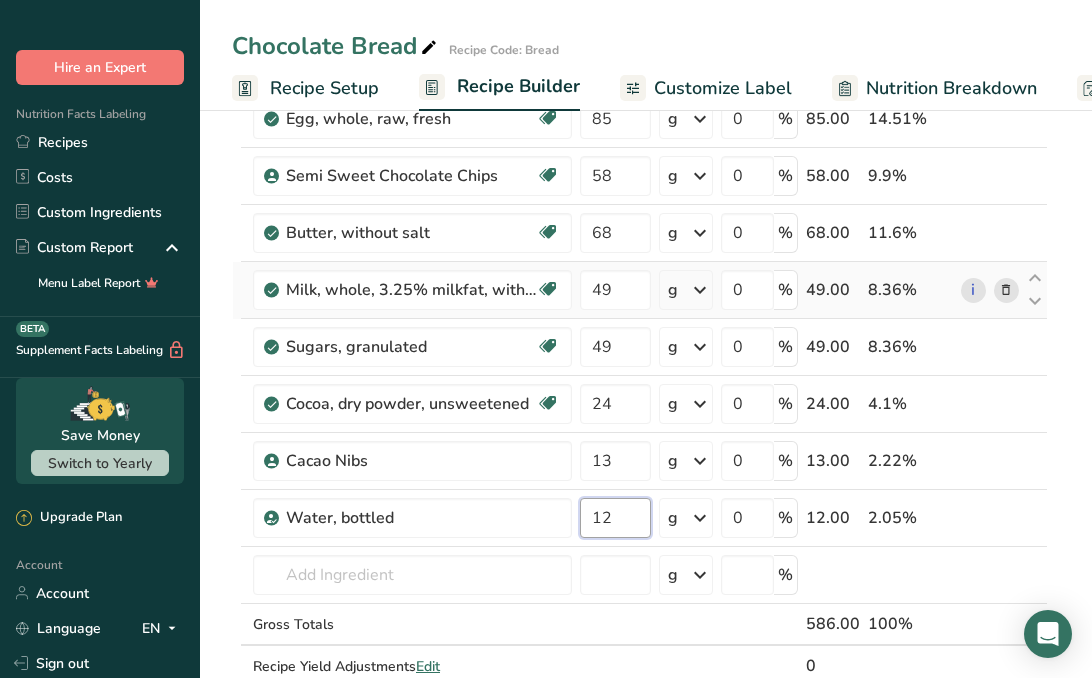 scroll, scrollTop: 326, scrollLeft: 0, axis: vertical 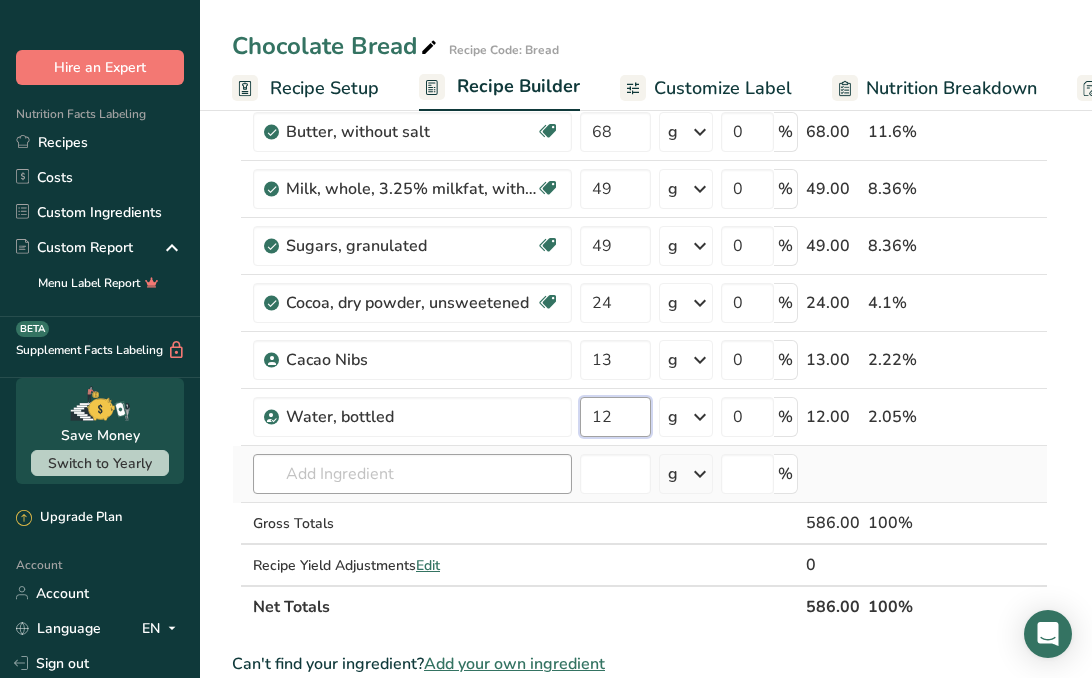 type on "12" 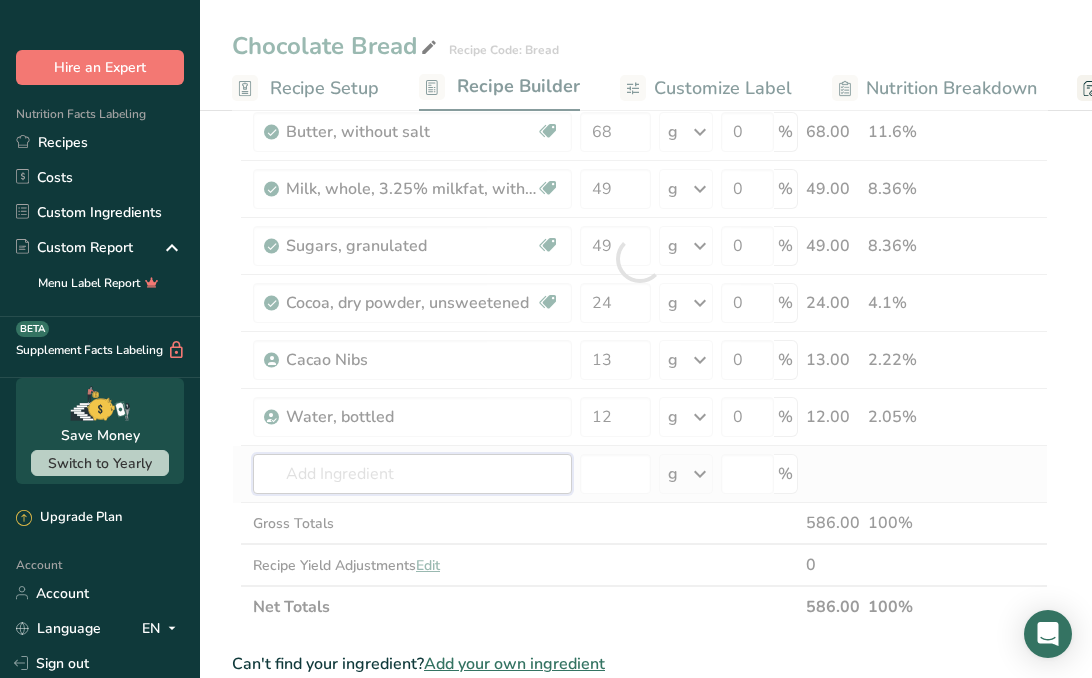 click on "Ingredient *
Amount *
Unit *
Waste *   .a-a{fill:#347362;}.b-a{fill:#fff;}          Grams
Percentage
Wheat flours, bread, unenriched
Vegetarian
Soy free
228
g
Portions
1 cup unsifted, dipped
Weight Units
g
kg
mg
See more
Volume Units
l
Volume units require a density conversion. If you know your ingredient's density enter it below. Otherwise, click on "RIA" our AI Regulatory bot - she will be able to help you
lb/ft3
g/cm3
Confirm
mL
lb/ft3
g/cm3
Confirm" at bounding box center (640, 259) 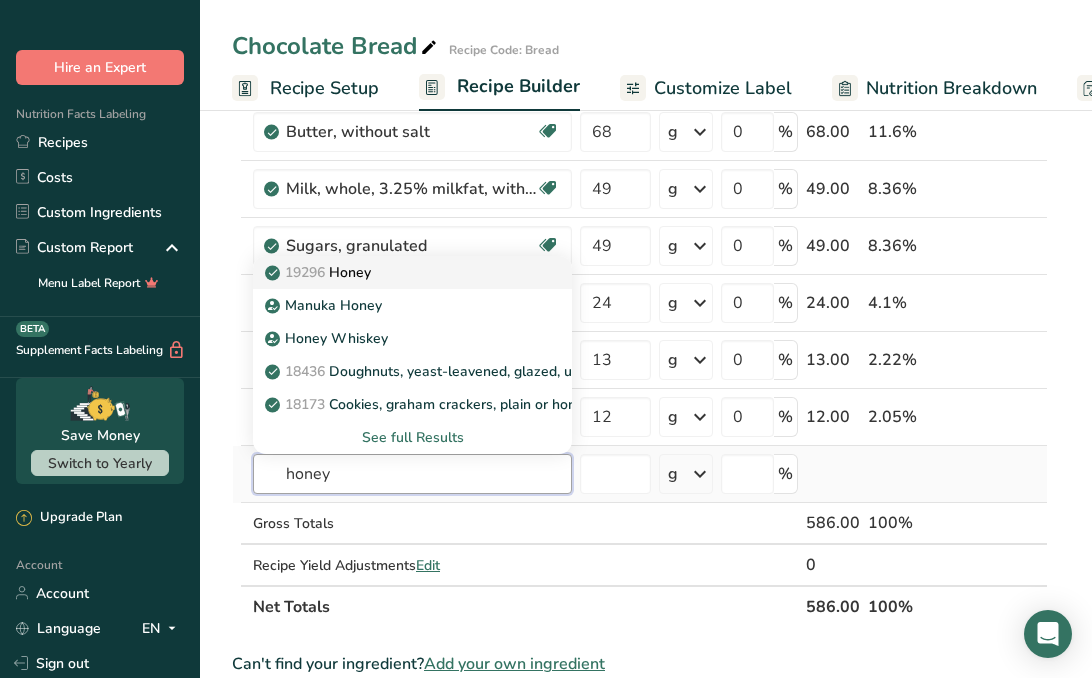 type on "honey" 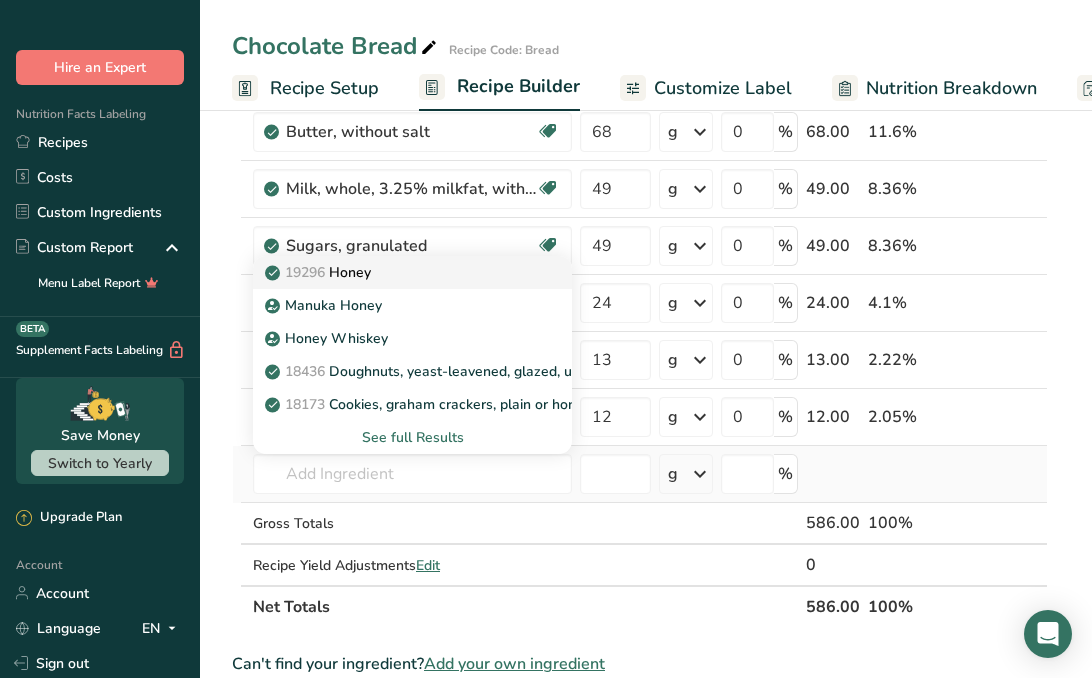 click on "19296
Honey" at bounding box center [412, 272] 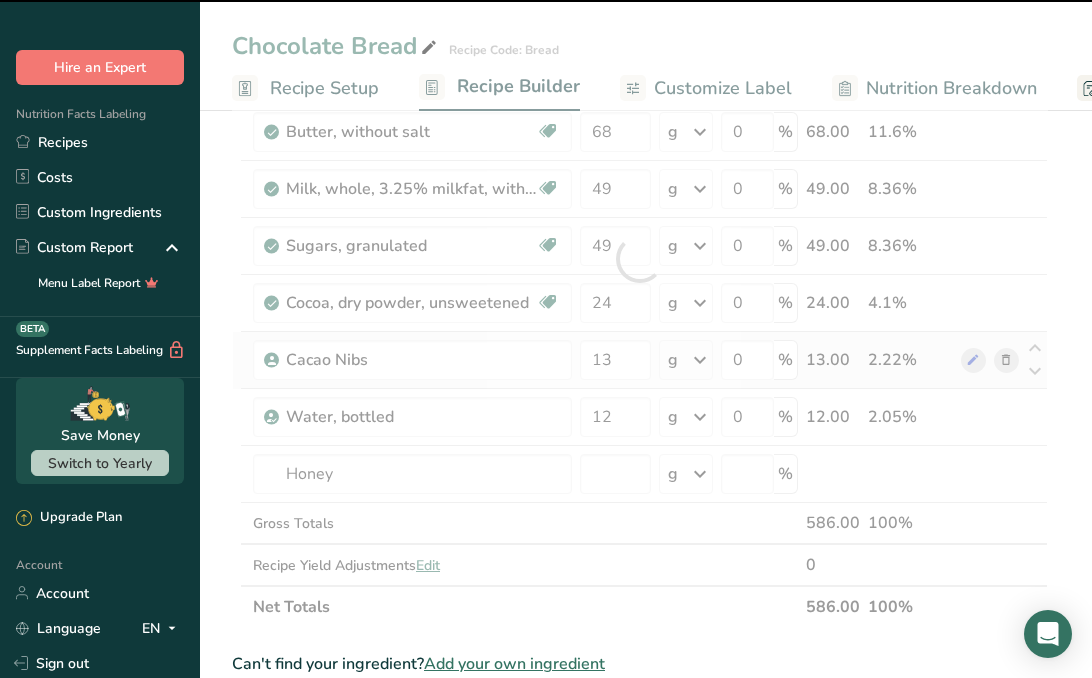 type on "0" 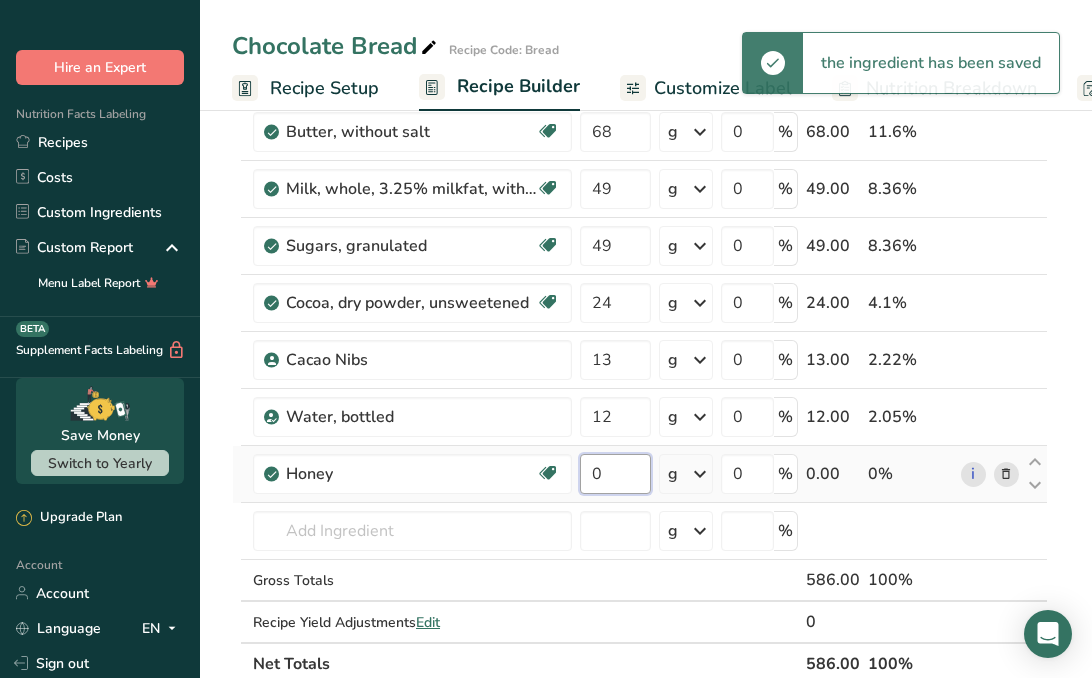 click on "0" at bounding box center [615, 474] 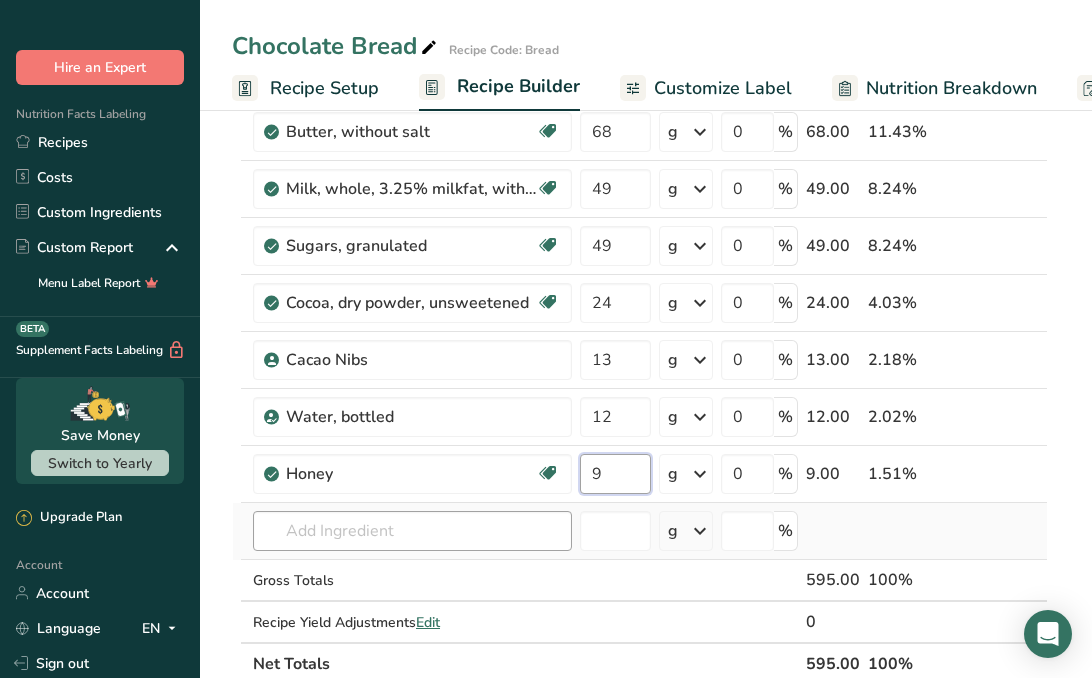 type on "9" 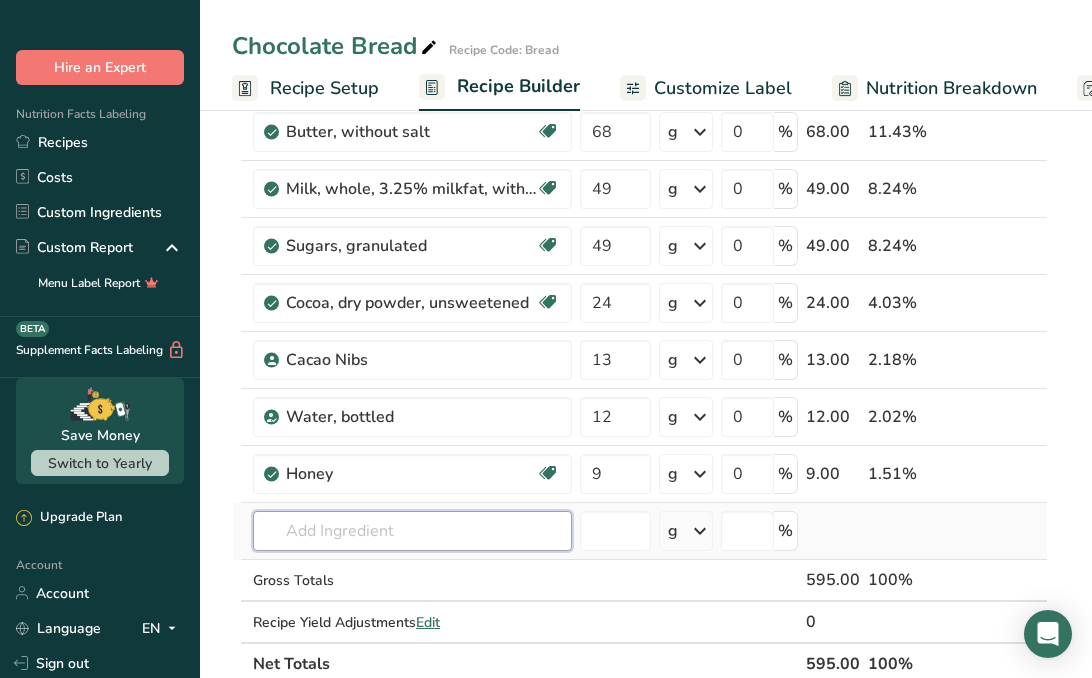 click on "Ingredient *
Amount *
Unit *
Waste *   .a-a{fill:#347362;}.b-a{fill:#fff;}          Grams
Percentage
Wheat flours, bread, unenriched
Vegetarian
Soy free
228
g
Portions
1 cup unsifted, dipped
Weight Units
g
kg
mg
See more
Volume Units
l
Volume units require a density conversion. If you know your ingredient's density enter it below. Otherwise, click on "RIA" our AI Regulatory bot - she will be able to help you
lb/ft3
g/cm3
Confirm
mL
lb/ft3
g/cm3
Confirm" at bounding box center [640, 287] 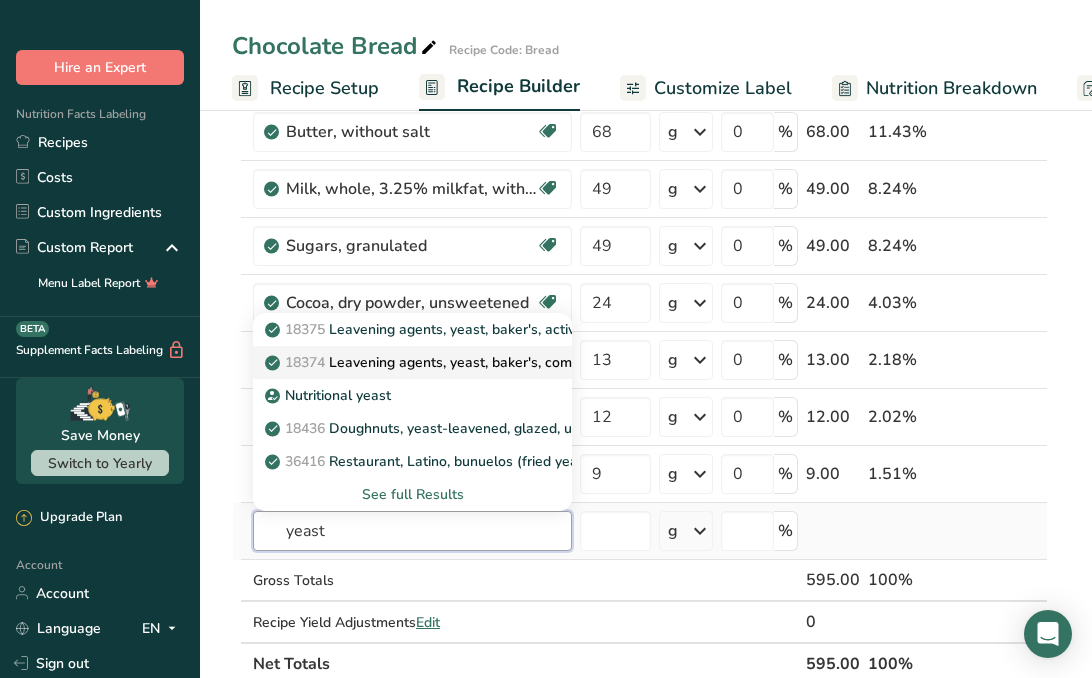 type on "yeast" 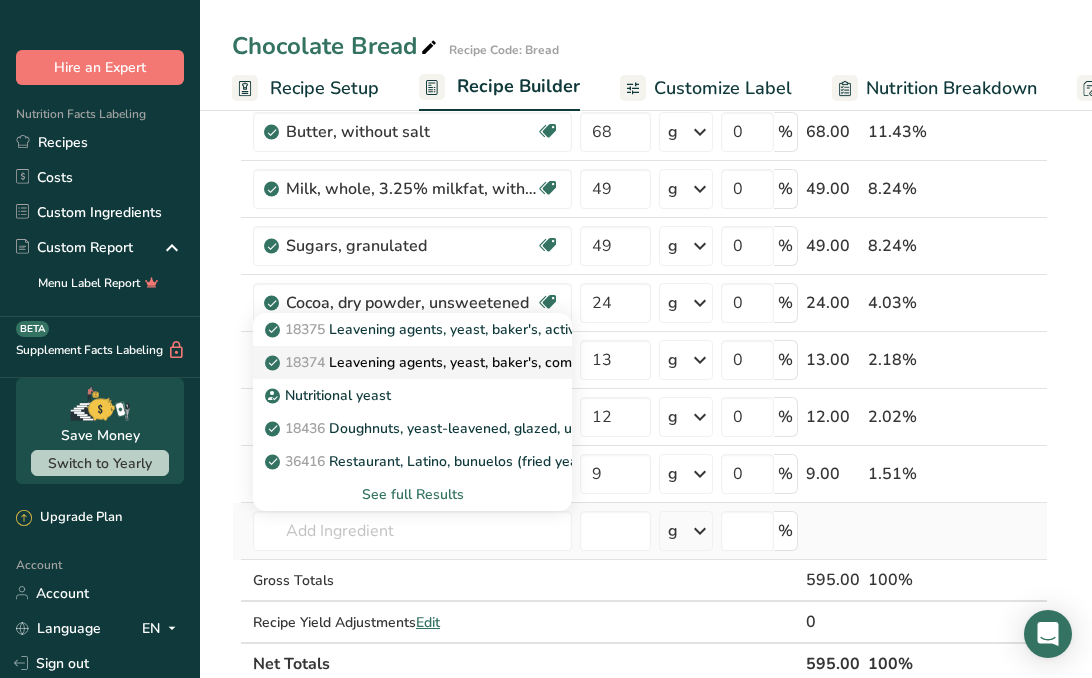 click on "[NUMBER]
Leavening agents, yeast, baker's, compressed" at bounding box center [446, 362] 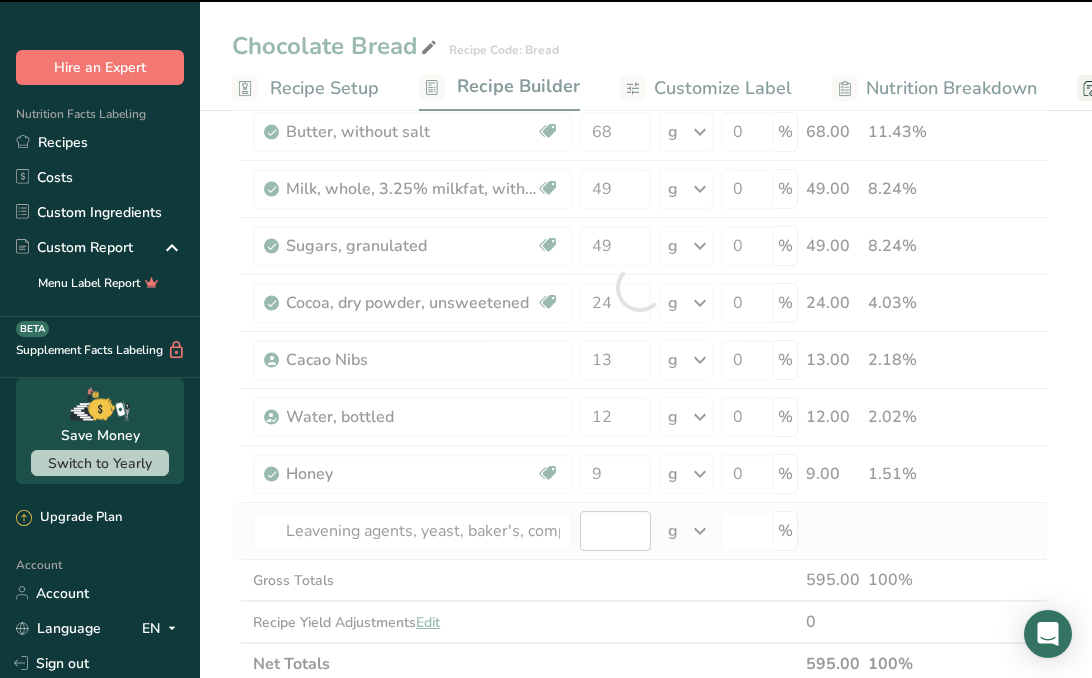 type on "0" 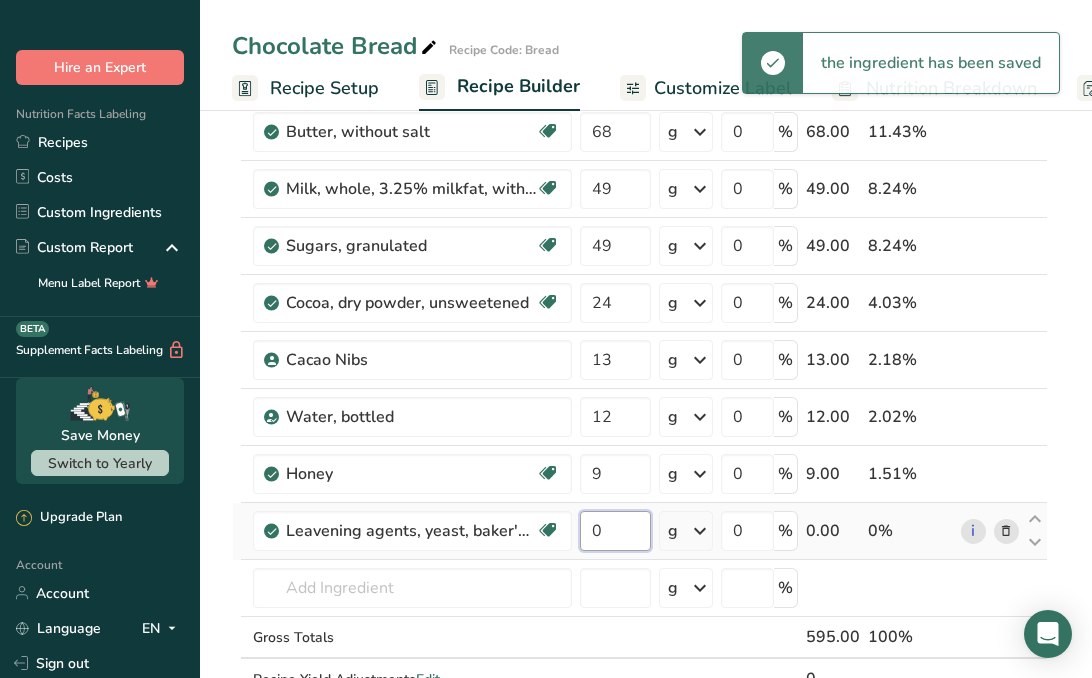 click on "0" at bounding box center (615, 531) 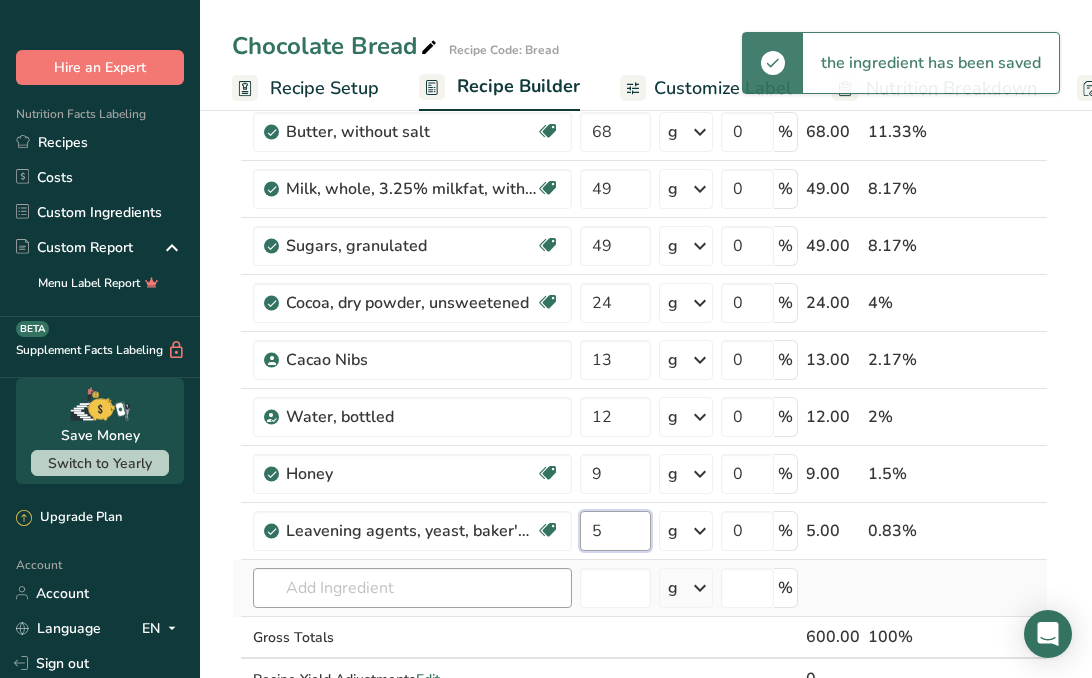 type on "5" 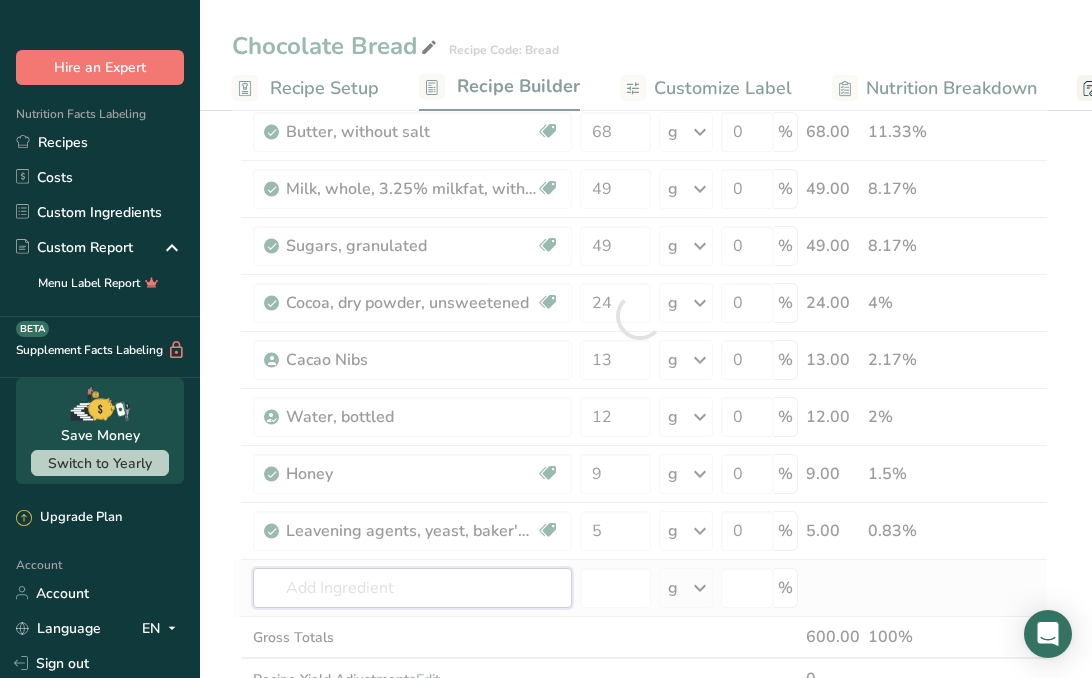 click on "Ingredient *
Amount *
Unit *
Waste *   .a-a{fill:#347362;}.b-a{fill:#fff;}          Grams
Percentage
Wheat flours, bread, unenriched
Vegetarian
Soy free
228
g
Portions
1 cup unsifted, dipped
Weight Units
g
kg
mg
See more
Volume Units
l
Volume units require a density conversion. If you know your ingredient's density enter it below. Otherwise, click on "RIA" our AI Regulatory bot - she will be able to help you
lb/ft3
g/cm3
Confirm
mL
lb/ft3
g/cm3
Confirm" at bounding box center (640, 316) 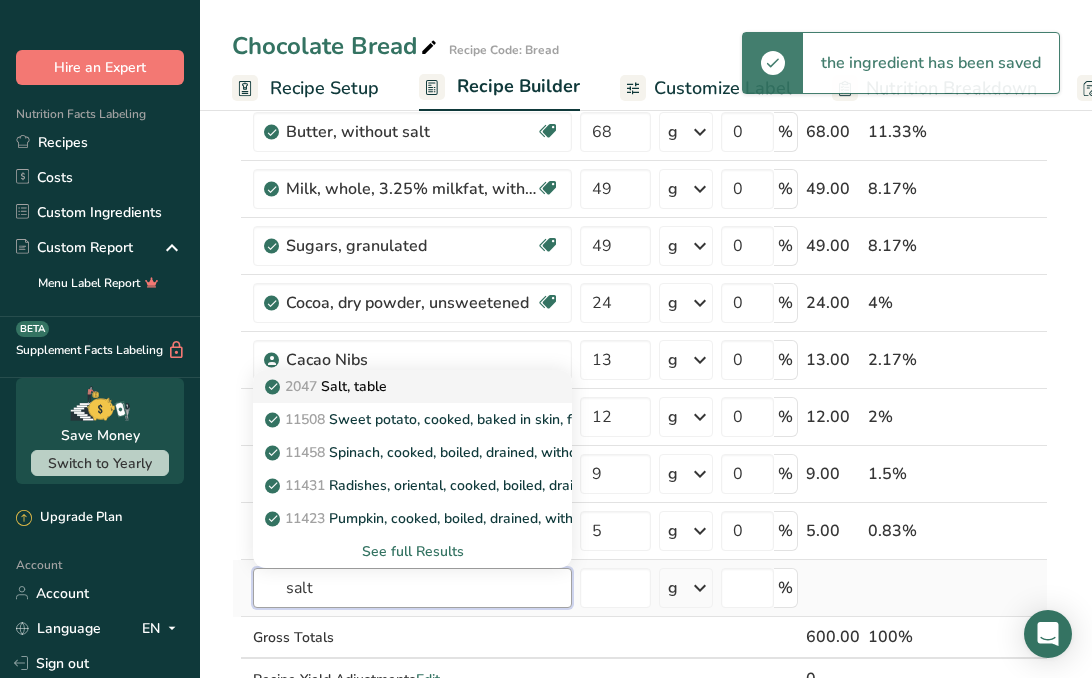 type on "salt" 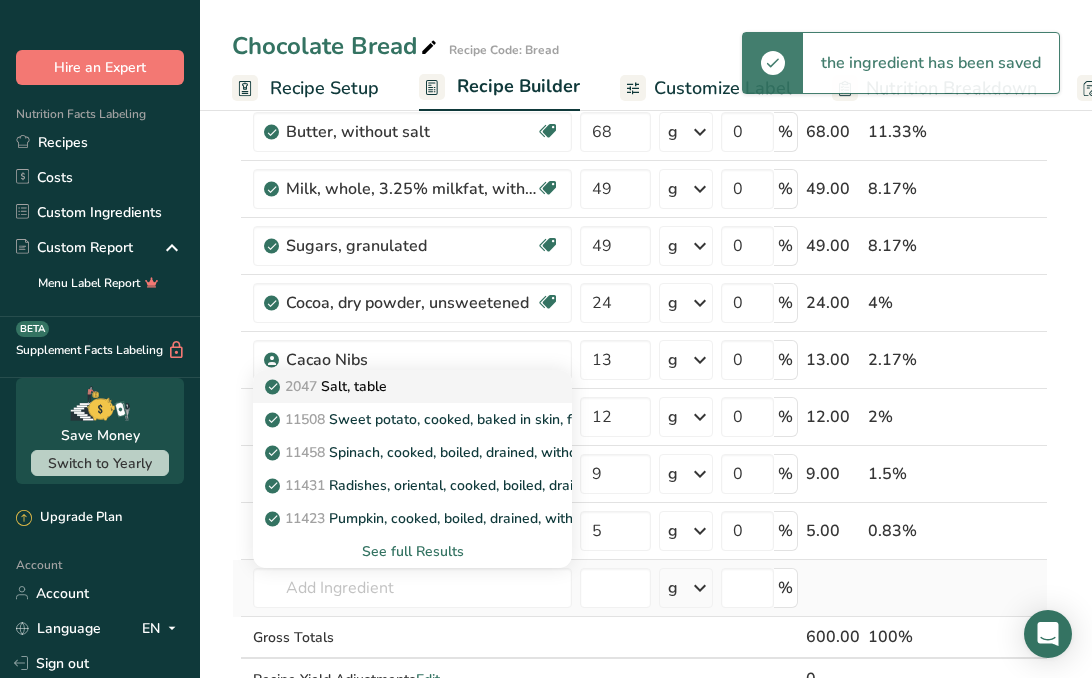 click on "2047
Salt, table" at bounding box center (412, 386) 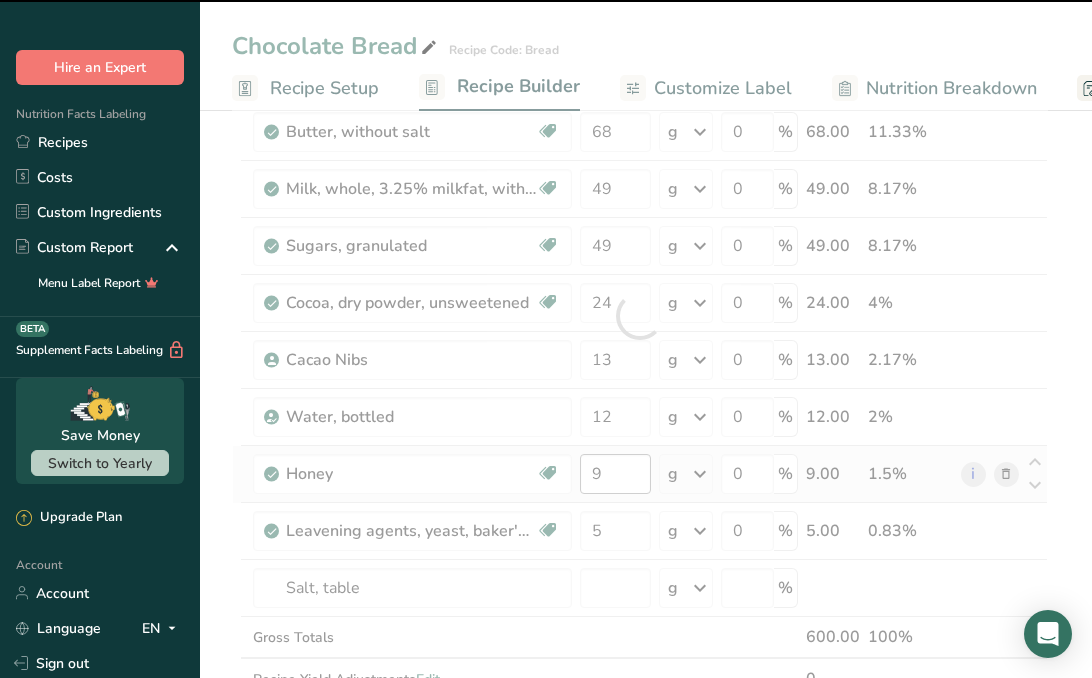 type on "0" 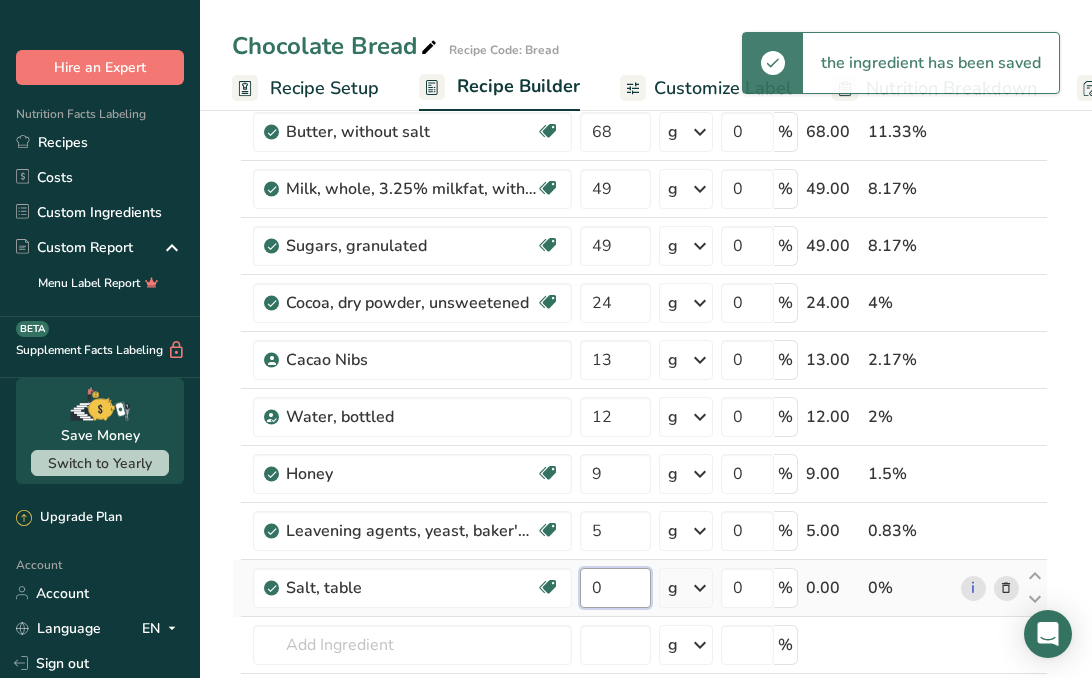 click on "0" at bounding box center (615, 588) 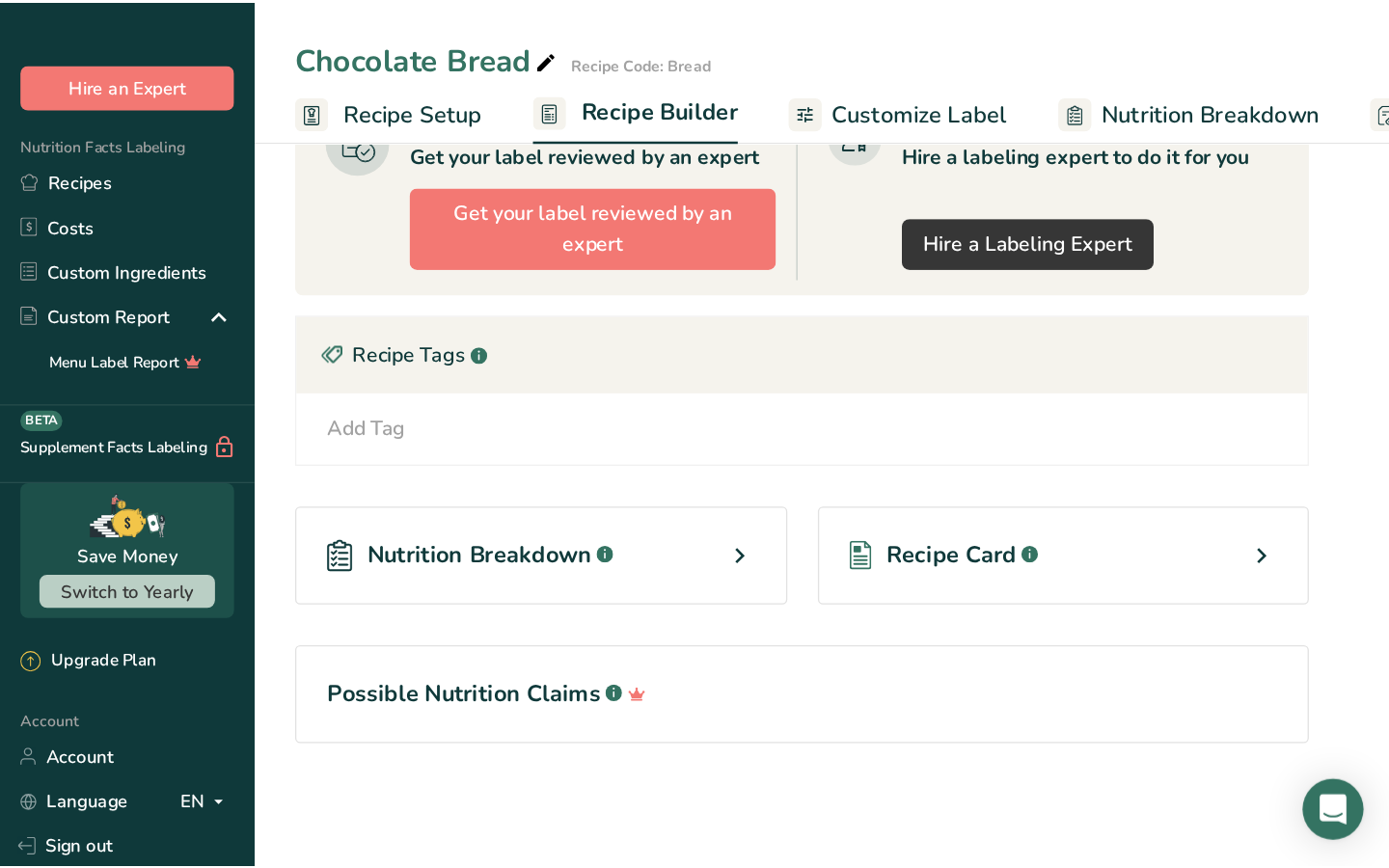 scroll, scrollTop: 412, scrollLeft: 0, axis: vertical 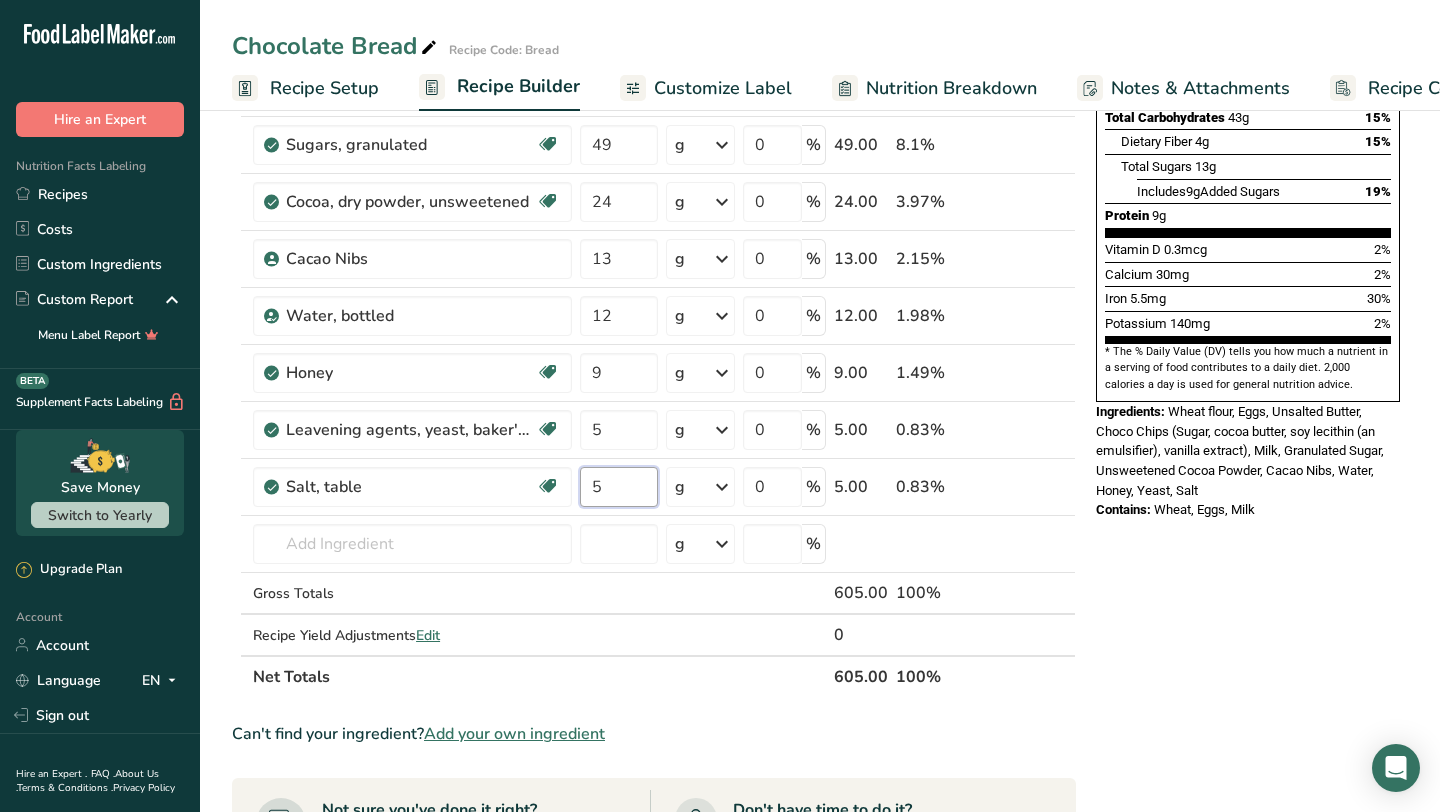 type on "5" 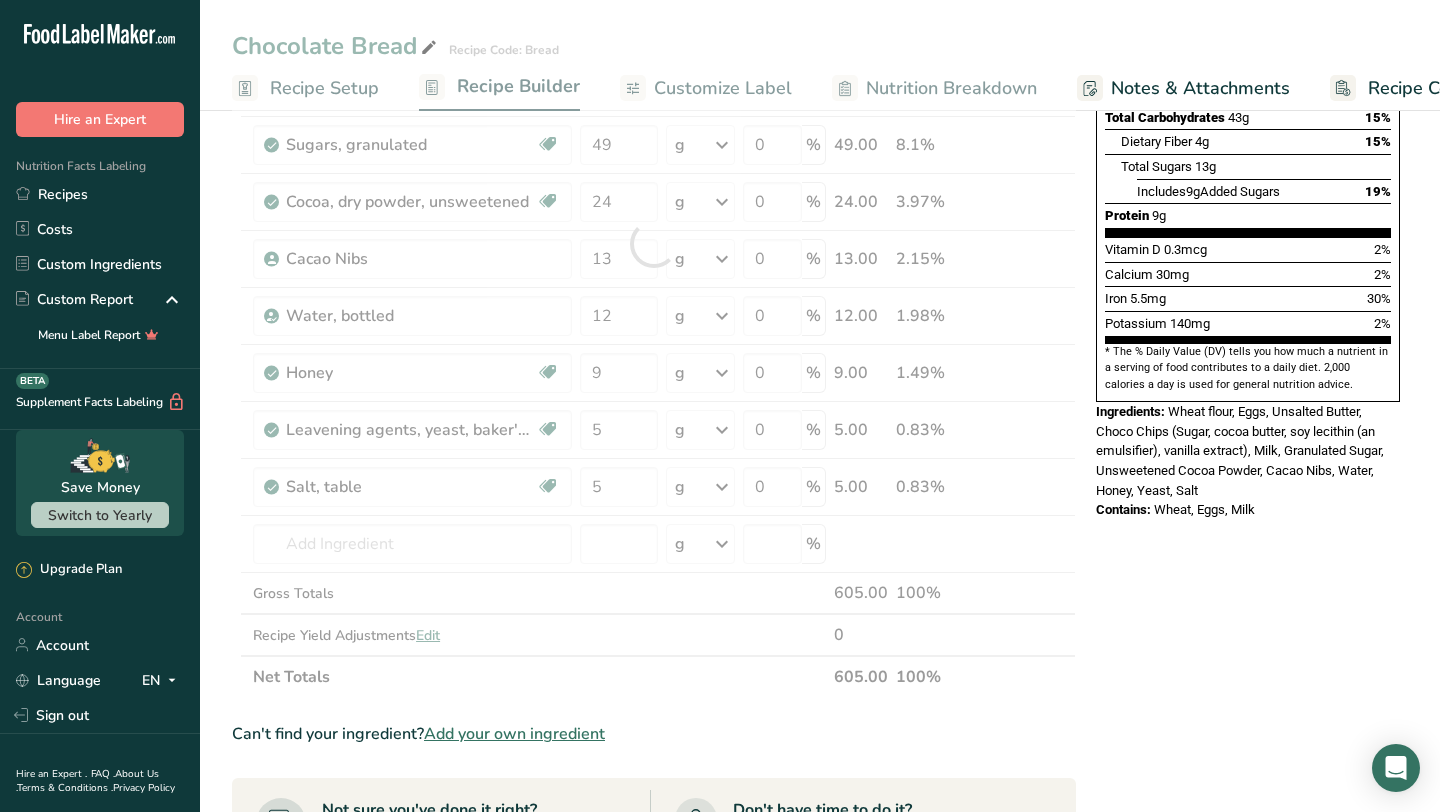 click on "Nutrition Facts
1 Serving Per Container
Serving Size
100g
Amount Per Serving
Calories
320
% Daily Value *
Total Fat
15g
19%
Saturated Fat
8g
39%
Trans  Fat
0g
Cholesterol
80mg
26%
Sodium
25mg
1%
Total Carbohydrates
43g
15%
Dietary Fiber
4g
15%" at bounding box center (1248, 521) 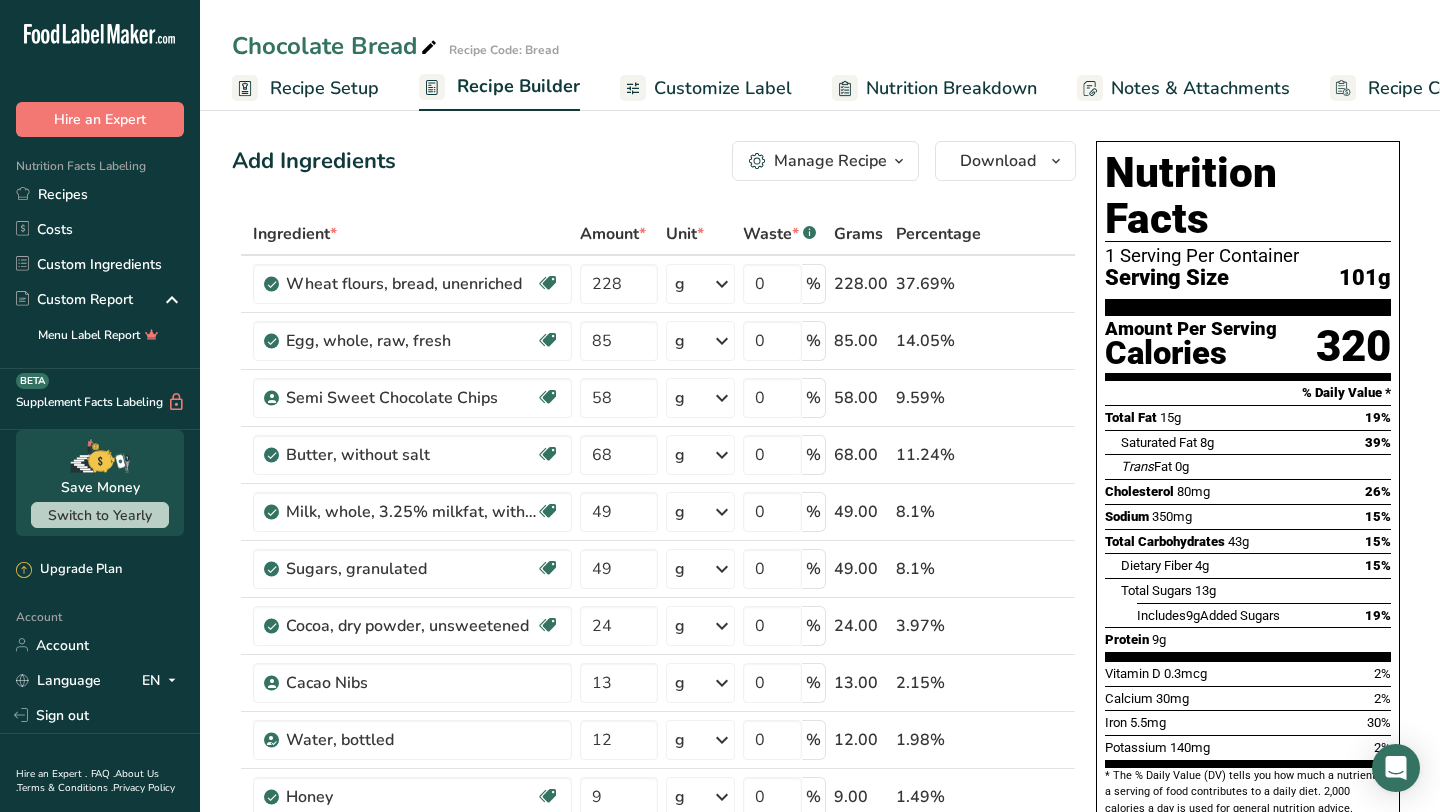 scroll, scrollTop: 0, scrollLeft: 0, axis: both 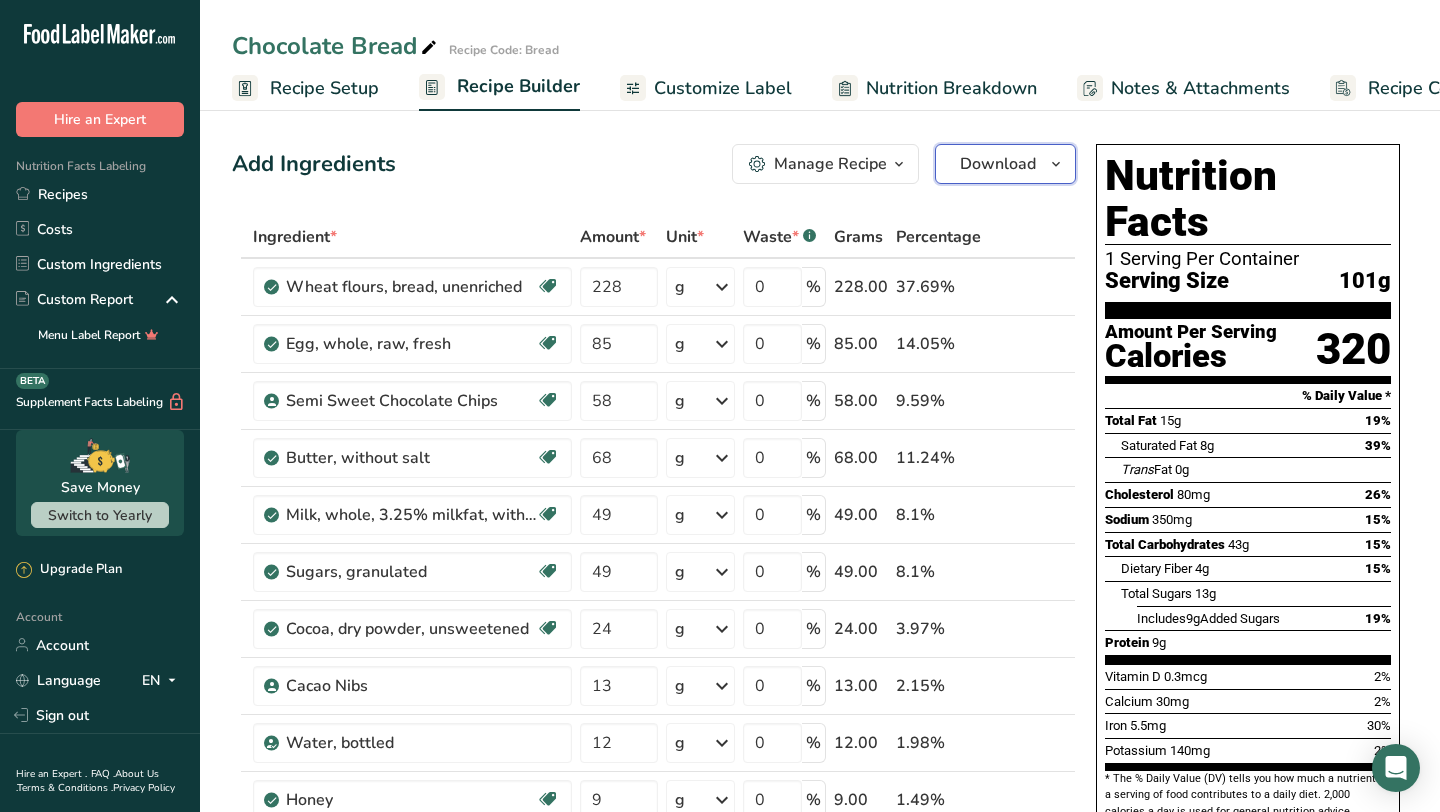 click on "Download" at bounding box center (998, 164) 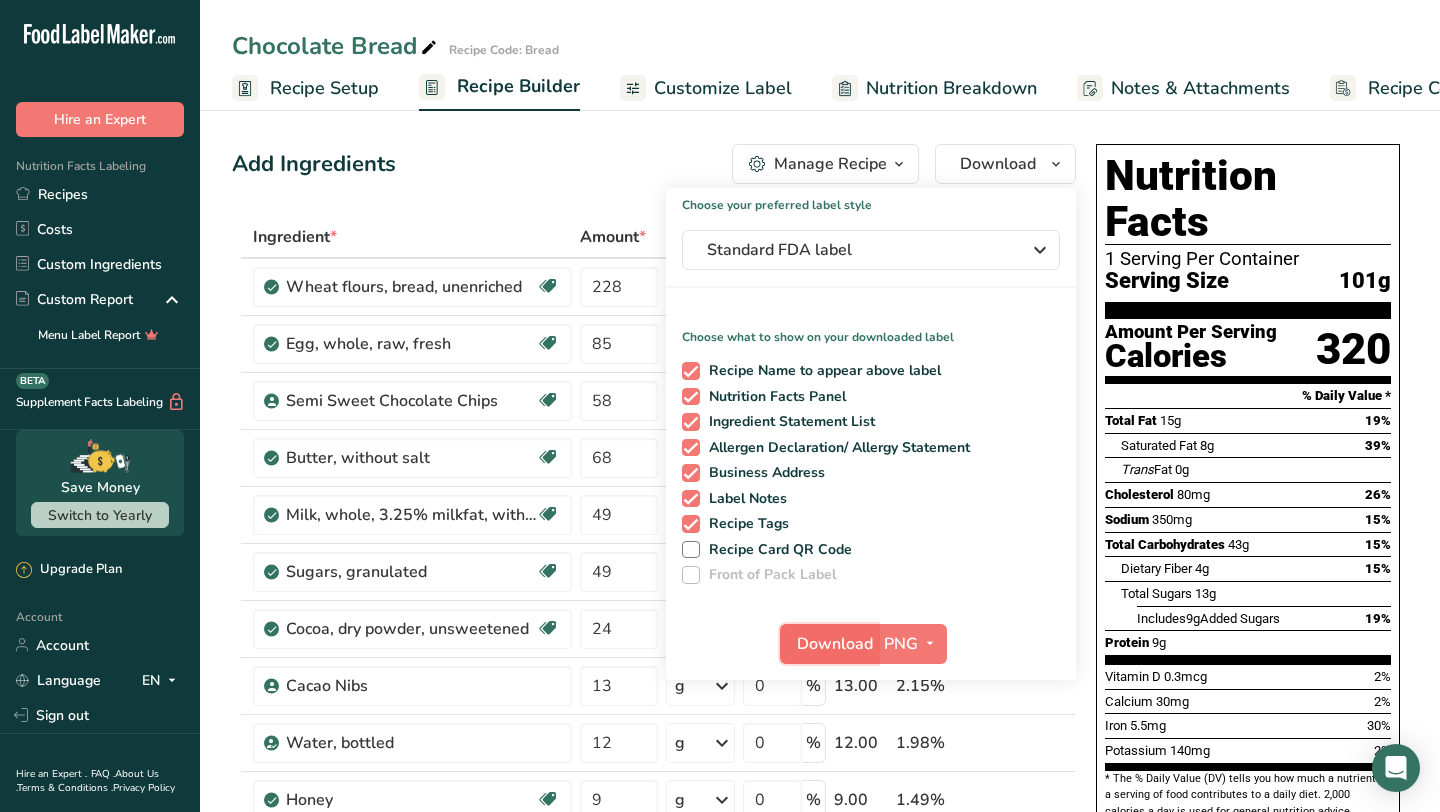 click on "Download" at bounding box center (835, 644) 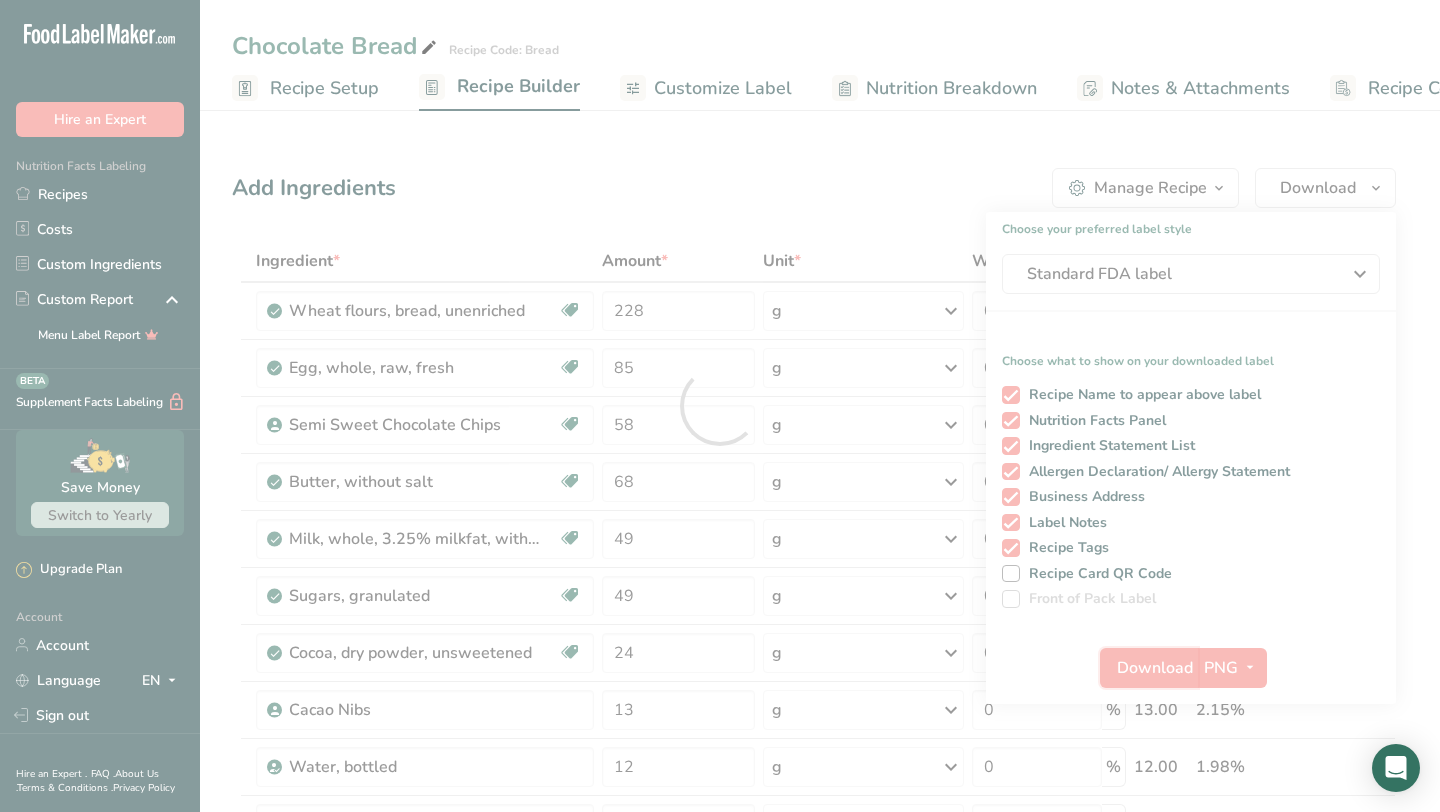 scroll, scrollTop: 0, scrollLeft: 0, axis: both 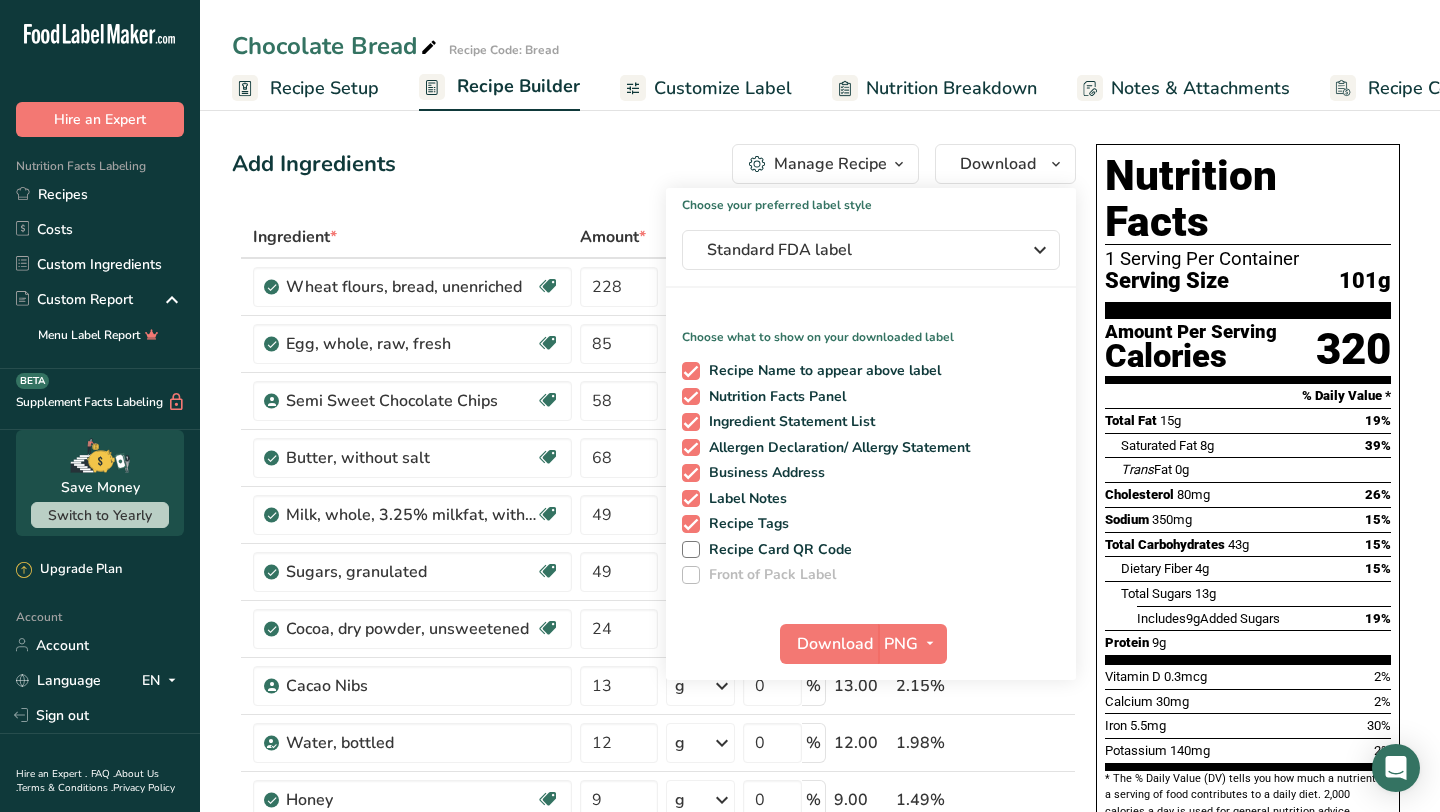 click on "Add Ingredients
Manage Recipe         Delete Recipe           Duplicate Recipe             Scale Recipe             Save as Sub-Recipe   .a-a{fill:#347362;}.b-a{fill:#fff;}                               Nutrition Breakdown                 Recipe Card
NEW
Amino Acids Pattern Report             Activity History
Download
Choose your preferred label style
Standard FDA label
Standard FDA label
The most common format for nutrition facts labels in compliance with the FDA's typeface, style and requirements
Tabular FDA label
A label format compliant with the FDA regulations presented in a tabular (horizontal) display.
Linear FDA label
A simple linear display for small sized packages.
Simplified FDA label" at bounding box center [654, 164] 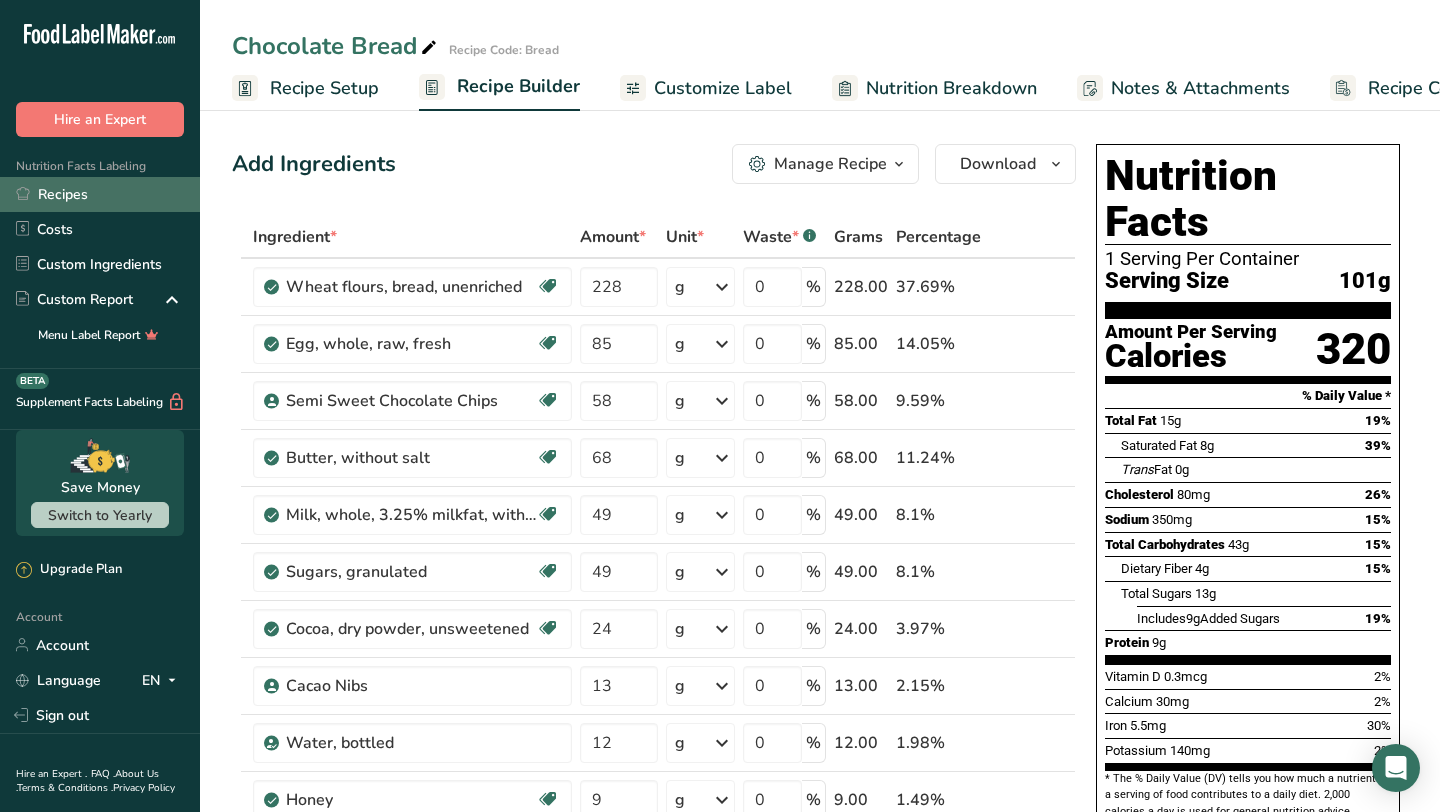 click on "Recipes" at bounding box center [100, 194] 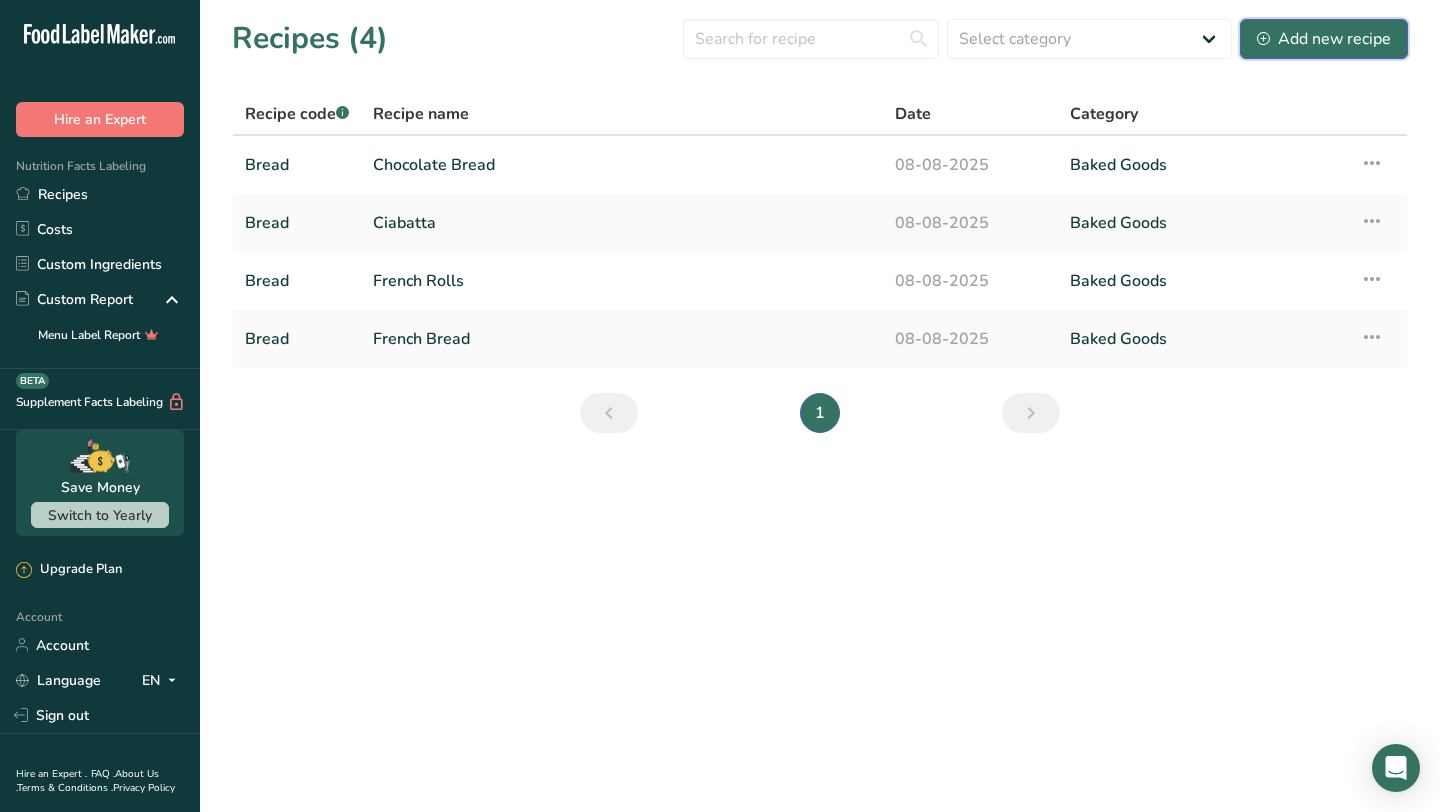 click on "Add new recipe" at bounding box center (1324, 39) 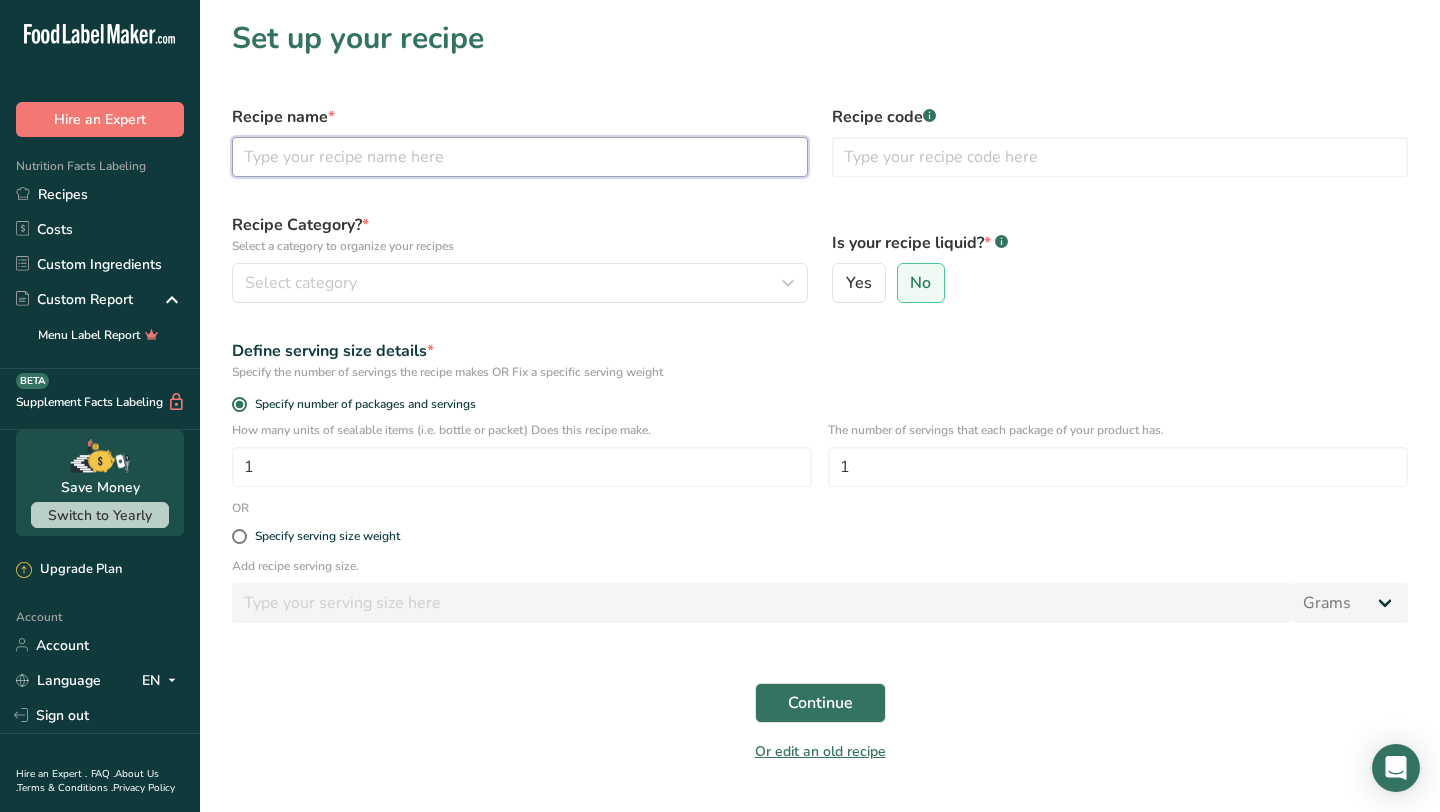click at bounding box center [520, 157] 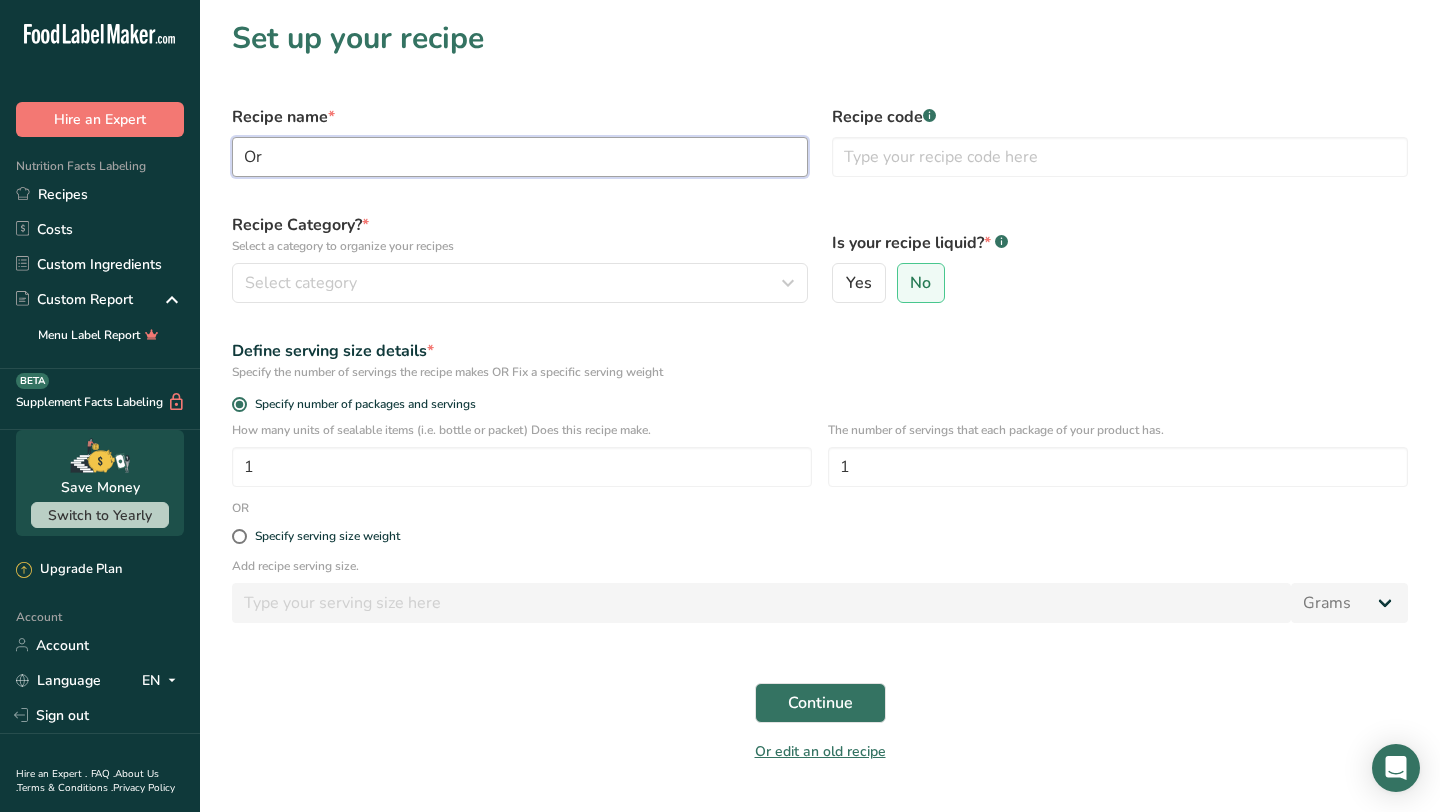 type on "O" 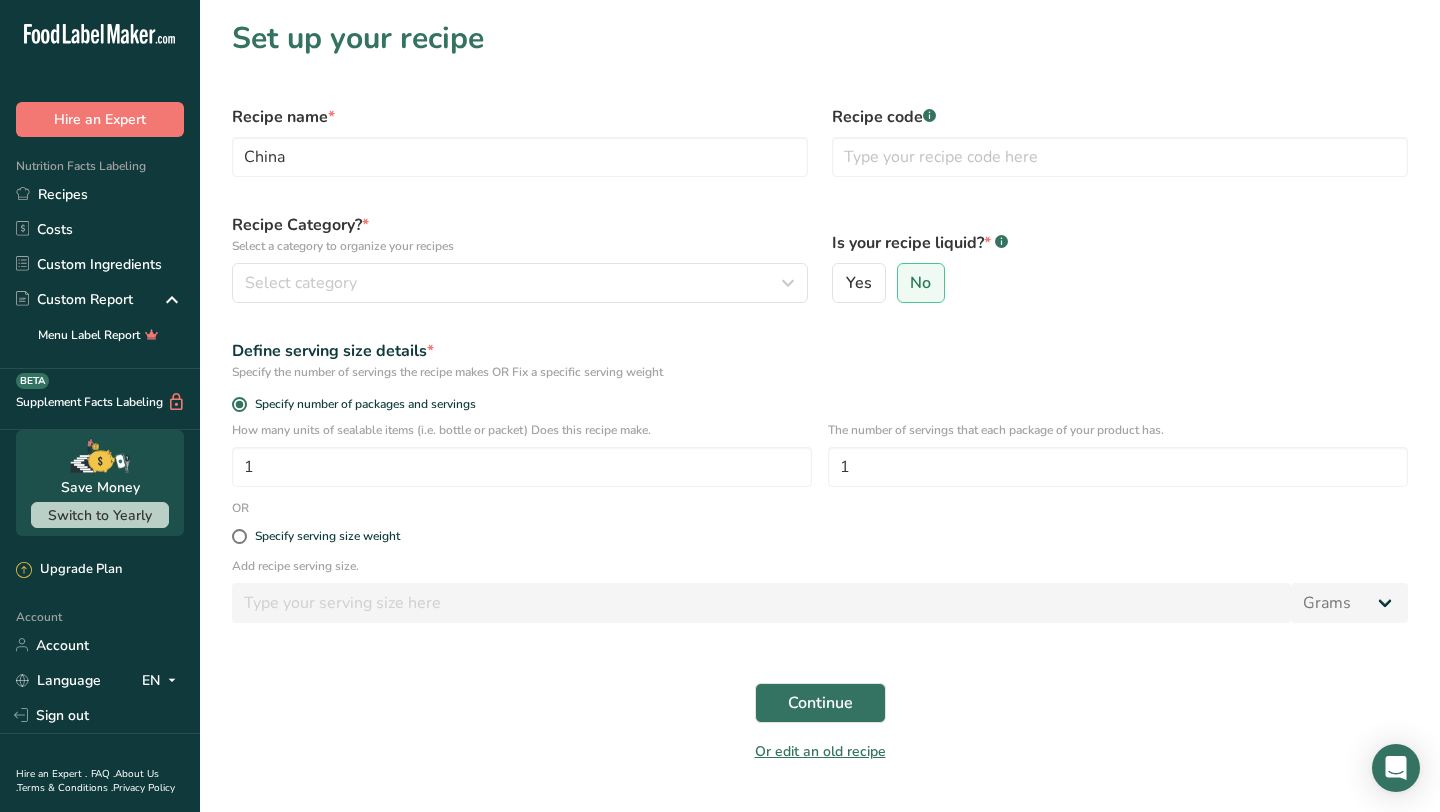 click on "Recipe code
.a-a{fill:#347362;}.b-a{fill:#fff;}" at bounding box center (1120, 141) 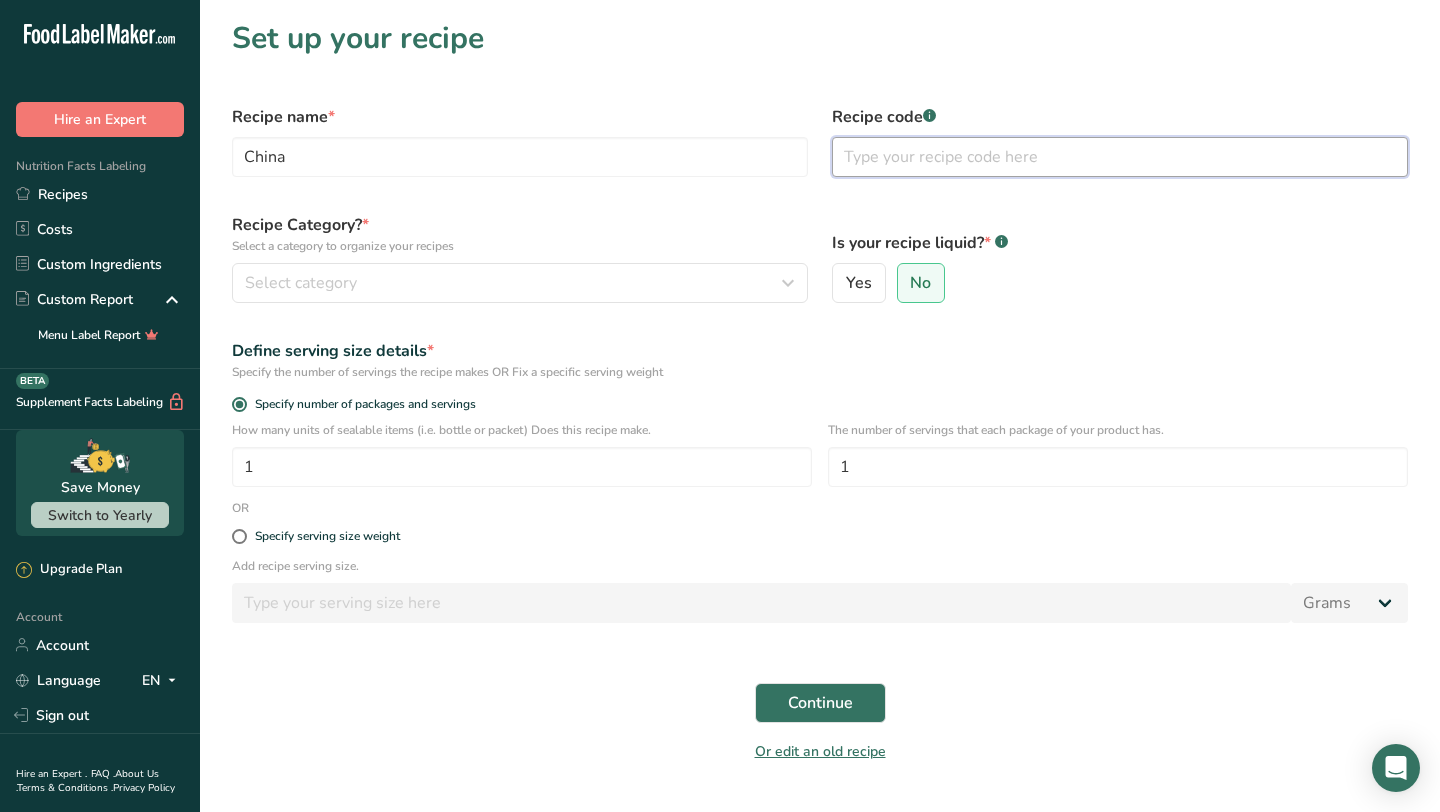 click at bounding box center [1120, 157] 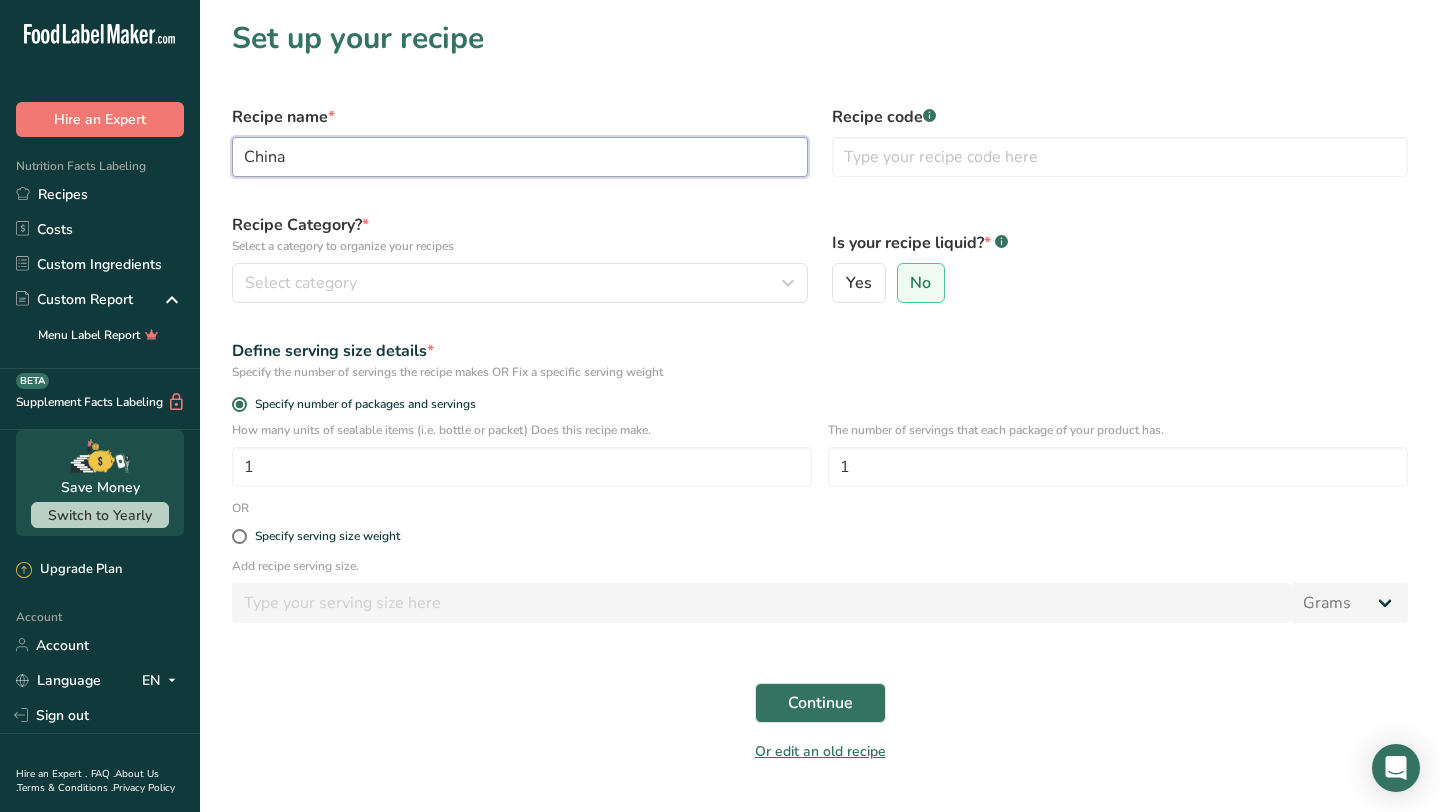 click on "China" at bounding box center (520, 157) 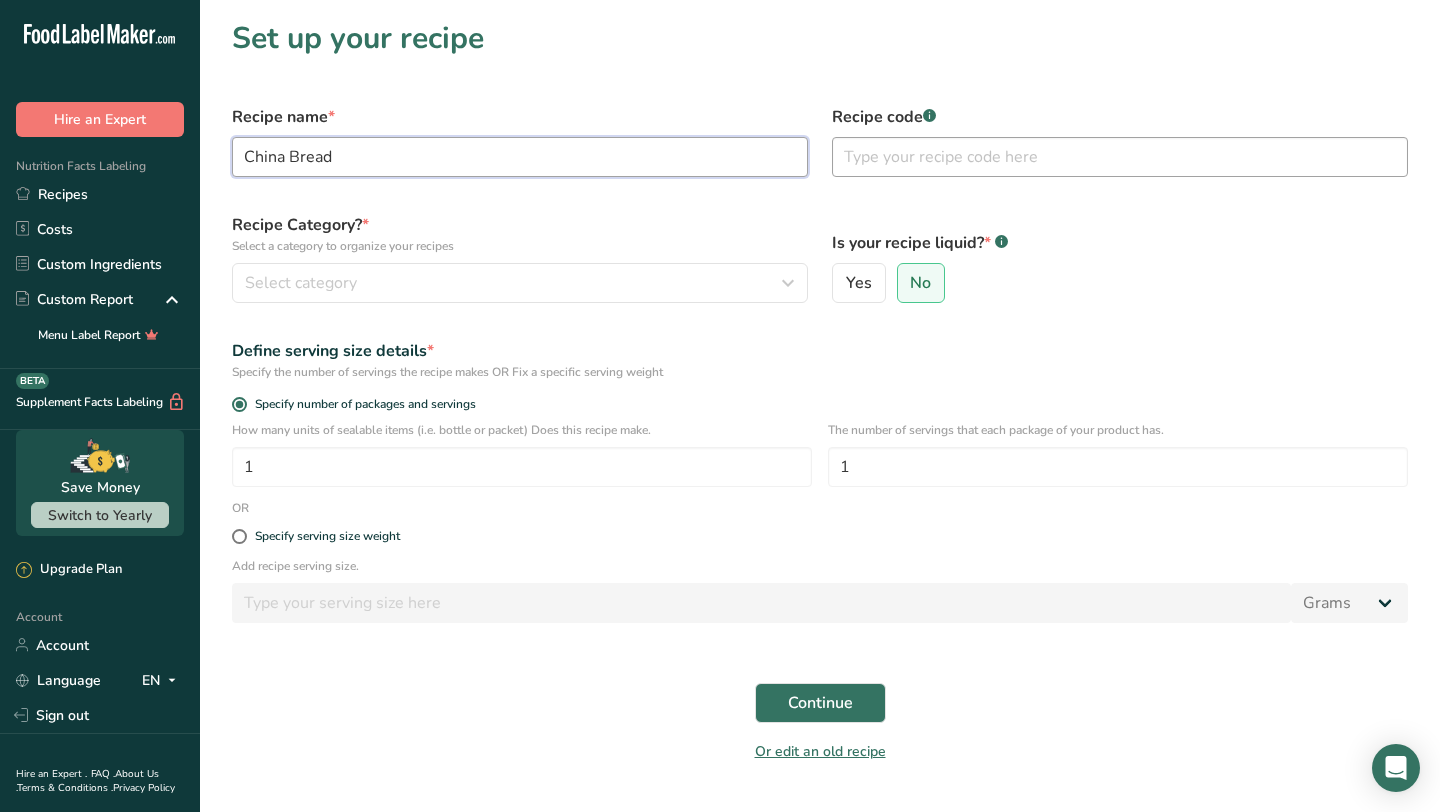 type on "China Bread" 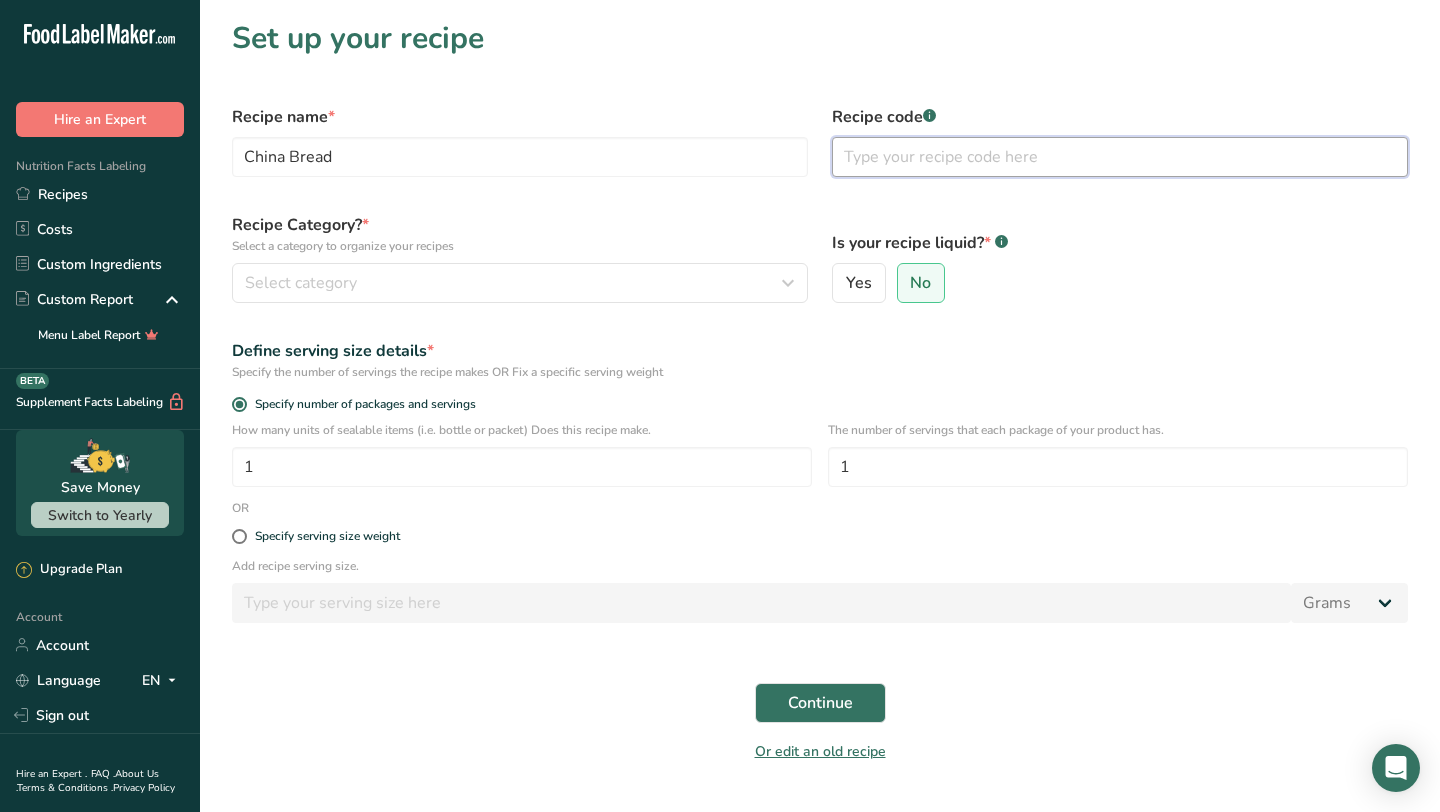 click at bounding box center (1120, 157) 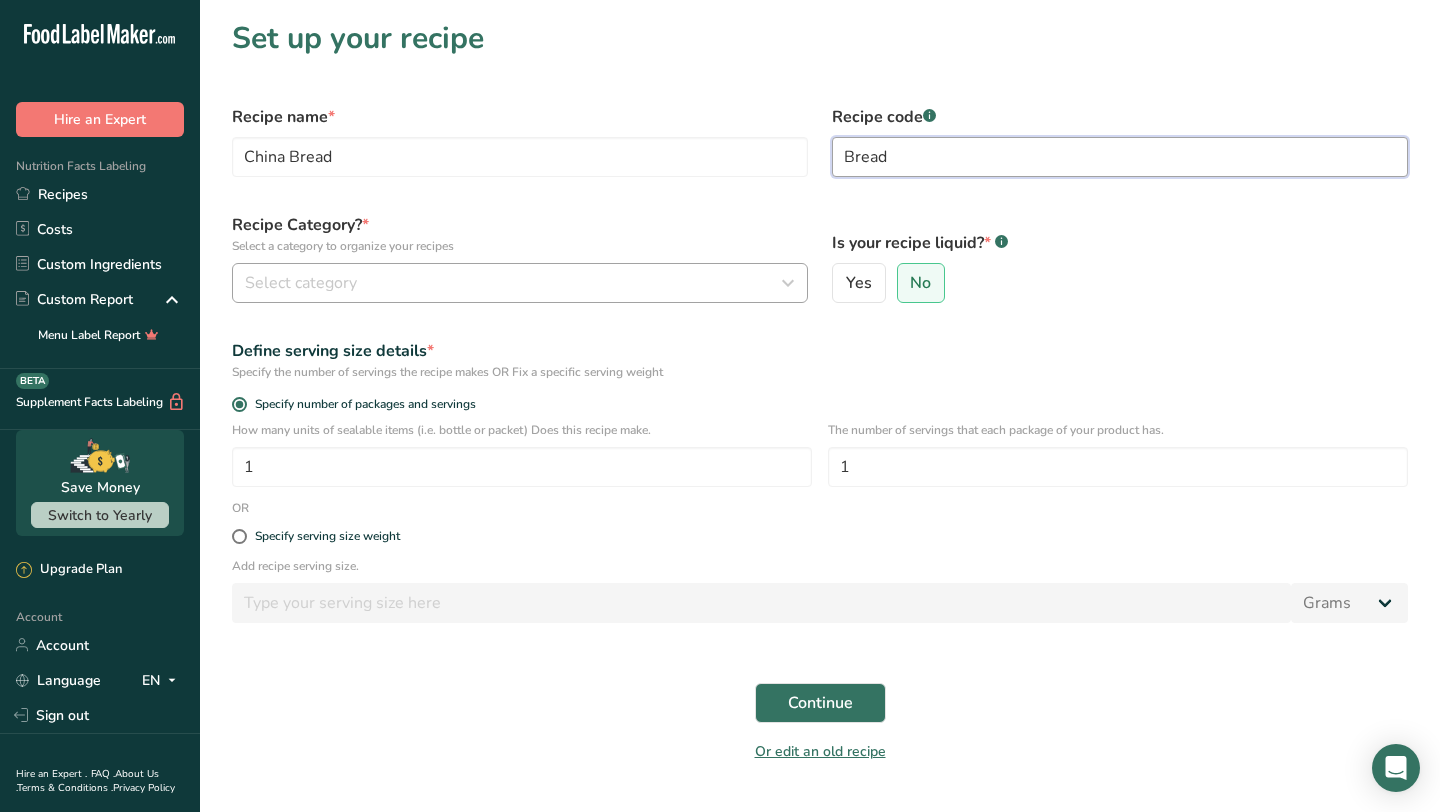 type on "Bread" 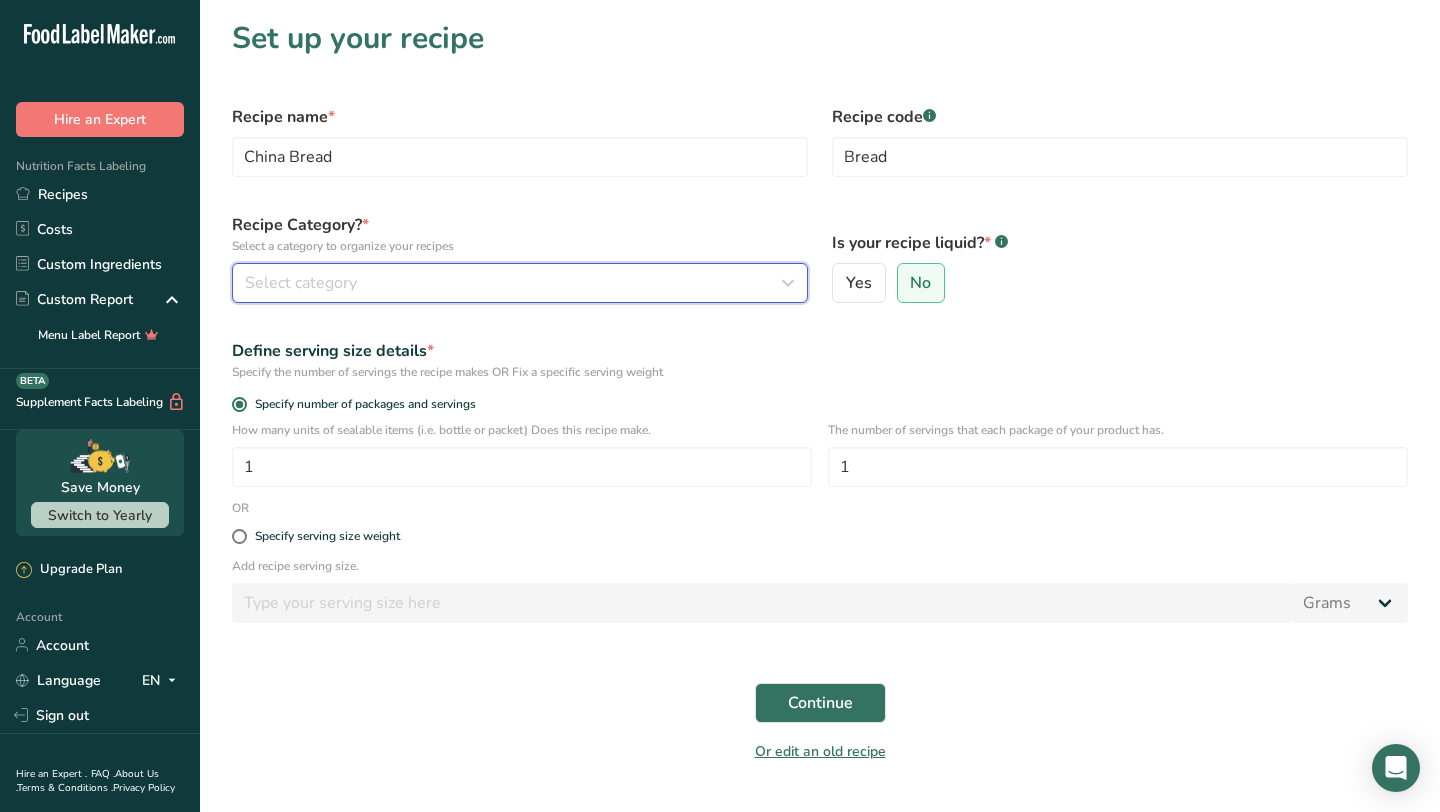 click on "Select category" at bounding box center (514, 283) 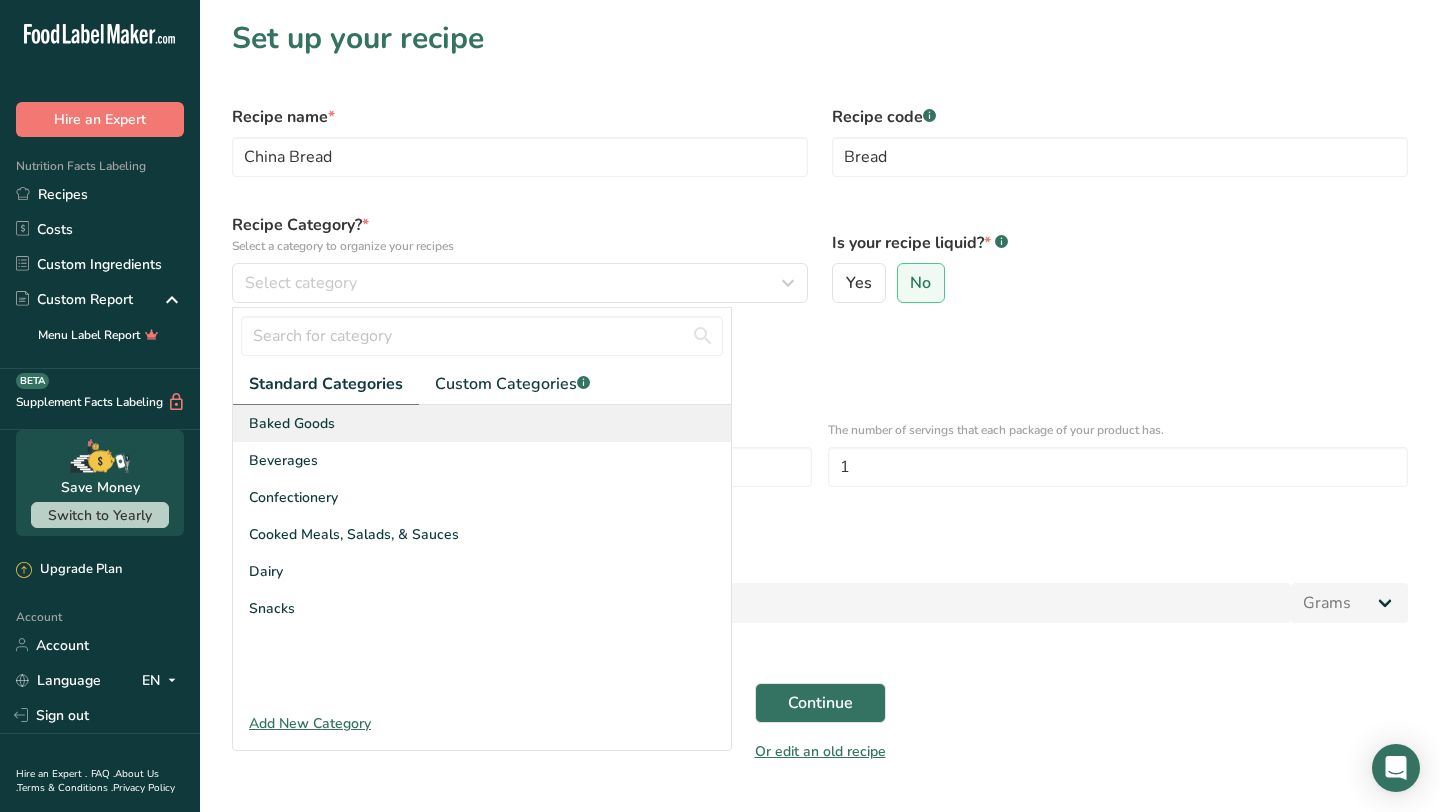 click on "Baked Goods" at bounding box center (482, 423) 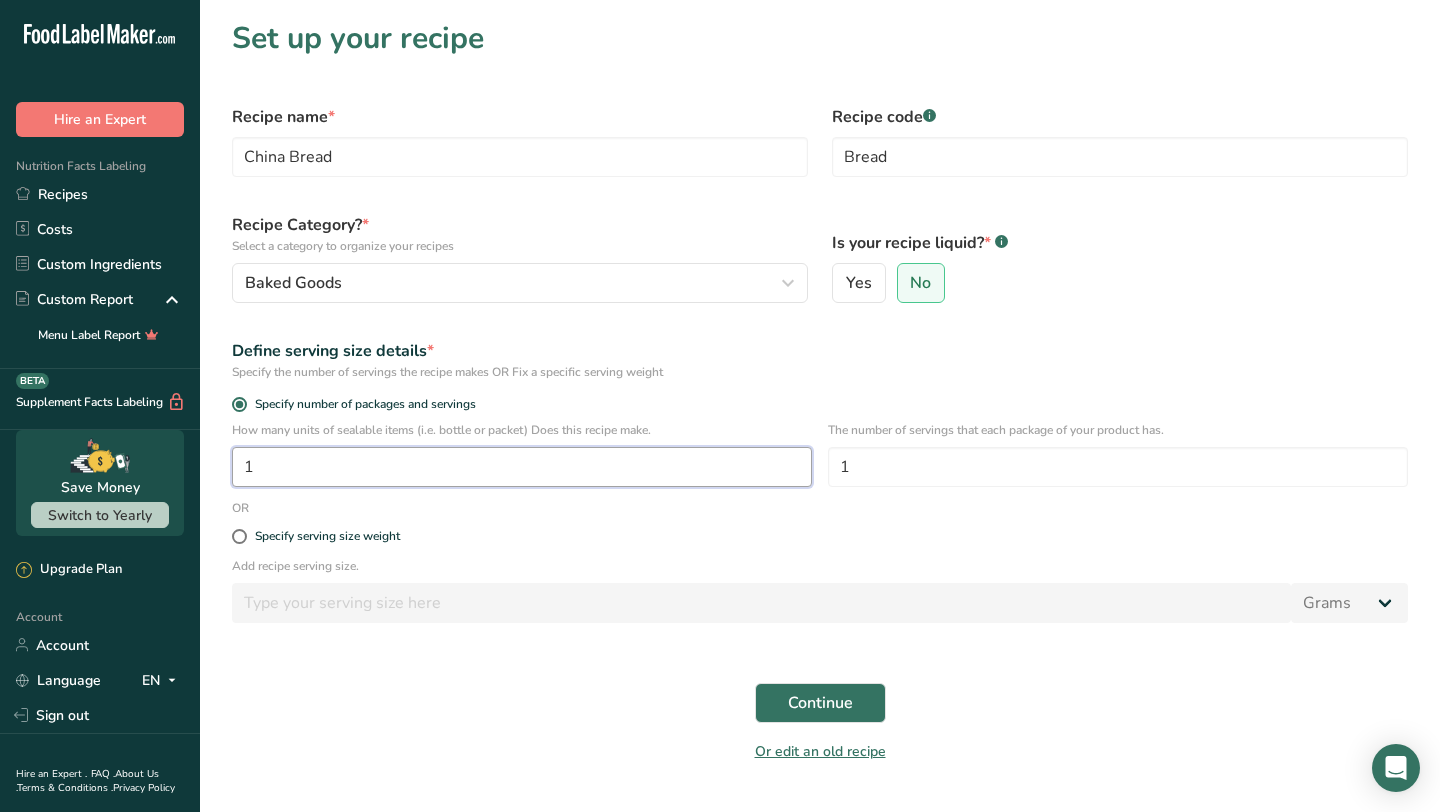 click on "1" at bounding box center [522, 467] 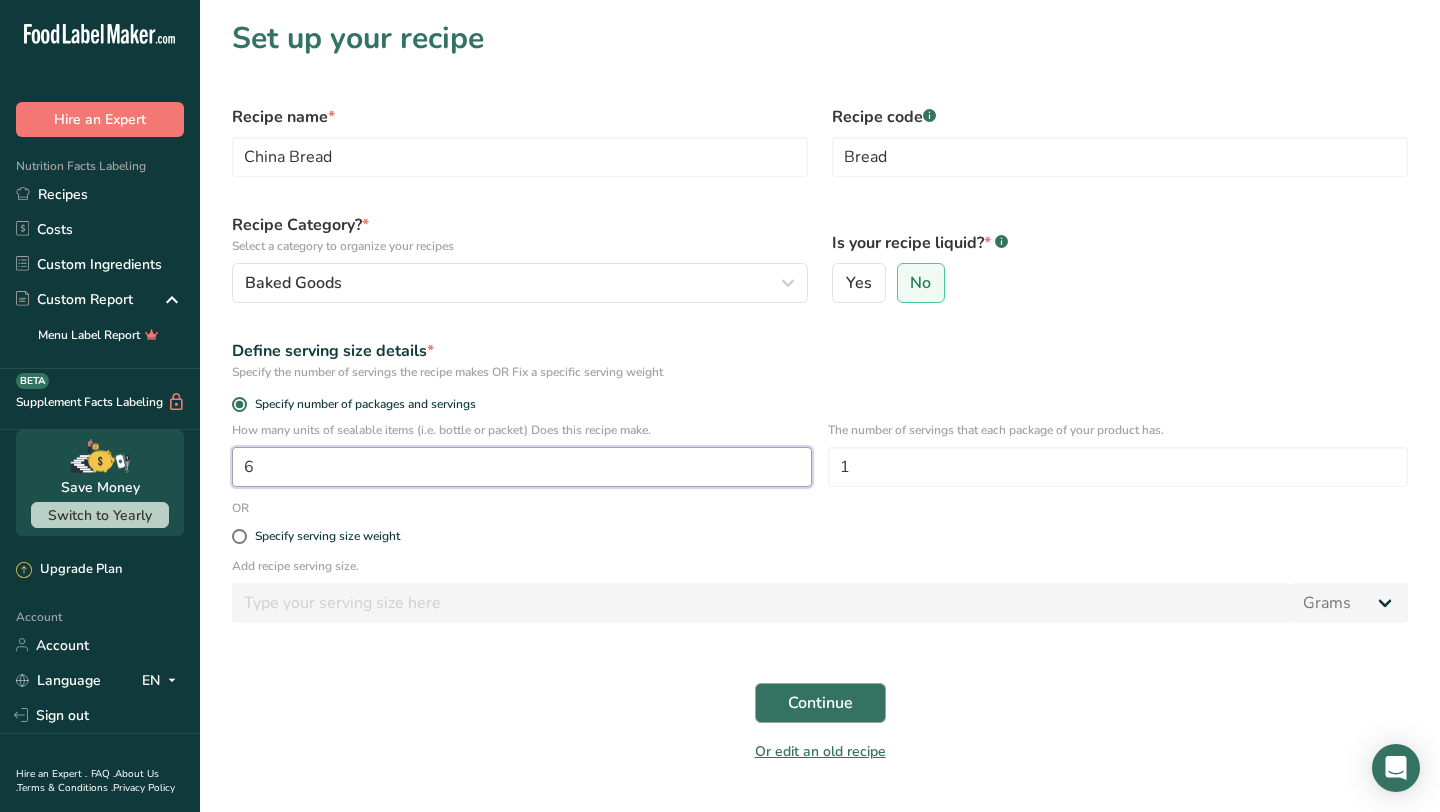 type on "6" 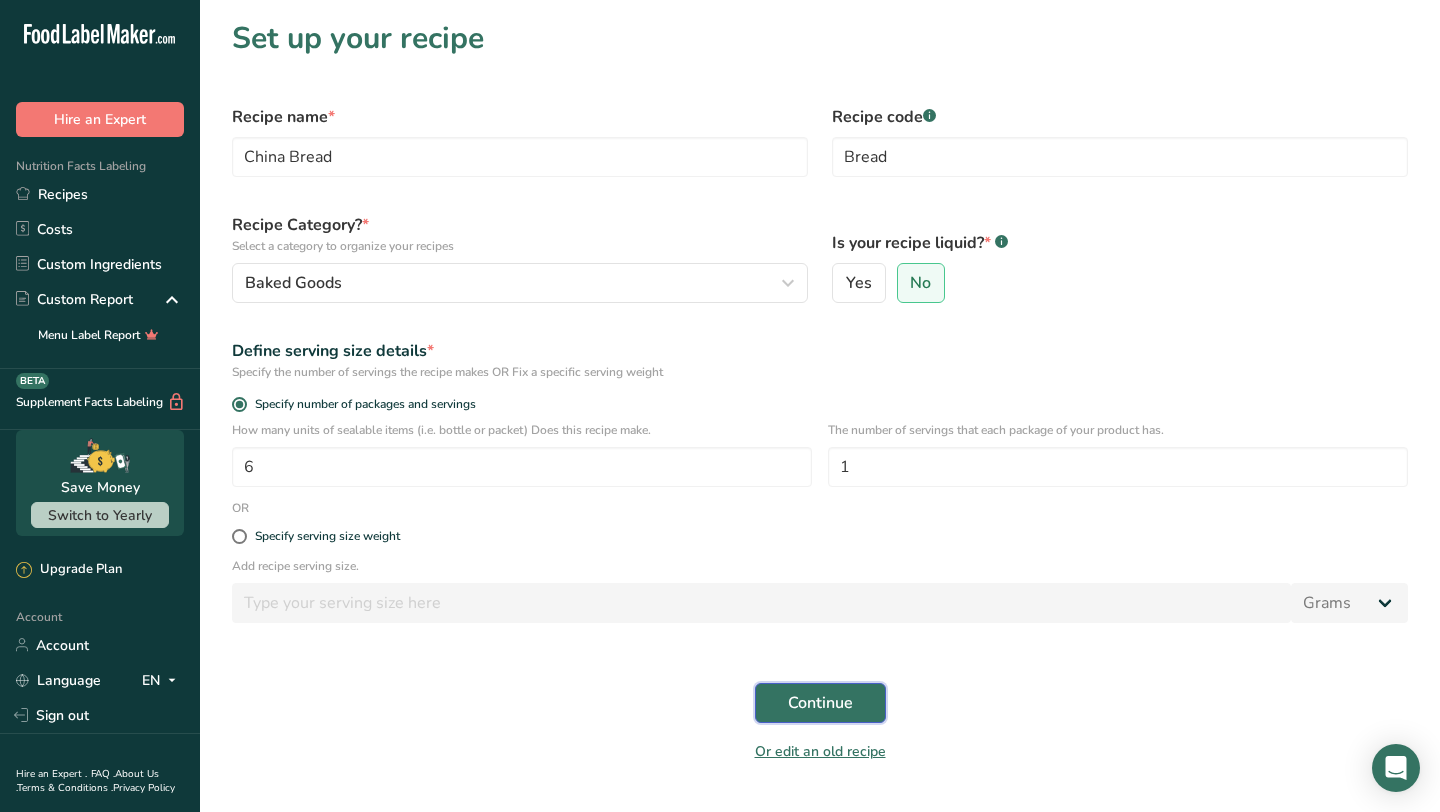 click on "Continue" at bounding box center (820, 703) 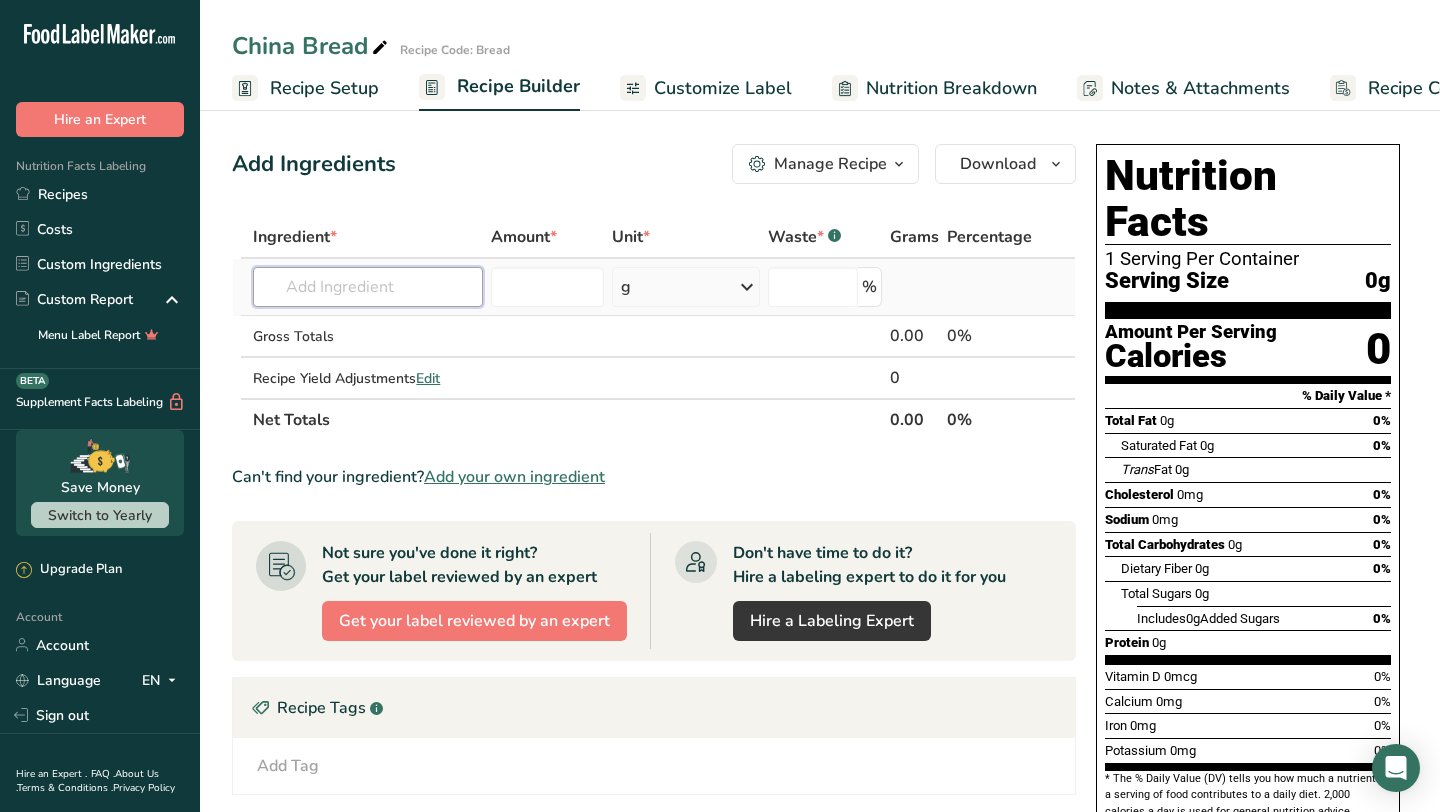click at bounding box center [368, 287] 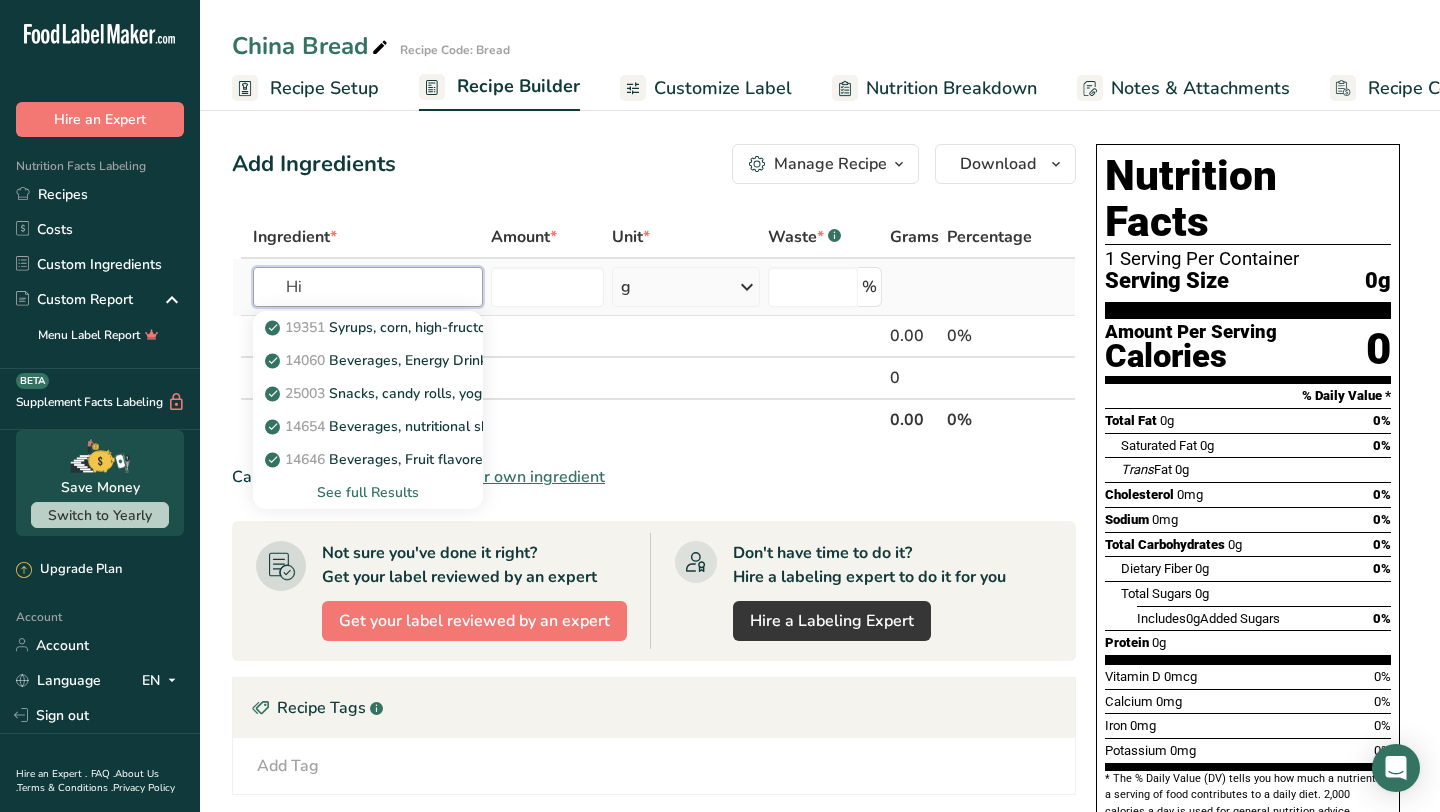 type on "H" 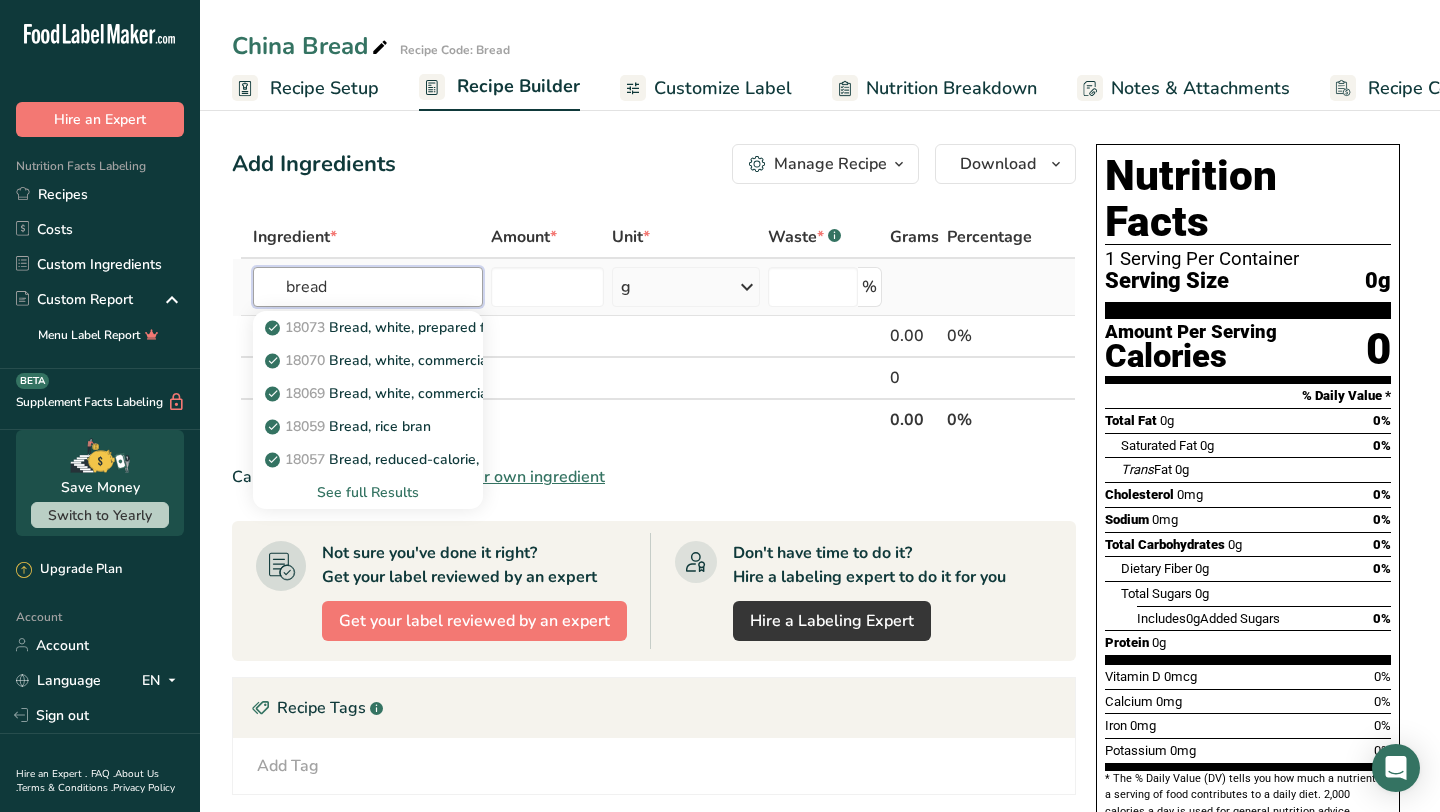 type on "bread" 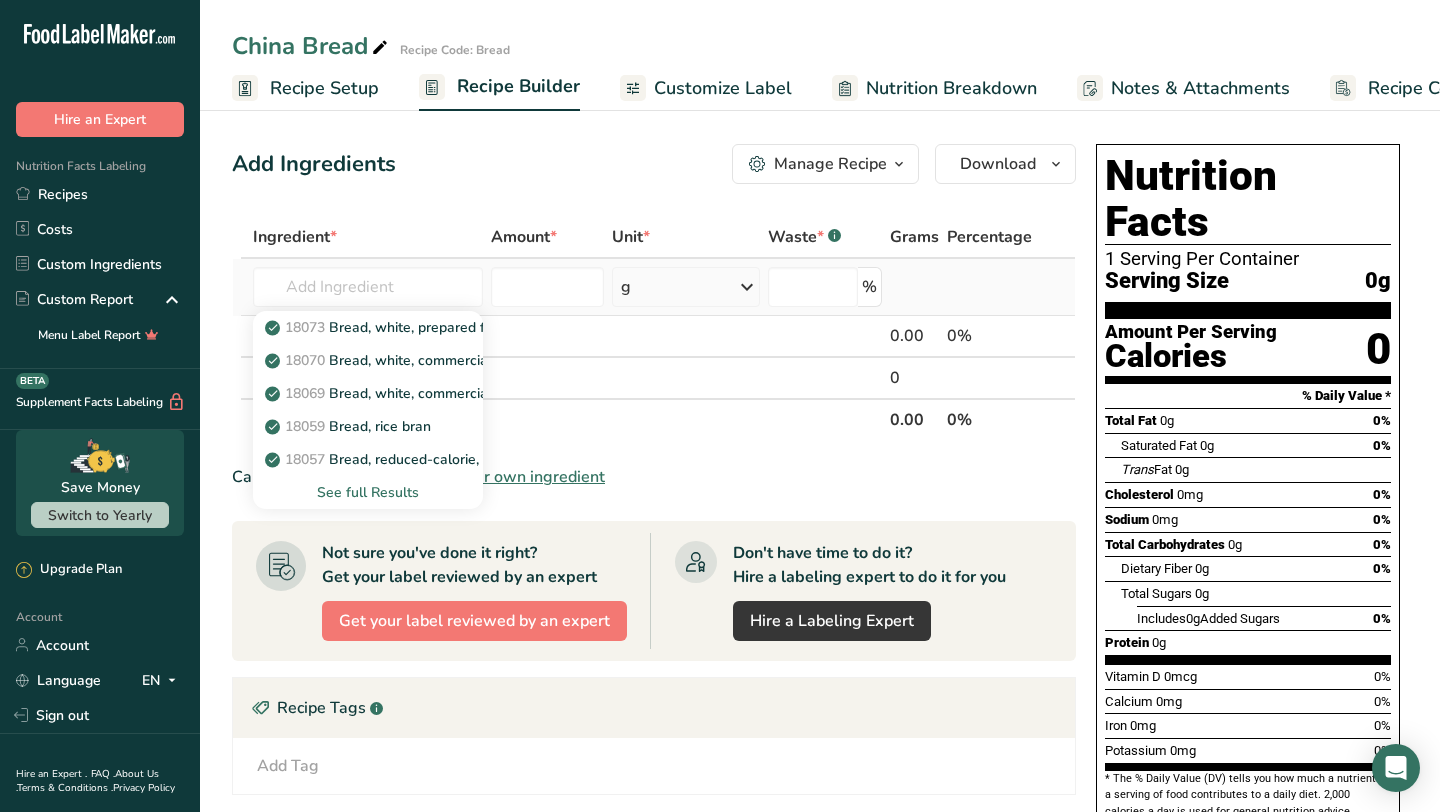 click on "See full Results" at bounding box center (368, 492) 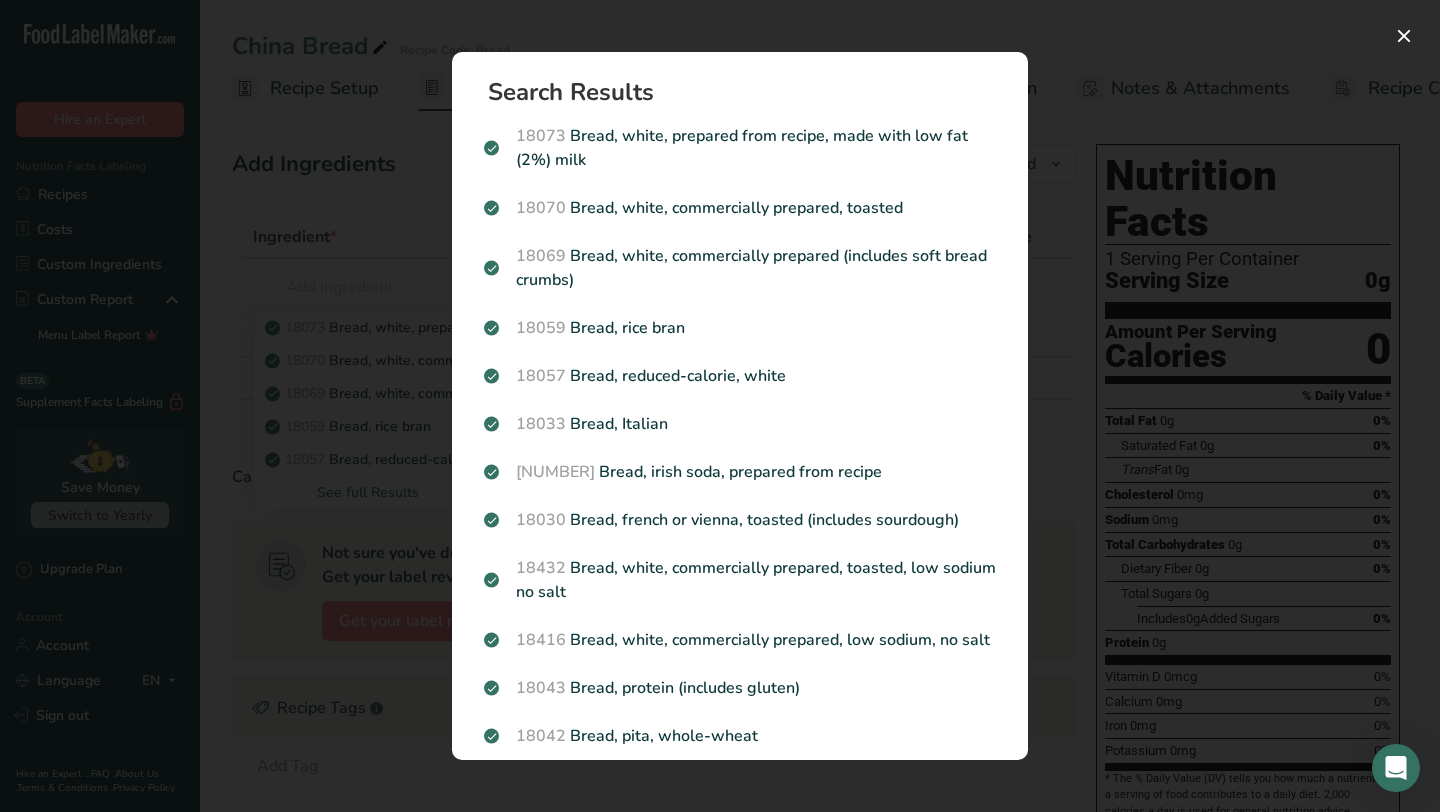 click at bounding box center (720, 406) 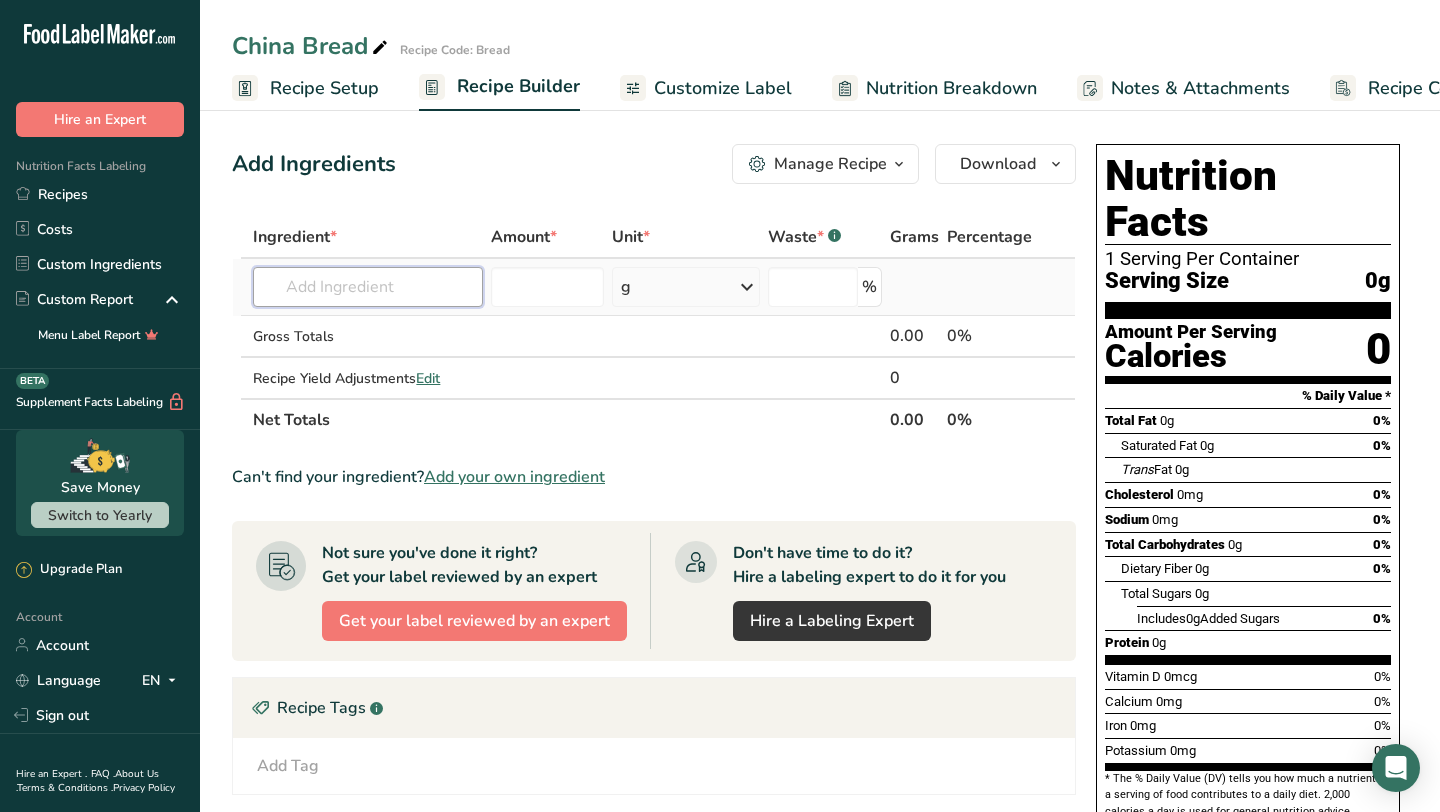 click at bounding box center (368, 287) 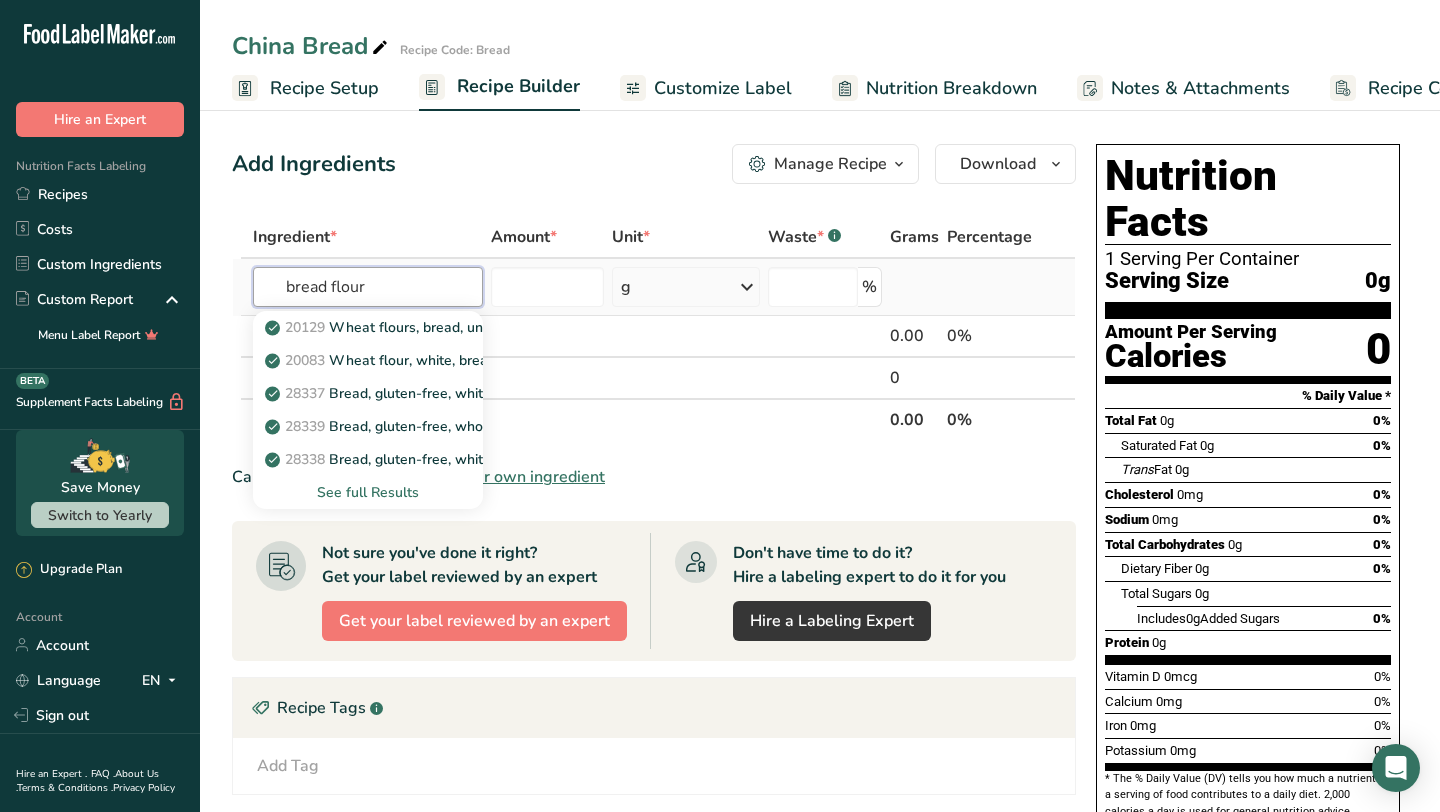 type on "bread flour" 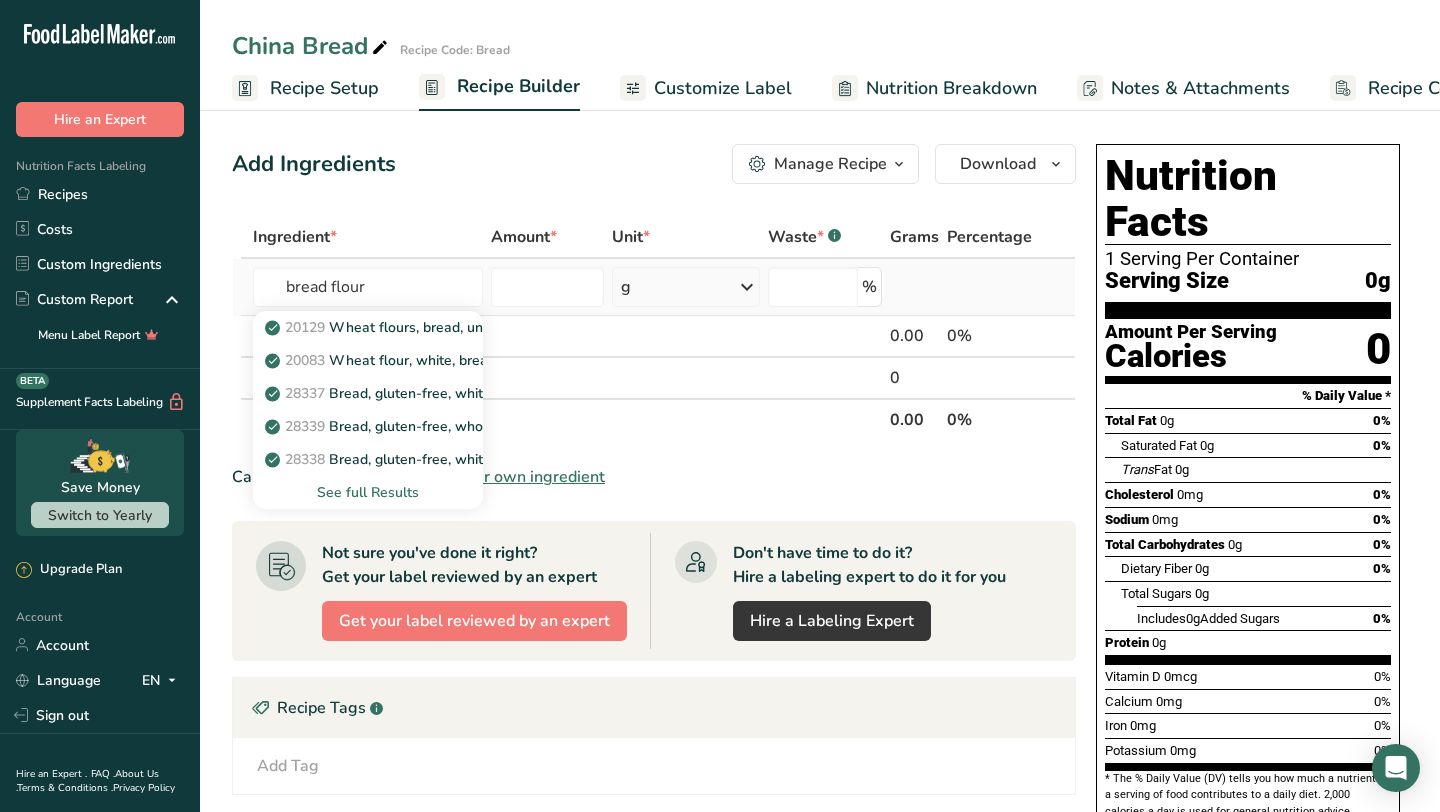 type 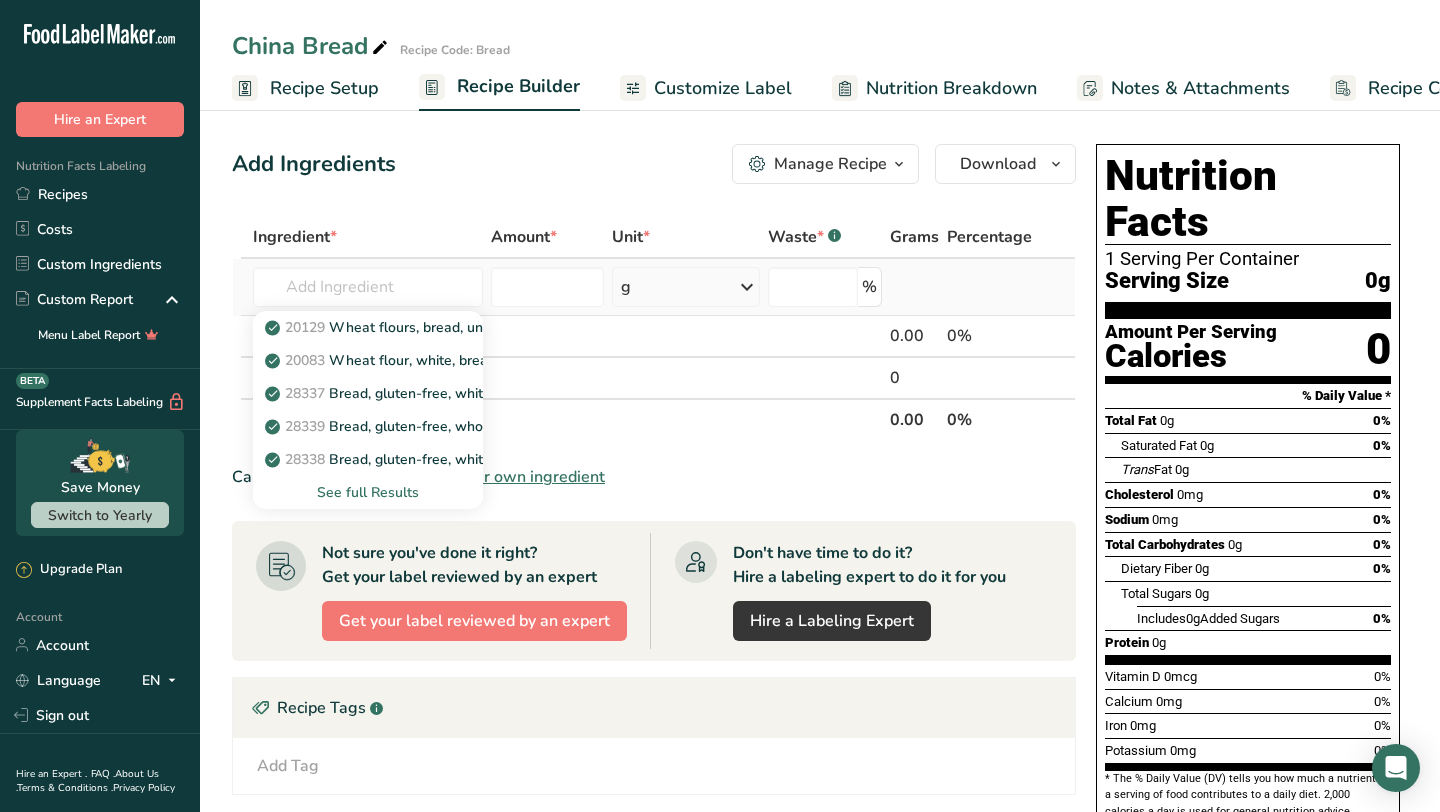 click on "See full Results" at bounding box center [368, 492] 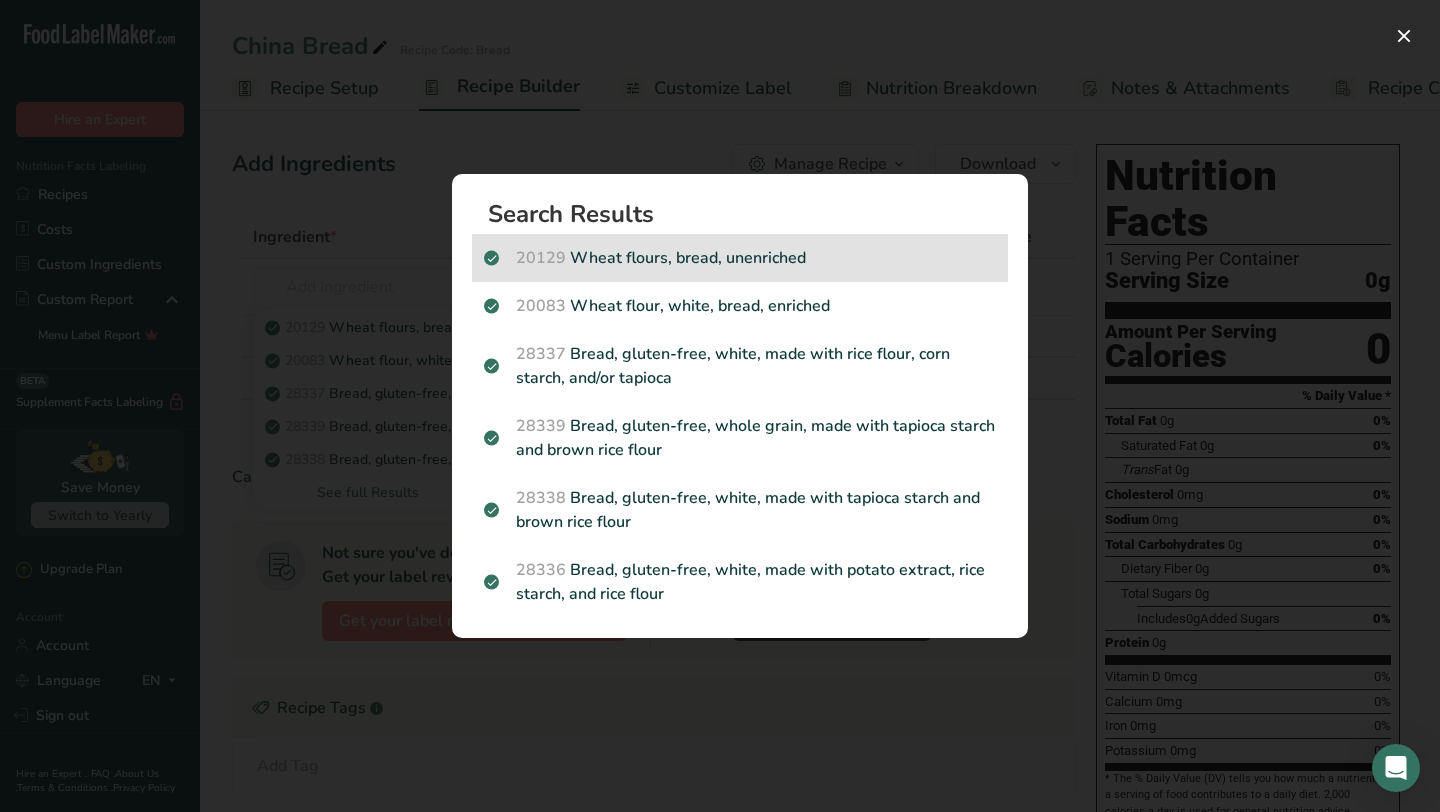 click on "[NUMBER]
Wheat flours, bread, unenriched" at bounding box center (740, 258) 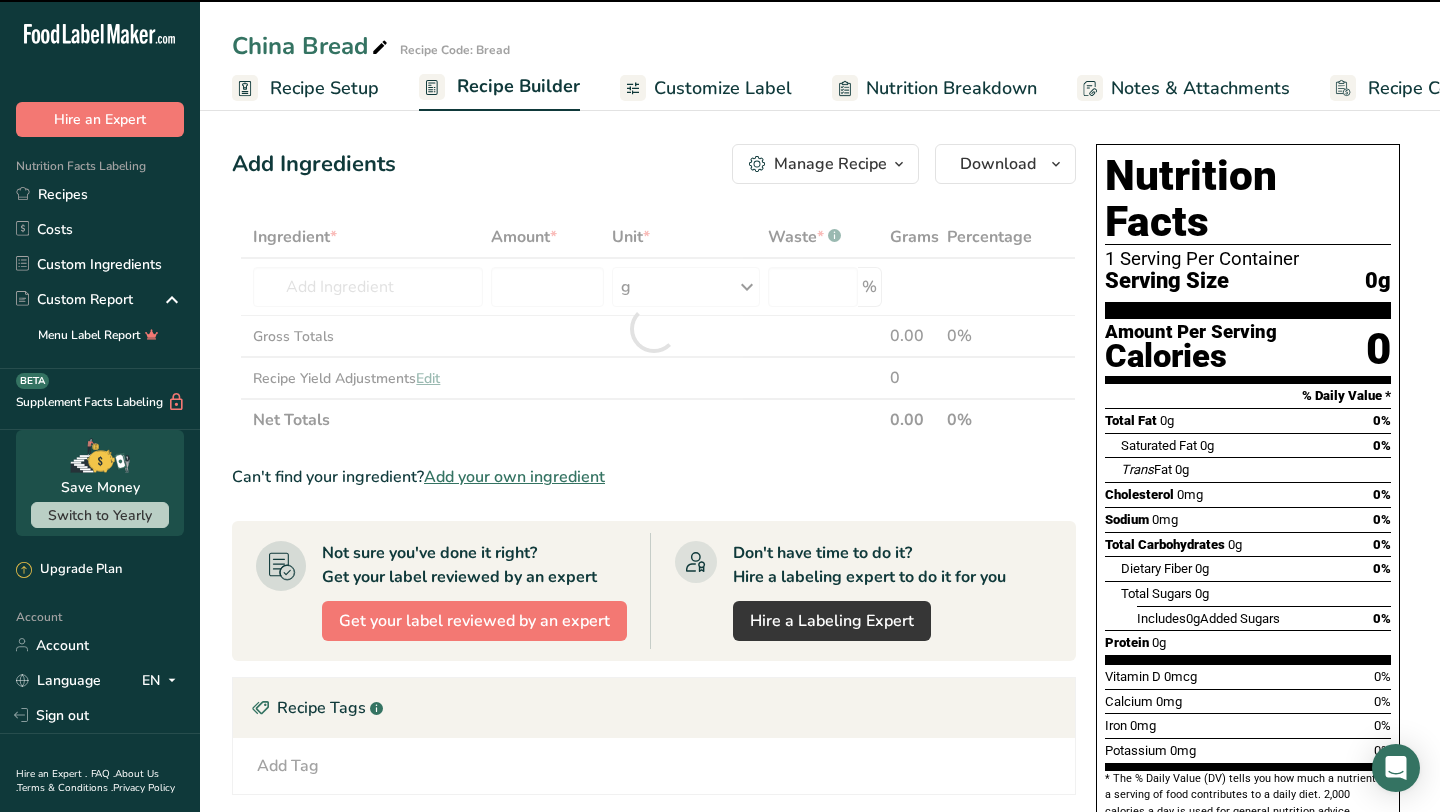 type on "0" 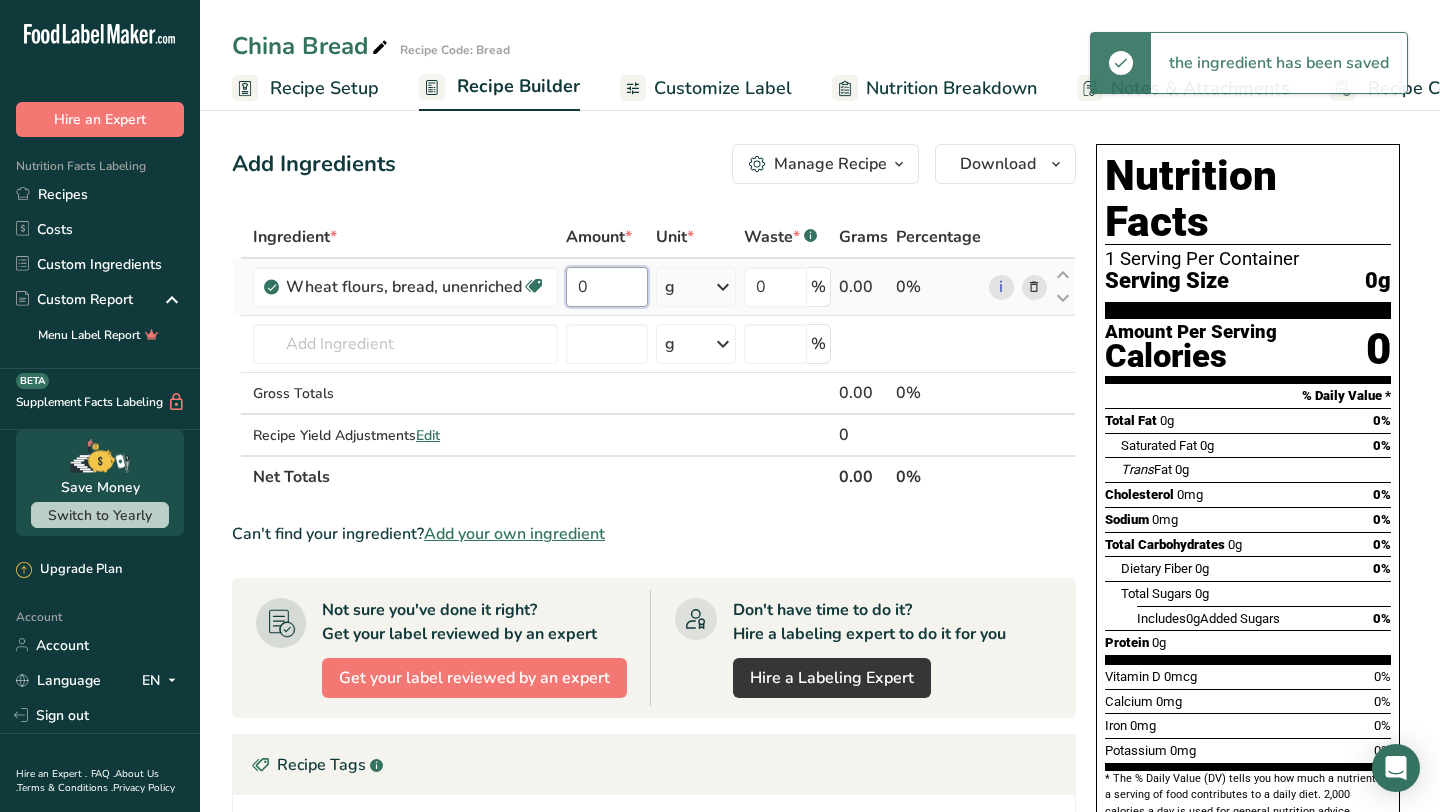 click on "0" at bounding box center (607, 287) 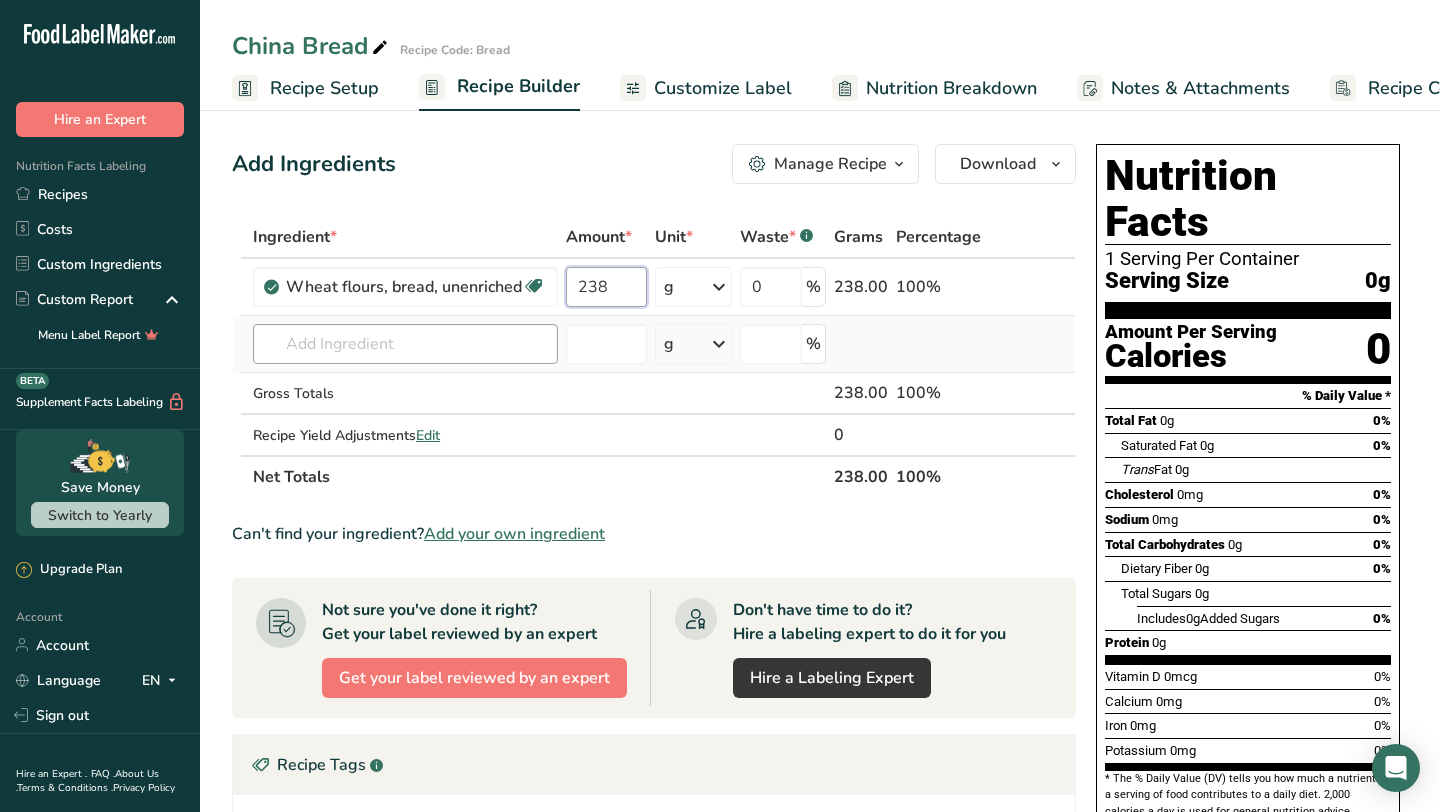 type on "238" 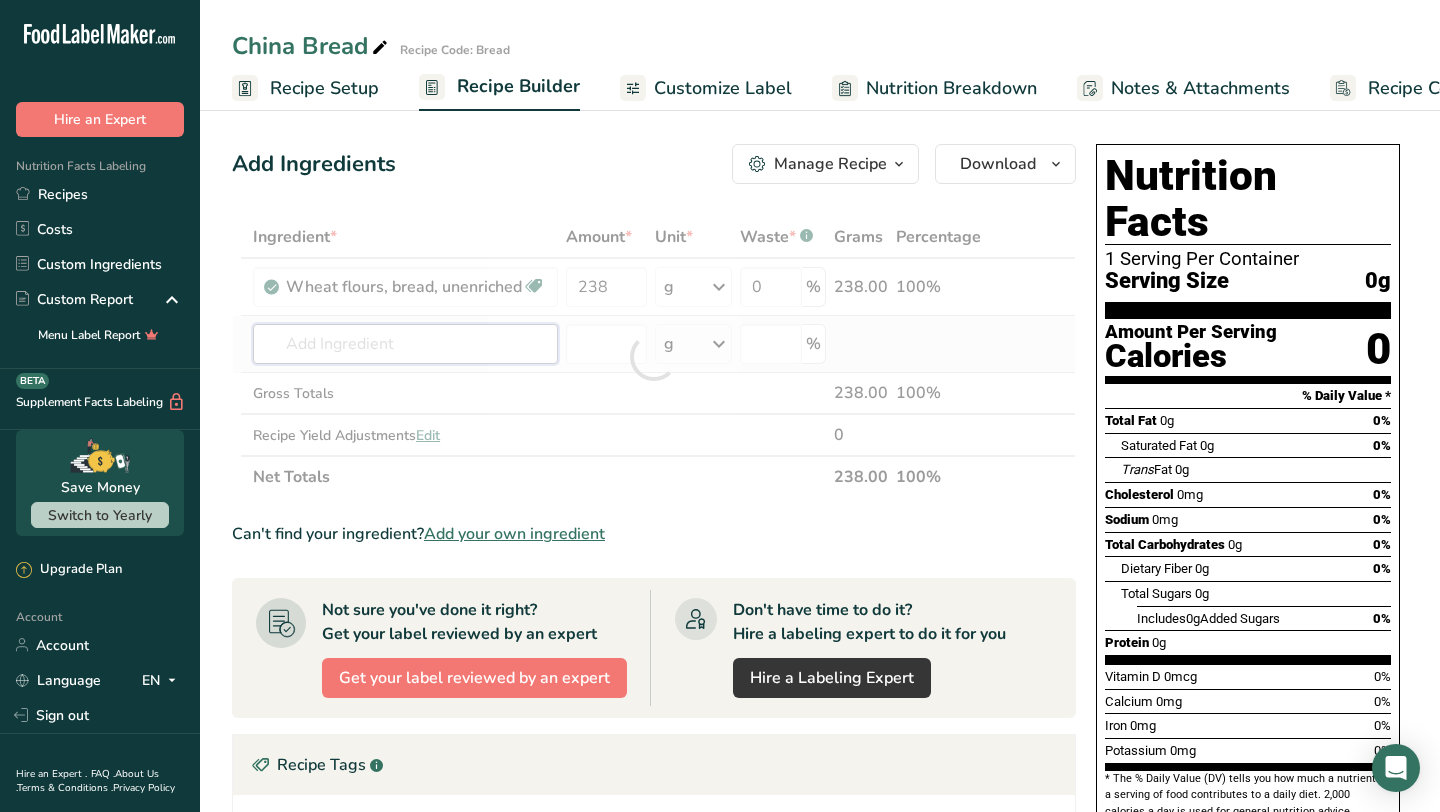 click on "Ingredient *
Amount *
Unit *
Waste *   .a-a{fill:#347362;}.b-a{fill:#fff;}          Grams
Percentage
Wheat flours, bread, unenriched
Vegetarian
Soy free
238
g
Portions
1 cup unsifted, dipped
Weight Units
g
kg
mg
See more
Volume Units
l
Volume units require a density conversion. If you know your ingredient's density enter it below. Otherwise, click on "RIA" our AI Regulatory bot - she will be able to help you
lb/ft3
g/cm3
Confirm
mL
lb/ft3
g/cm3
Confirm" at bounding box center (654, 357) 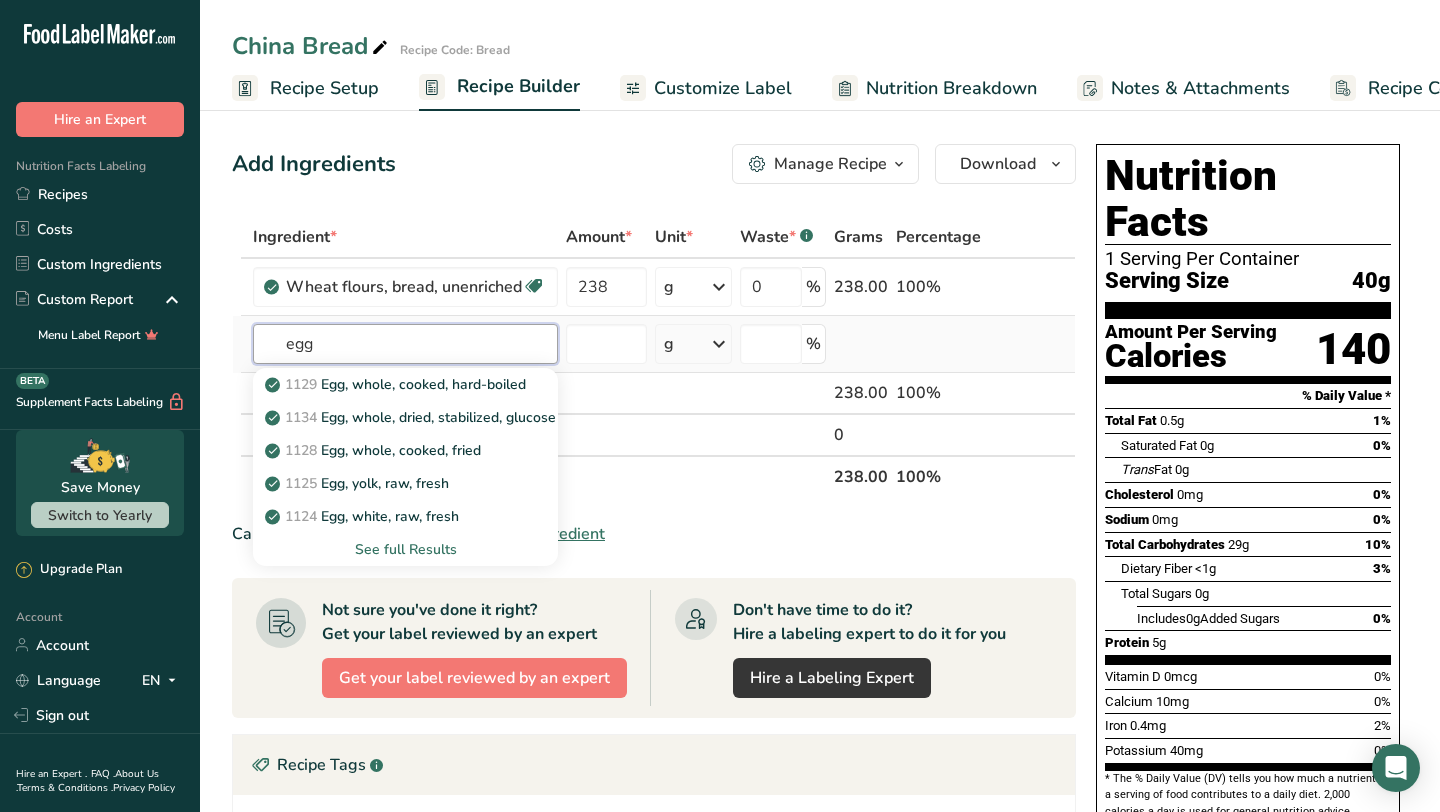 type on "egg" 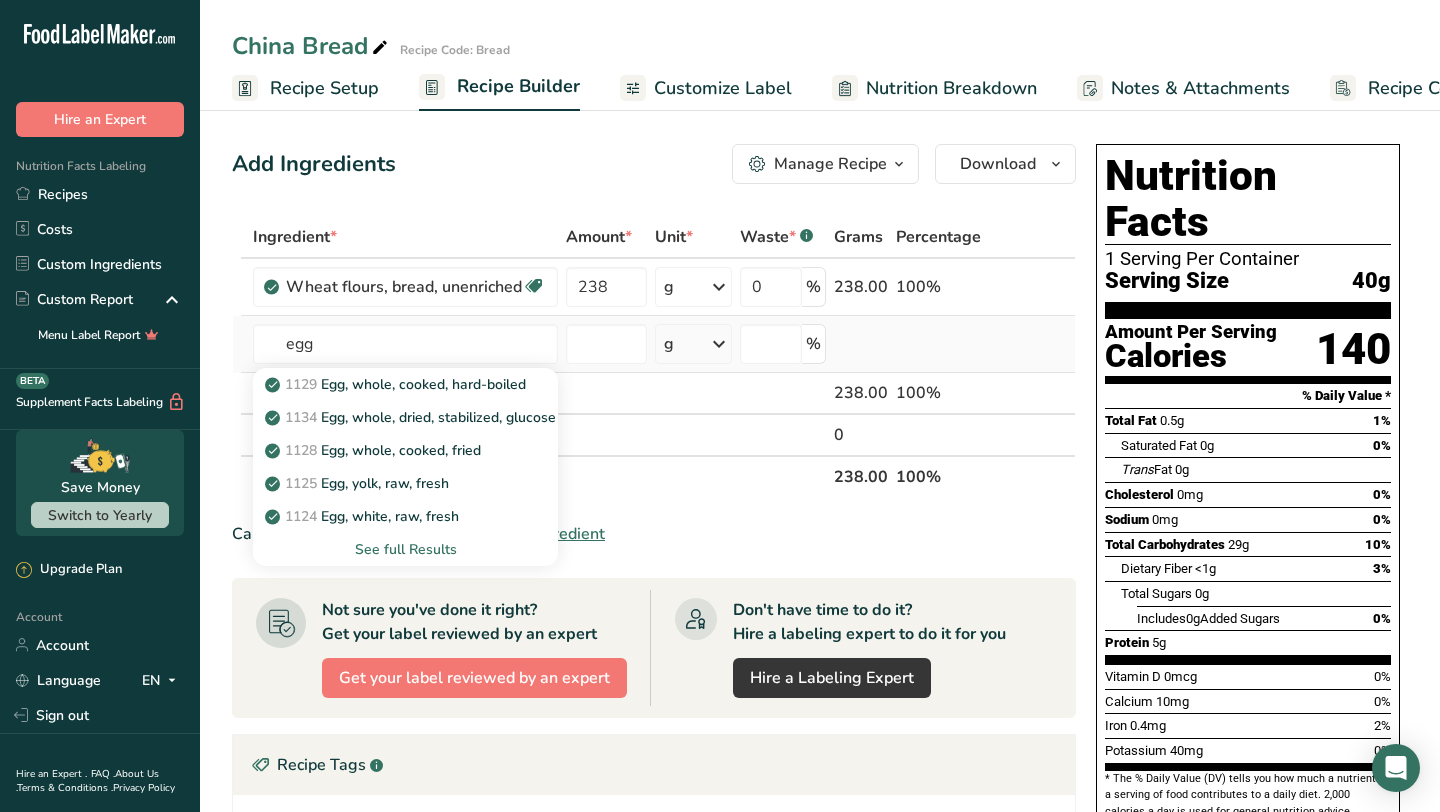 type 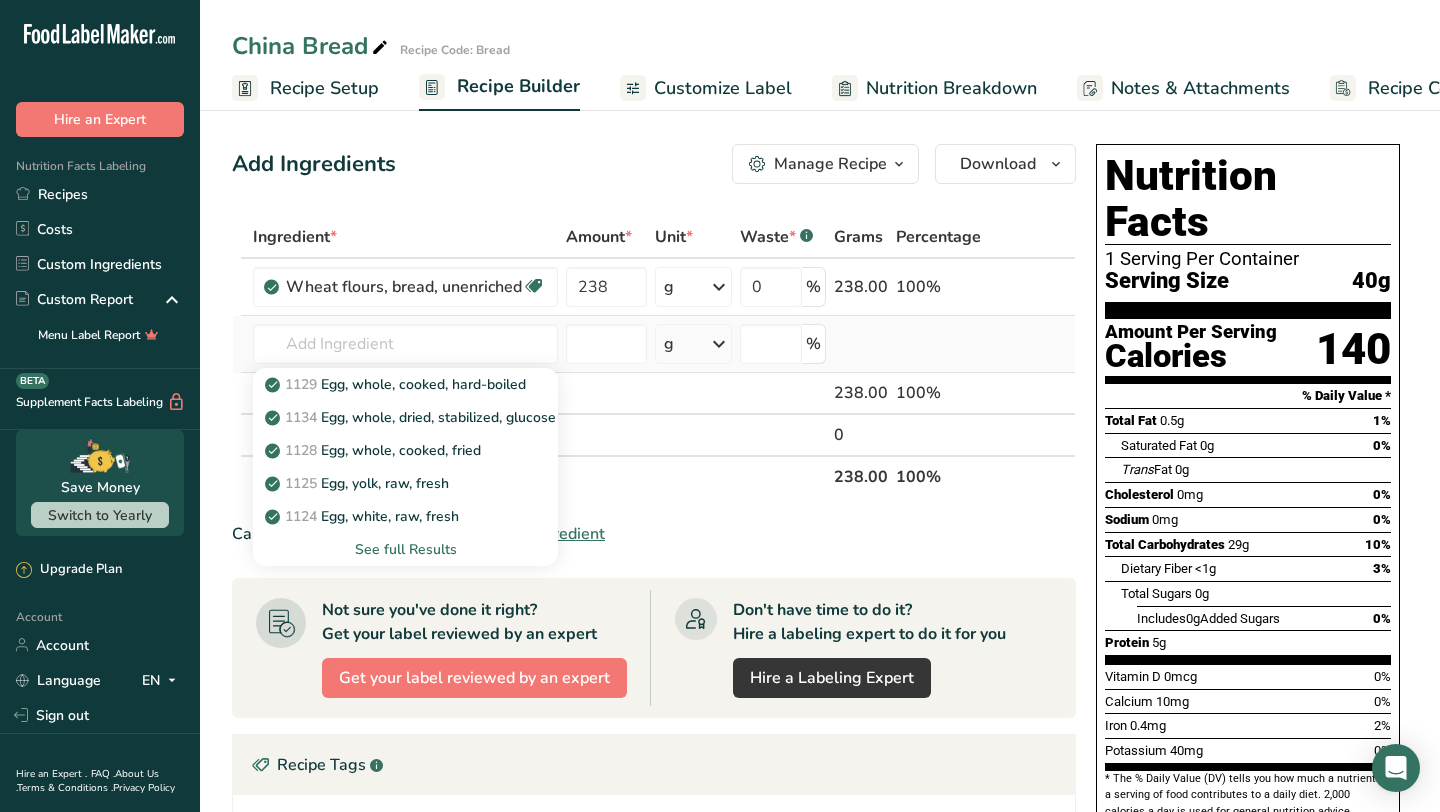 click on "See full Results" at bounding box center (405, 549) 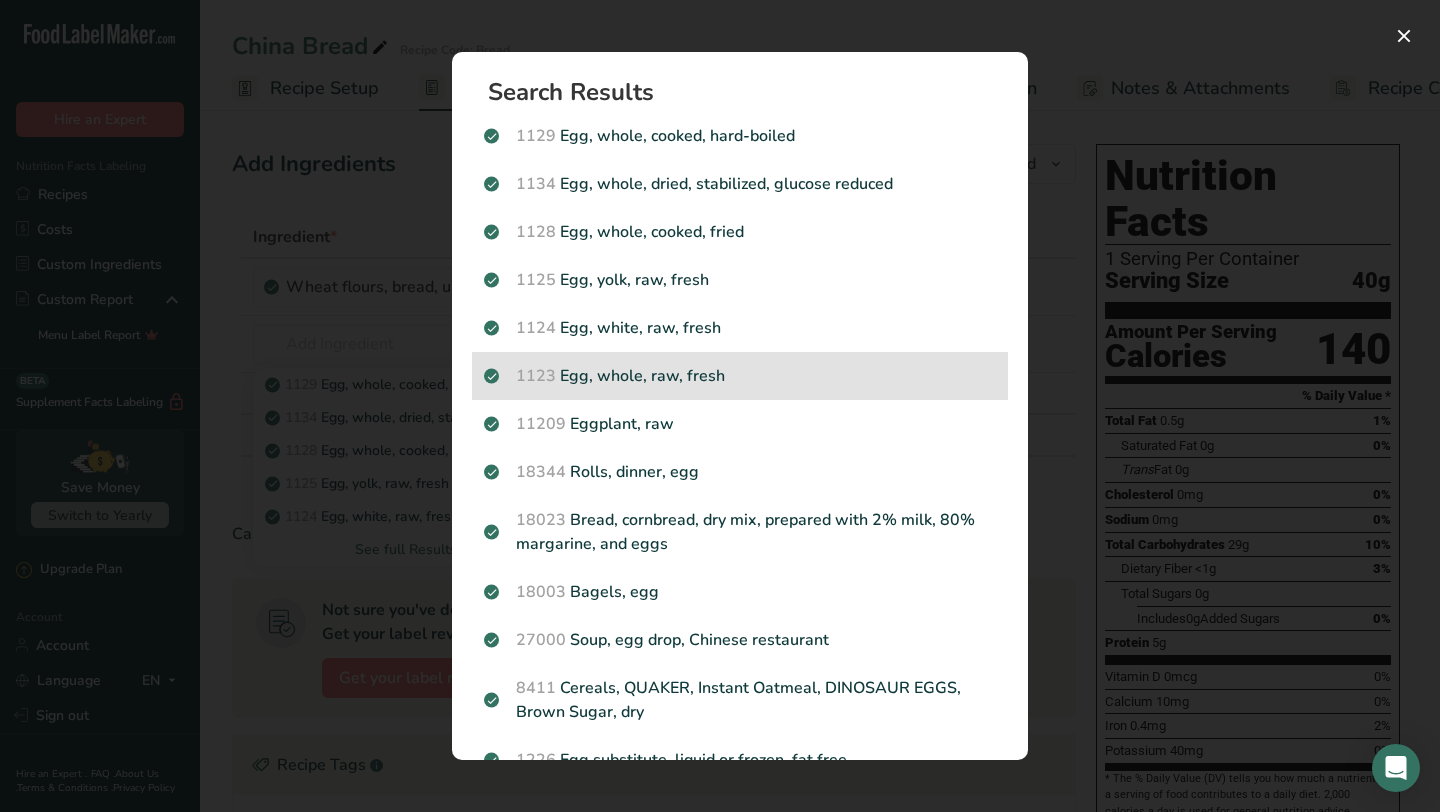 click on "1123
Egg, whole, raw, fresh" at bounding box center [740, 376] 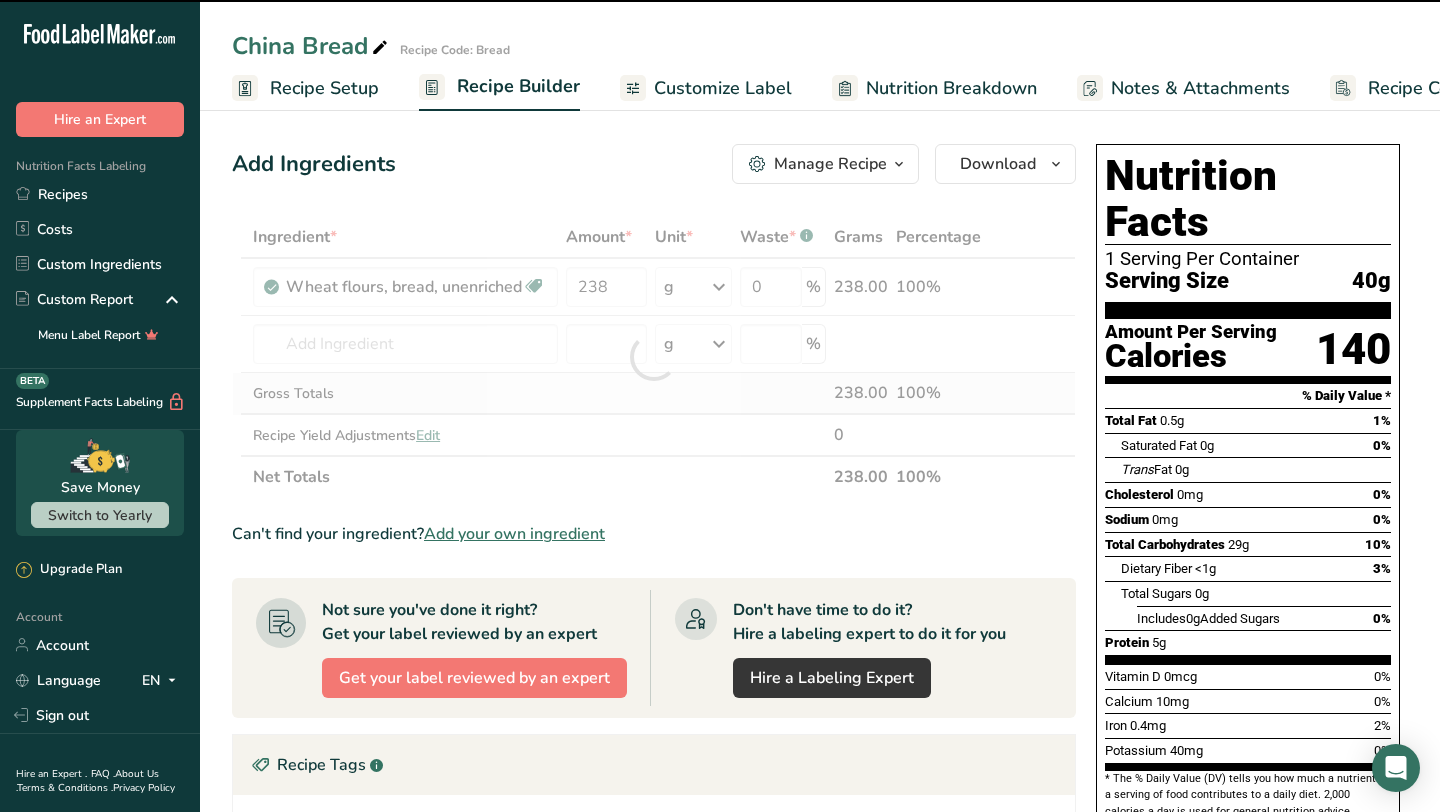 type on "0" 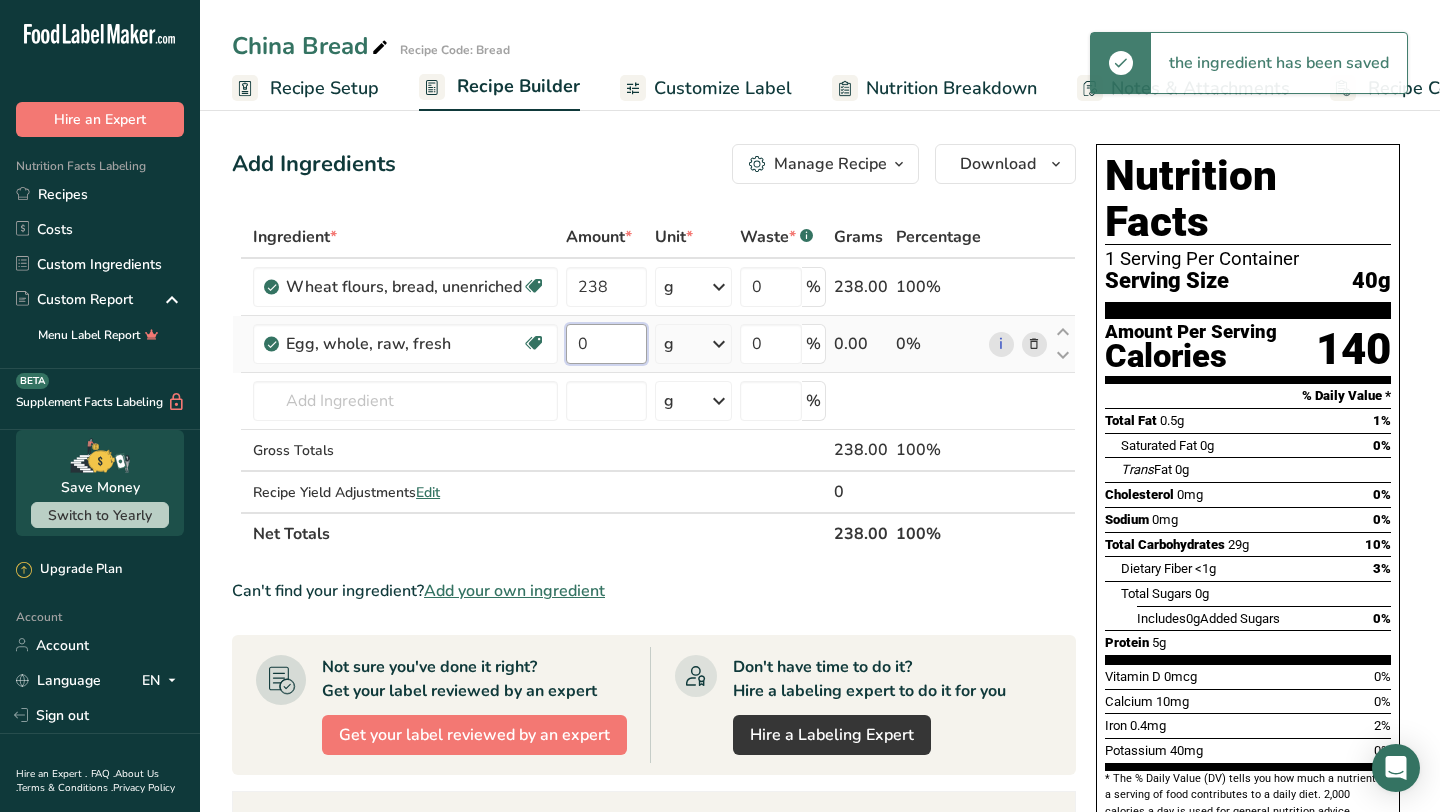 click on "0" at bounding box center [606, 344] 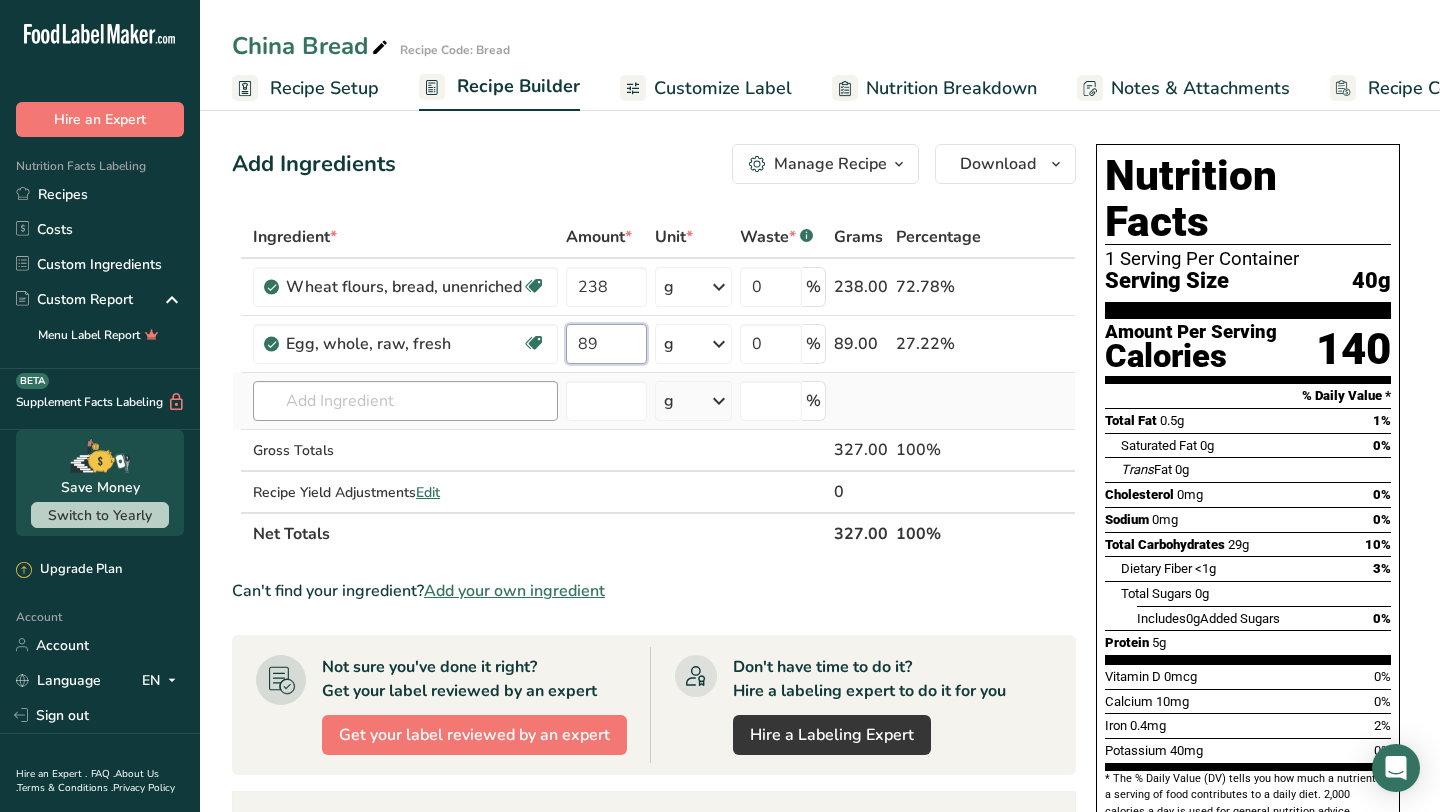type on "89" 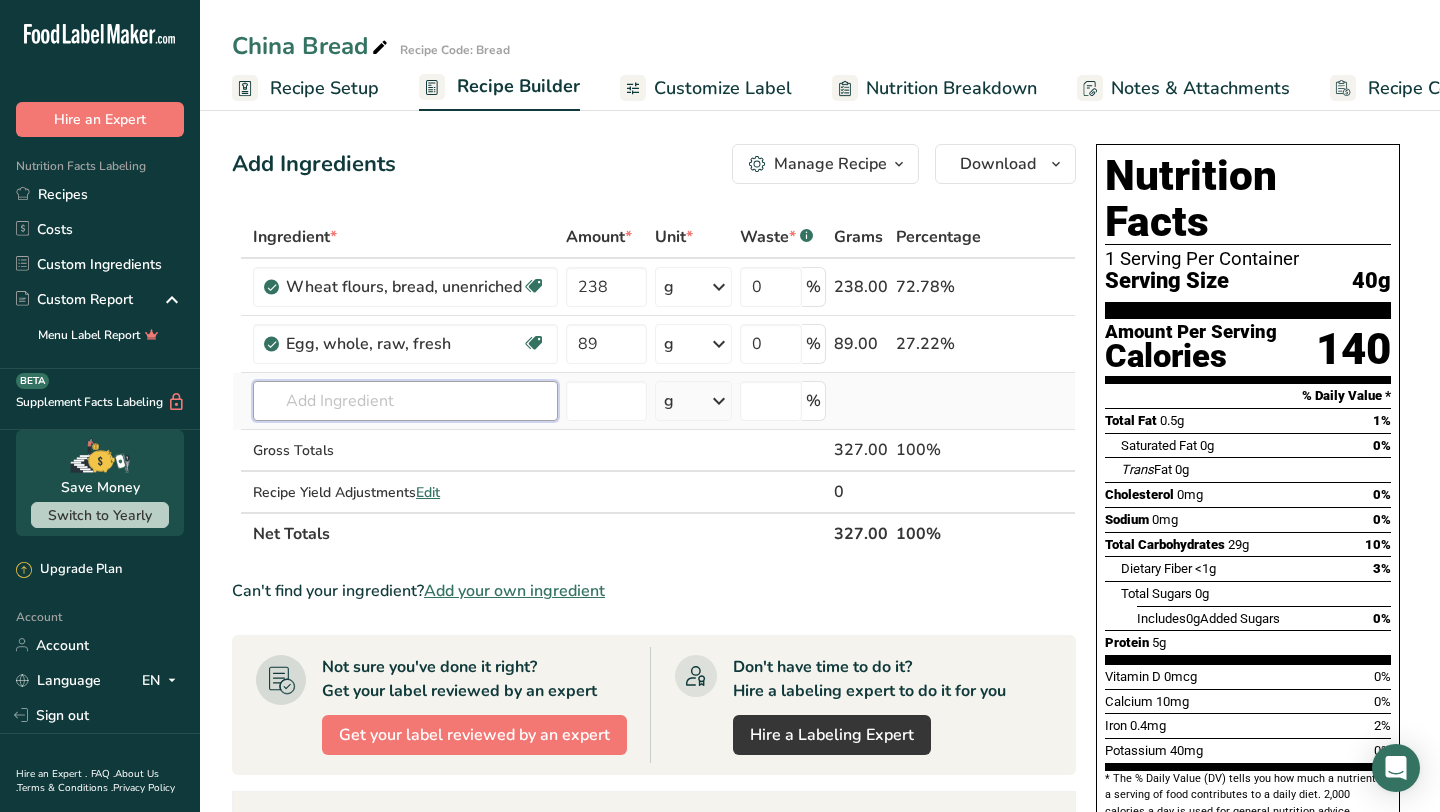 click on "Ingredient *
Amount *
Unit *
Waste *   .a-a{fill:#347362;}.b-a{fill:#fff;}          Grams
Percentage
Wheat flours, bread, unenriched
Vegetarian
Soy free
238
g
Portions
1 cup unsifted, dipped
Weight Units
g
kg
mg
See more
Volume Units
l
Volume units require a density conversion. If you know your ingredient's density enter it below. Otherwise, click on "RIA" our AI Regulatory bot - she will be able to help you
lb/ft3
g/cm3
Confirm
mL
lb/ft3
g/cm3
Confirm" at bounding box center (654, 385) 